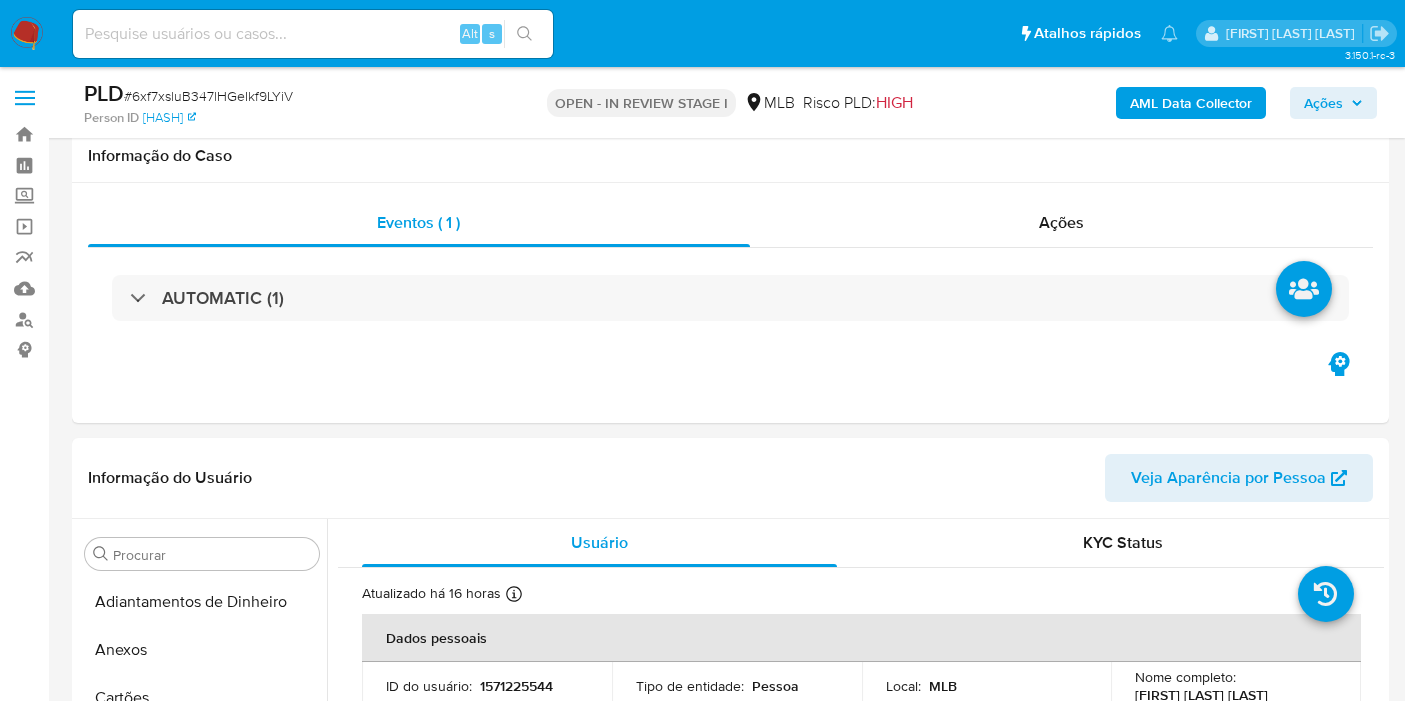 scroll, scrollTop: 2333, scrollLeft: 0, axis: vertical 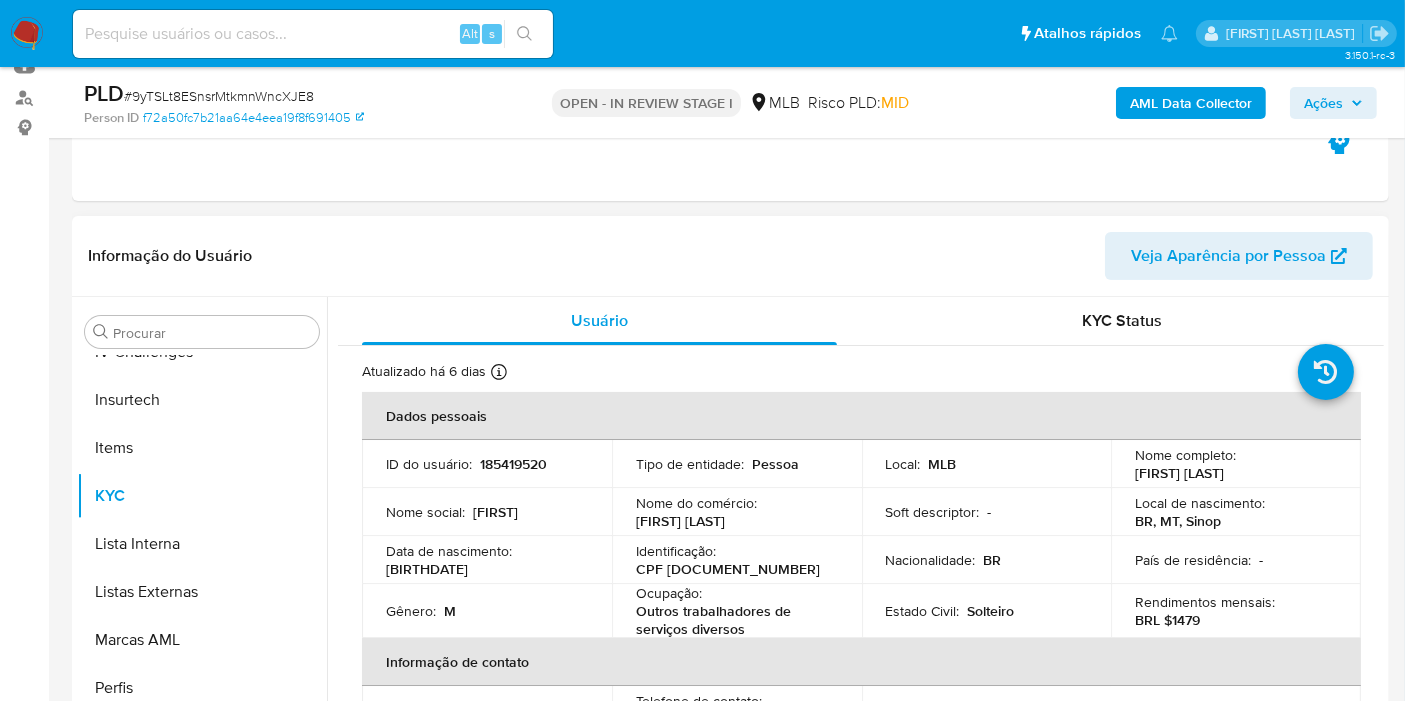 click on "CPF 05538218147" at bounding box center (728, 569) 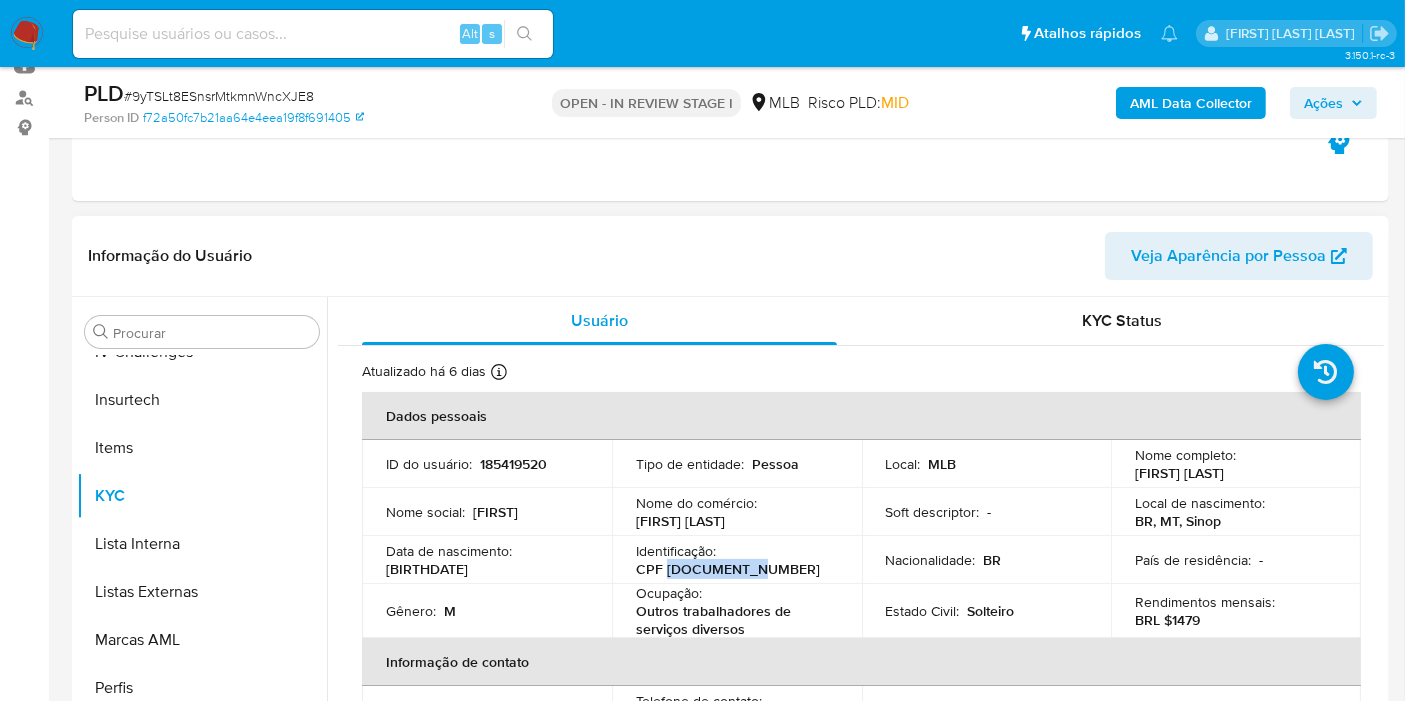 click on "CPF 05538218147" at bounding box center (728, 569) 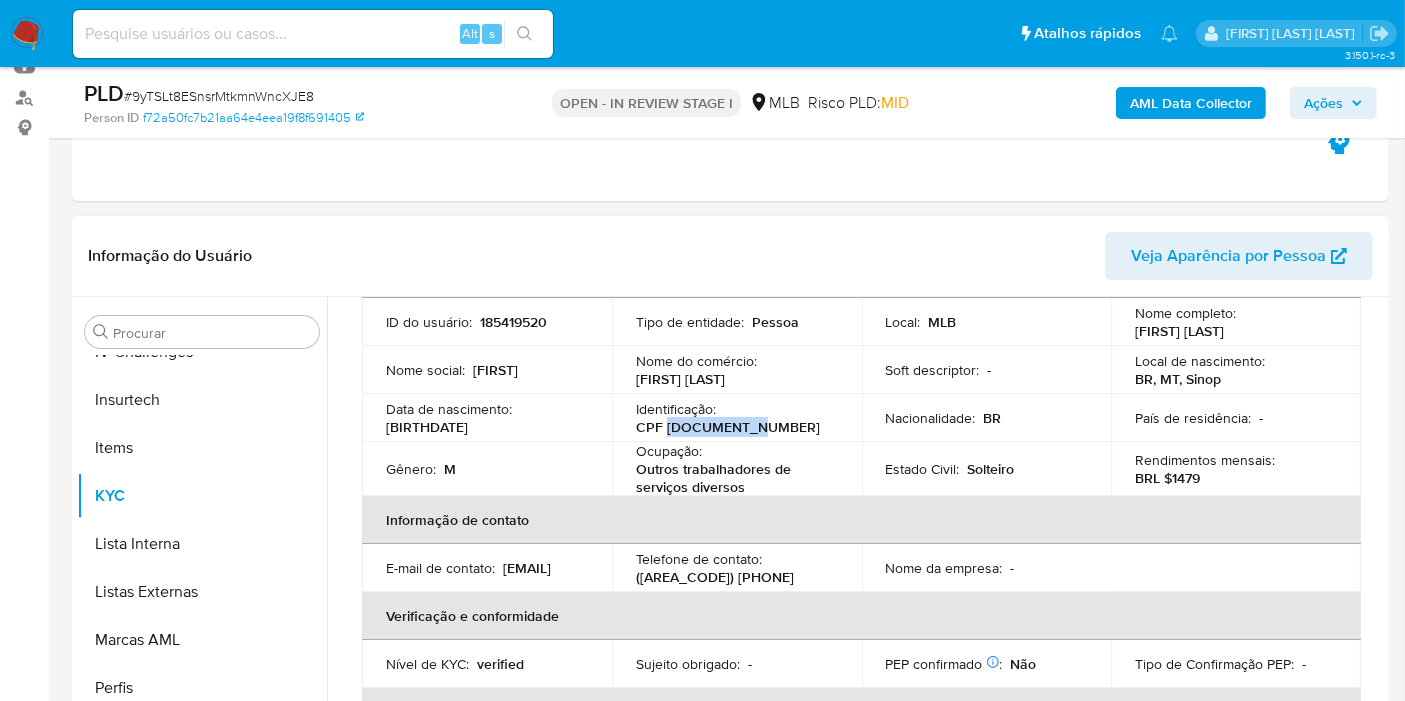 scroll, scrollTop: 0, scrollLeft: 0, axis: both 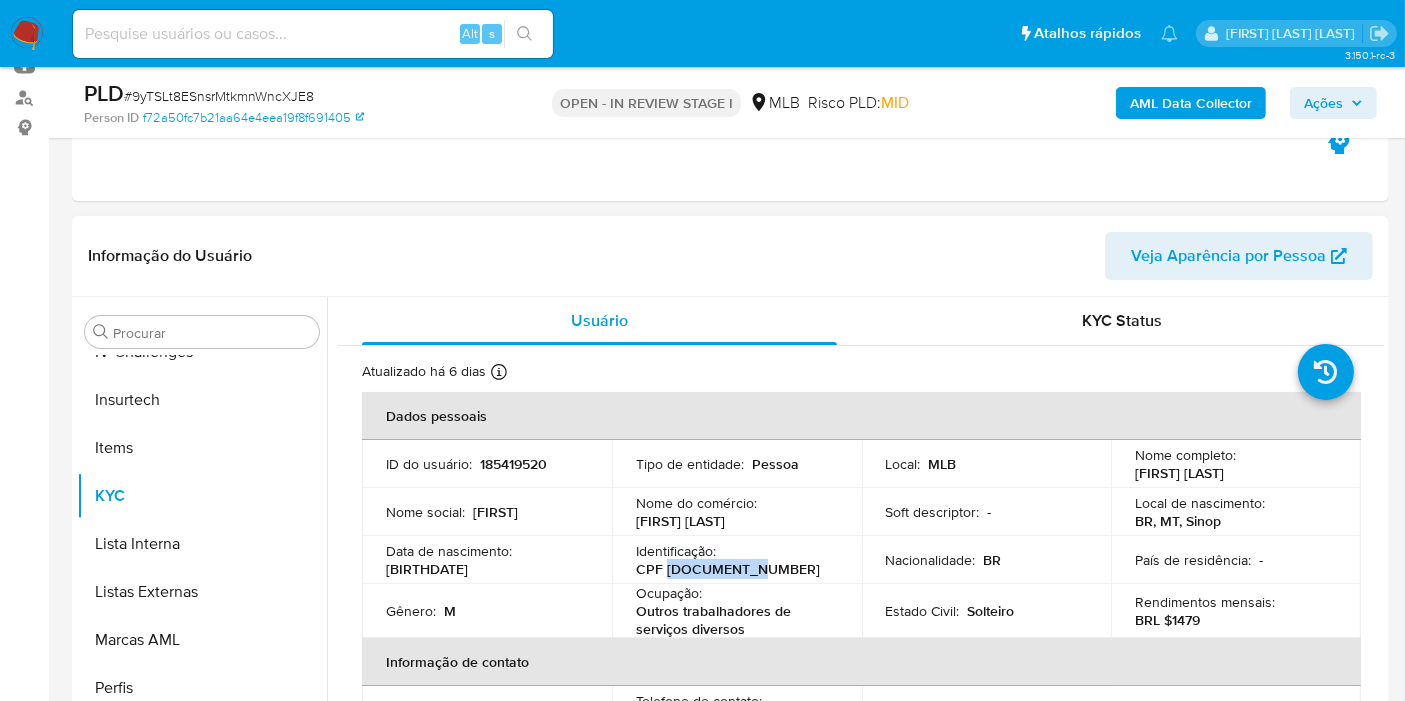 copy on "05538218147" 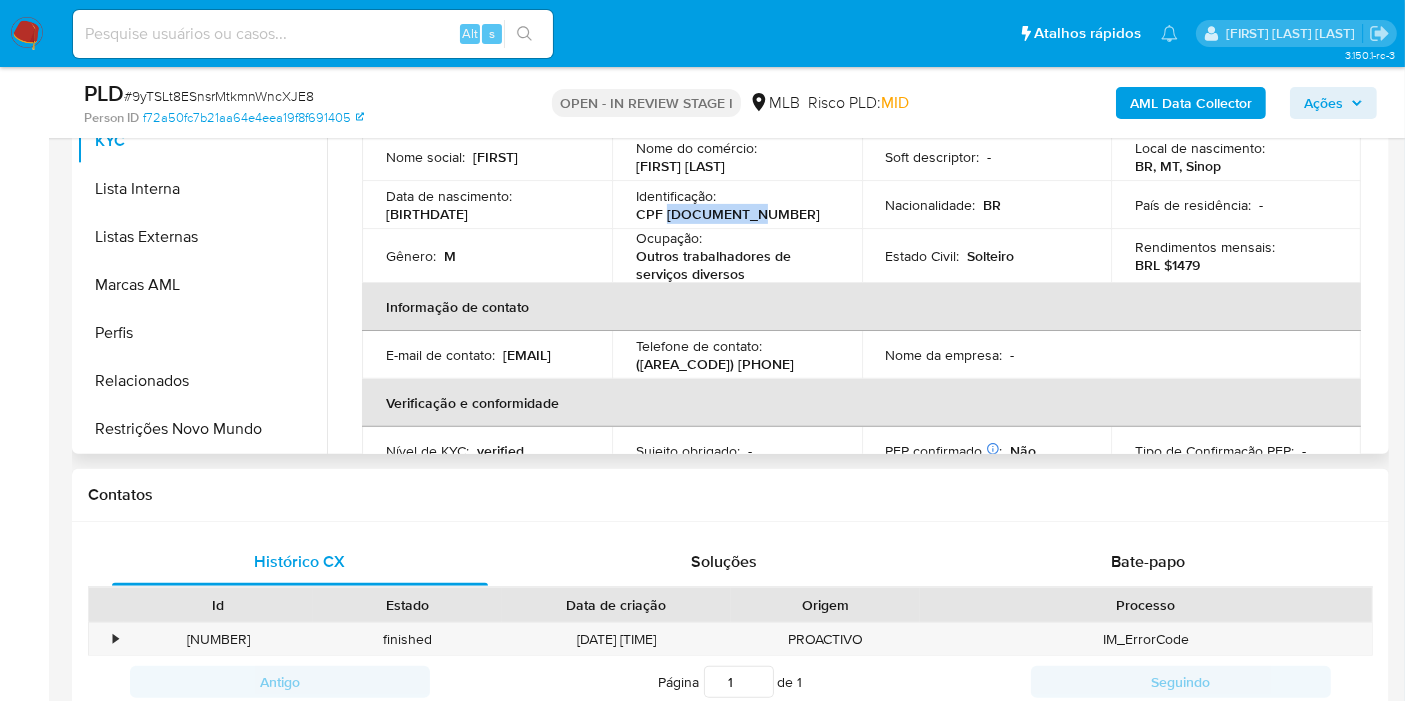 scroll, scrollTop: 666, scrollLeft: 0, axis: vertical 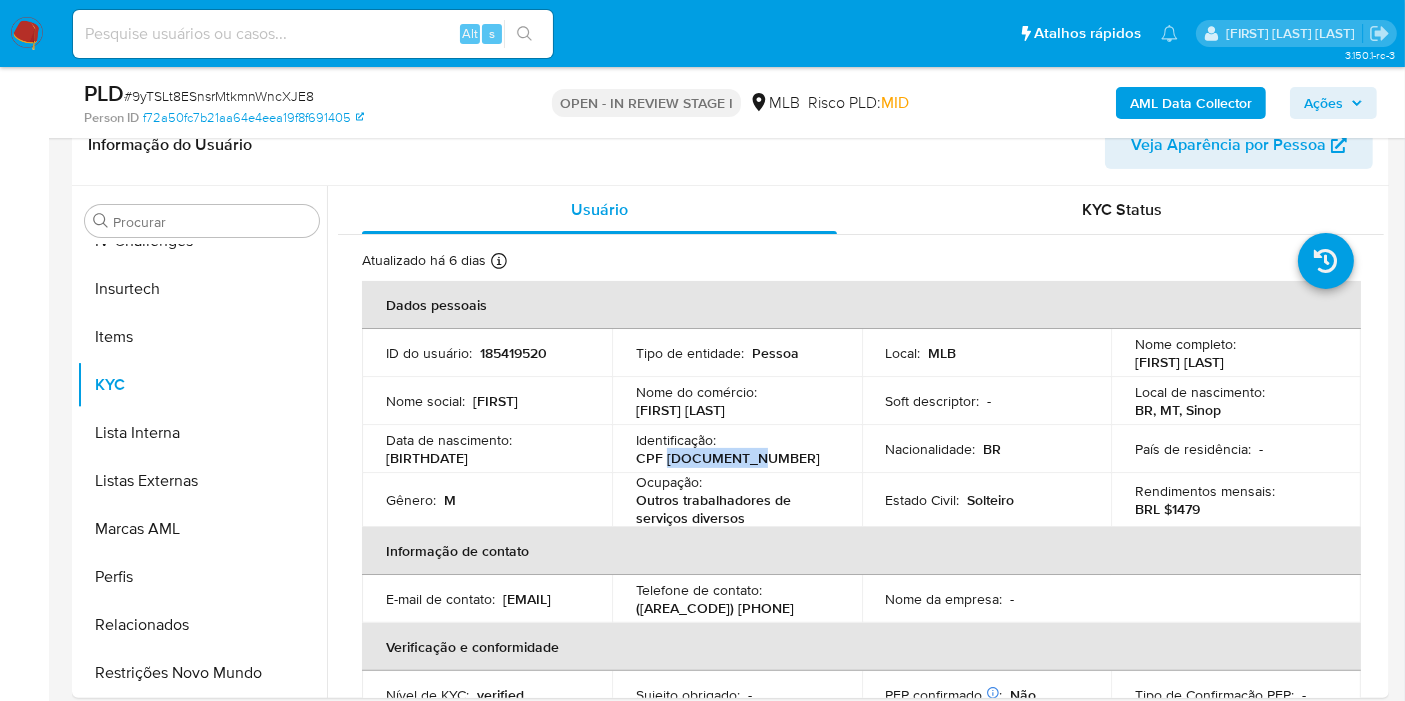 click on "AML Data Collector" at bounding box center (1191, 103) 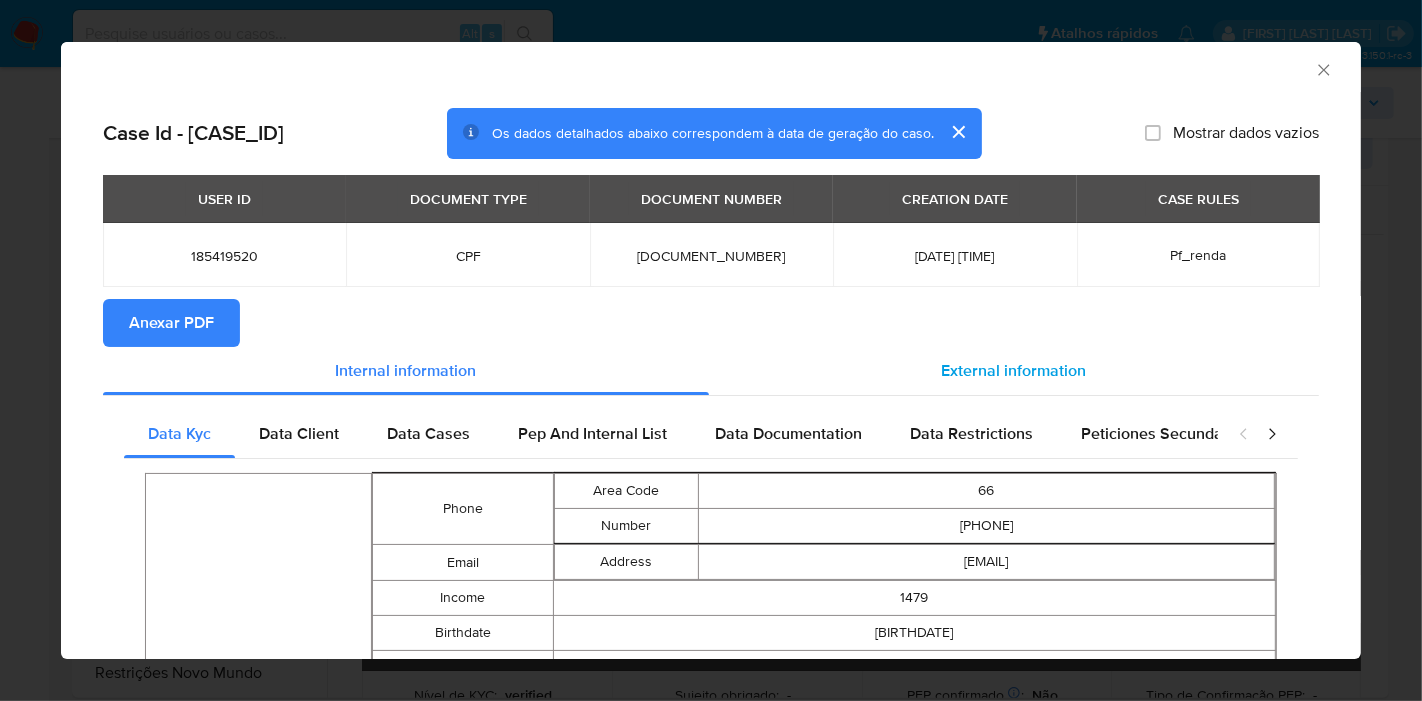 click on "External information" at bounding box center [1014, 371] 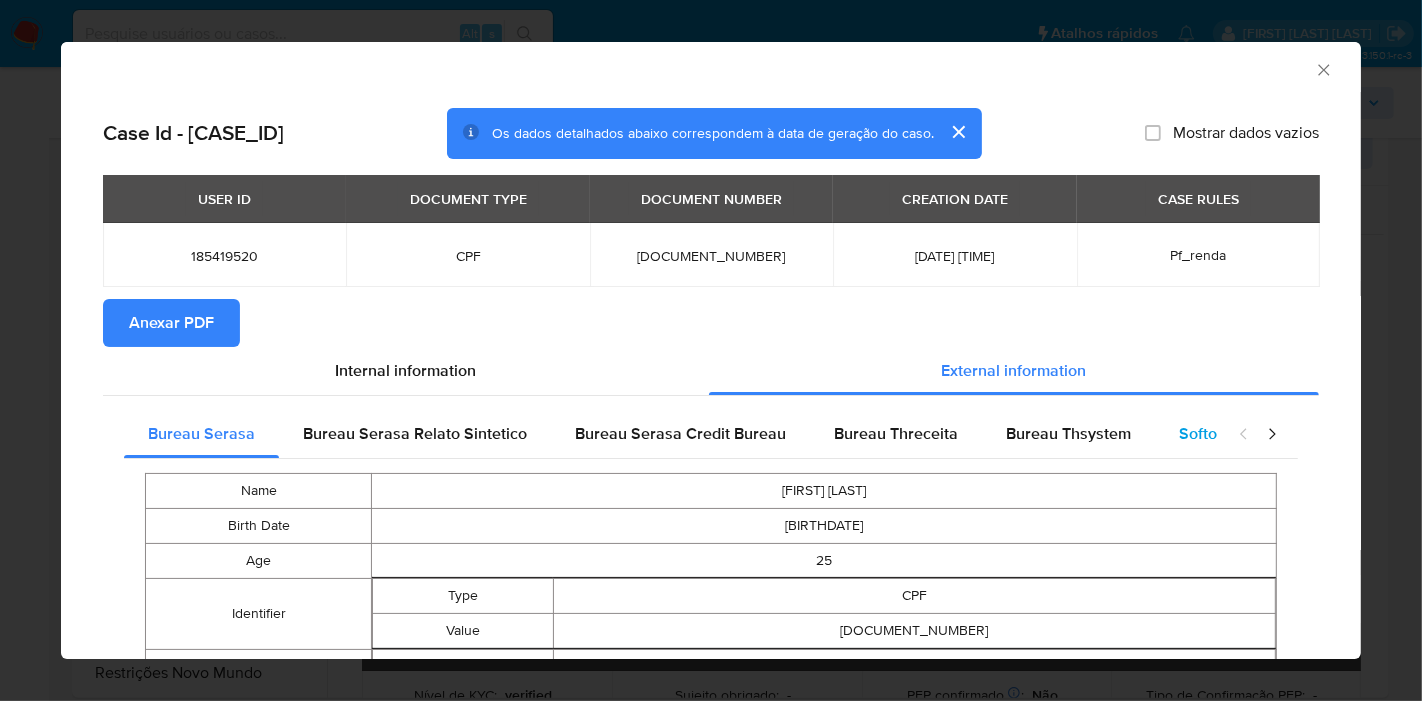 click on "Softon" at bounding box center [1202, 434] 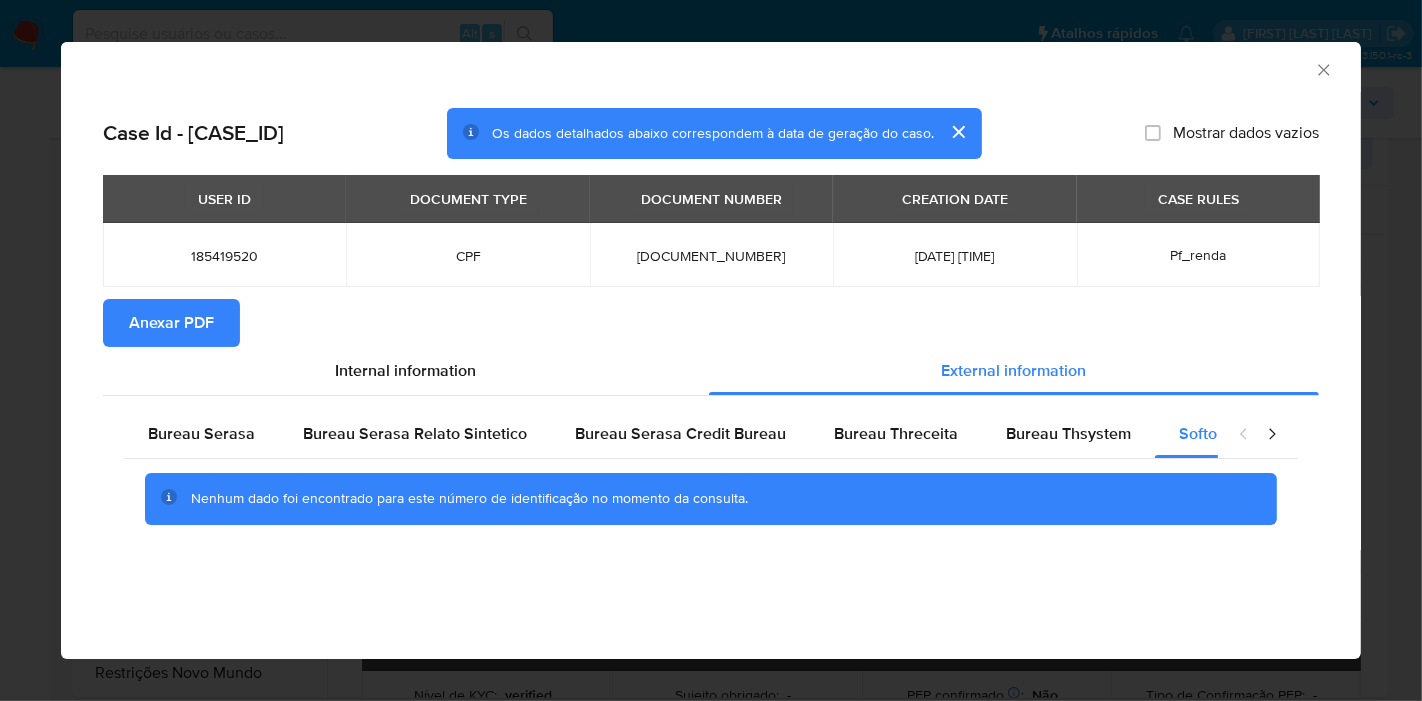 click on "AML Data Collector" at bounding box center (711, 67) 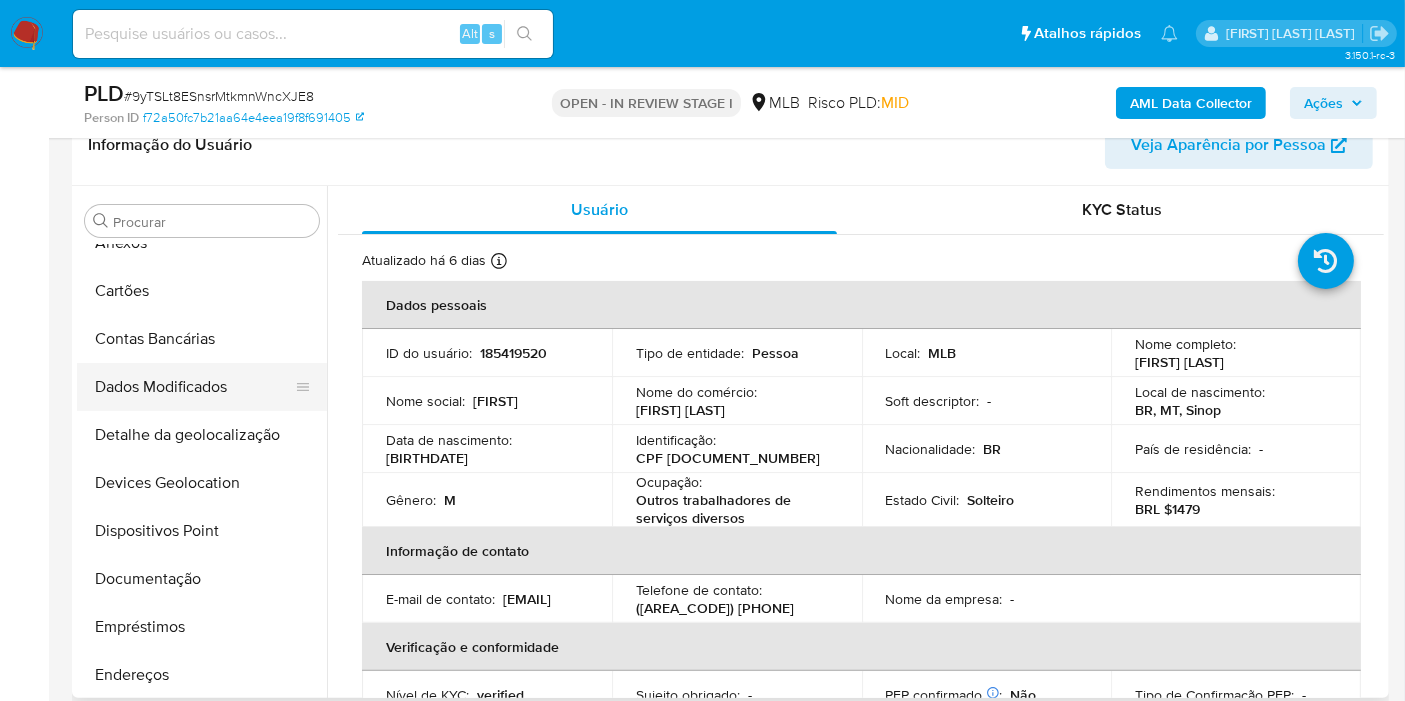 scroll, scrollTop: 0, scrollLeft: 0, axis: both 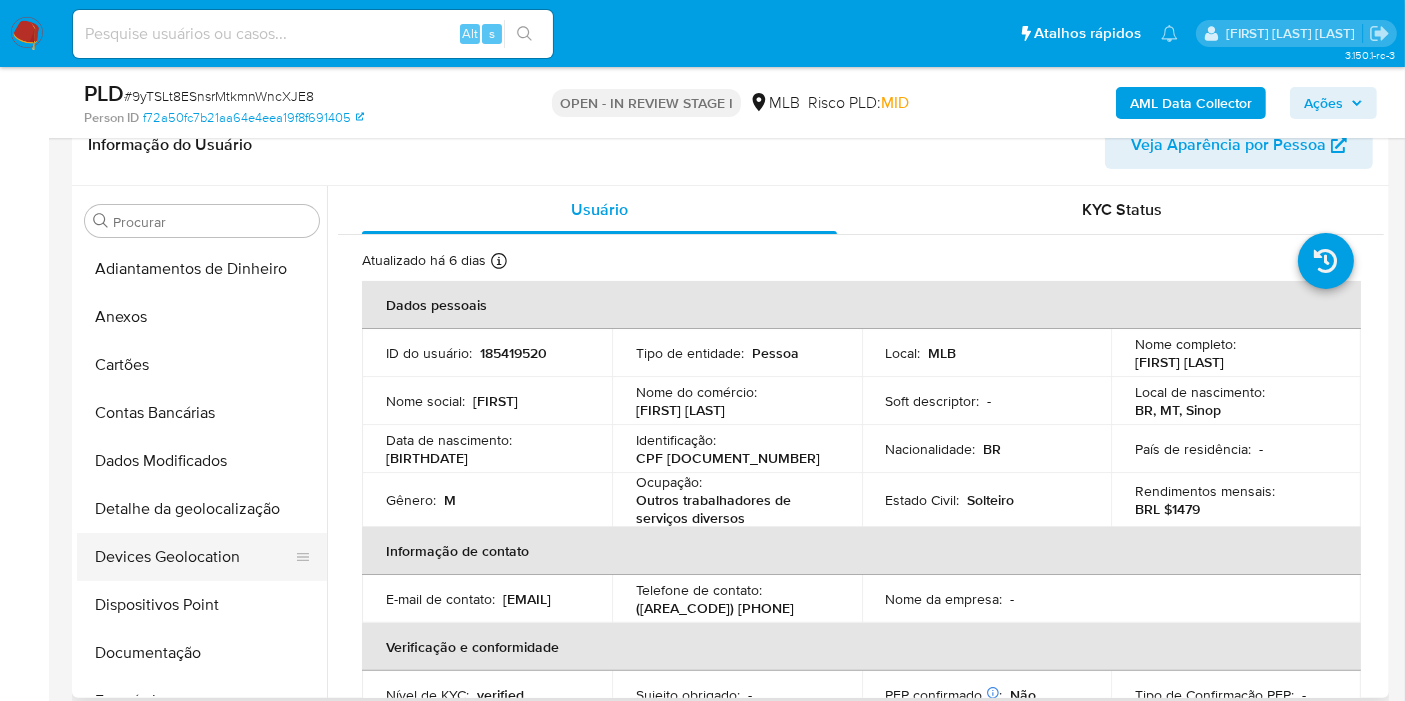 click on "Devices Geolocation" at bounding box center [194, 557] 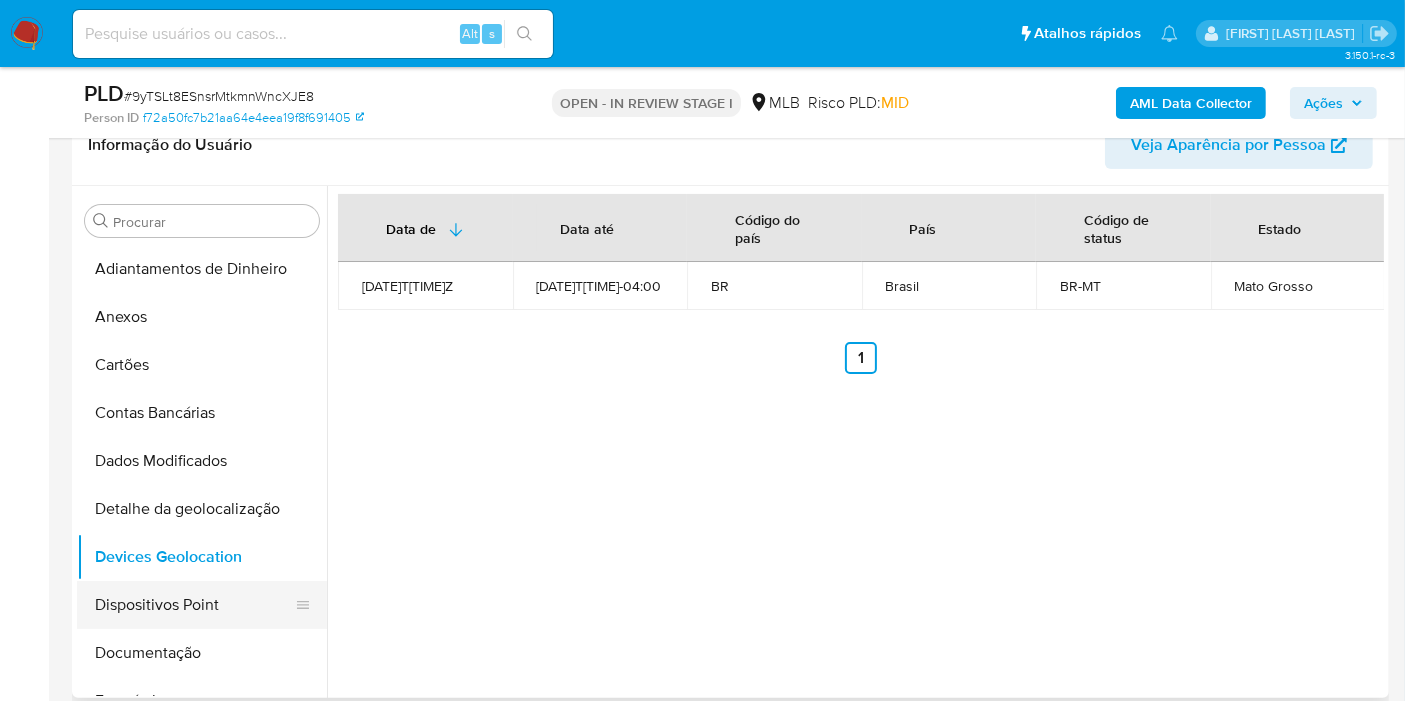 click on "Dispositivos Point" at bounding box center [194, 605] 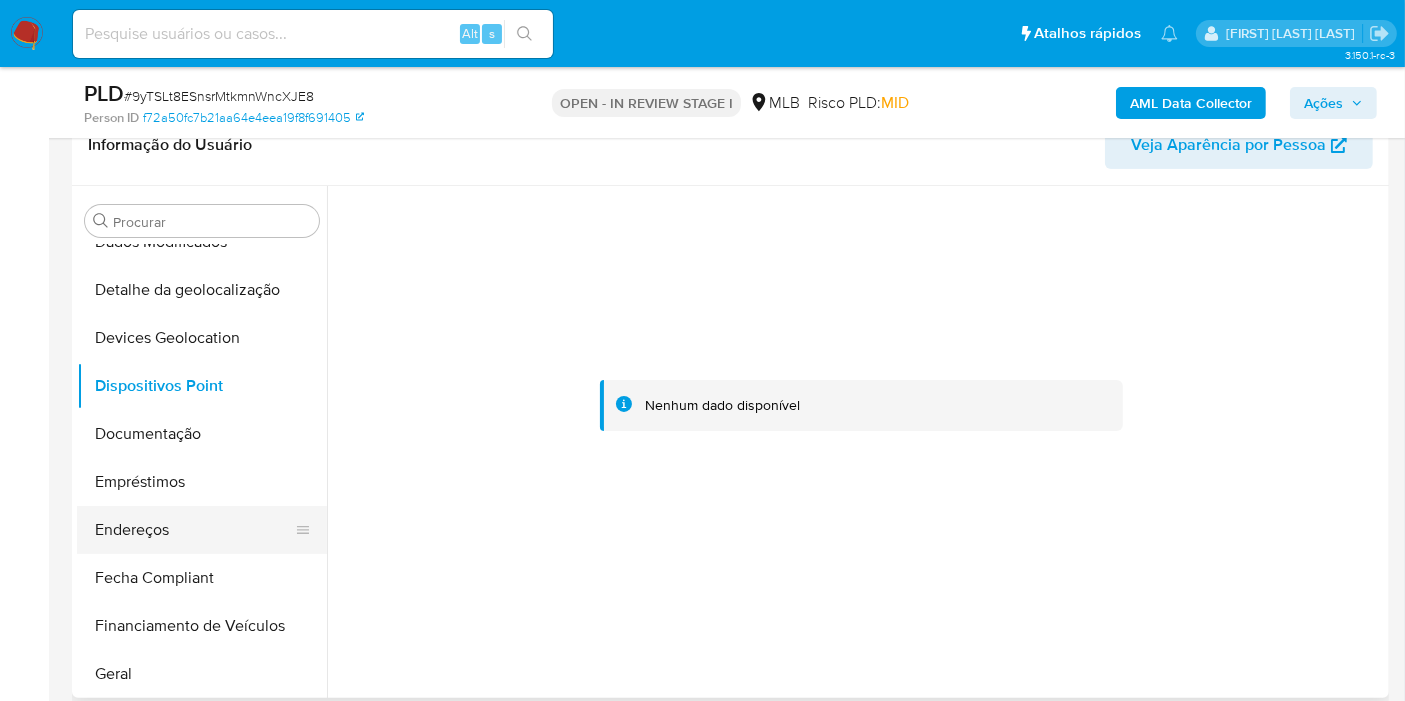 scroll, scrollTop: 222, scrollLeft: 0, axis: vertical 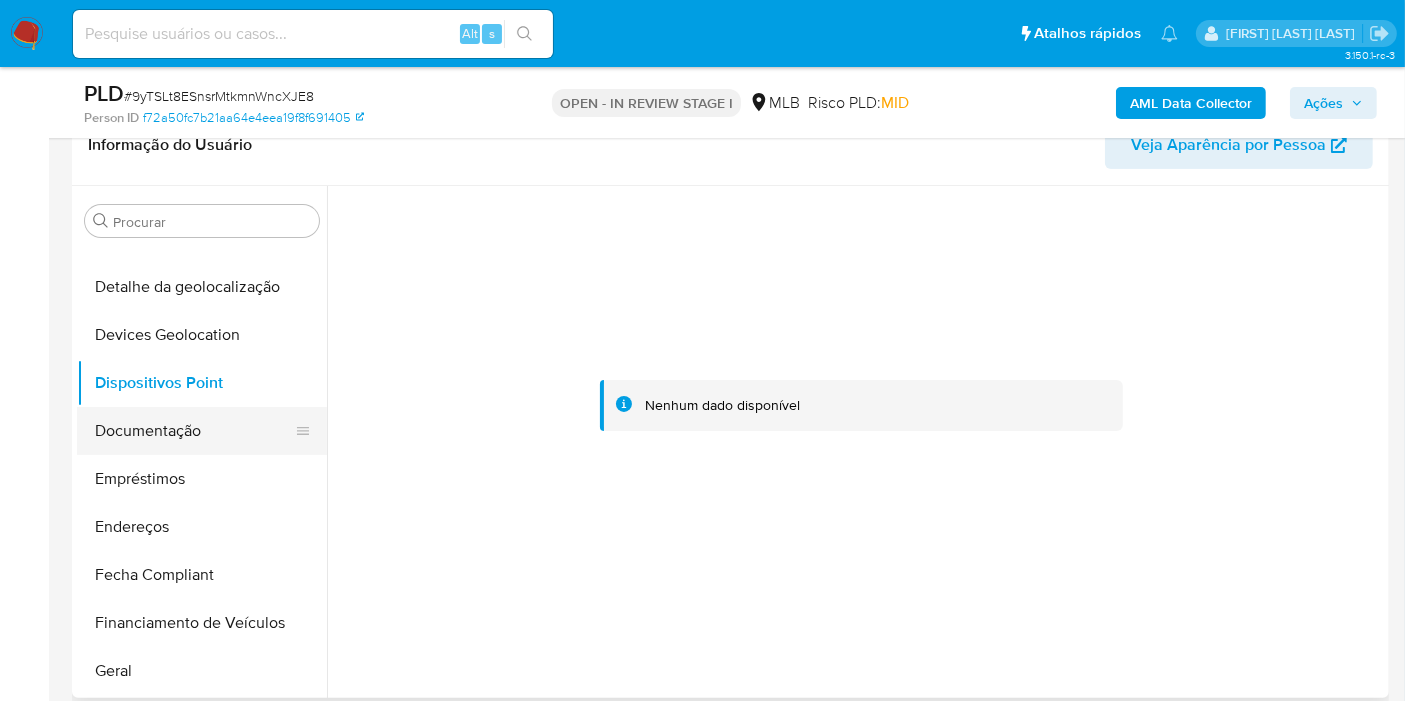 click on "Documentação" at bounding box center (194, 431) 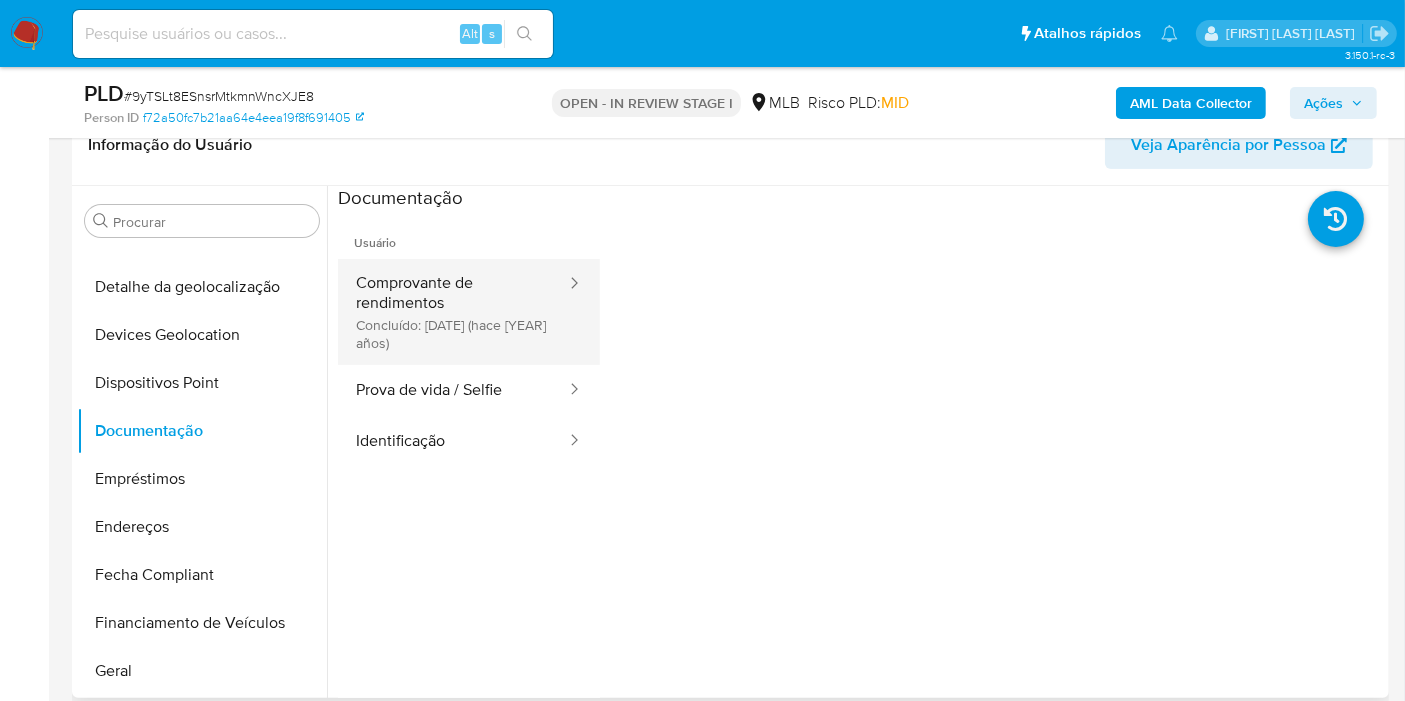 click on "Comprovante de rendimentos Concluído: 08/10/2022 (hace 3 años)" at bounding box center (453, 312) 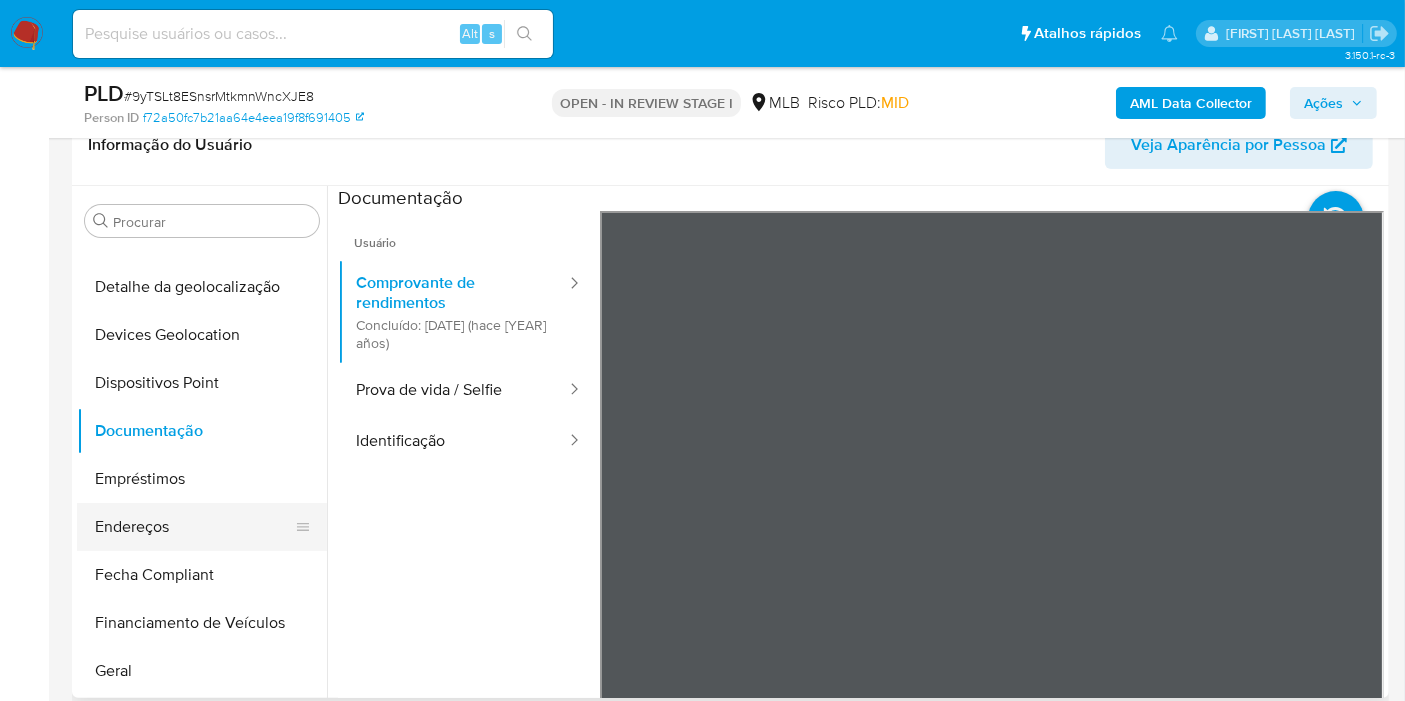 click on "Endereços" at bounding box center (194, 527) 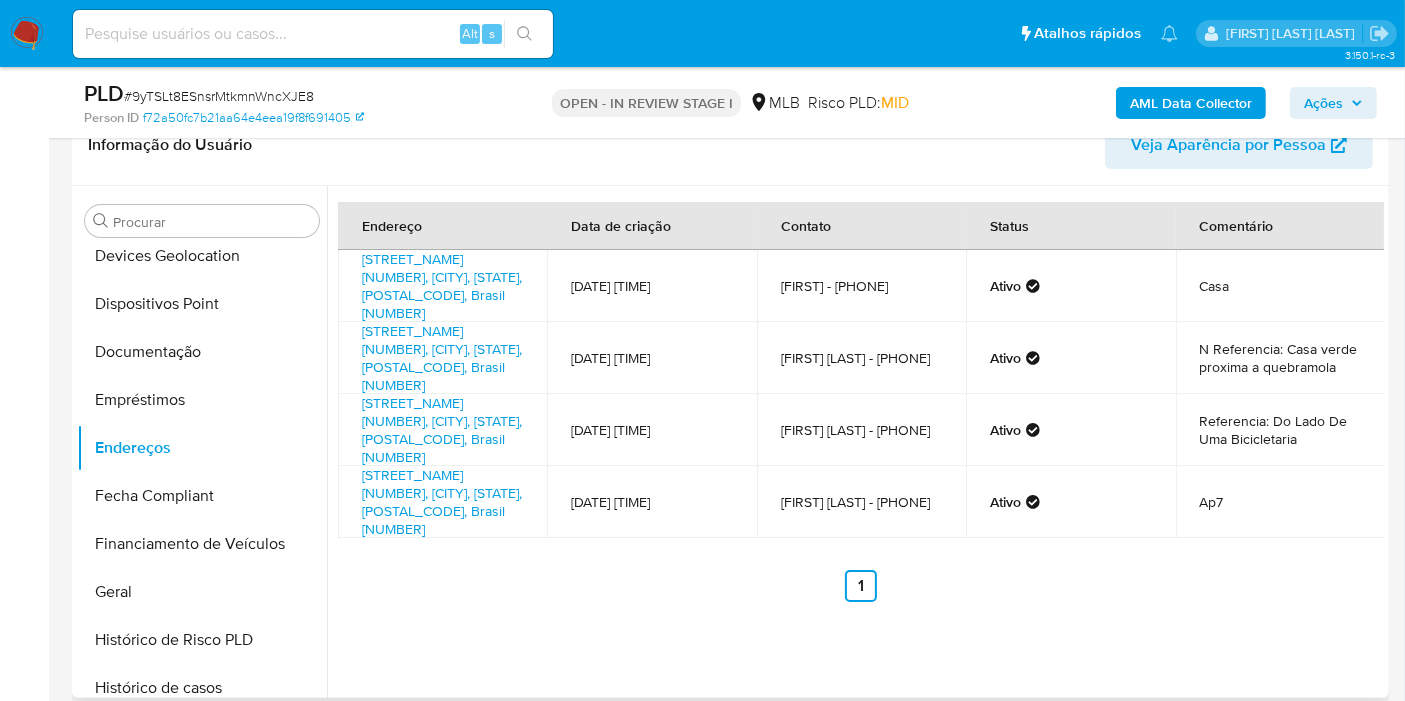 scroll, scrollTop: 444, scrollLeft: 0, axis: vertical 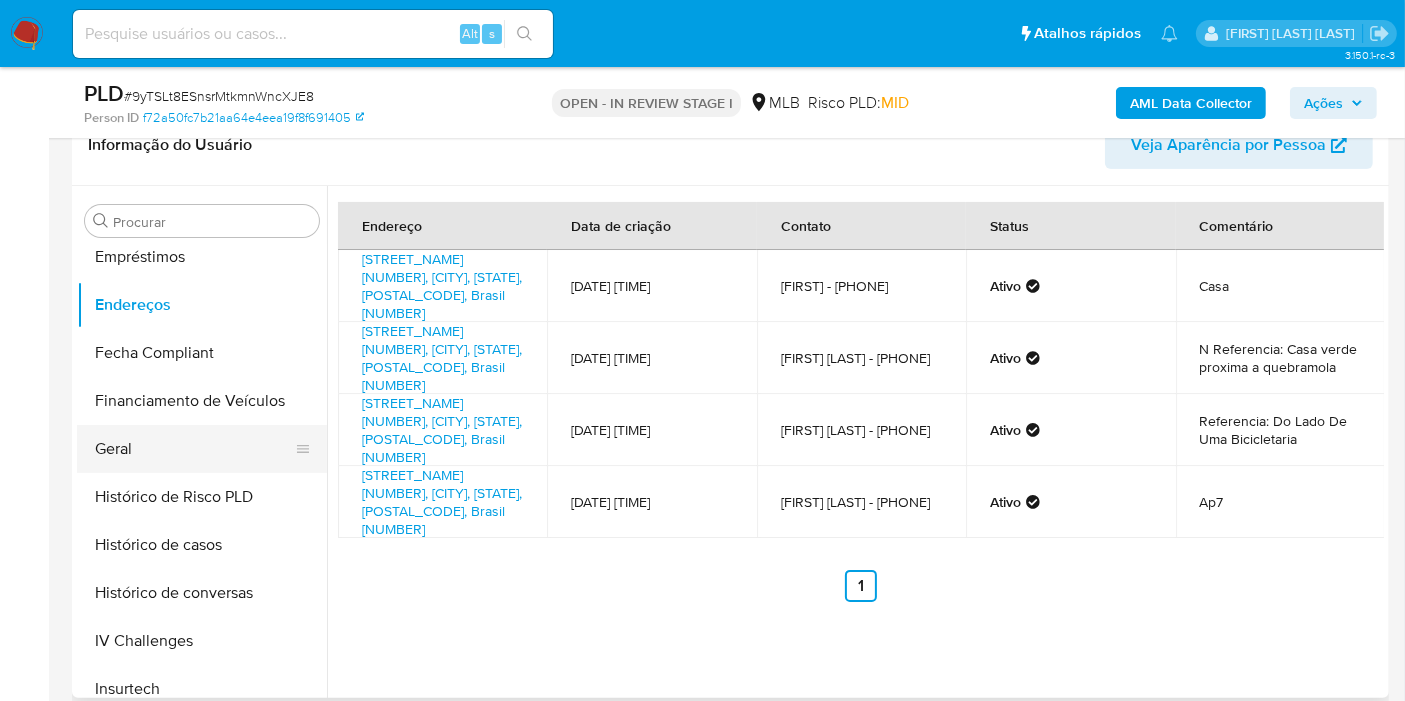 click on "Geral" at bounding box center (194, 449) 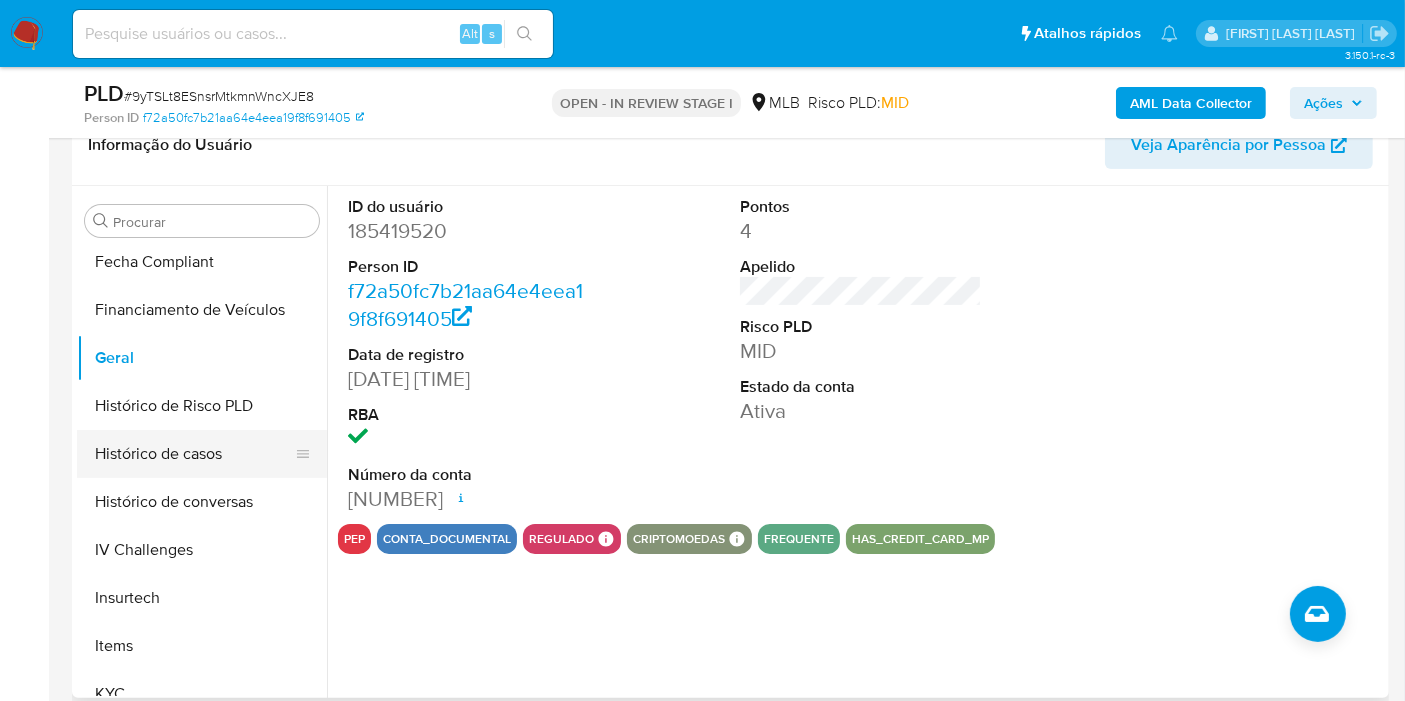 scroll, scrollTop: 666, scrollLeft: 0, axis: vertical 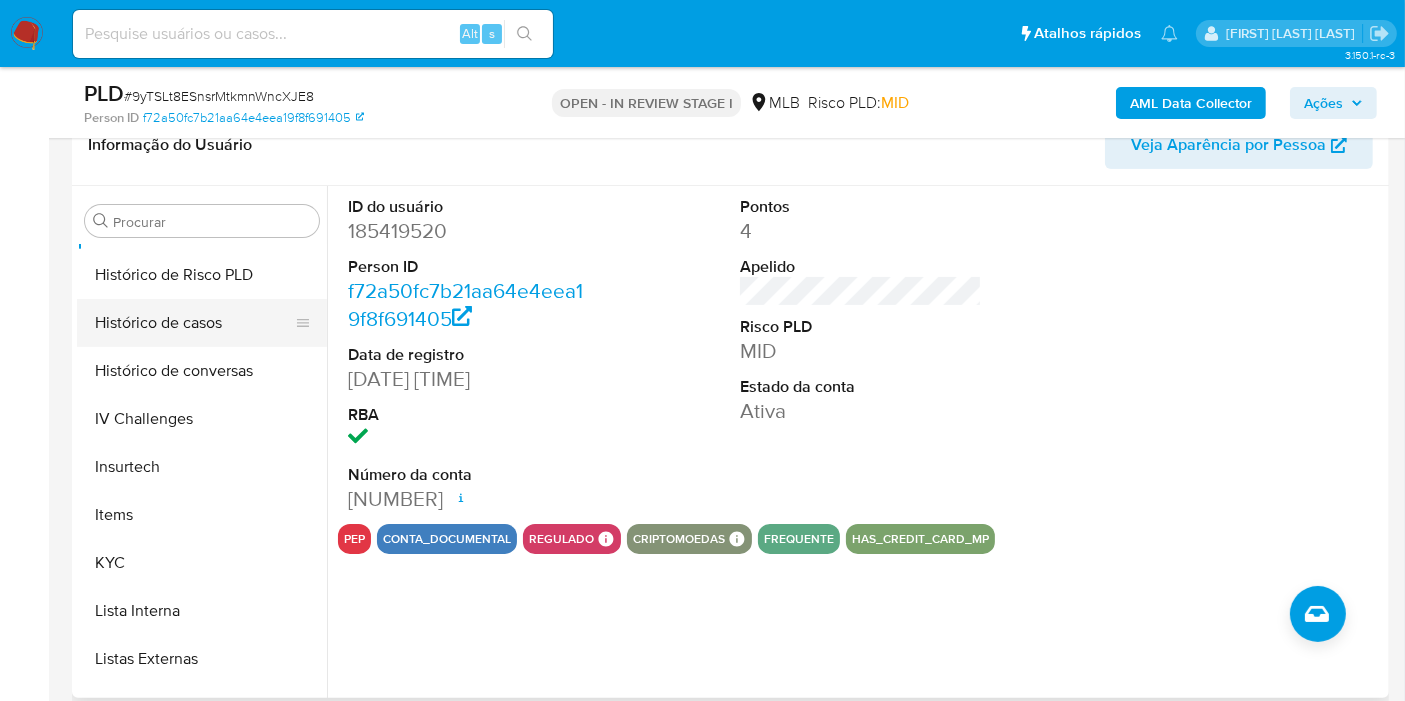 click on "Histórico de casos" at bounding box center [194, 323] 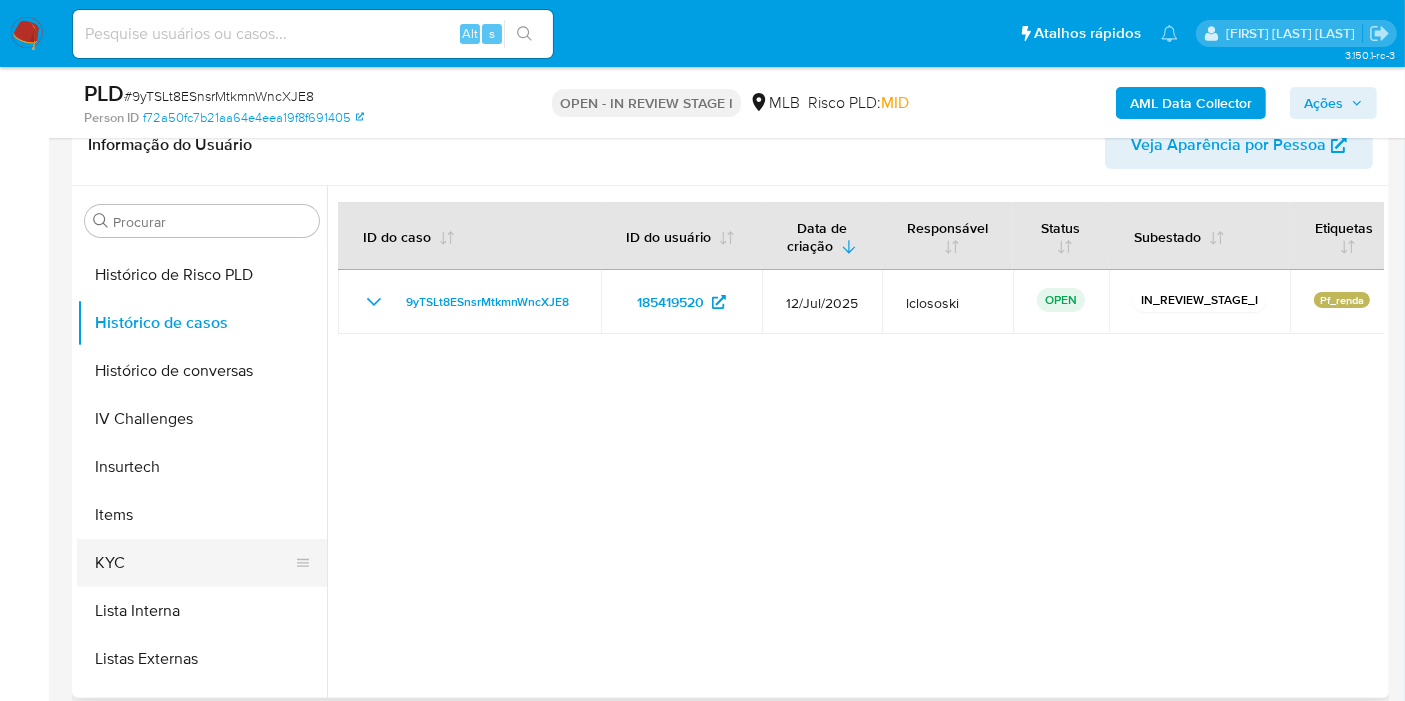 click on "KYC" at bounding box center [194, 563] 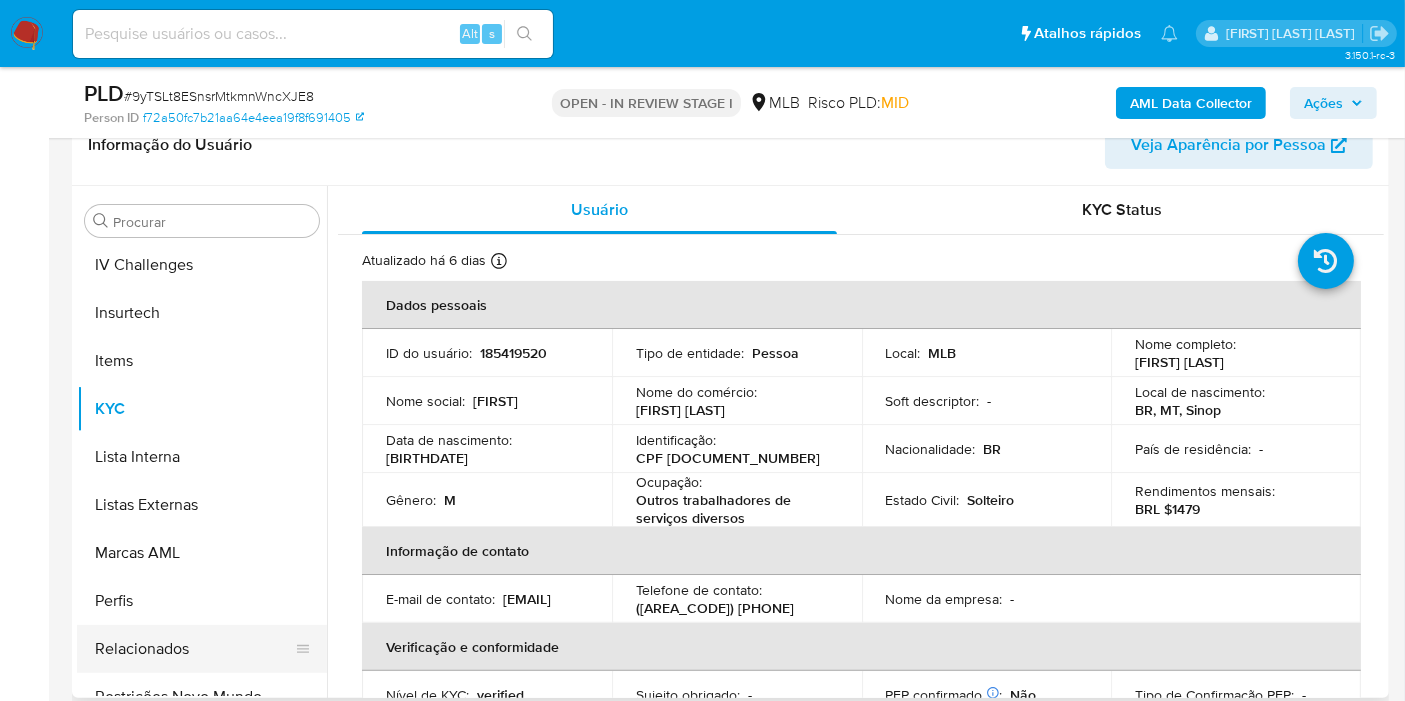 scroll, scrollTop: 844, scrollLeft: 0, axis: vertical 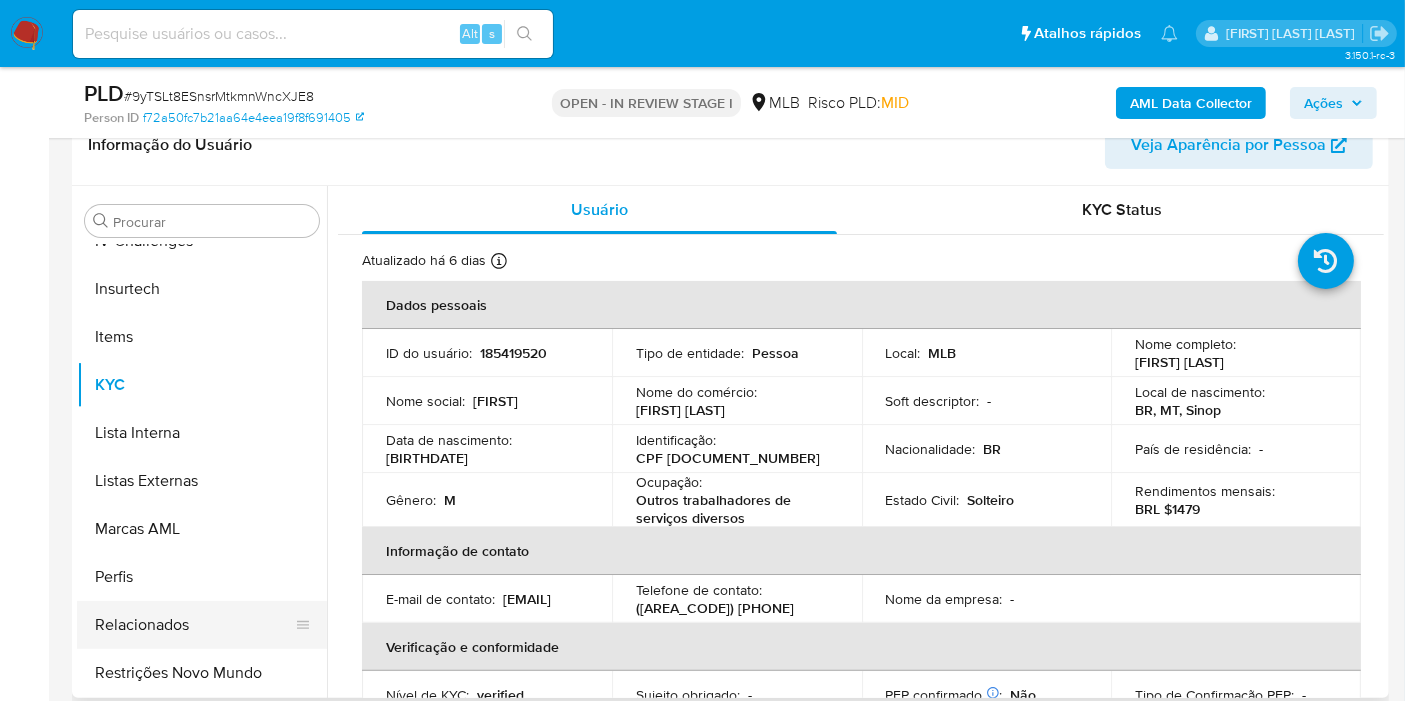 click on "Restrições Novo Mundo" at bounding box center (202, 673) 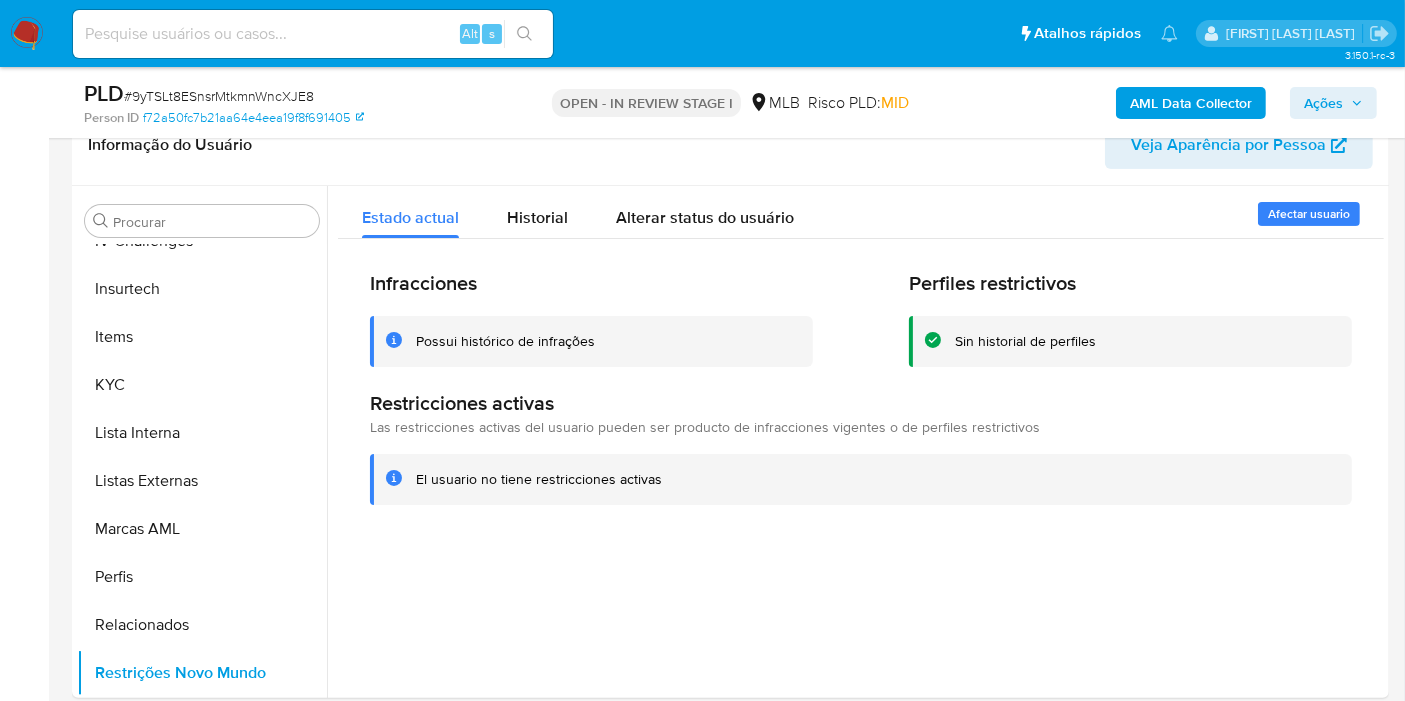 click on "# 9yTSLt8ESnsrMtkmnWncXJE8" at bounding box center [219, 96] 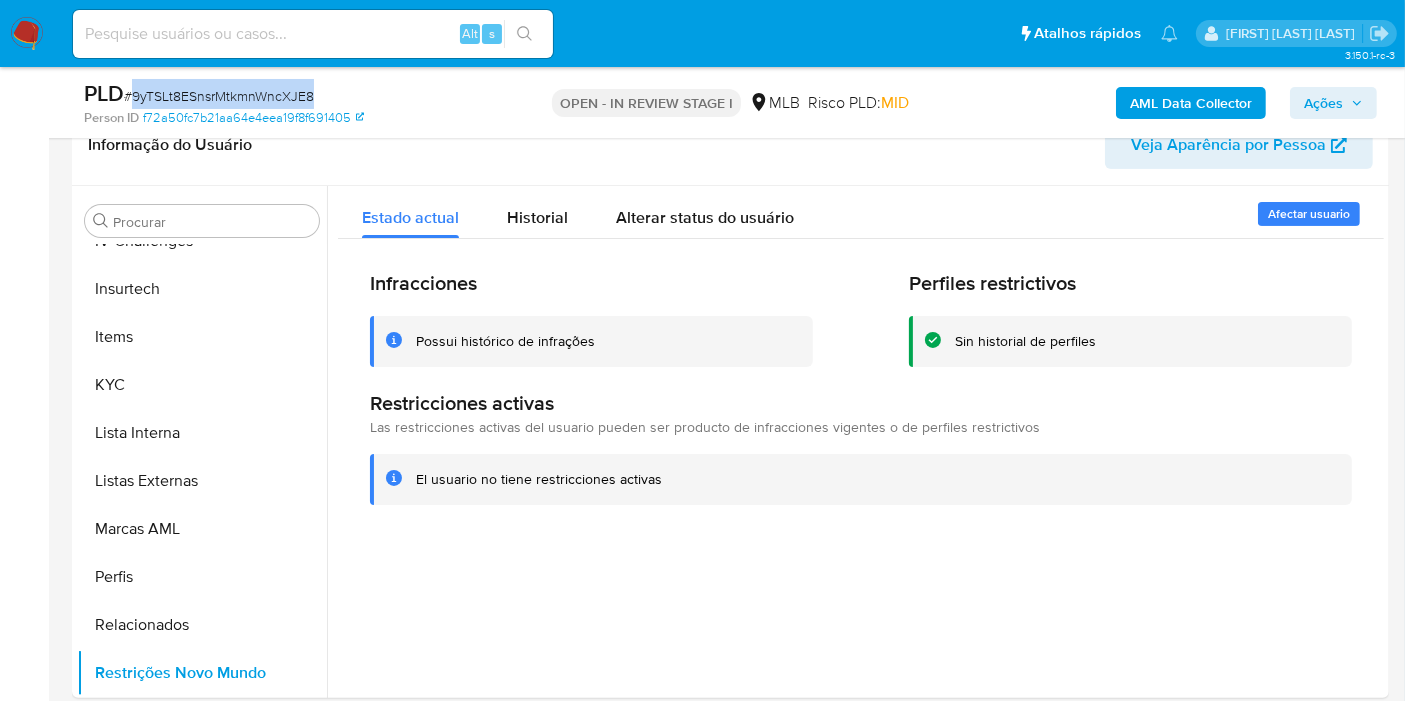 click on "# 9yTSLt8ESnsrMtkmnWncXJE8" at bounding box center [219, 96] 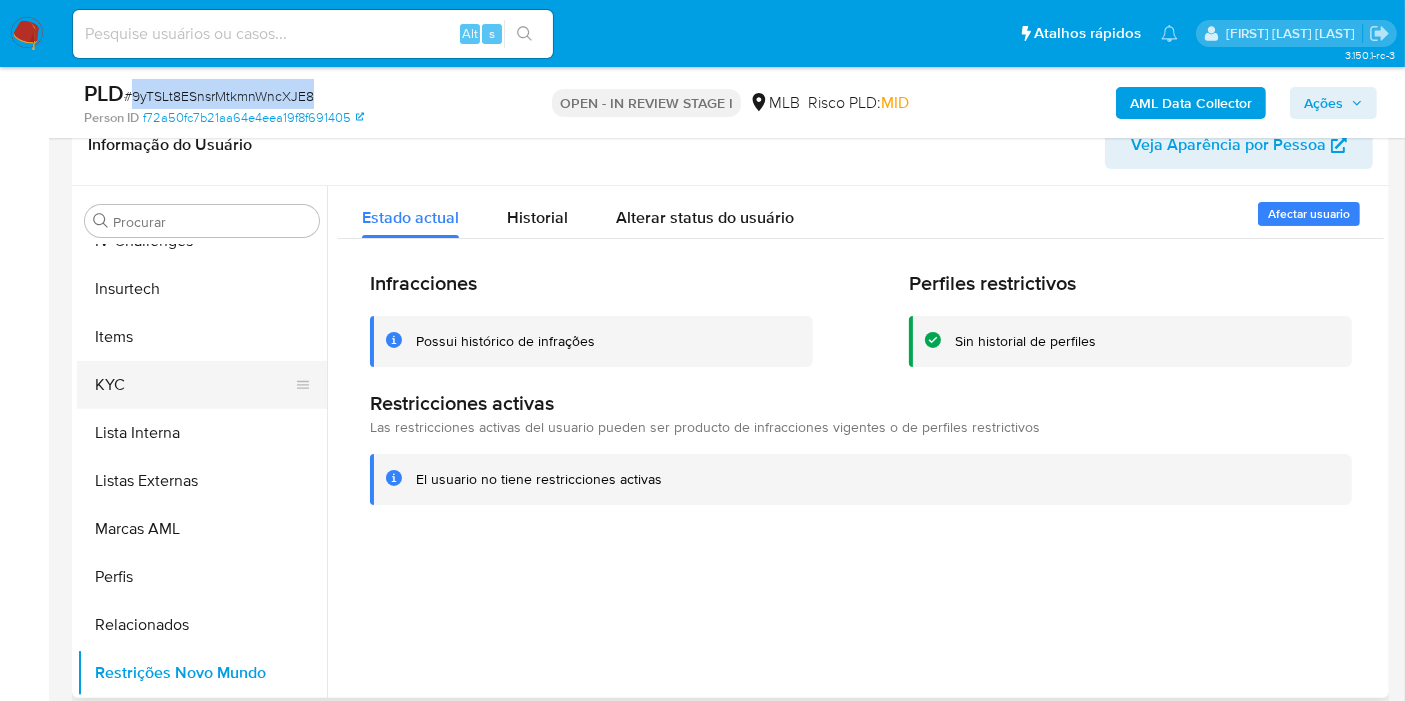 click on "KYC" at bounding box center [194, 385] 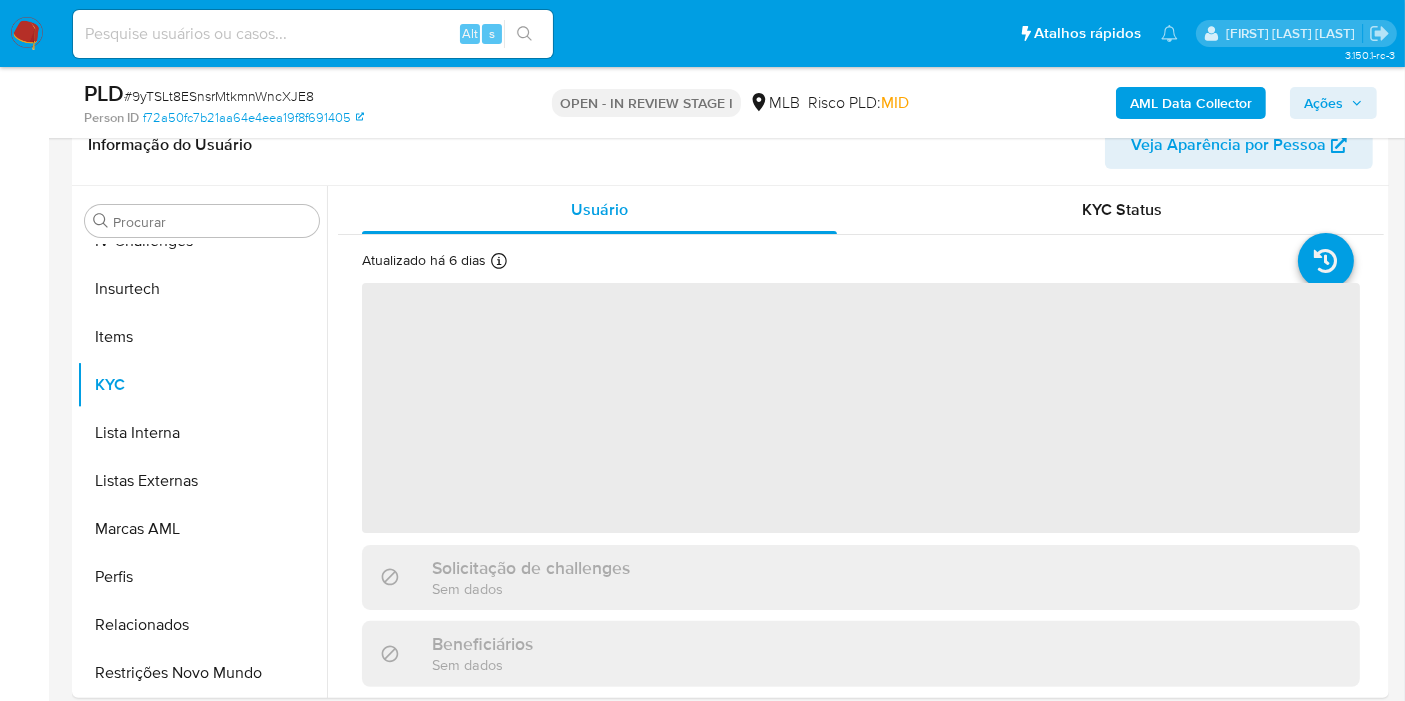 click on "Person ID f72a50fc7b21aa64e4eea19f8f691405" at bounding box center (297, 118) 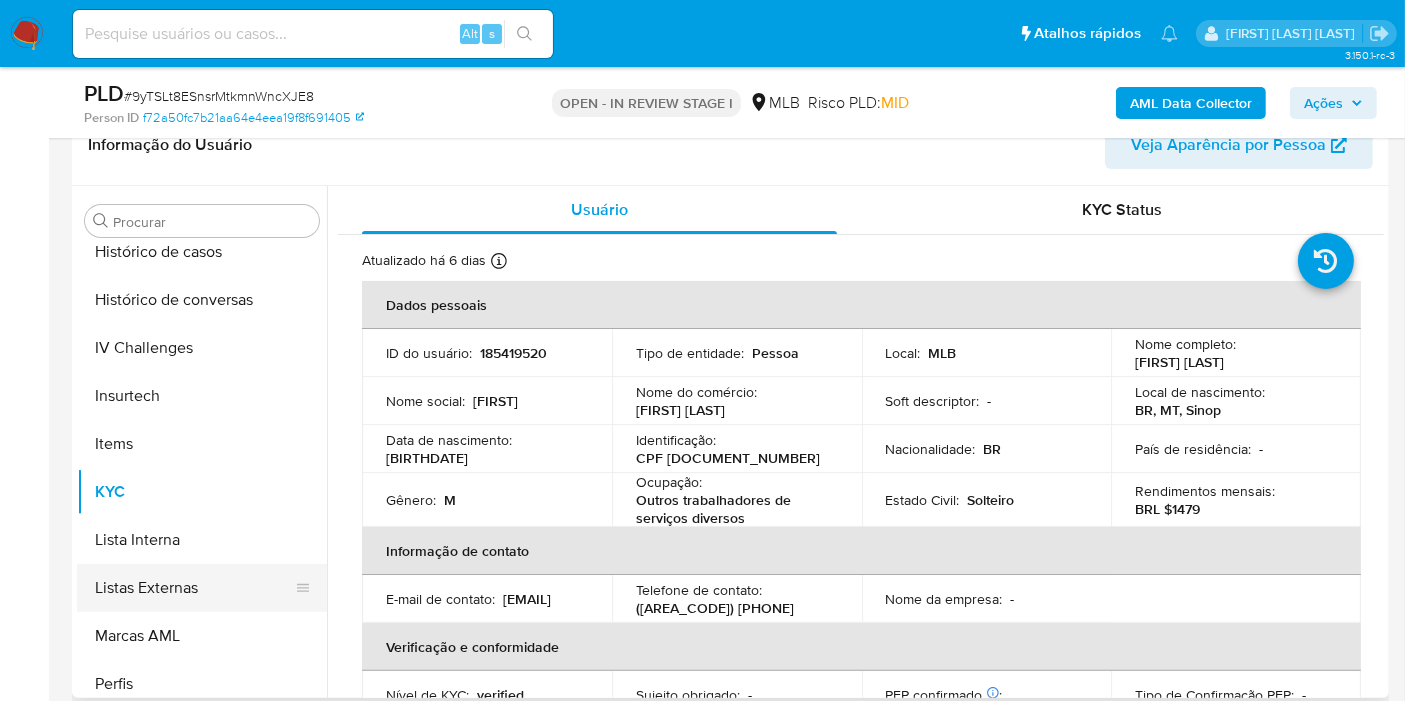 scroll, scrollTop: 622, scrollLeft: 0, axis: vertical 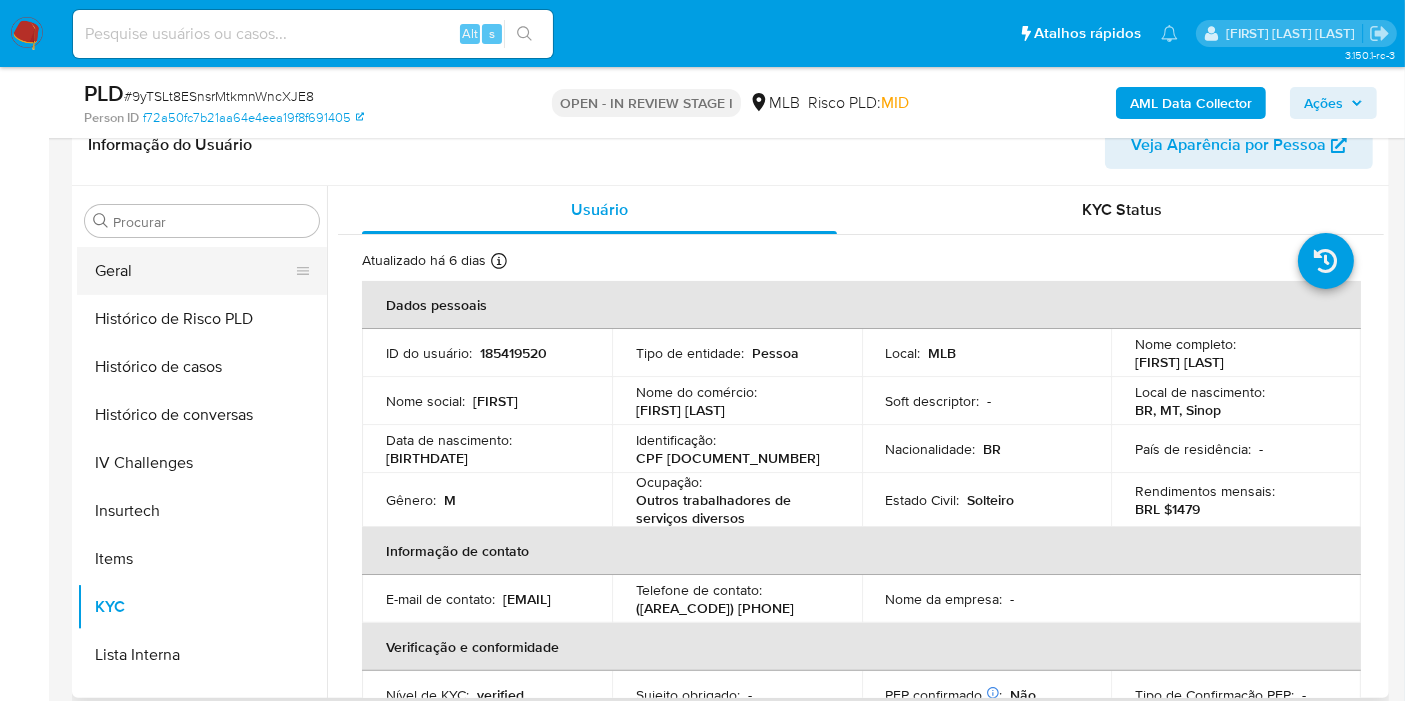 click on "Geral" at bounding box center [194, 271] 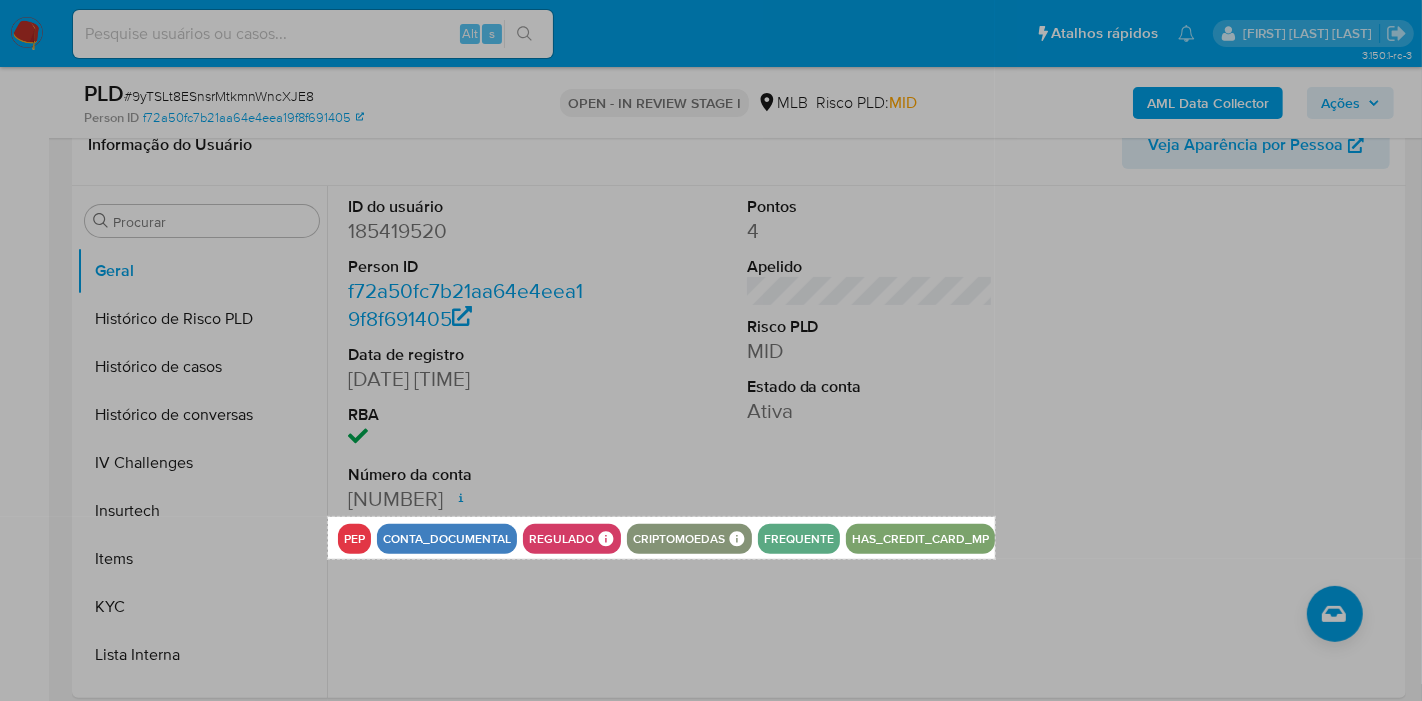 drag, startPoint x: 328, startPoint y: 516, endPoint x: 995, endPoint y: 558, distance: 668.32104 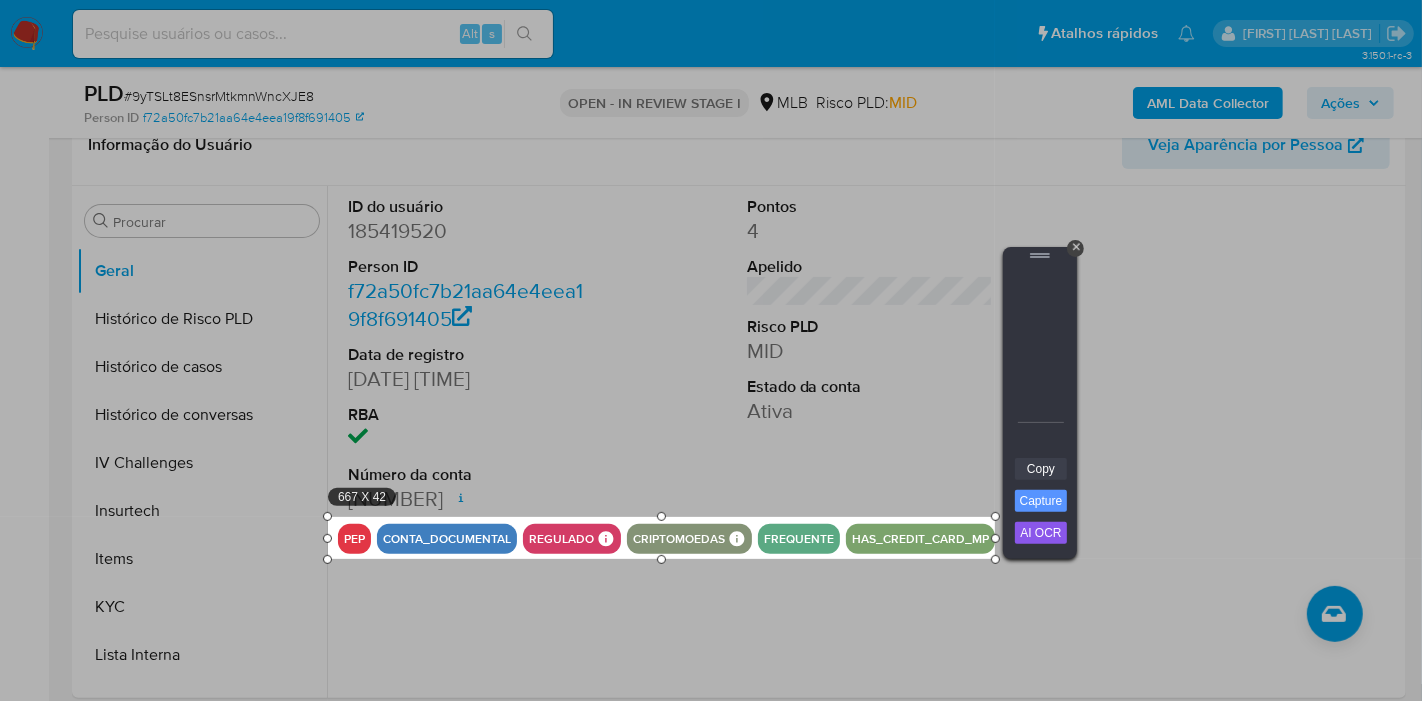 click on "Copy" at bounding box center (1041, 469) 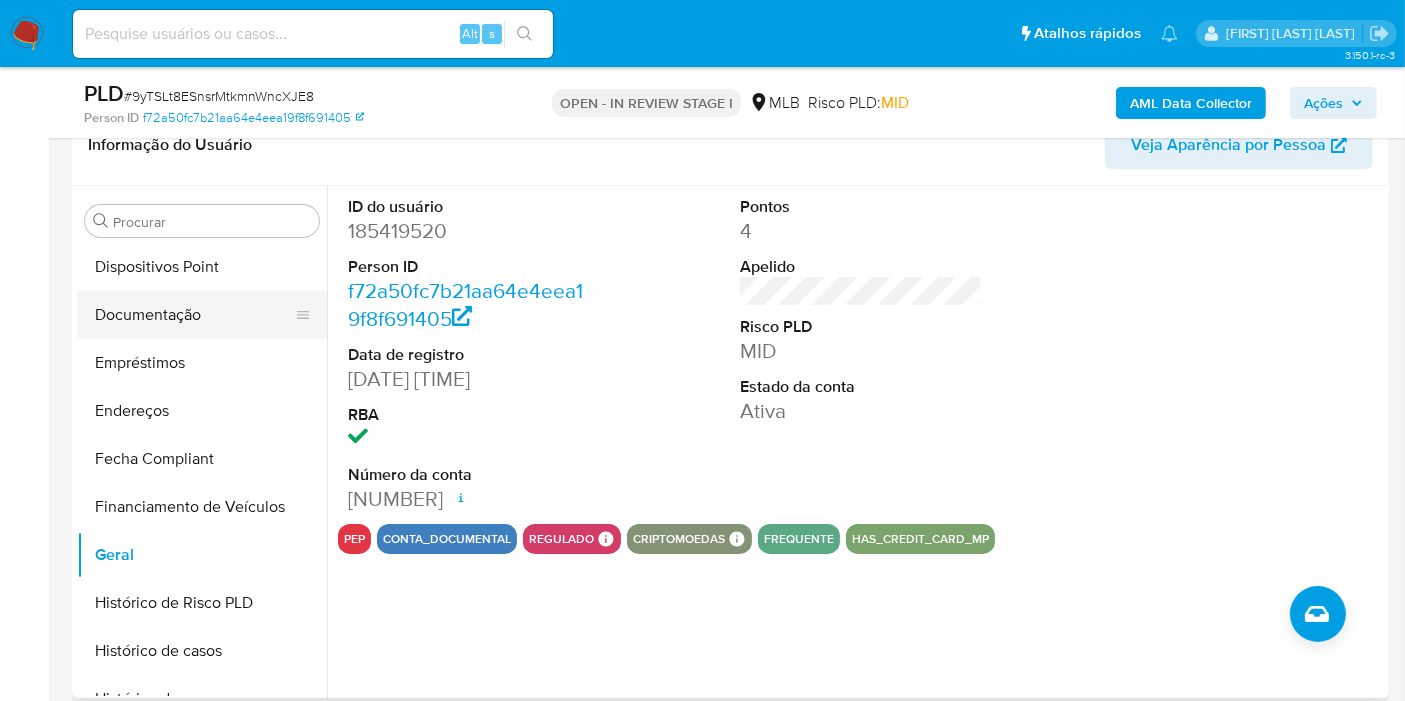 scroll, scrollTop: 288, scrollLeft: 0, axis: vertical 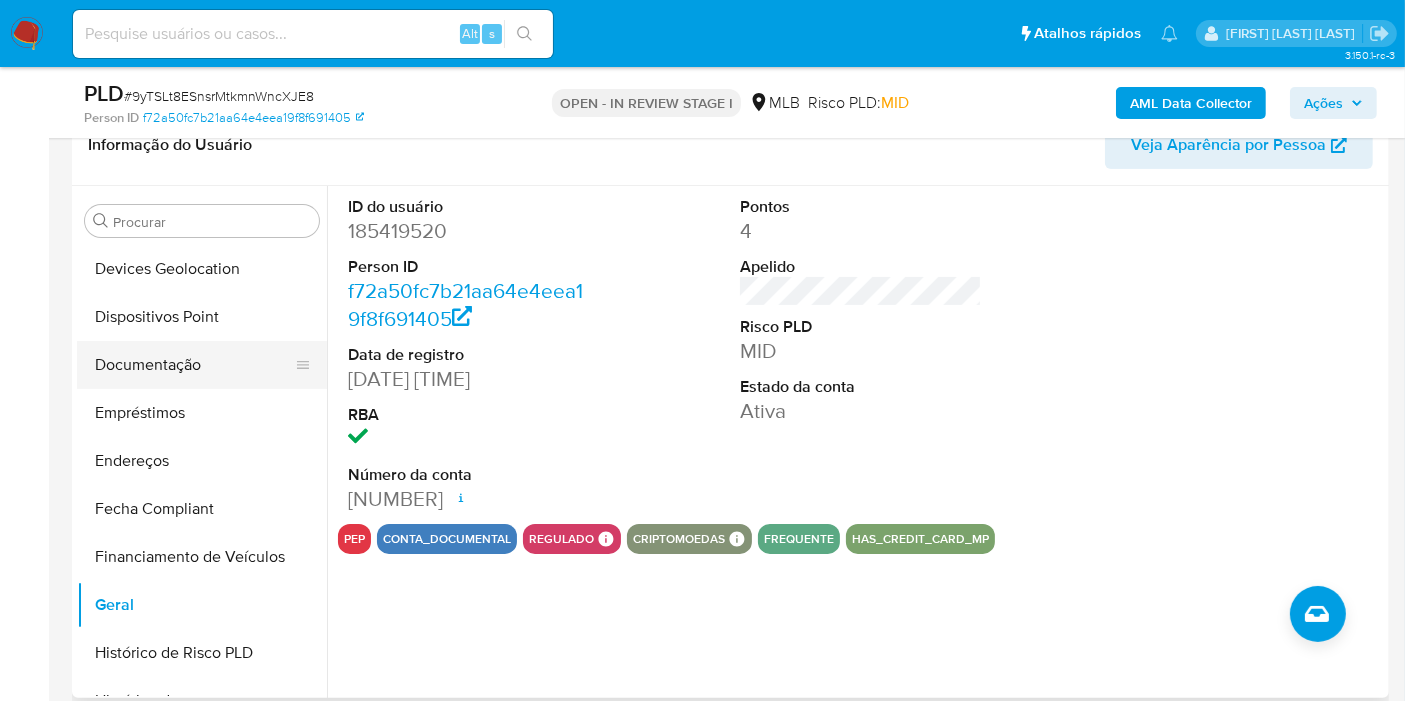 click on "Documentação" at bounding box center (194, 365) 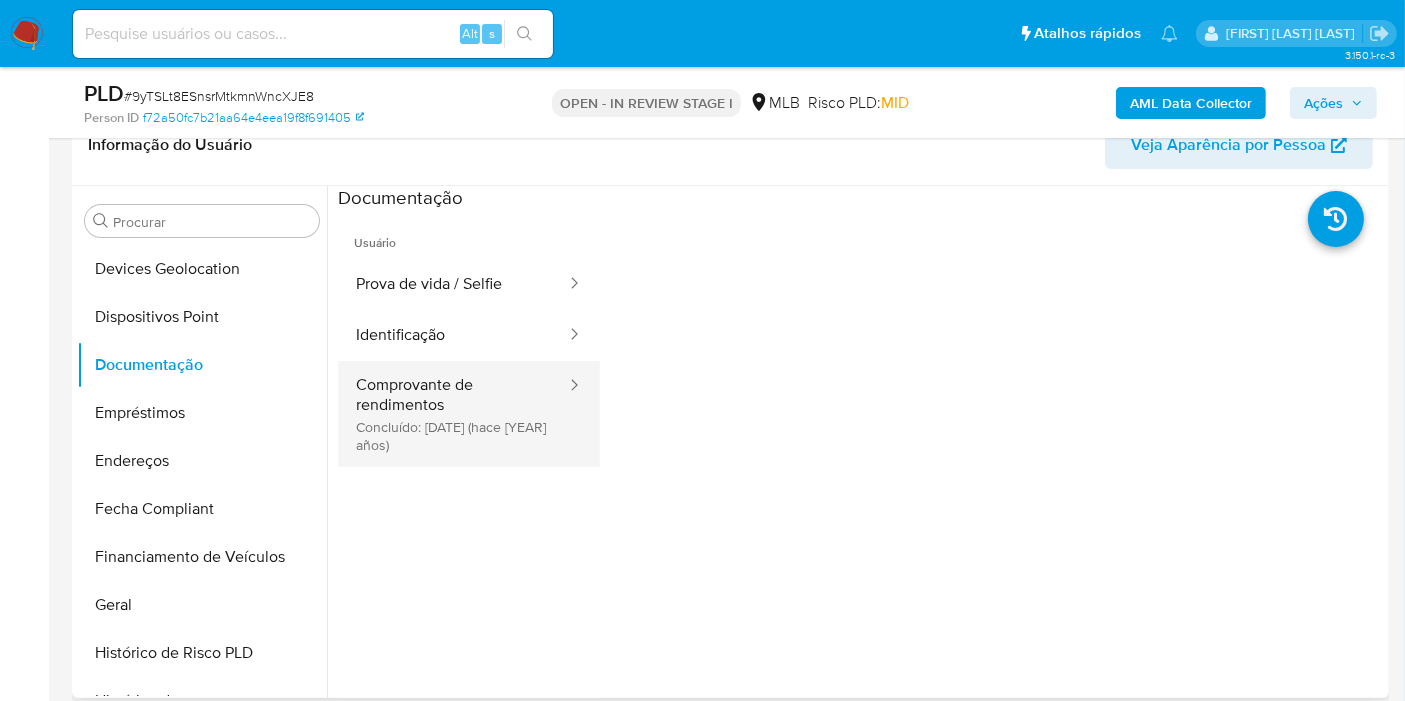 click on "Comprovante de rendimentos Concluído: 08/10/2022 (hace 3 años)" at bounding box center [453, 414] 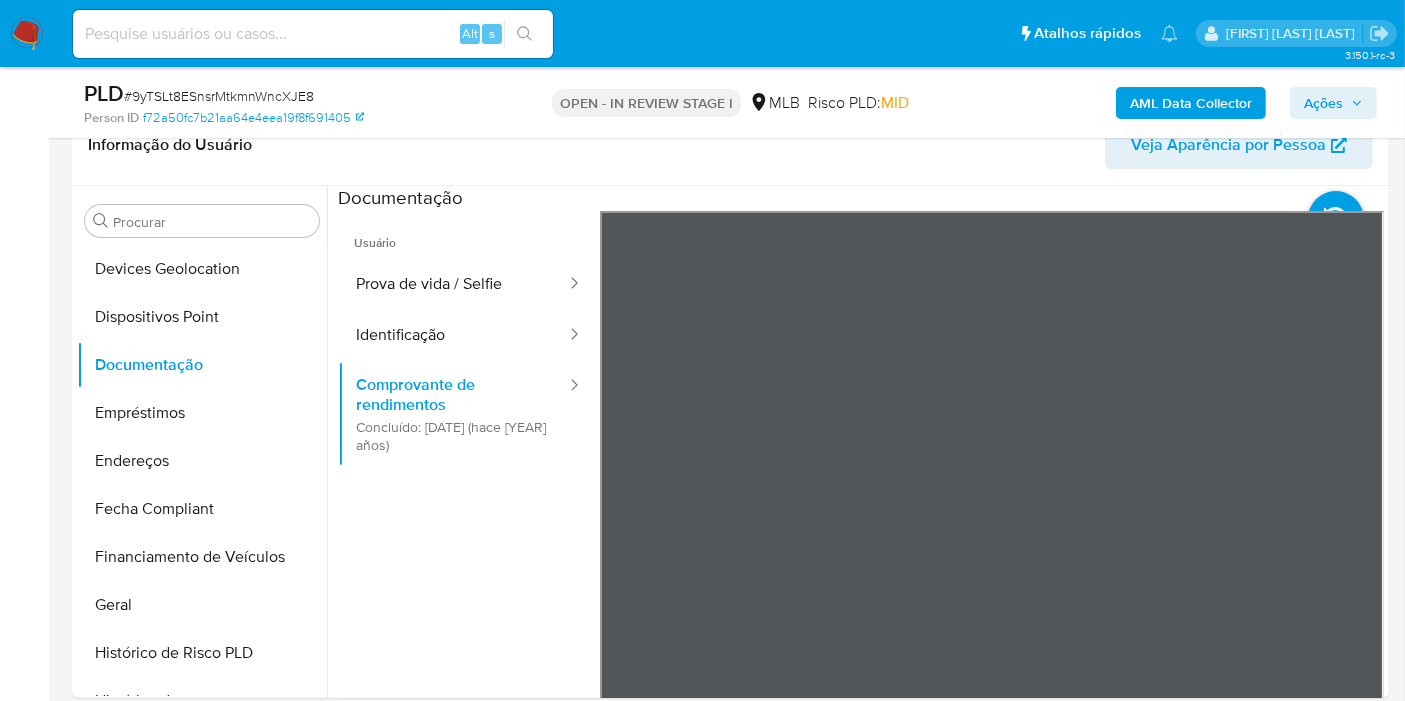 click on "Ações" at bounding box center [1323, 103] 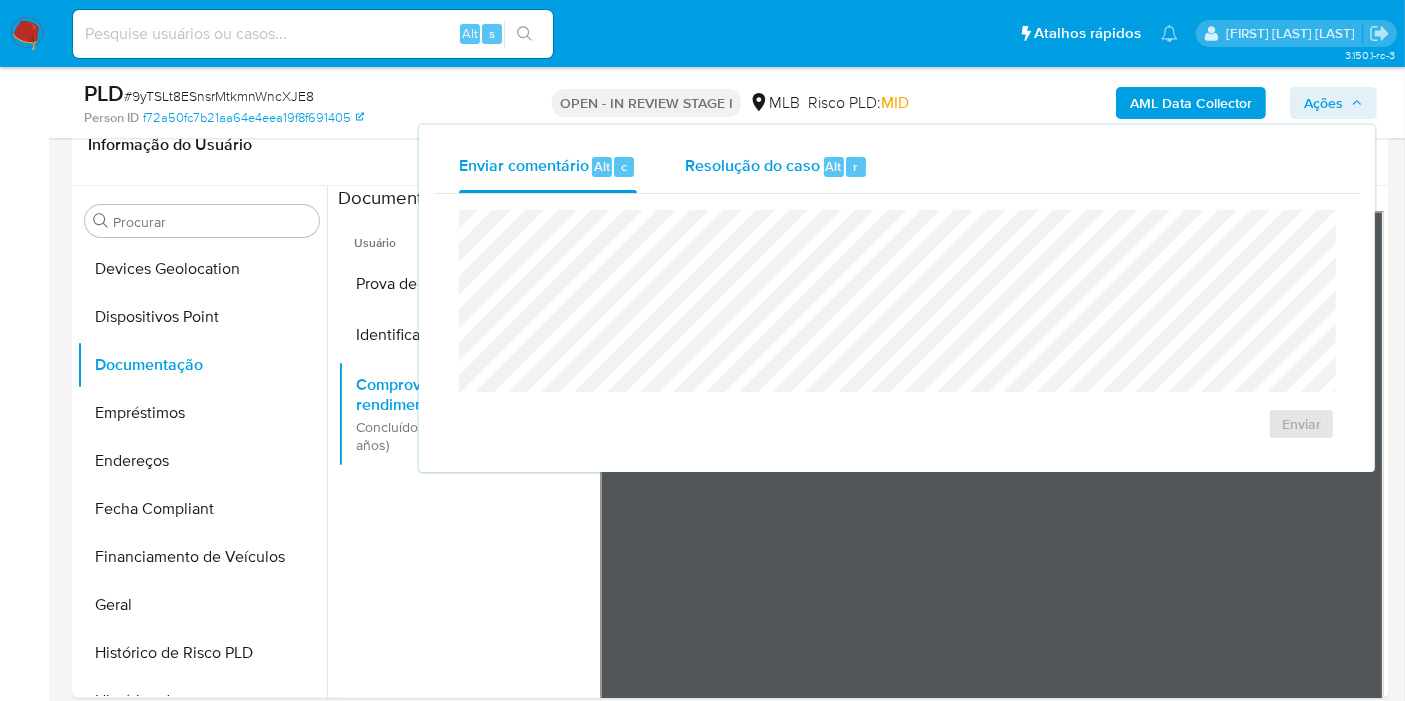 click on "Resolução do caso Alt r" at bounding box center [776, 167] 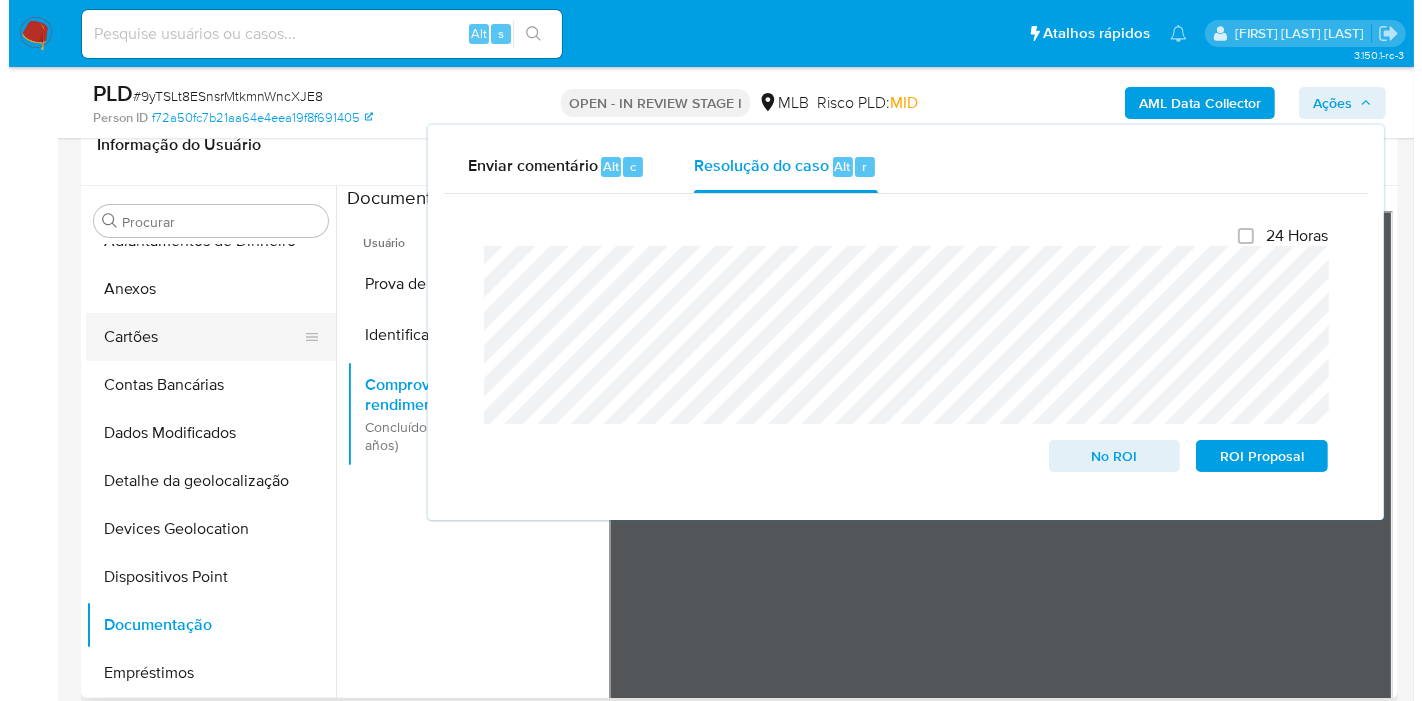 scroll, scrollTop: 0, scrollLeft: 0, axis: both 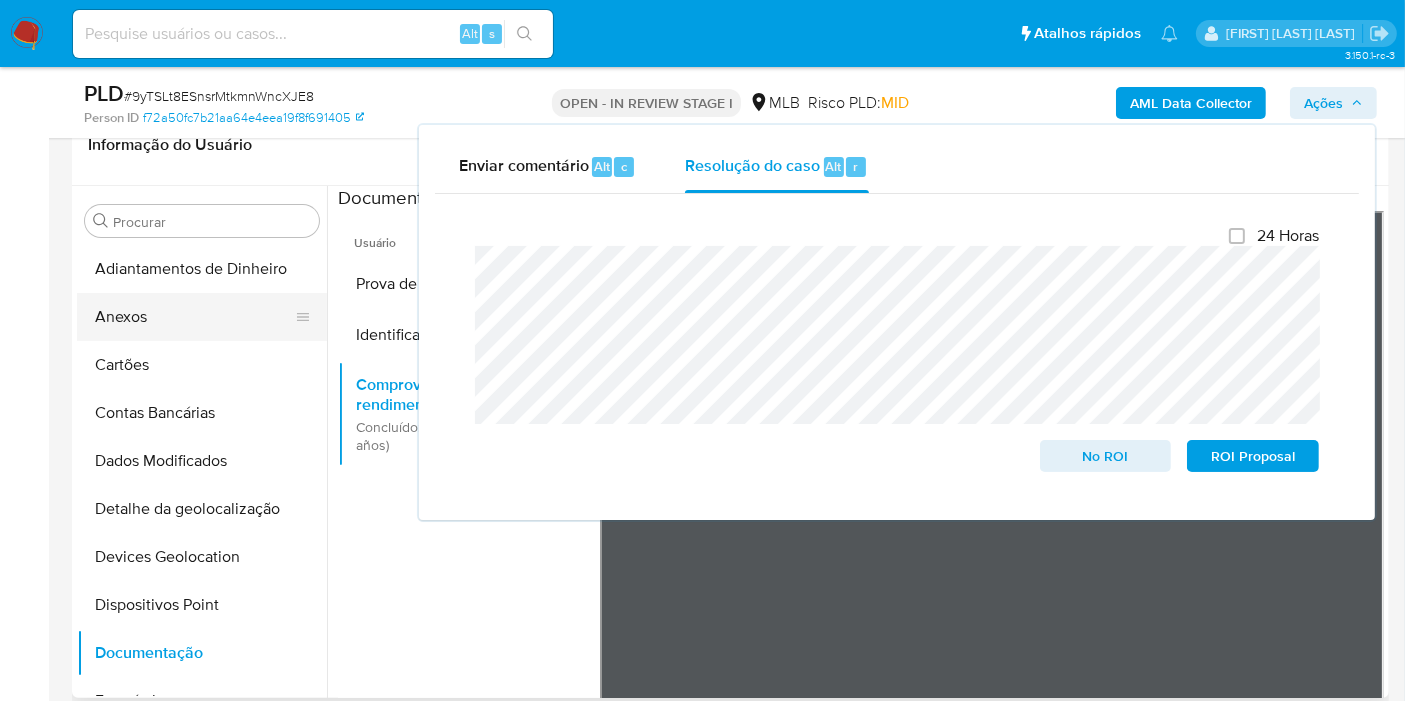 click on "Anexos" at bounding box center (194, 317) 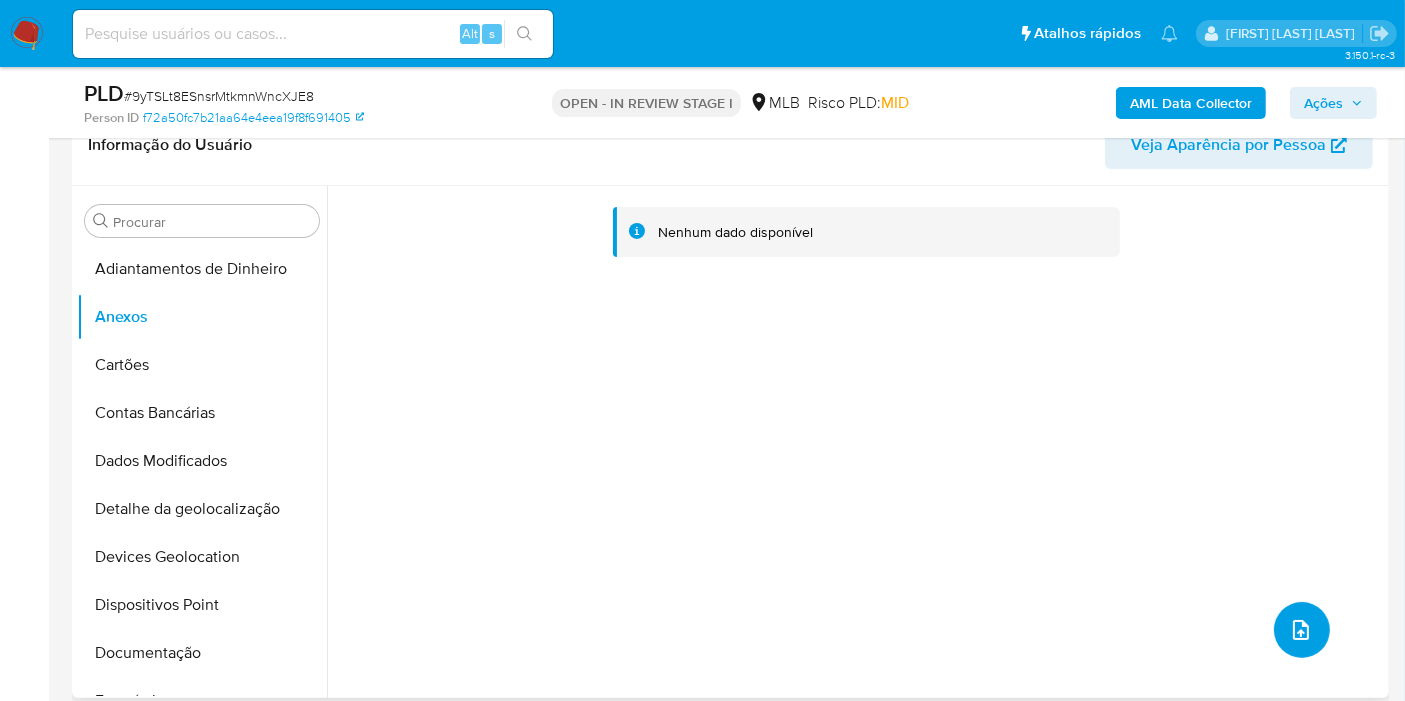 click 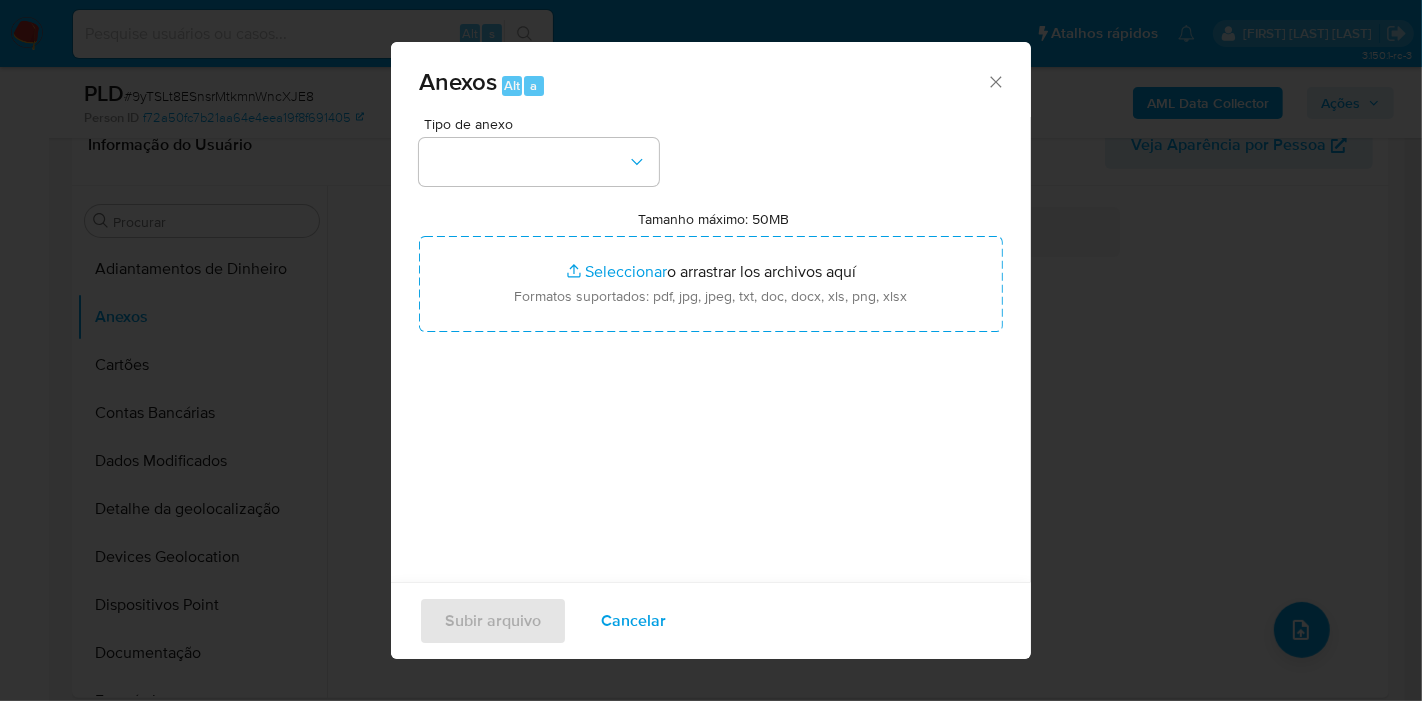 click at bounding box center (539, 162) 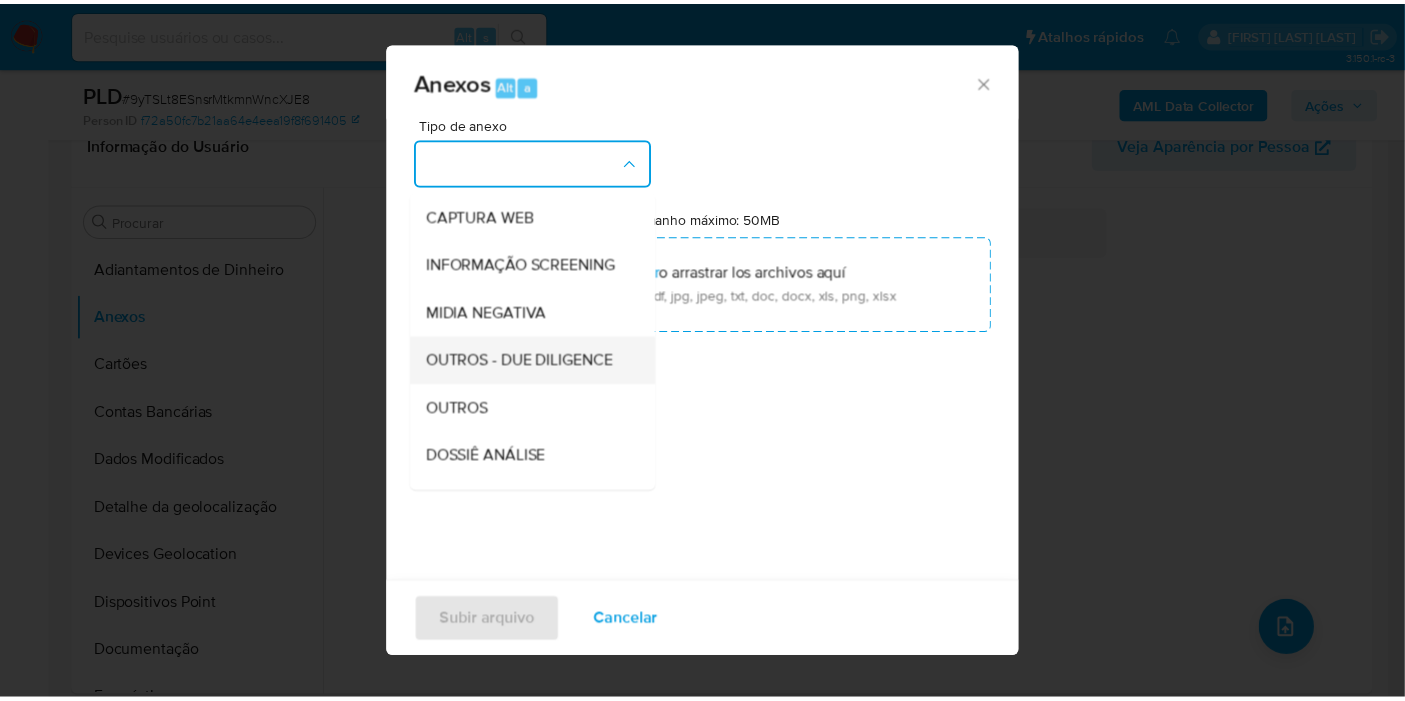 scroll, scrollTop: 222, scrollLeft: 0, axis: vertical 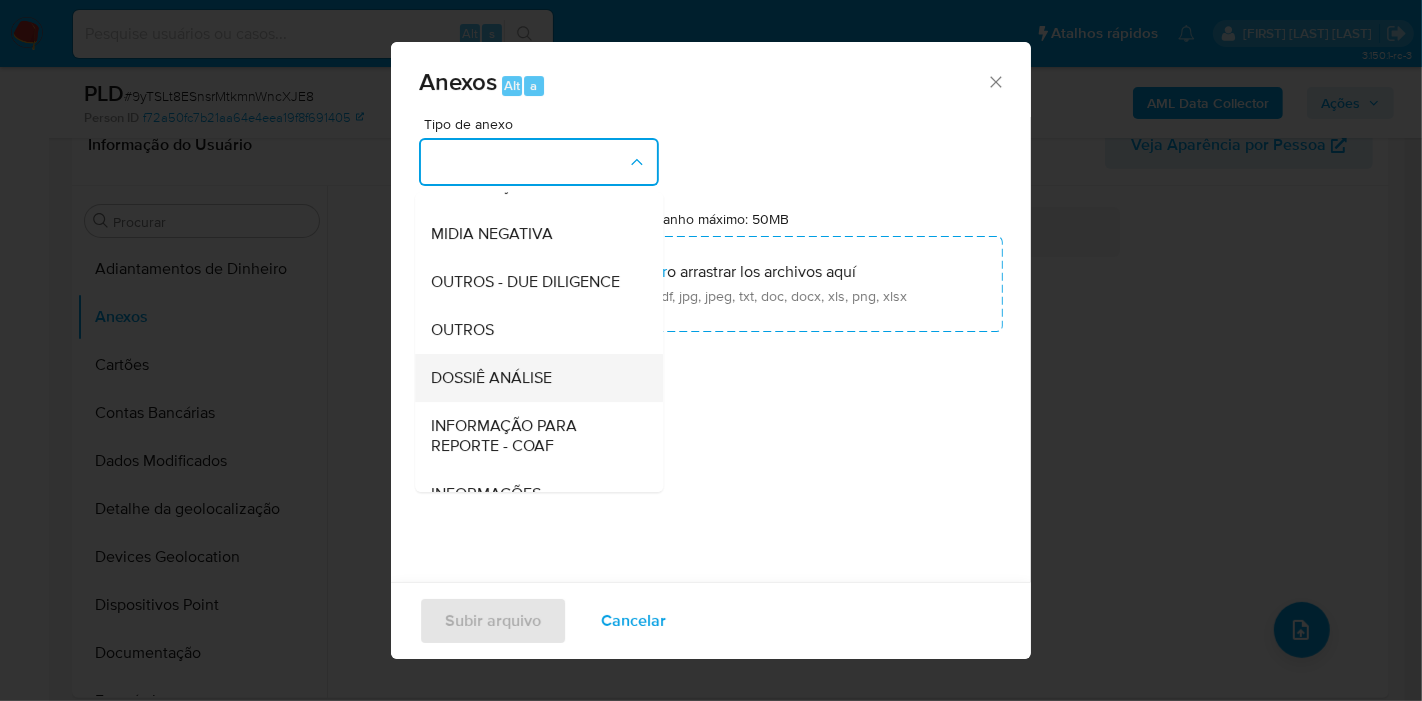 click on "DOSSIÊ ANÁLISE" at bounding box center (491, 378) 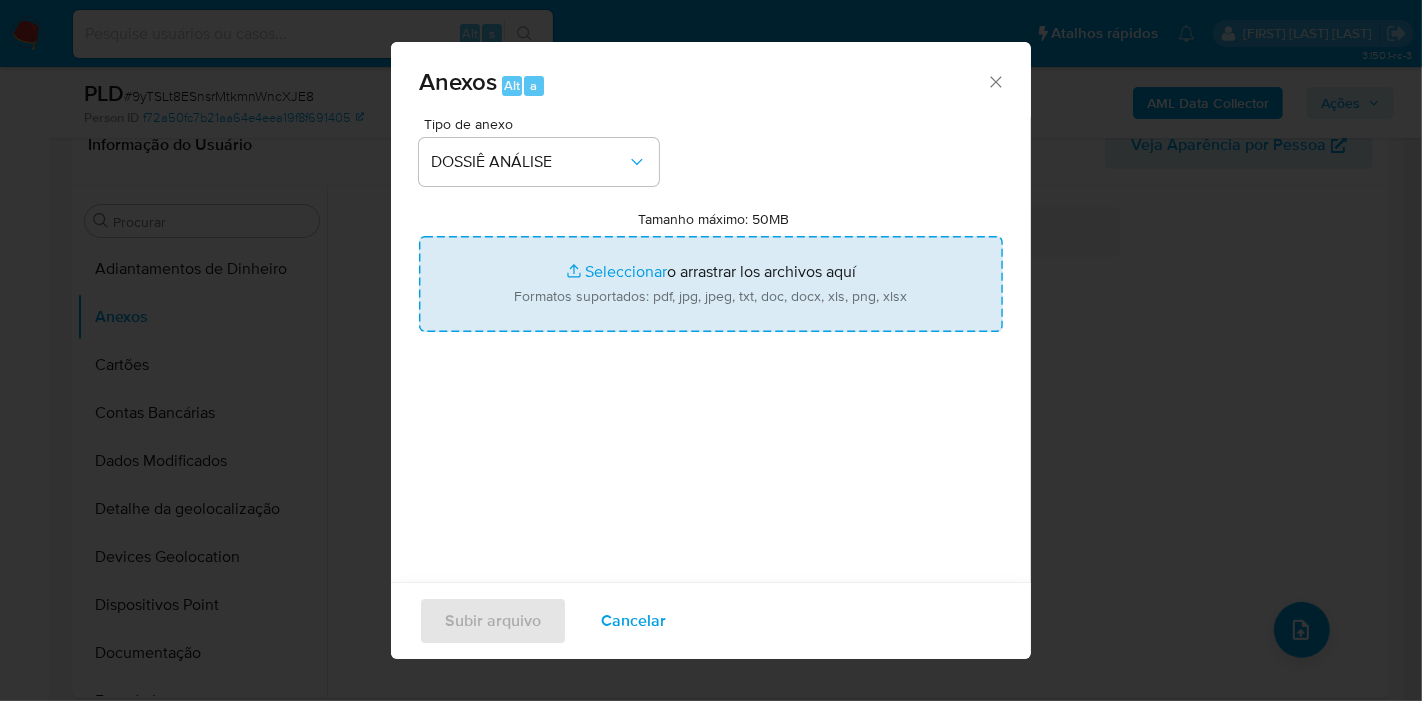 click on "Tamanho máximo: 50MB Seleccionar archivos" at bounding box center [711, 284] 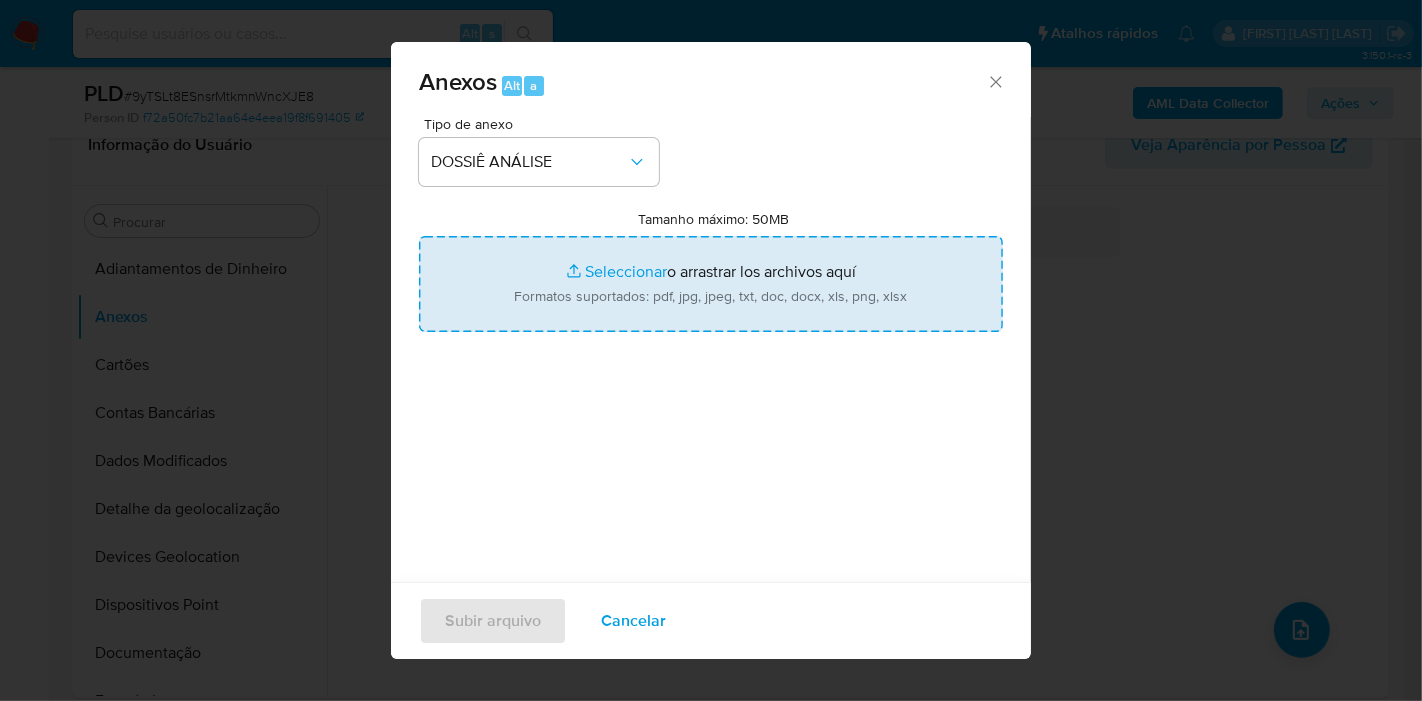 type on "C:\fakepath\SAR - XXXX - CPF 05538218147 - VINICIUS DE OLIVEIRA.pdf" 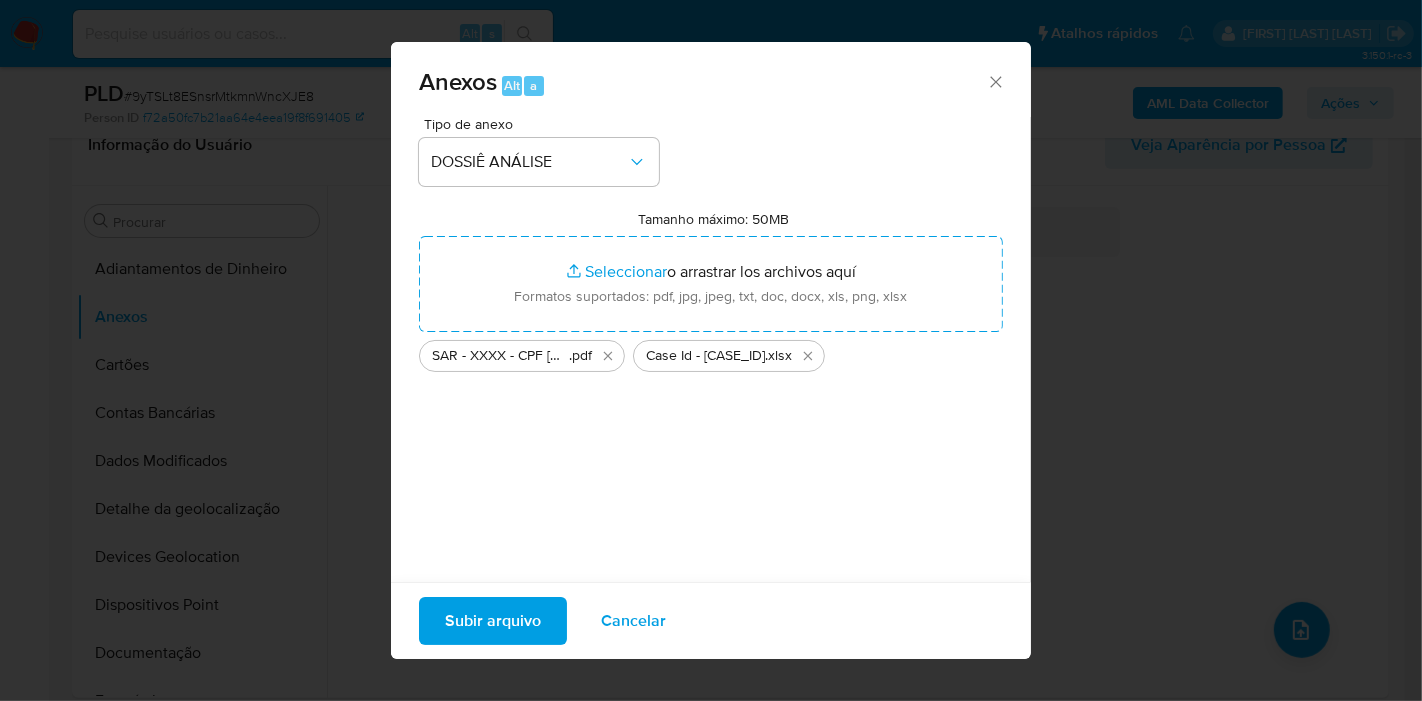 click on "Subir arquivo" at bounding box center (493, 621) 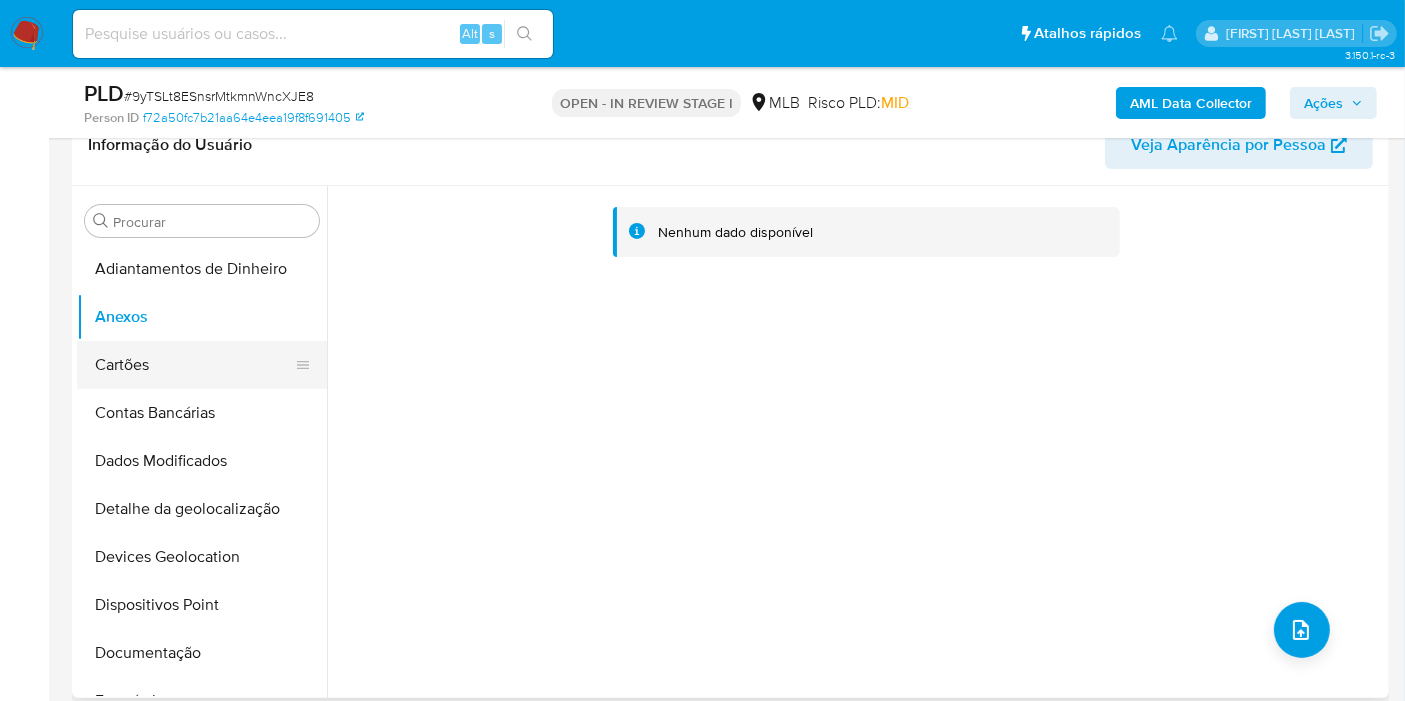 click on "Cartões" at bounding box center (194, 365) 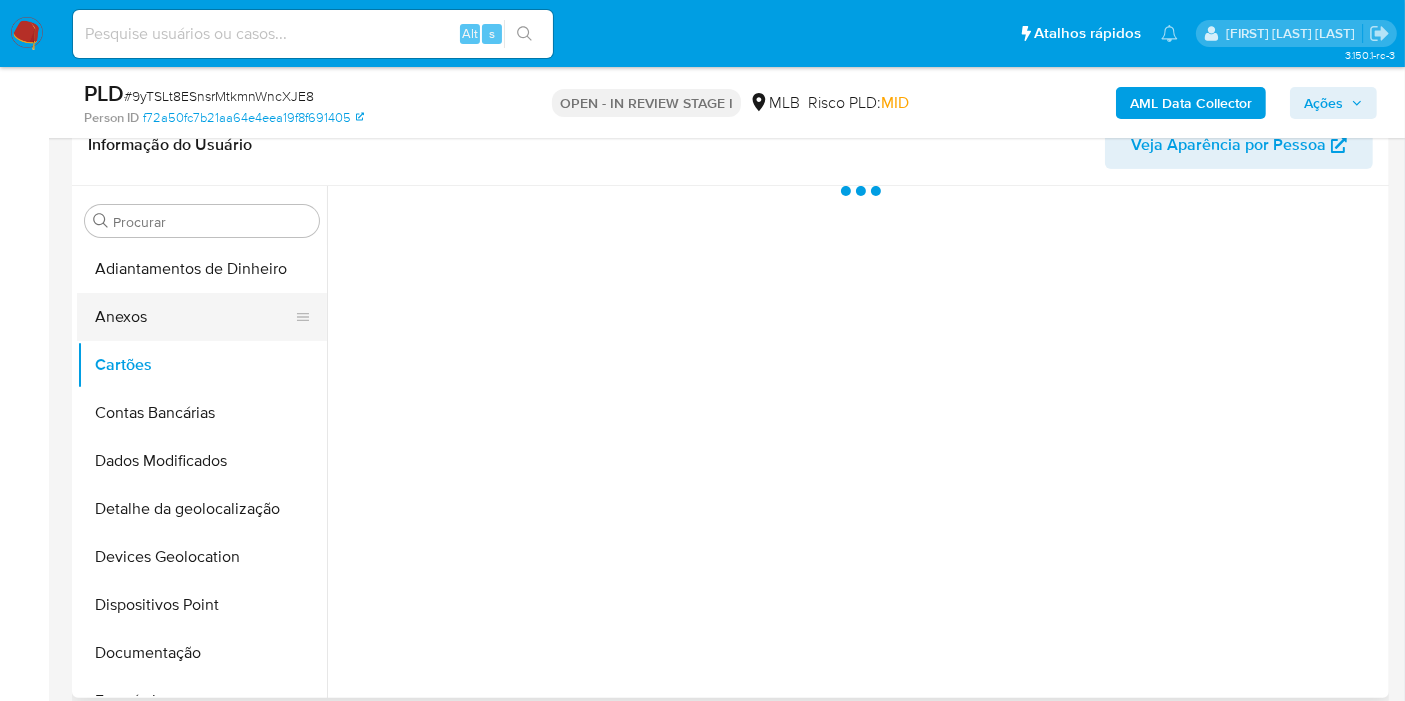 click on "Anexos" at bounding box center (194, 317) 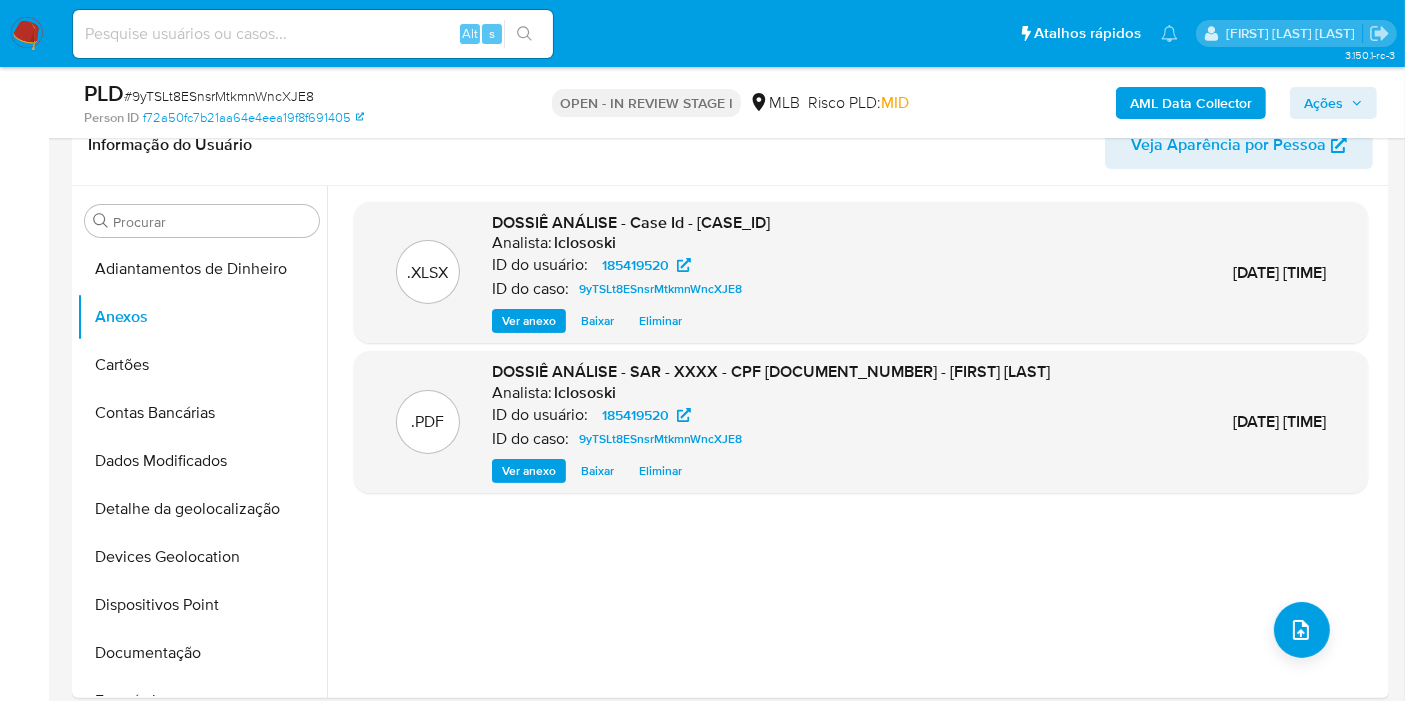 click on "Ações" at bounding box center (1323, 103) 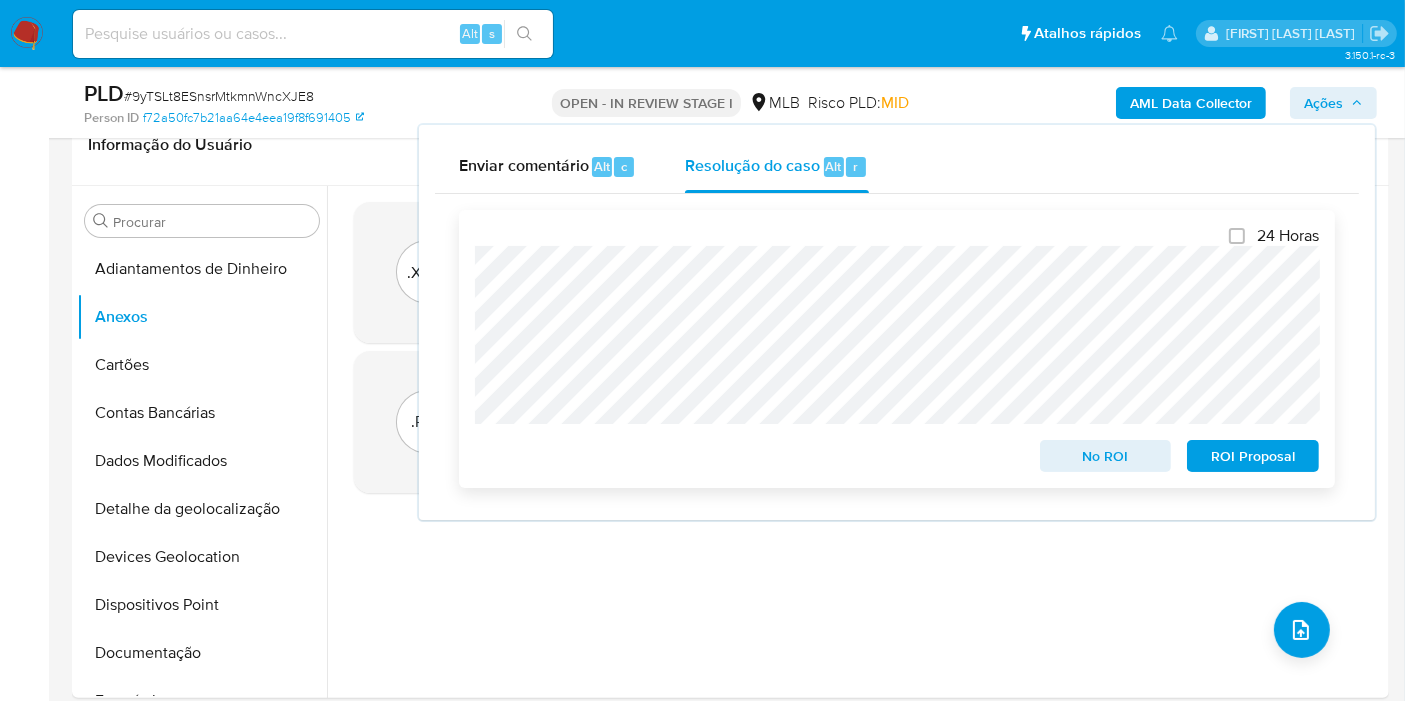 click on "ROI Proposal" at bounding box center (1253, 456) 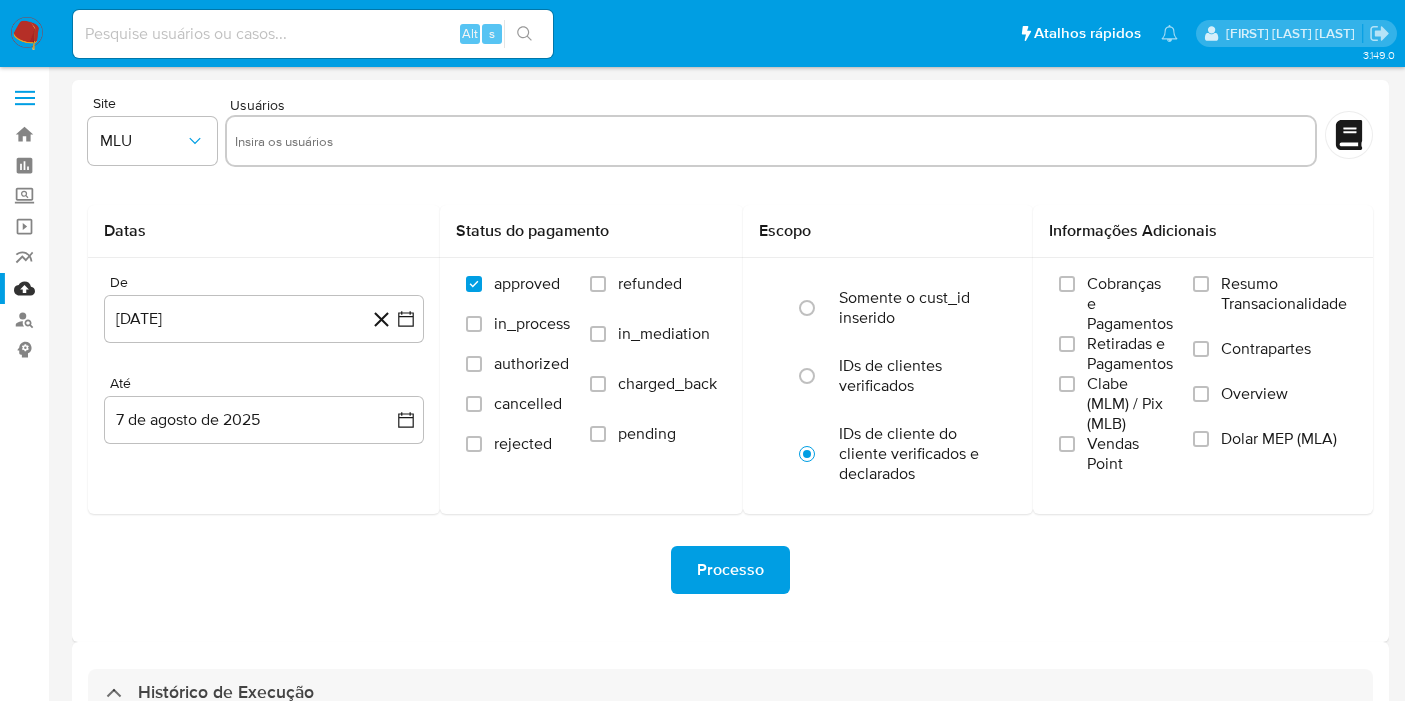 select on "10" 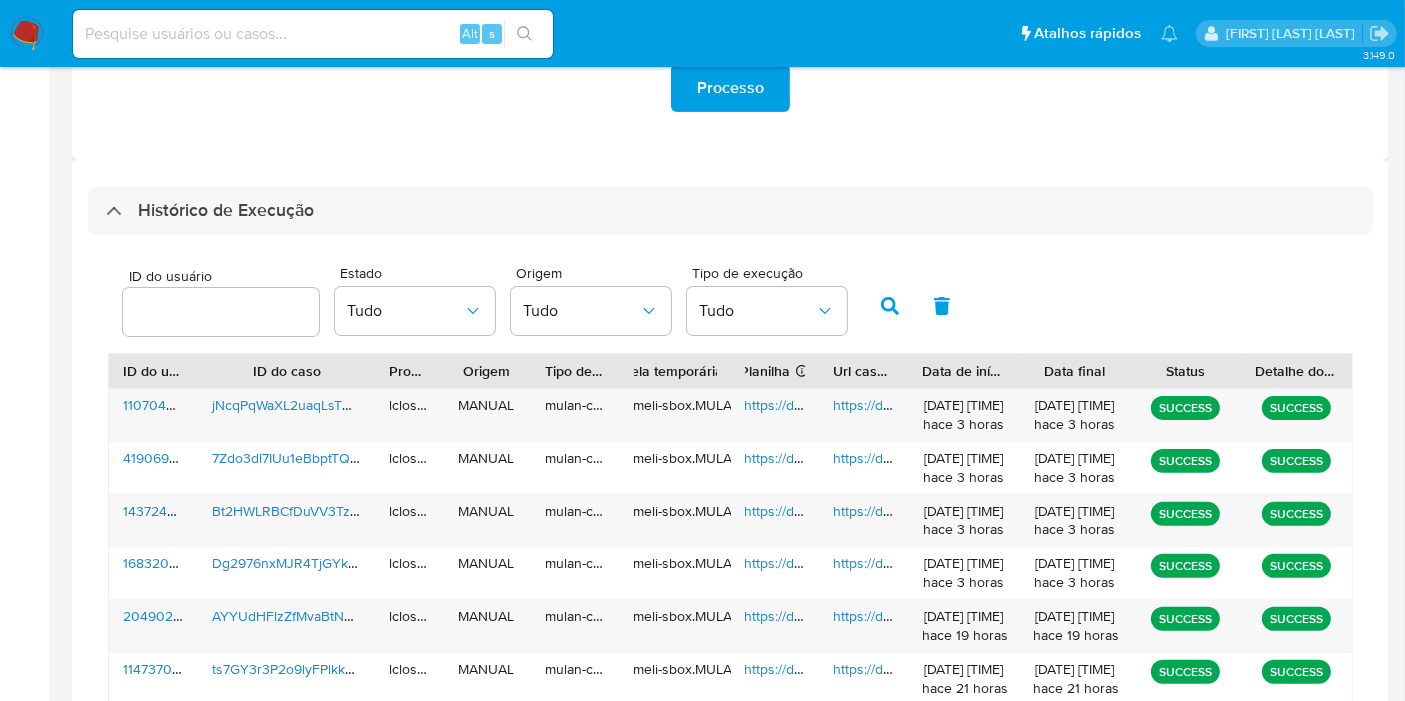 click on "Histórico de Execução" at bounding box center [730, 211] 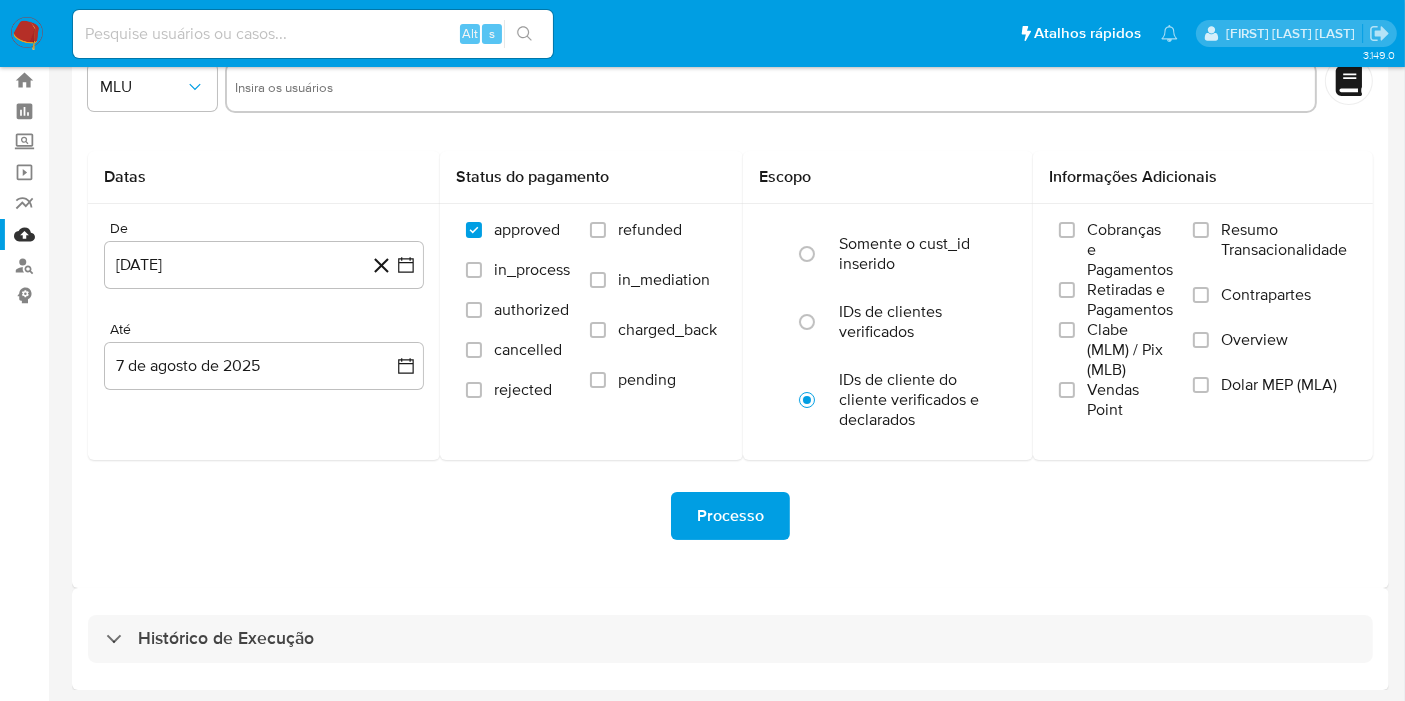 click on "Histórico de Execução" at bounding box center [730, 639] 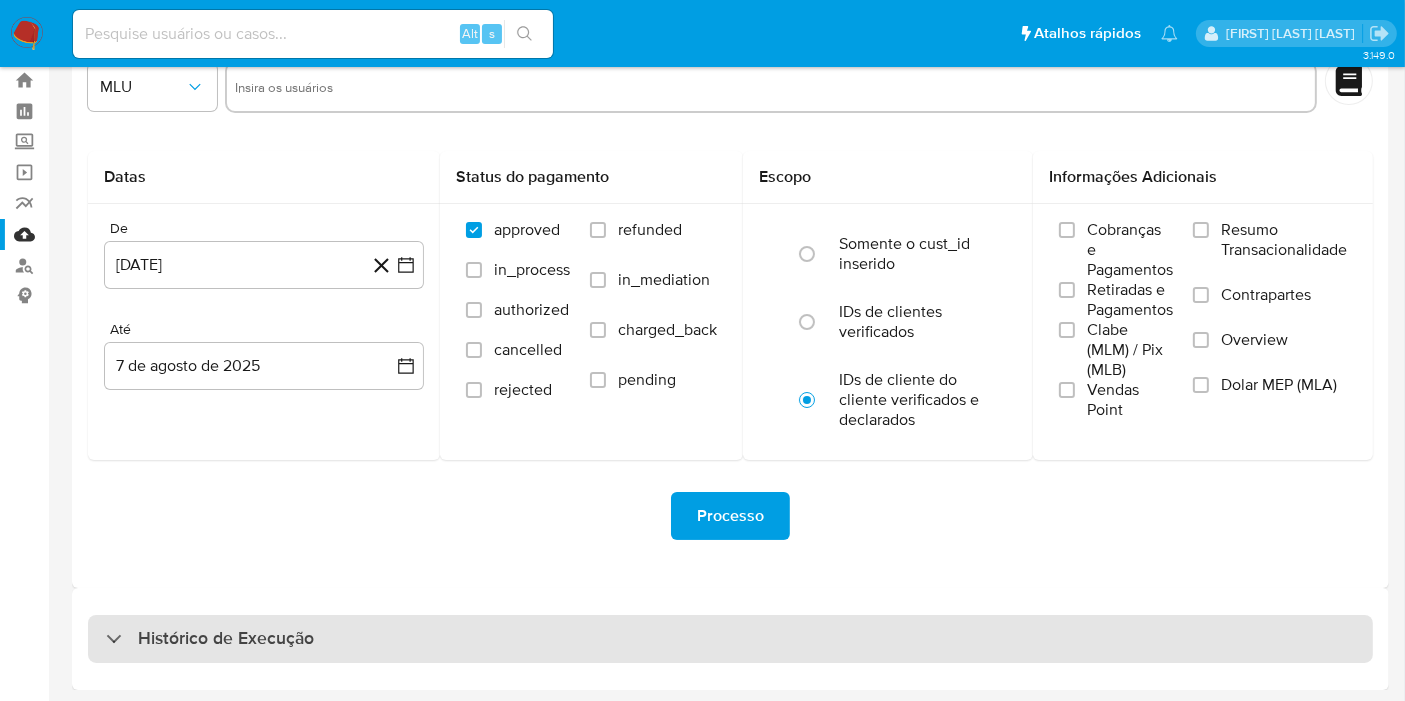 click on "Histórico de Execução" at bounding box center (730, 639) 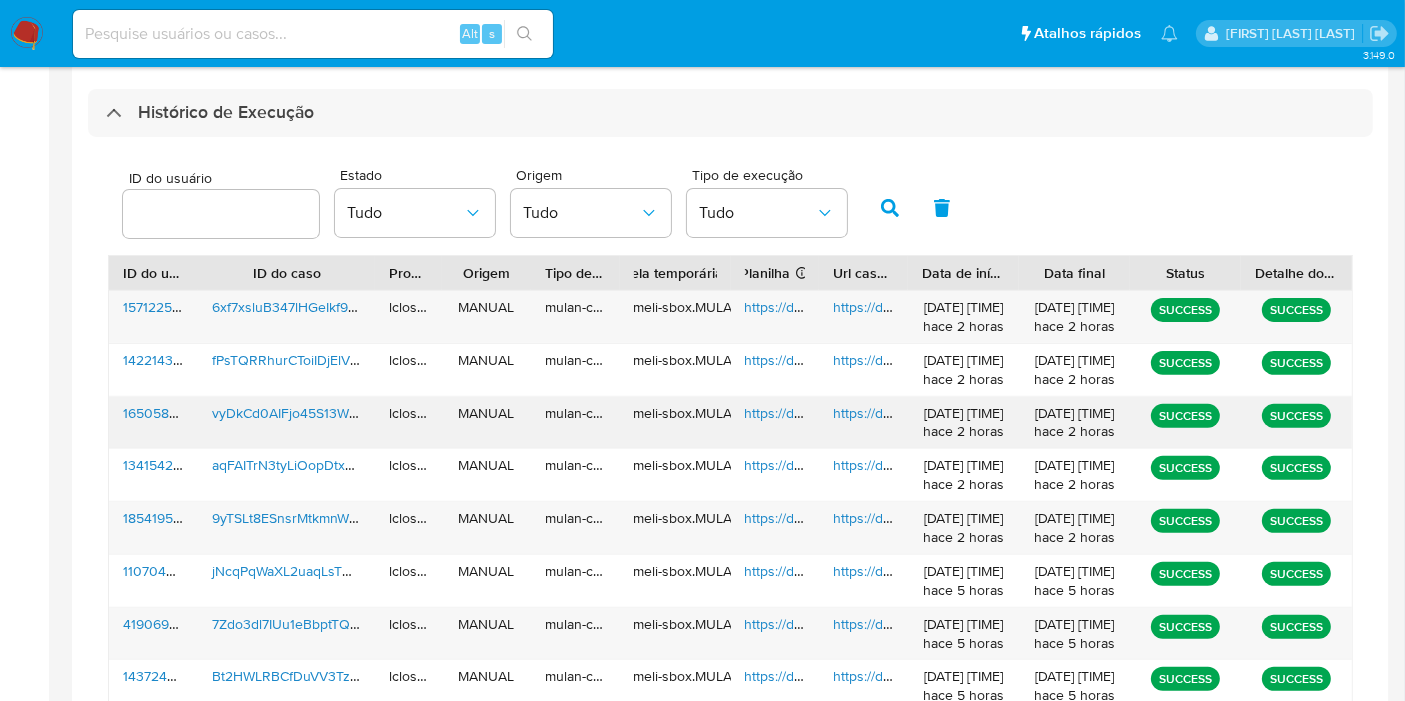 scroll, scrollTop: 721, scrollLeft: 0, axis: vertical 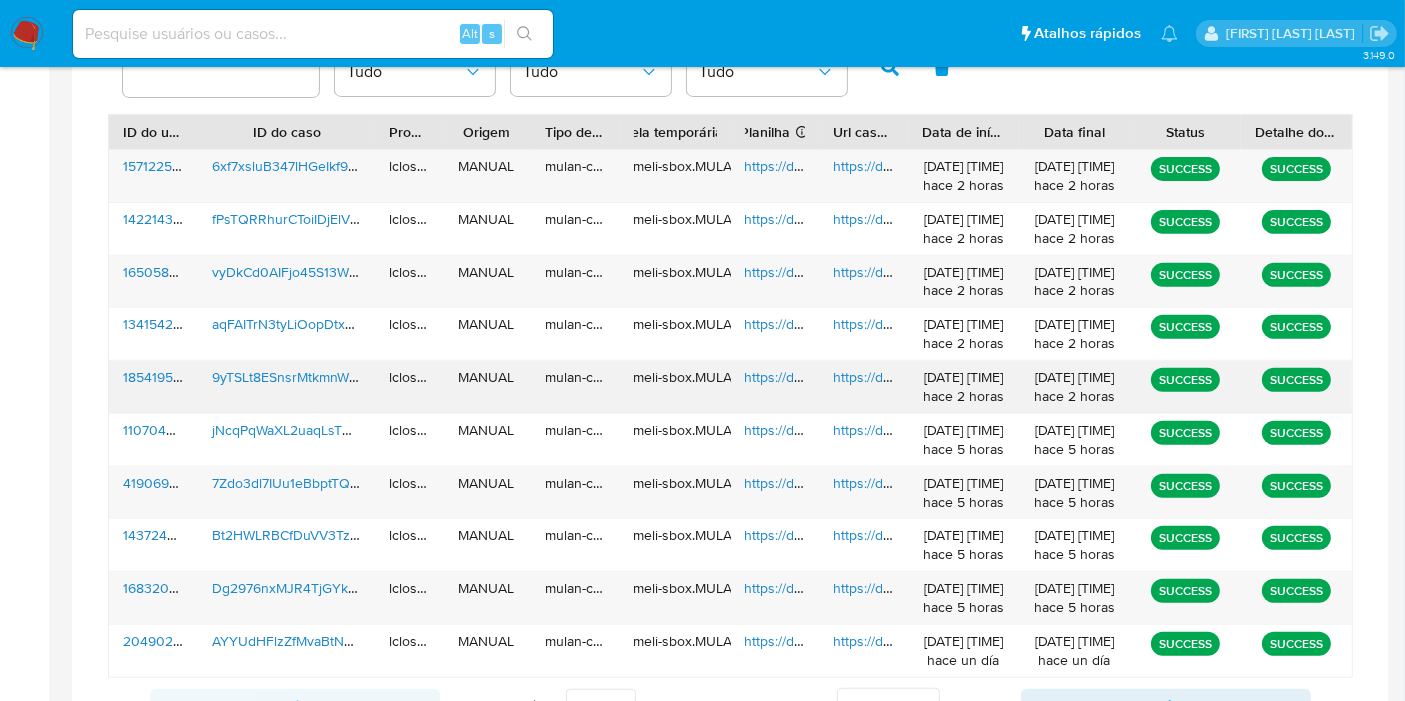 click on "https://docs.google.com/spreadsheets/d/1uKrLdfOCWmLRbxvlPzOqHxveasrF2jjXvVmaGAZ-iJg/edit" at bounding box center [1047, 377] 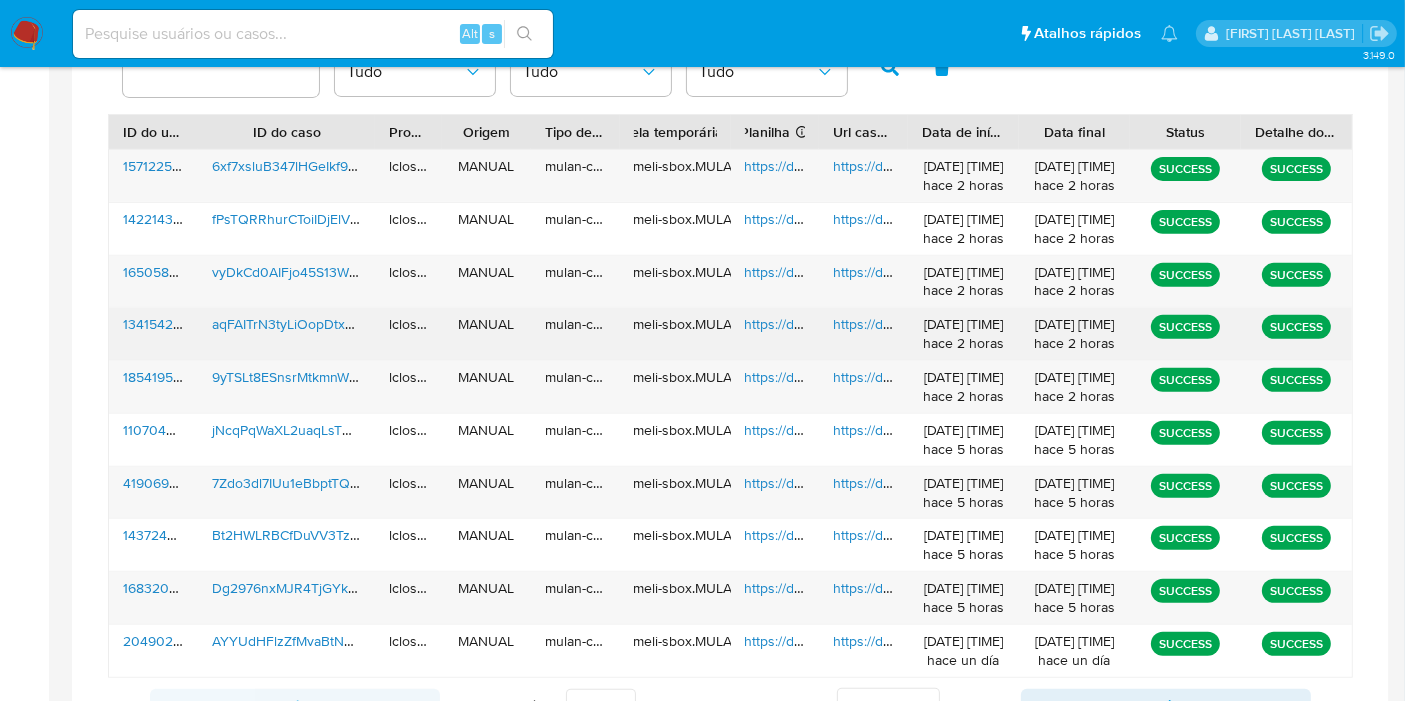 click on "https://docs.google.com/spreadsheets/d/1nboxDz0lj_m_xPADpyCk5Py4REhlglfG2lgGhqWVJ0k/edit" at bounding box center (775, 334) 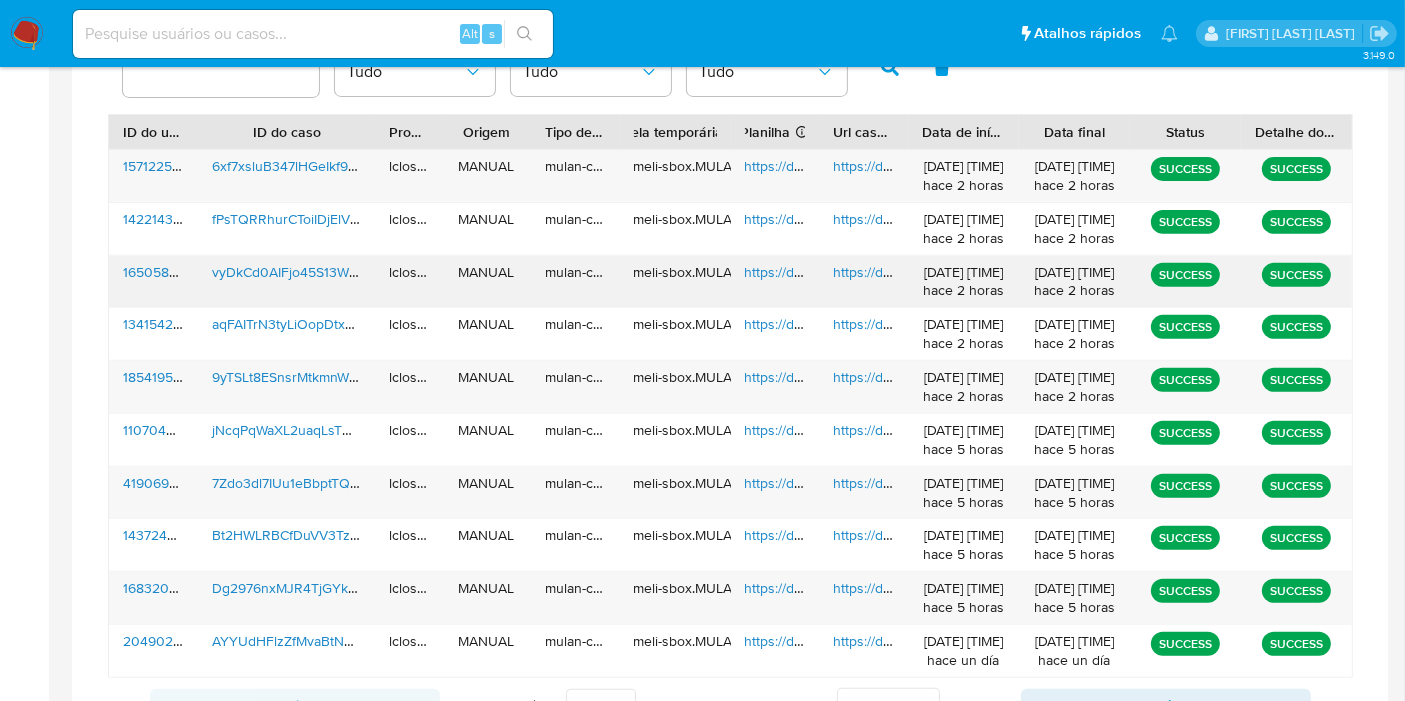click on "https://docs.google.com/spreadsheets/d/1i_q4QGiqfiBvH04F8UtgUGdhVmJAHN1OeXhGH5yzb4s/edit" at bounding box center [1058, 272] 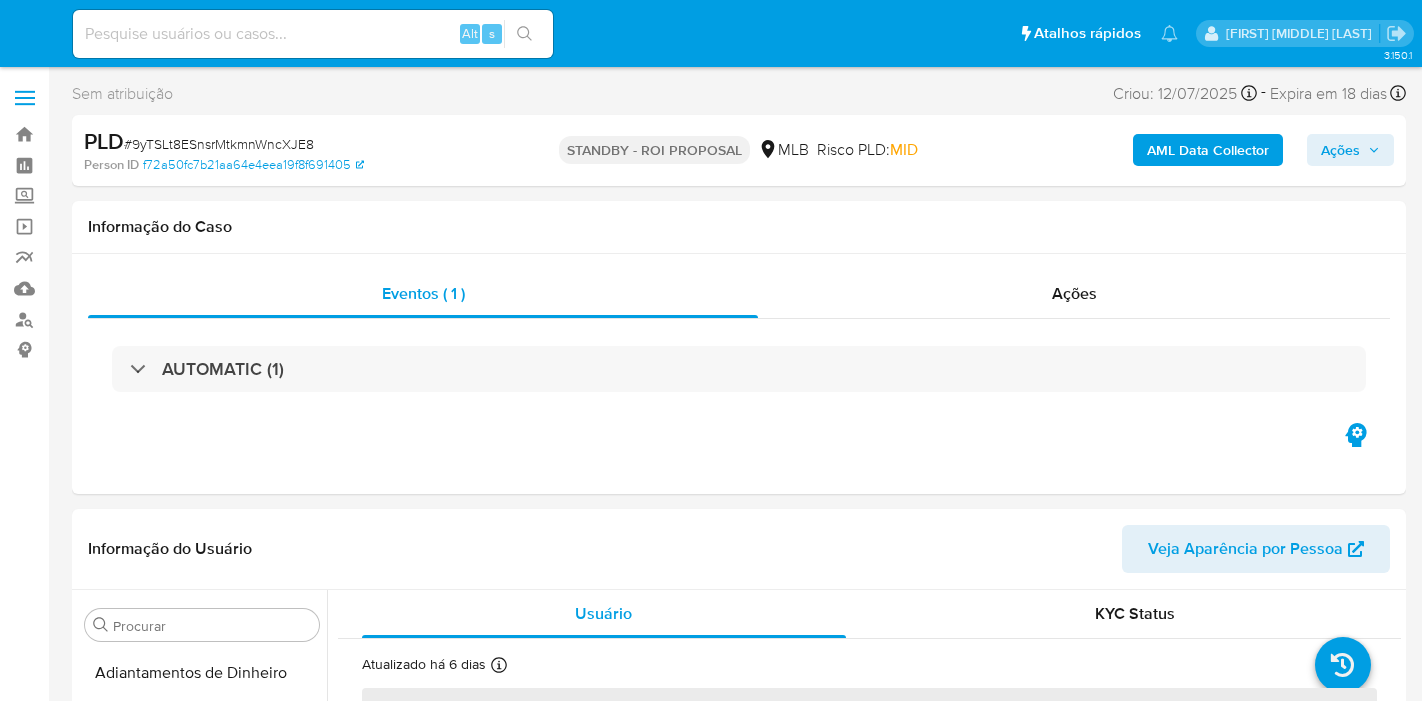 select on "10" 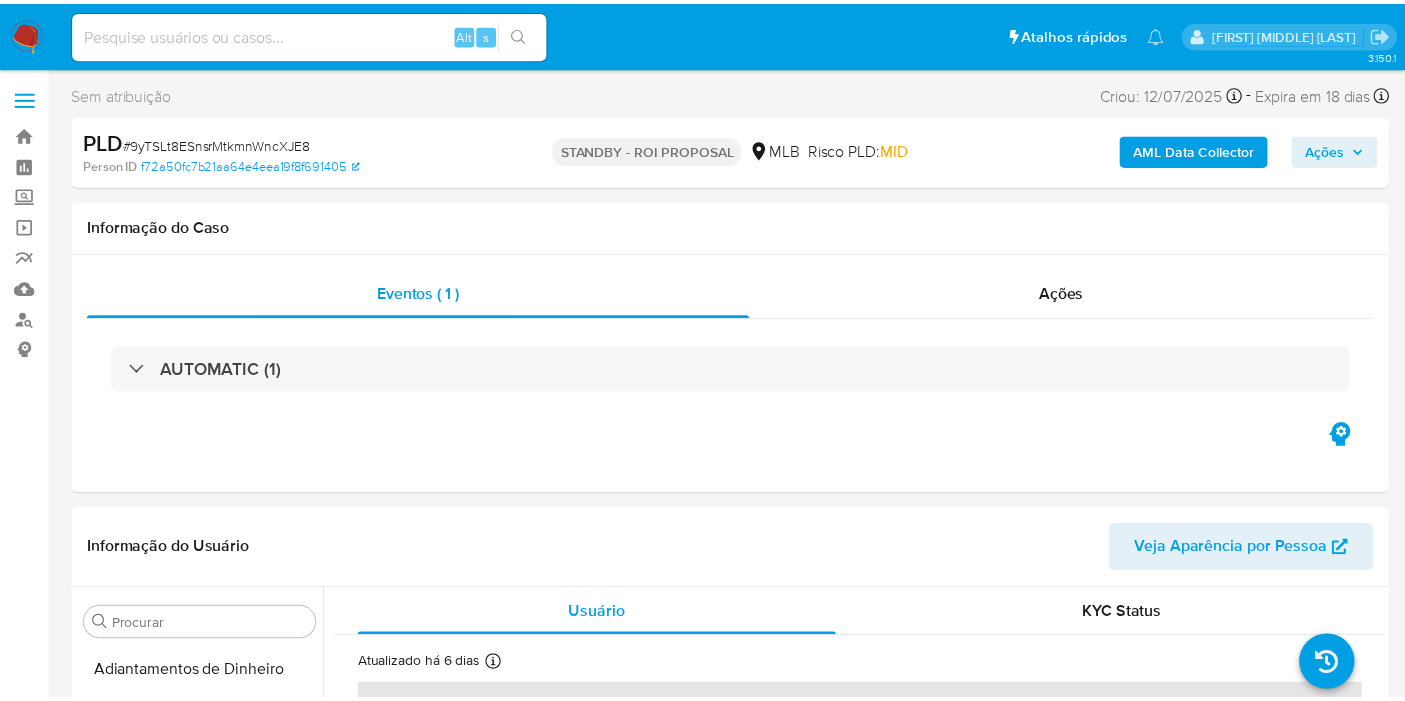 scroll, scrollTop: 0, scrollLeft: 0, axis: both 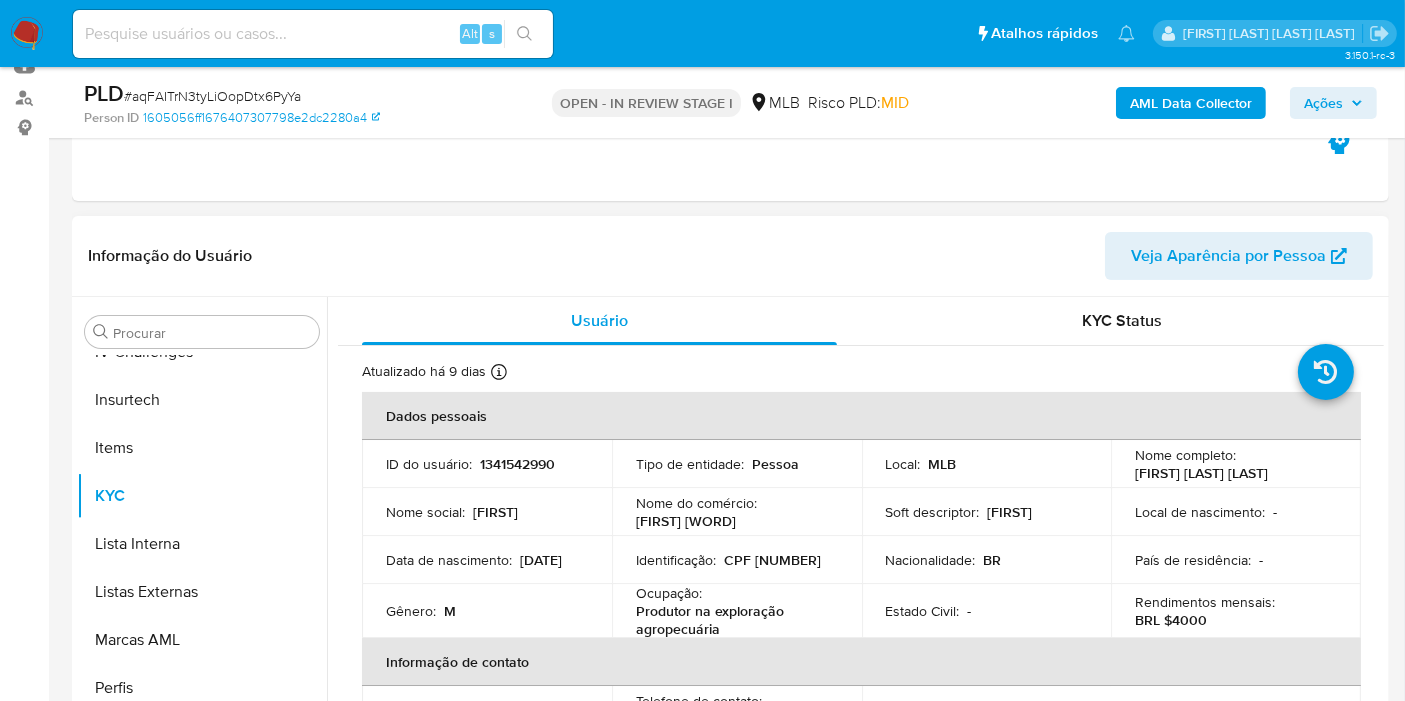 click on "CPF [NUMBER]" at bounding box center (772, 560) 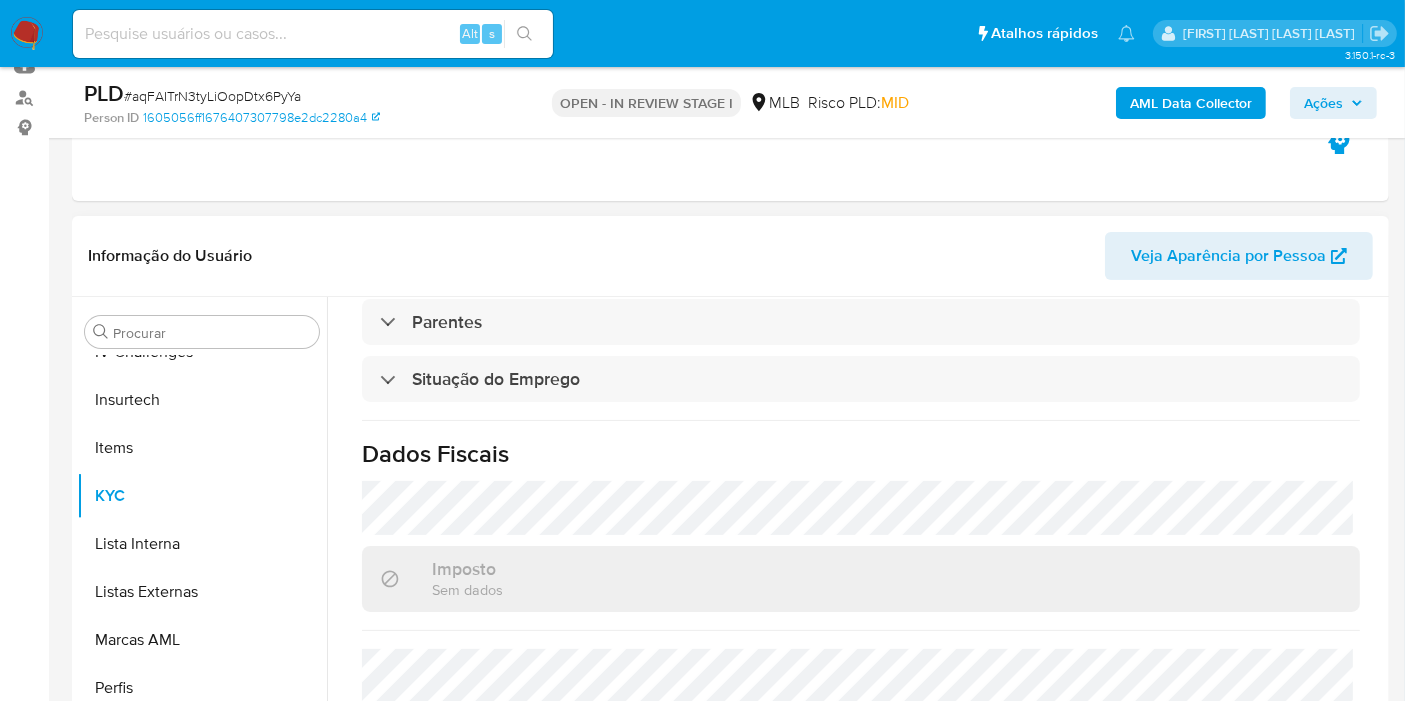 scroll, scrollTop: 914, scrollLeft: 0, axis: vertical 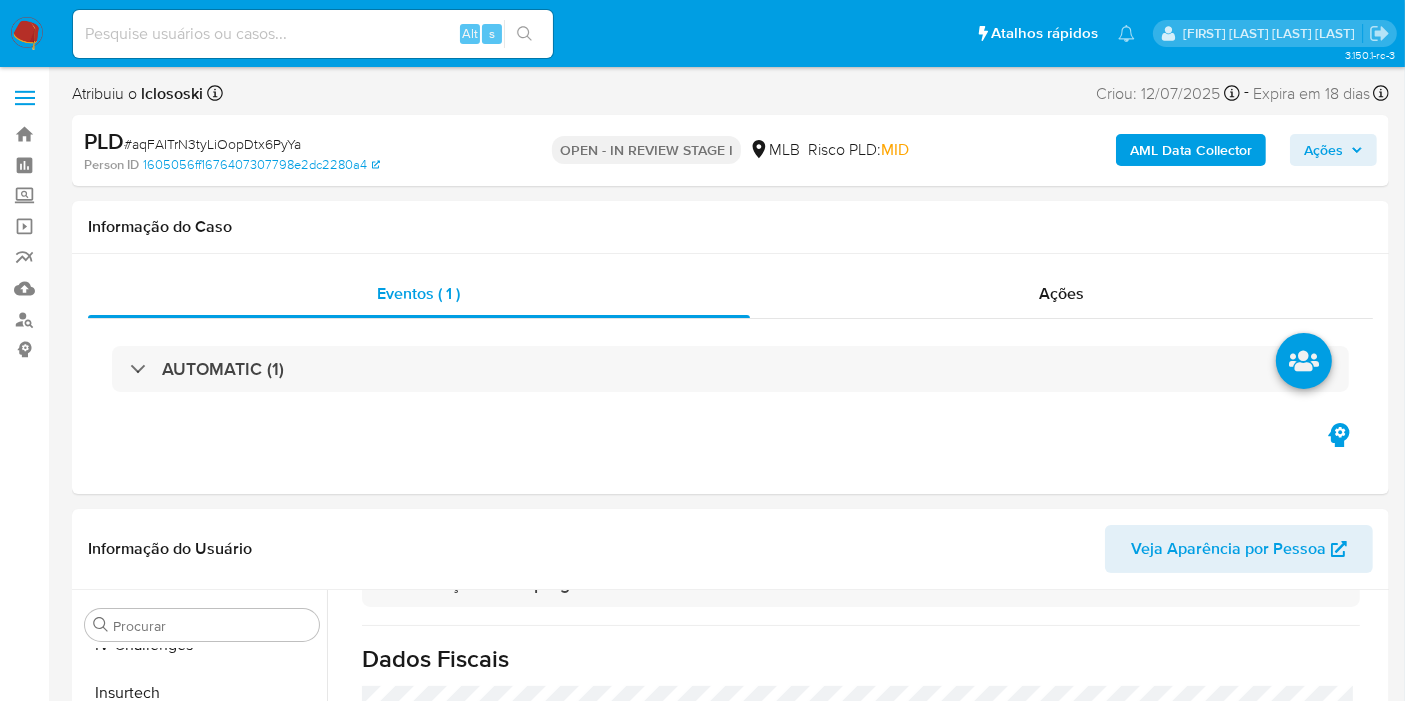 click on "AML Data Collector" at bounding box center [1191, 150] 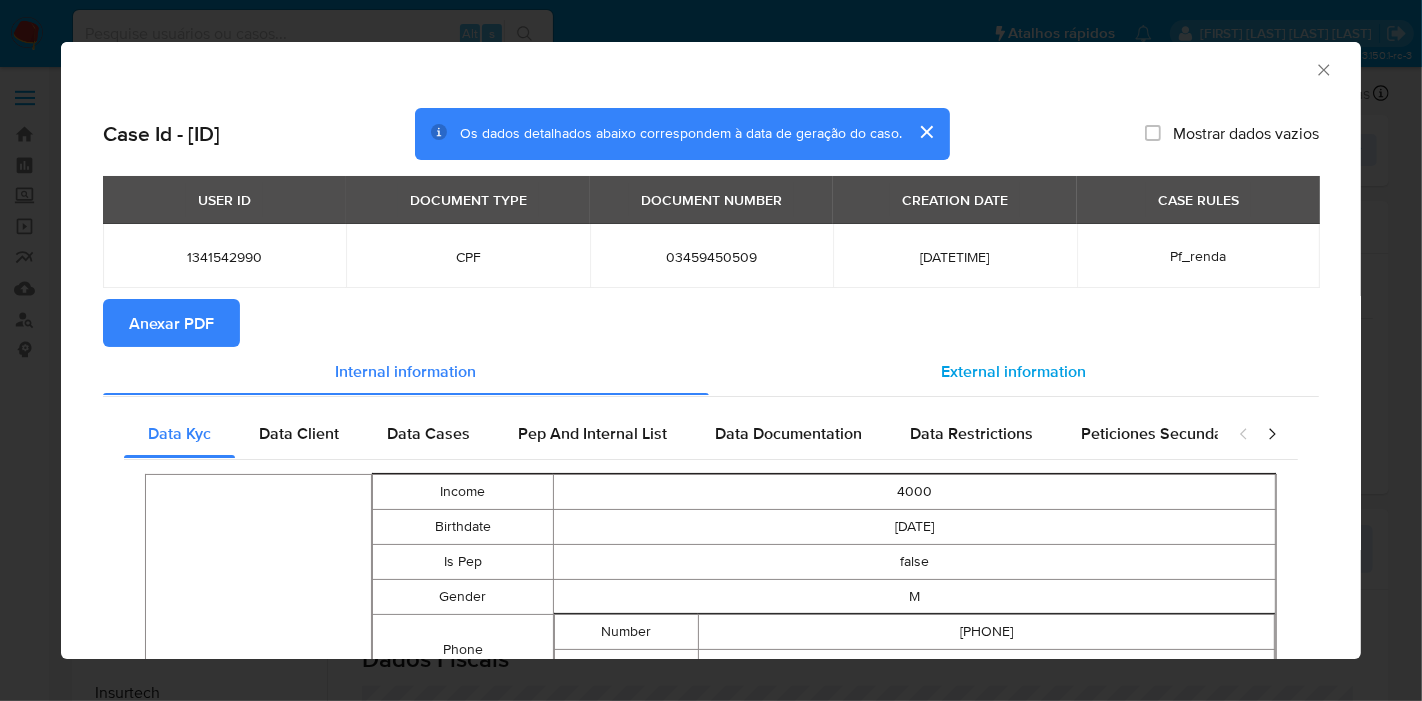 click on "External information" at bounding box center [1014, 370] 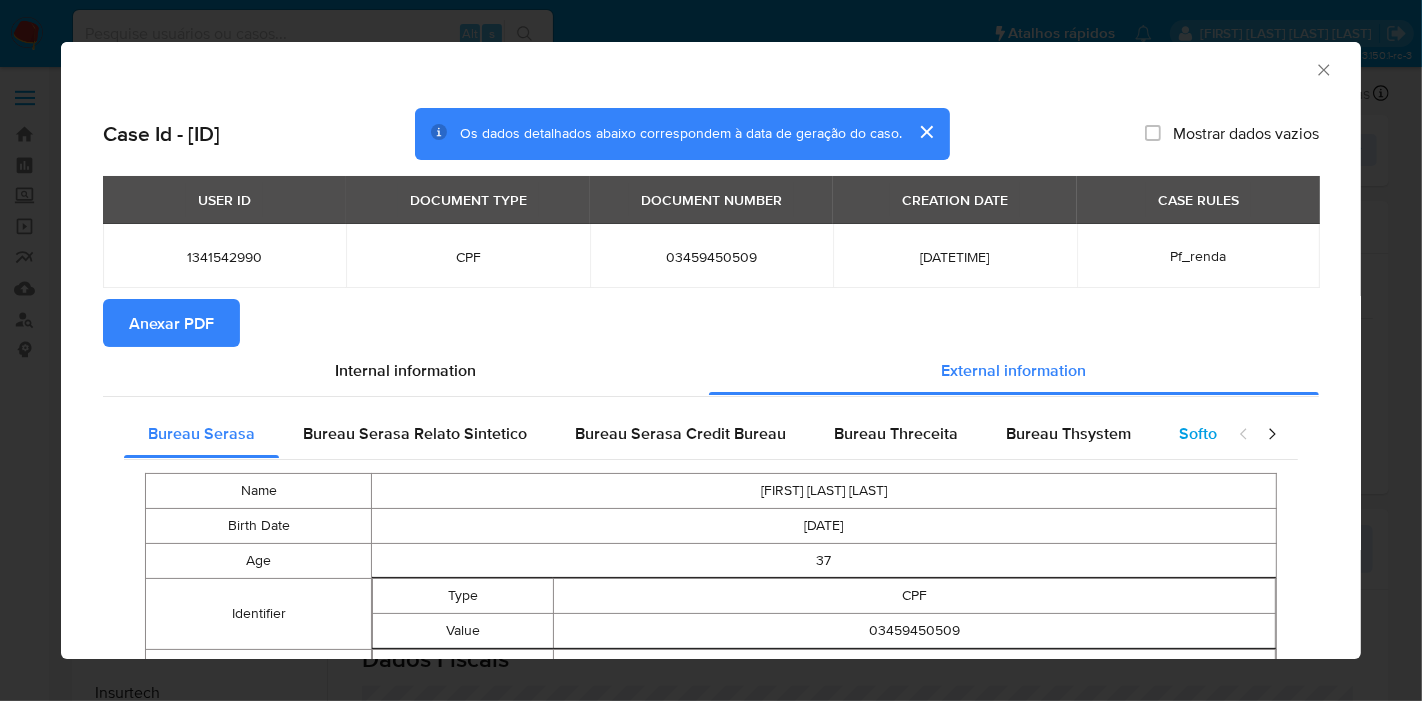 click on "Softon" at bounding box center (1202, 433) 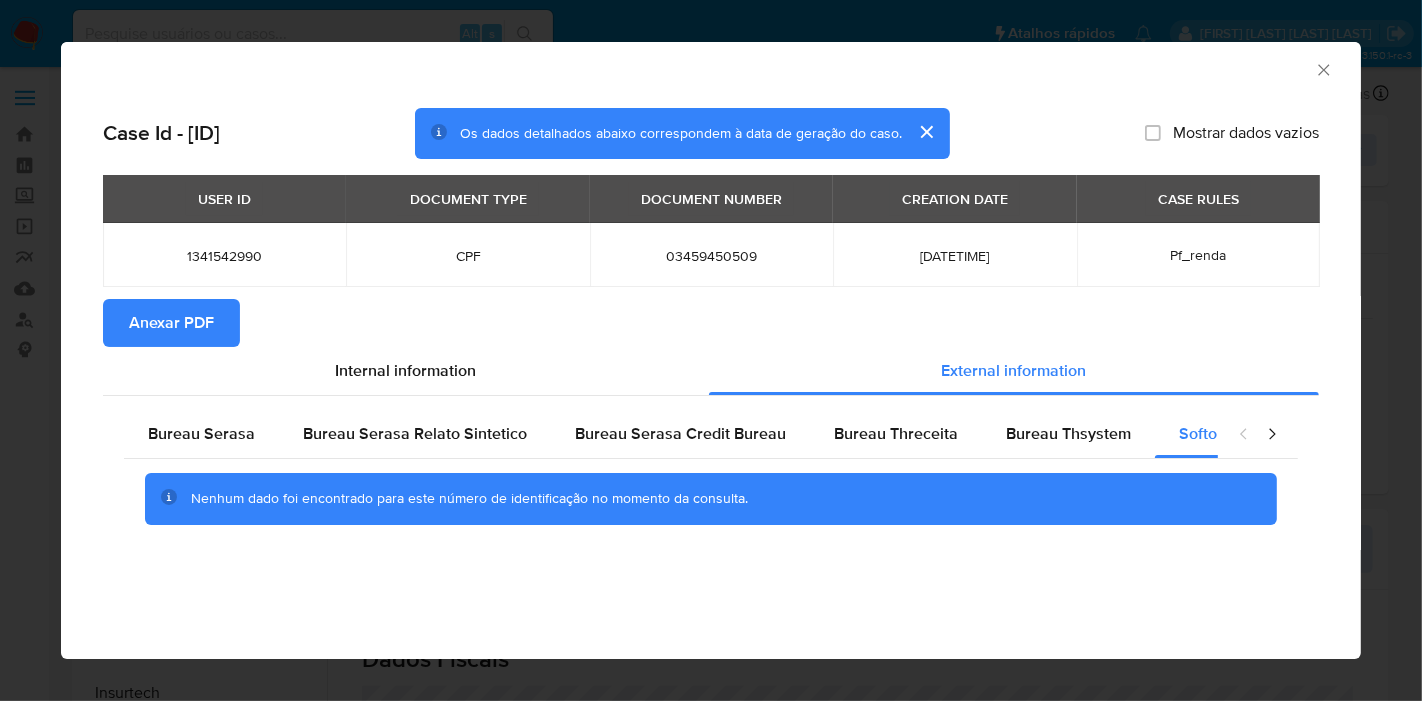 click 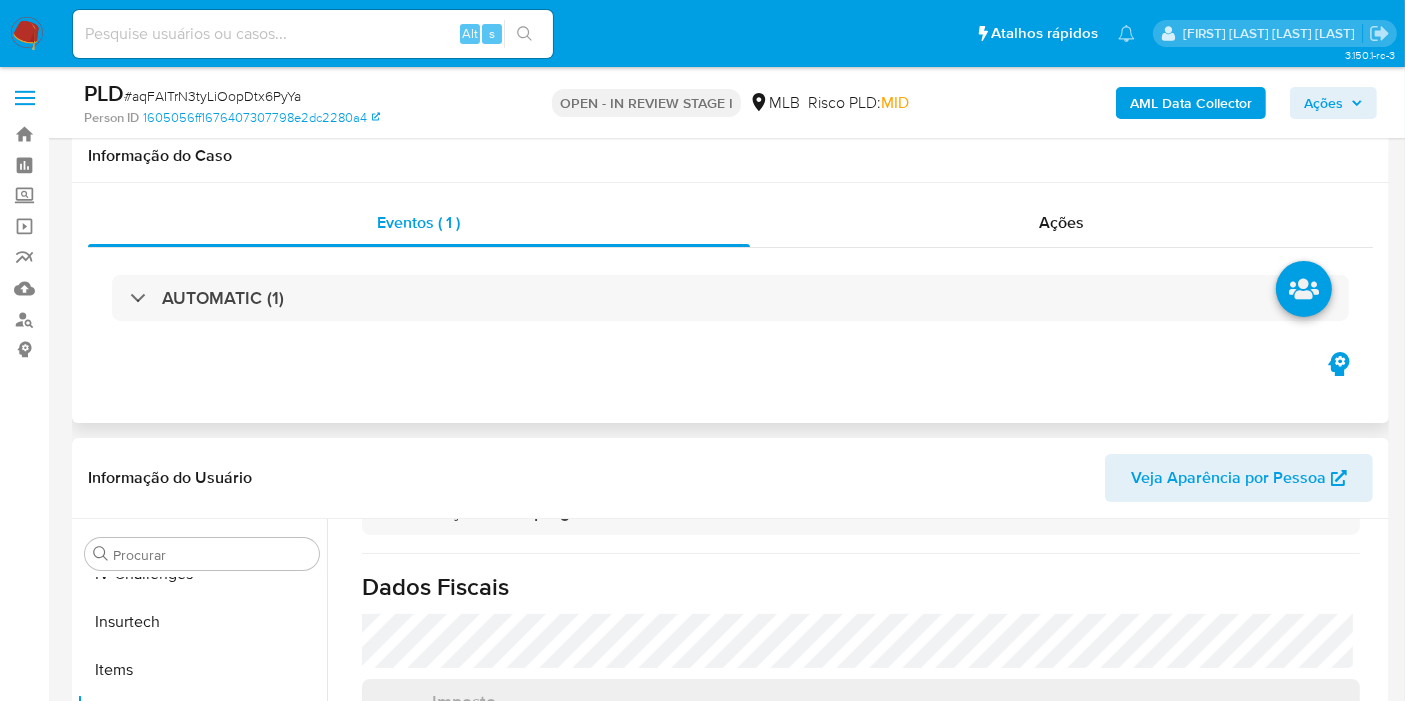 scroll, scrollTop: 444, scrollLeft: 0, axis: vertical 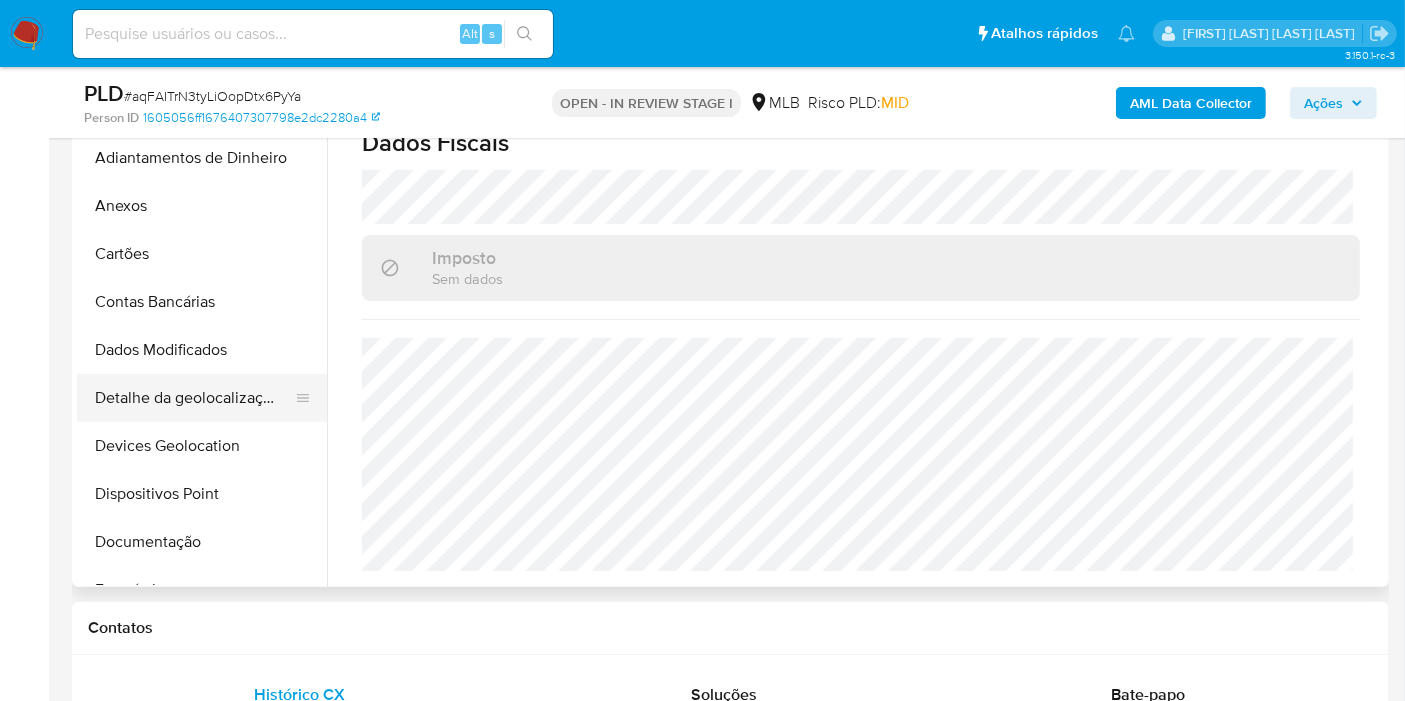 click on "Detalhe da geolocalização" at bounding box center (194, 398) 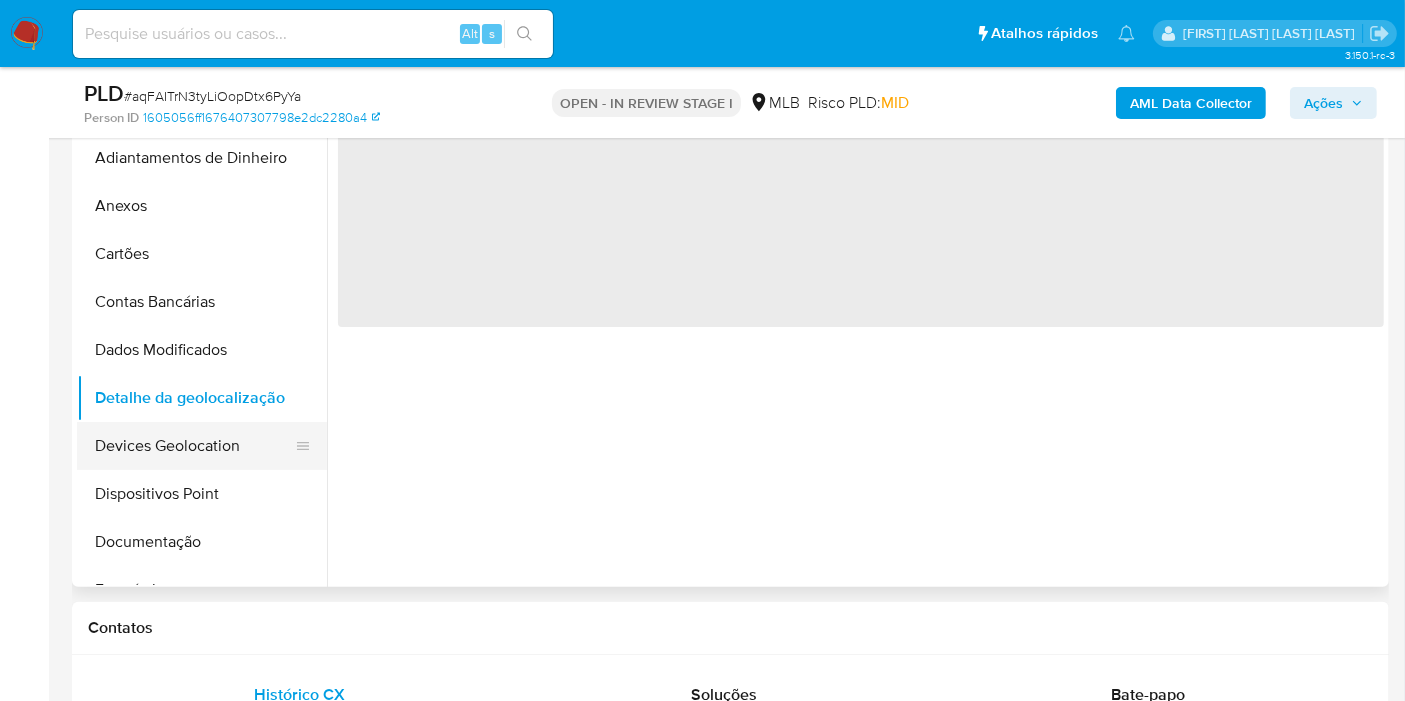 scroll, scrollTop: 0, scrollLeft: 0, axis: both 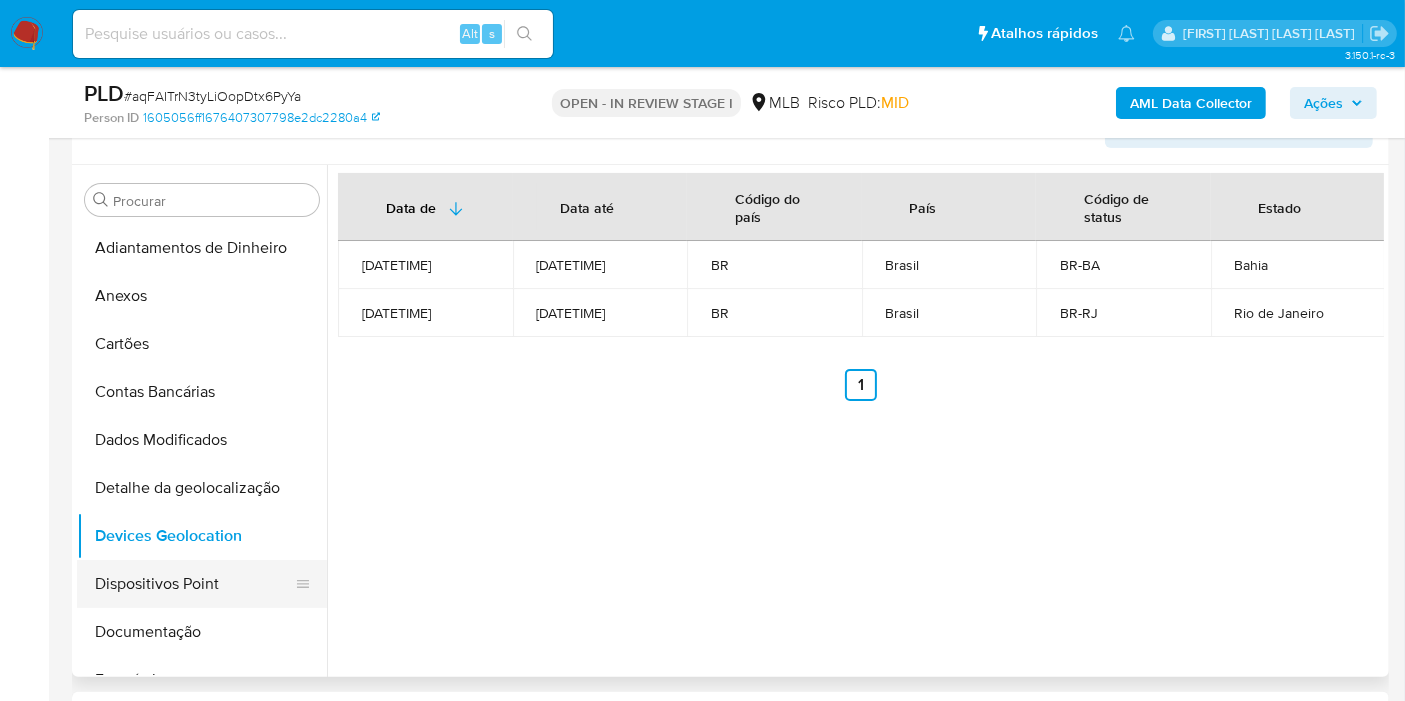 click on "Dispositivos Point" at bounding box center [194, 584] 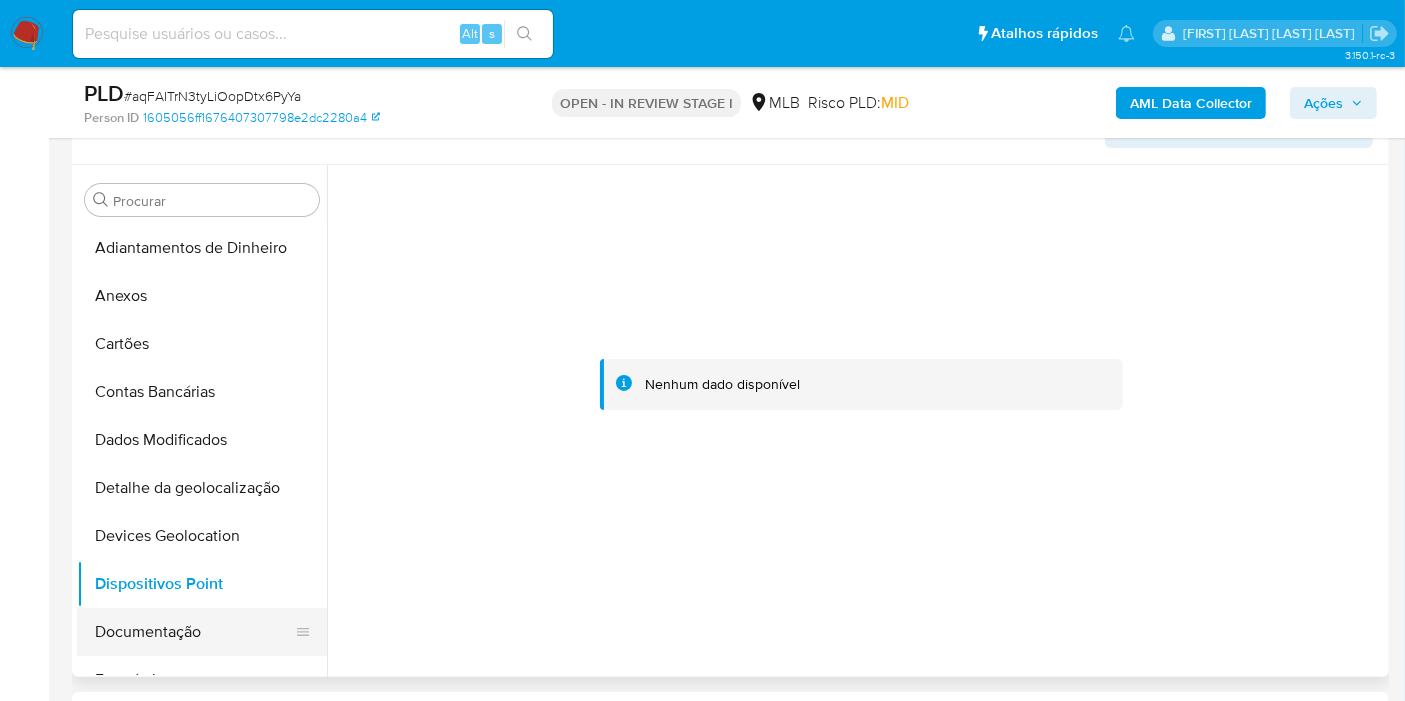 click on "Documentação" at bounding box center [194, 632] 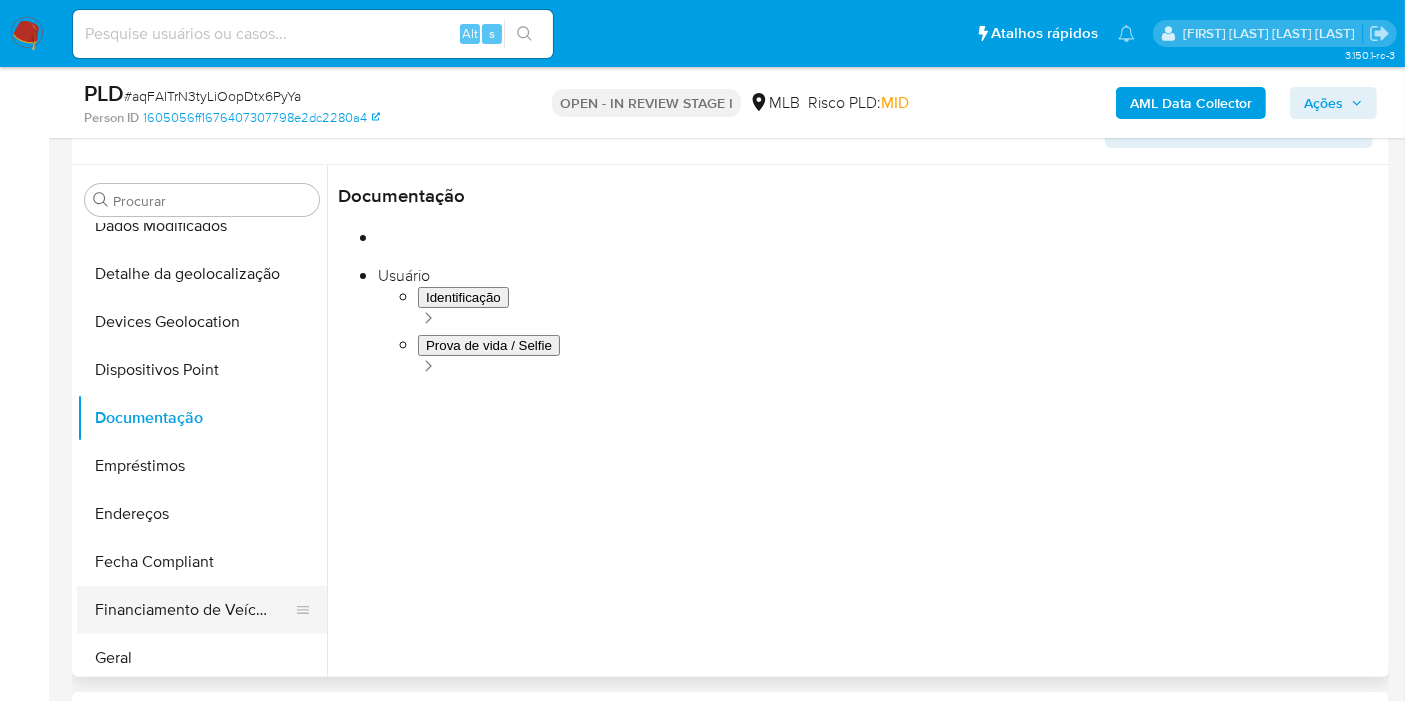 scroll, scrollTop: 222, scrollLeft: 0, axis: vertical 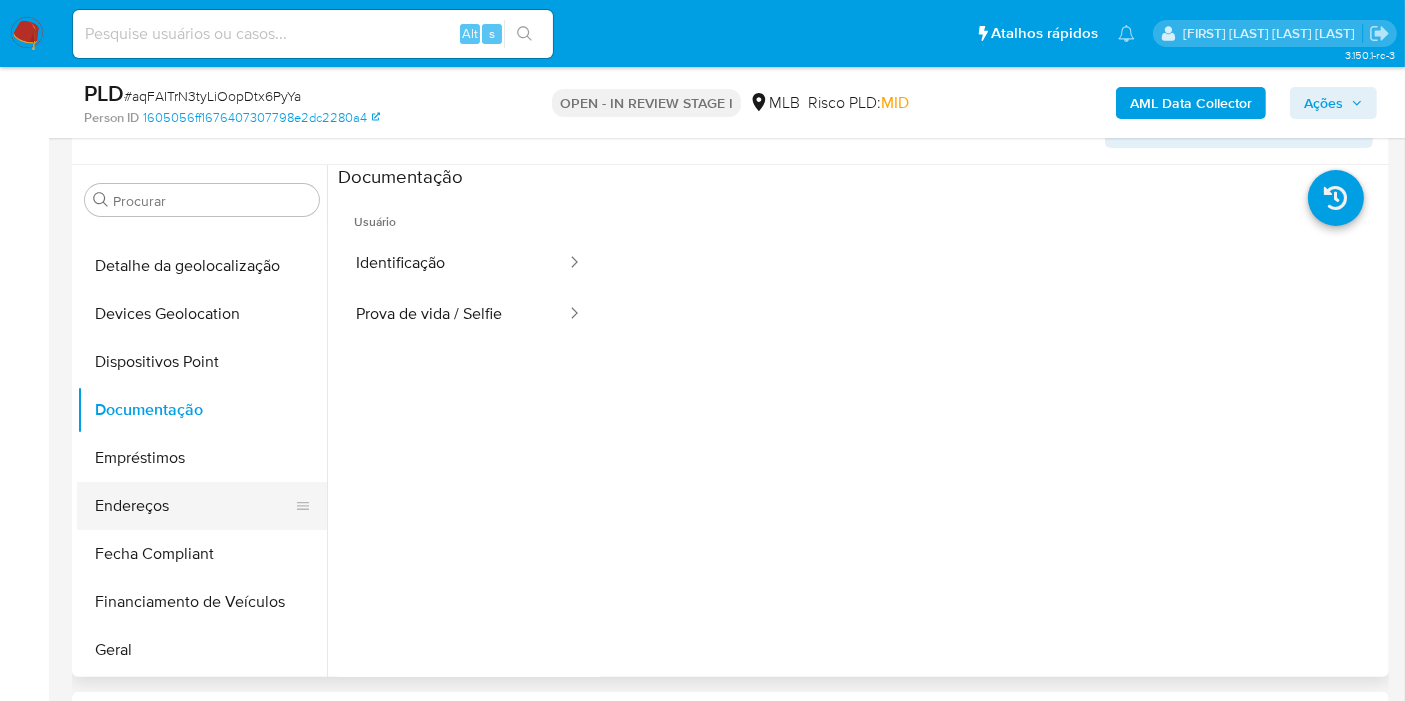 click on "Endereços" at bounding box center [194, 506] 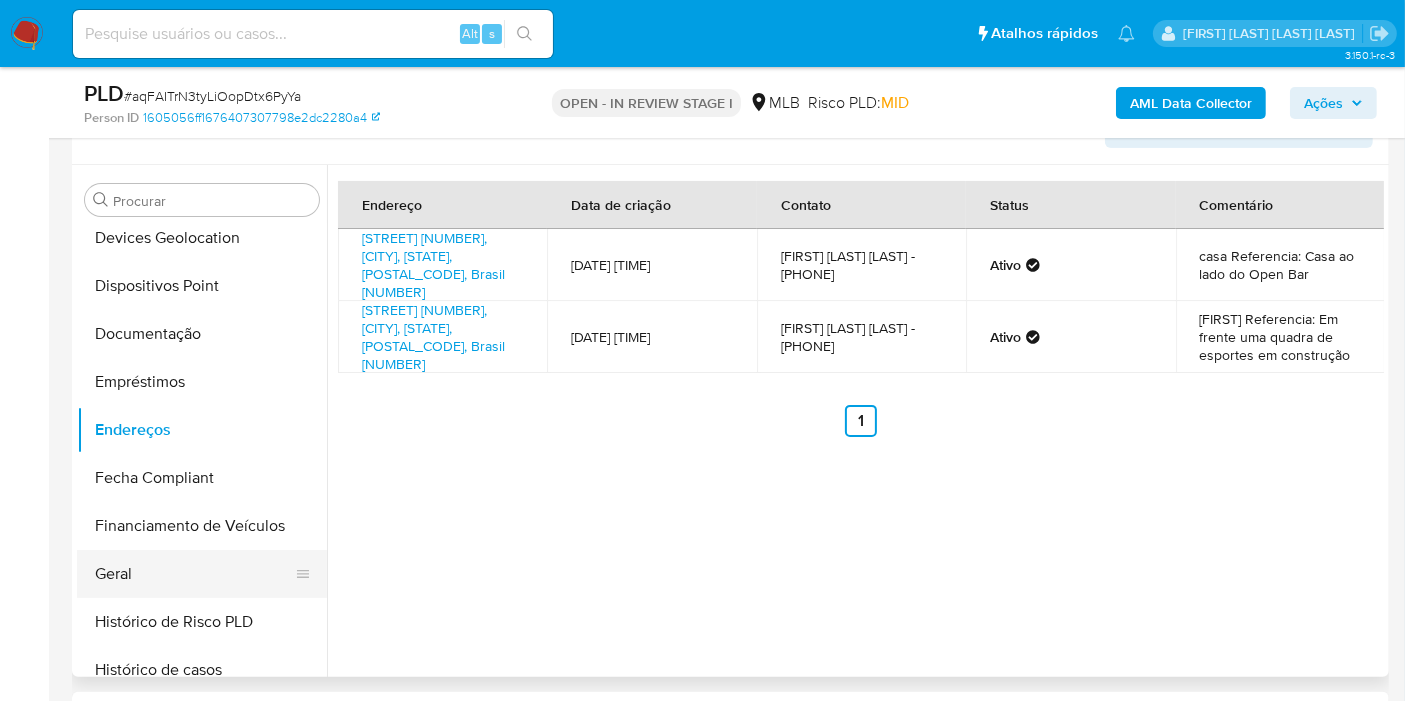 scroll, scrollTop: 333, scrollLeft: 0, axis: vertical 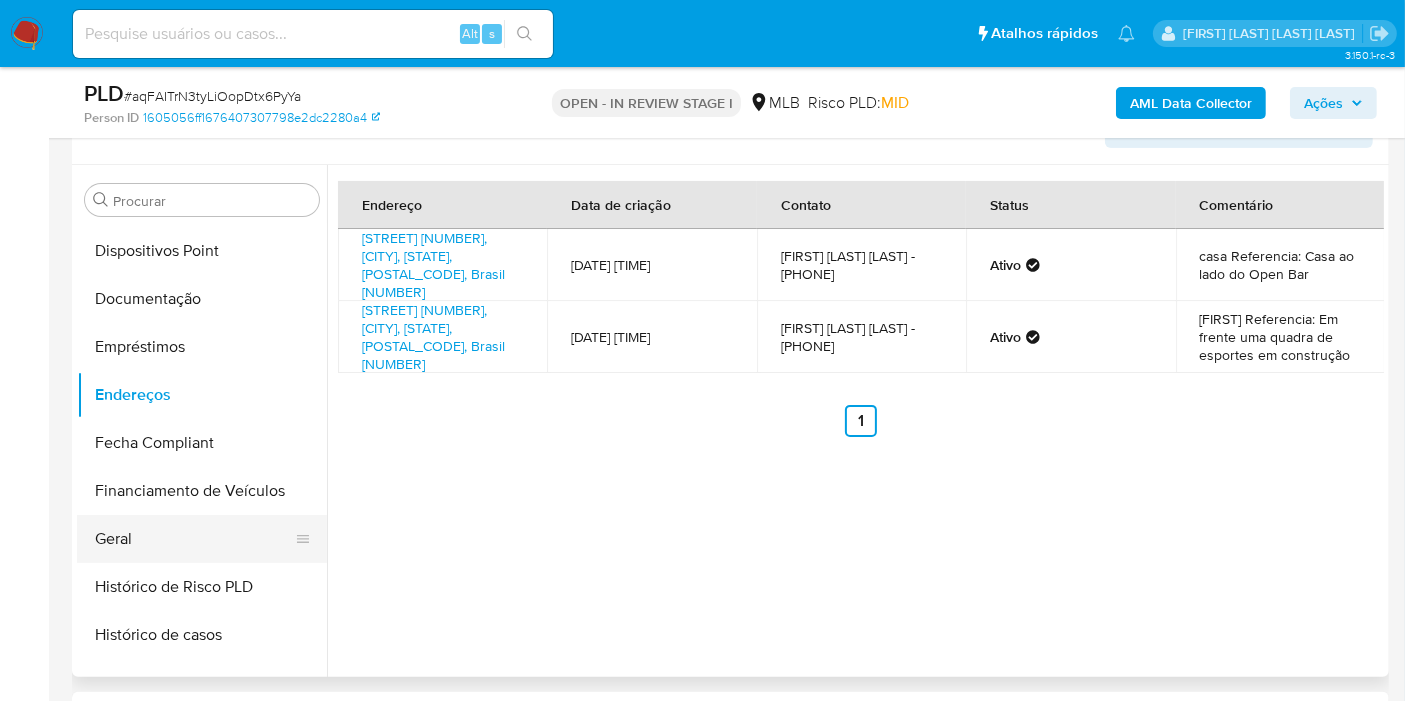 click on "Geral" at bounding box center (194, 539) 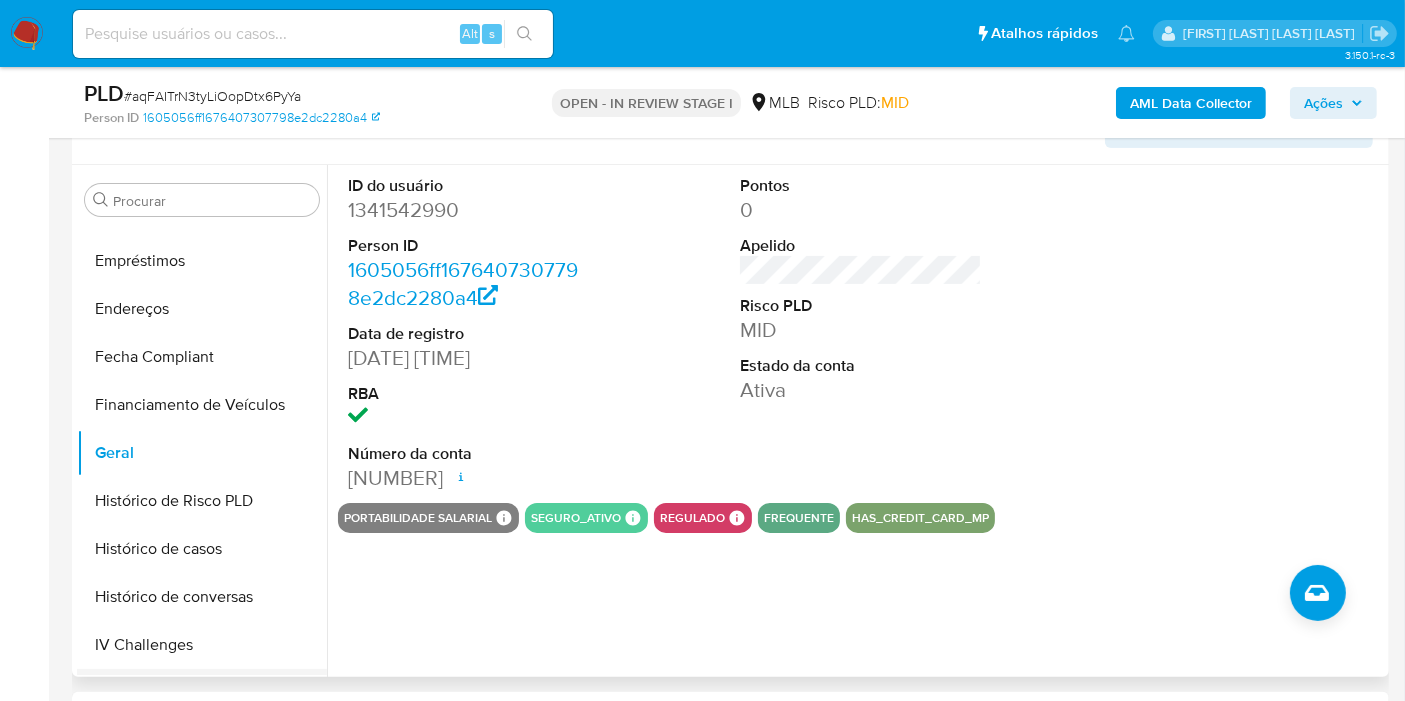scroll, scrollTop: 666, scrollLeft: 0, axis: vertical 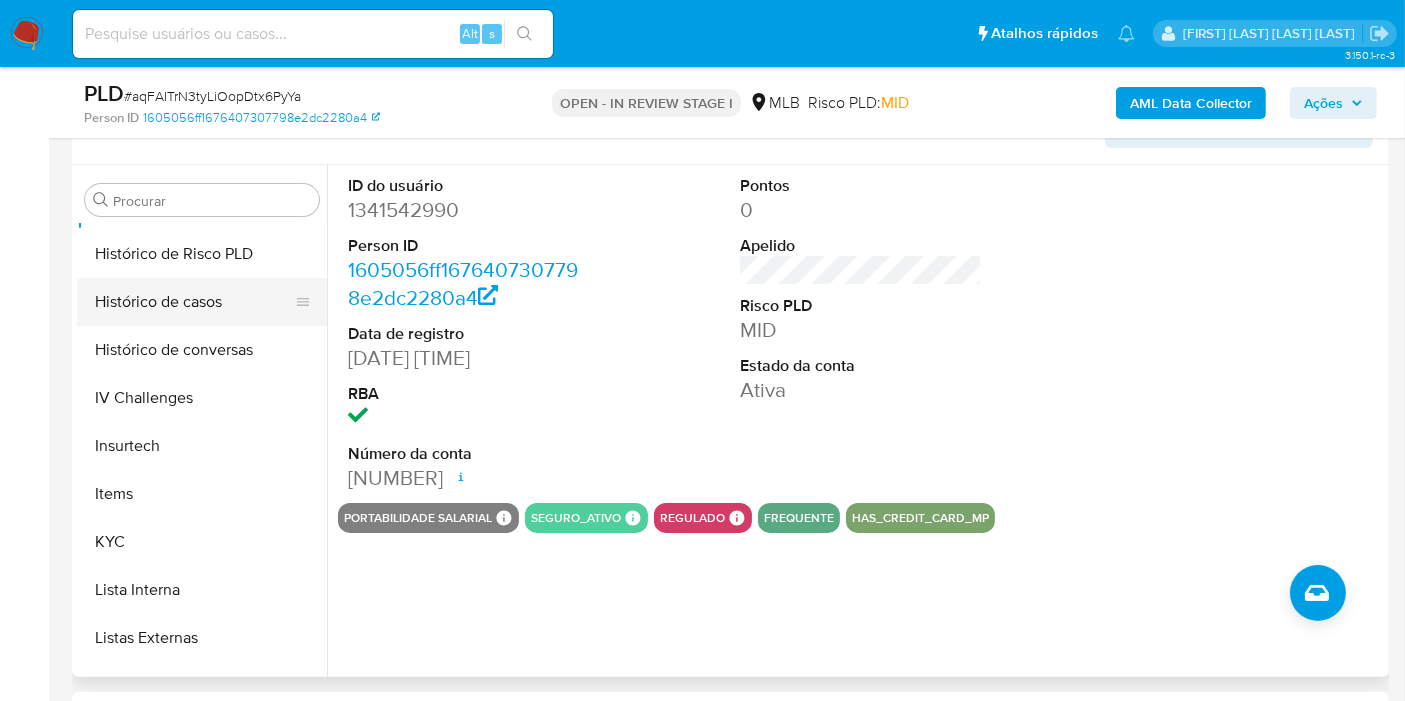 click on "Histórico de casos" at bounding box center [194, 302] 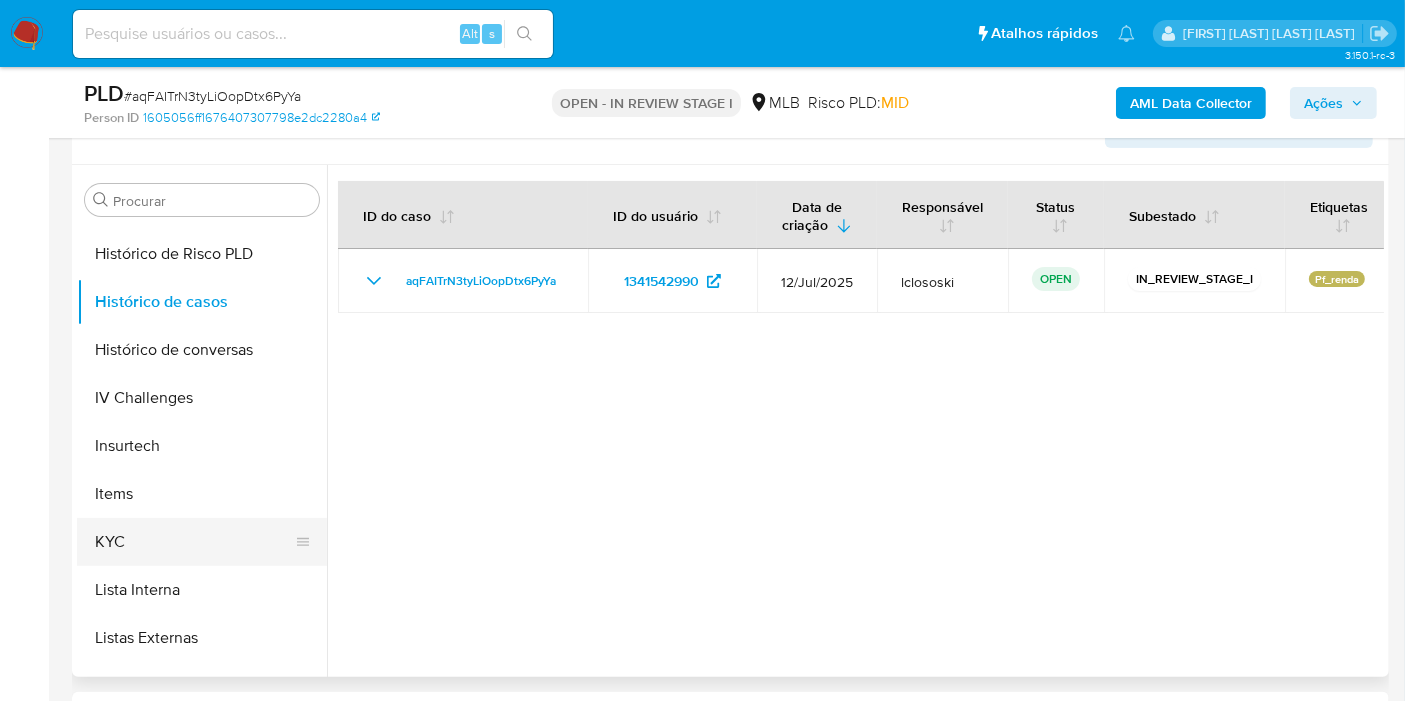 click on "KYC" at bounding box center [194, 542] 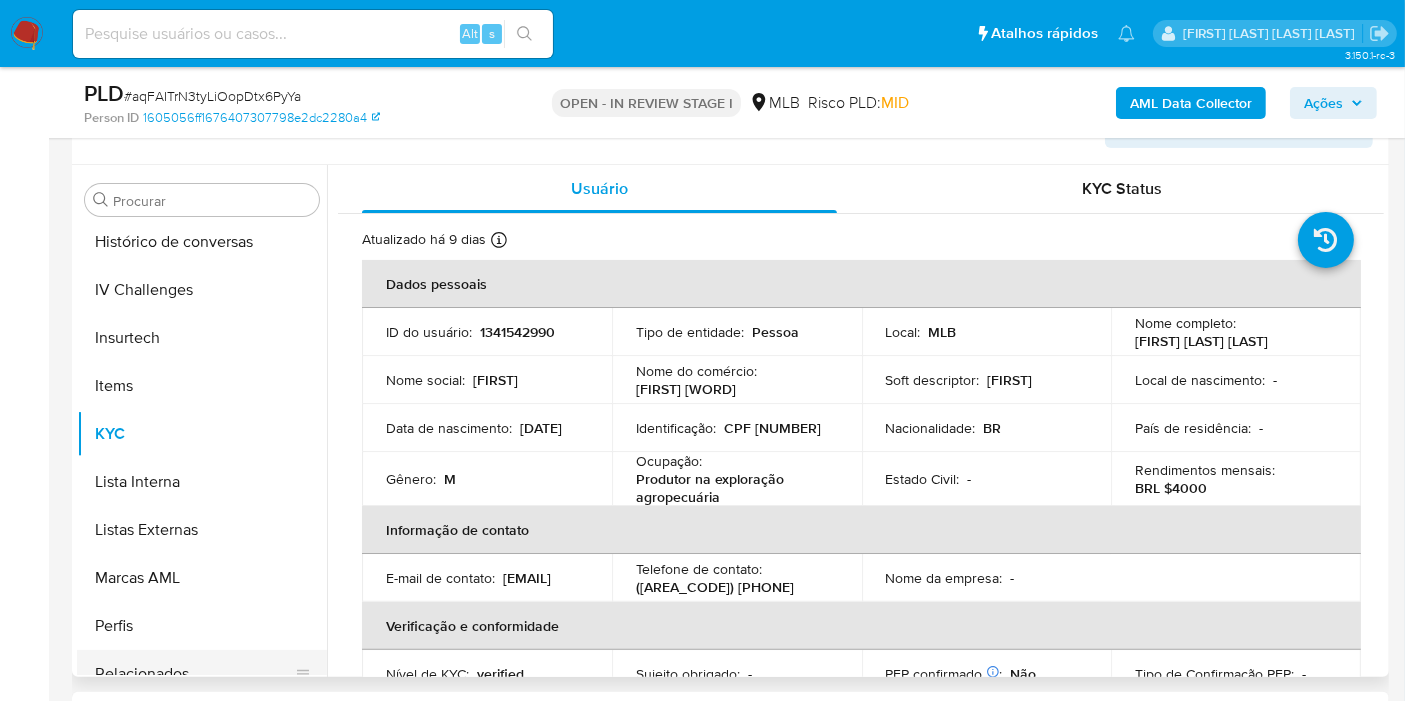 scroll, scrollTop: 844, scrollLeft: 0, axis: vertical 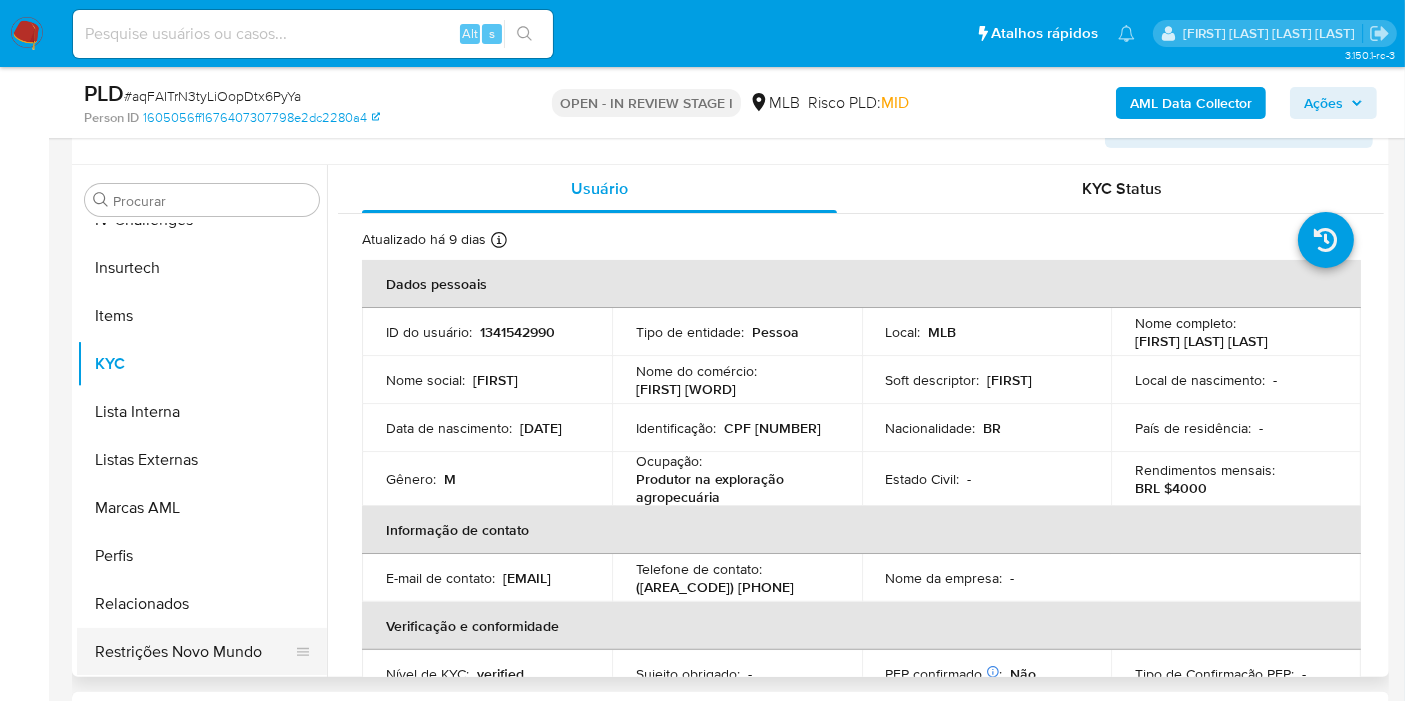 click on "Restrições Novo Mundo" at bounding box center [194, 652] 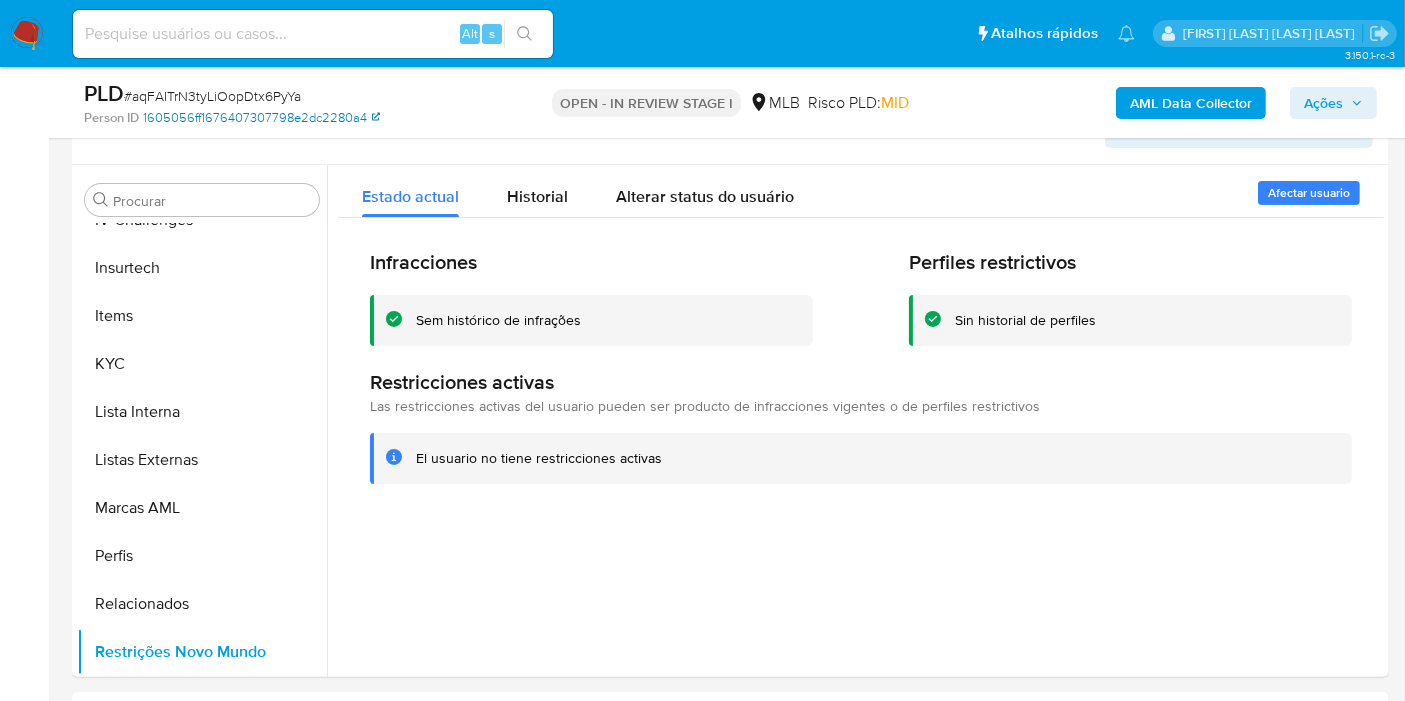 click on "1605056ff1676407307798e2dc2280a4" at bounding box center [261, 118] 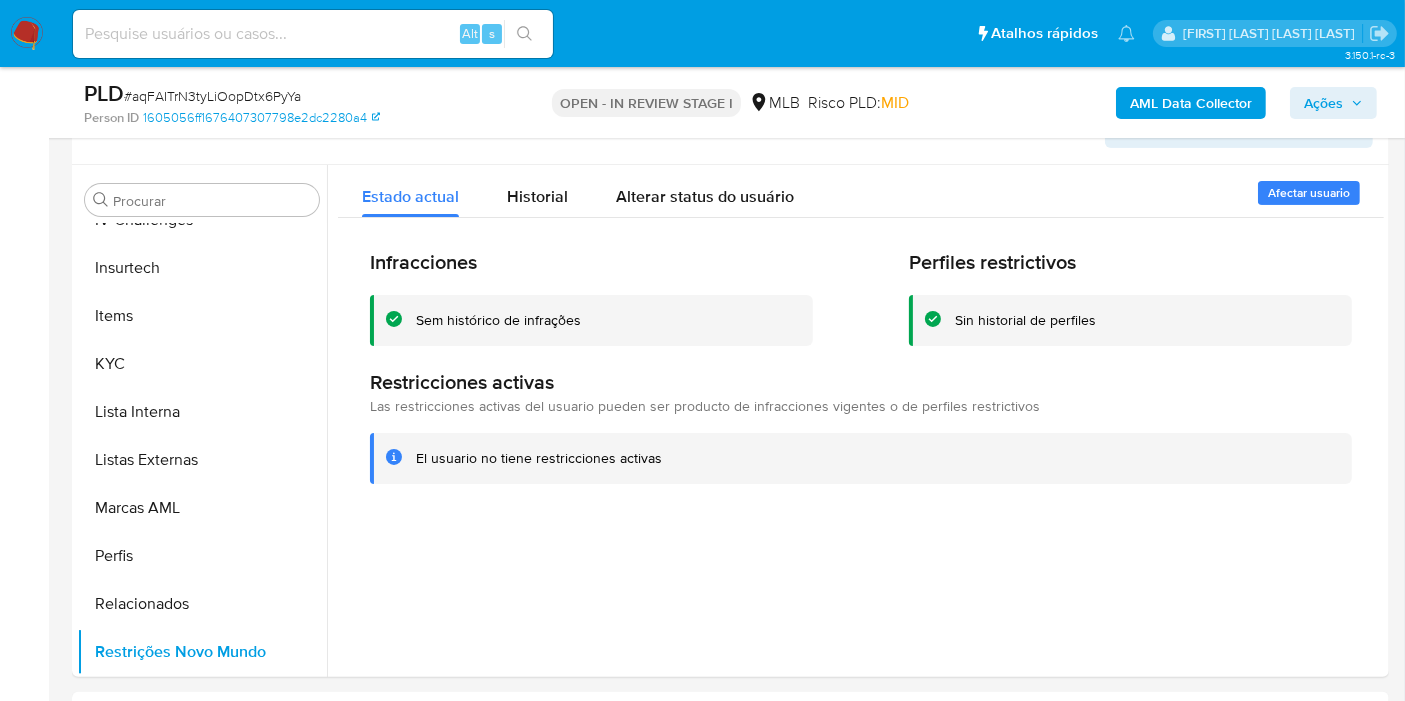 click on "# aqFAITrN3tyLiOopDtx6PyYa" at bounding box center [212, 96] 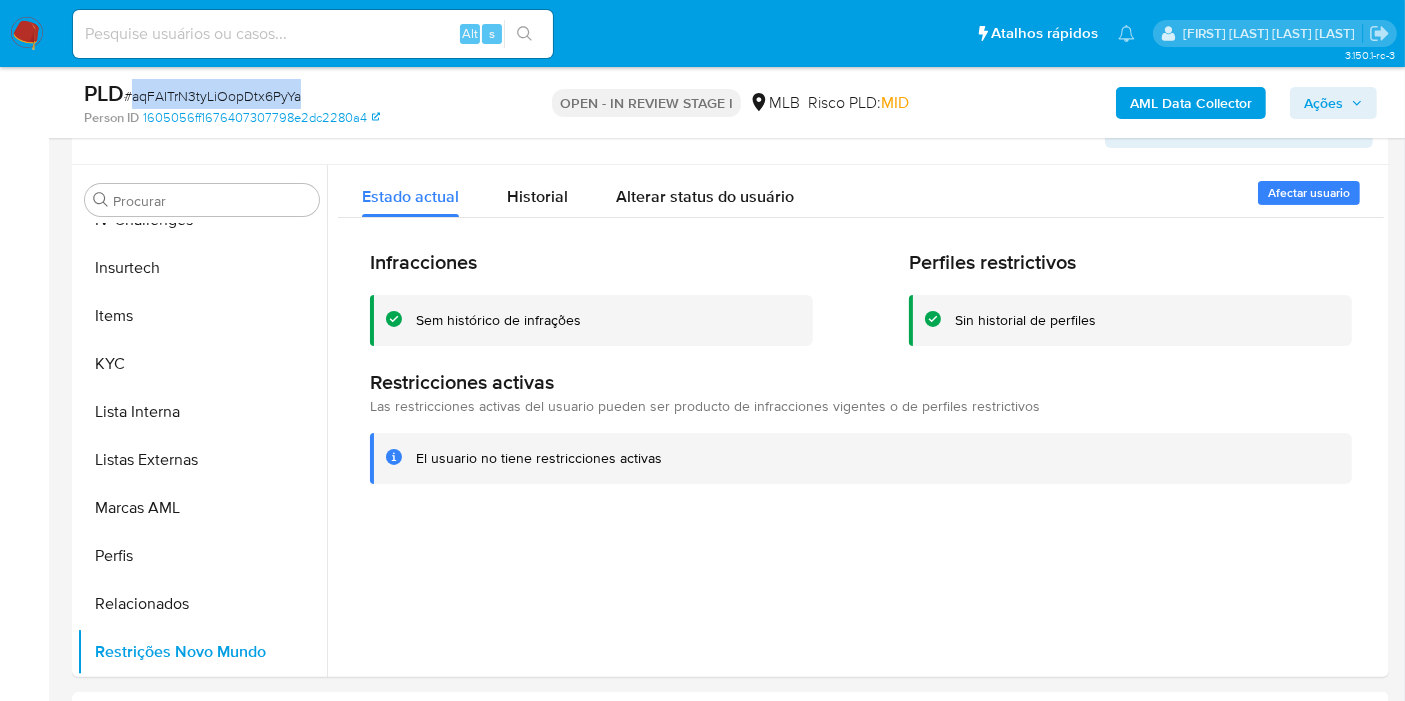 click on "# aqFAITrN3tyLiOopDtx6PyYa" at bounding box center (212, 96) 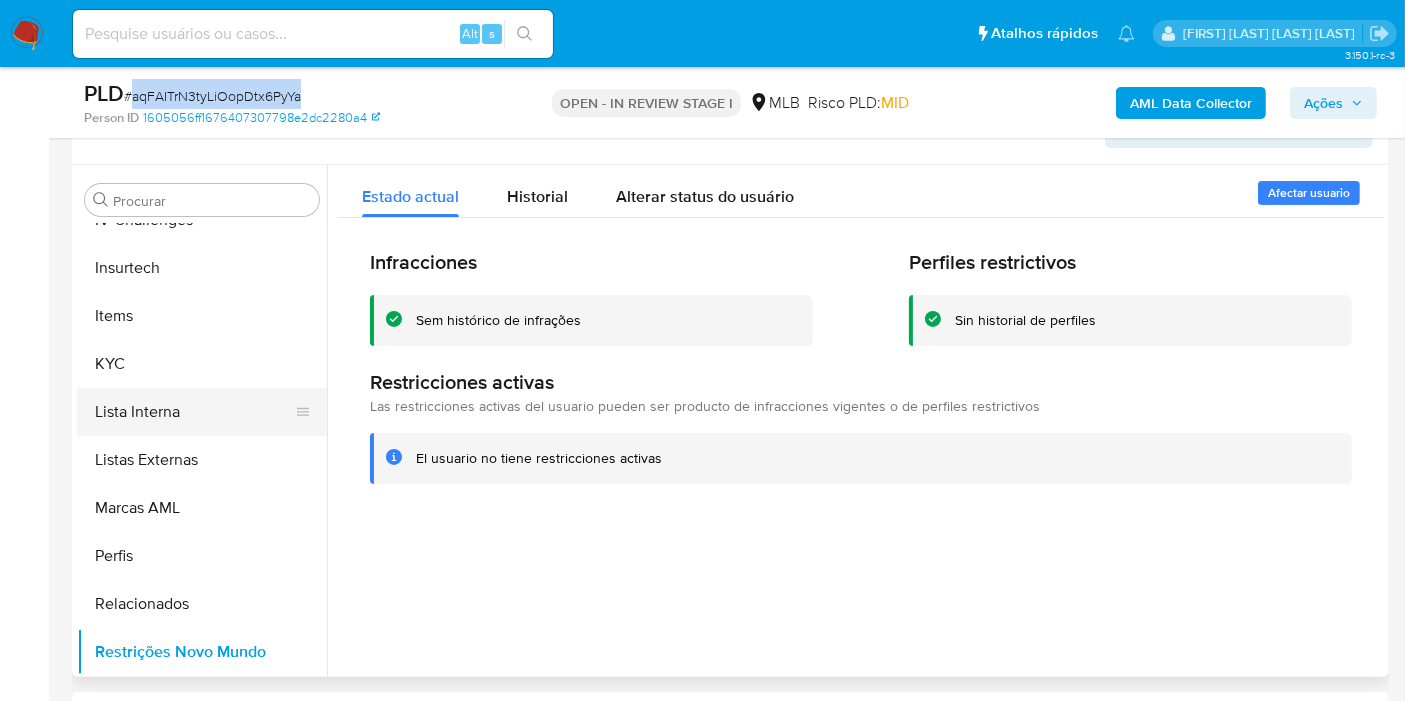 click on "Lista Interna" at bounding box center (194, 412) 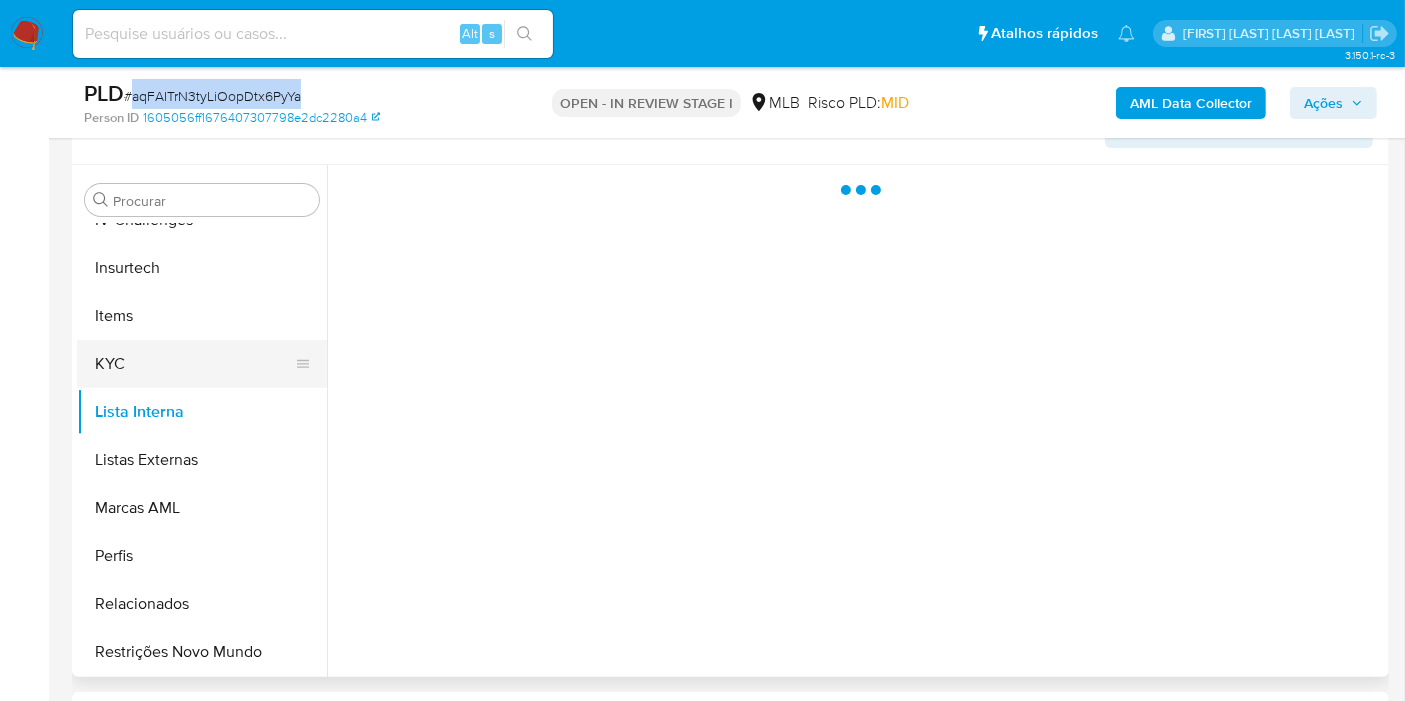 click on "KYC" at bounding box center [194, 364] 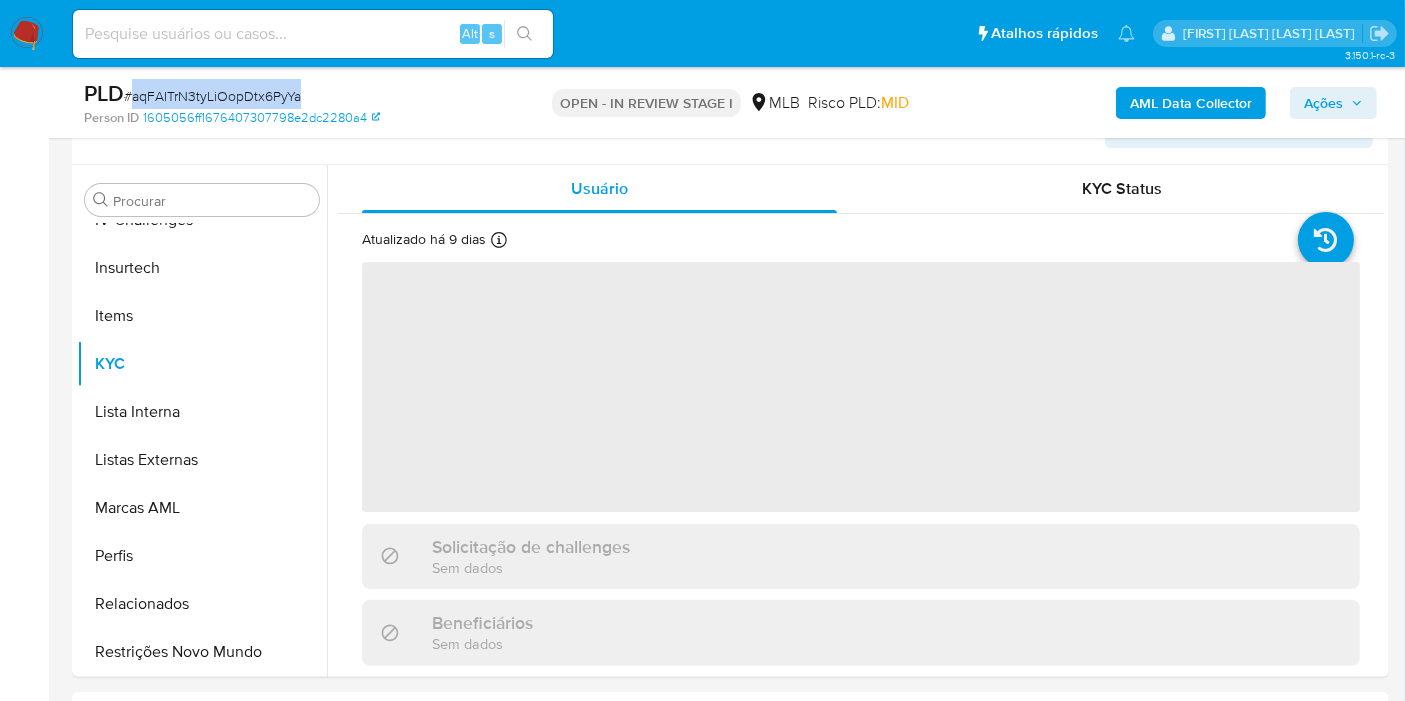 click on "PLD # aqFAITrN3tyLiOopDtx6PyYa" at bounding box center [296, 94] 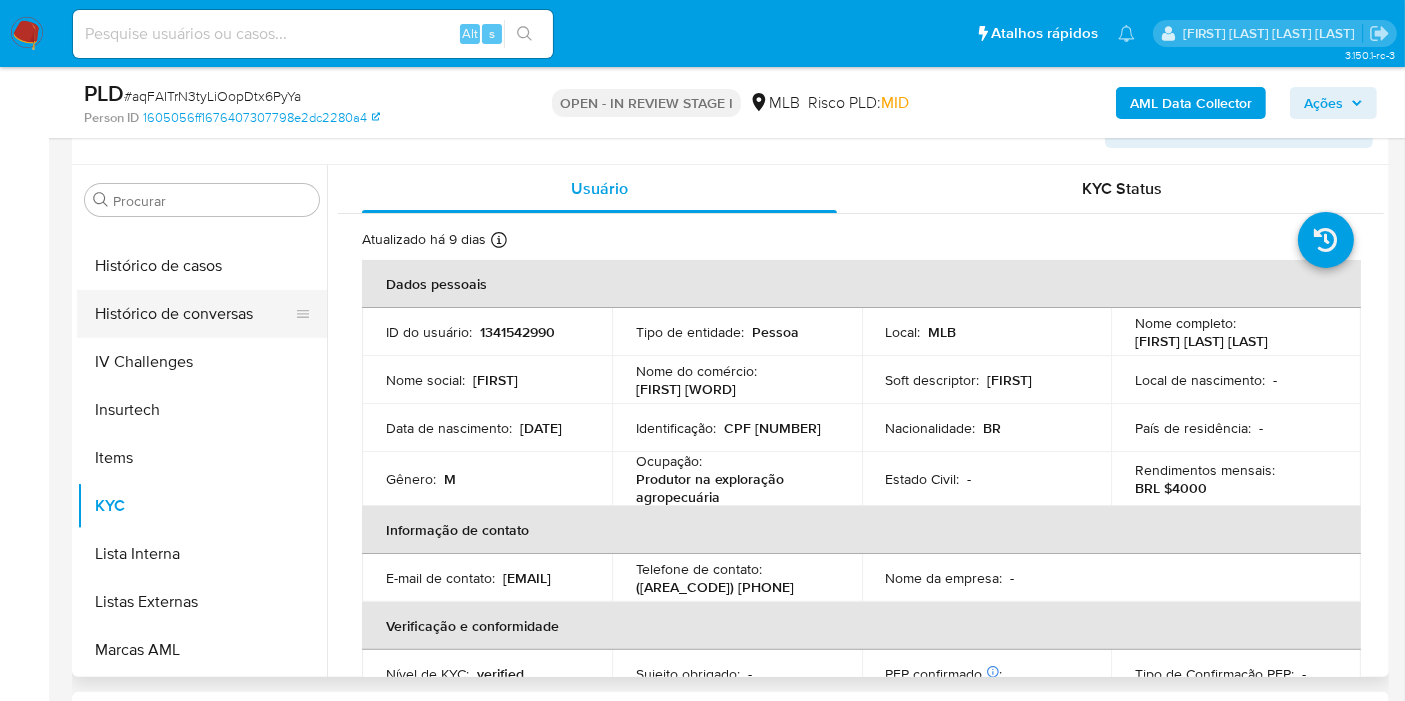 scroll, scrollTop: 622, scrollLeft: 0, axis: vertical 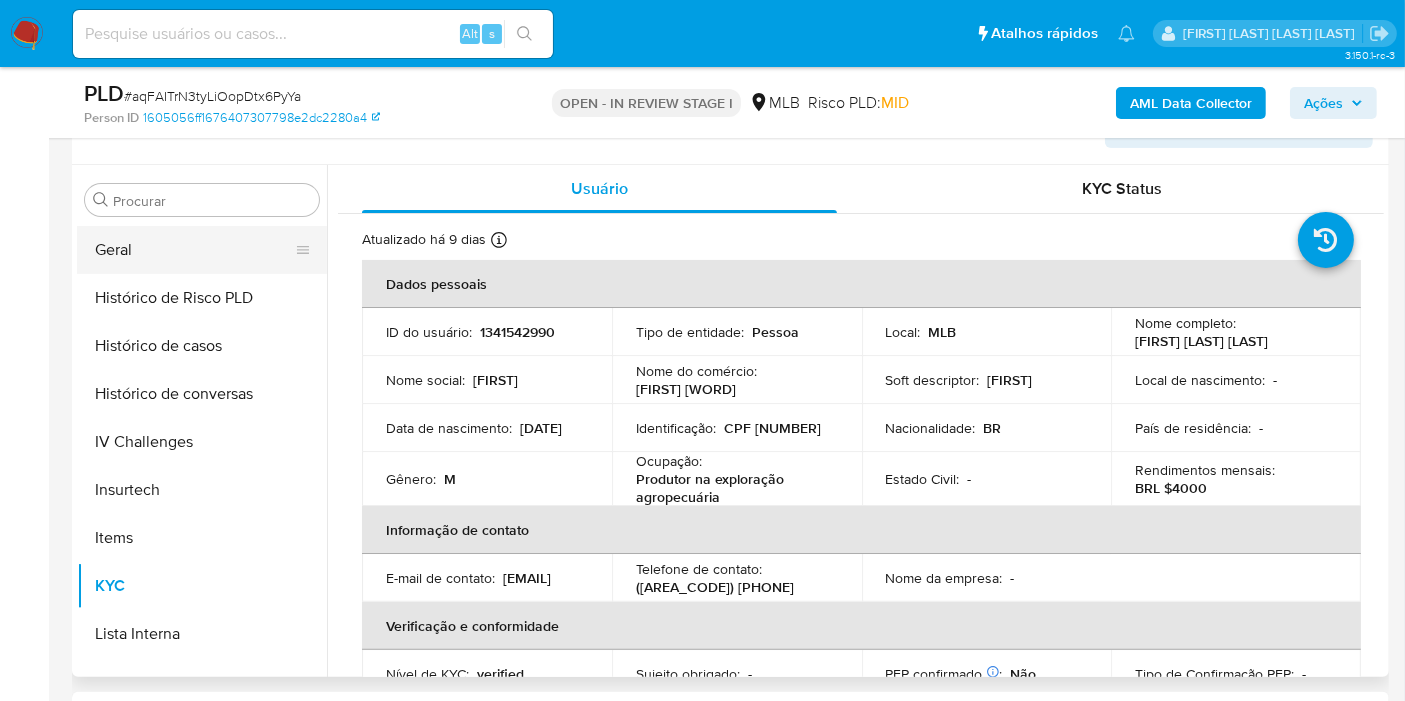 click on "Geral" at bounding box center (194, 250) 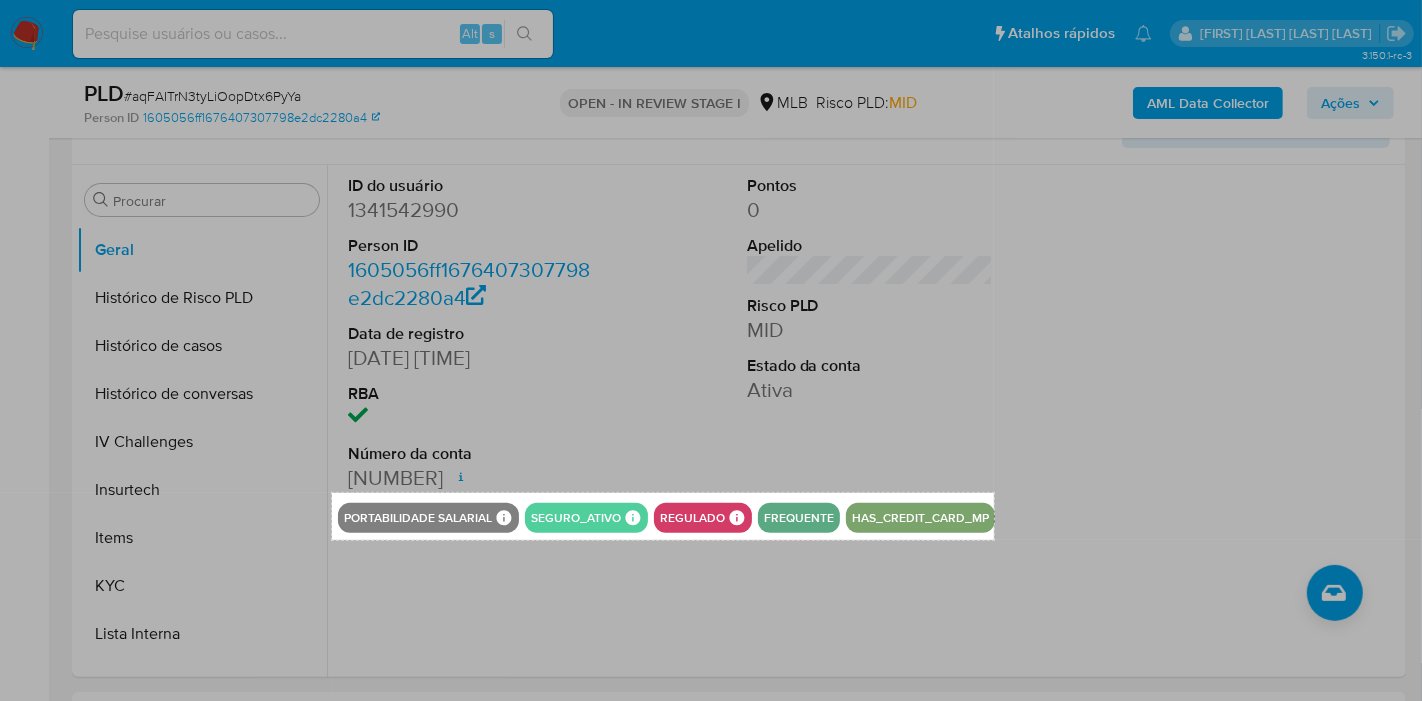drag, startPoint x: 332, startPoint y: 493, endPoint x: 994, endPoint y: 540, distance: 663.6663 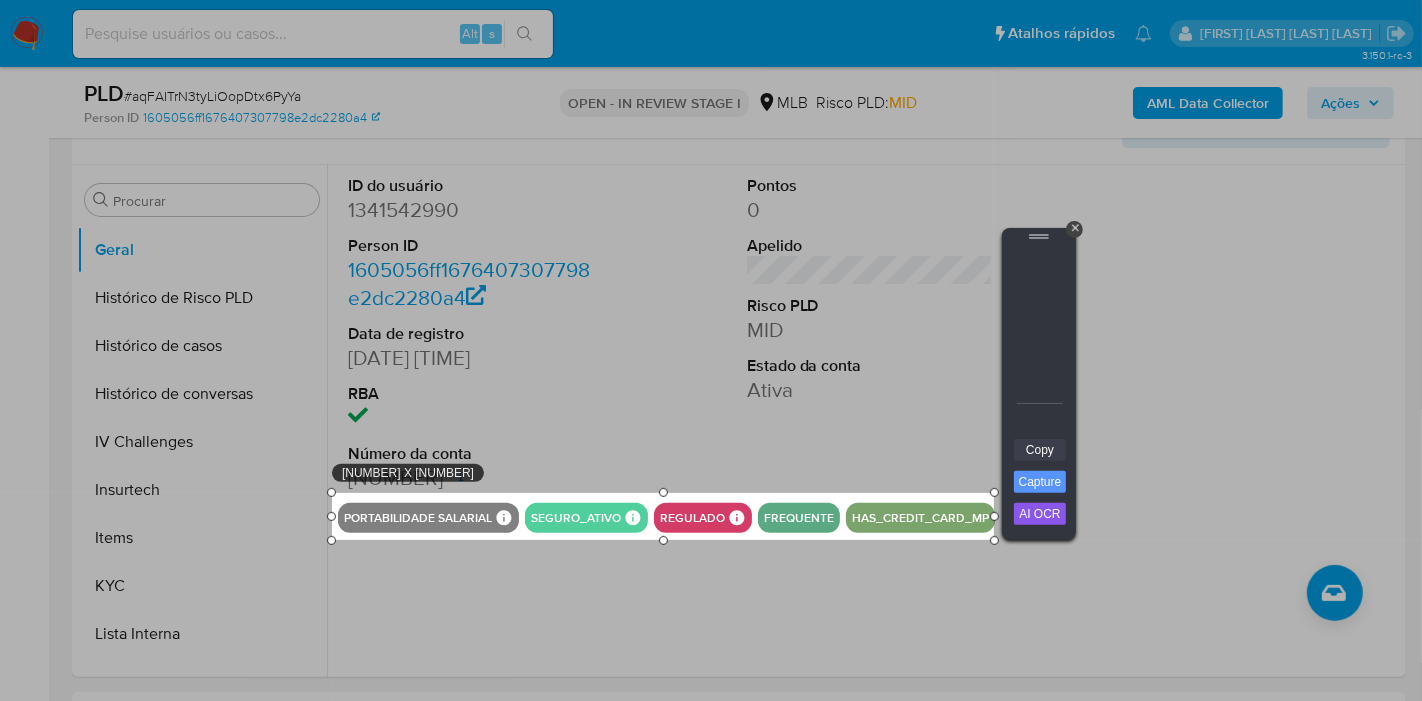 click on "Copy" at bounding box center [1040, 450] 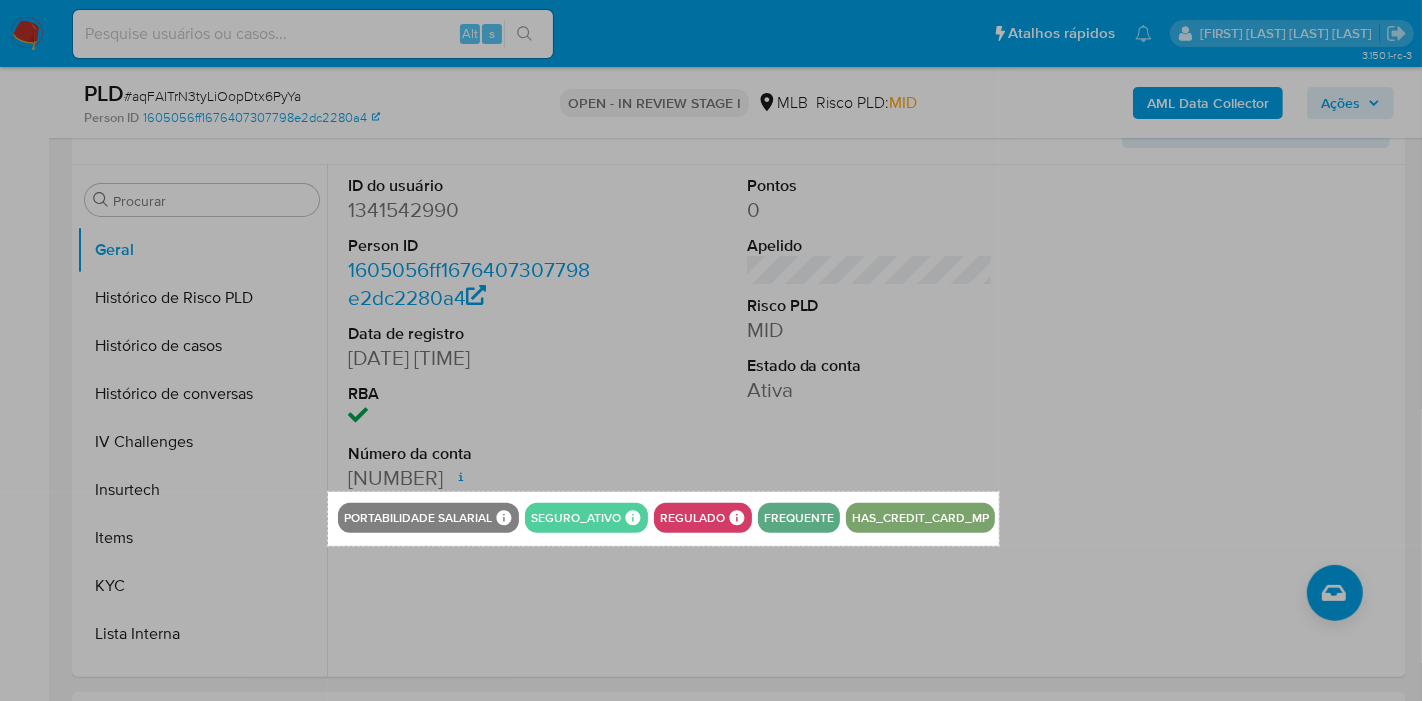drag, startPoint x: 329, startPoint y: 492, endPoint x: 999, endPoint y: 546, distance: 672.1726 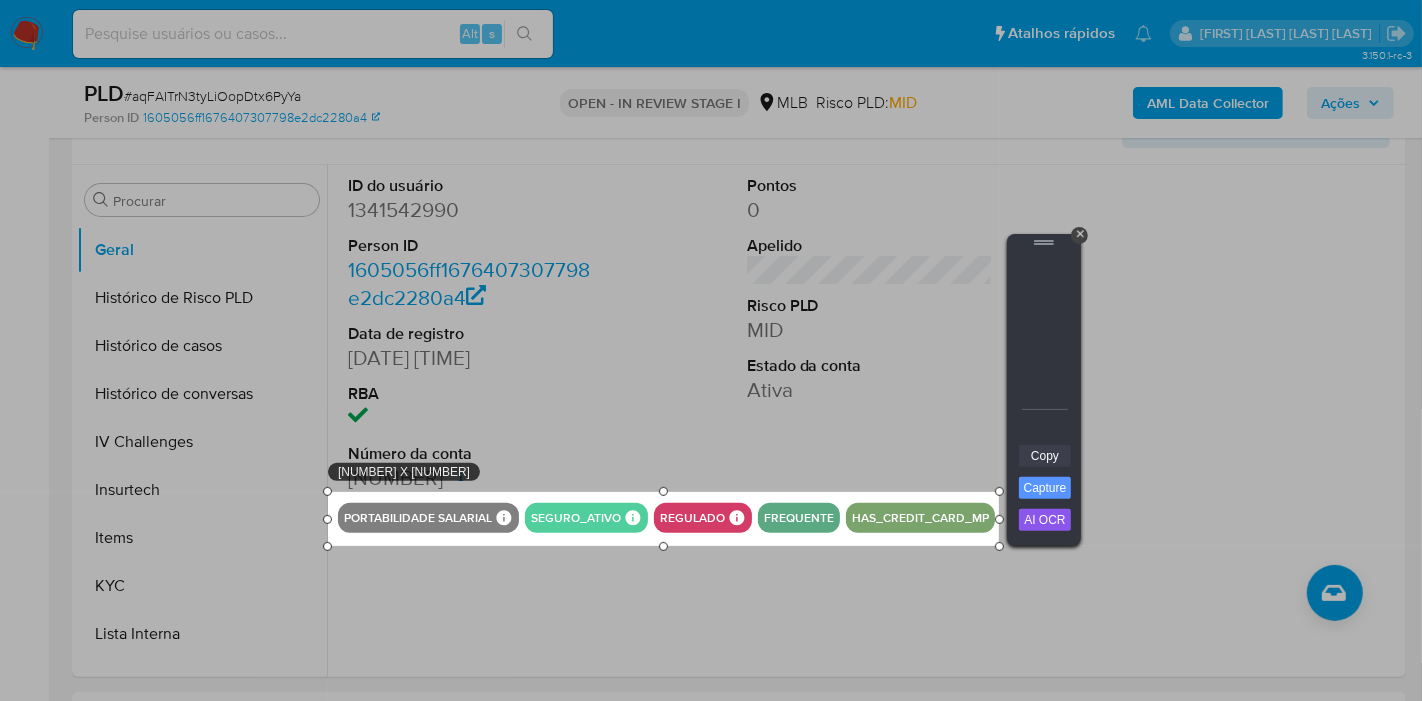 click on "Copy" at bounding box center [1045, 456] 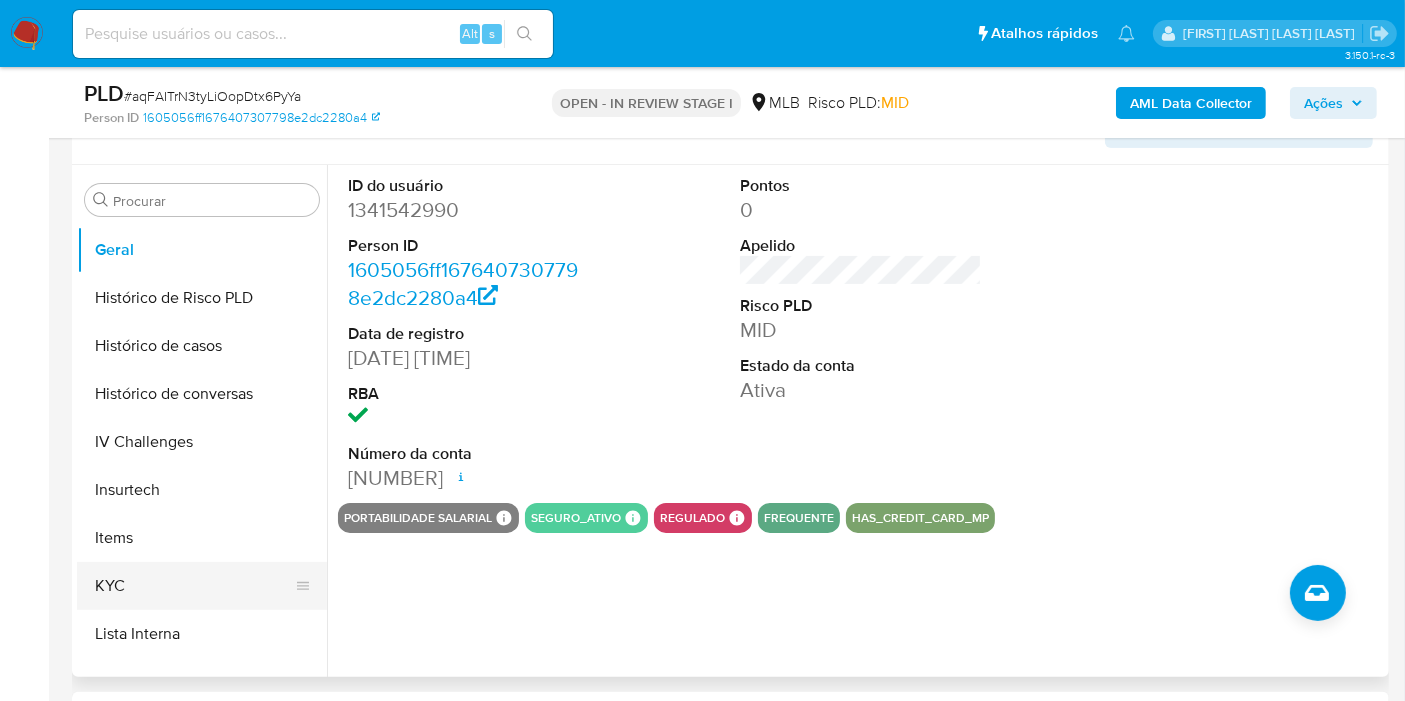 click on "KYC" at bounding box center (194, 586) 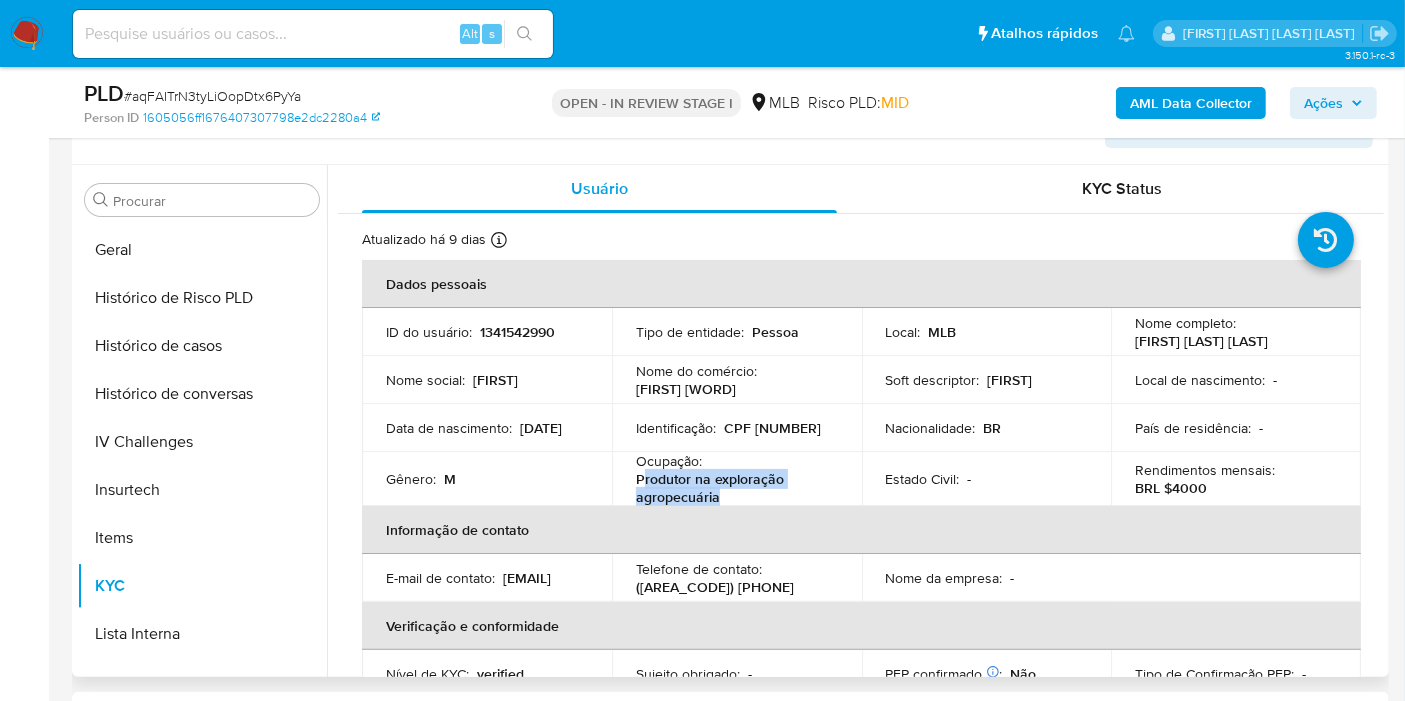 drag, startPoint x: 717, startPoint y: 495, endPoint x: 644, endPoint y: 485, distance: 73.68175 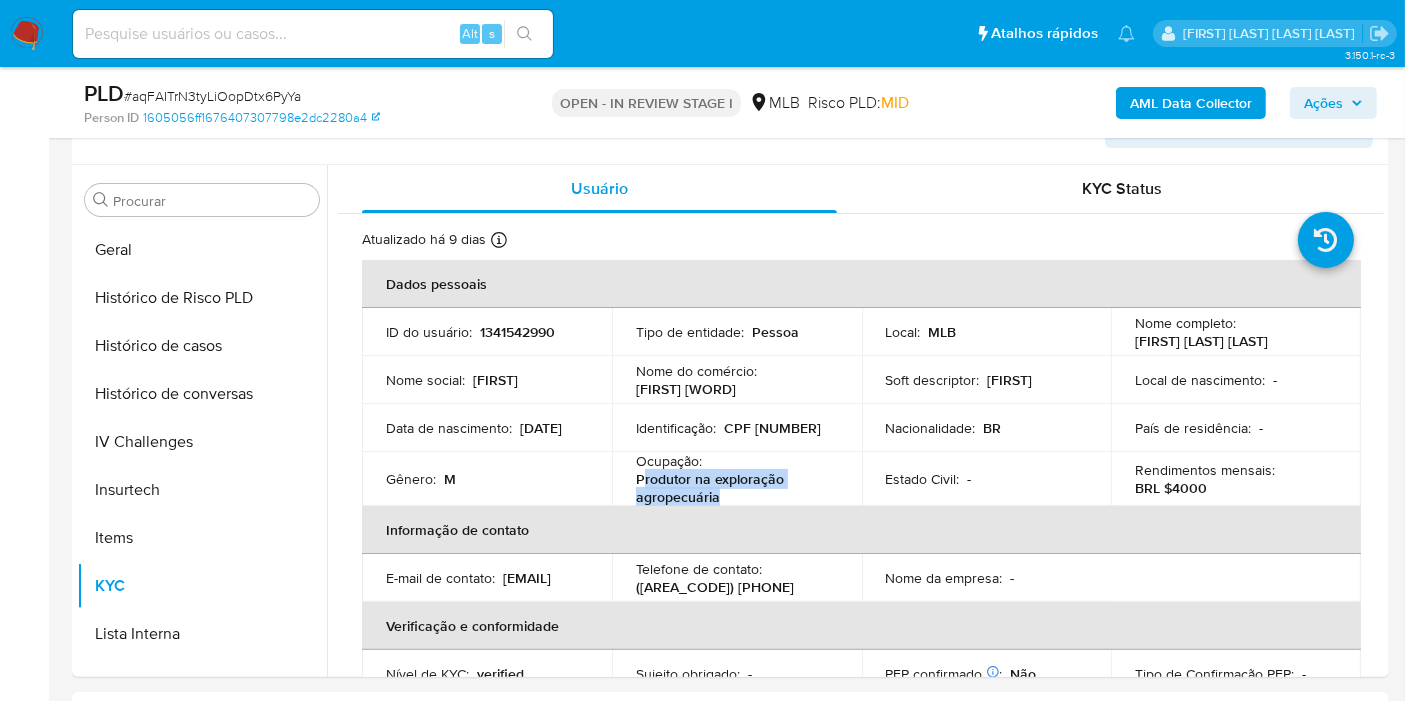 copy on "rodutor na exploração agropecuária" 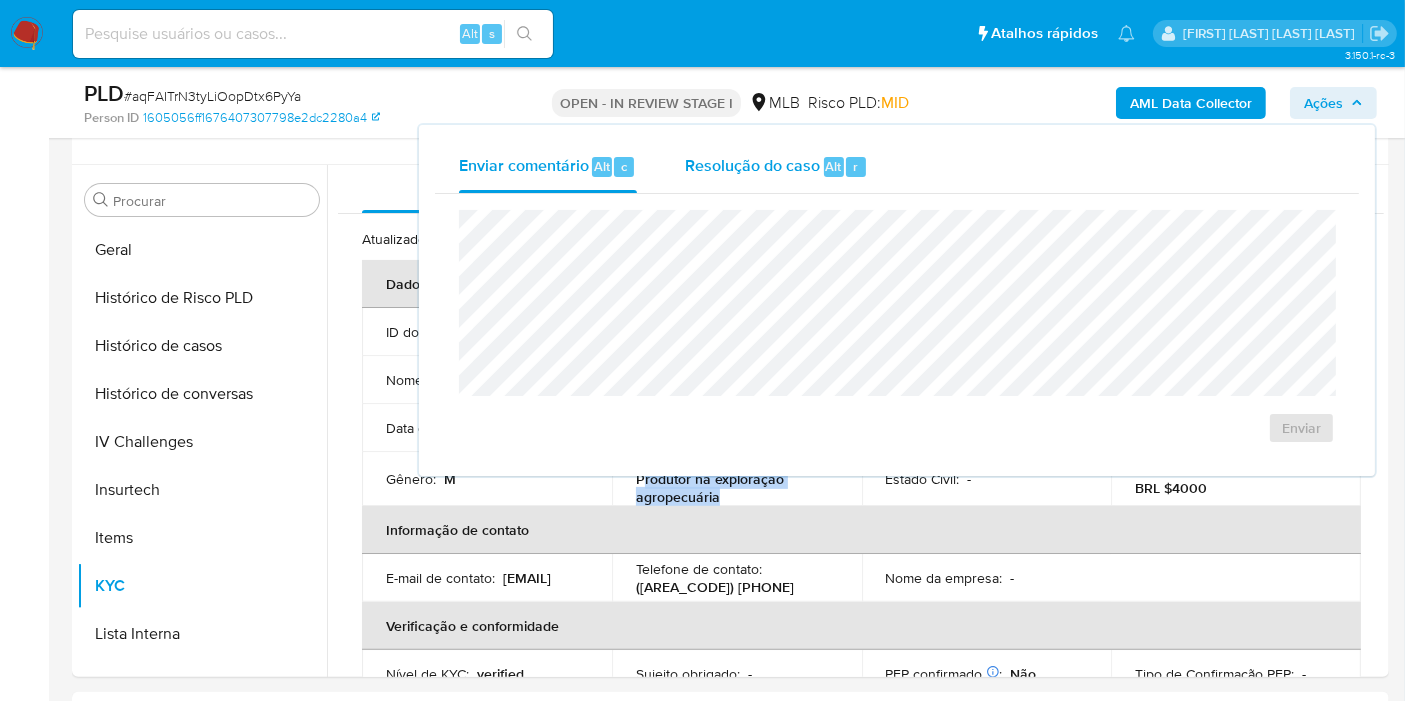 click on "Resolução do caso" at bounding box center [752, 165] 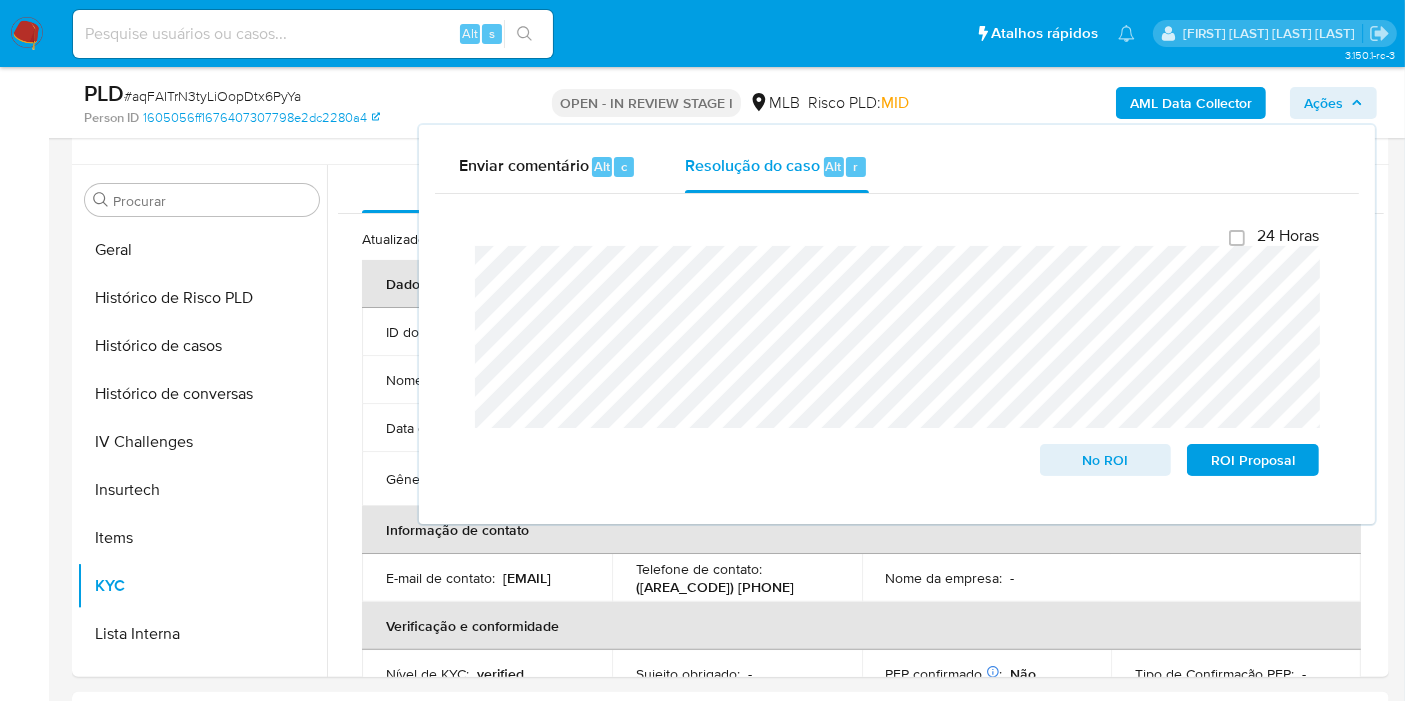 click on "Ações" at bounding box center [1323, 103] 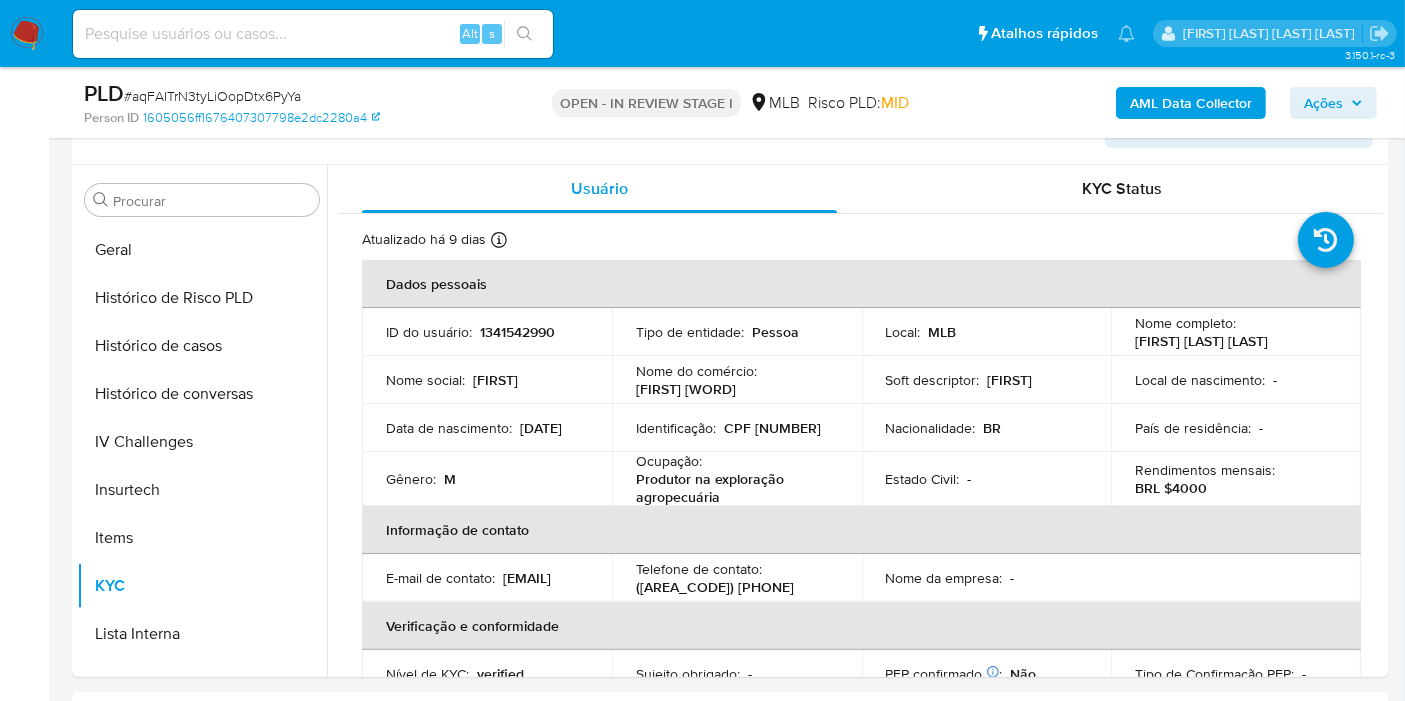 click on "PLD # aqFAITrN3tyLiOopDtx6PyYa Person ID 1605056ff1676407307798e2dc2280a4 OPEN - IN REVIEW STAGE I  MLB Risco PLD:  MID AML Data Collector Ações" at bounding box center (730, 102) 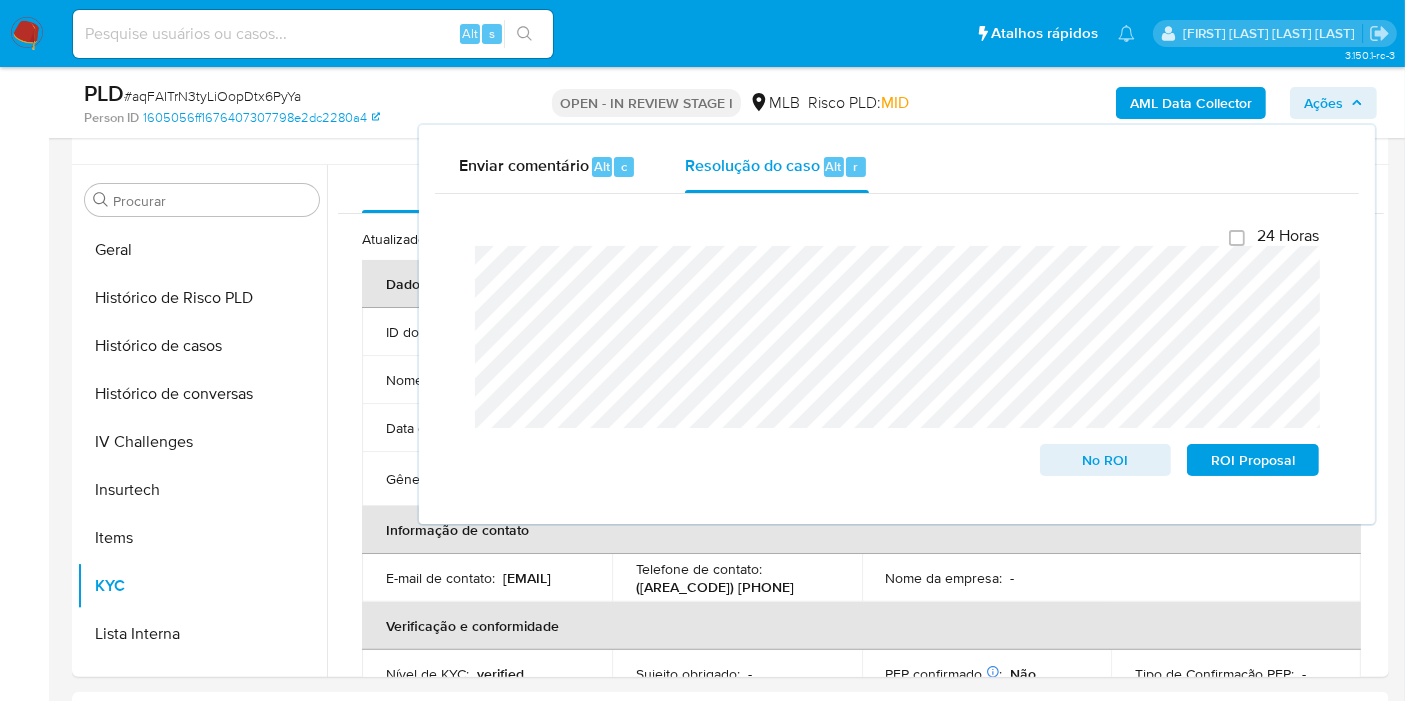 click on "Ações" at bounding box center [1323, 103] 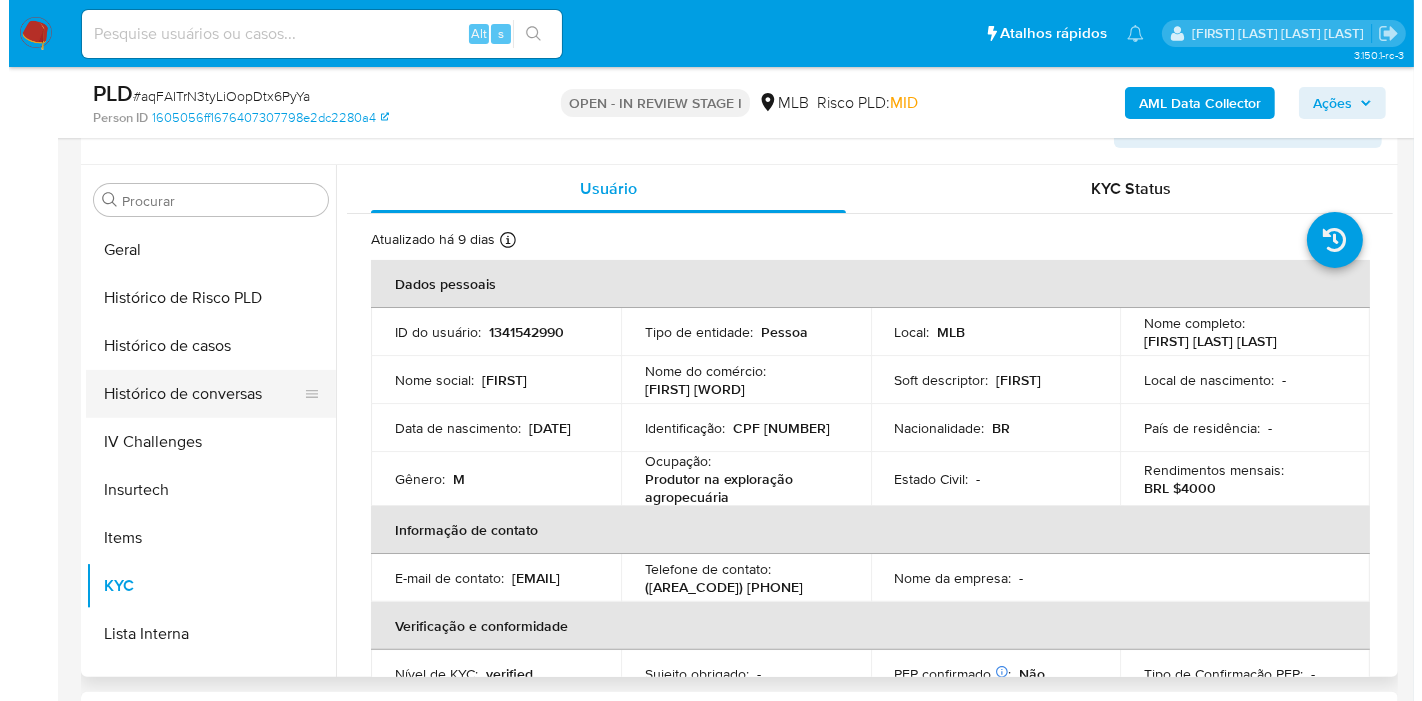 scroll, scrollTop: 0, scrollLeft: 0, axis: both 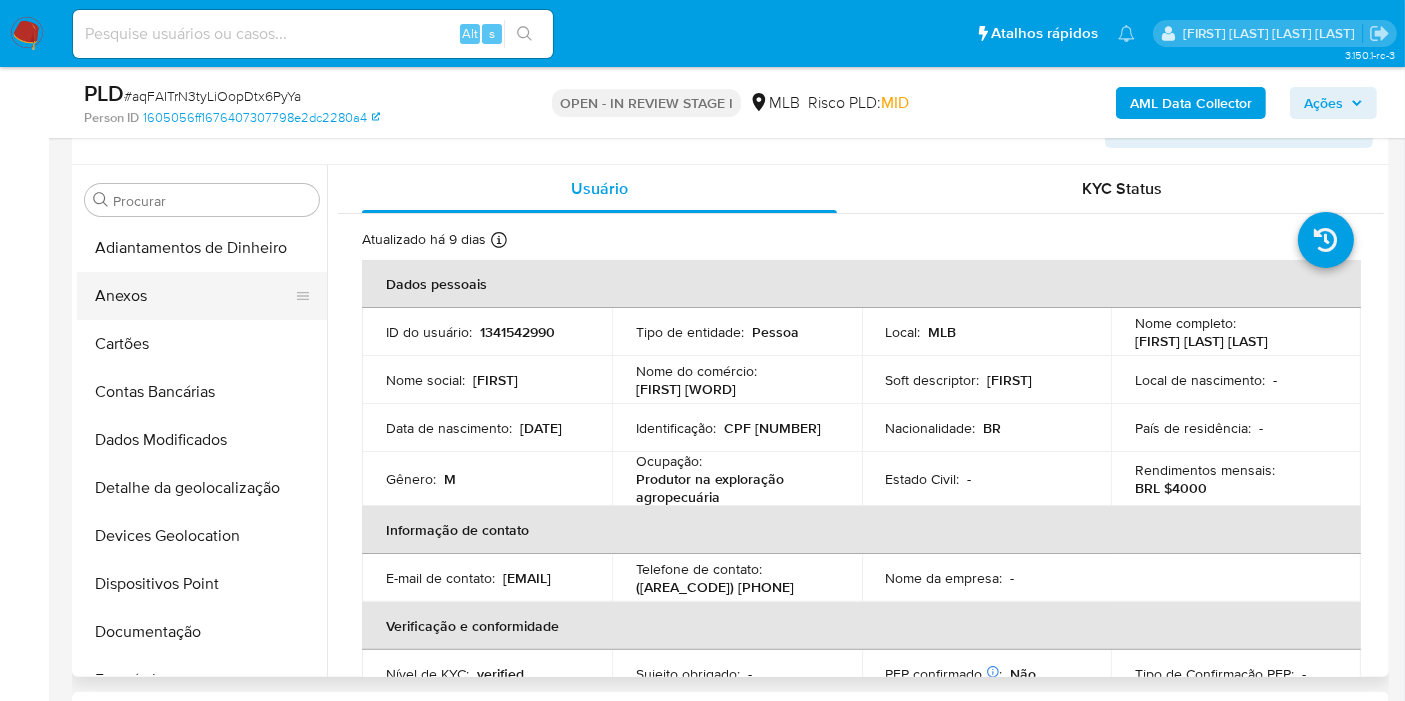 click on "Anexos" at bounding box center (194, 296) 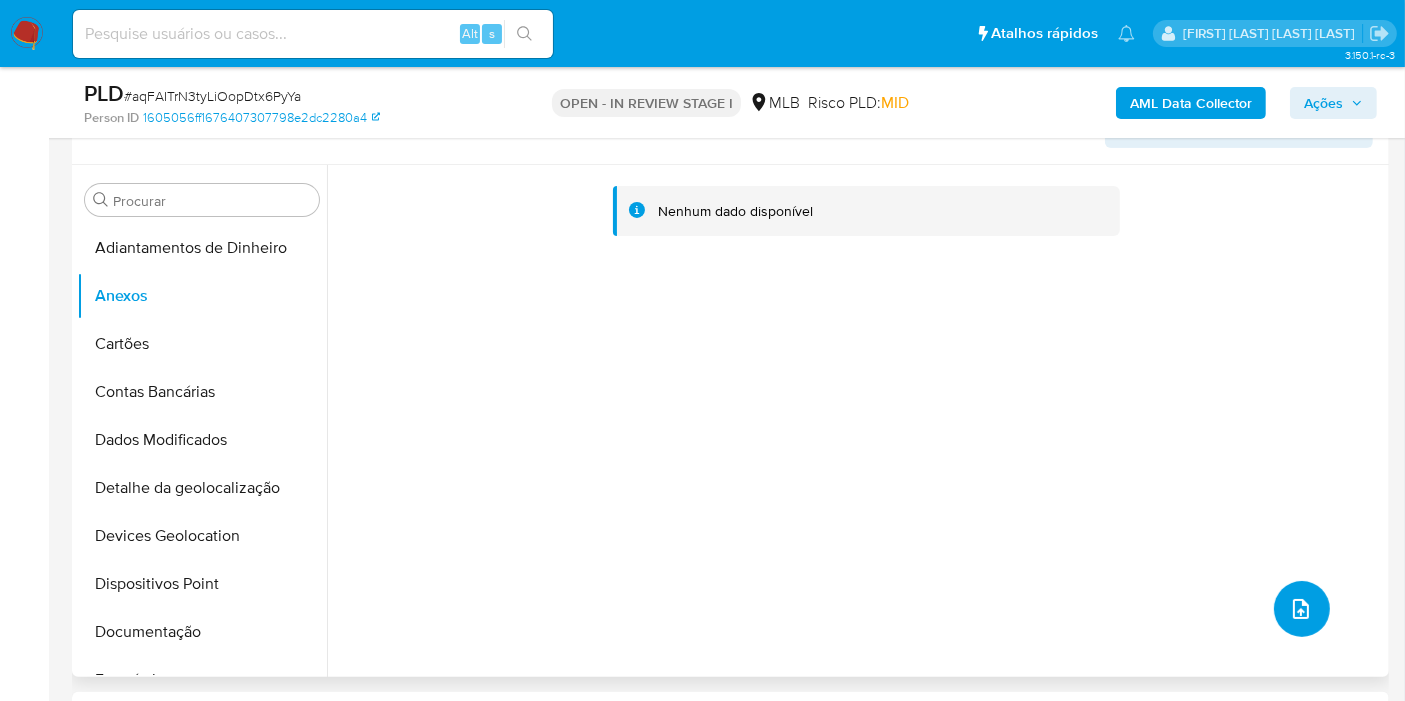 click at bounding box center (1302, 609) 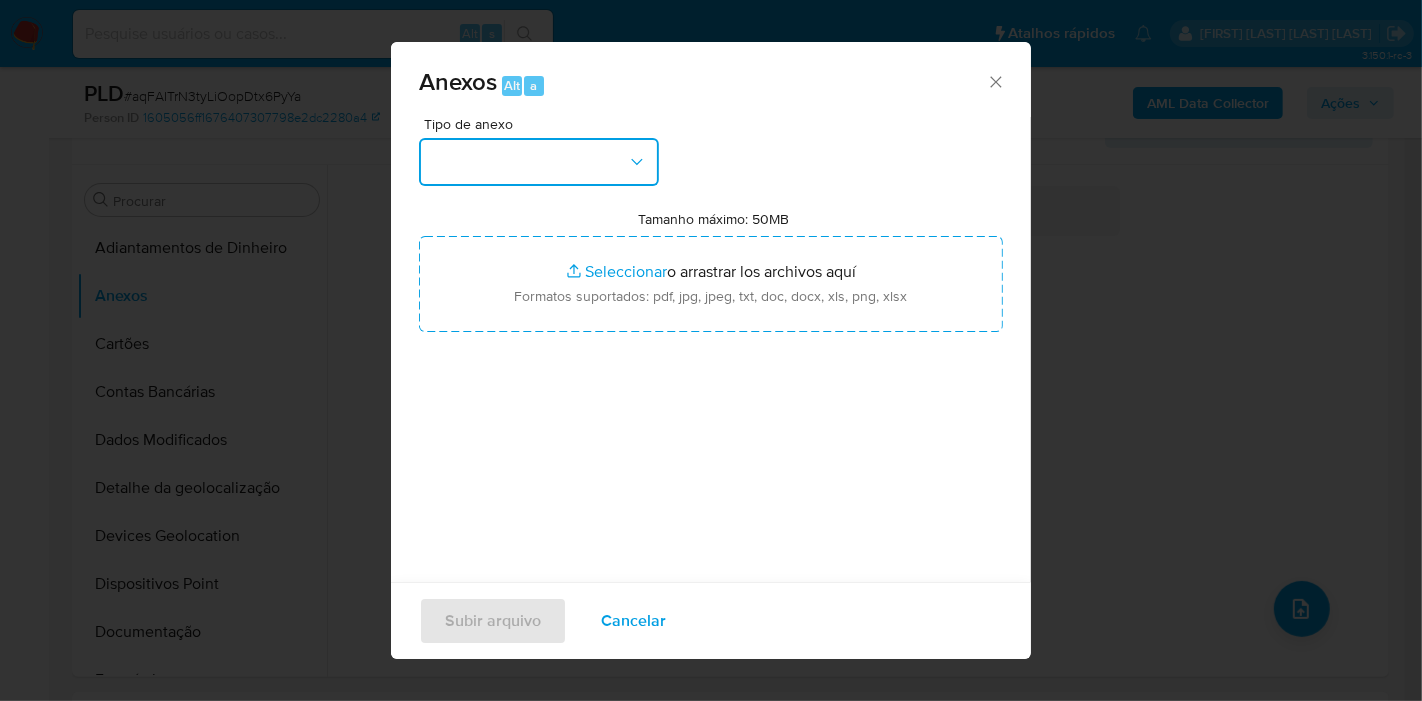 click at bounding box center (539, 162) 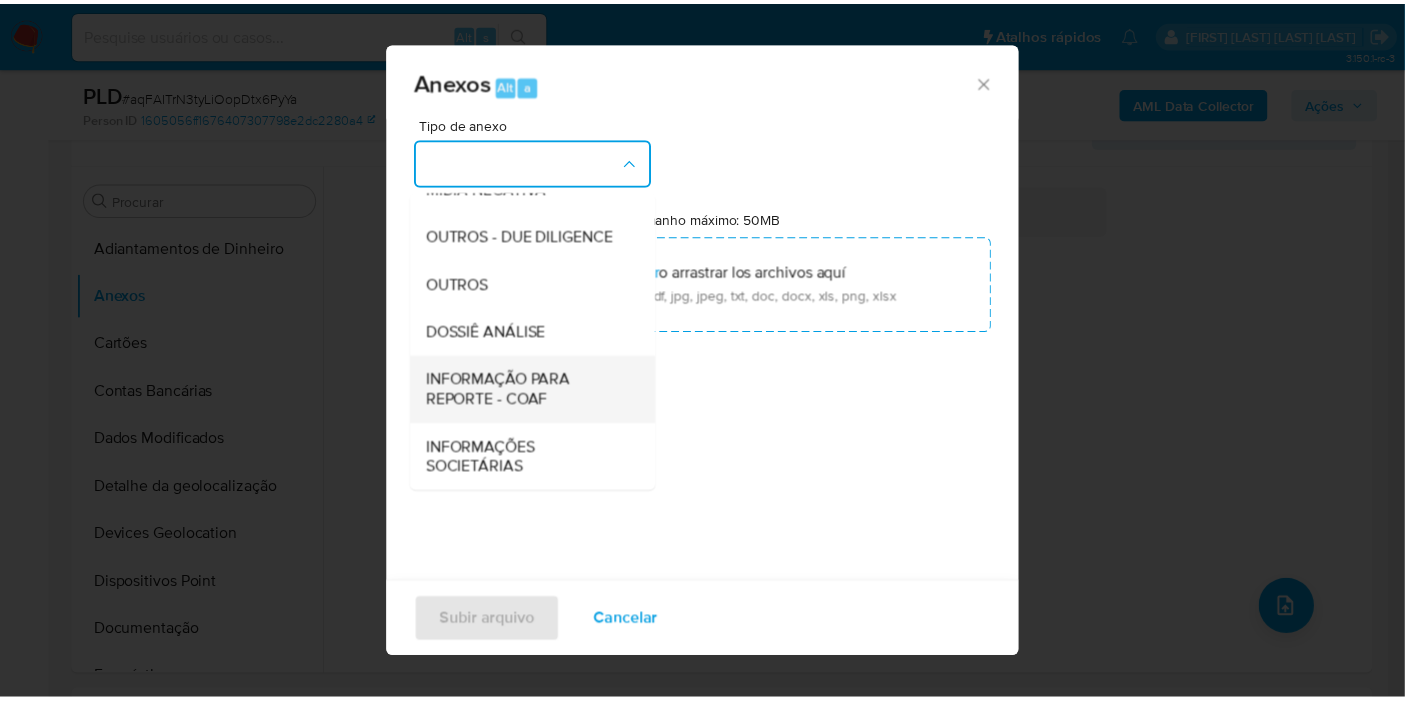 scroll, scrollTop: 307, scrollLeft: 0, axis: vertical 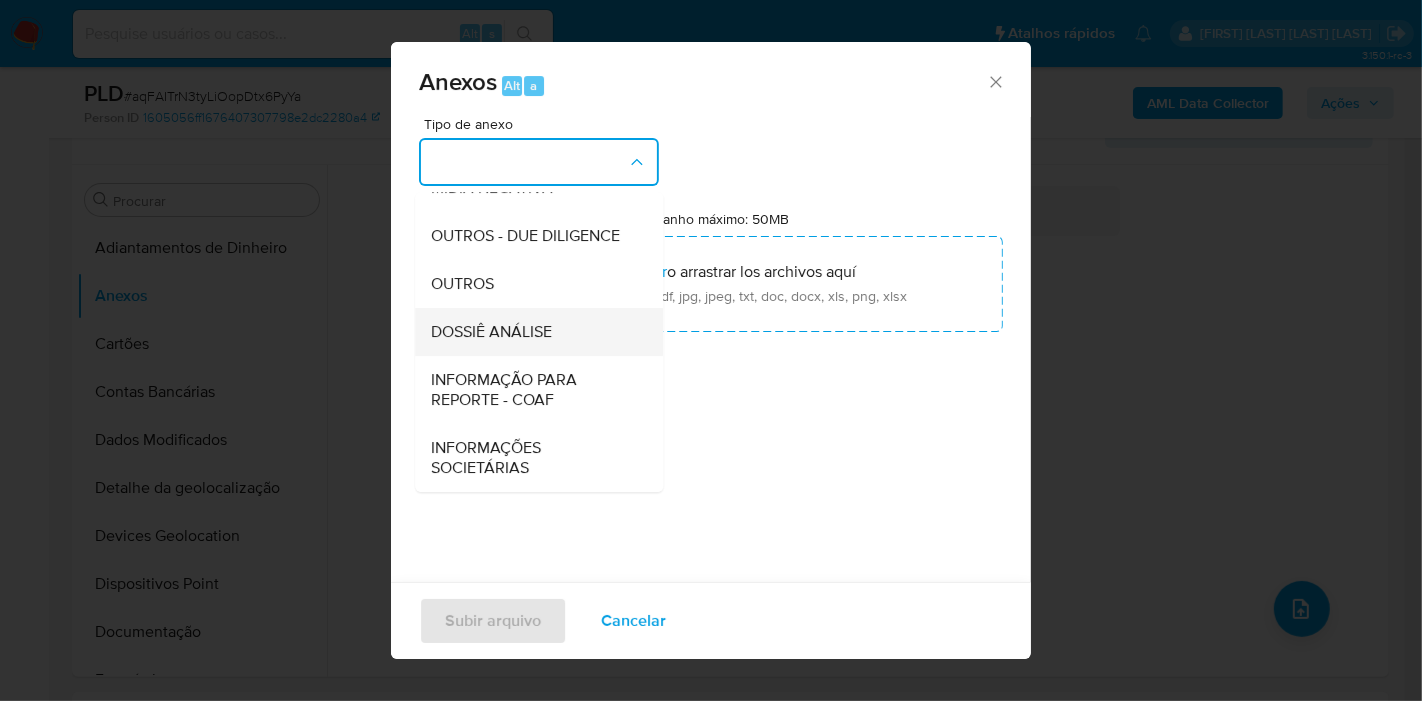 click on "DOSSIÊ ANÁLISE" at bounding box center (491, 332) 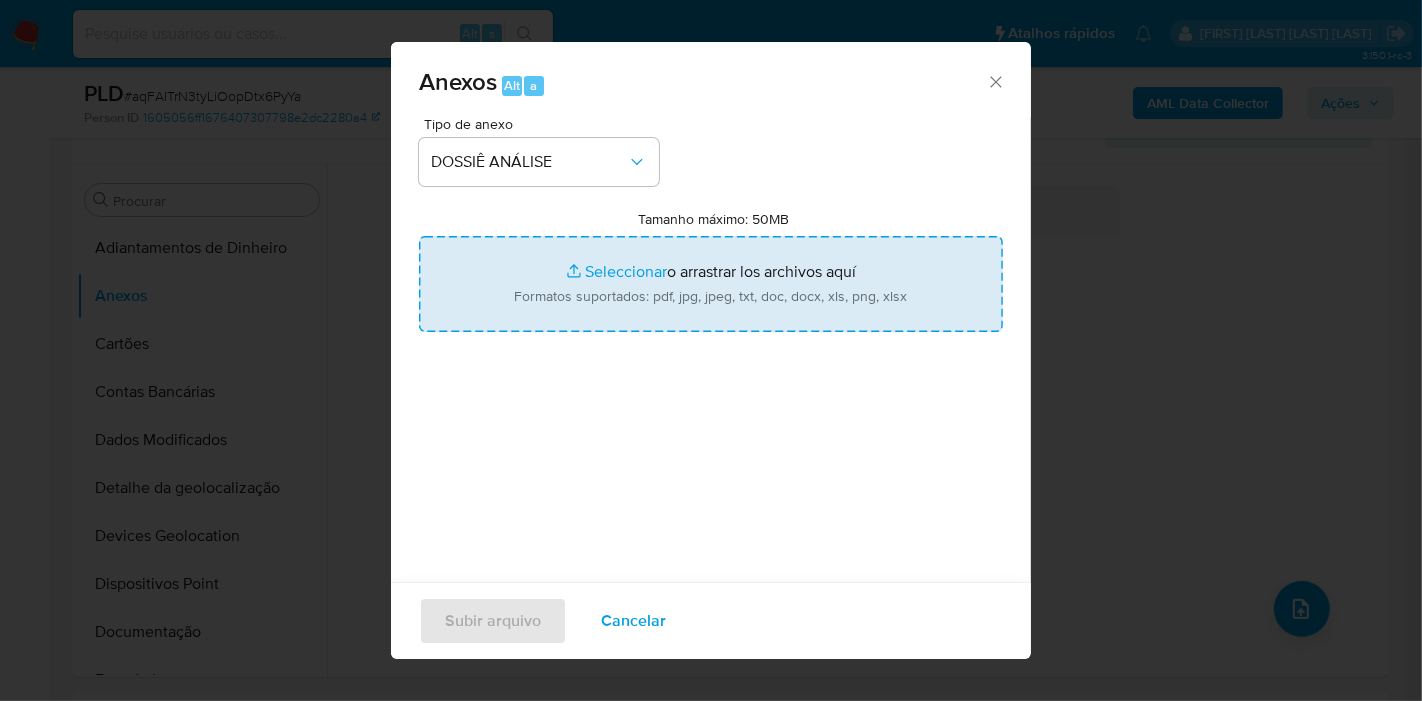 click on "Tamanho máximo: 50MB Seleccionar archivos" at bounding box center (711, 284) 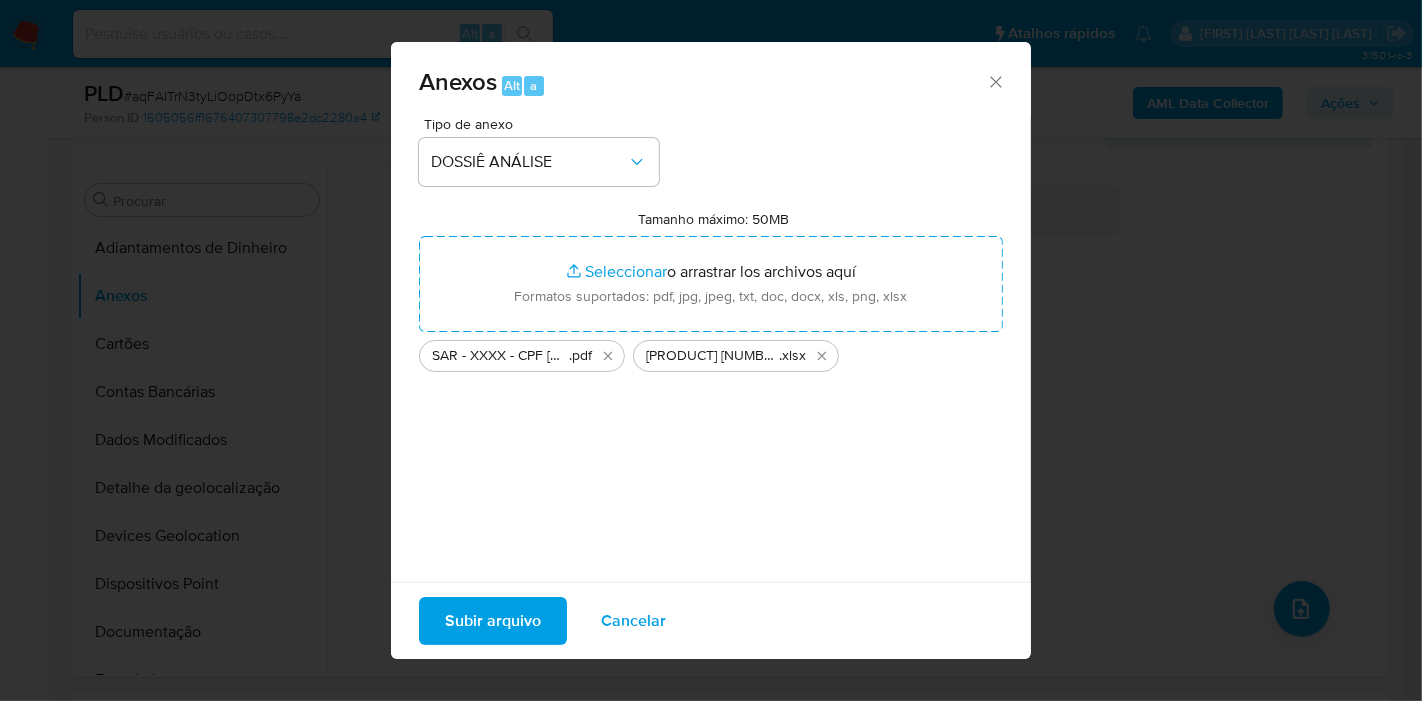 click on "Subir arquivo" at bounding box center [493, 621] 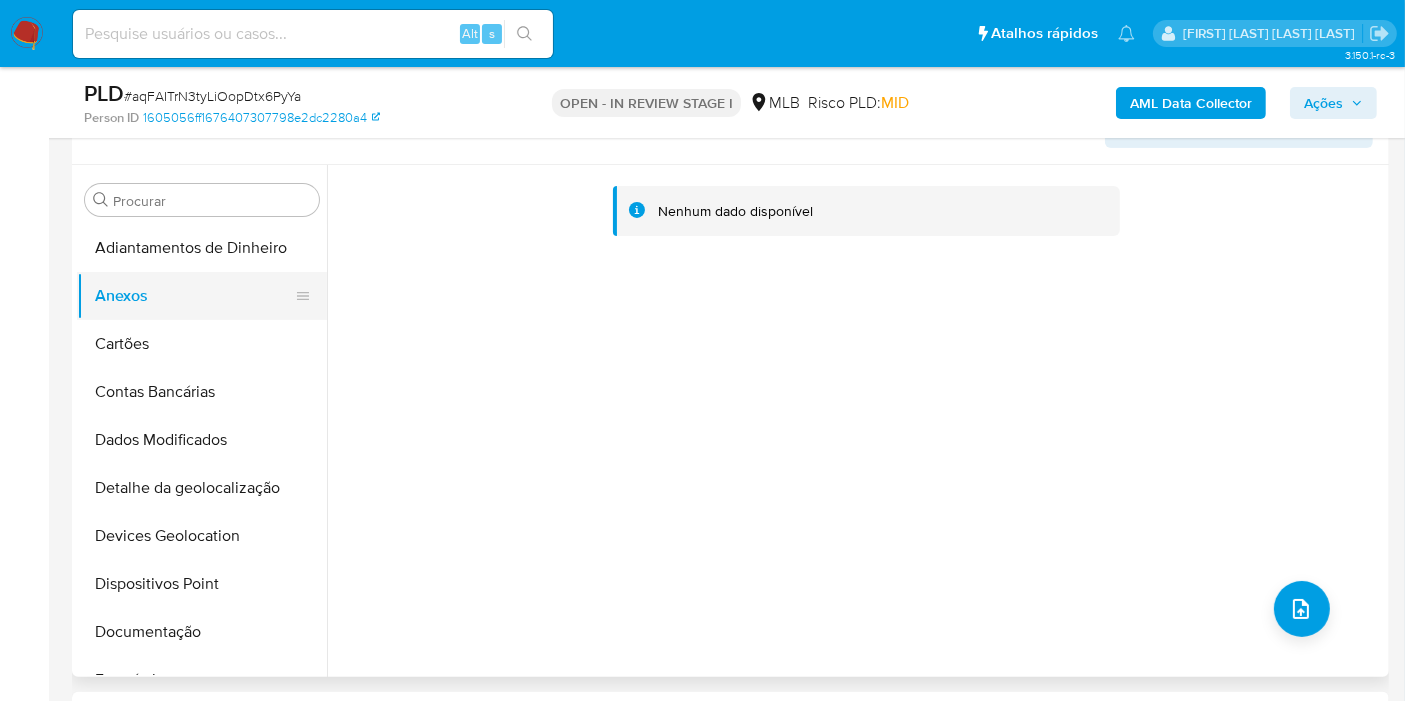 drag, startPoint x: 153, startPoint y: 345, endPoint x: 145, endPoint y: 314, distance: 32.01562 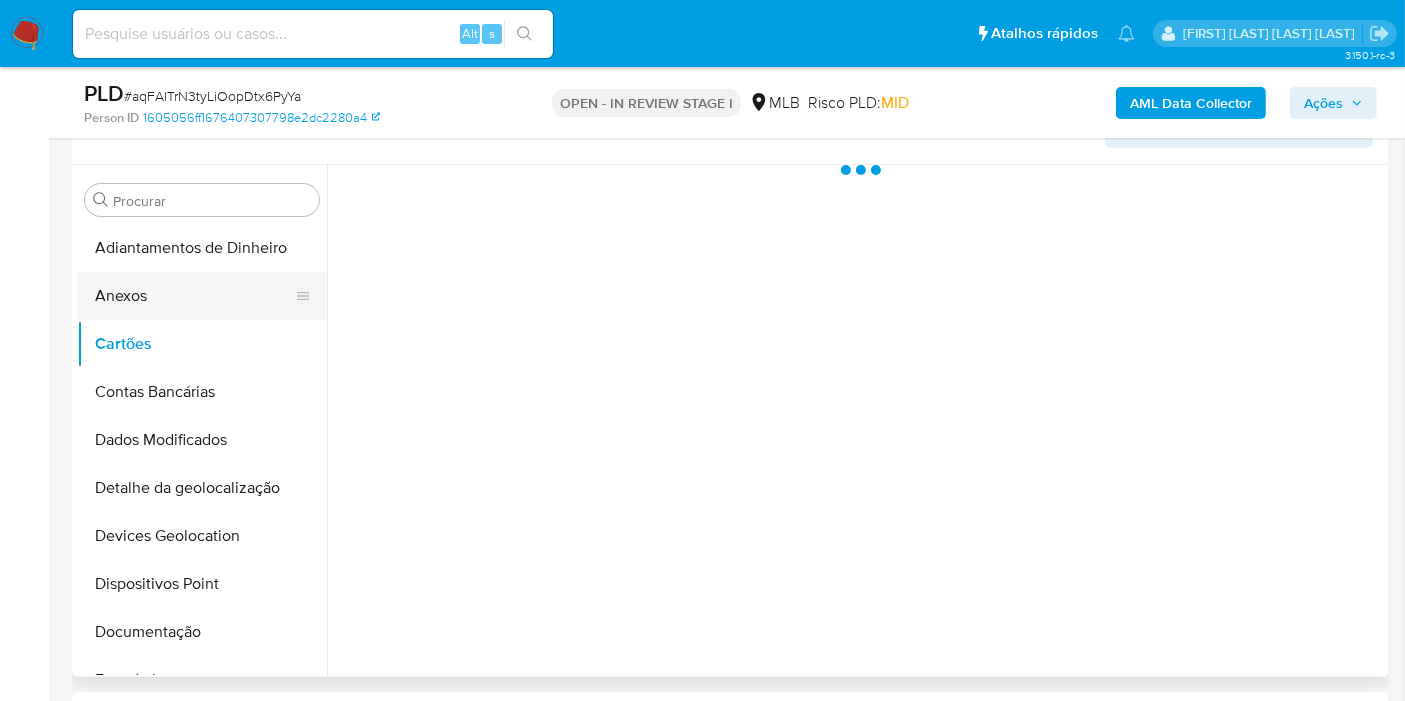 click on "Anexos" at bounding box center (194, 296) 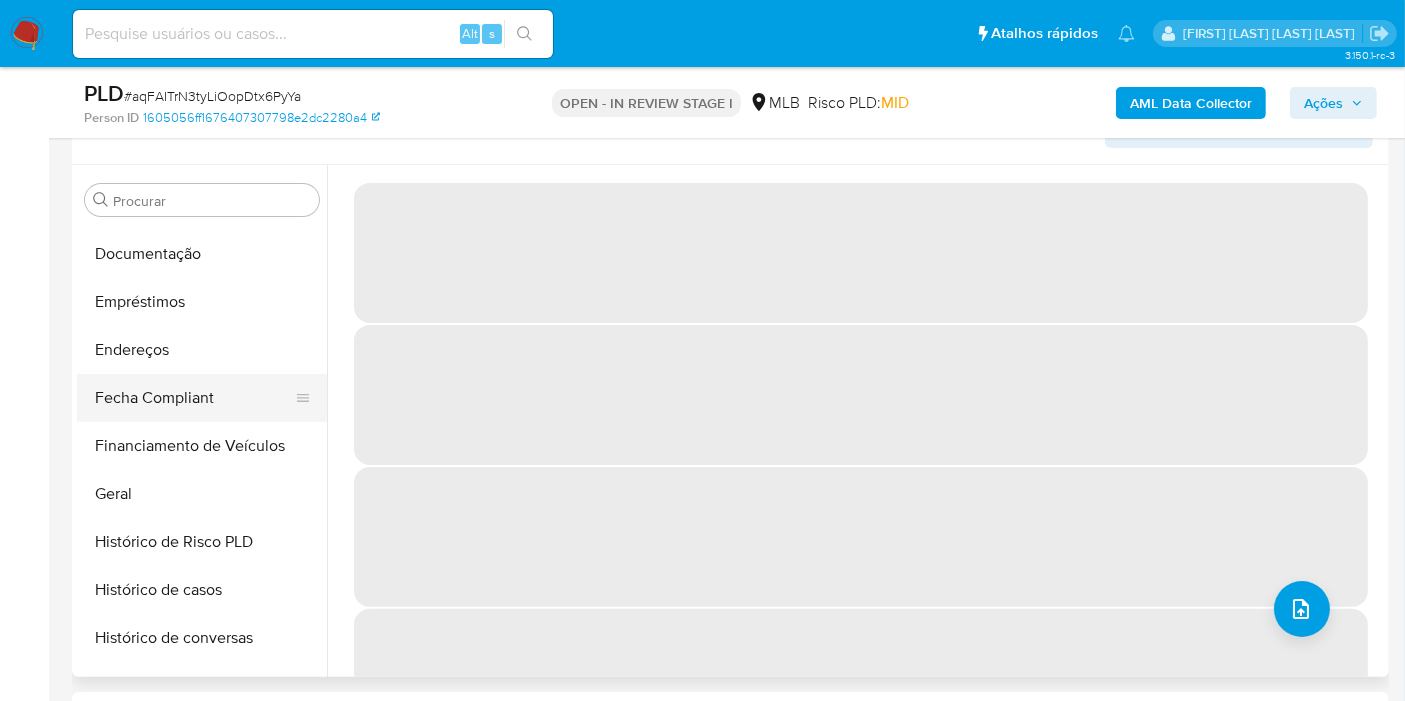 scroll, scrollTop: 444, scrollLeft: 0, axis: vertical 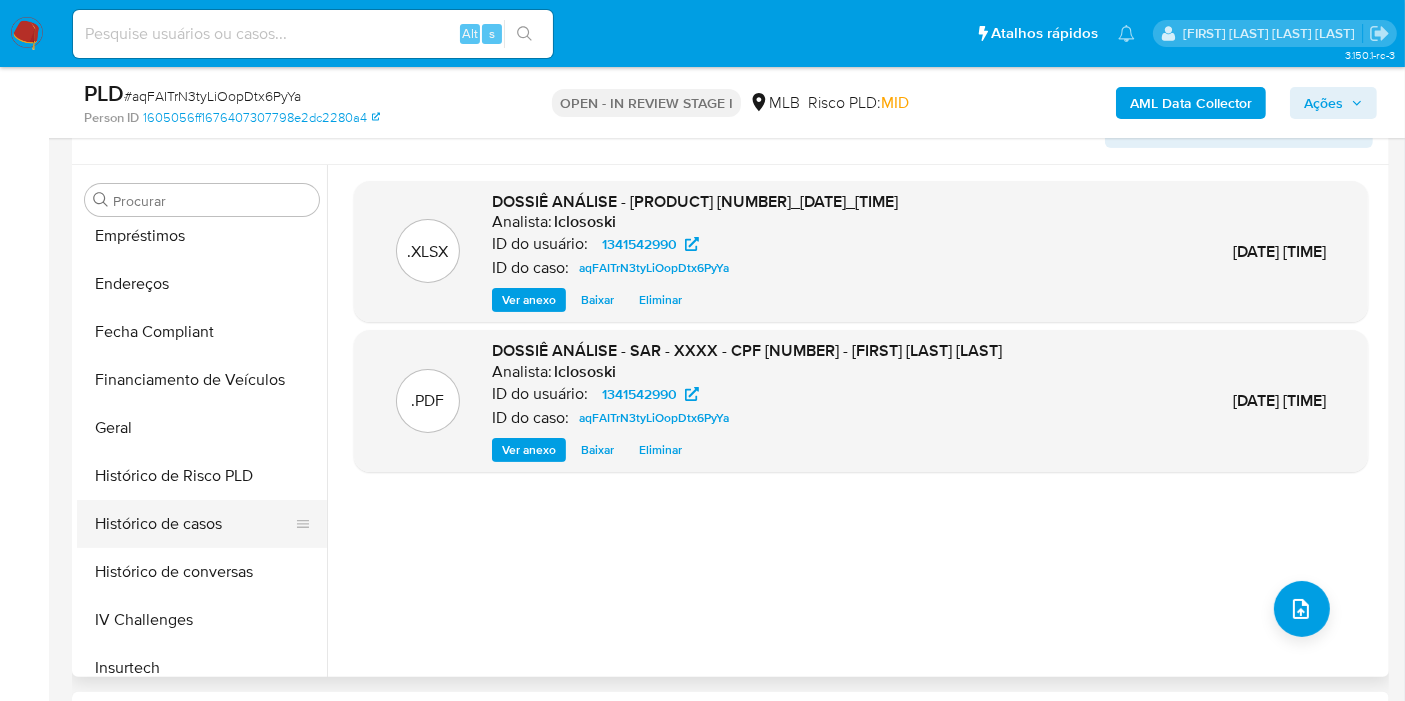click on "Histórico de casos" at bounding box center [194, 524] 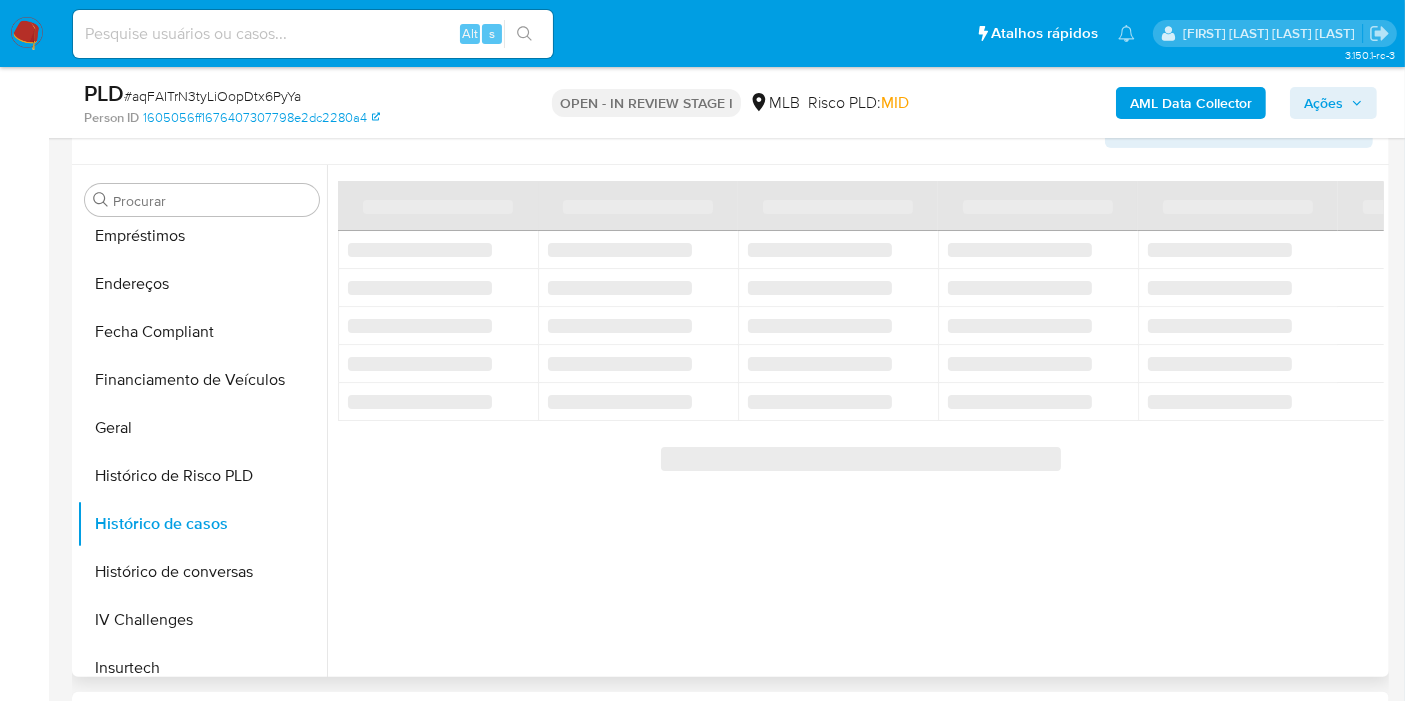 scroll, scrollTop: 242, scrollLeft: 0, axis: vertical 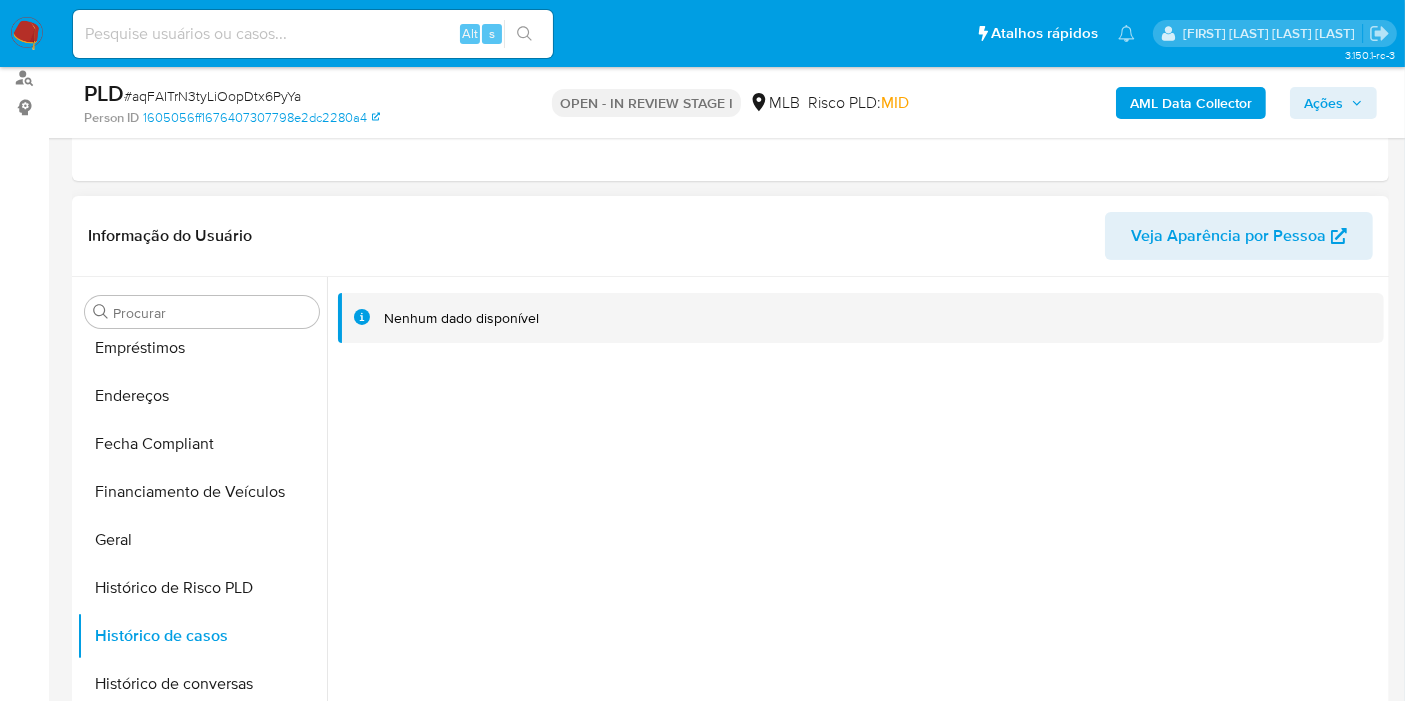 click on "Ações" at bounding box center (1323, 103) 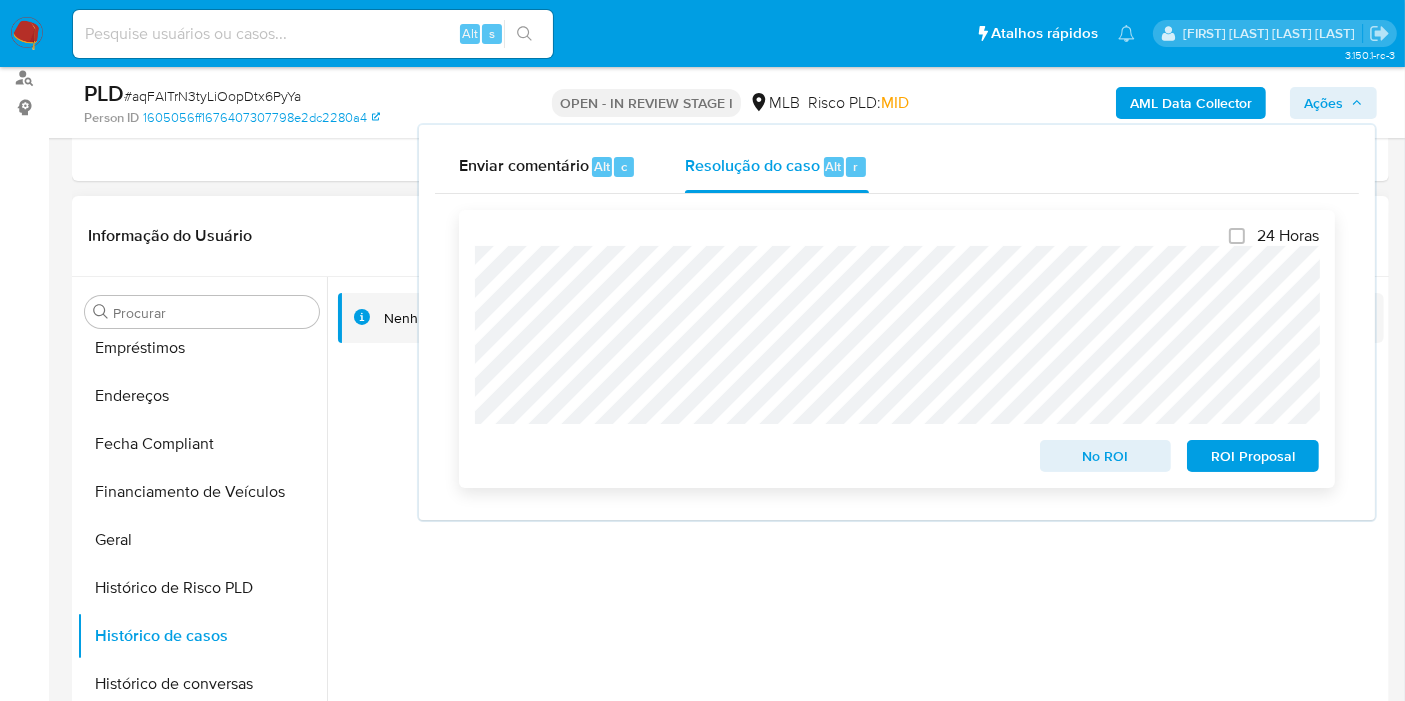 click on "ROI Proposal" at bounding box center [1253, 456] 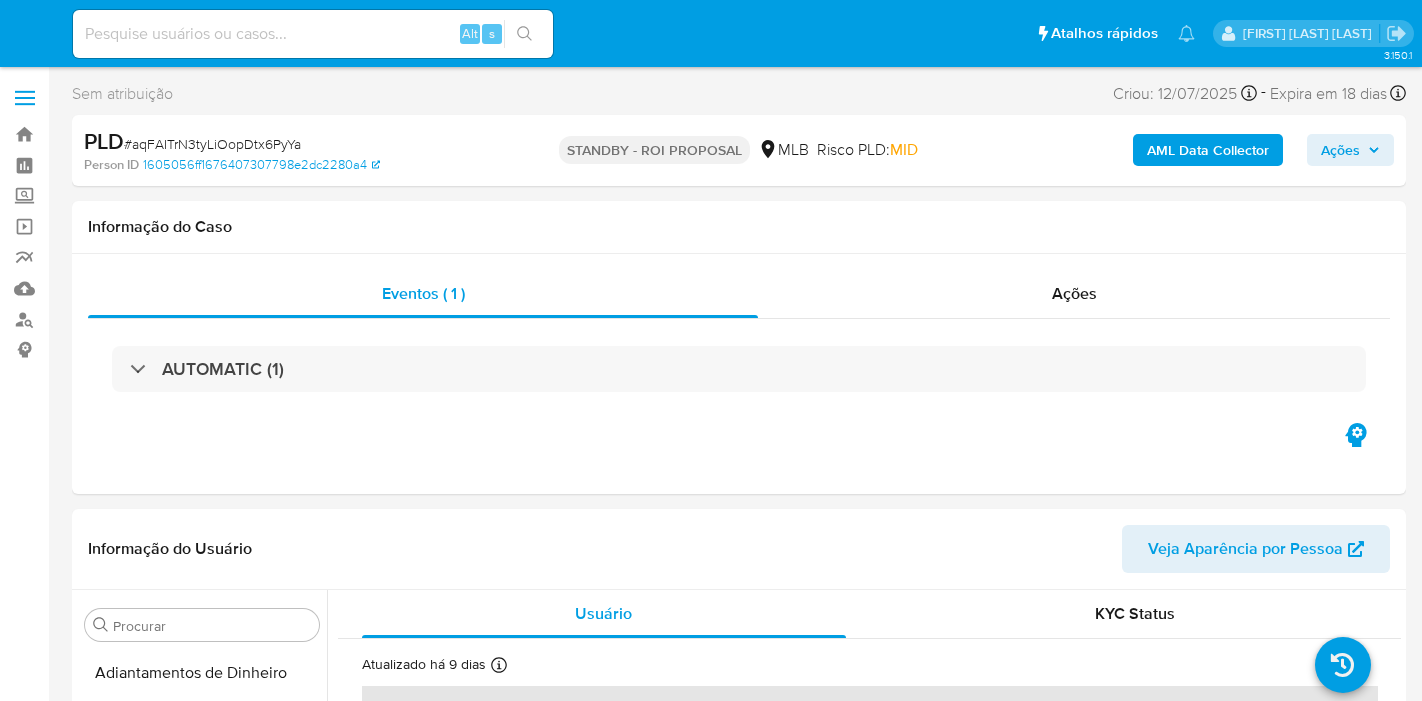 select on "10" 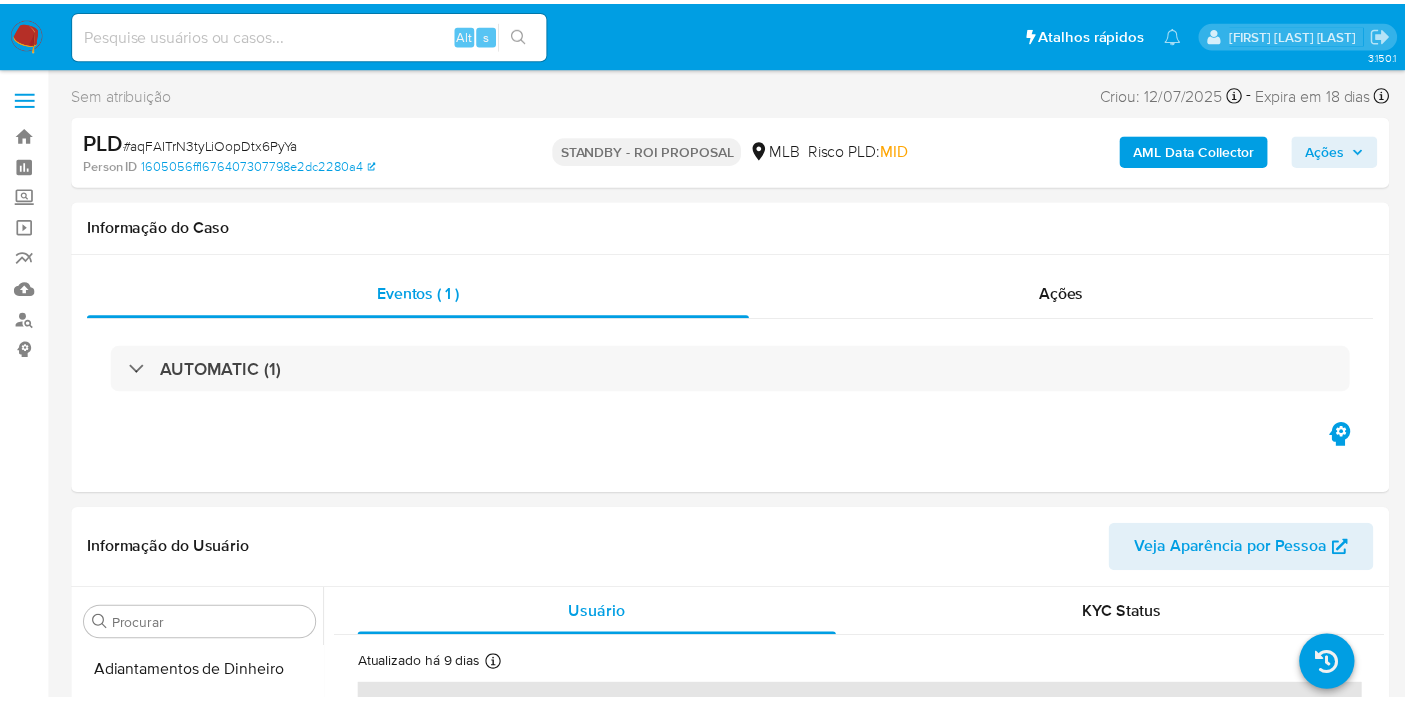 scroll, scrollTop: 0, scrollLeft: 0, axis: both 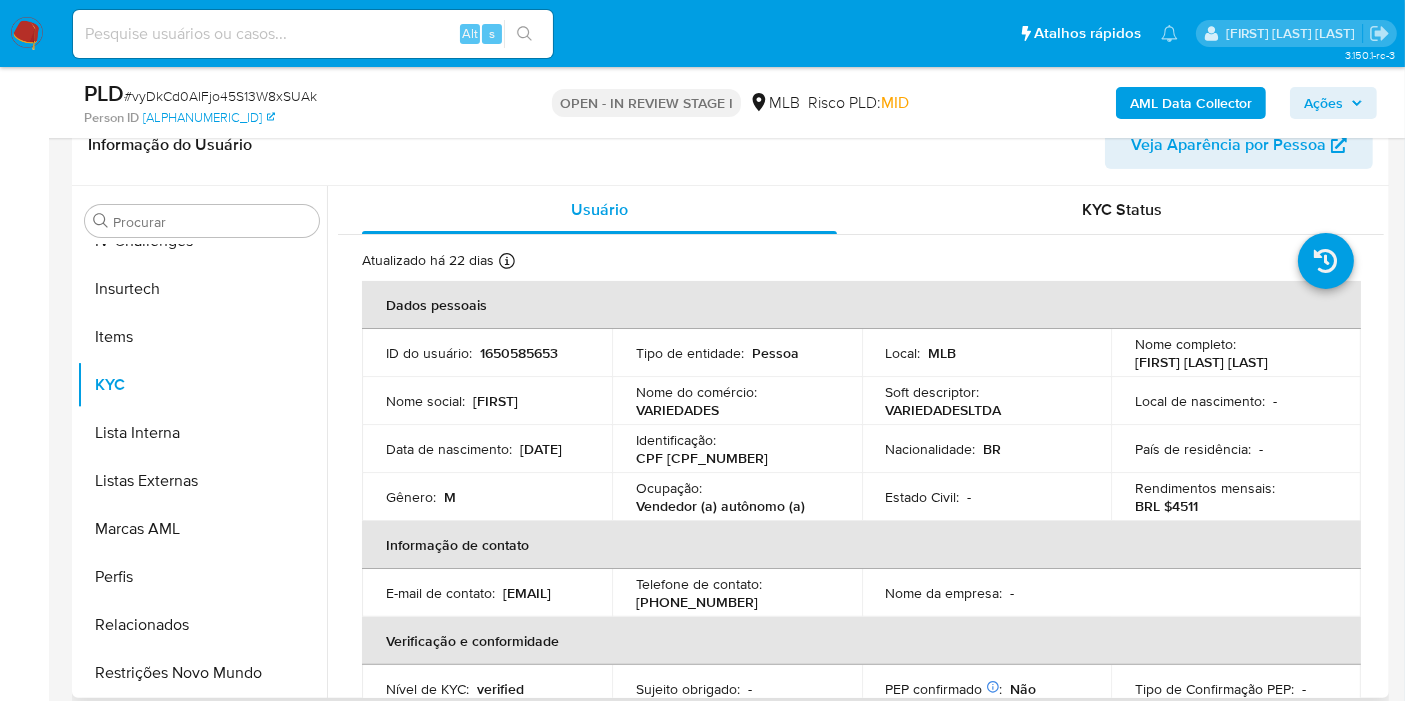 click on "CPF 47023394869" at bounding box center (702, 458) 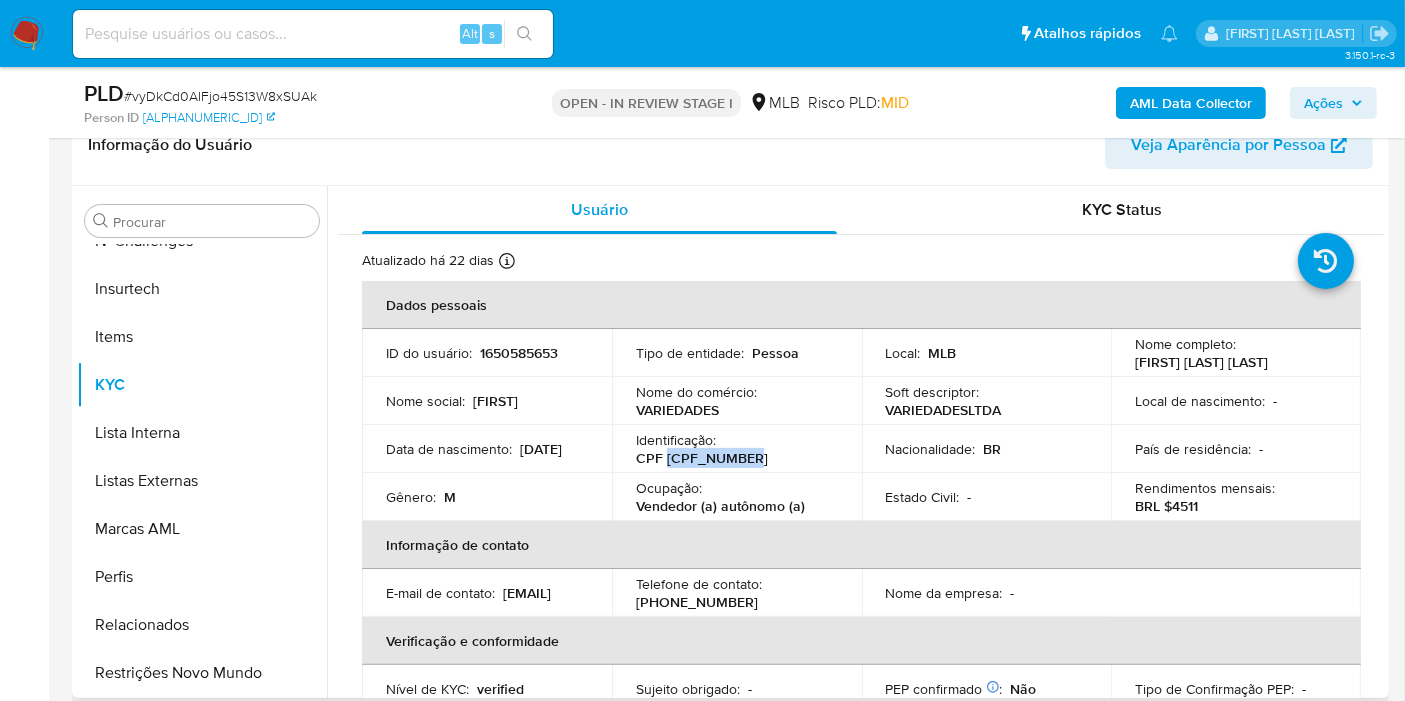 click on "CPF 47023394869" at bounding box center [702, 458] 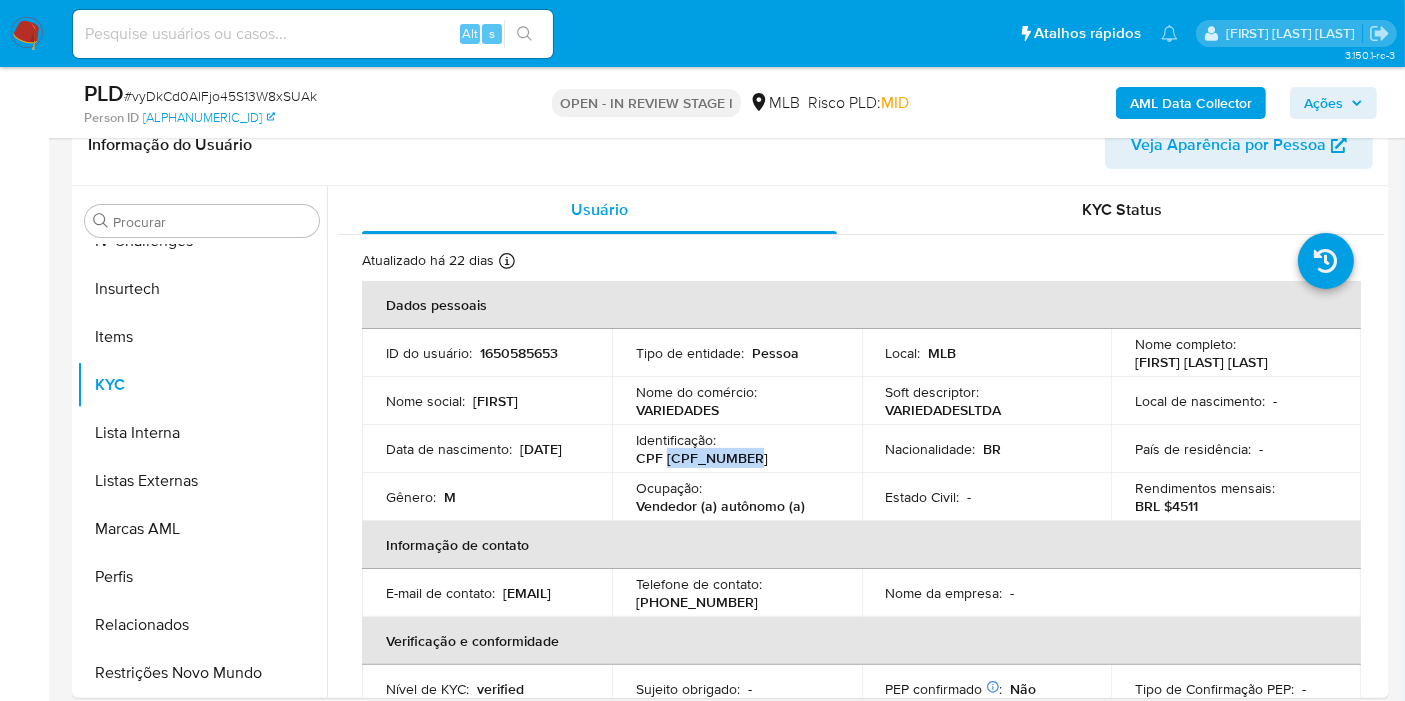 copy on "47023394869" 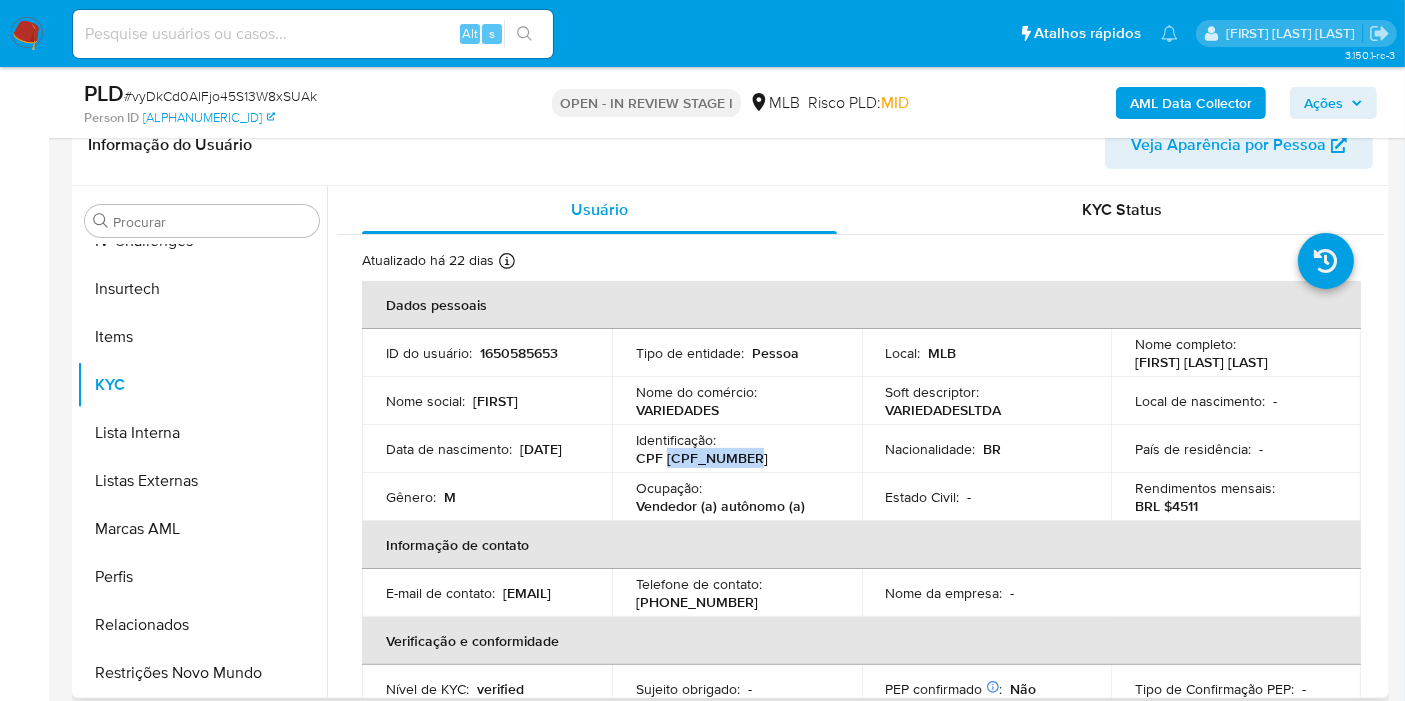 click on "CPF 47023394869" at bounding box center (702, 458) 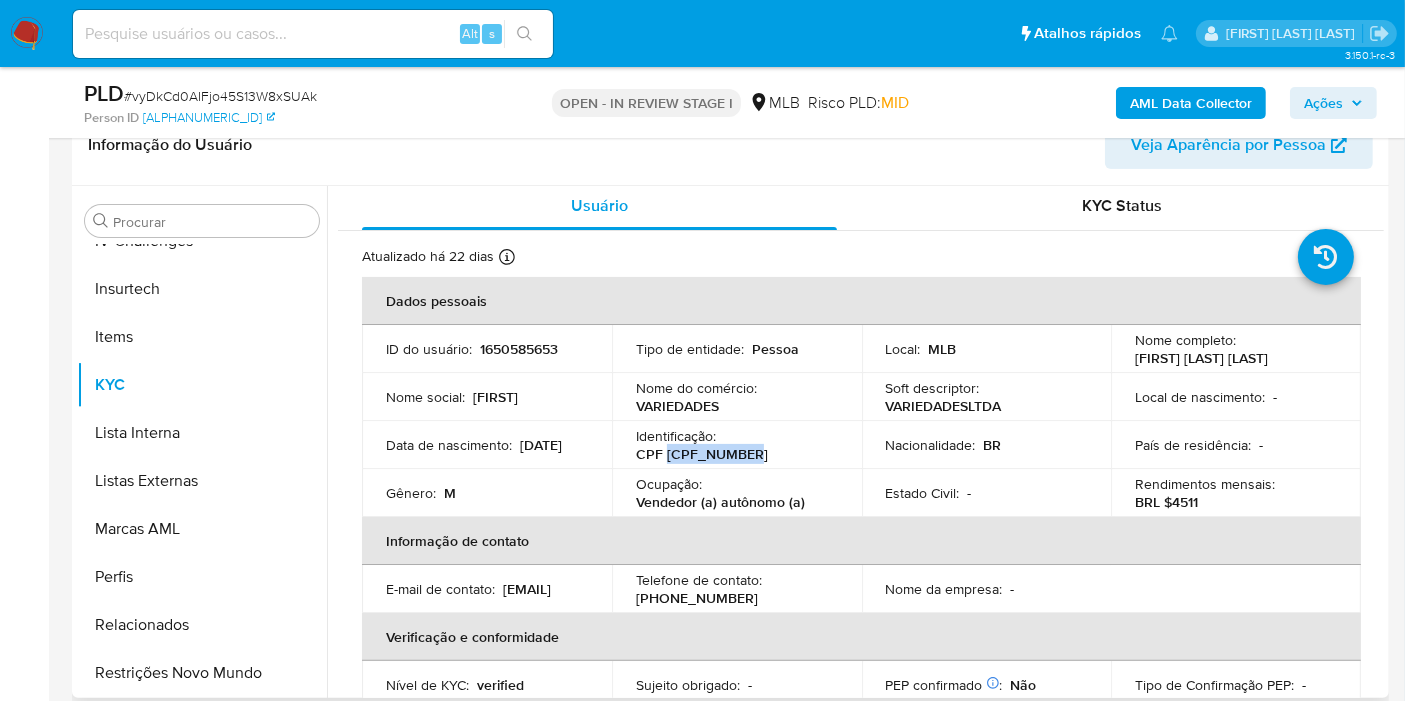 scroll, scrollTop: 0, scrollLeft: 0, axis: both 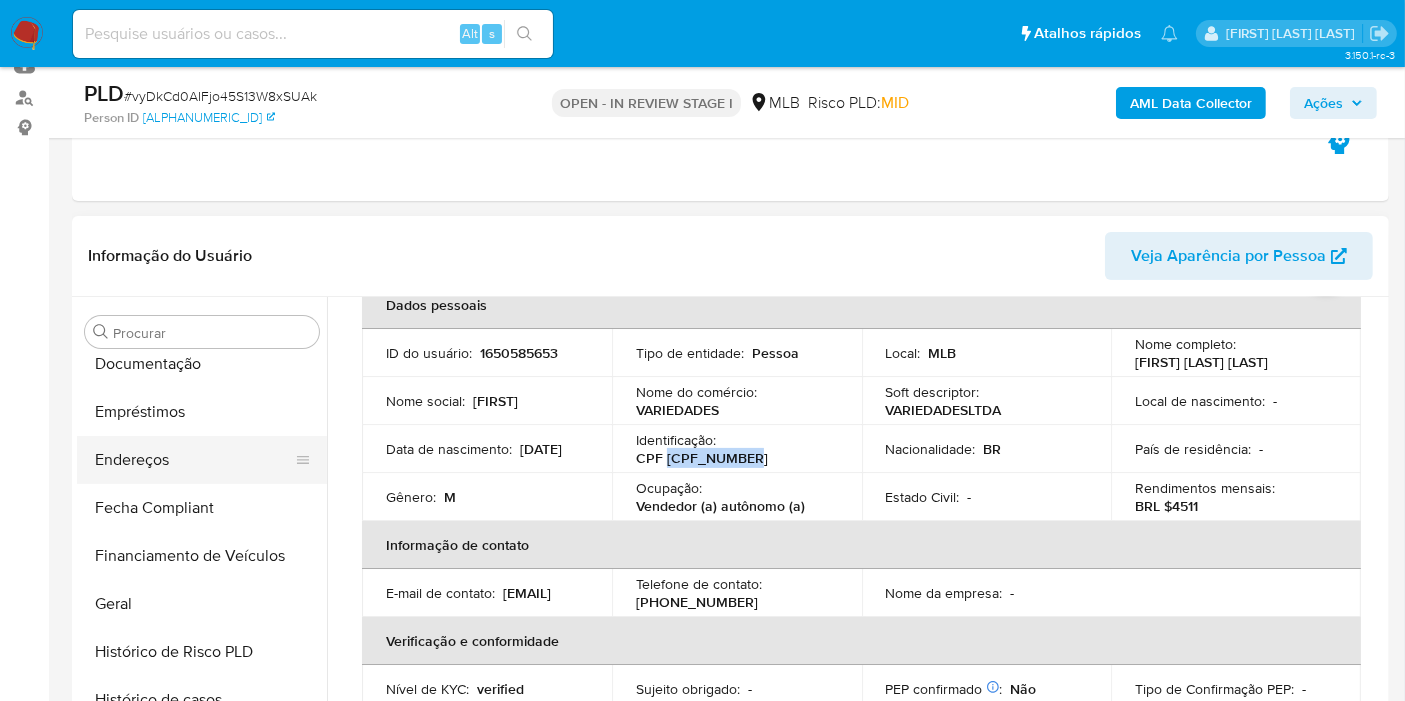 click on "Endereços" at bounding box center (194, 460) 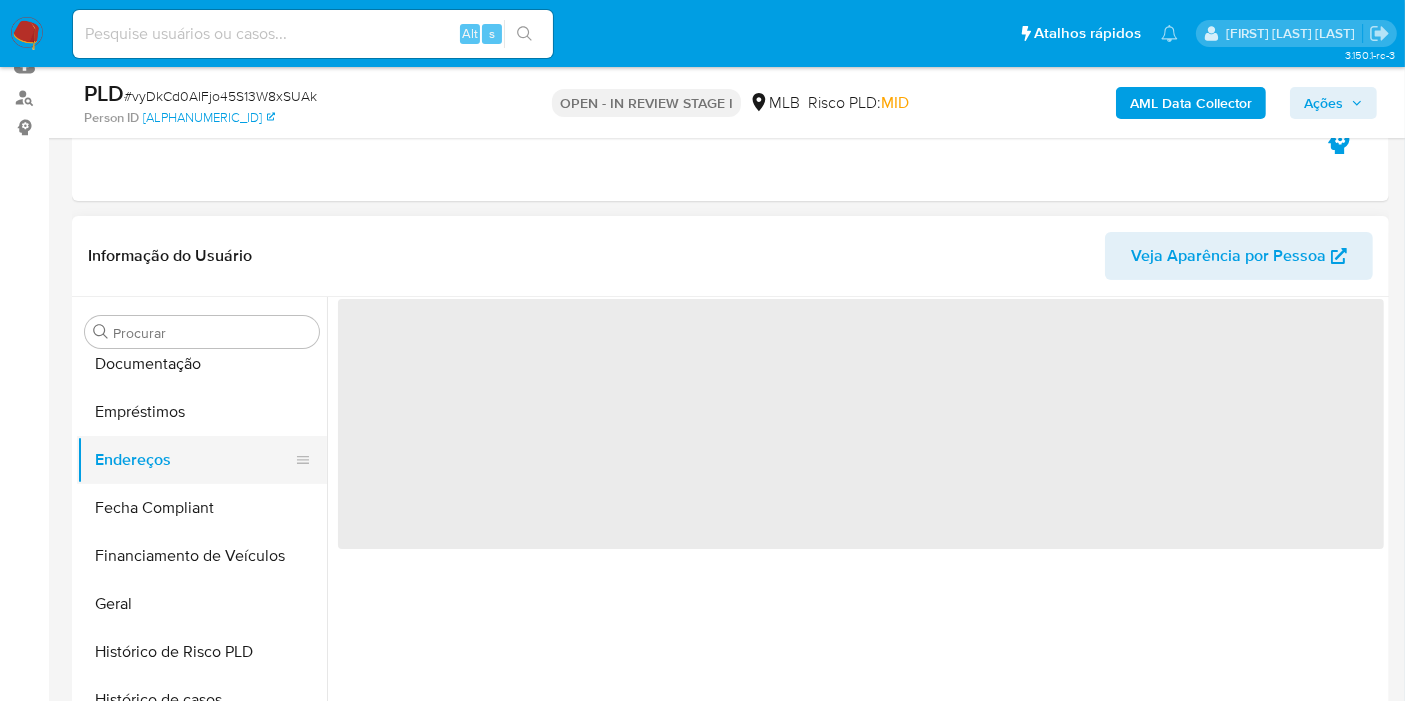 scroll, scrollTop: 0, scrollLeft: 0, axis: both 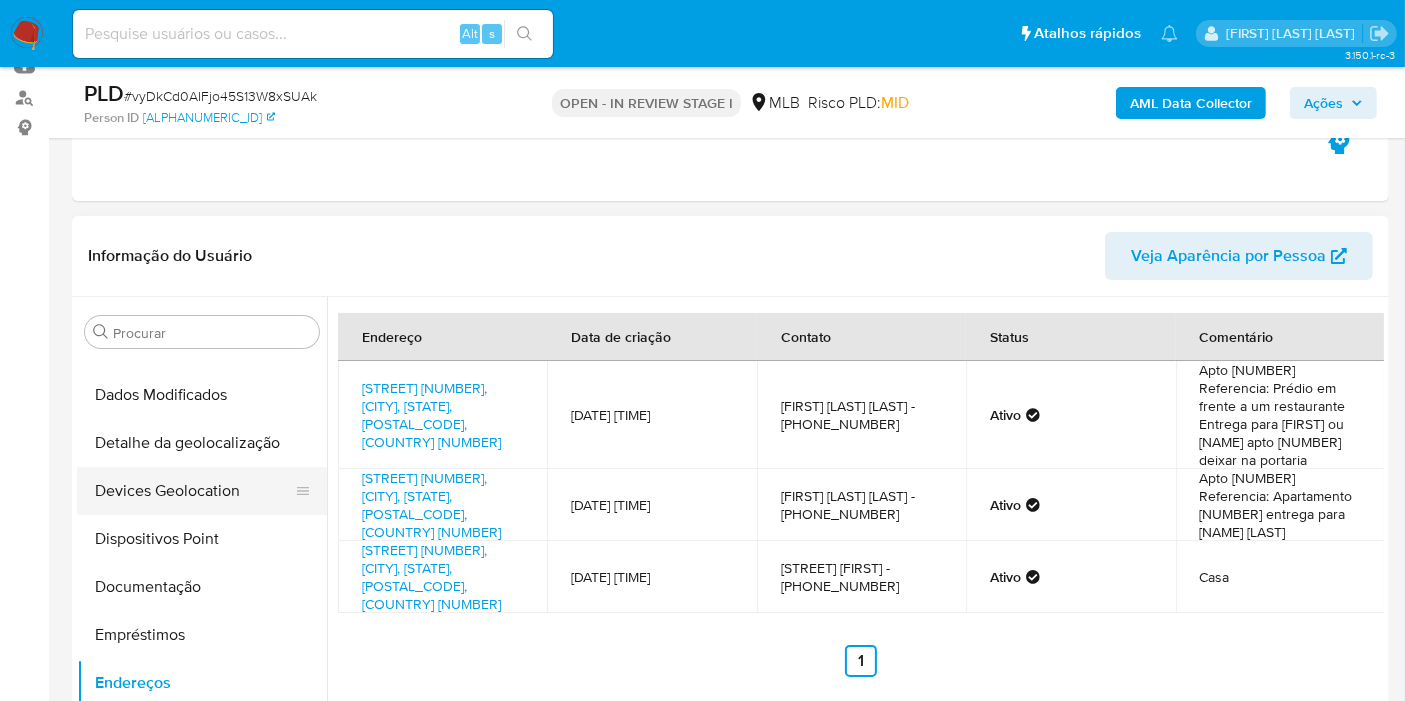click on "Devices Geolocation" at bounding box center [194, 491] 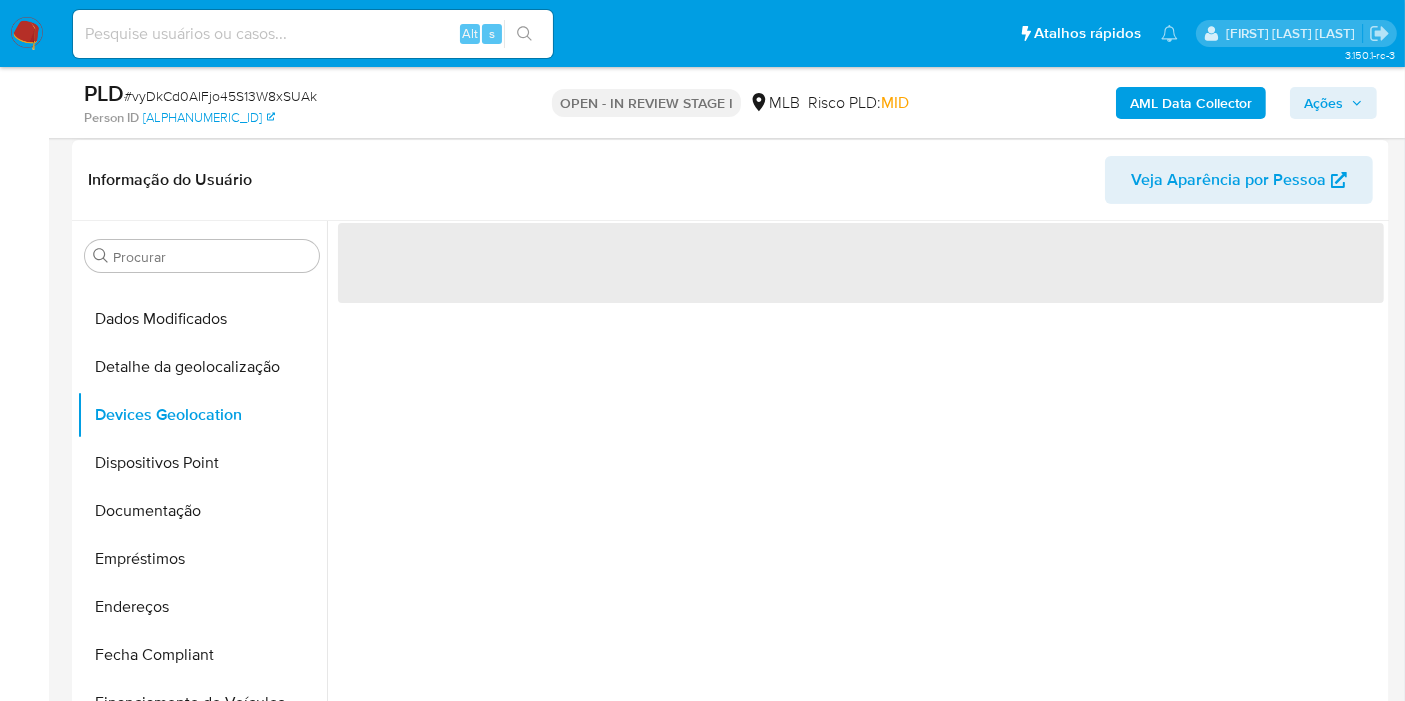scroll, scrollTop: 333, scrollLeft: 0, axis: vertical 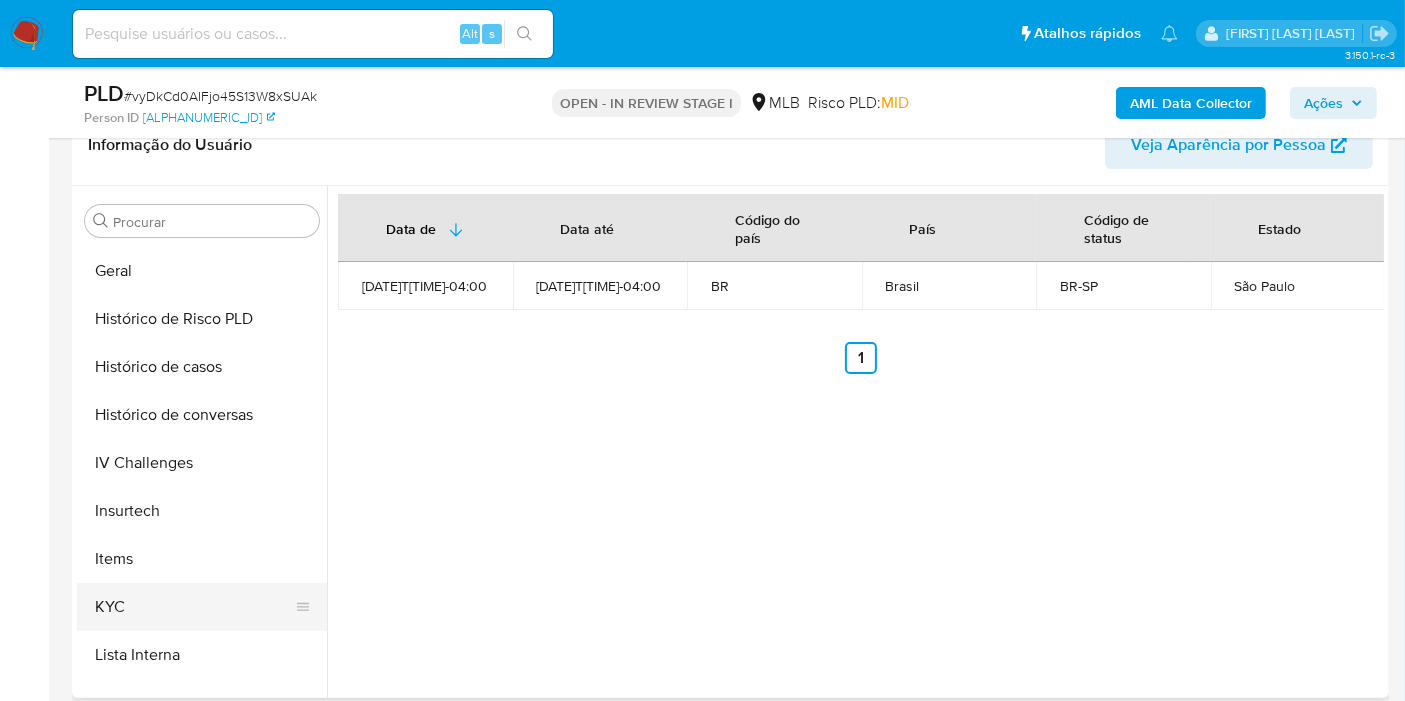 click on "KYC" at bounding box center (194, 607) 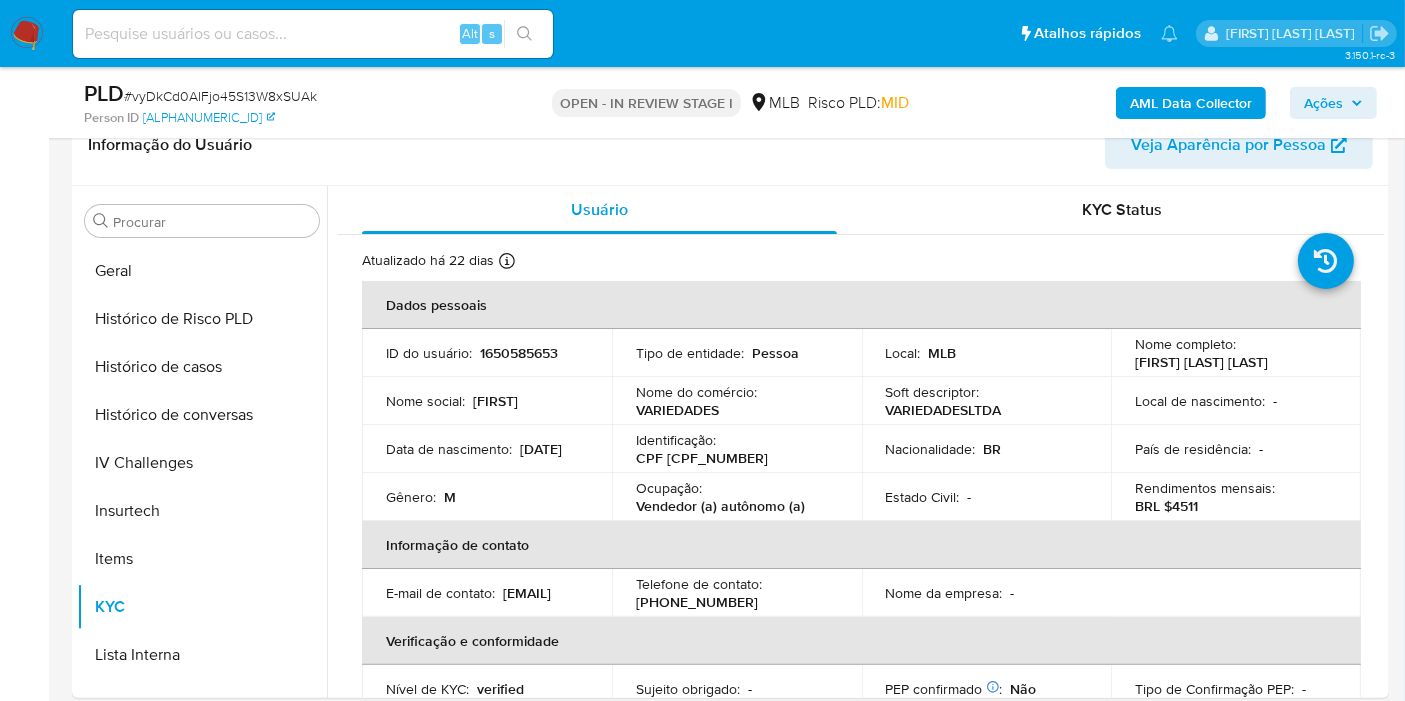click on "AML Data Collector" at bounding box center [1191, 103] 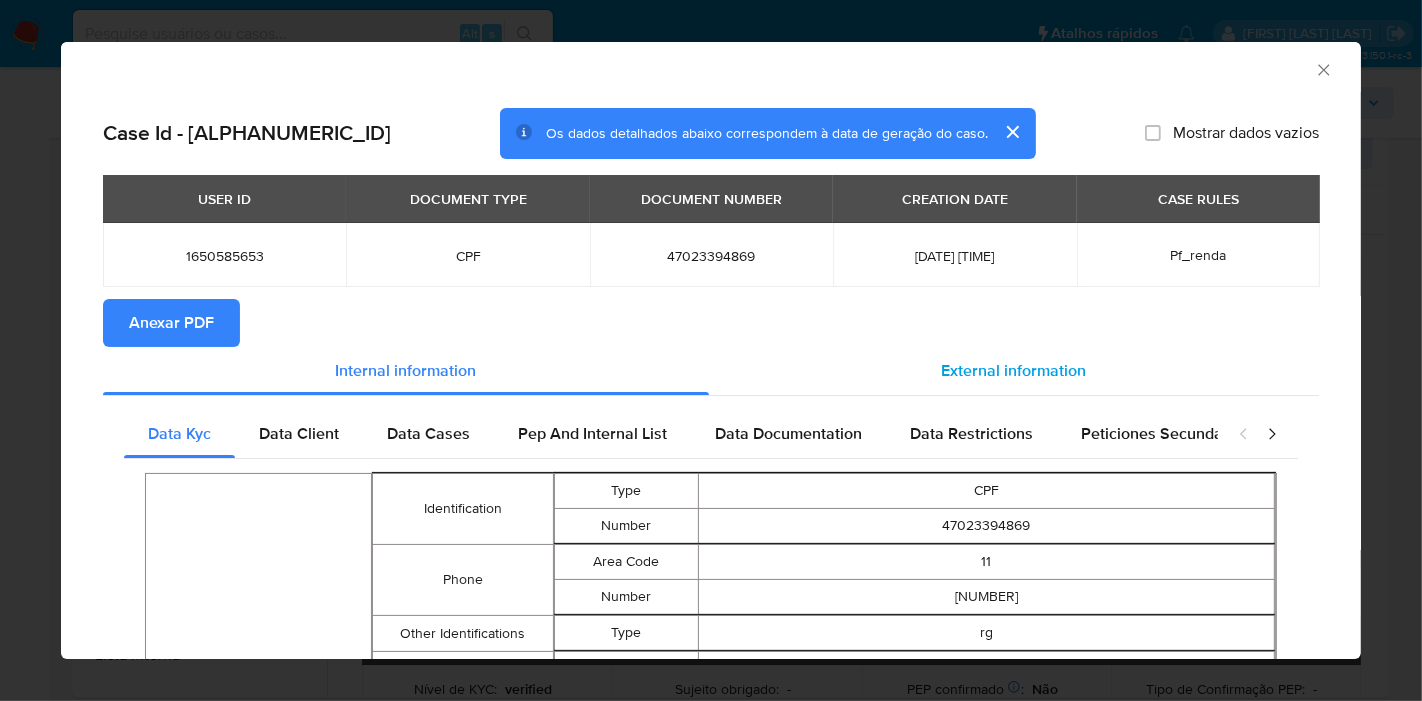 click on "External information" at bounding box center [1014, 370] 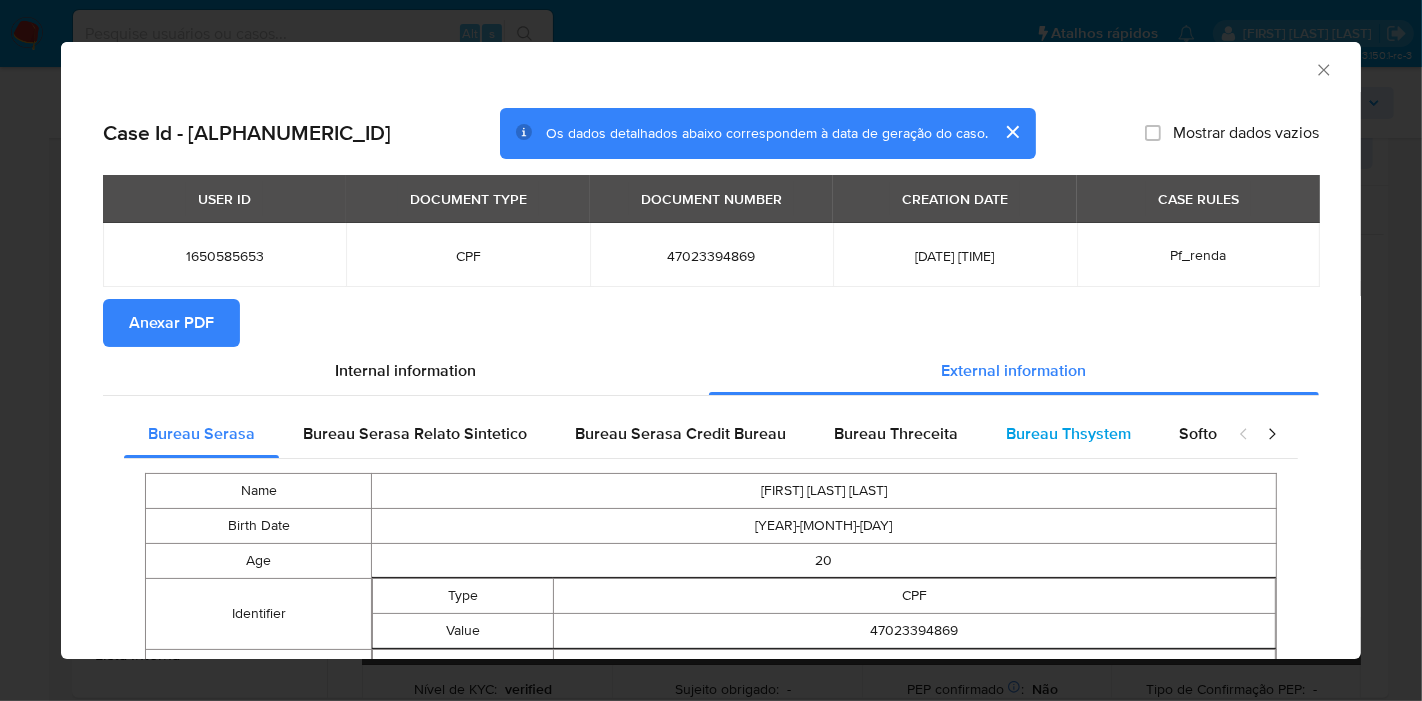 click on "Bureau Thsystem" at bounding box center (1068, 434) 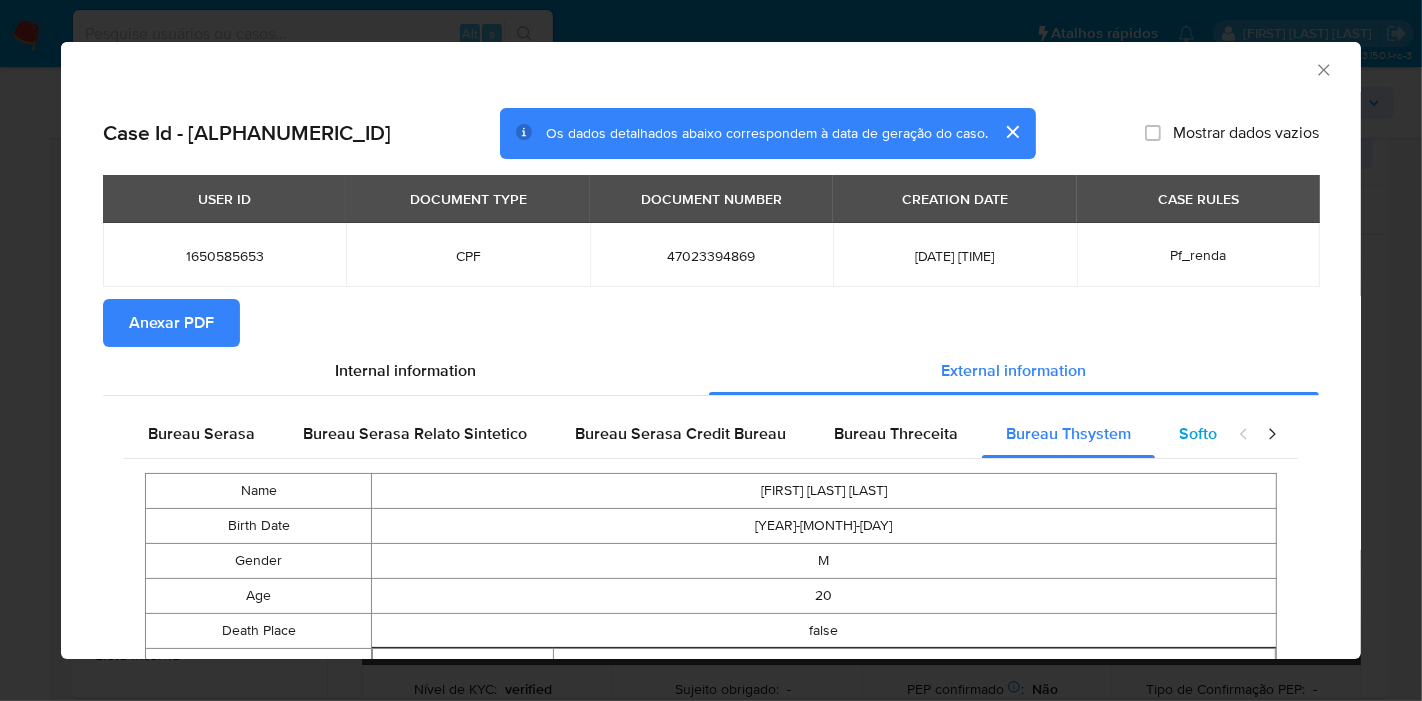click on "Softon" at bounding box center [1202, 434] 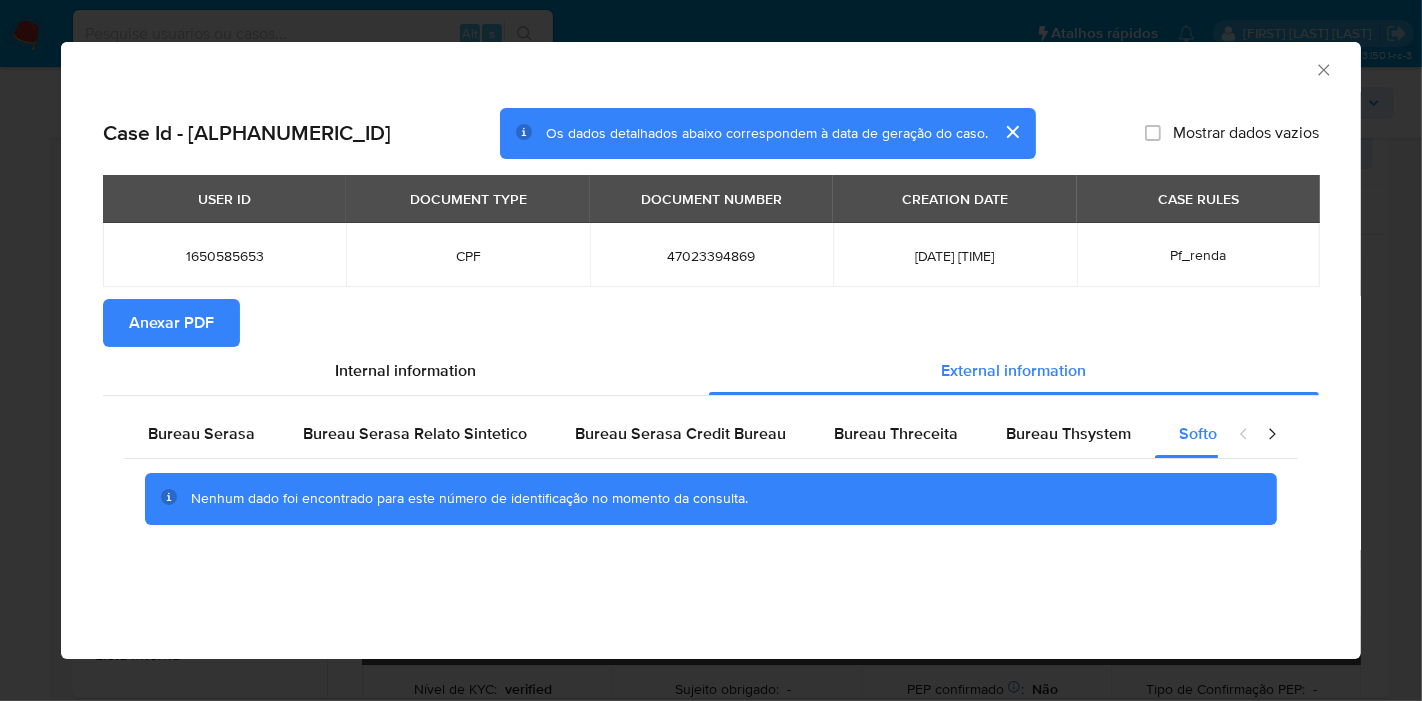 drag, startPoint x: 1314, startPoint y: 73, endPoint x: 1282, endPoint y: 74, distance: 32.01562 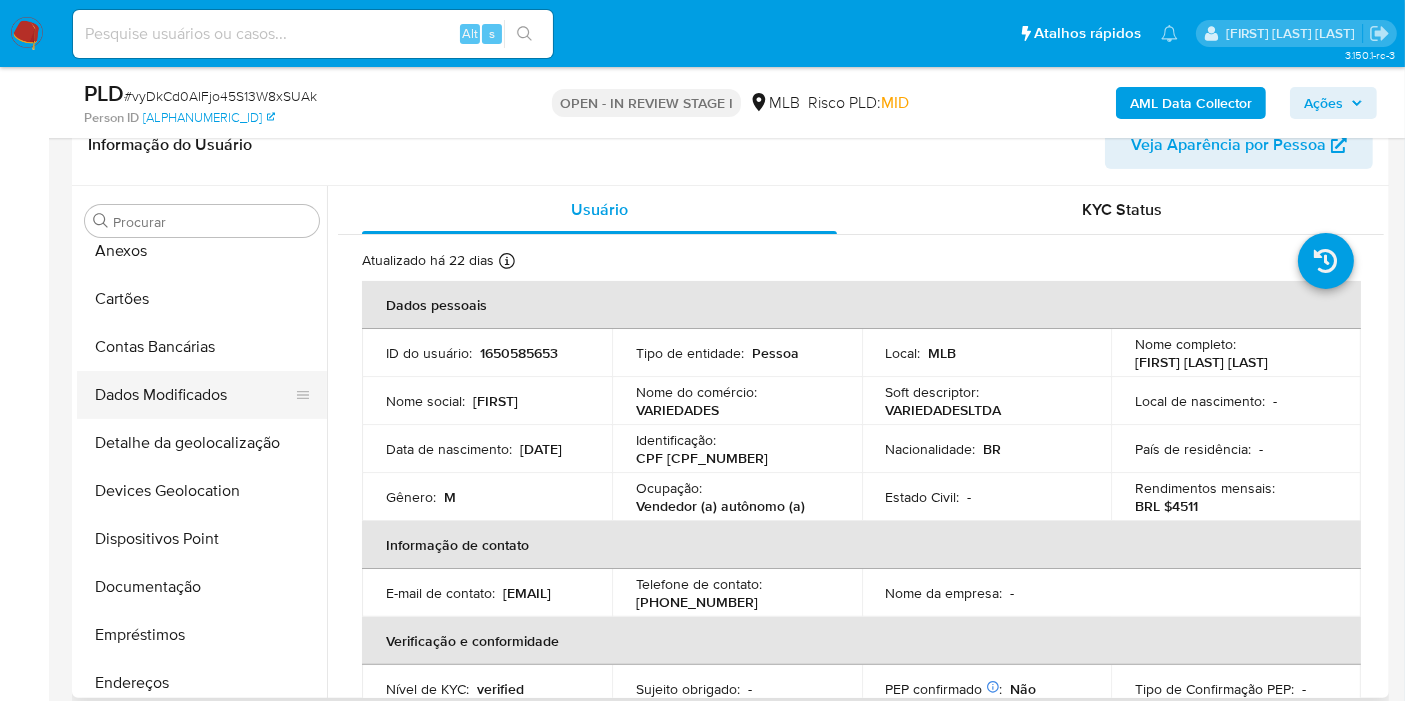 scroll, scrollTop: 0, scrollLeft: 0, axis: both 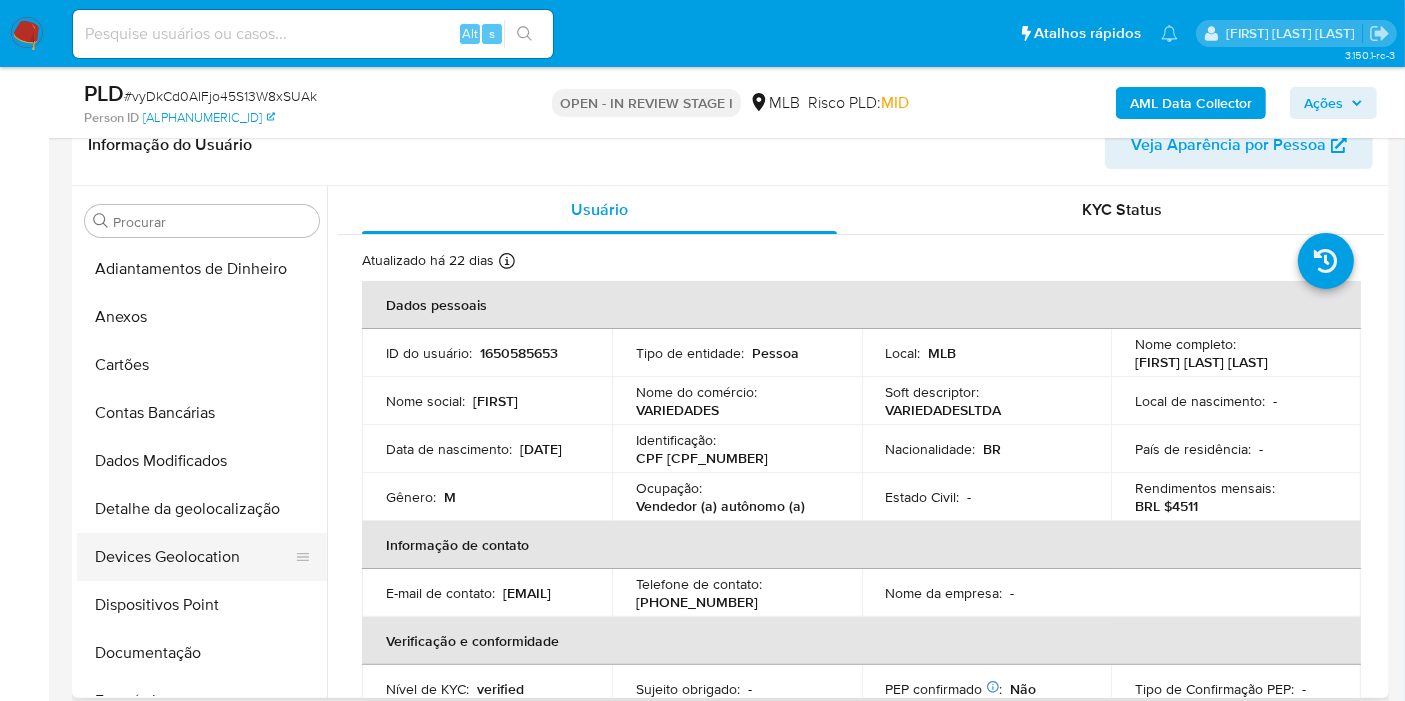 click on "Devices Geolocation" at bounding box center (194, 557) 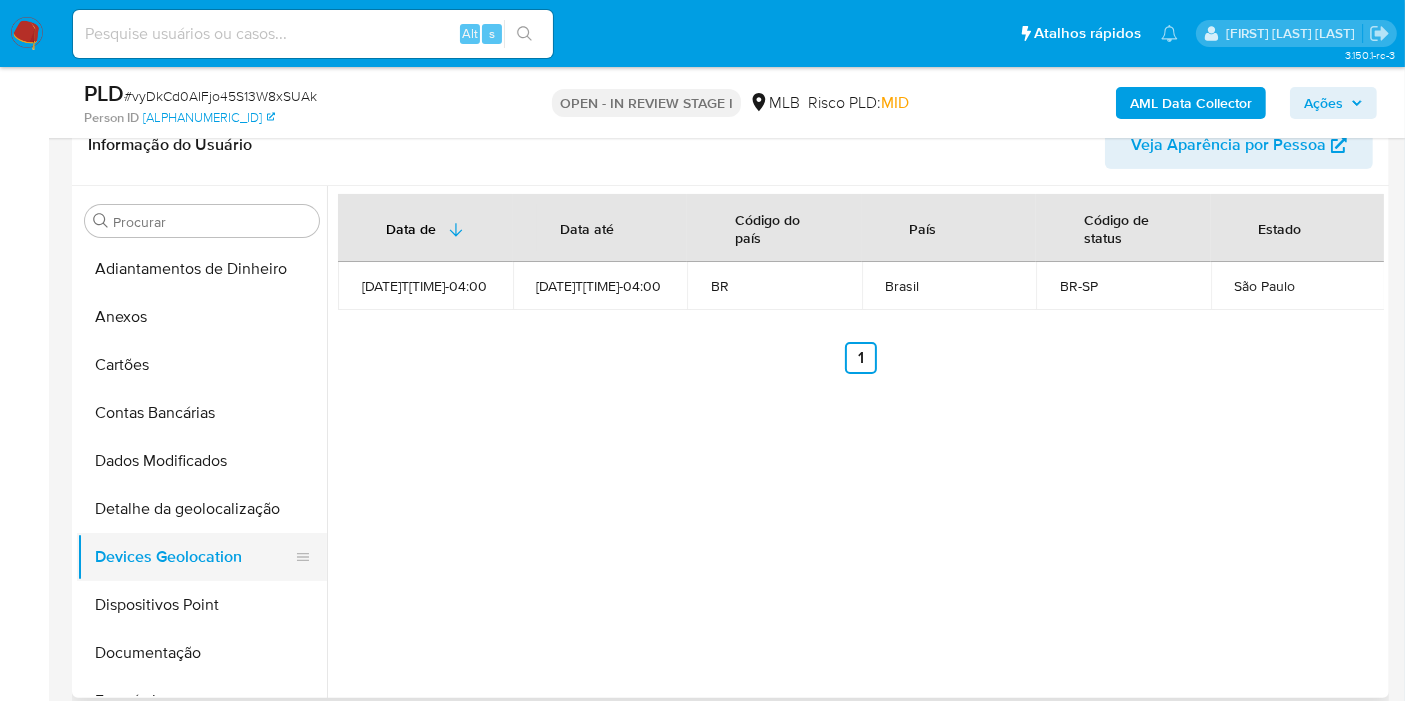 click on "Devices Geolocation" at bounding box center [194, 557] 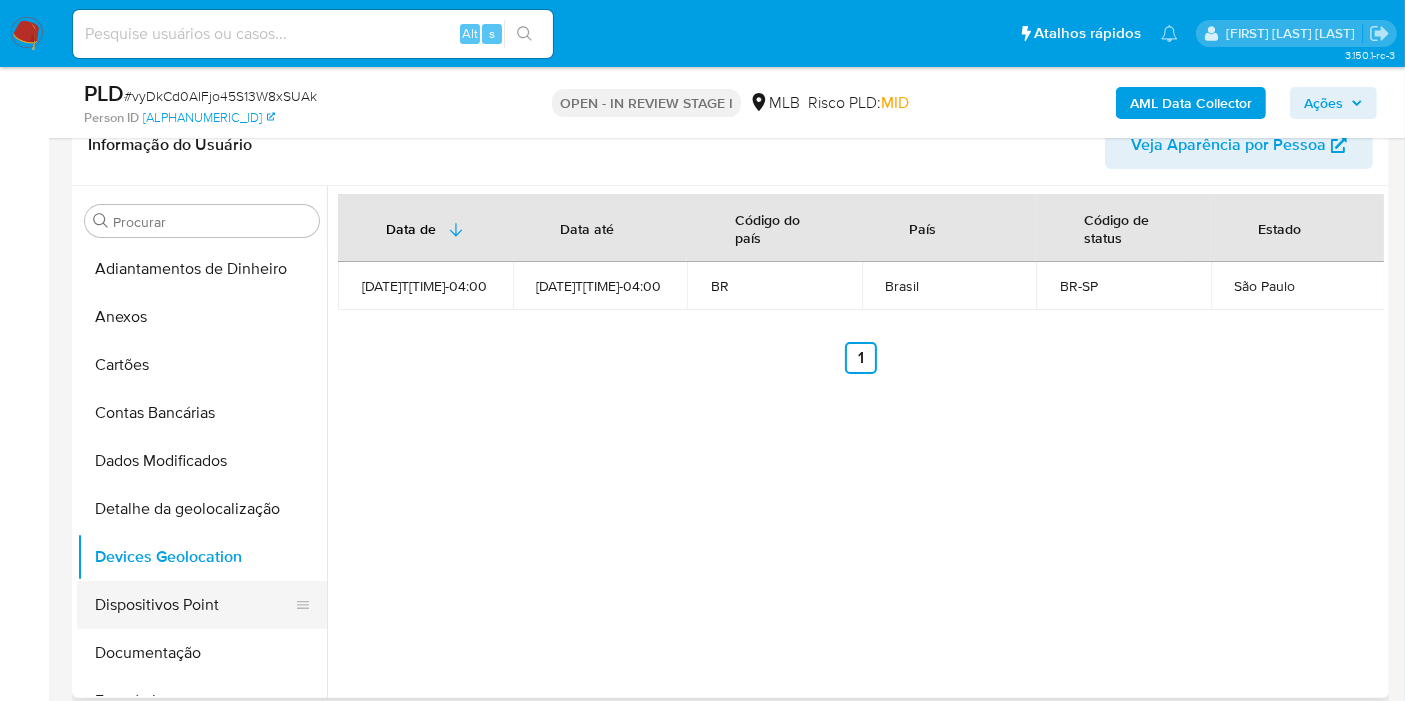click on "Dispositivos Point" at bounding box center (194, 605) 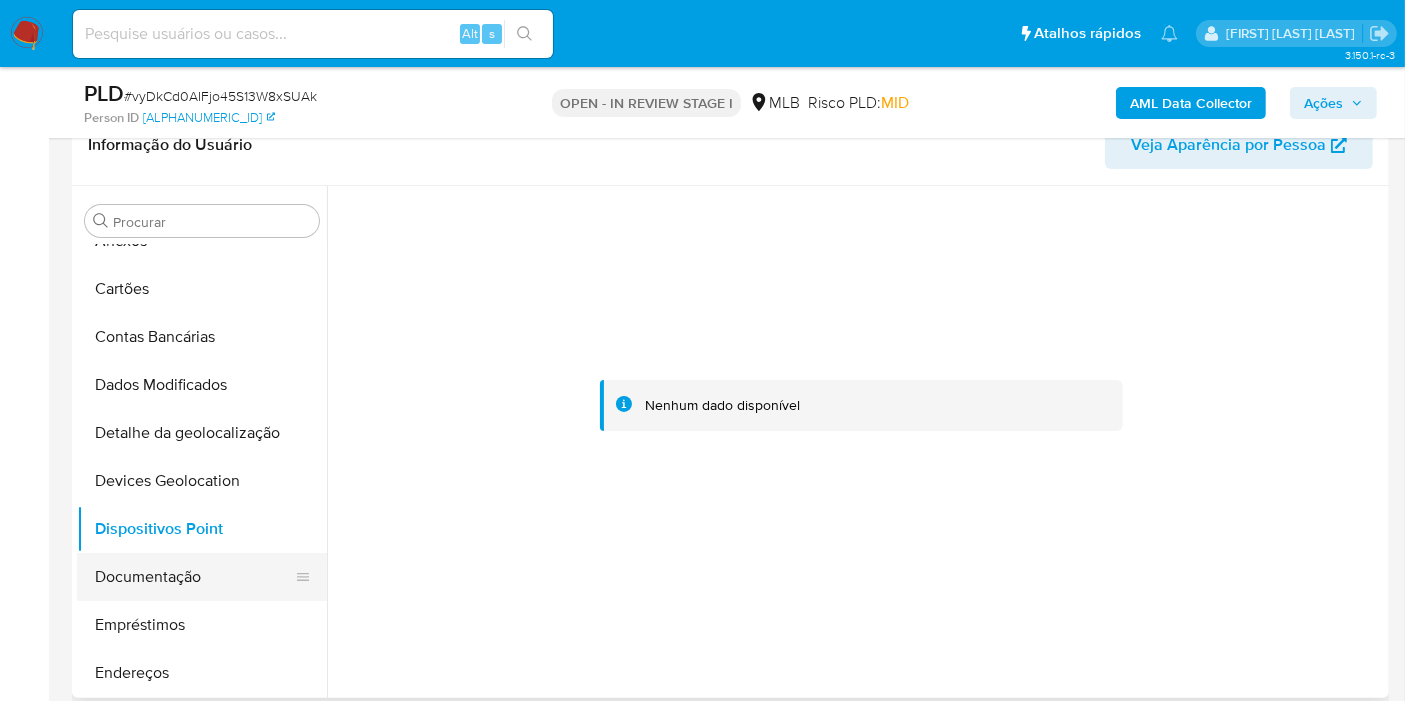 scroll, scrollTop: 111, scrollLeft: 0, axis: vertical 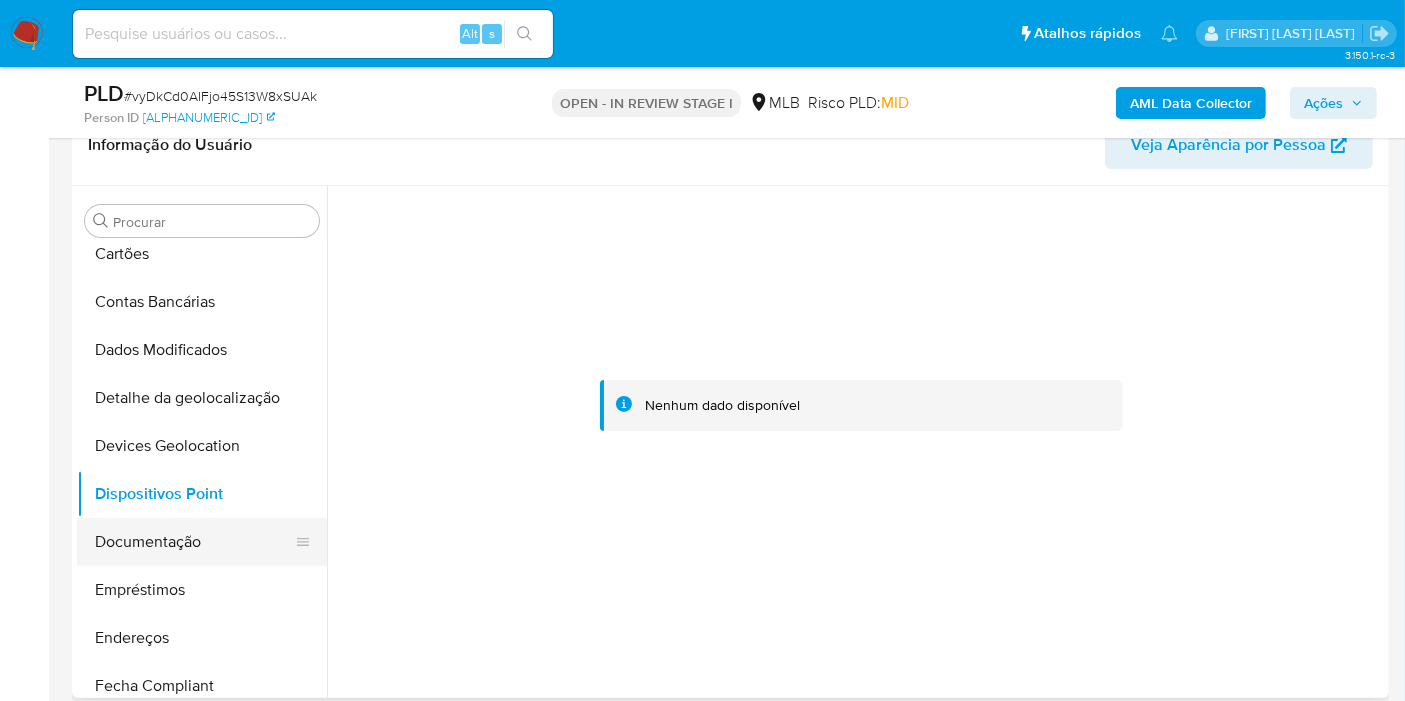 click on "Documentação" at bounding box center (194, 542) 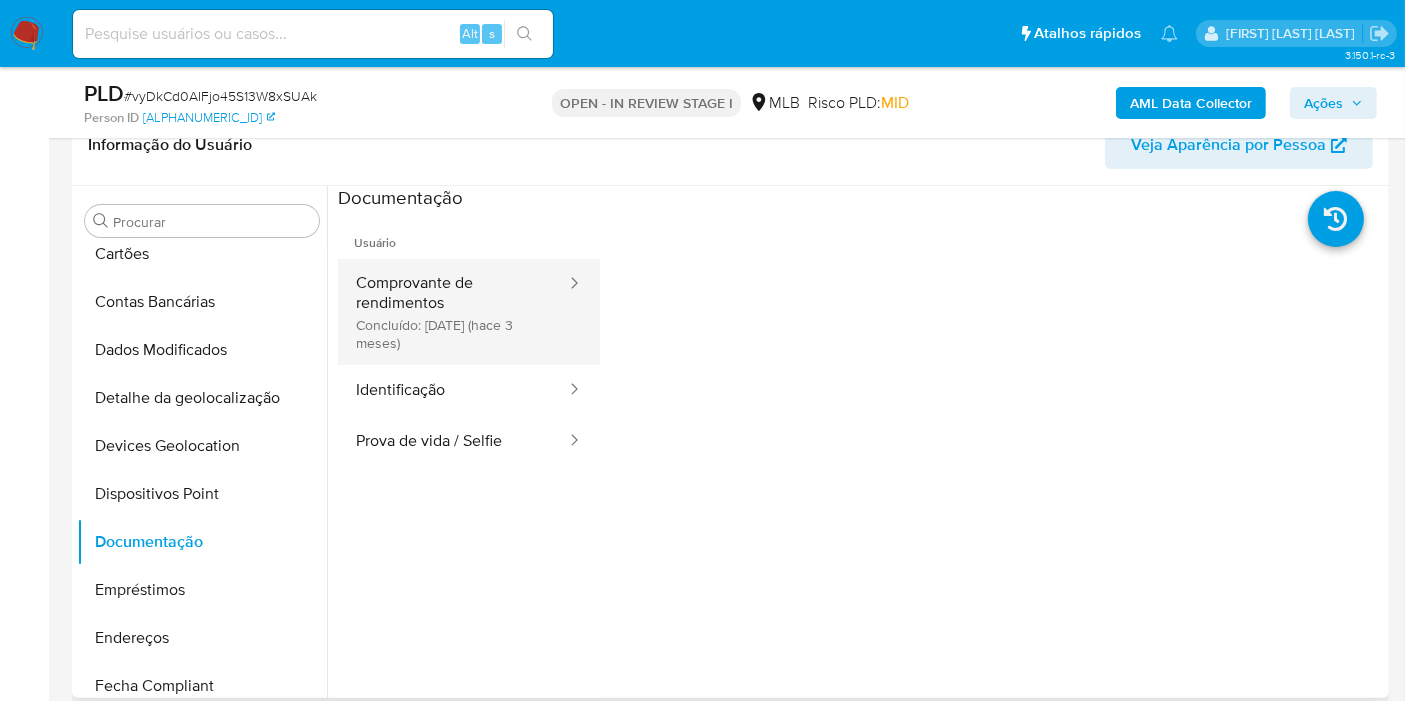 click on "Comprovante de rendimentos Concluído: 12/05/2025 (hace 3 meses)" at bounding box center (453, 312) 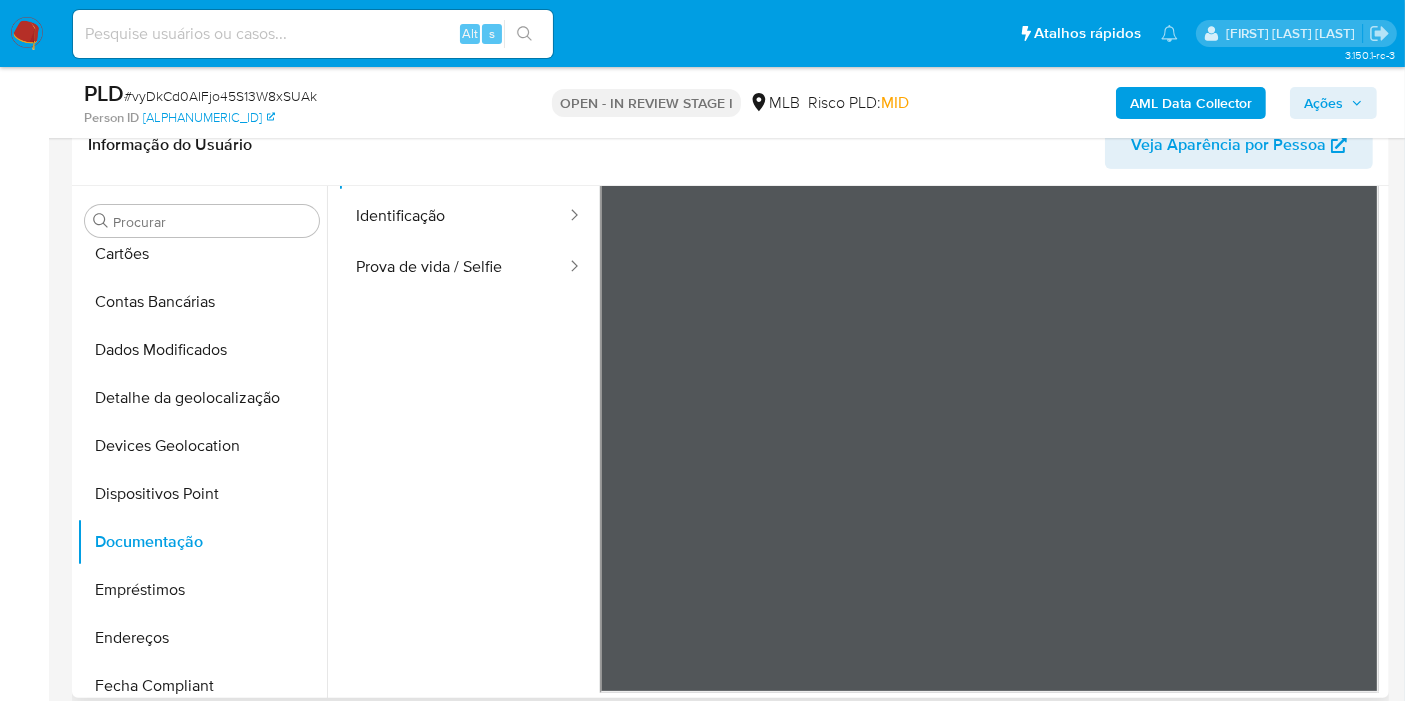 scroll, scrollTop: 0, scrollLeft: 0, axis: both 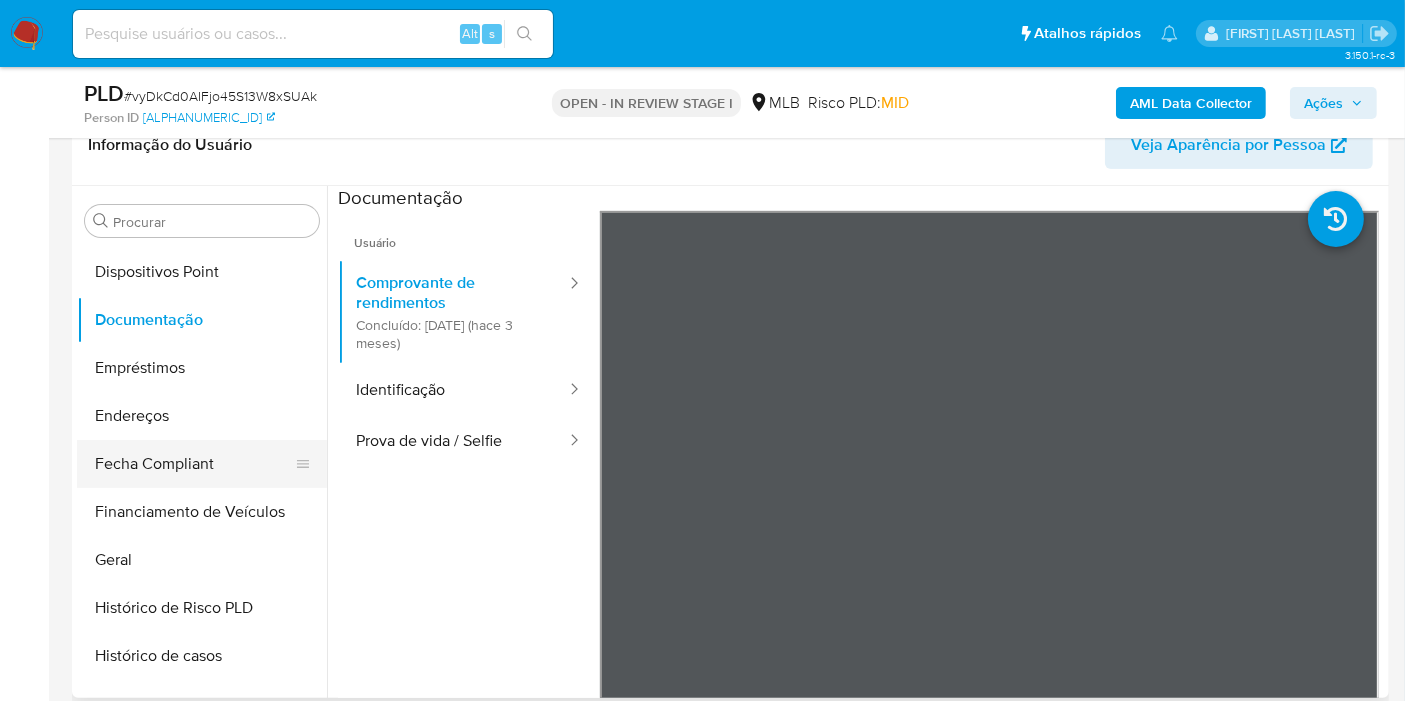 click on "Fecha Compliant" at bounding box center (194, 464) 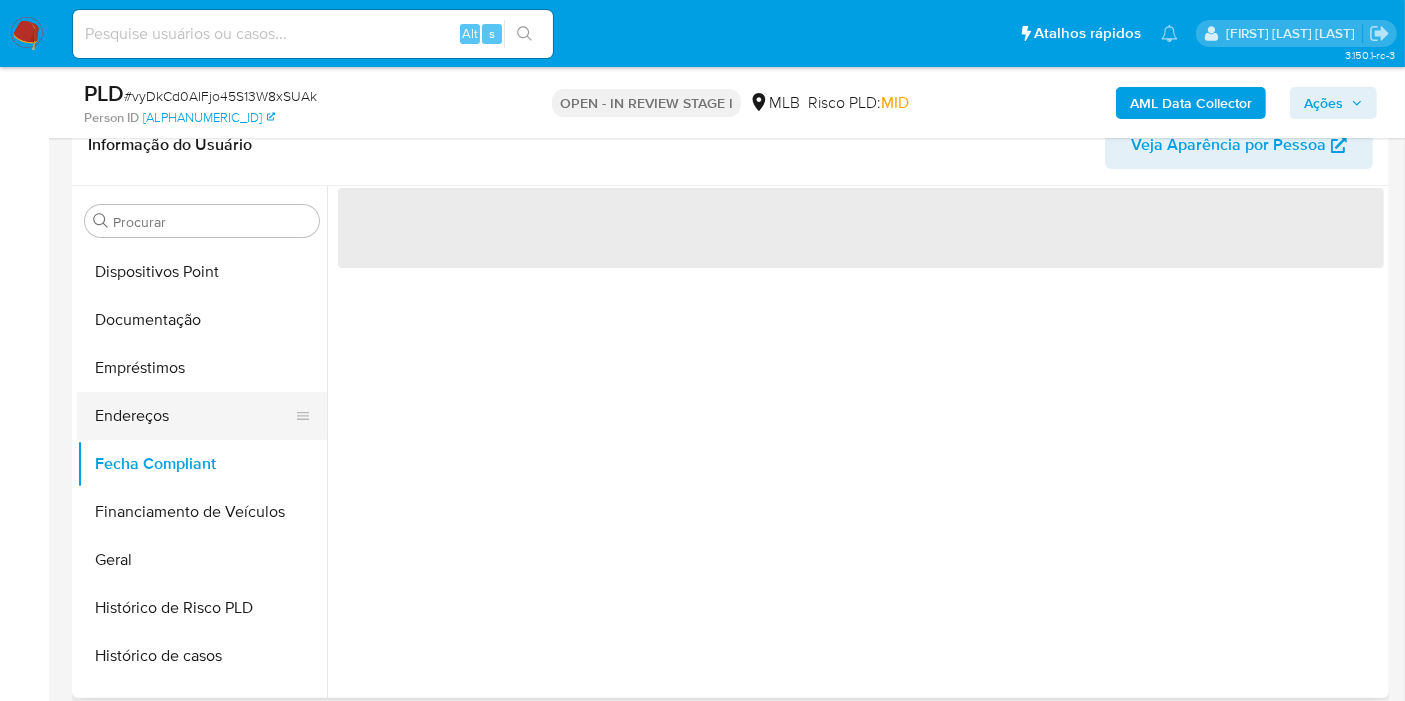click on "Endereços" at bounding box center [194, 416] 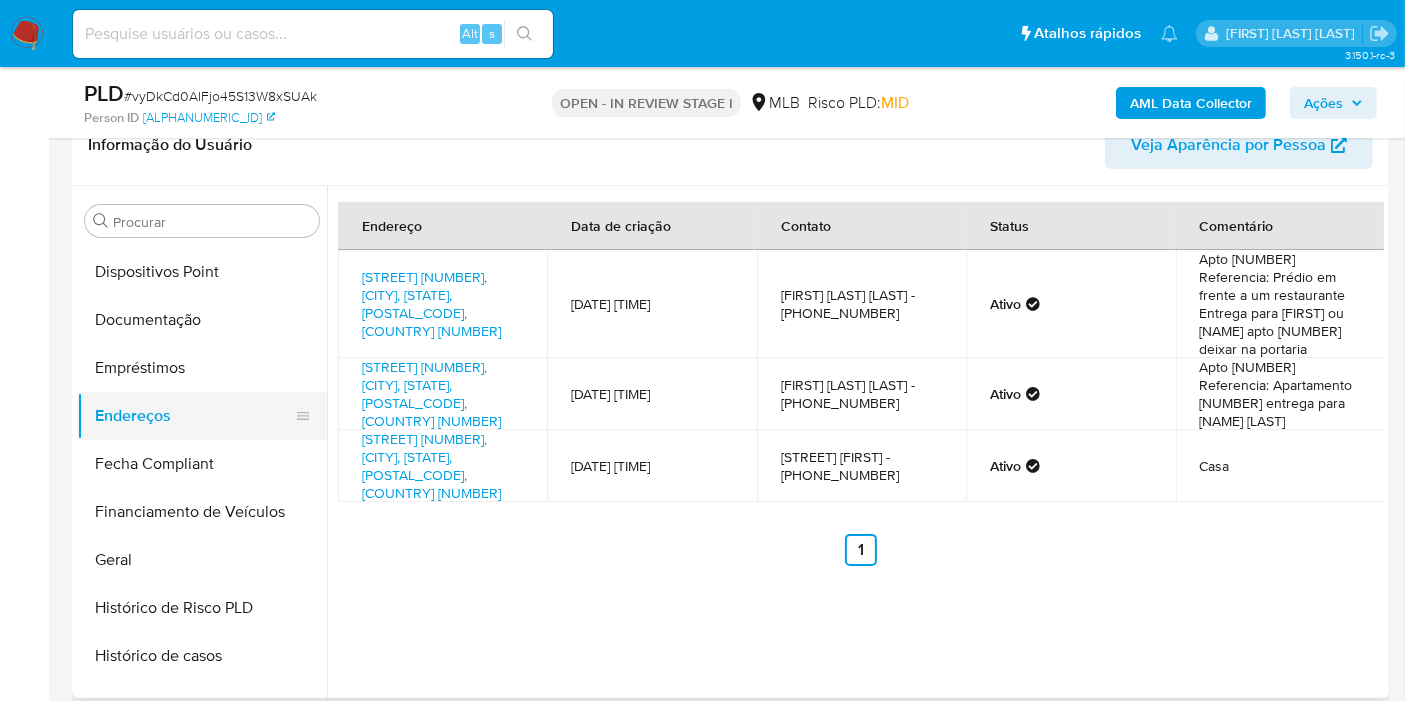 drag, startPoint x: 113, startPoint y: 570, endPoint x: 269, endPoint y: 433, distance: 207.61743 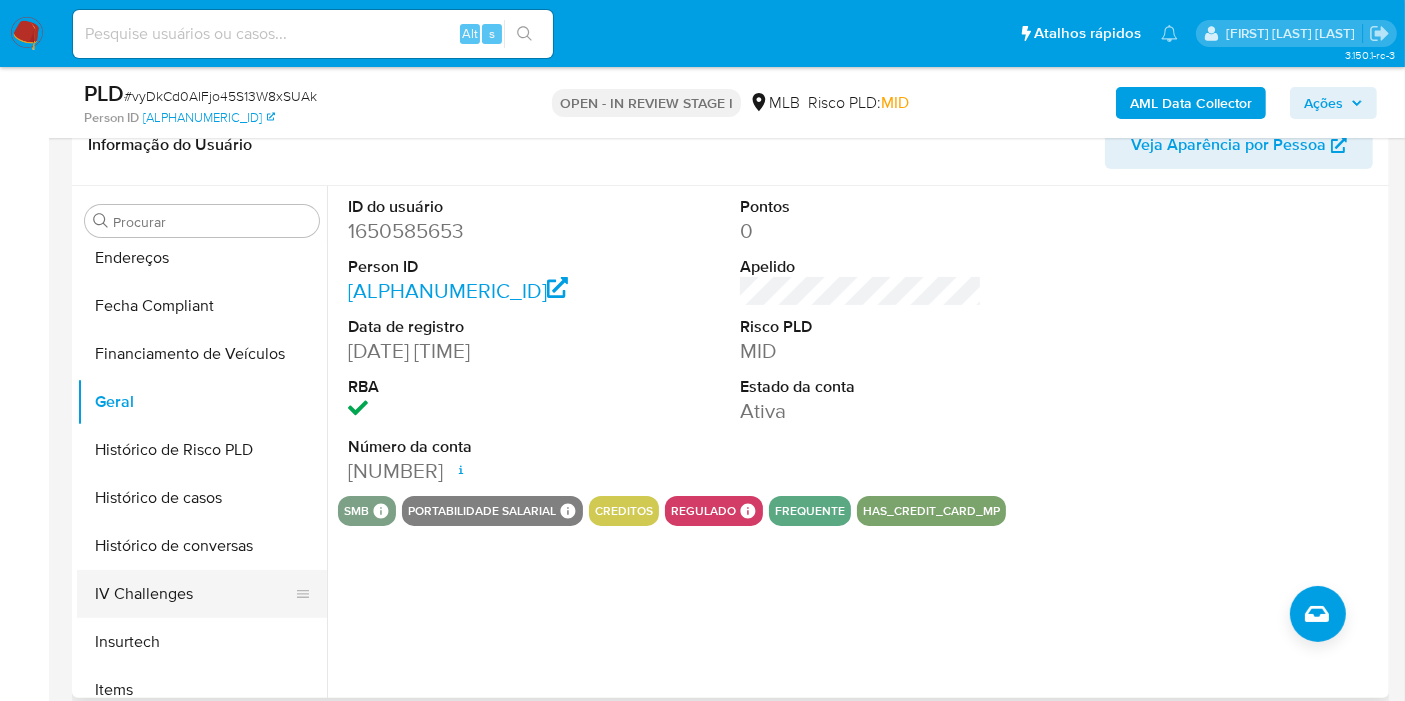 scroll, scrollTop: 555, scrollLeft: 0, axis: vertical 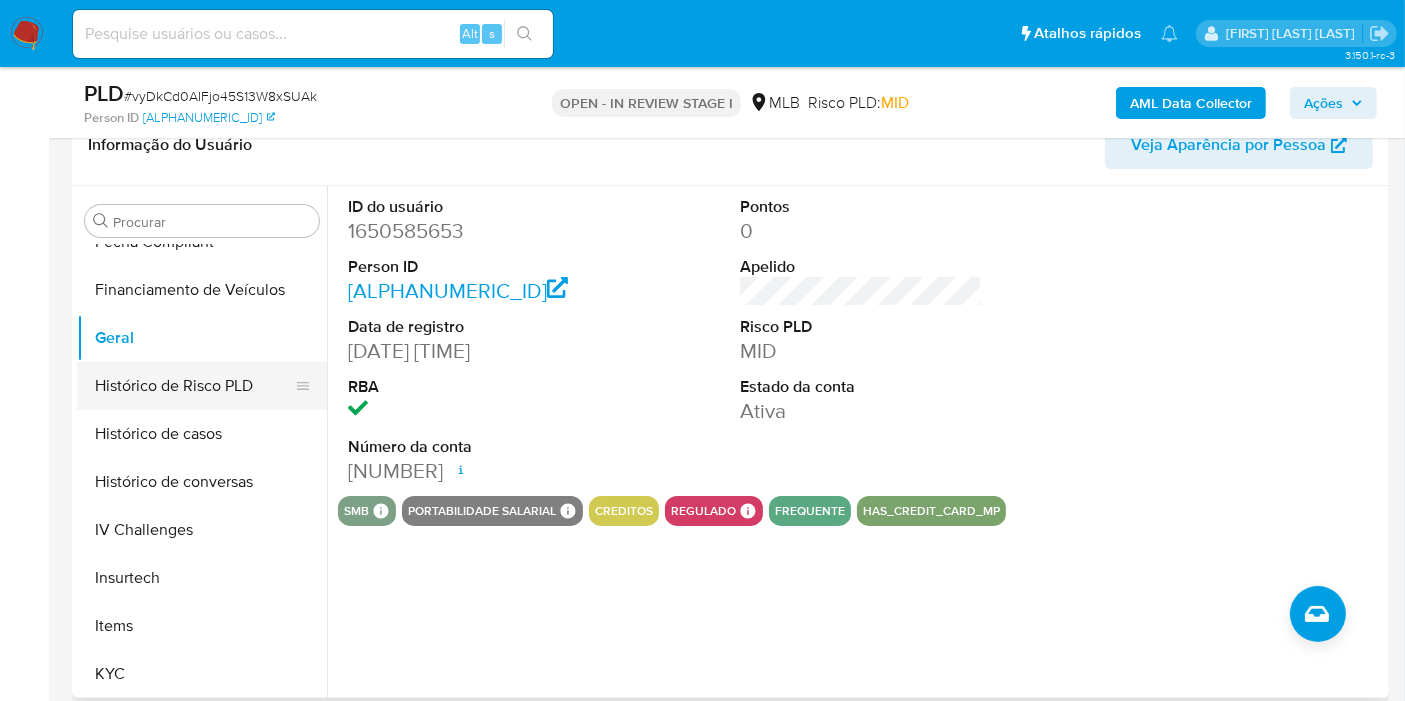 click on "Histórico de Risco PLD" at bounding box center [194, 386] 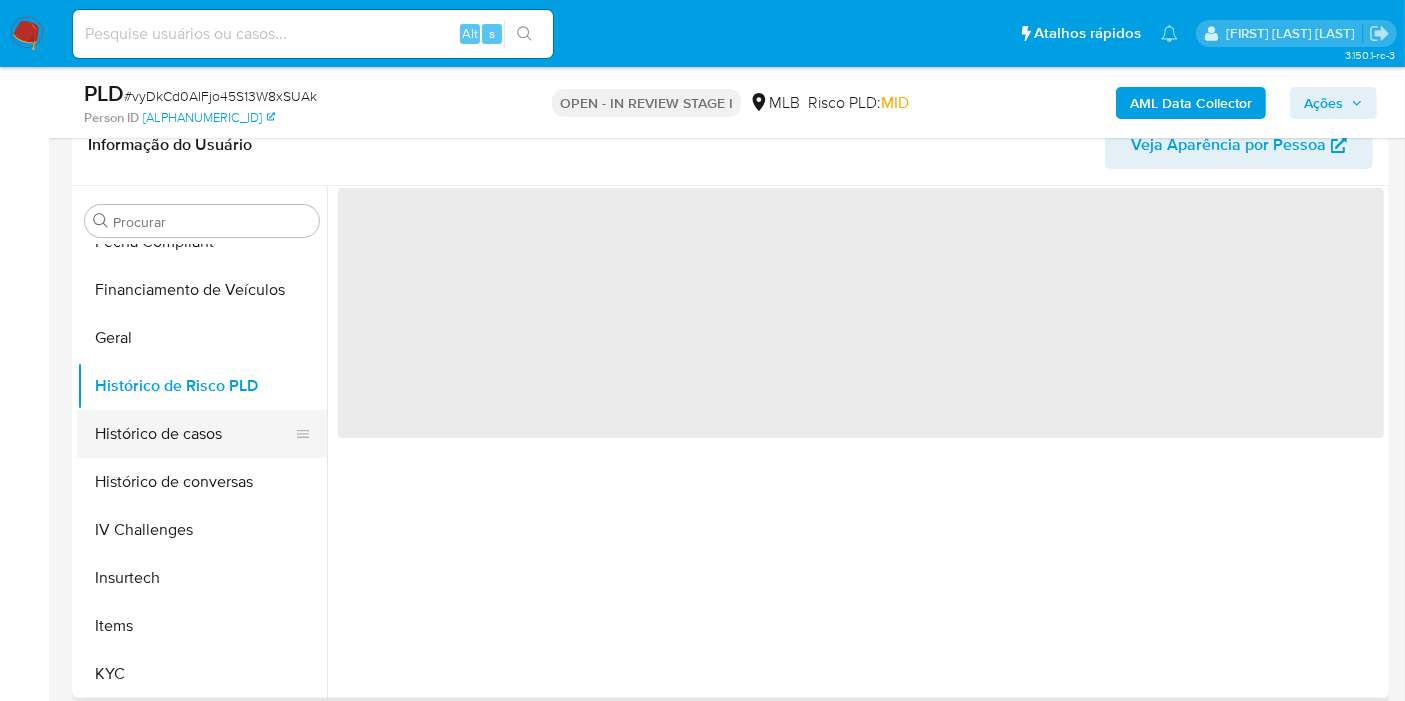 drag, startPoint x: 177, startPoint y: 416, endPoint x: 126, endPoint y: 610, distance: 200.59163 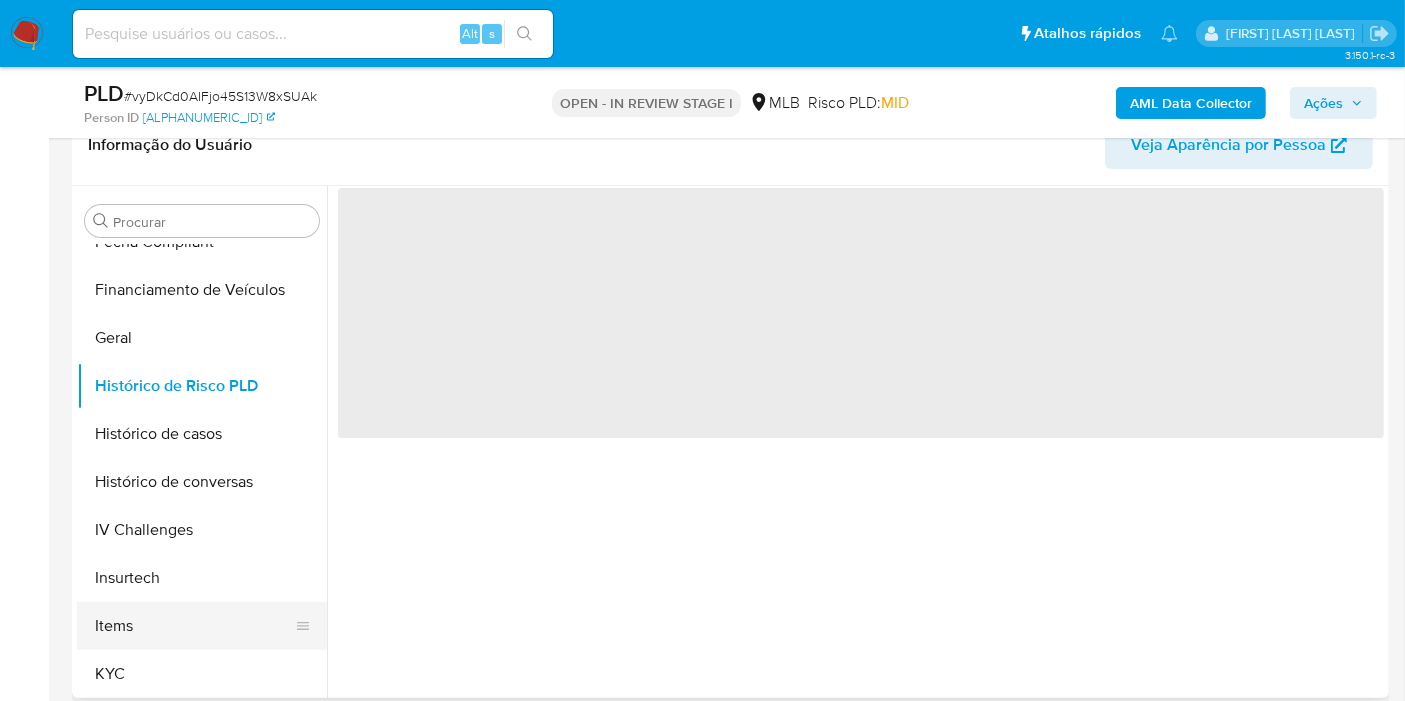 click on "Histórico de casos" at bounding box center [202, 434] 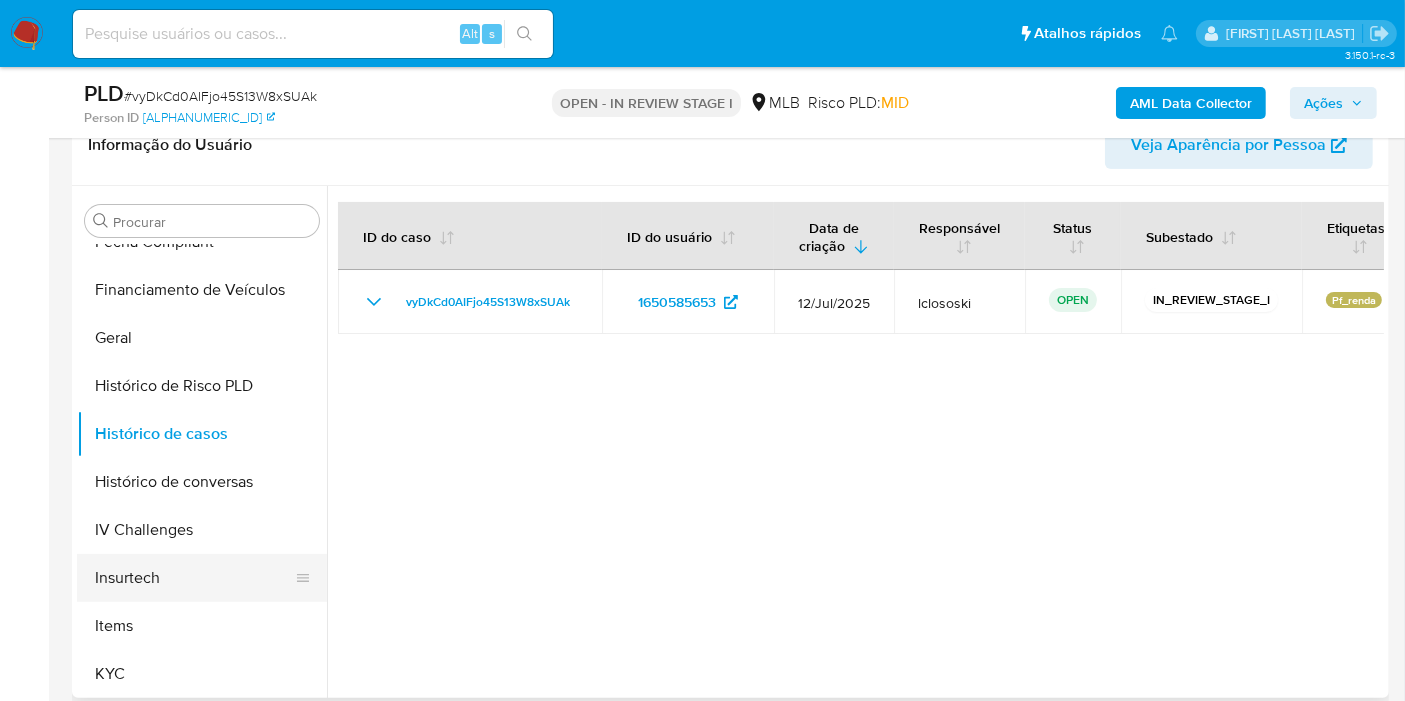 drag, startPoint x: 134, startPoint y: 657, endPoint x: 199, endPoint y: 587, distance: 95.524864 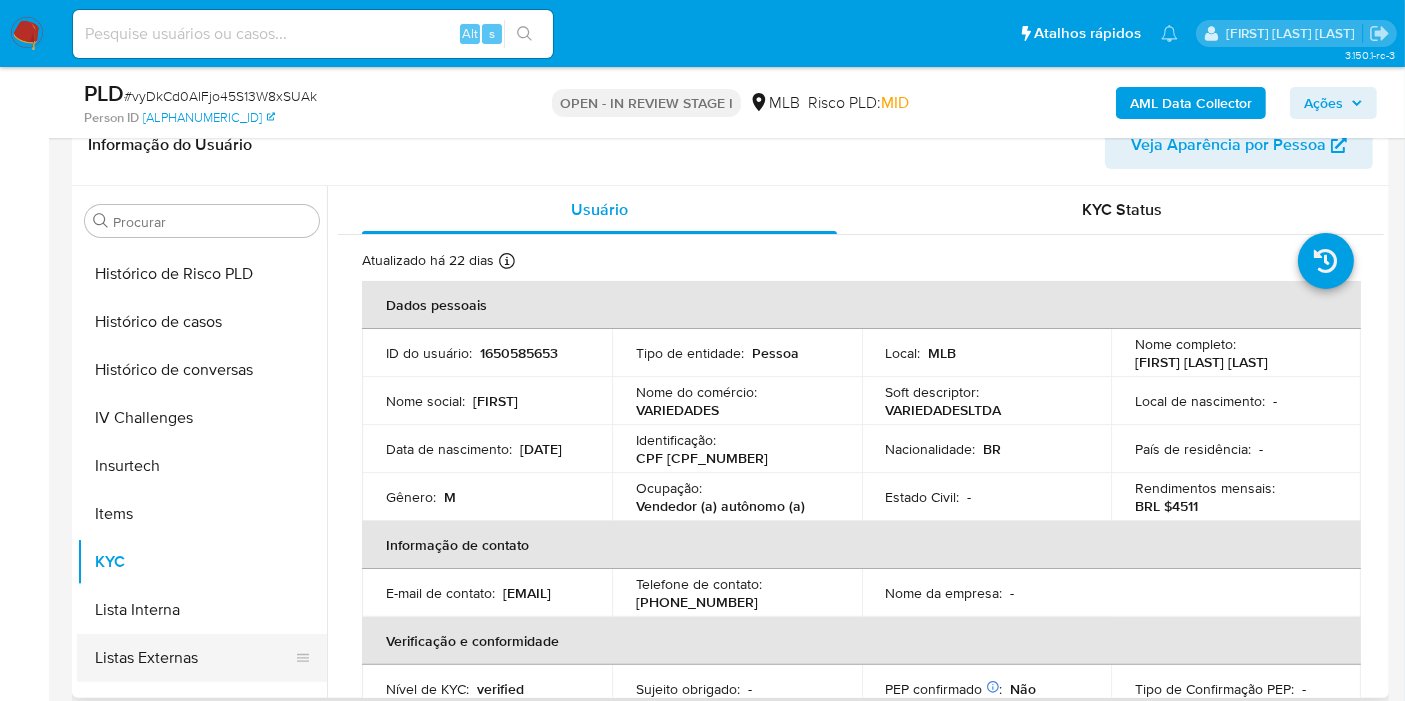 scroll, scrollTop: 844, scrollLeft: 0, axis: vertical 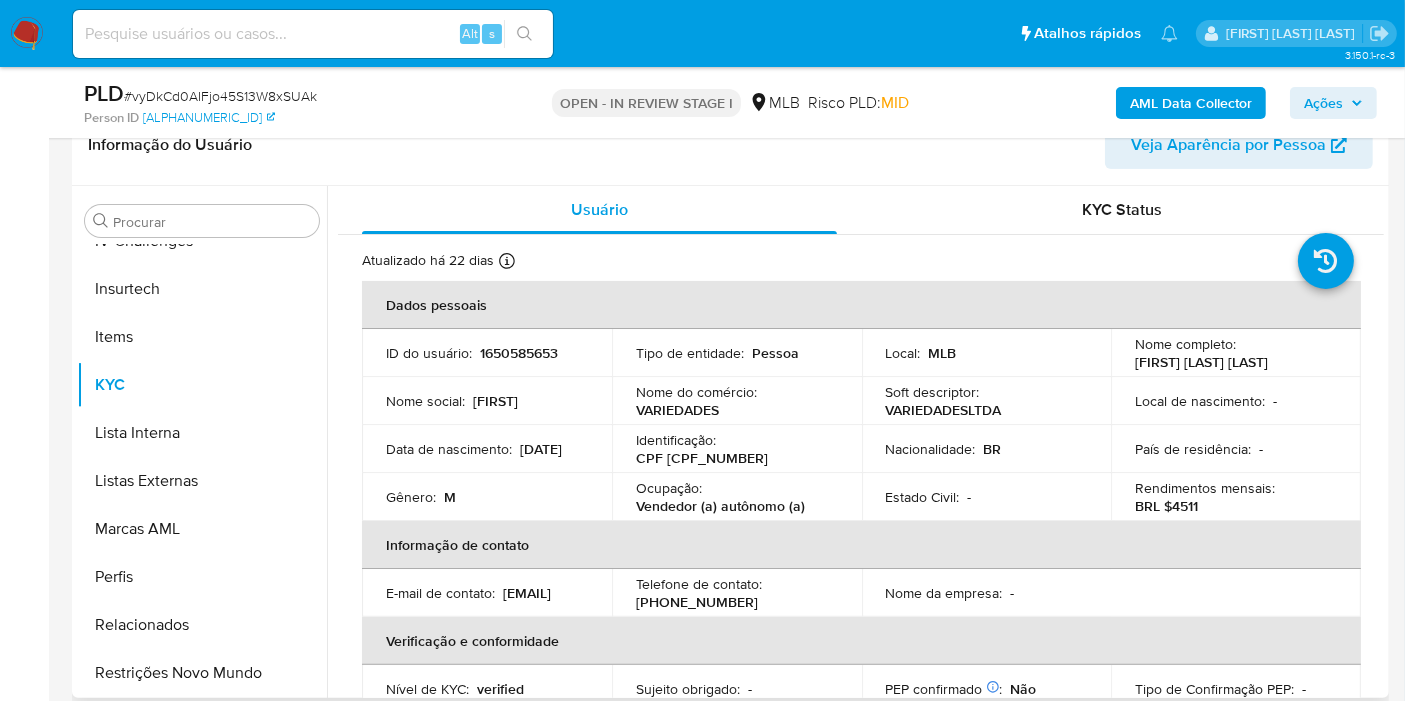 drag, startPoint x: 255, startPoint y: 678, endPoint x: 407, endPoint y: 472, distance: 256.0078 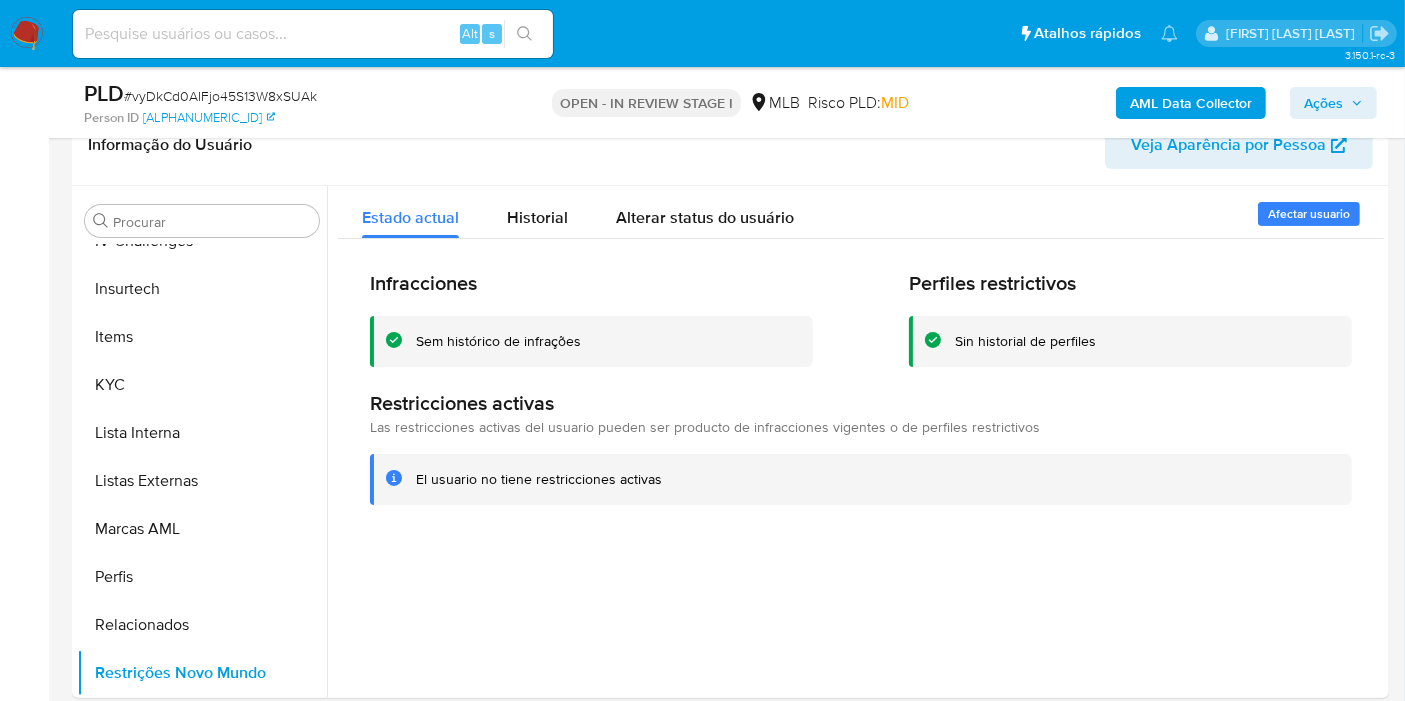 click on "# vyDkCd0AIFjo45S13W8xSUAk" at bounding box center [220, 96] 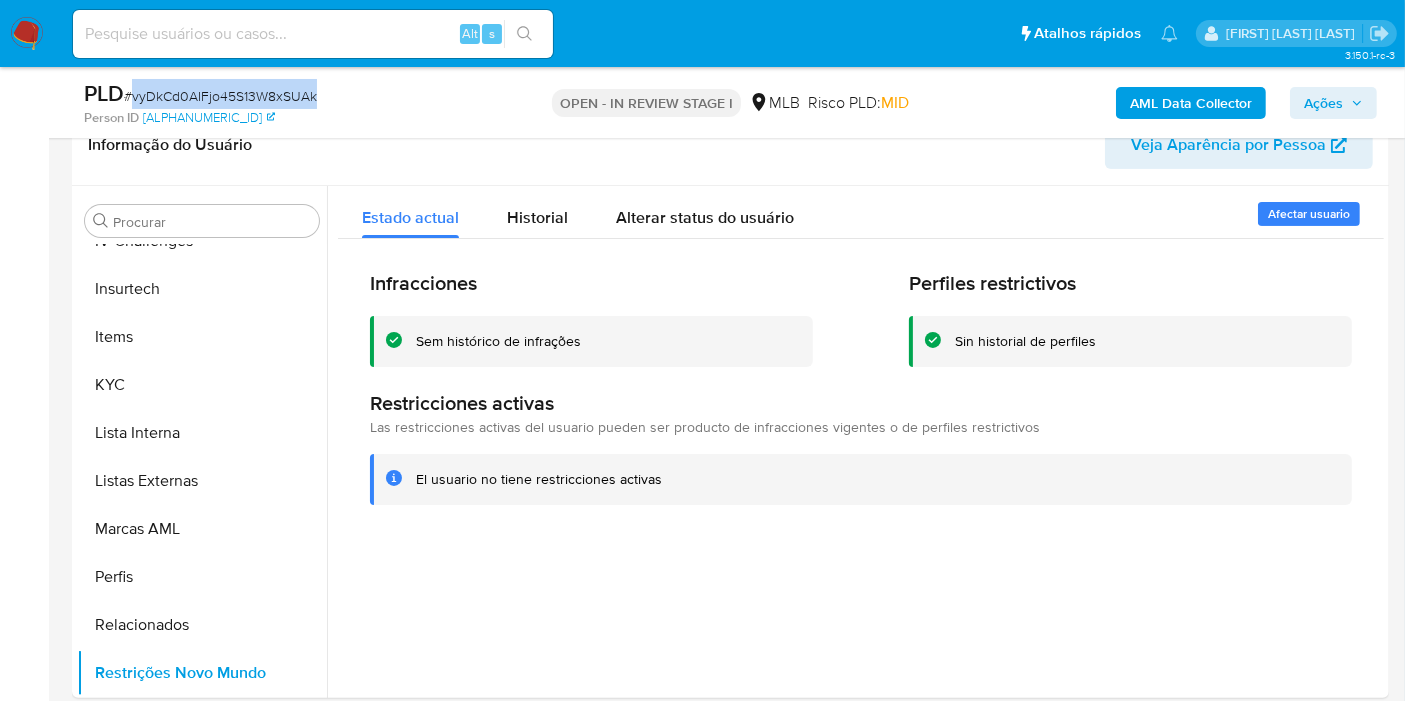 click on "# vyDkCd0AIFjo45S13W8xSUAk" at bounding box center [220, 96] 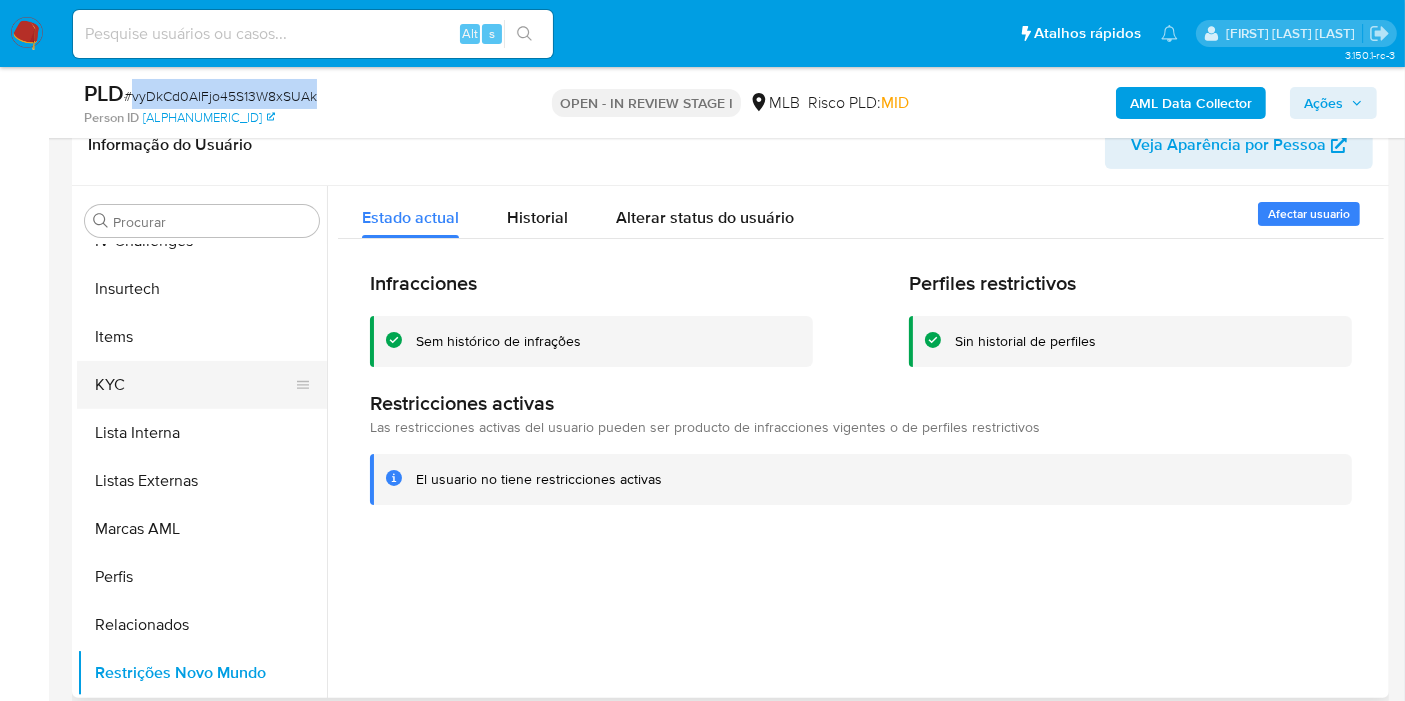 click on "KYC" at bounding box center (194, 385) 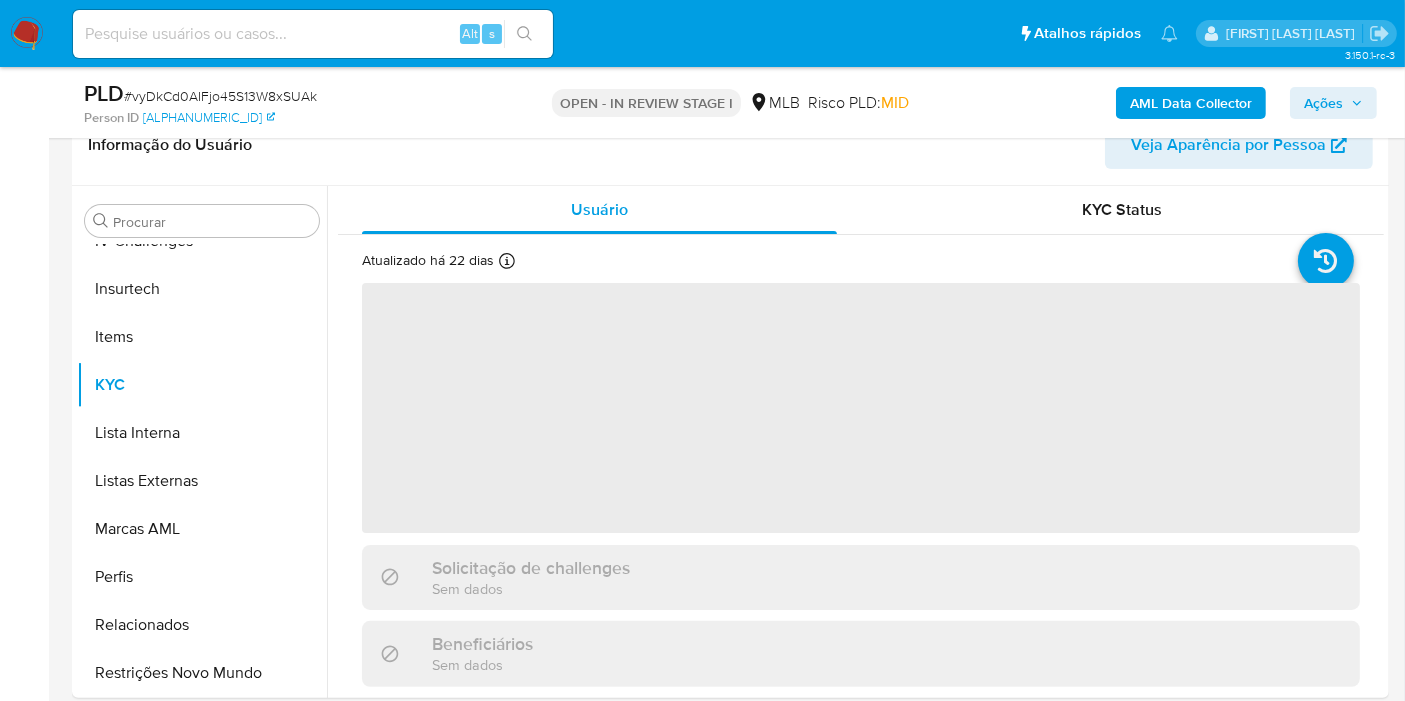 click on "Person ID 8d76ddb4d028da794568d0ee64256659" at bounding box center [297, 118] 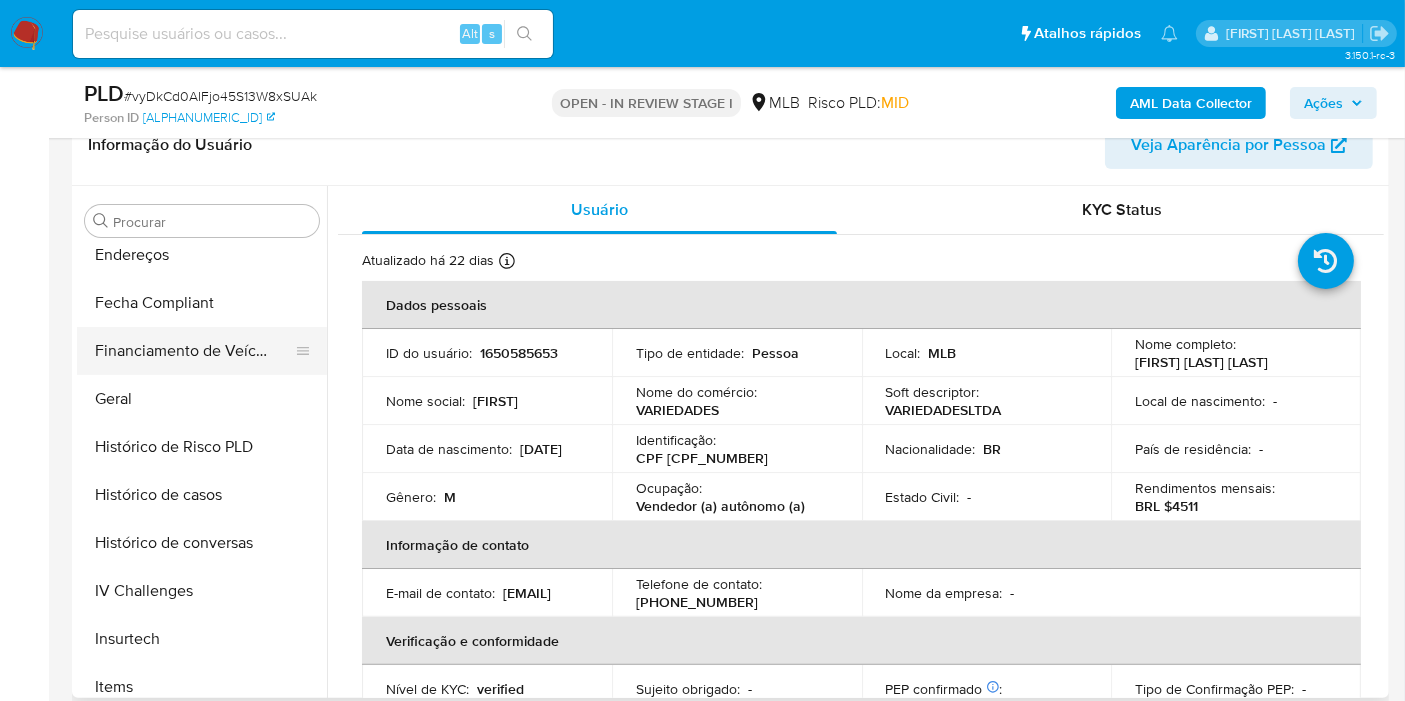 scroll, scrollTop: 400, scrollLeft: 0, axis: vertical 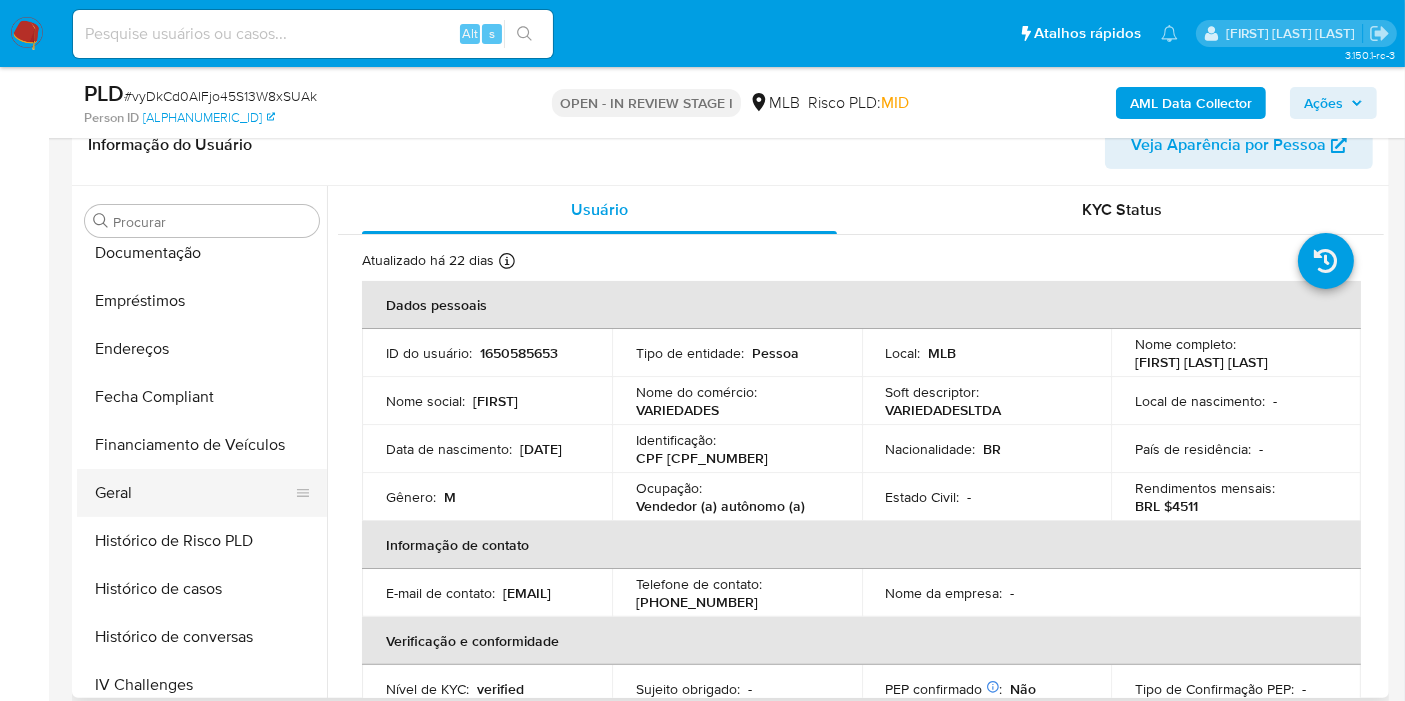 click on "Geral" at bounding box center [194, 493] 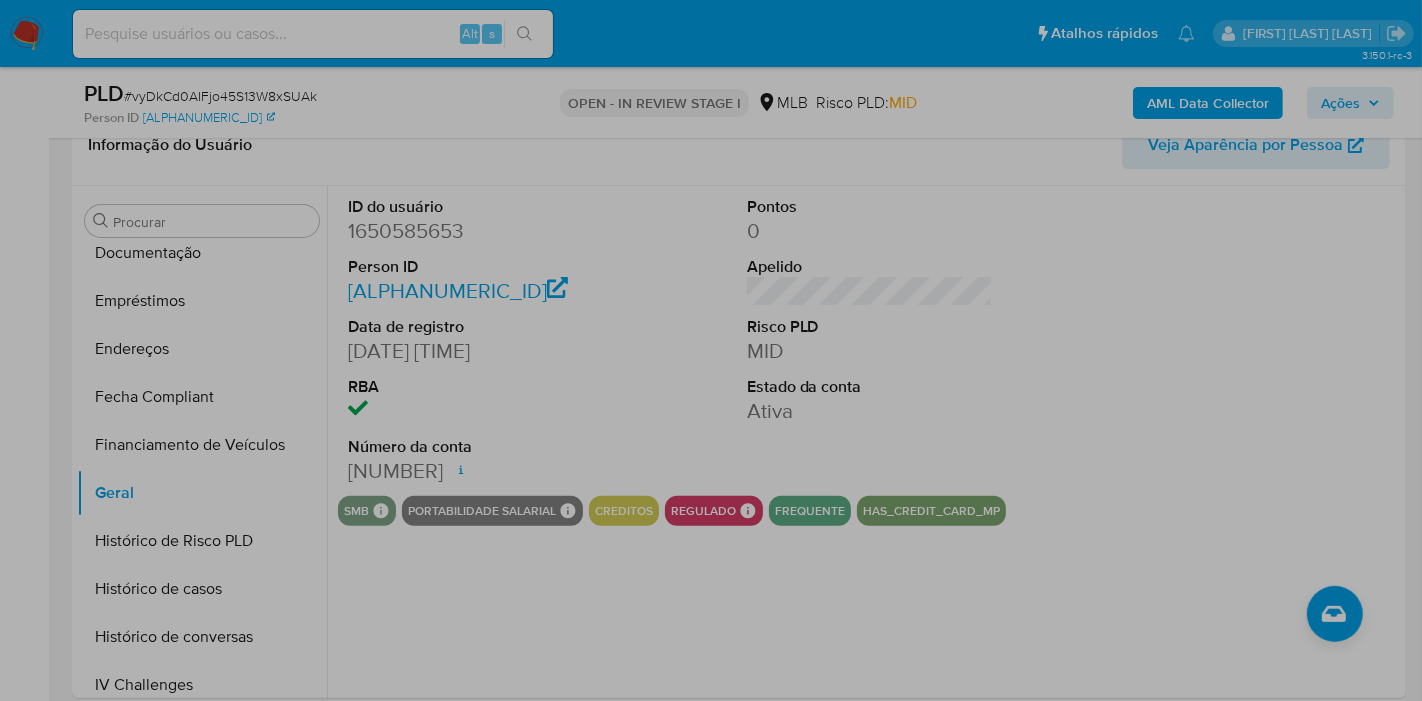 drag, startPoint x: 331, startPoint y: 520, endPoint x: 702, endPoint y: 518, distance: 371.0054 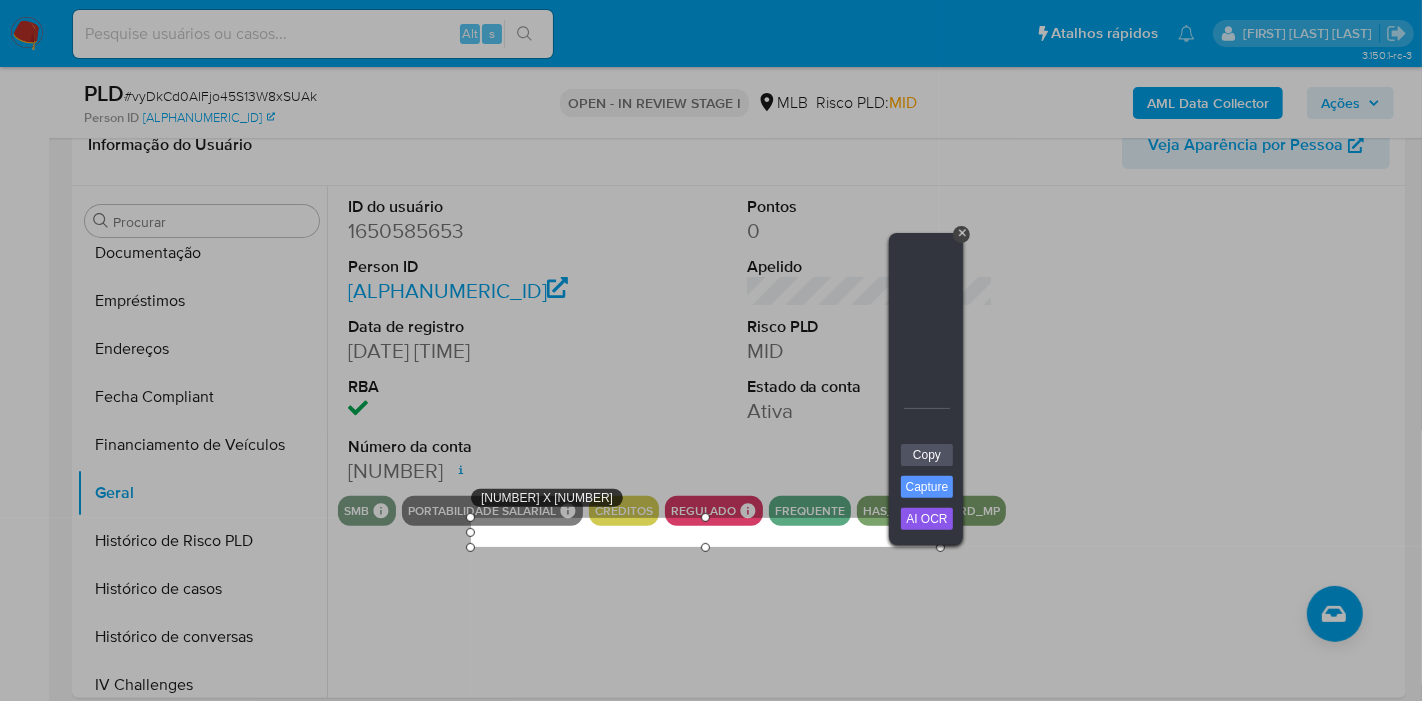 drag, startPoint x: 702, startPoint y: 518, endPoint x: 937, endPoint y: 547, distance: 236.78261 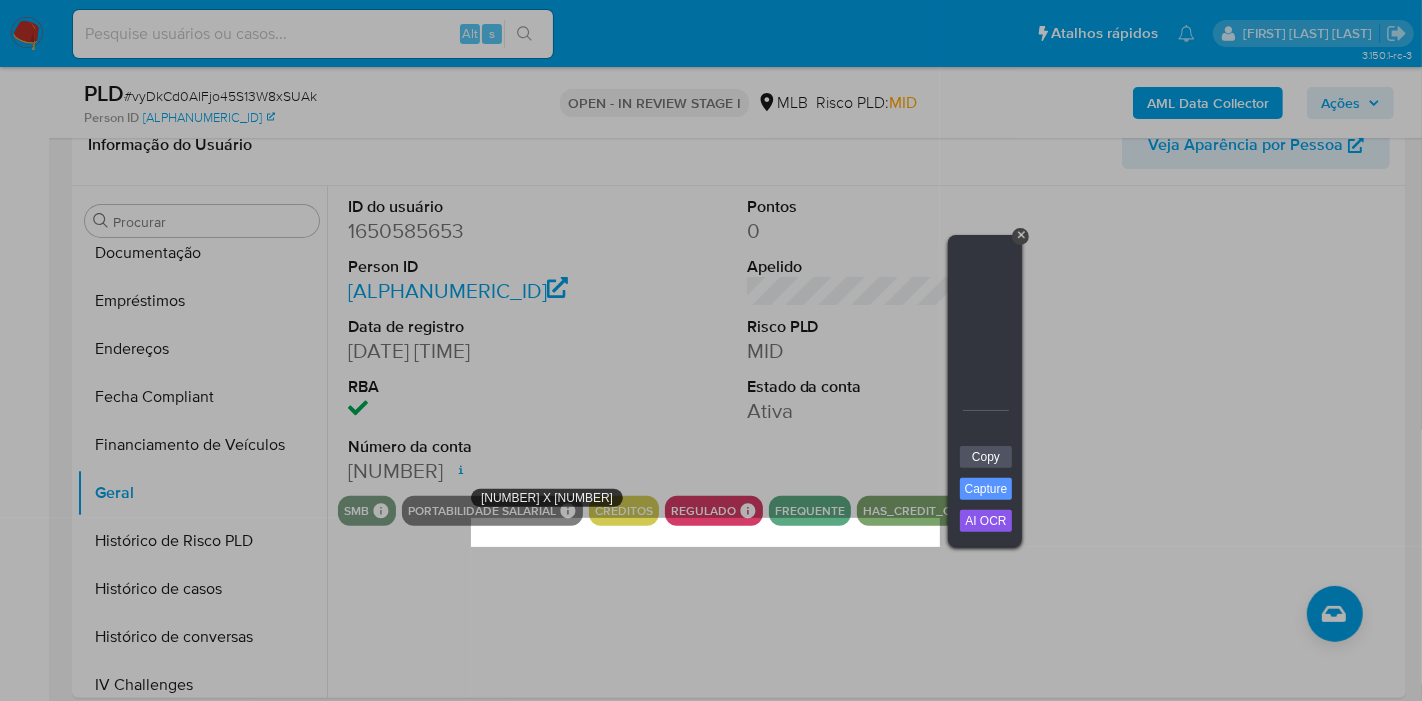 drag, startPoint x: 317, startPoint y: 514, endPoint x: 359, endPoint y: 514, distance: 42 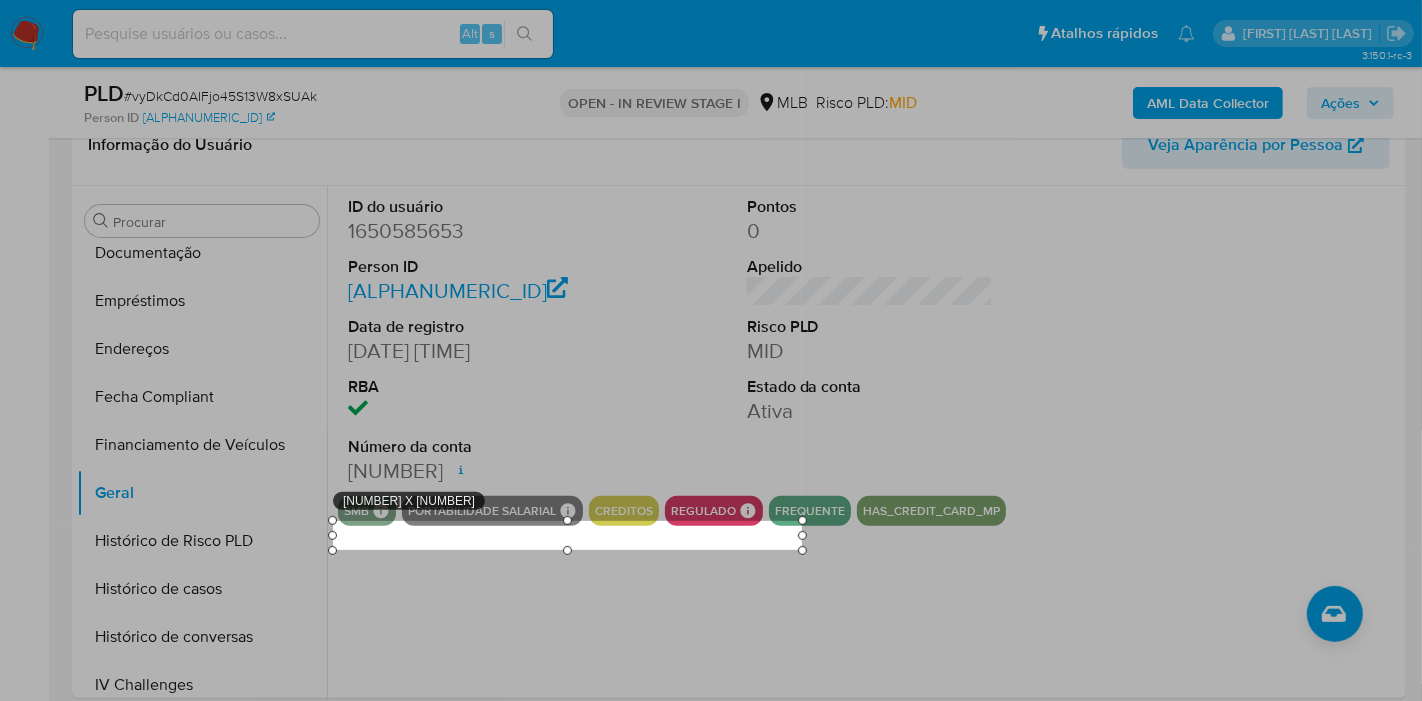 drag, startPoint x: 495, startPoint y: 528, endPoint x: 355, endPoint y: 530, distance: 140.01428 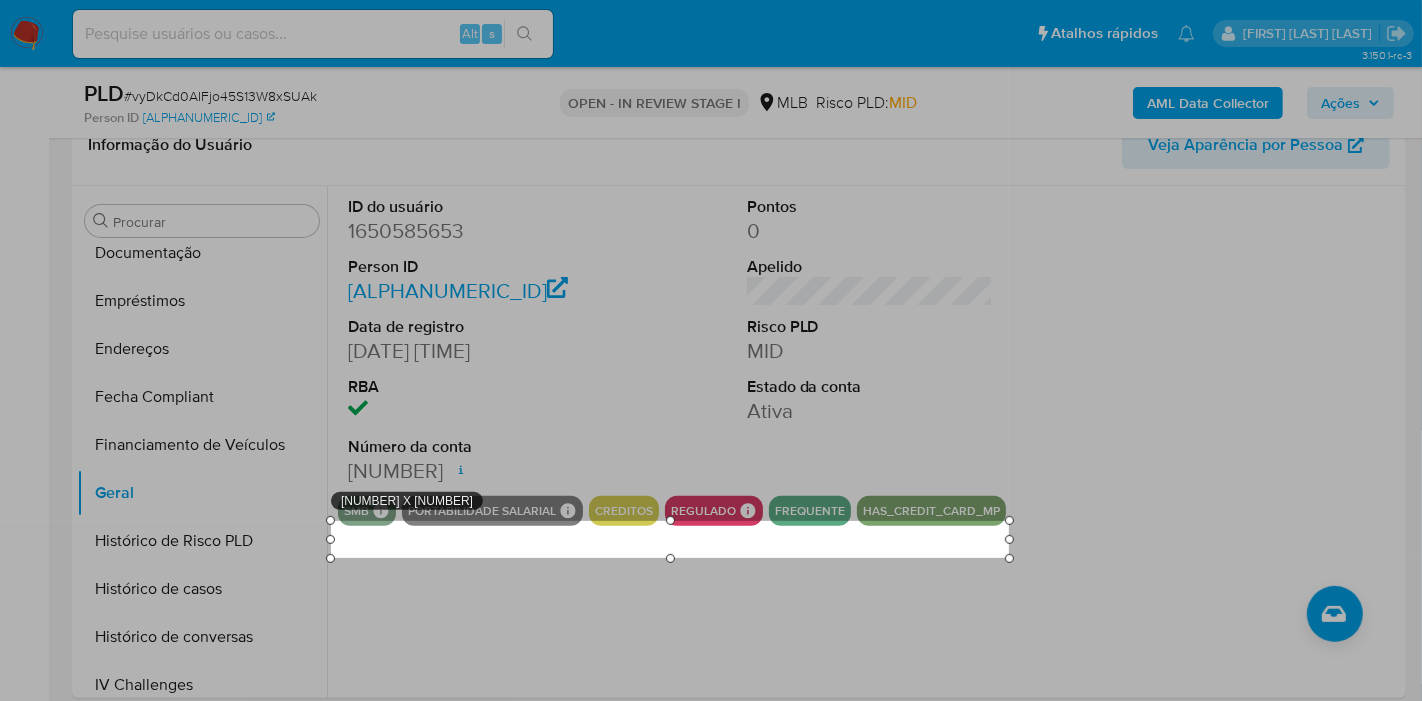 drag, startPoint x: 799, startPoint y: 549, endPoint x: 1008, endPoint y: 557, distance: 209.15306 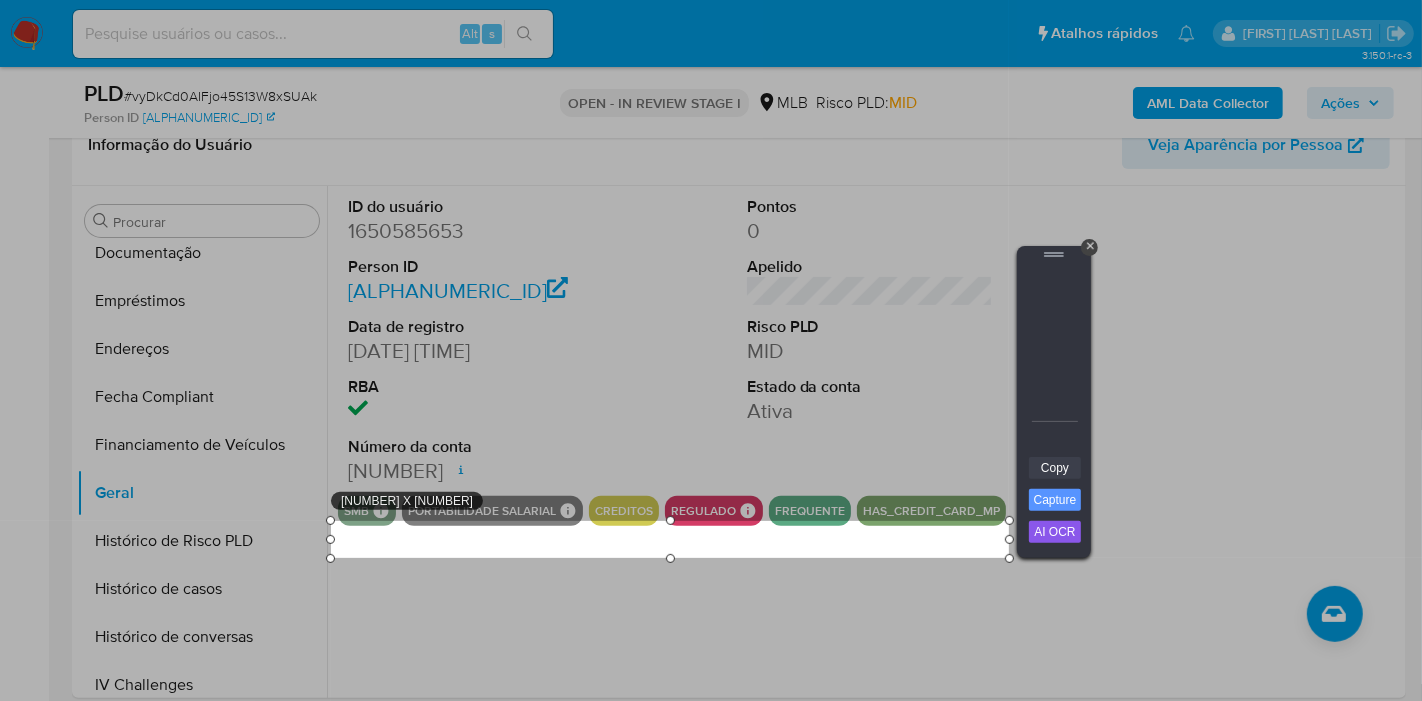 click on "Copy" at bounding box center (1055, 468) 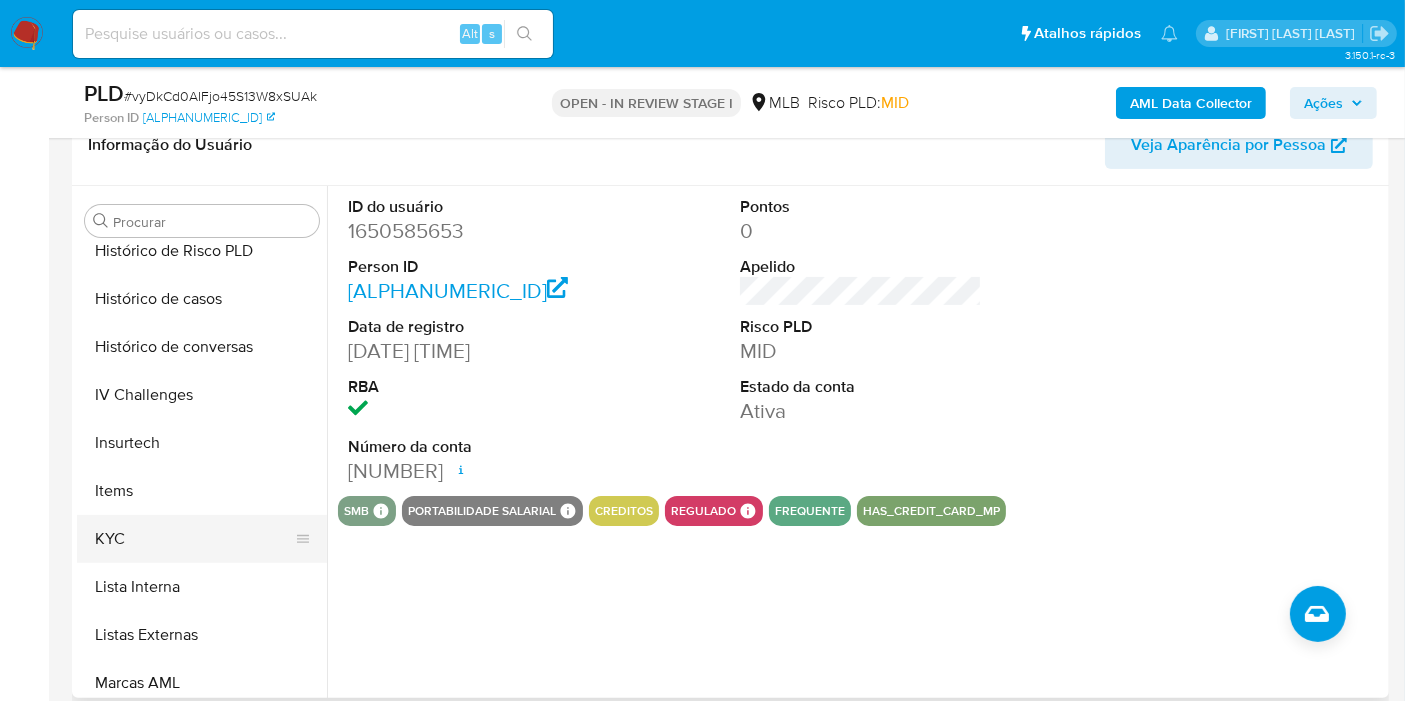 scroll, scrollTop: 733, scrollLeft: 0, axis: vertical 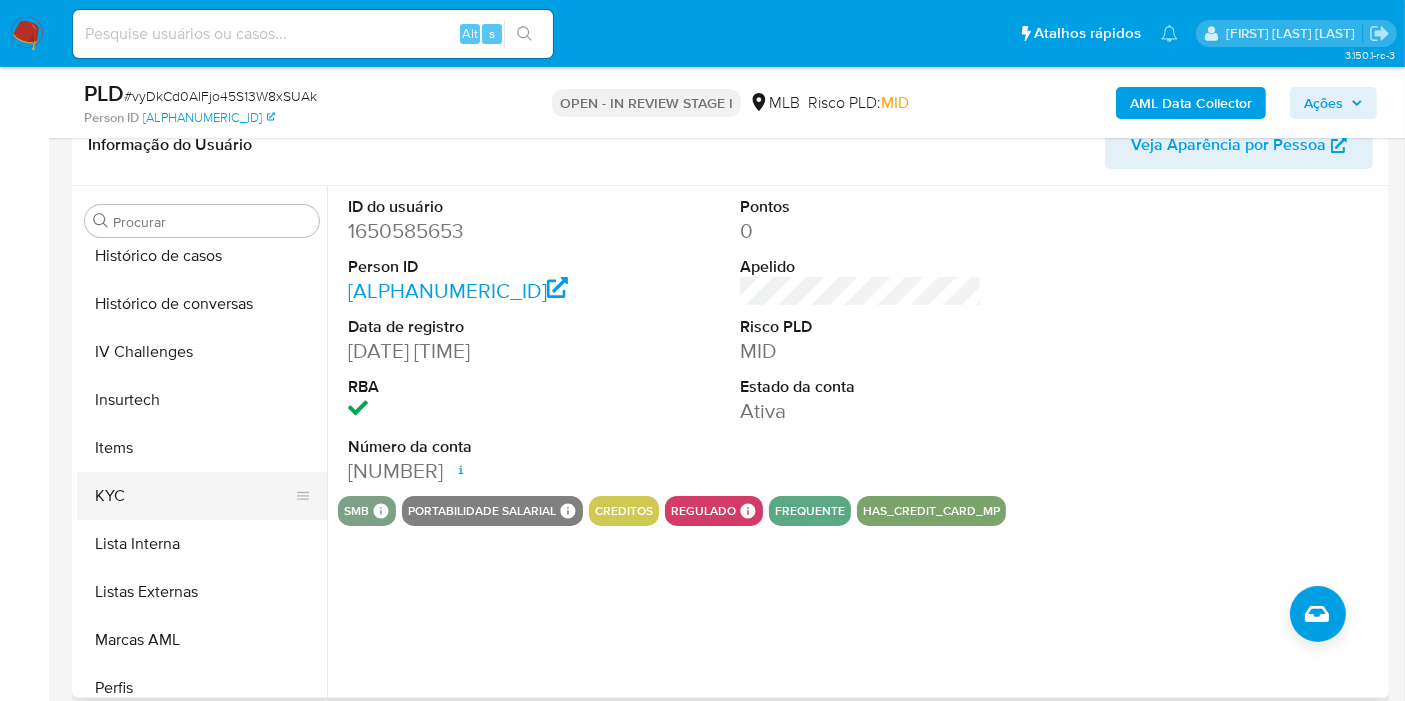 click on "KYC" at bounding box center (194, 496) 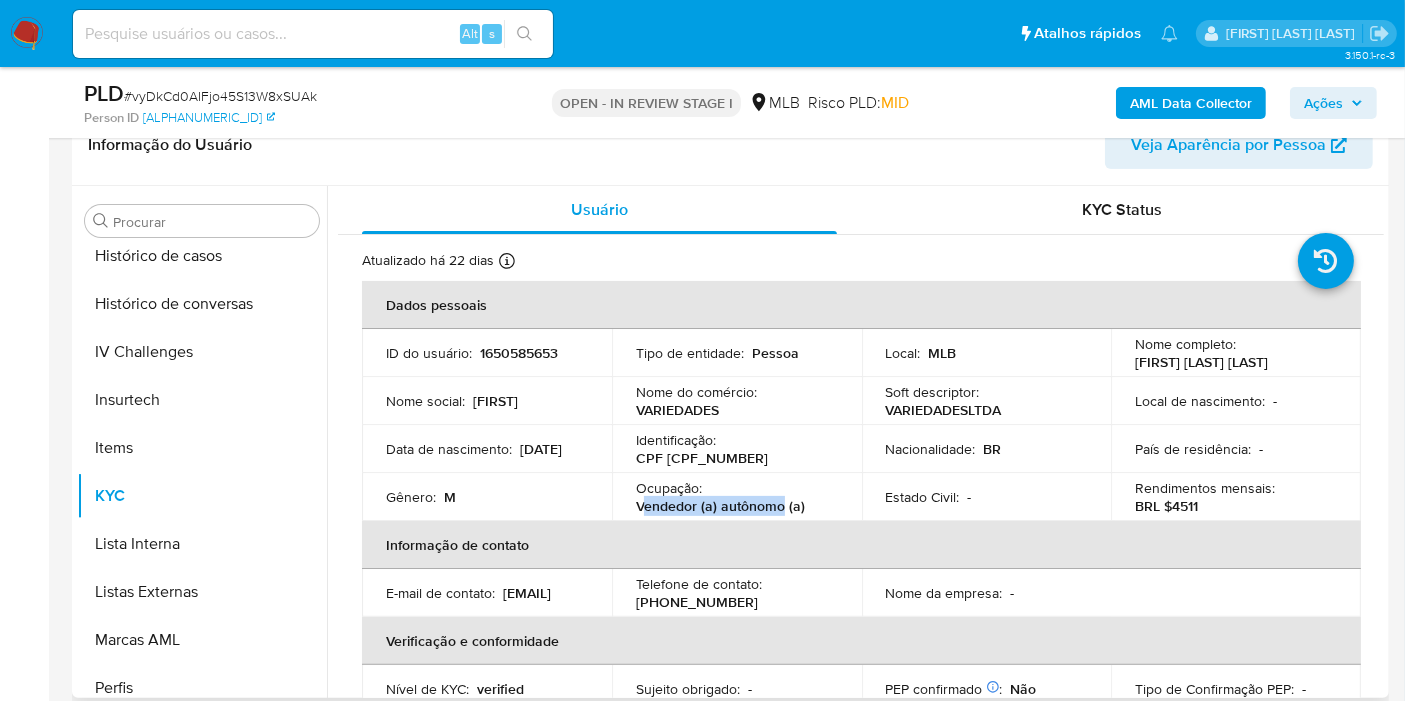 drag, startPoint x: 781, startPoint y: 503, endPoint x: 644, endPoint y: 504, distance: 137.00365 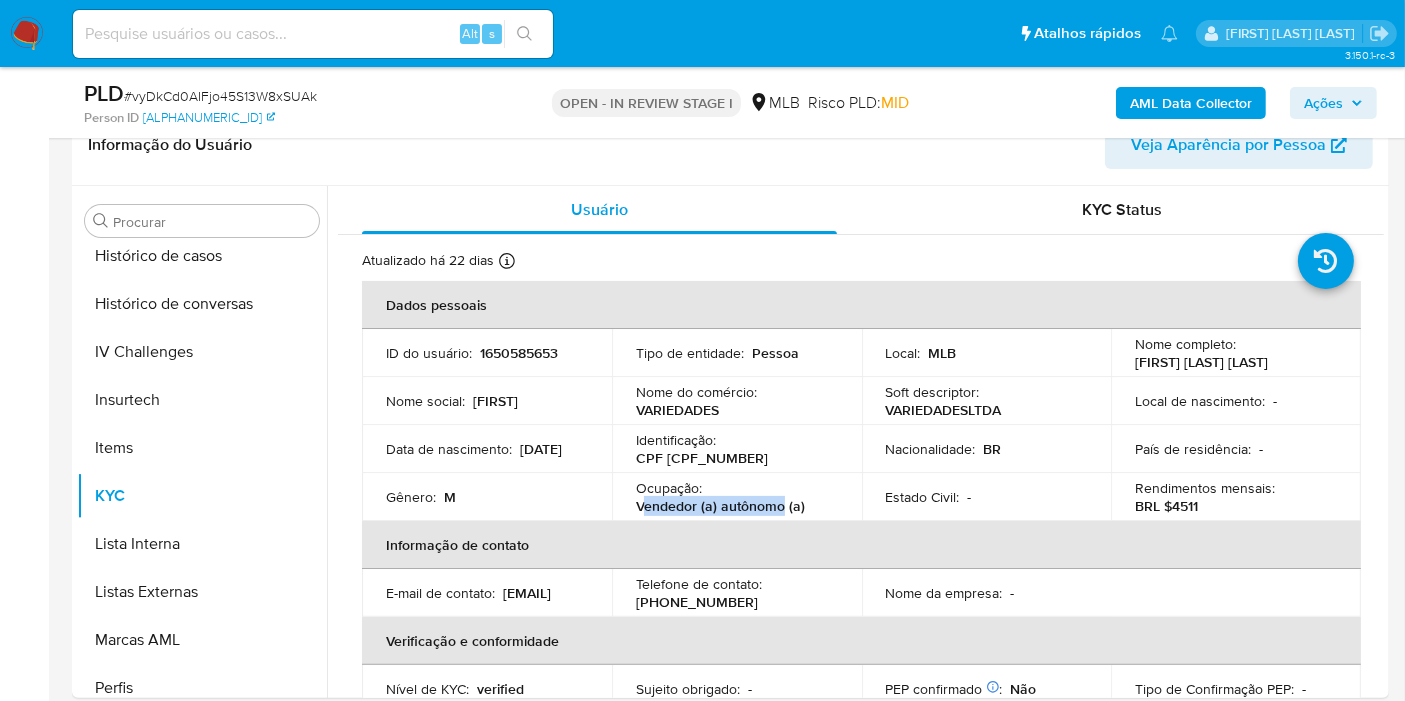 click on "Ações" at bounding box center [1323, 103] 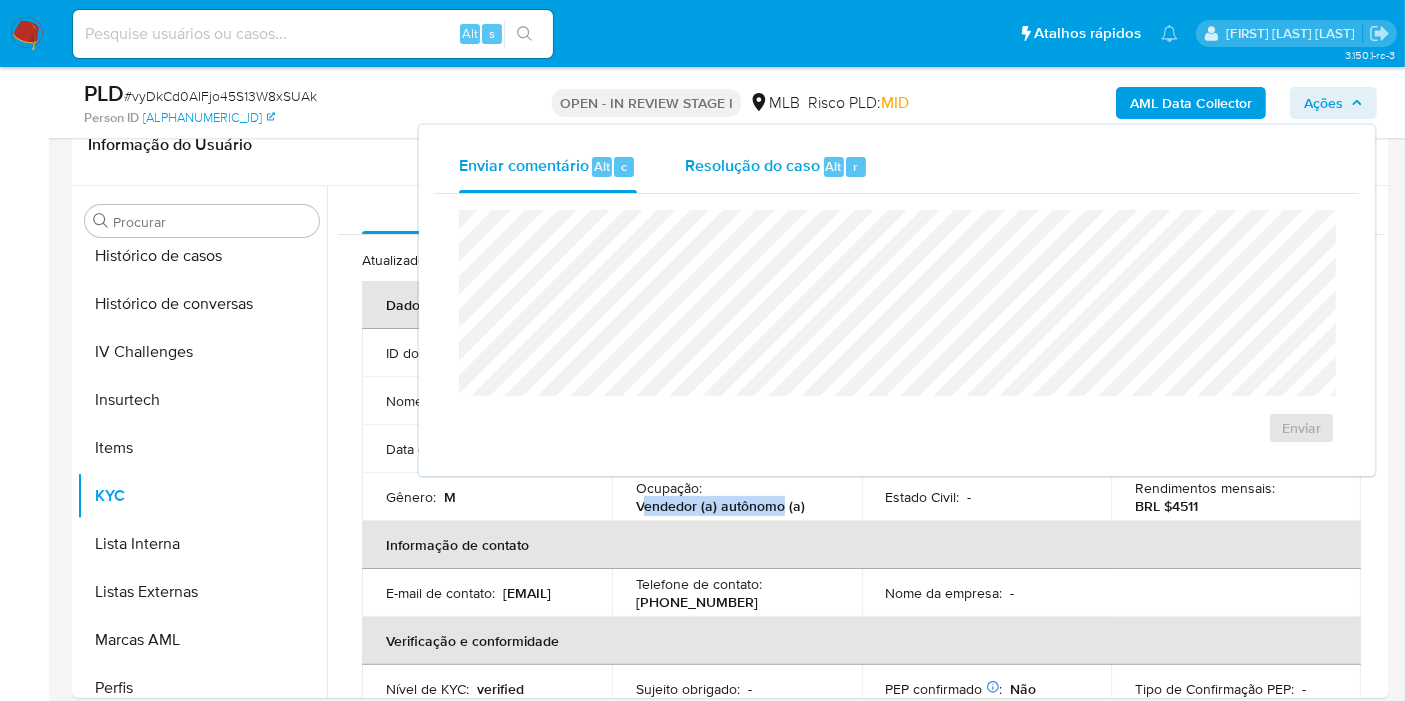 click on "Resolução do caso Alt r" at bounding box center [776, 167] 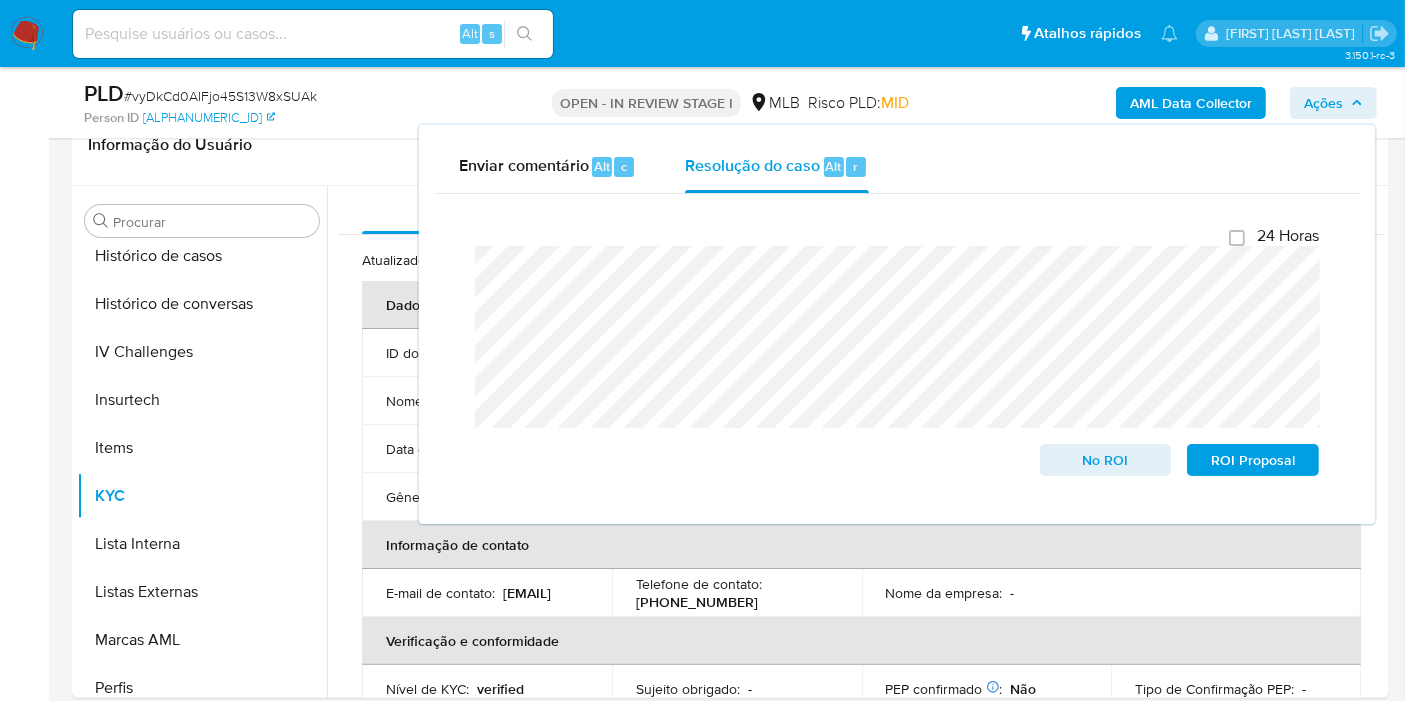 click on "Ações" at bounding box center [1323, 103] 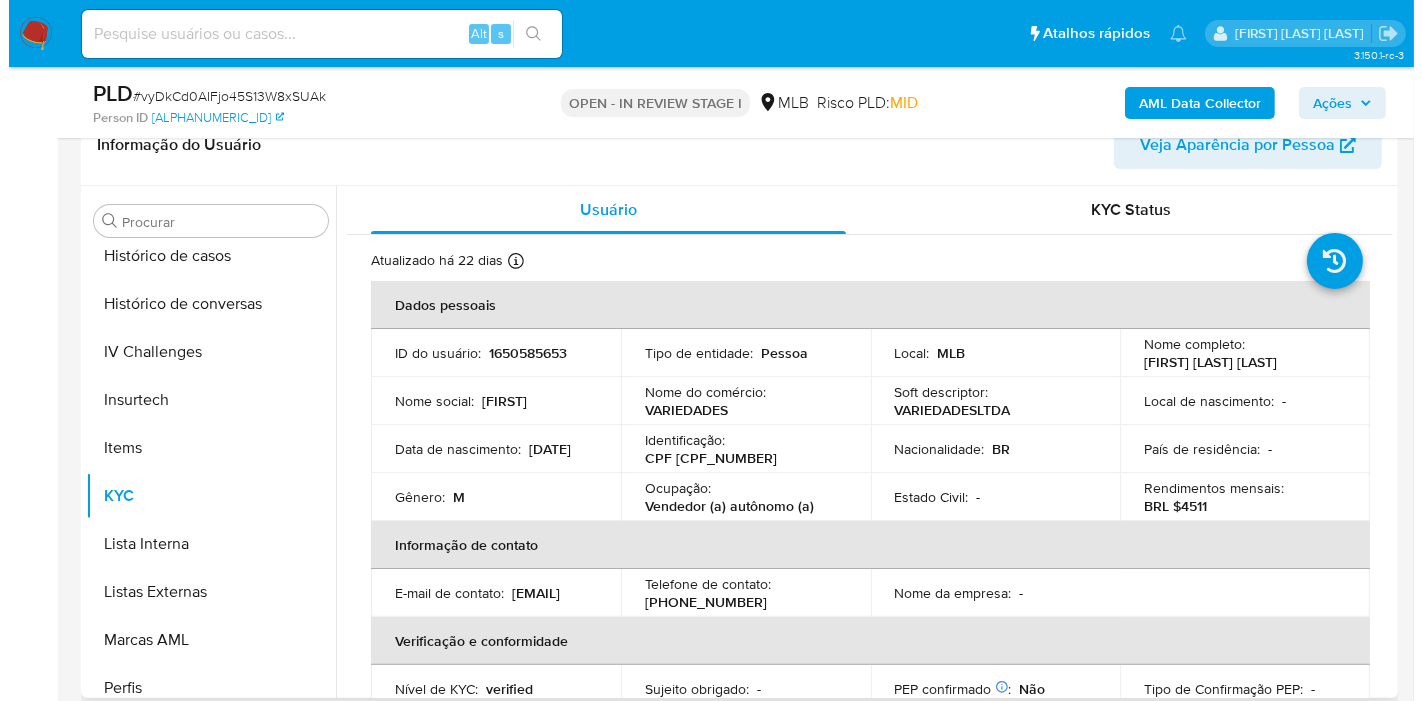 scroll, scrollTop: 66, scrollLeft: 0, axis: vertical 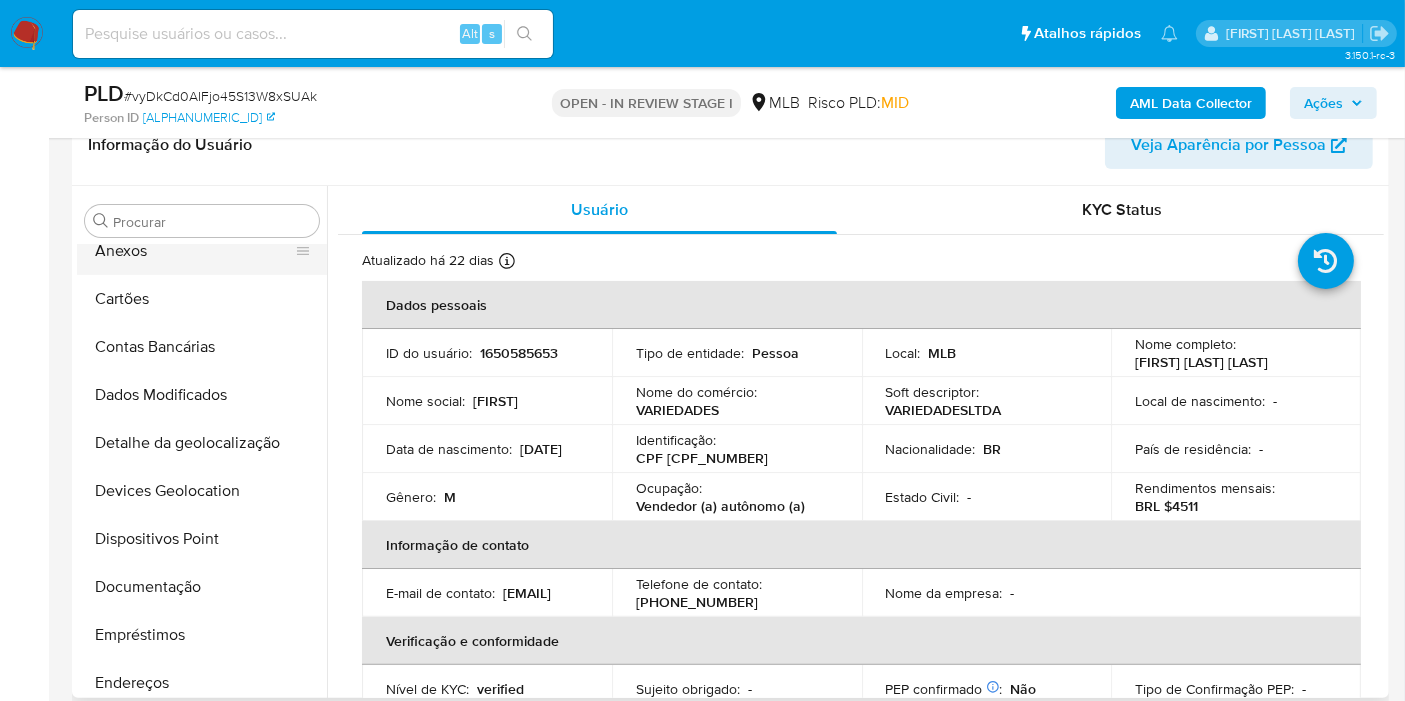 click on "Anexos" at bounding box center (194, 251) 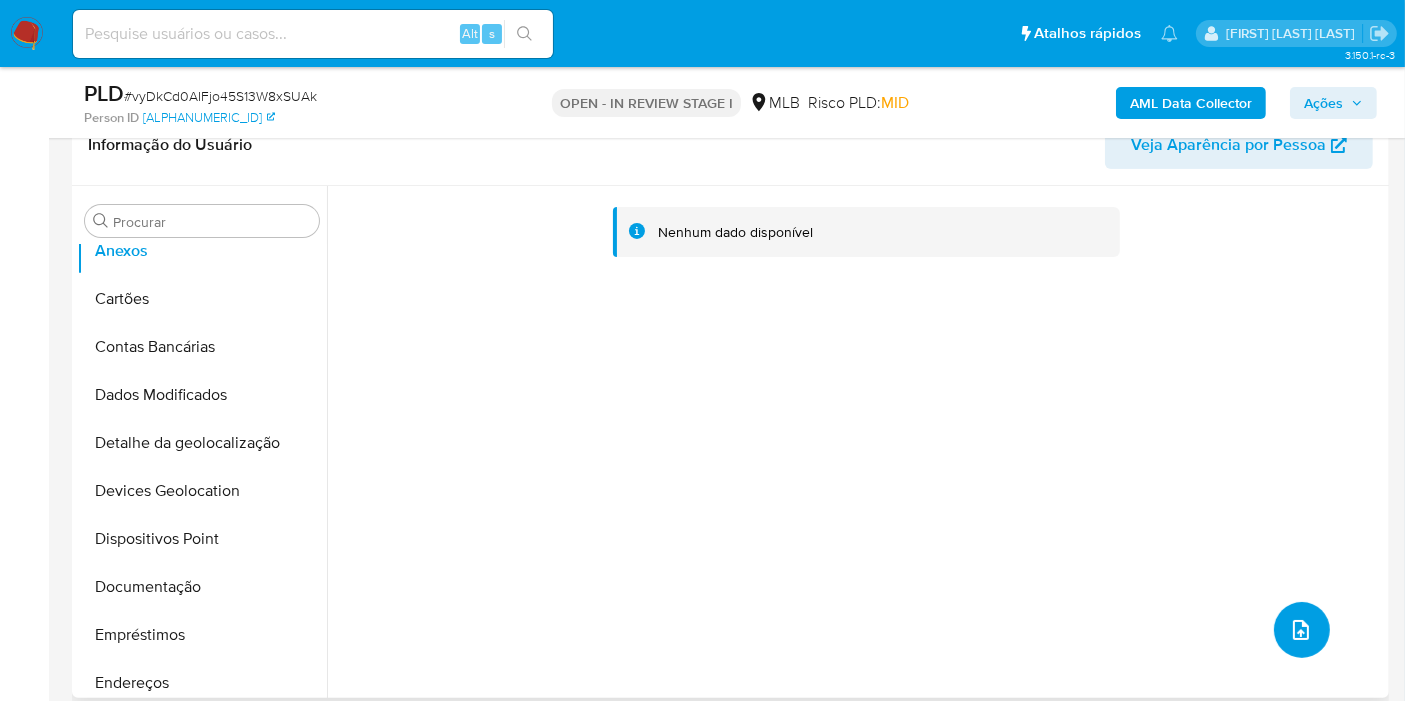 click at bounding box center [1302, 630] 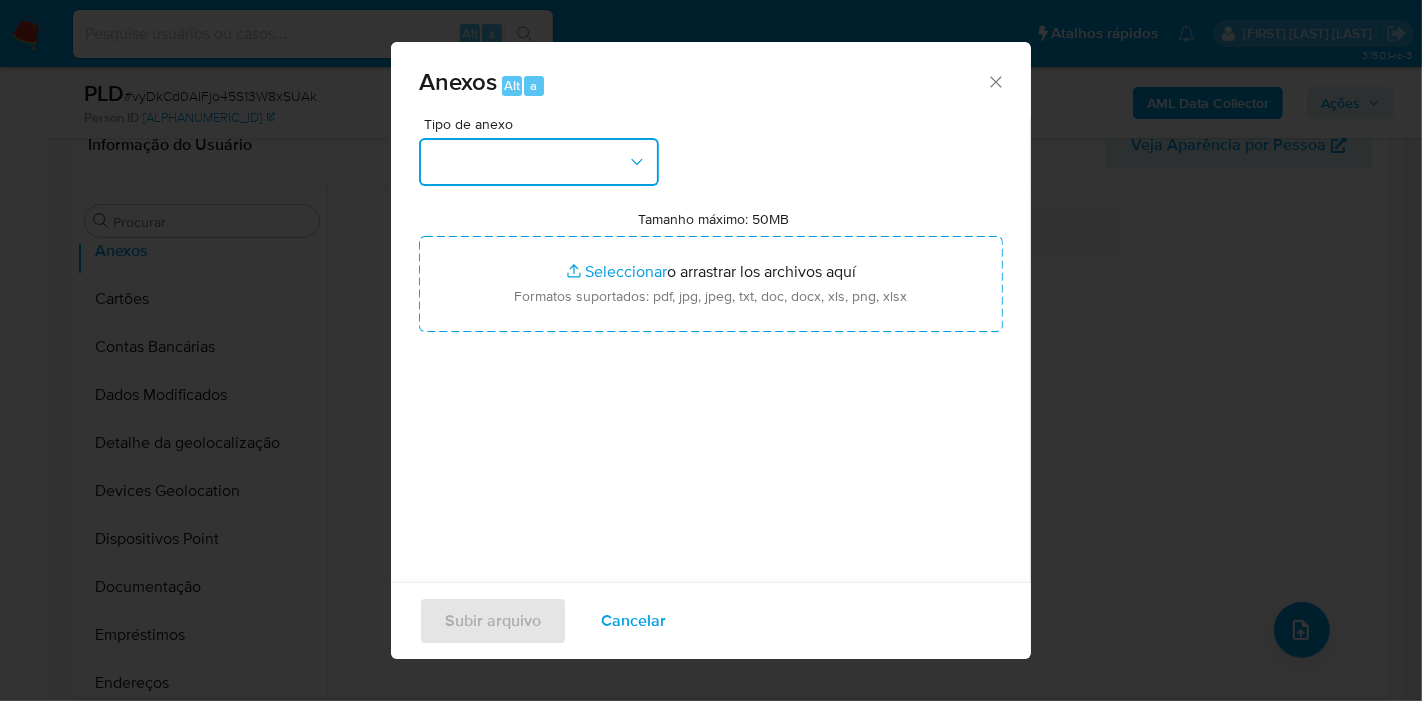 click at bounding box center (539, 162) 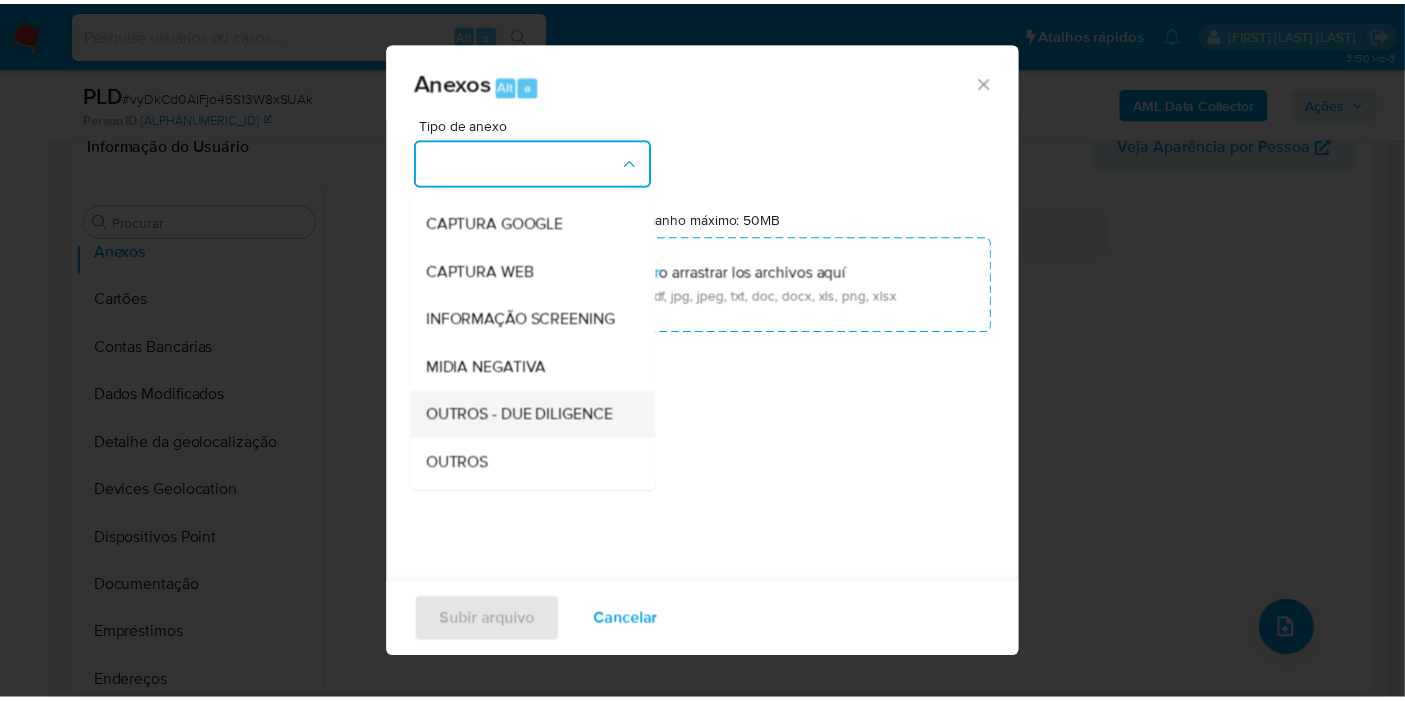 scroll, scrollTop: 222, scrollLeft: 0, axis: vertical 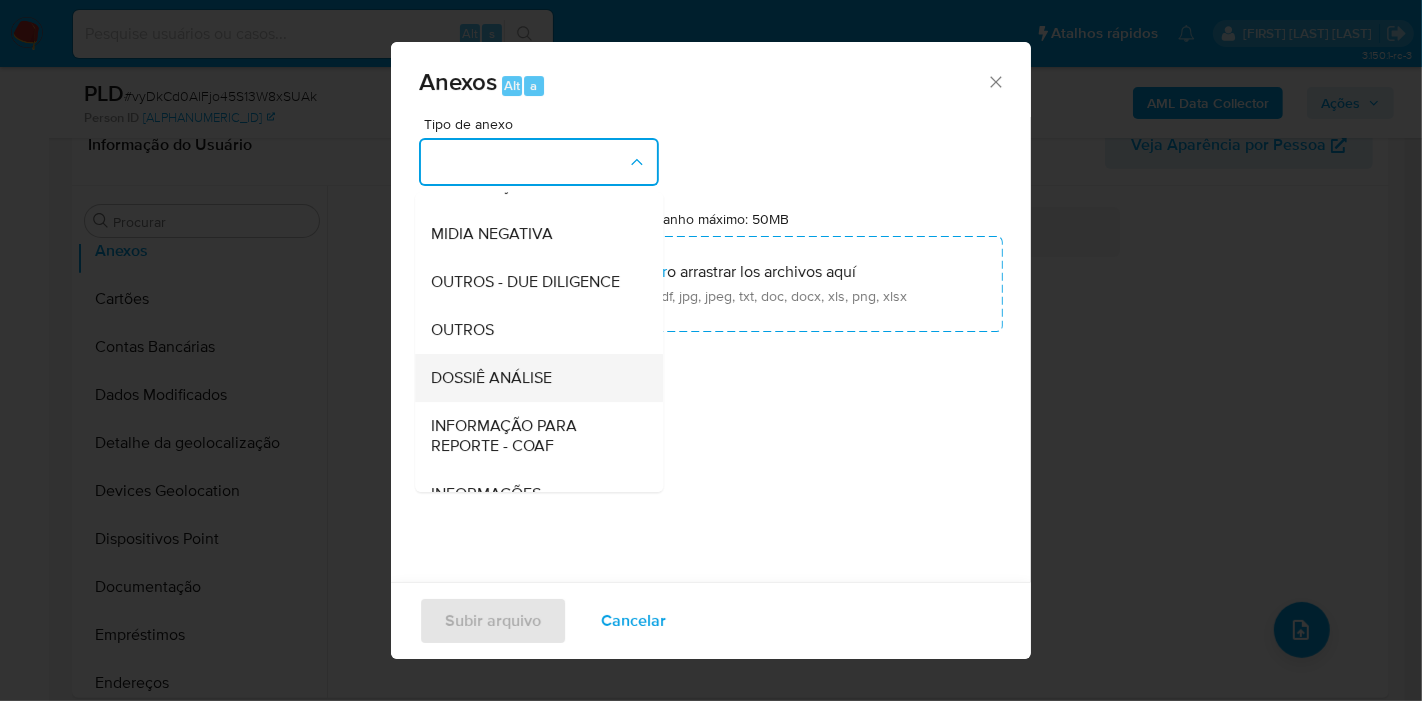 click on "DOSSIÊ ANÁLISE" at bounding box center (491, 378) 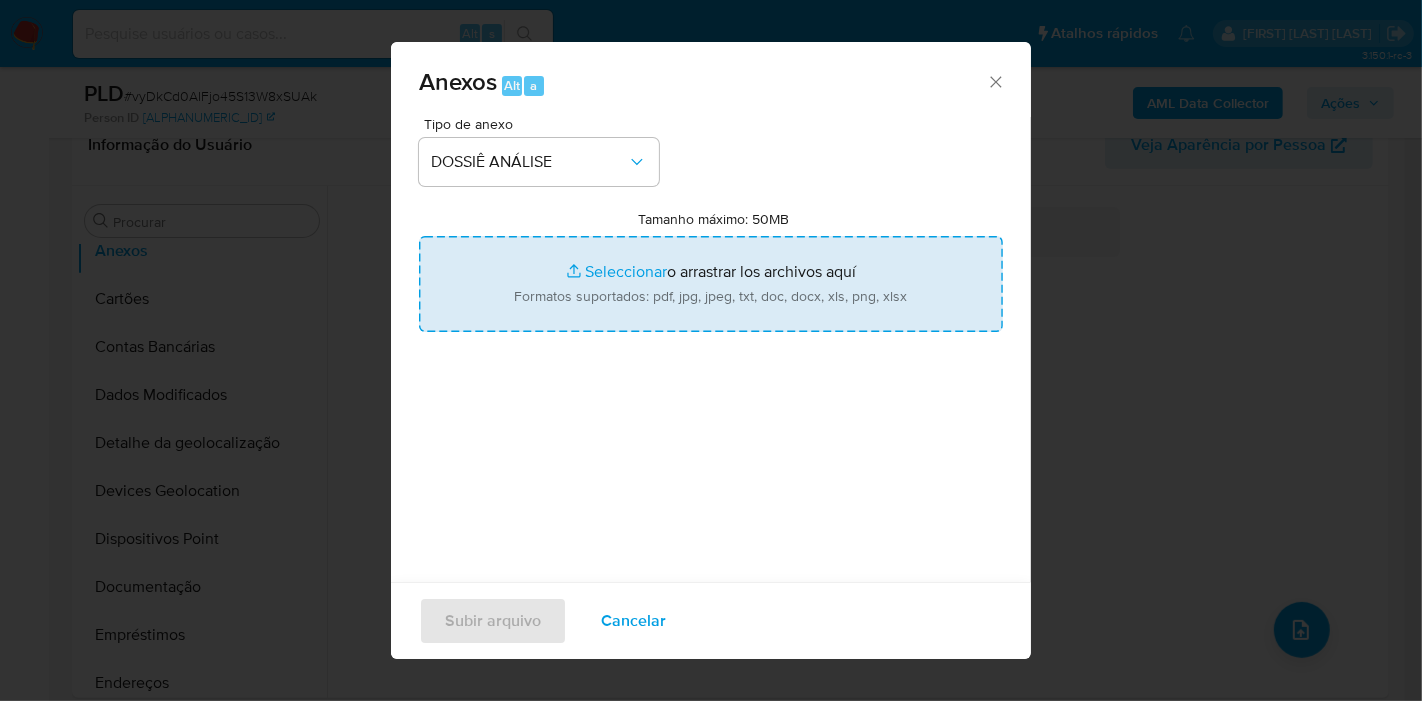click on "Tamanho máximo: 50MB Seleccionar archivos" at bounding box center (711, 284) 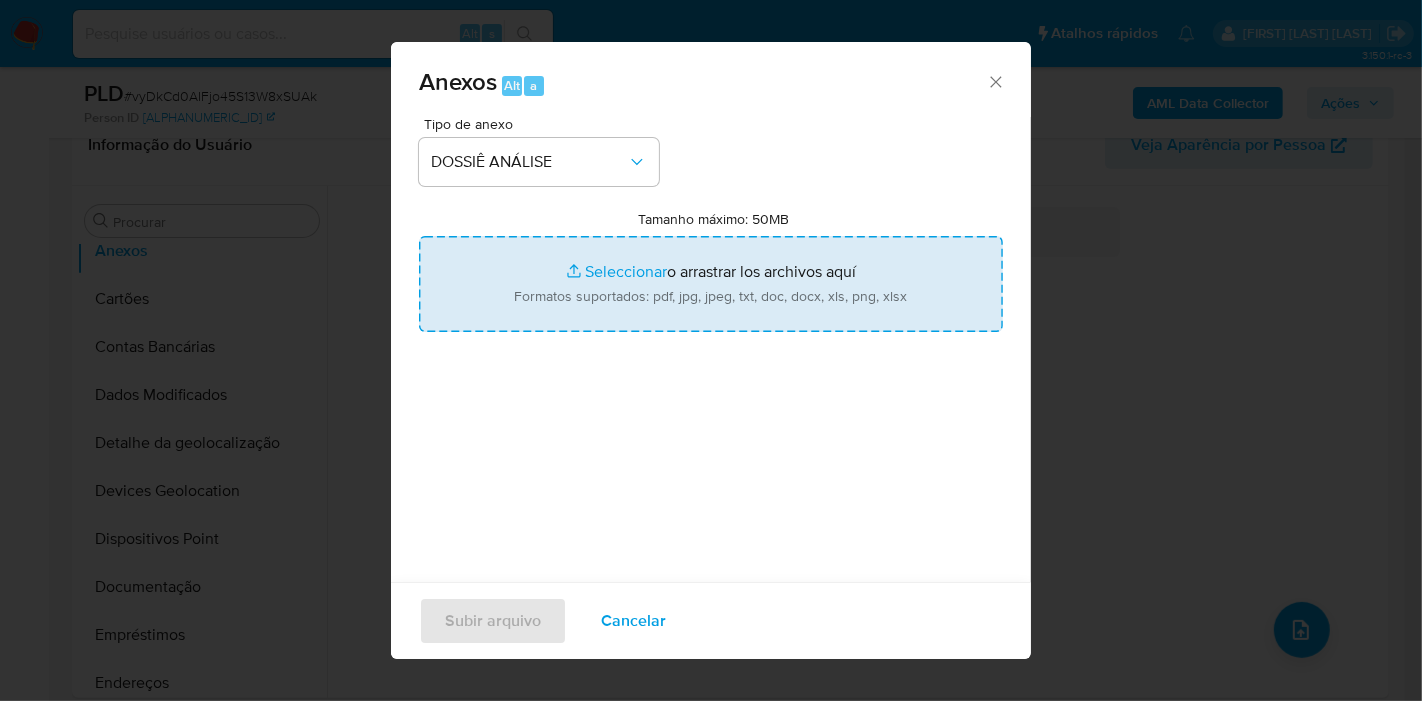 type on "C:\fakepath\SAR - XXXX - CPF 47023394869 - RONALDO FERNANDES PACHECO.pdf" 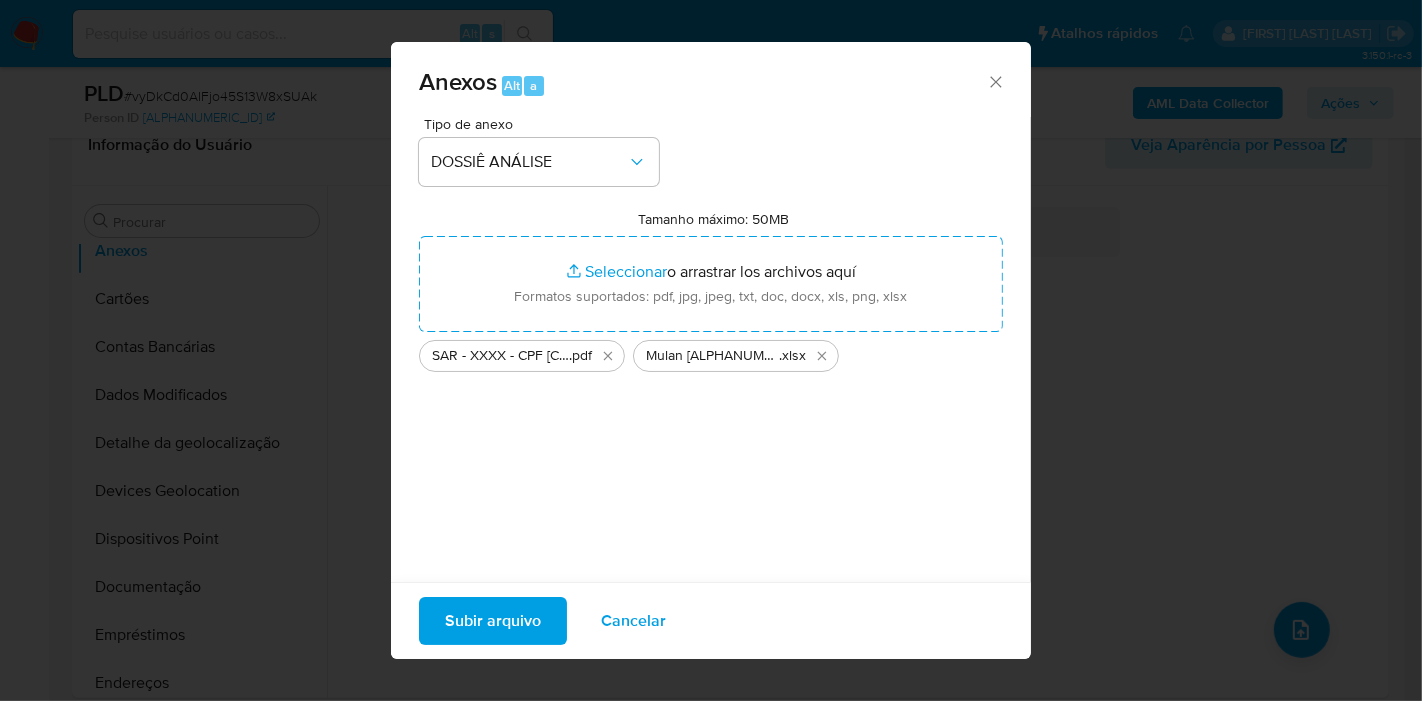 click on "Subir arquivo" at bounding box center (493, 621) 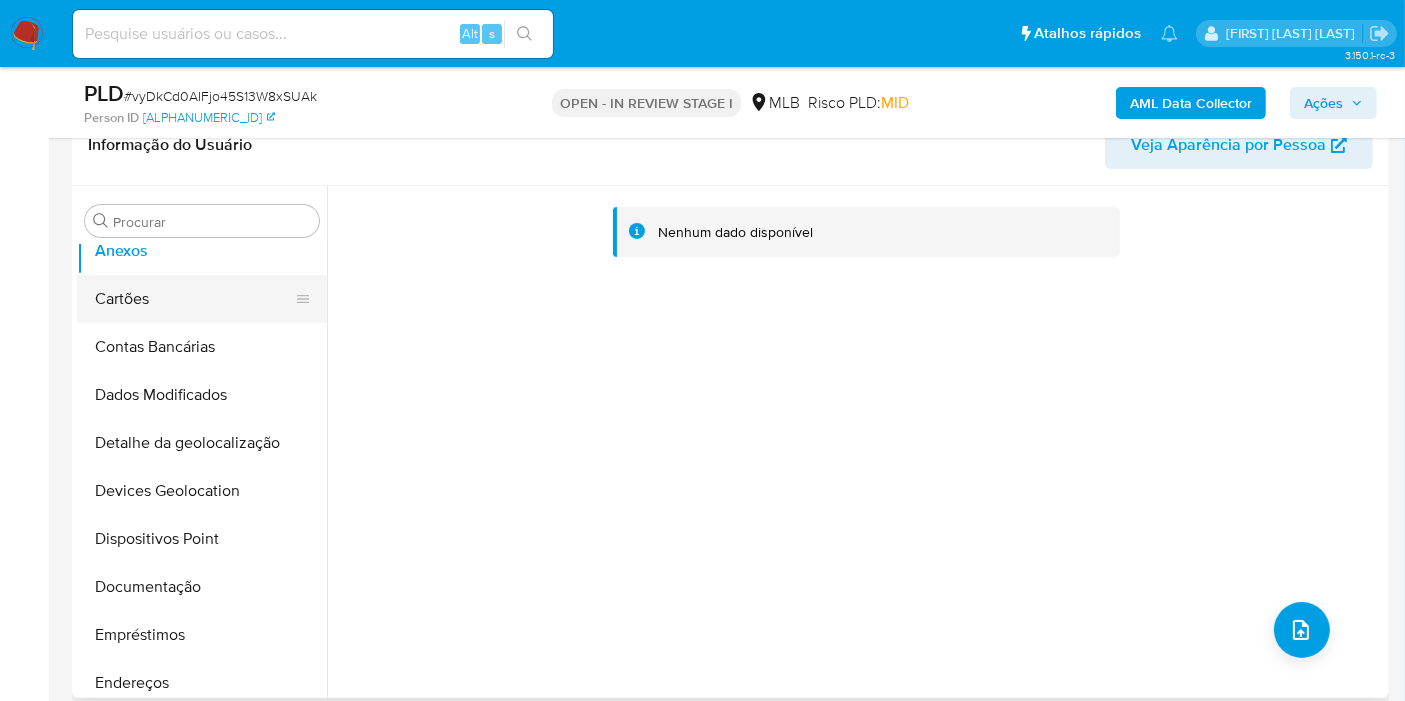 click on "Cartões" at bounding box center (194, 299) 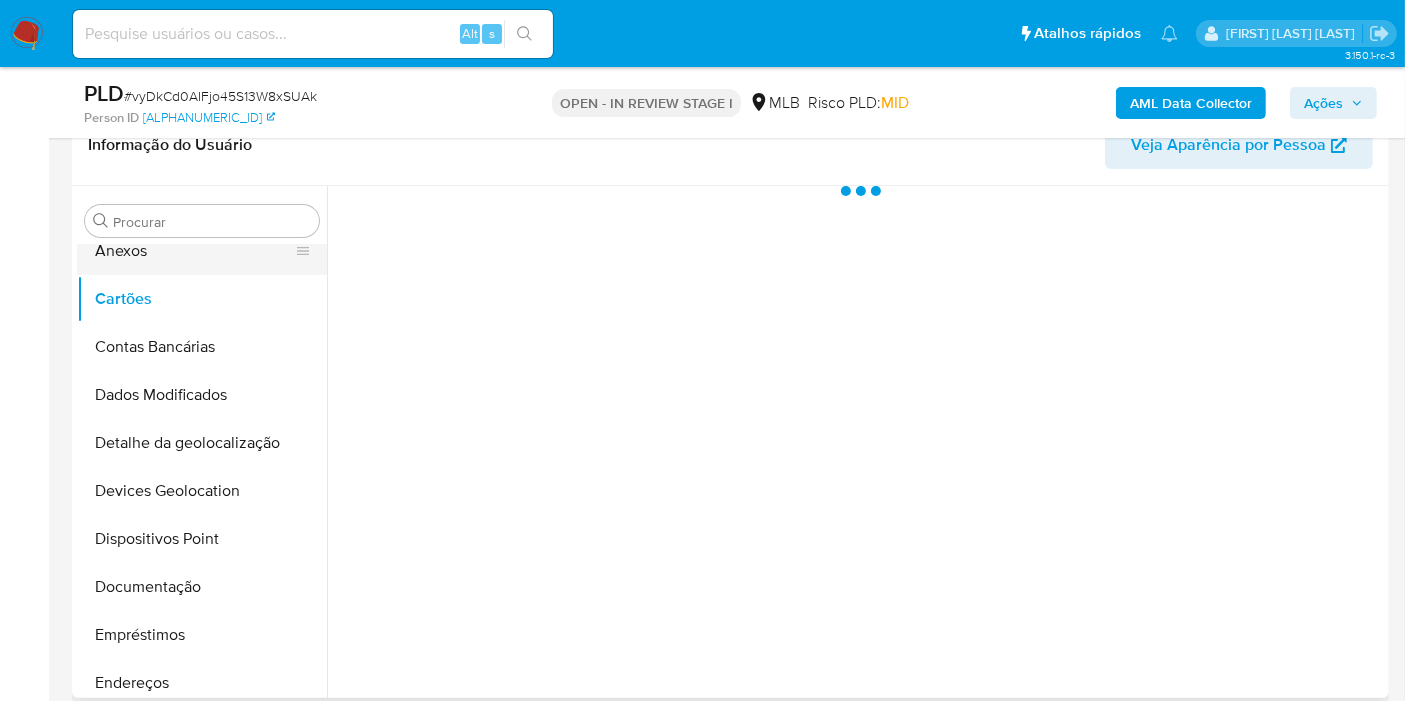 click on "Anexos" at bounding box center (194, 251) 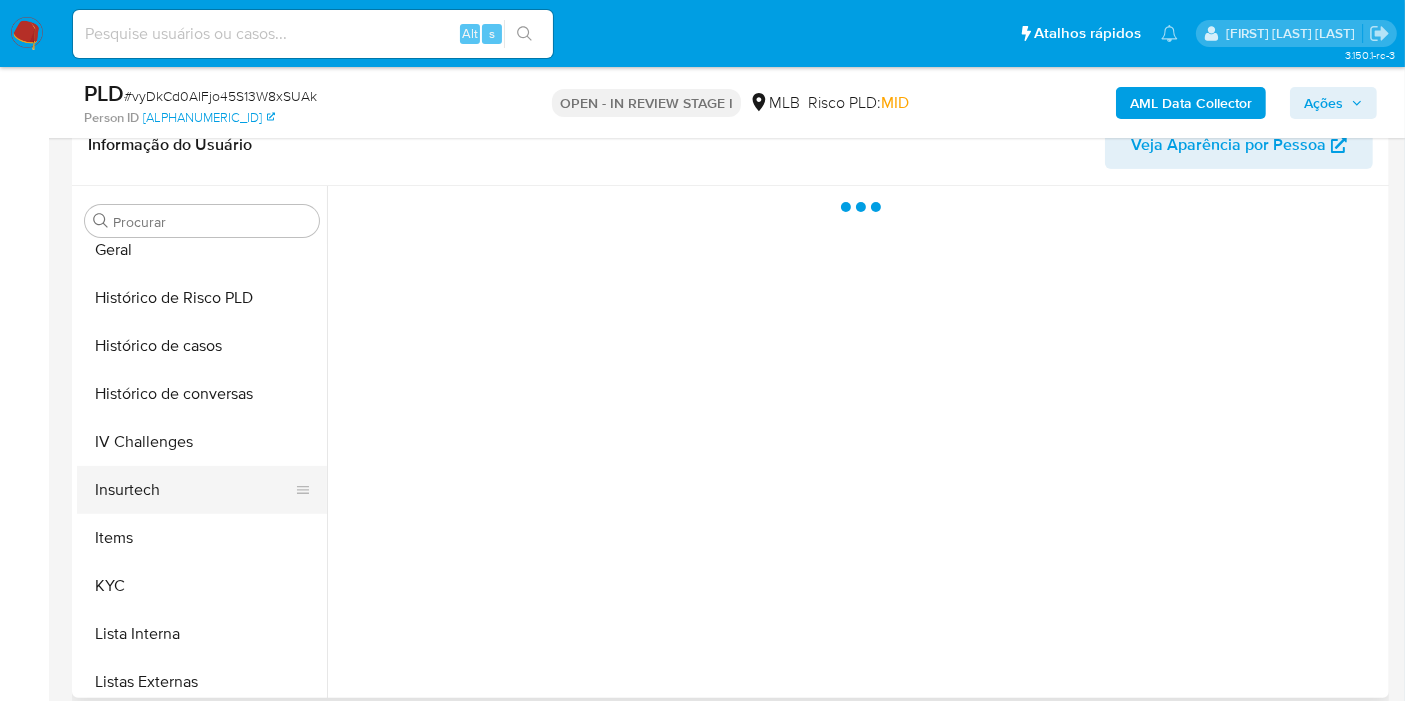 scroll, scrollTop: 733, scrollLeft: 0, axis: vertical 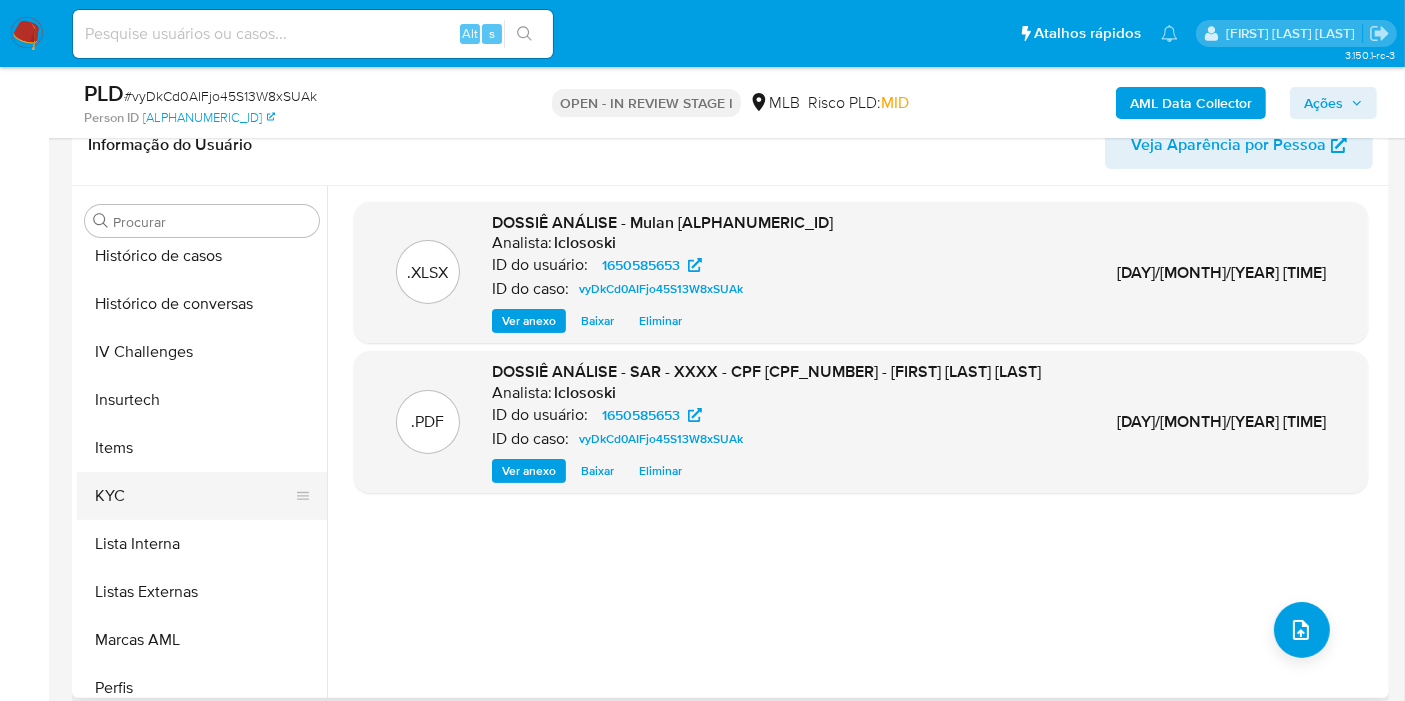 click on "KYC" at bounding box center [194, 496] 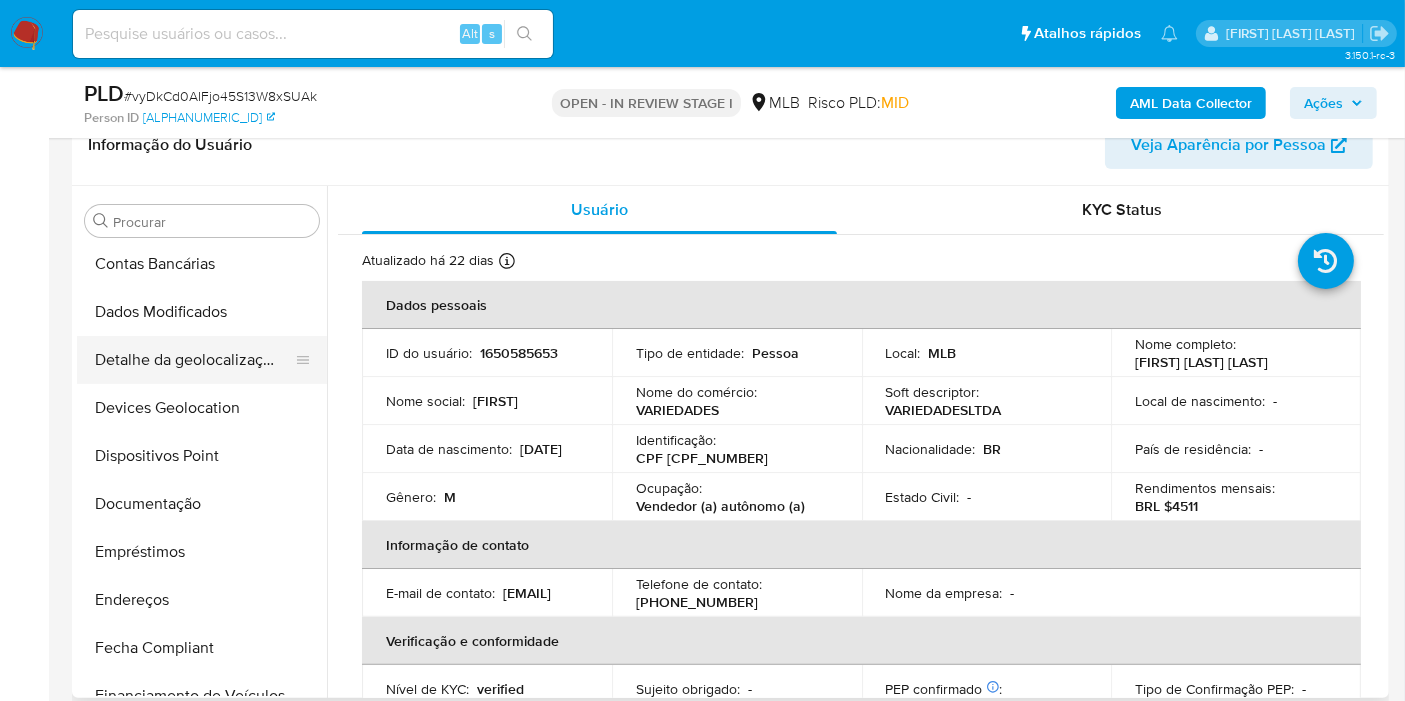 scroll, scrollTop: 0, scrollLeft: 0, axis: both 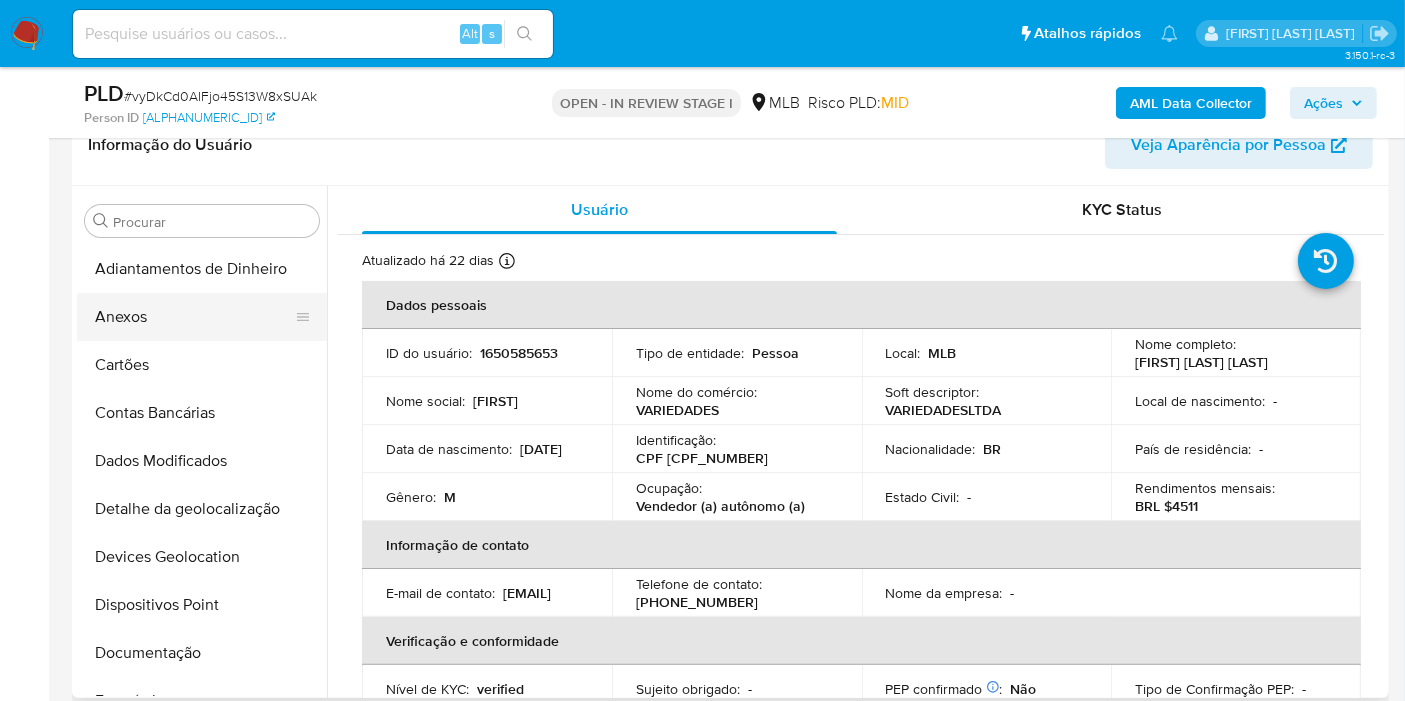 click on "Anexos" at bounding box center [194, 317] 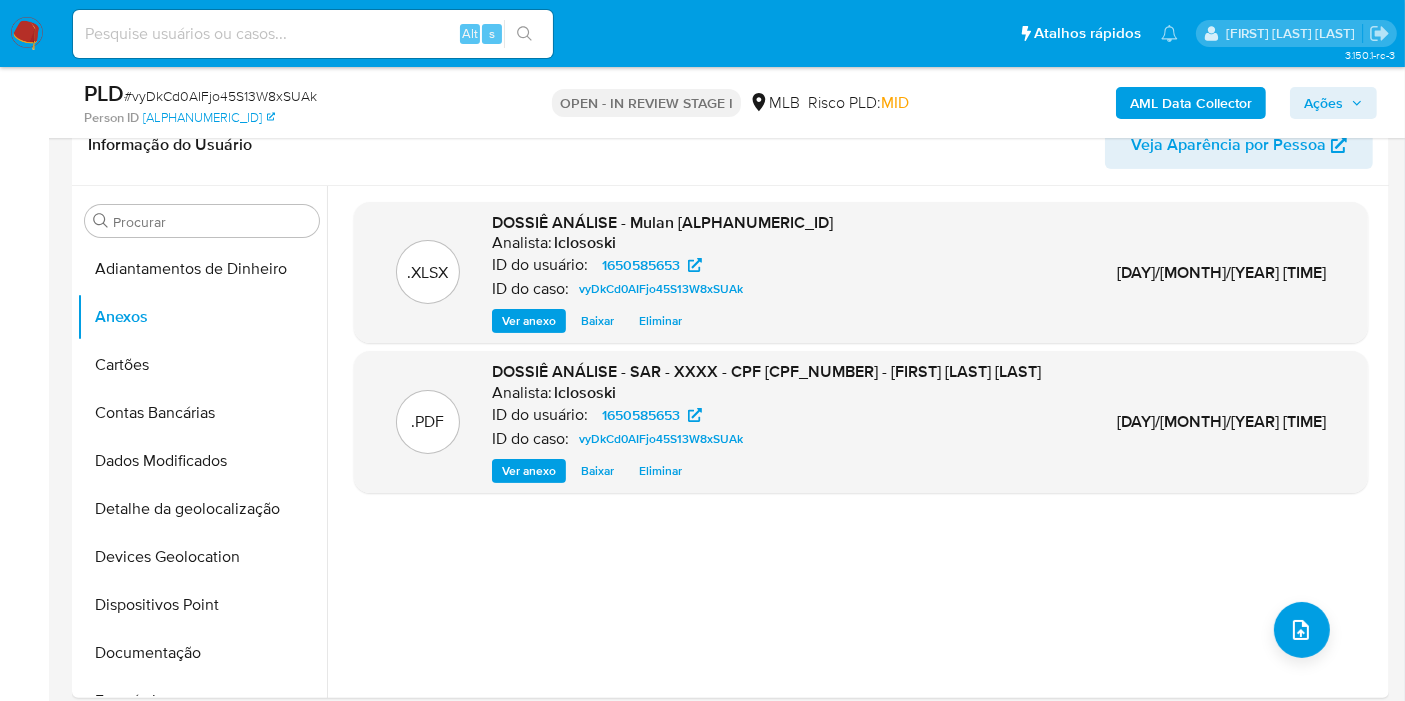 click on "Ações" at bounding box center (1333, 103) 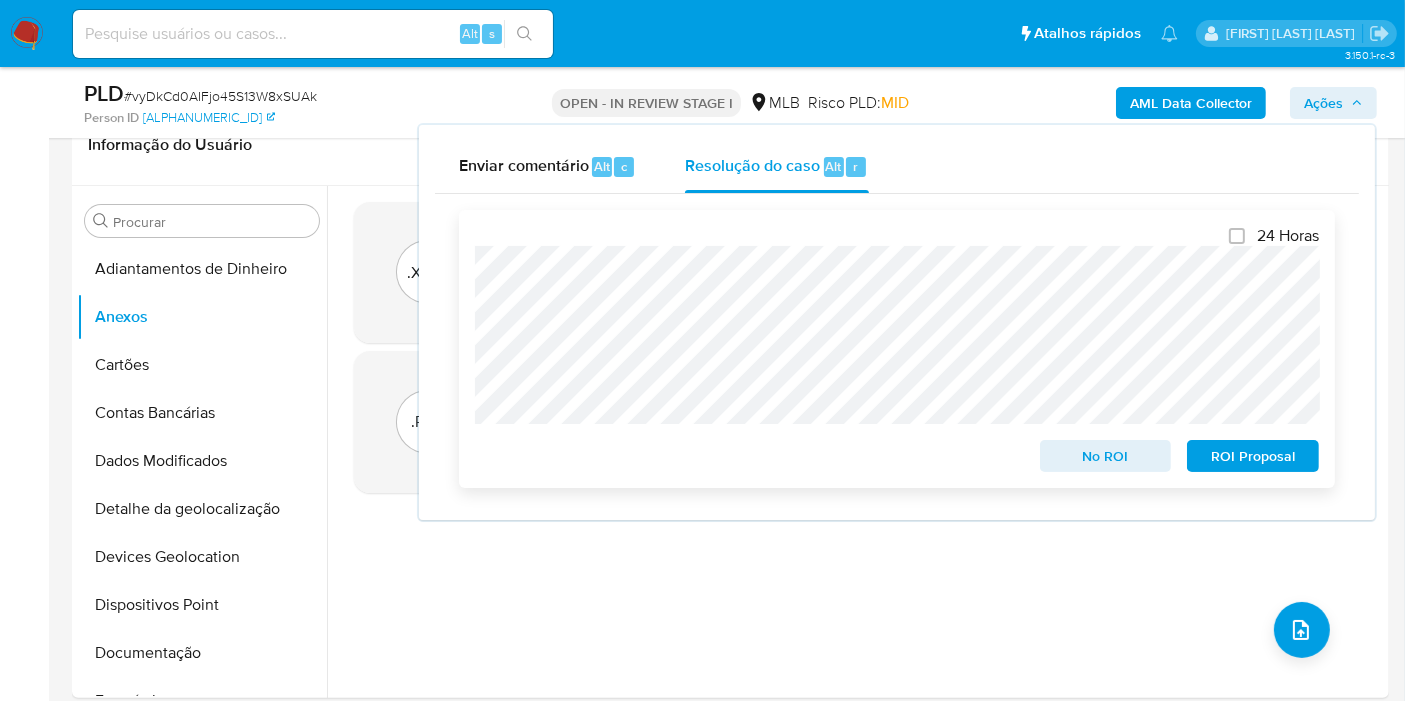 click on "ROI Proposal" at bounding box center (1253, 456) 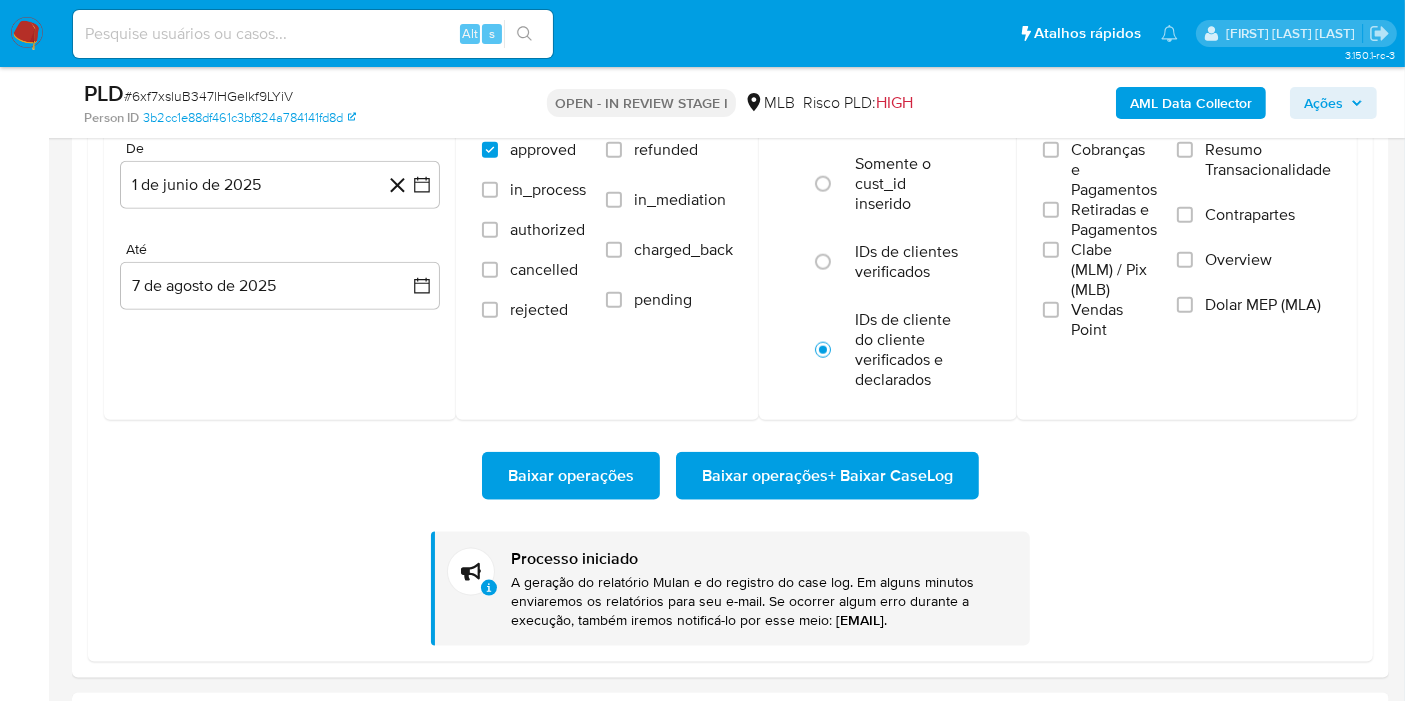 scroll, scrollTop: 2333, scrollLeft: 0, axis: vertical 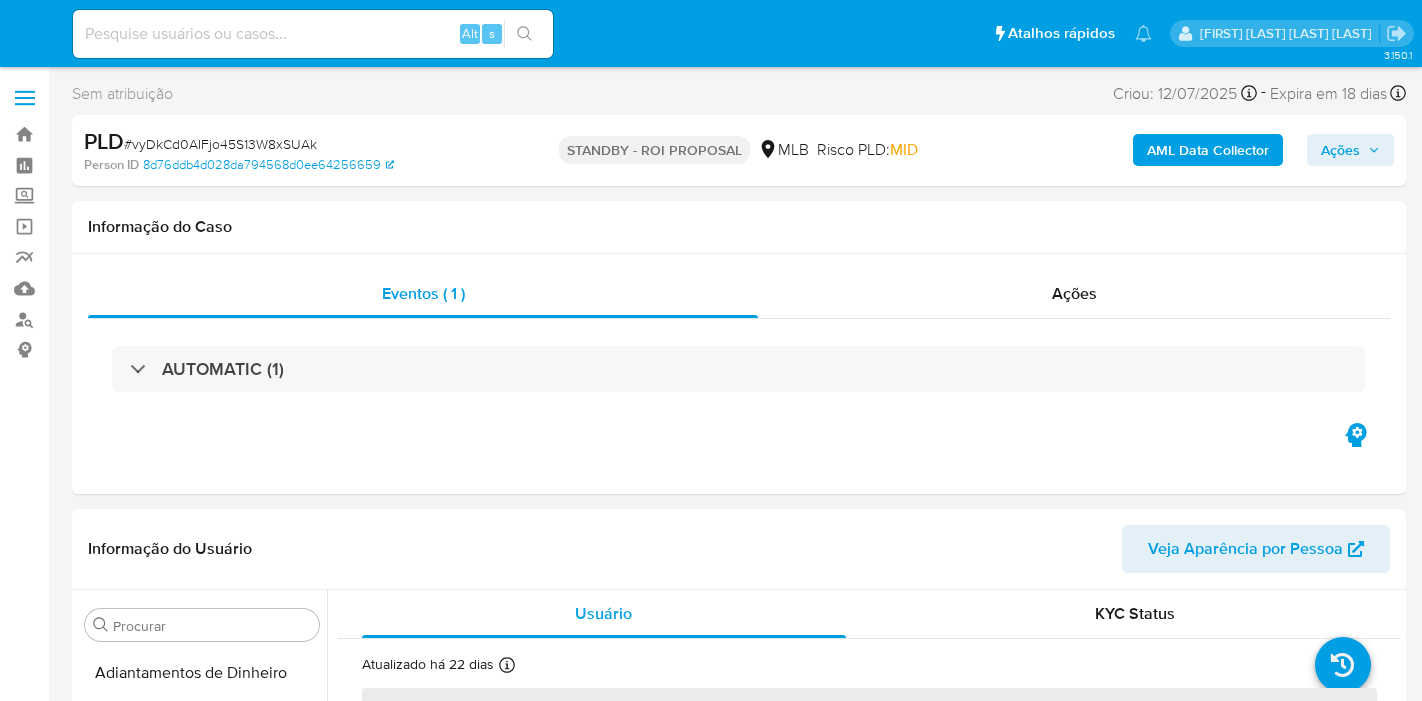 select on "10" 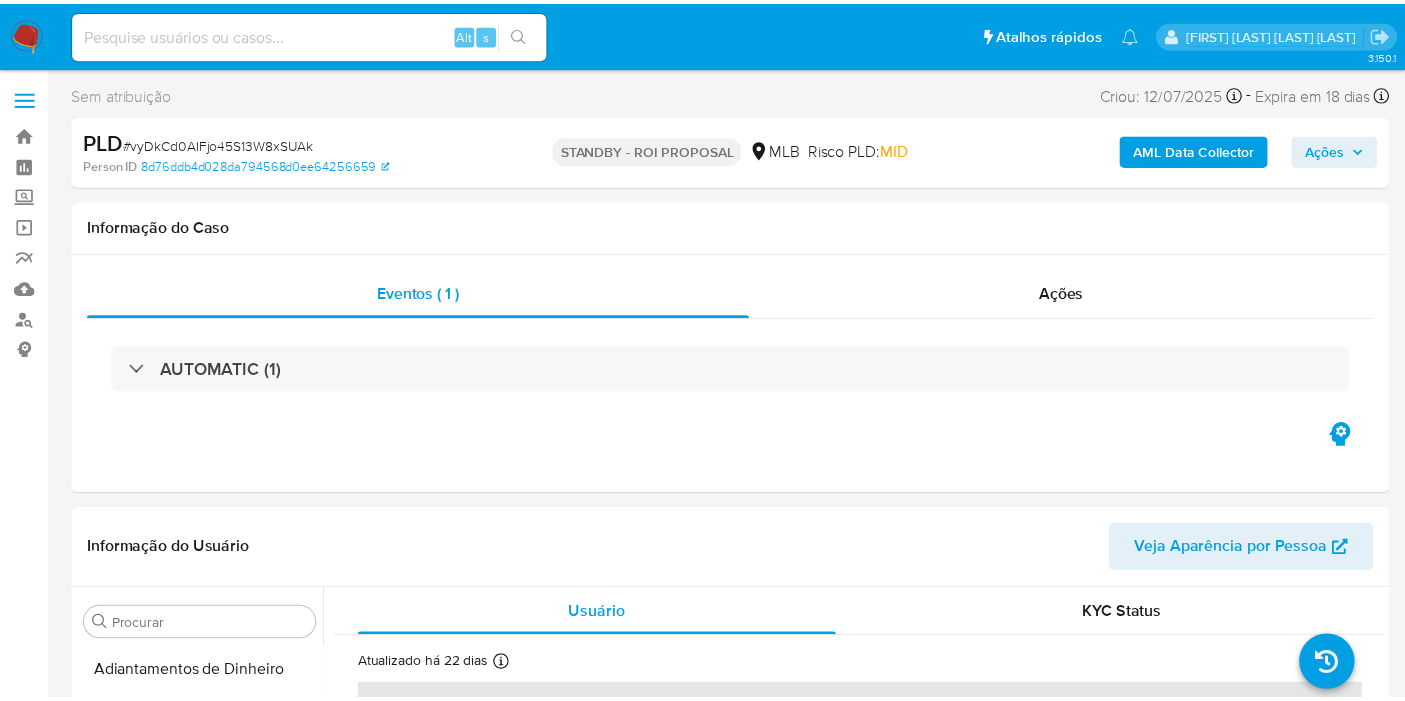scroll, scrollTop: 0, scrollLeft: 0, axis: both 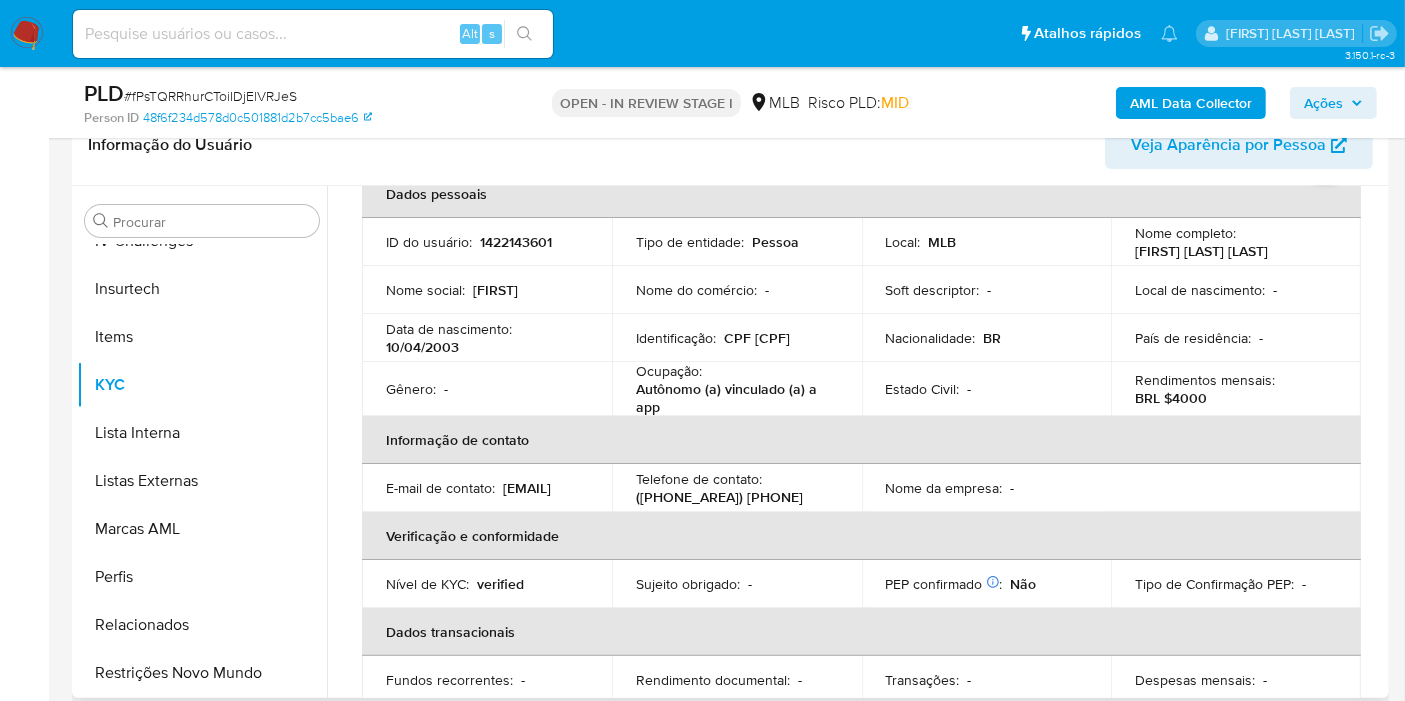 type 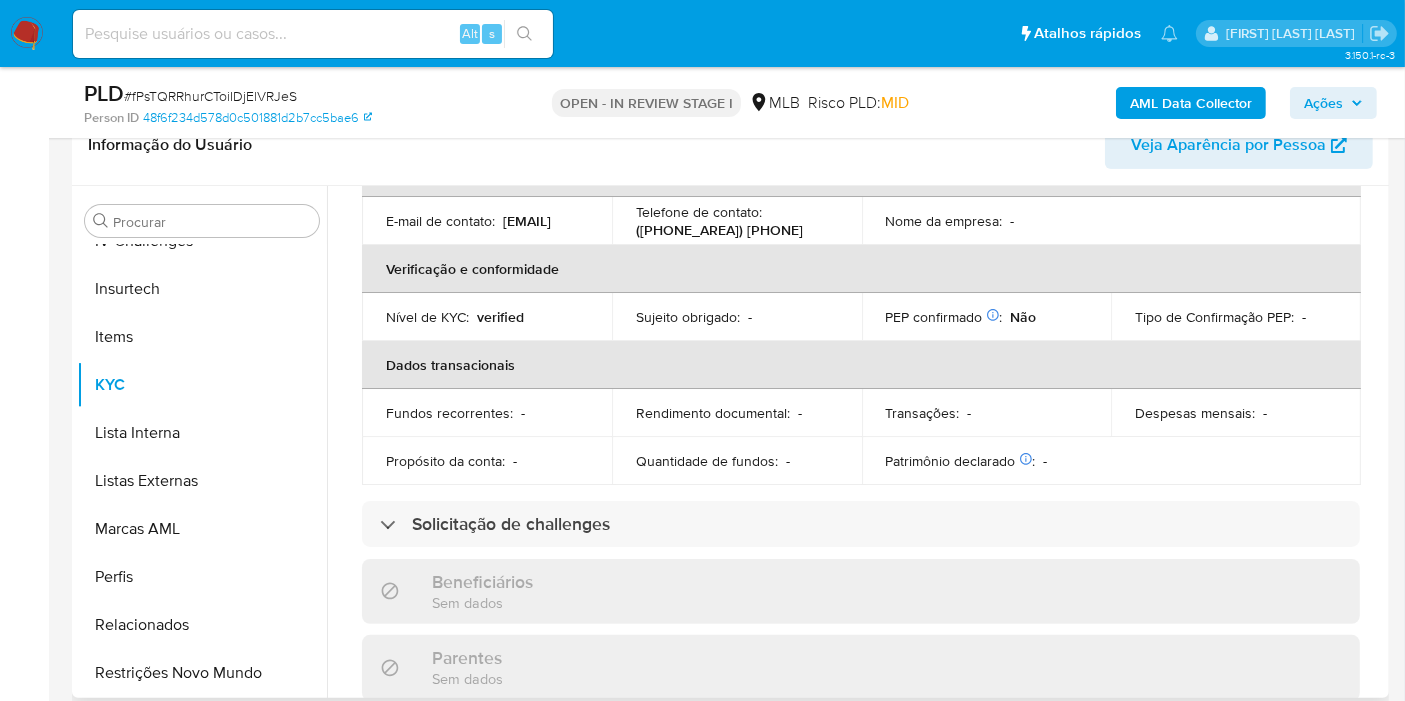 scroll, scrollTop: 0, scrollLeft: 0, axis: both 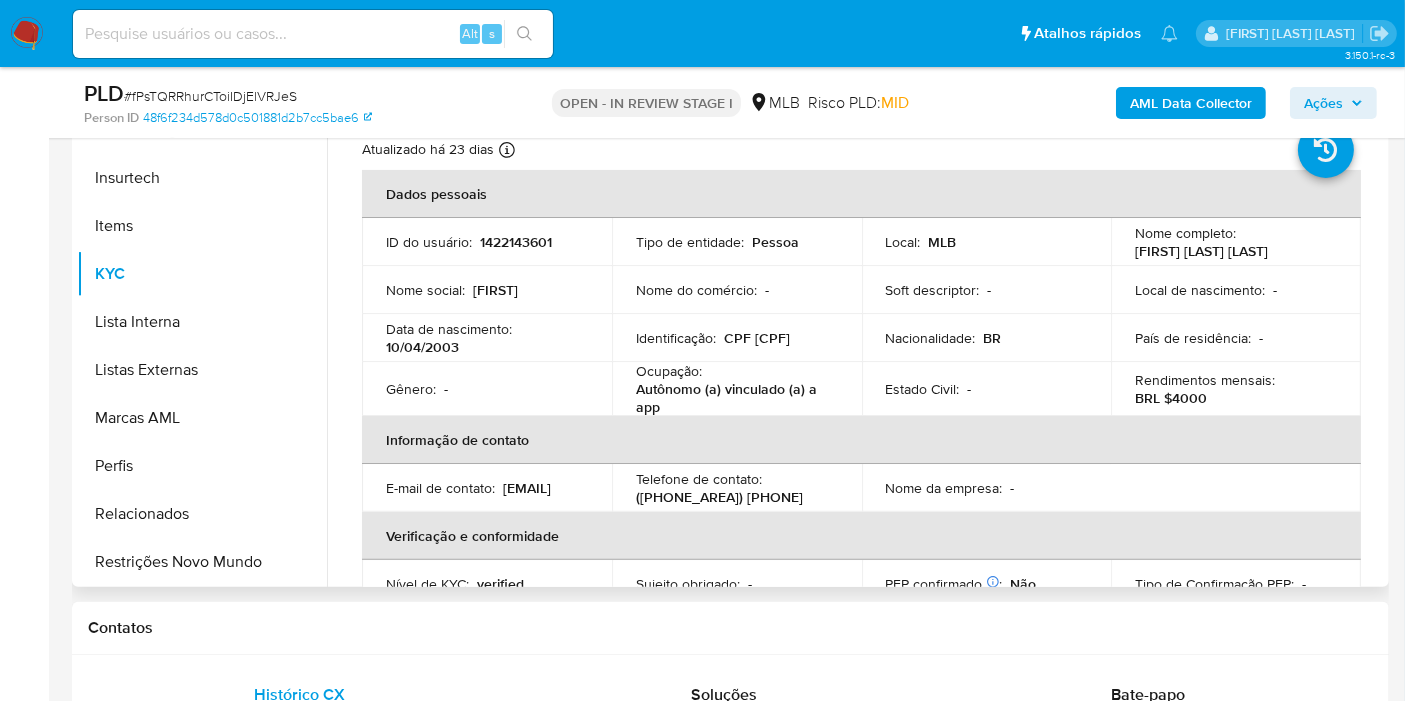 click on "Ocupação :    Autônomo (a) vinculado (a) a app" at bounding box center [737, 389] 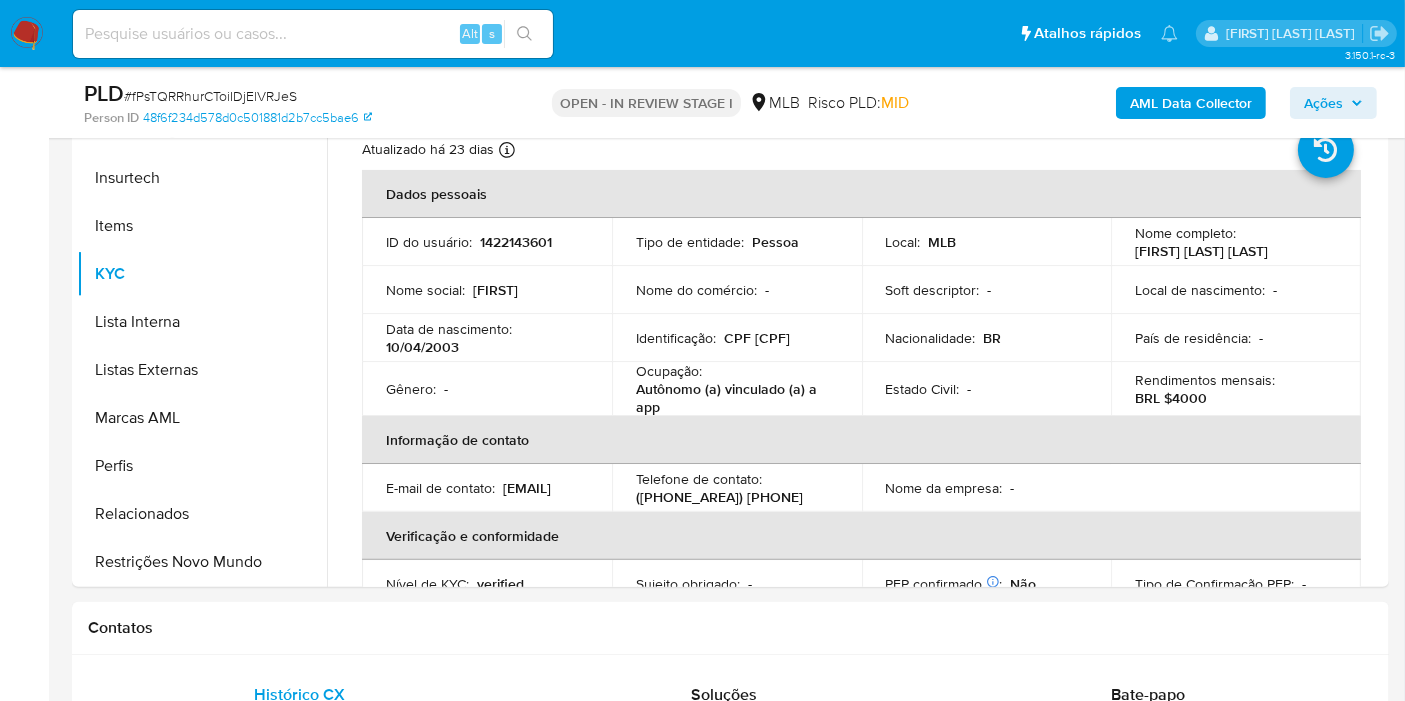 copy on "57148226848" 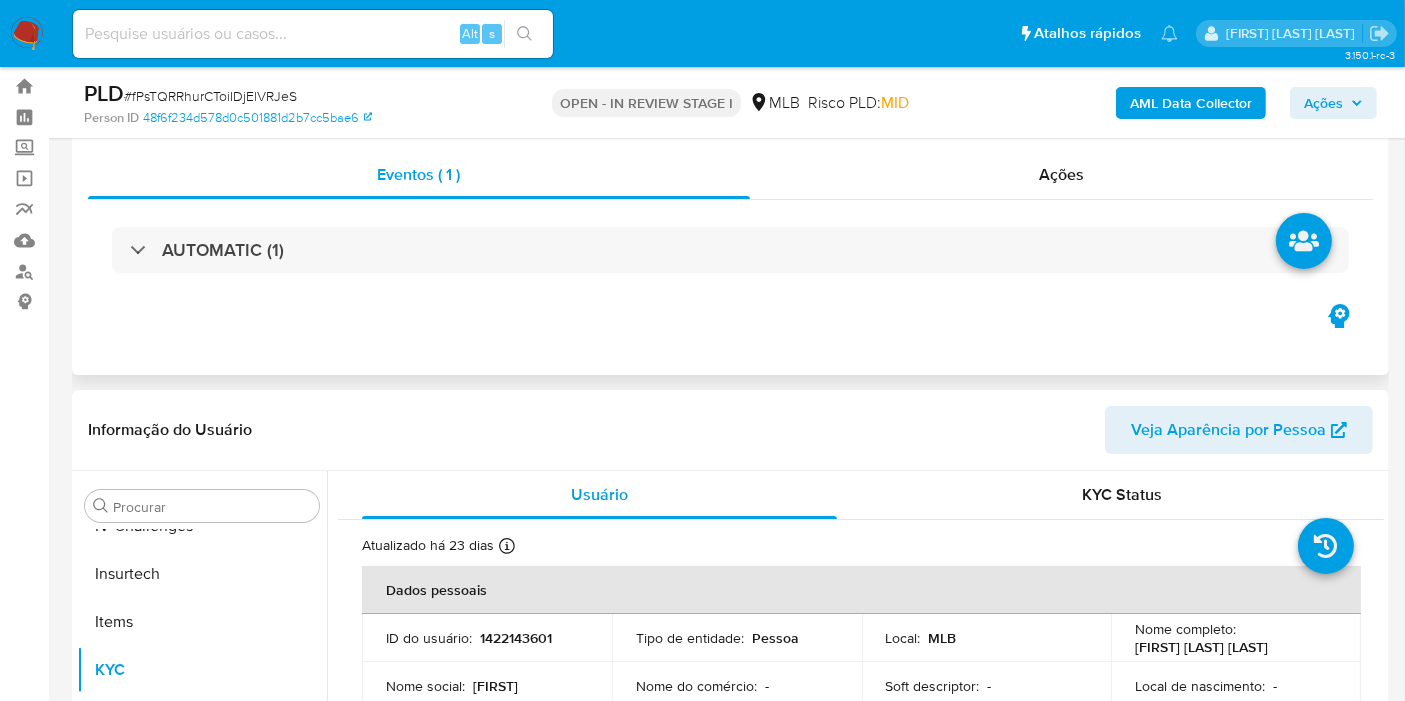 scroll, scrollTop: 0, scrollLeft: 0, axis: both 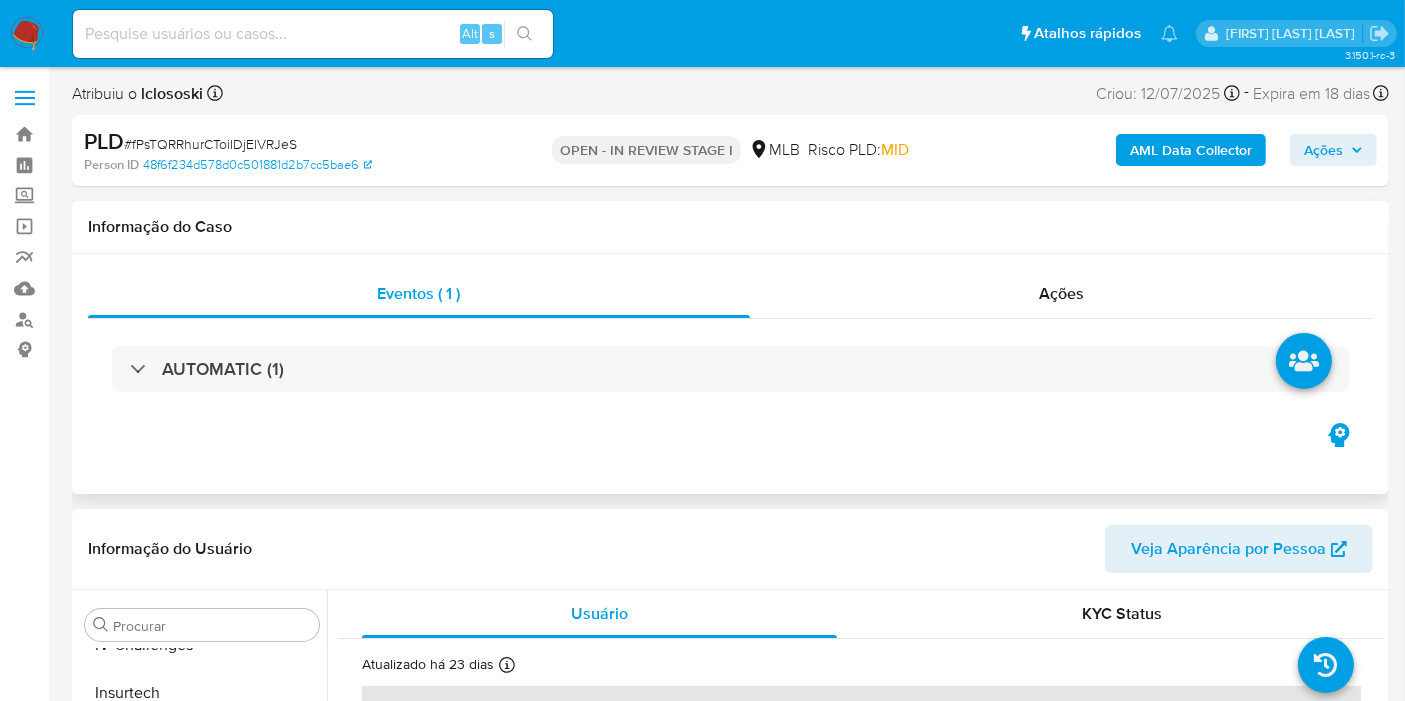 click on "Informação do Caso" at bounding box center [730, 227] 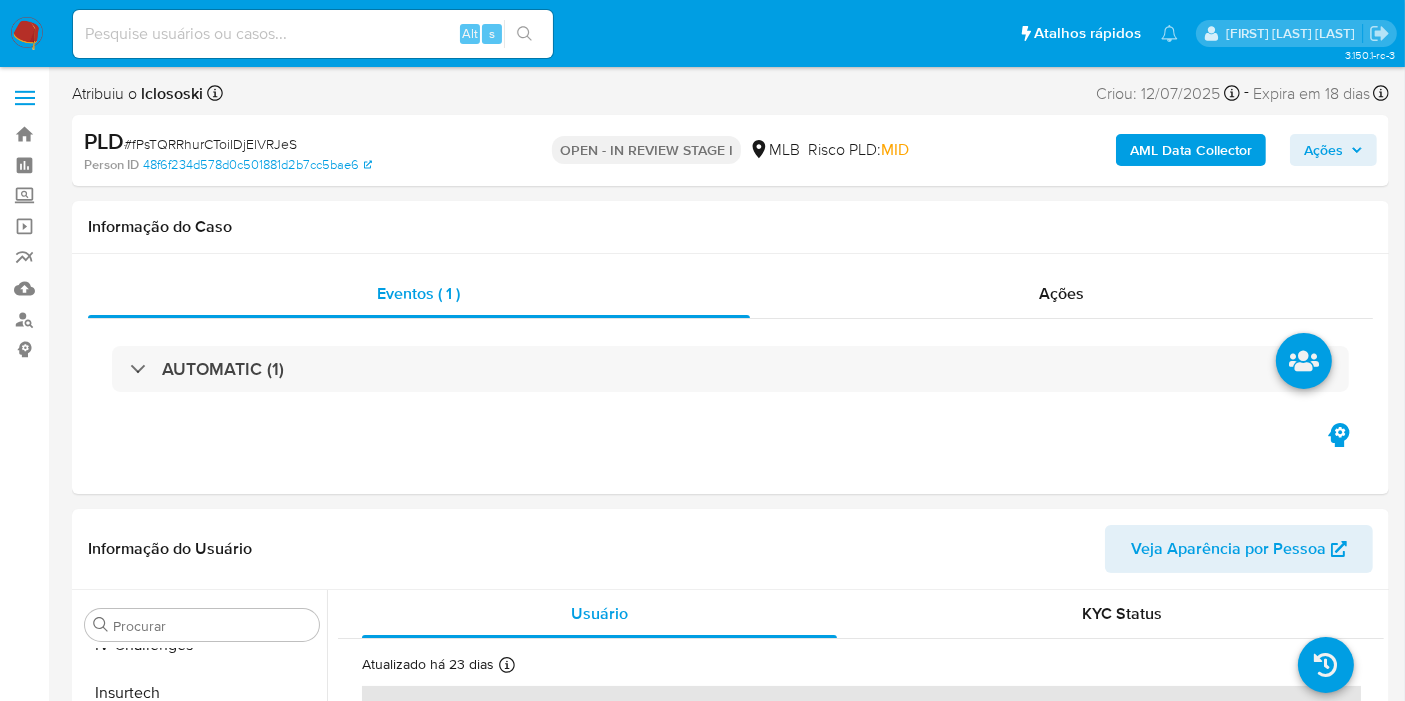 click on "AML Data Collector" at bounding box center (1191, 150) 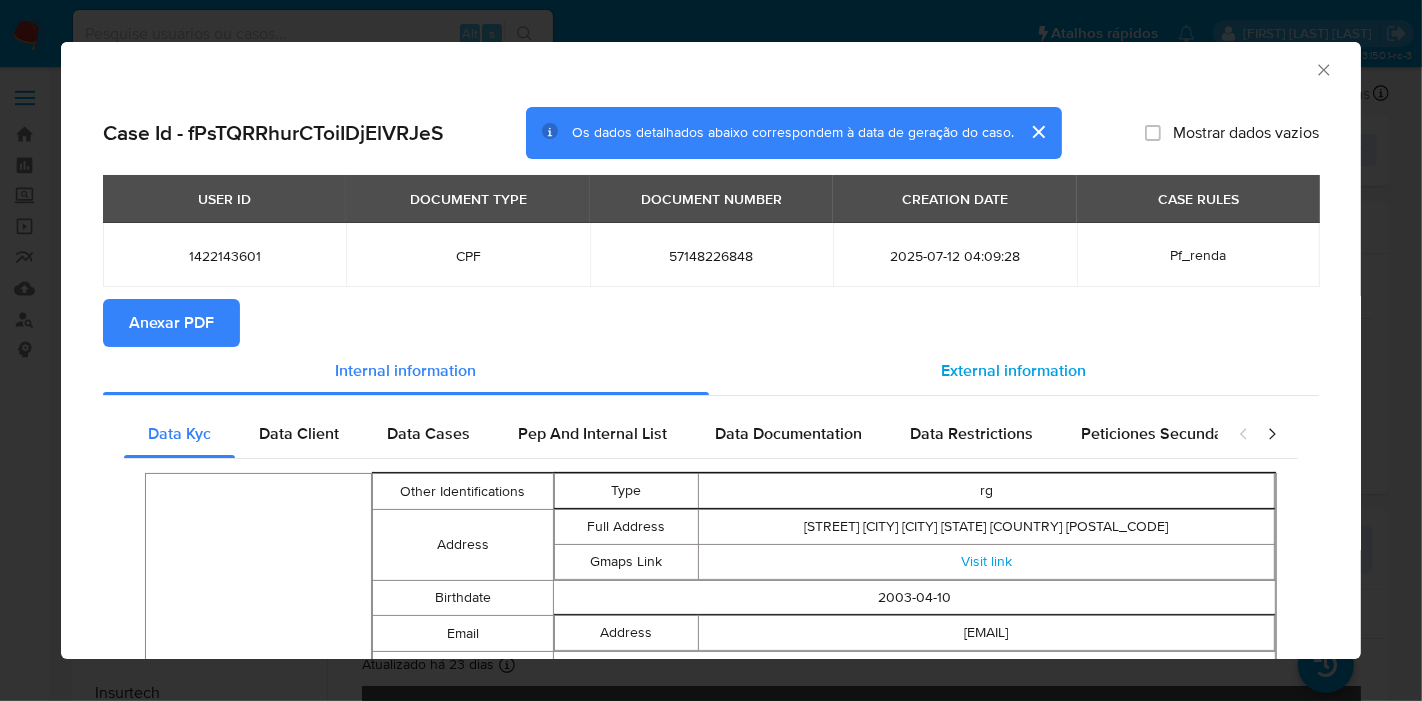 click on "External information" at bounding box center [1014, 371] 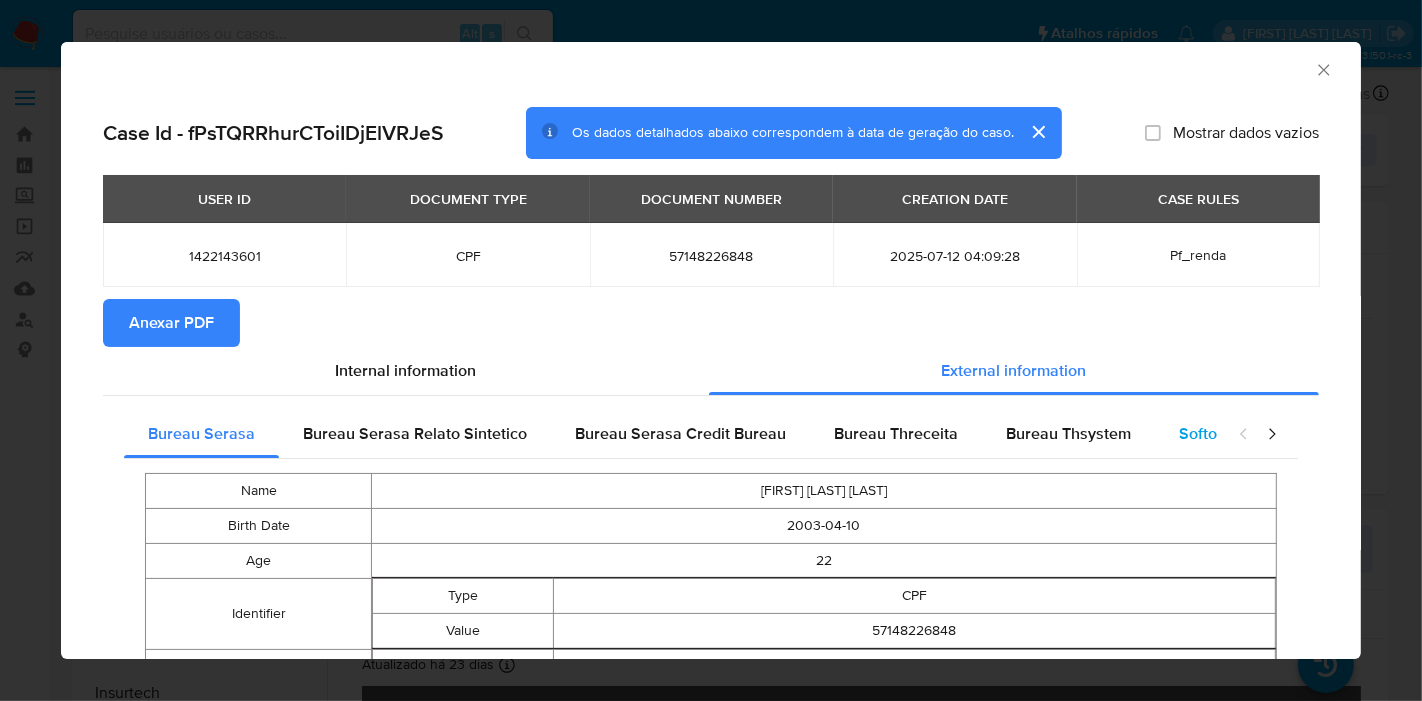 click on "Softon" at bounding box center [1202, 433] 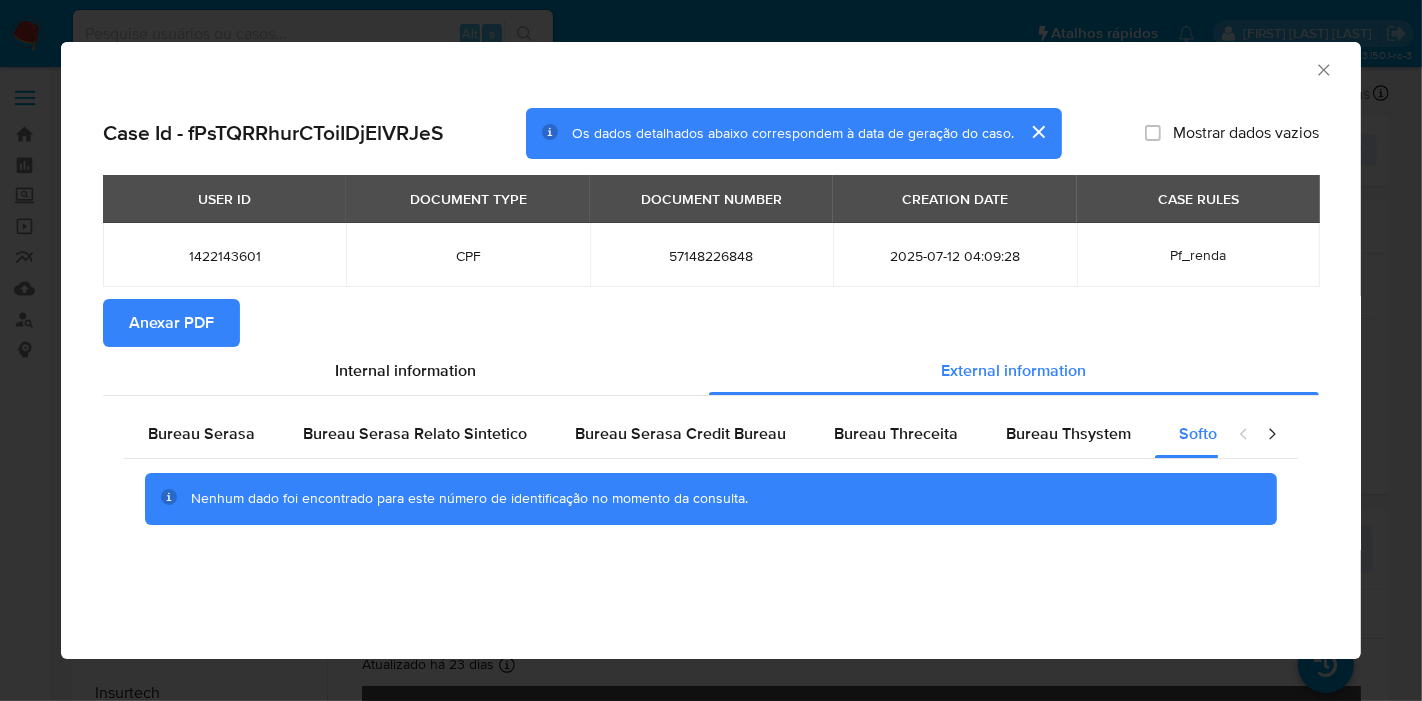 click 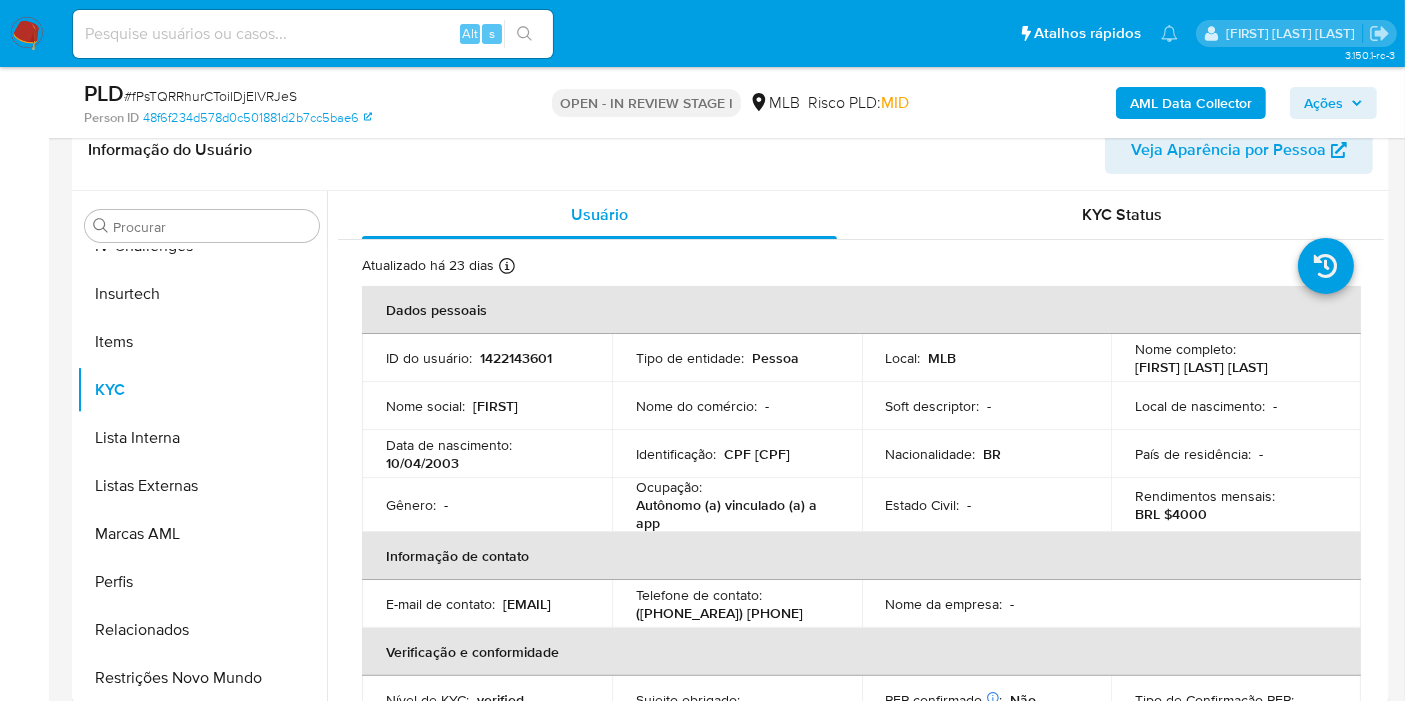 scroll, scrollTop: 333, scrollLeft: 0, axis: vertical 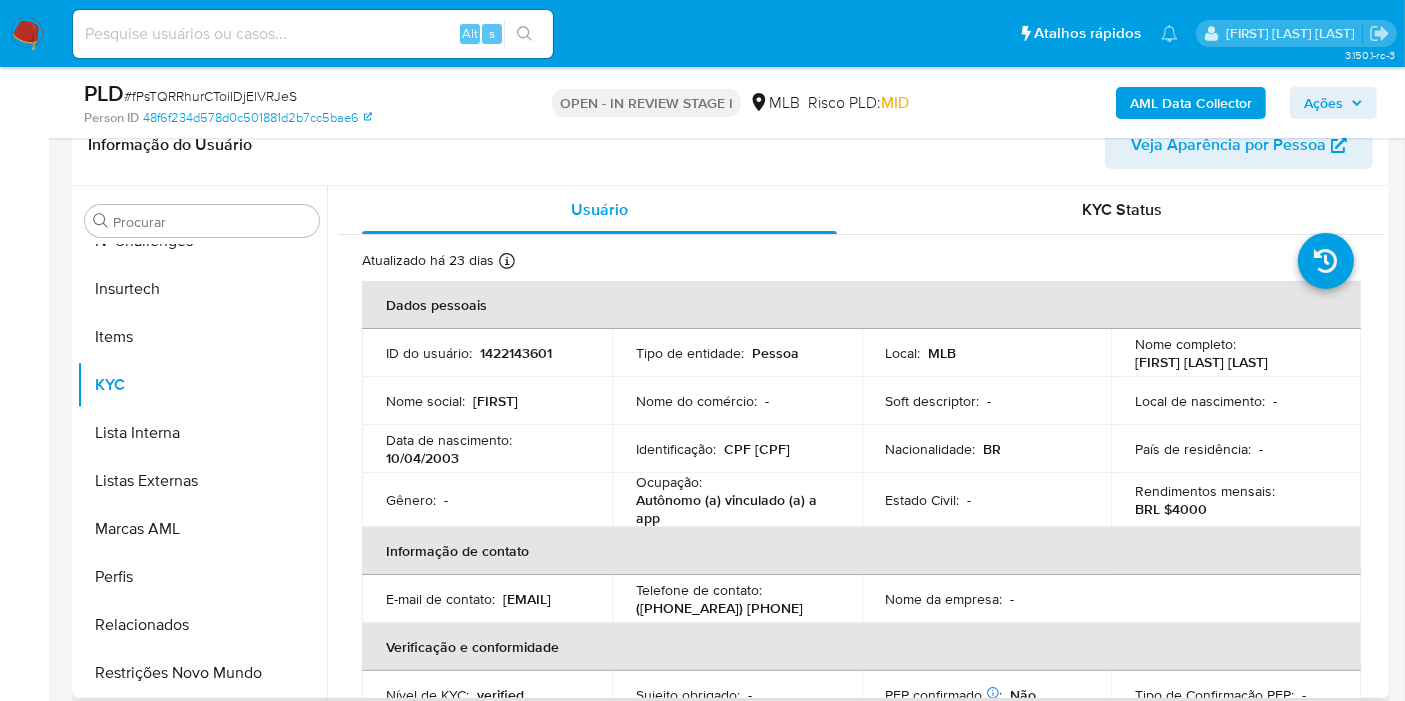 click on "Verificação e conformidade" at bounding box center (861, 647) 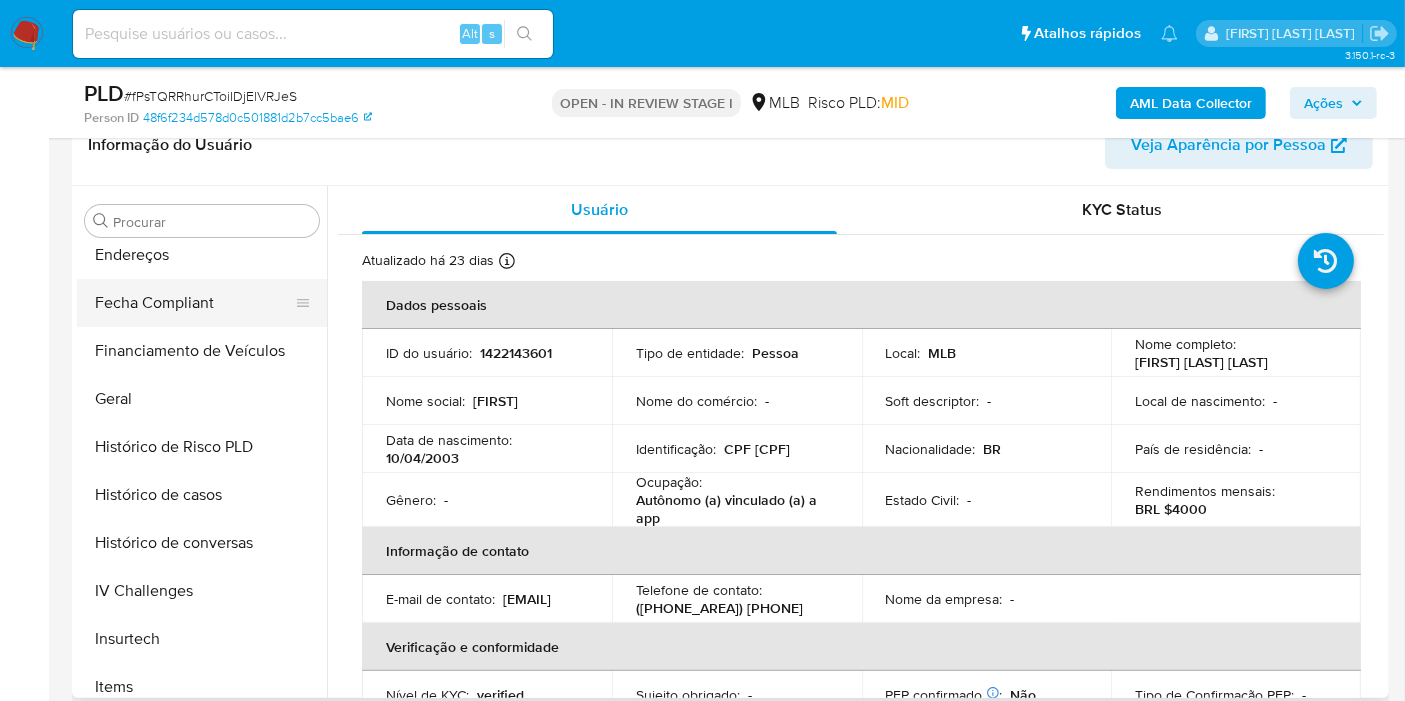 scroll, scrollTop: 288, scrollLeft: 0, axis: vertical 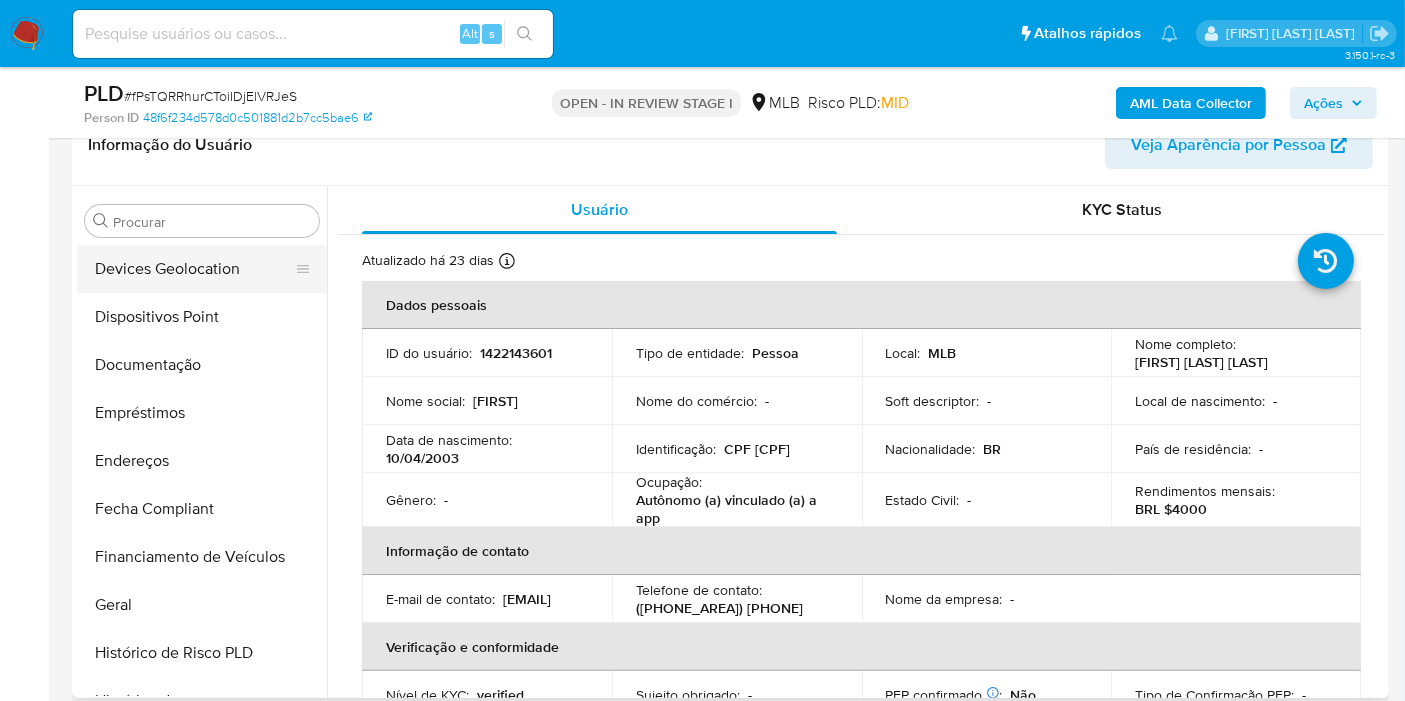 click on "Devices Geolocation" at bounding box center (194, 269) 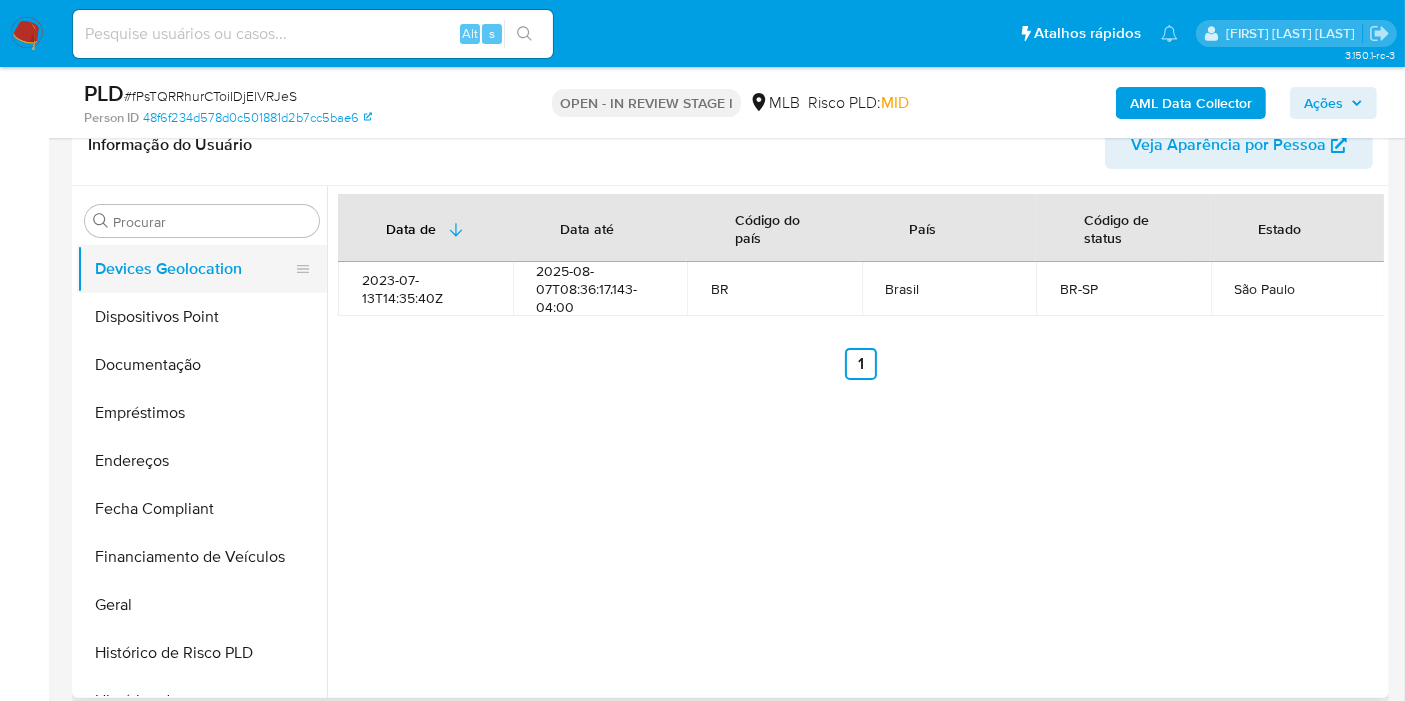 drag, startPoint x: 188, startPoint y: 307, endPoint x: 285, endPoint y: 257, distance: 109.128365 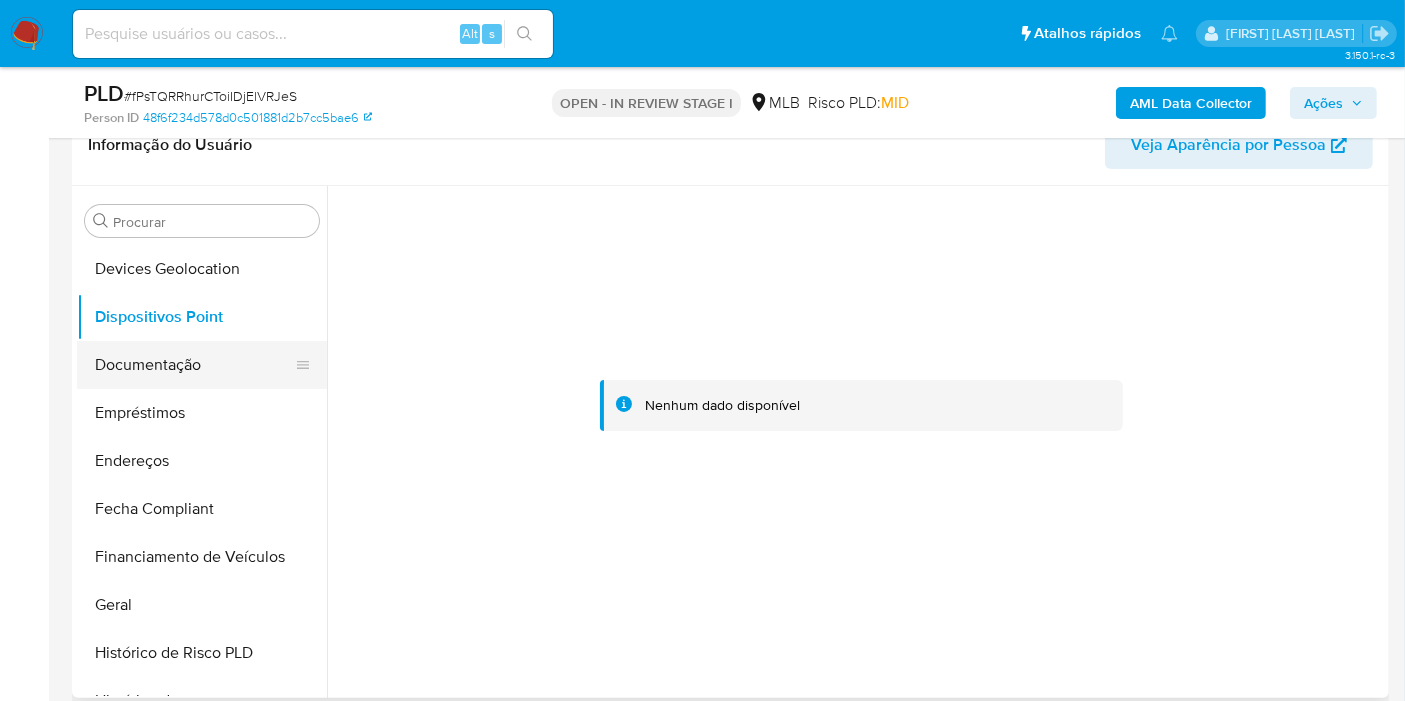 click on "Documentação" at bounding box center [194, 365] 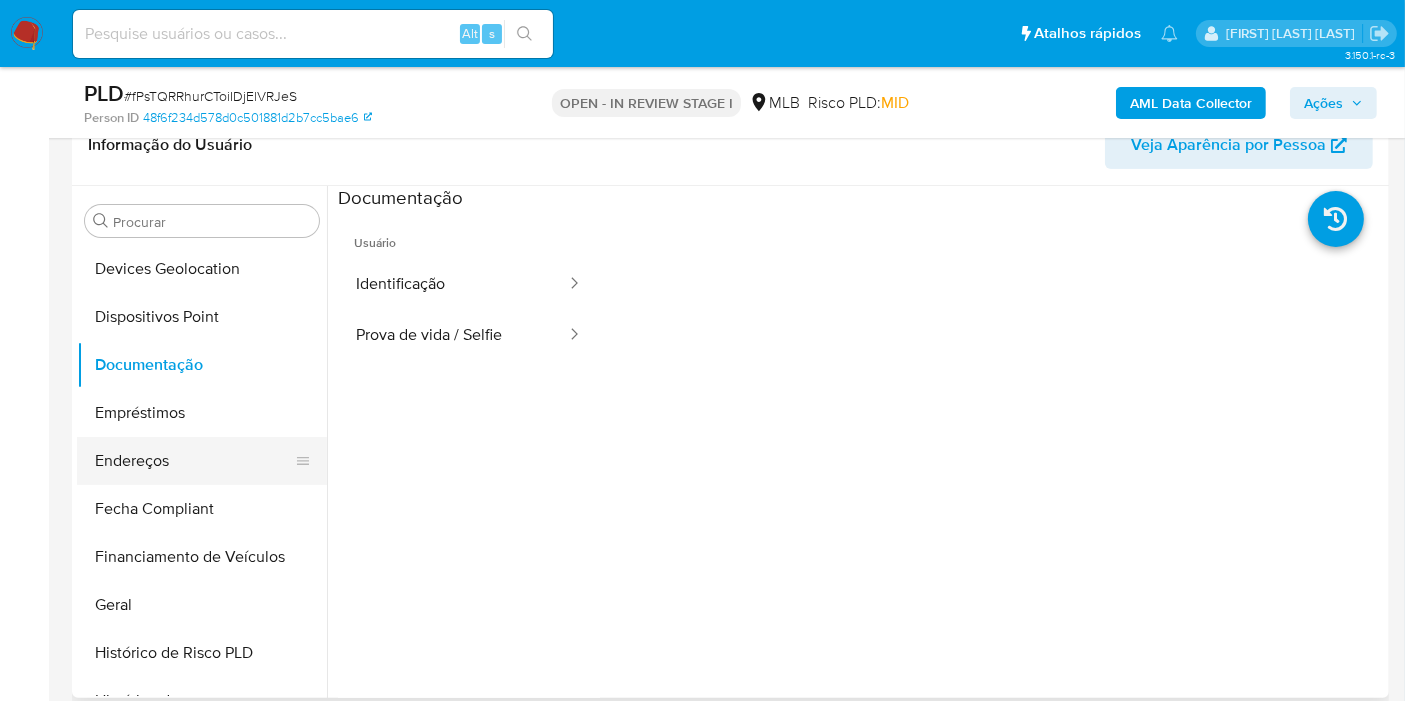 click on "Endereços" at bounding box center (194, 461) 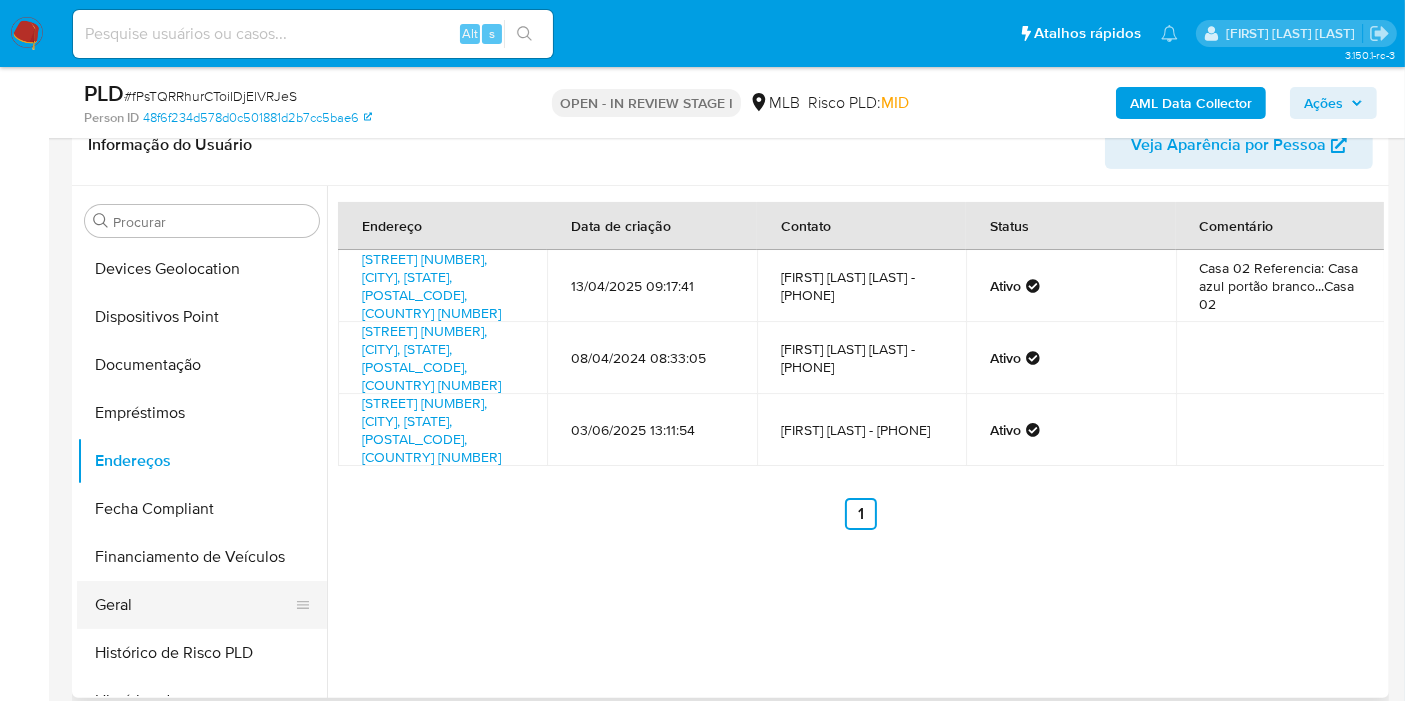 click on "Geral" at bounding box center [194, 605] 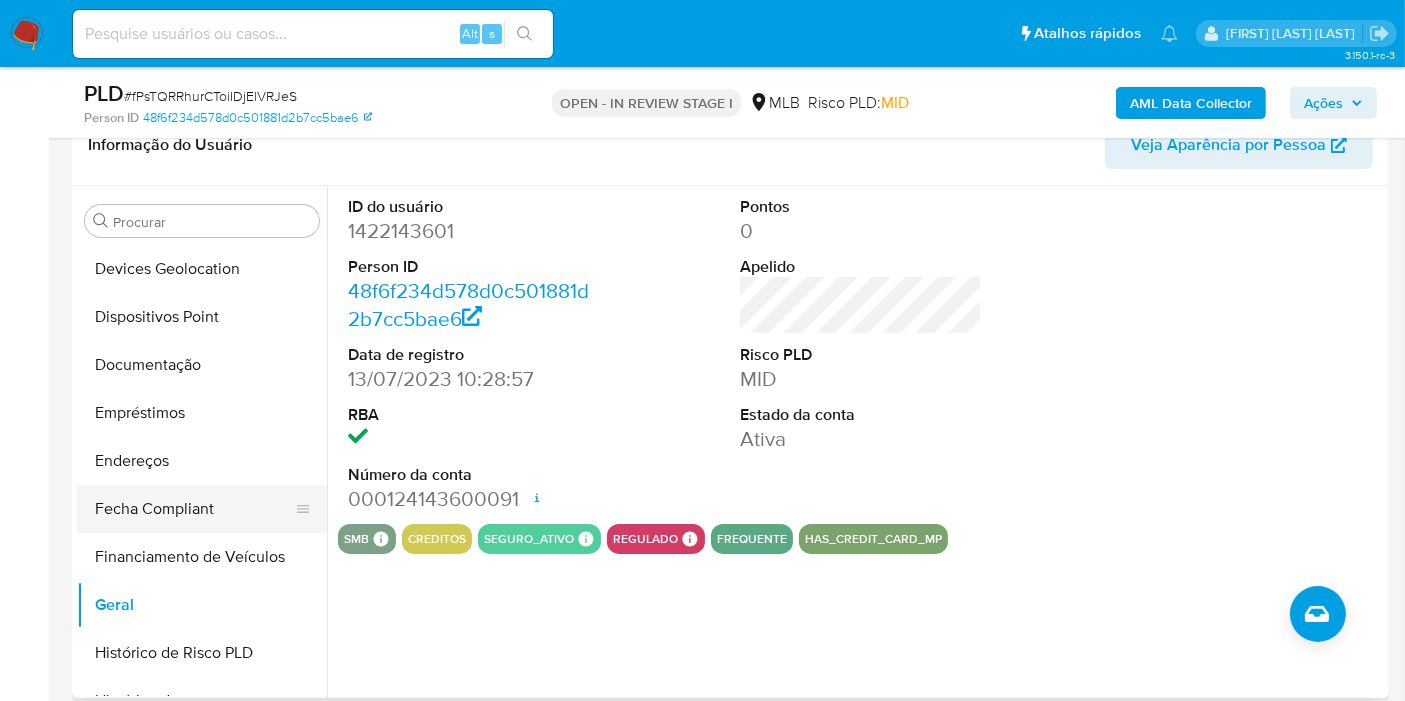 scroll, scrollTop: 511, scrollLeft: 0, axis: vertical 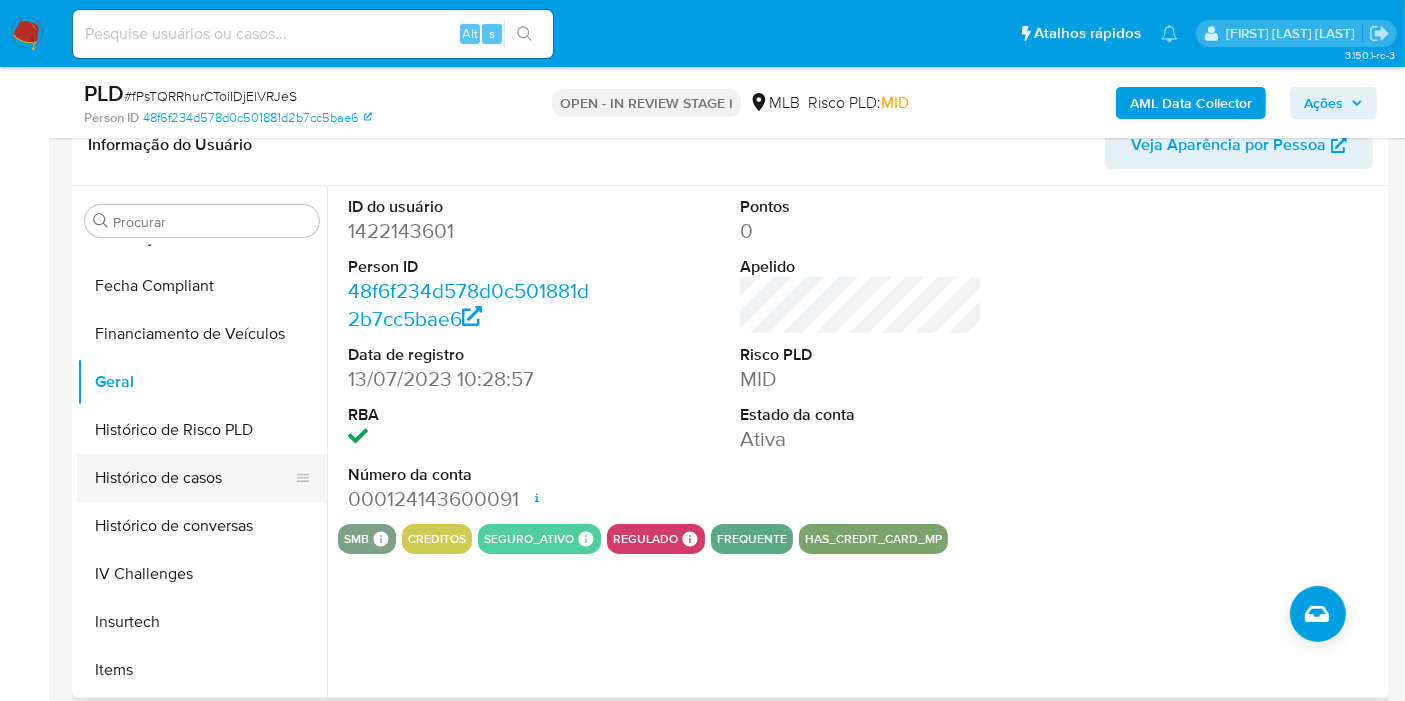 click on "Histórico de casos" at bounding box center (194, 478) 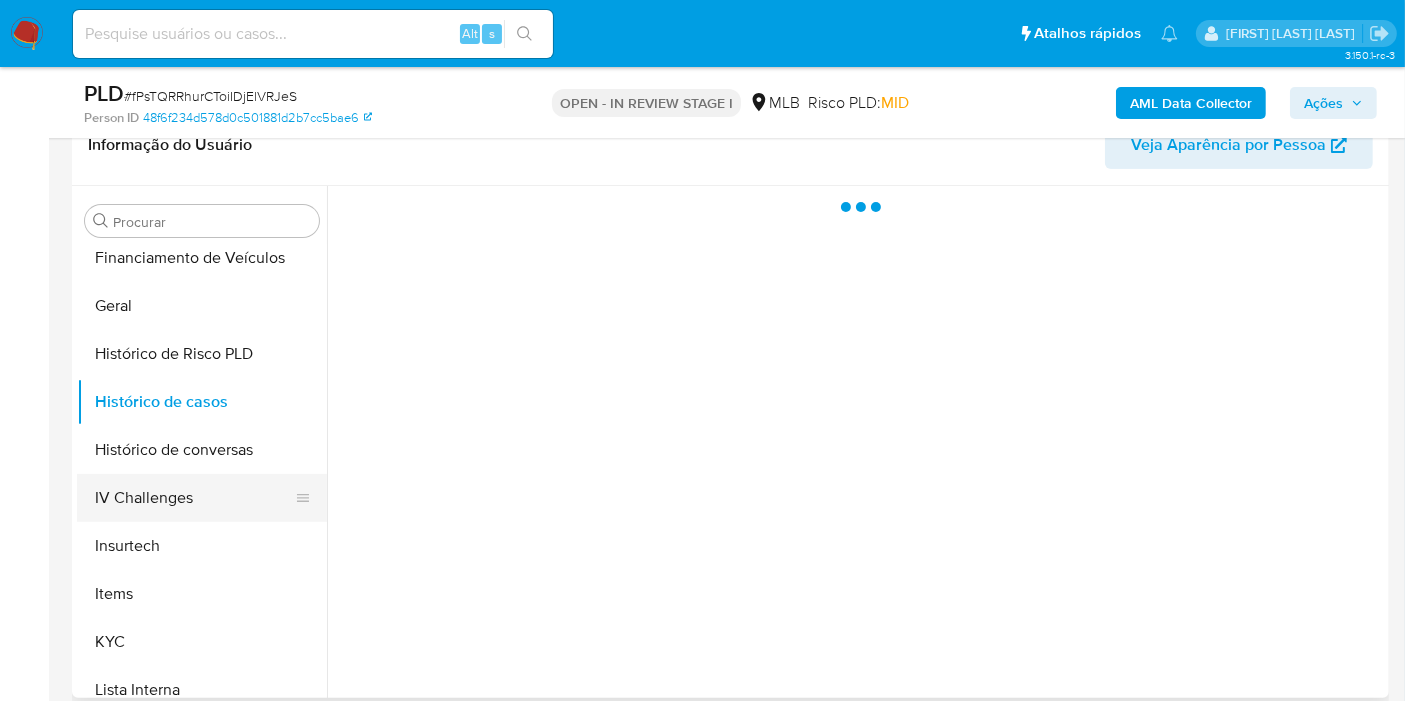 scroll, scrollTop: 622, scrollLeft: 0, axis: vertical 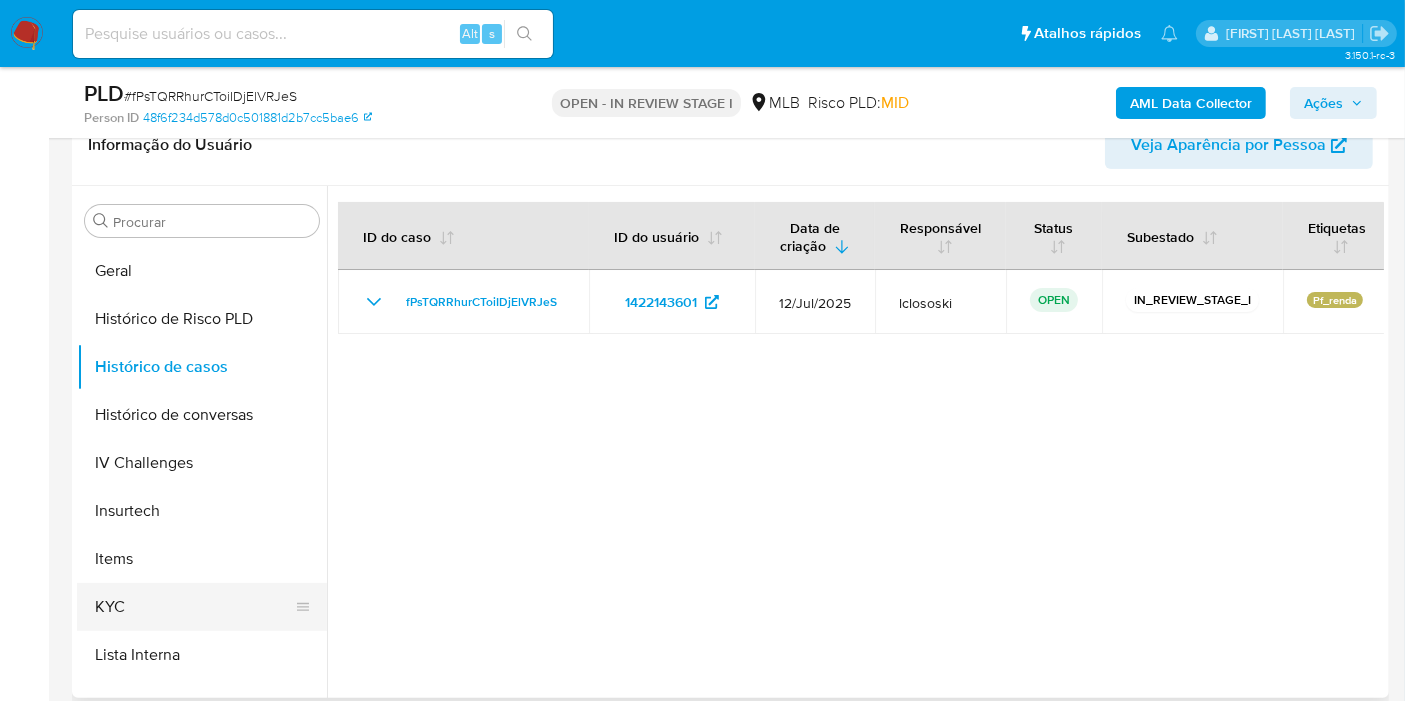 click on "KYC" at bounding box center (194, 607) 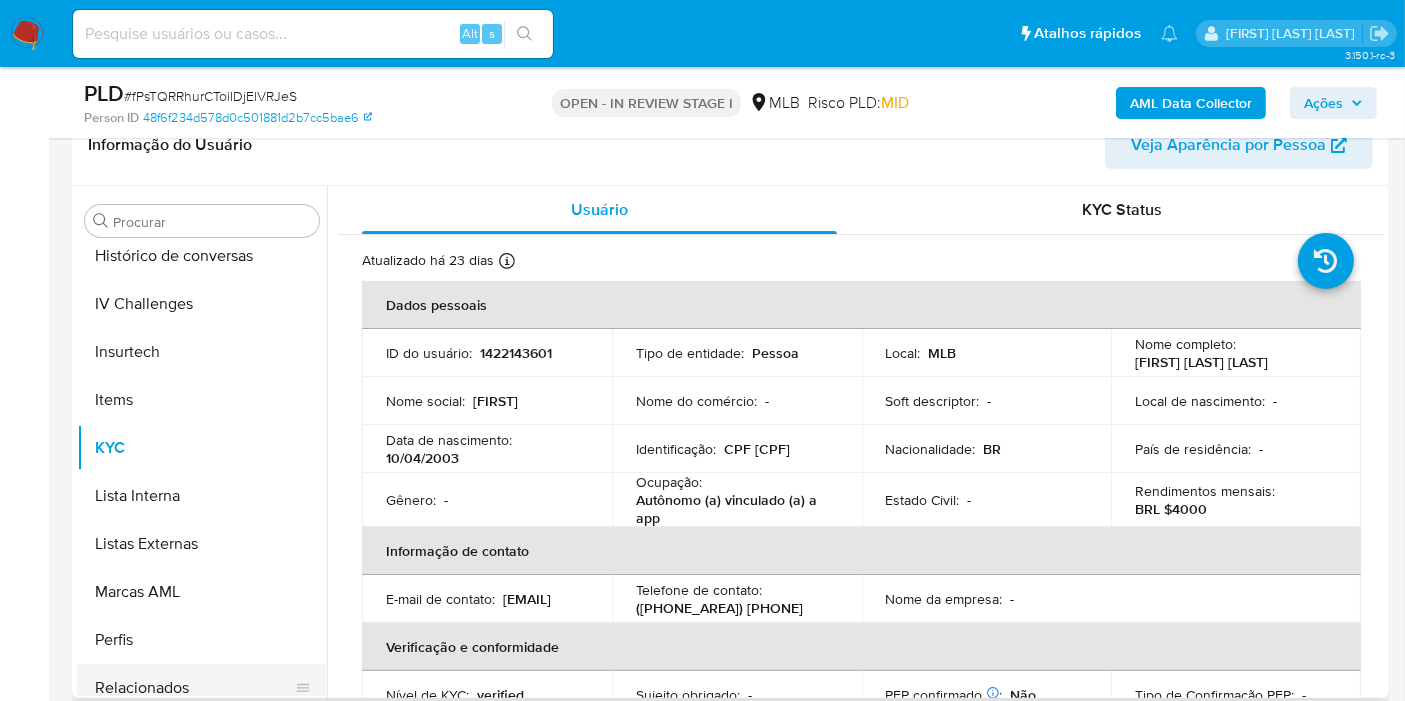 scroll, scrollTop: 844, scrollLeft: 0, axis: vertical 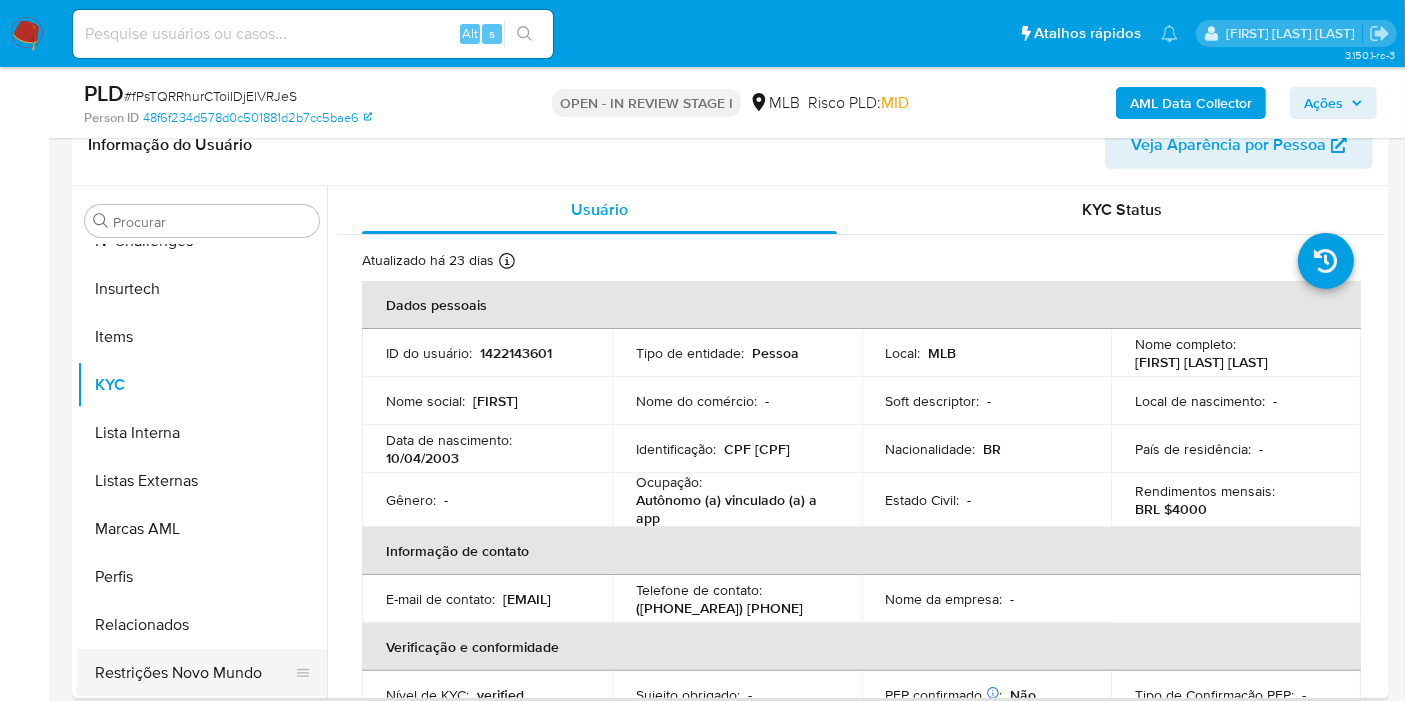 click on "Restrições Novo Mundo" at bounding box center [194, 673] 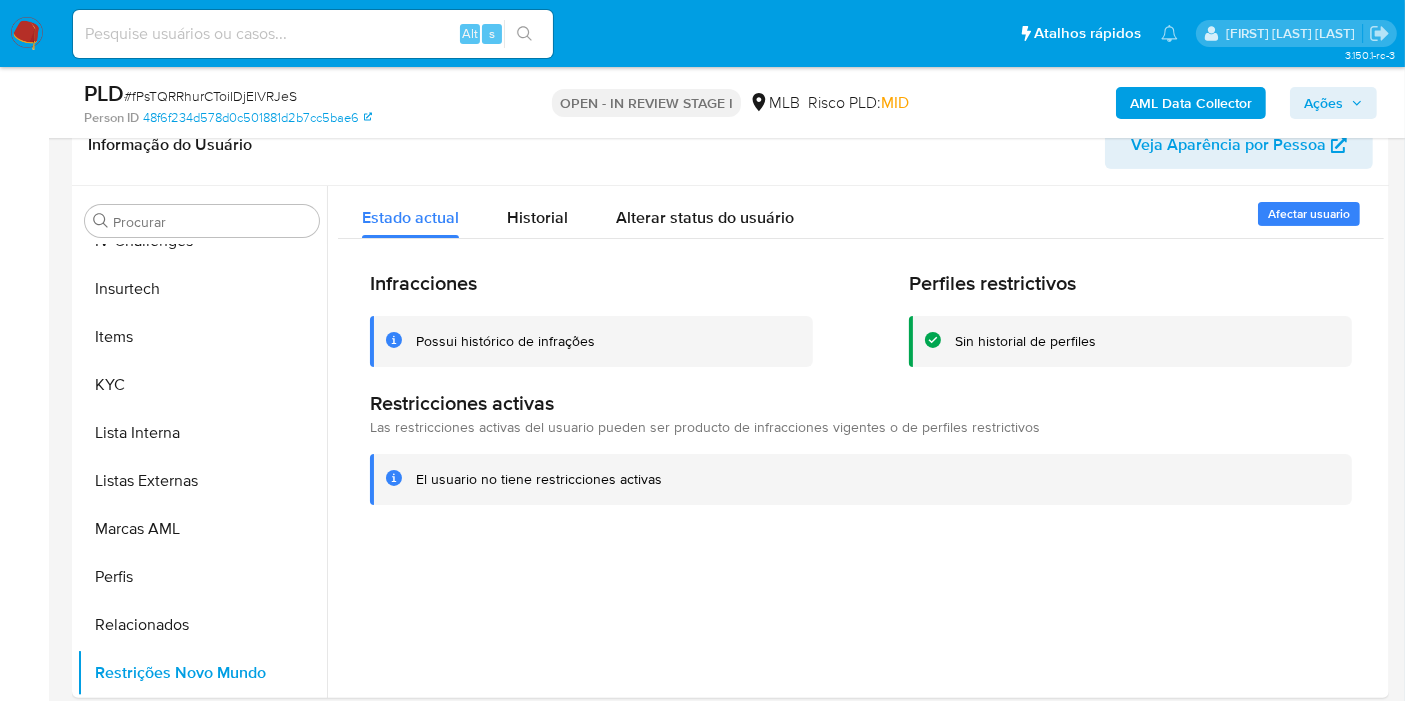 click on "# fPsTQRRhurCToiIDjElVRJeS" at bounding box center (210, 96) 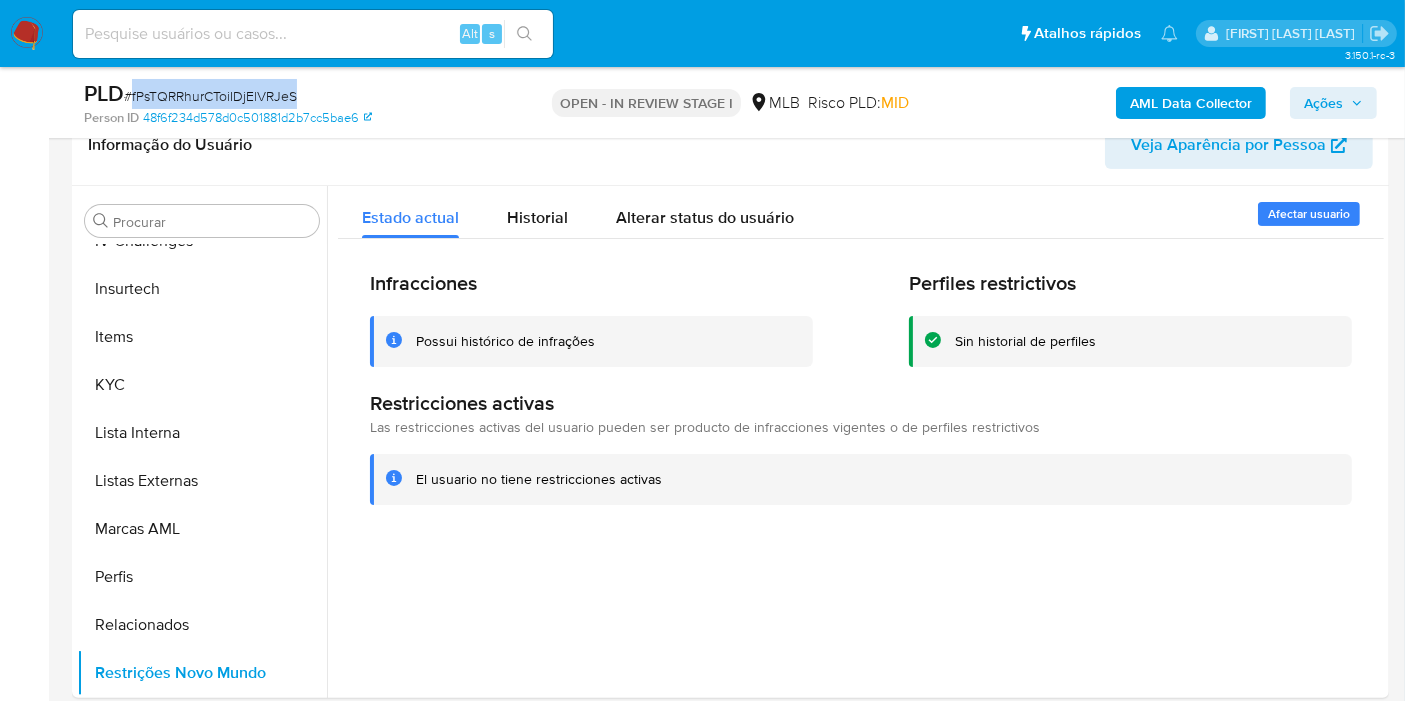 click on "# fPsTQRRhurCToiIDjElVRJeS" at bounding box center (210, 96) 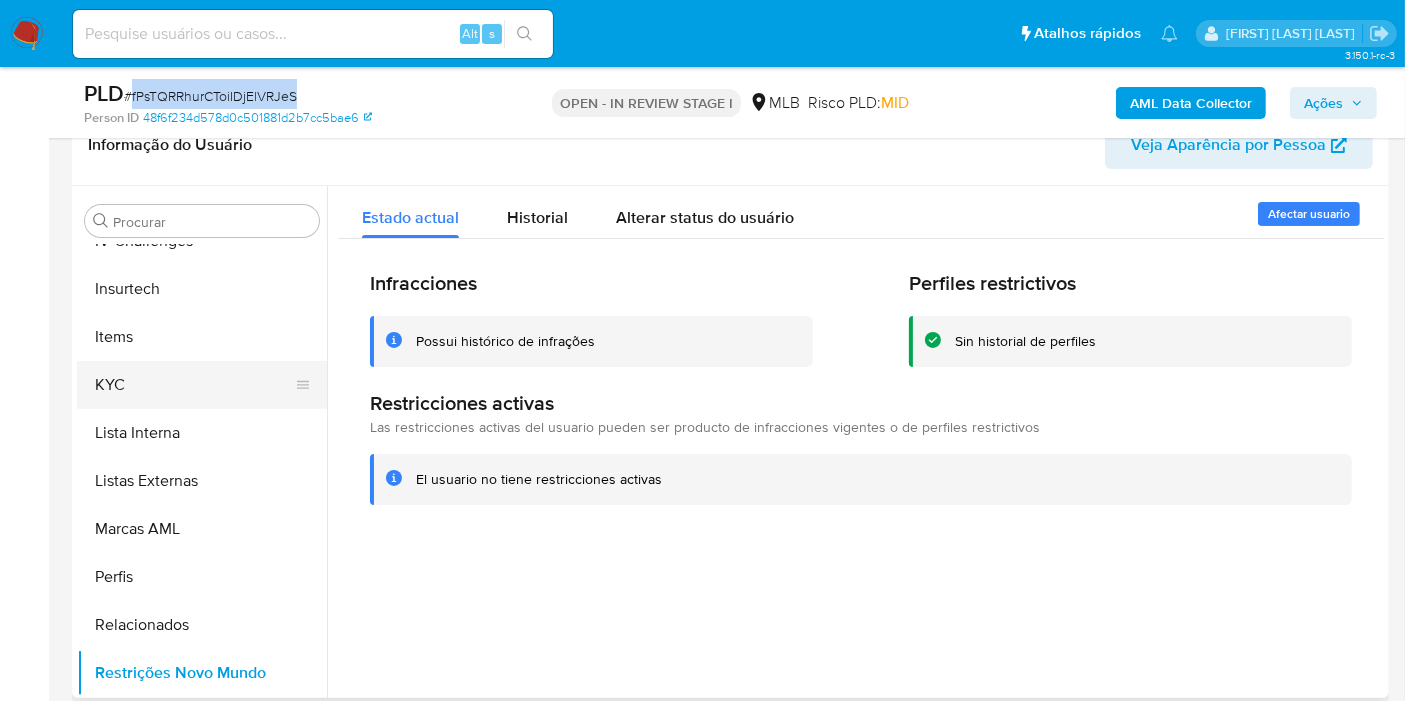click on "KYC" at bounding box center [194, 385] 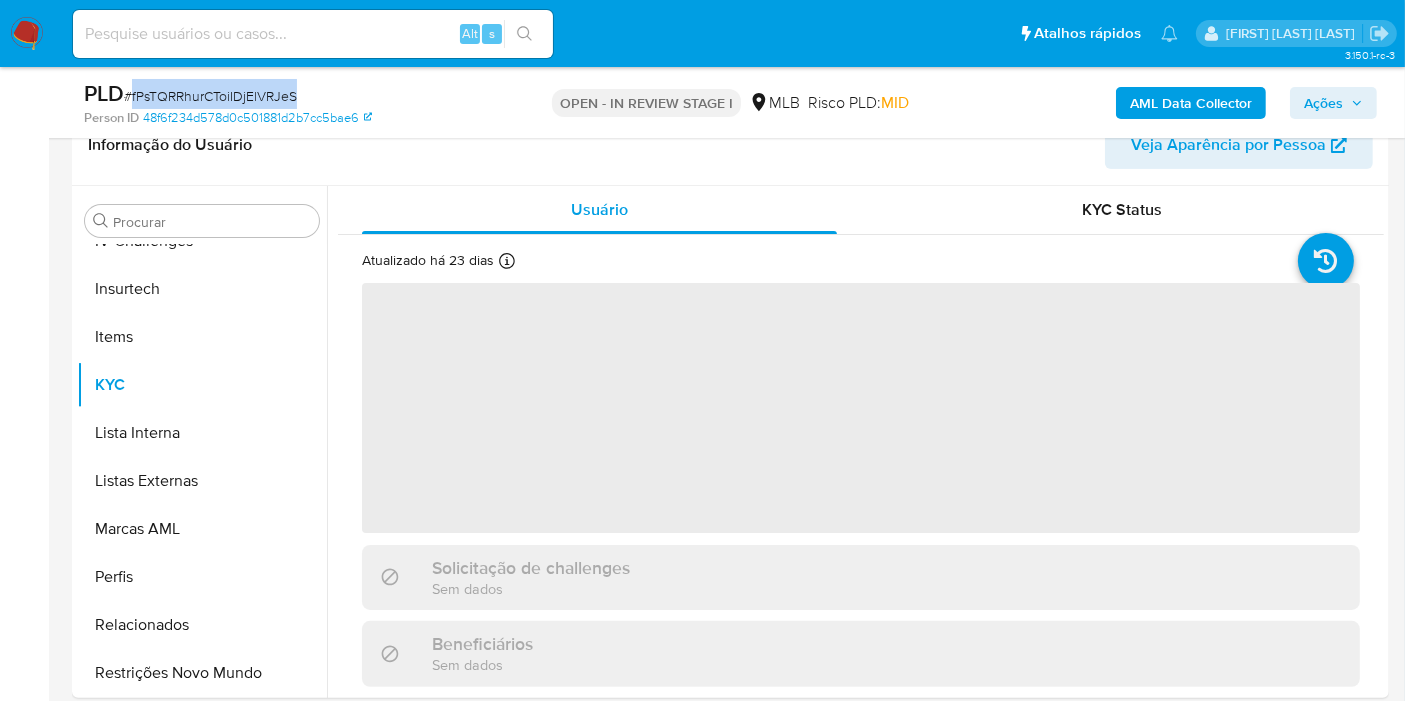 click on "PLD # fPsTQRRhurCToiIDjElVRJeS" at bounding box center (296, 94) 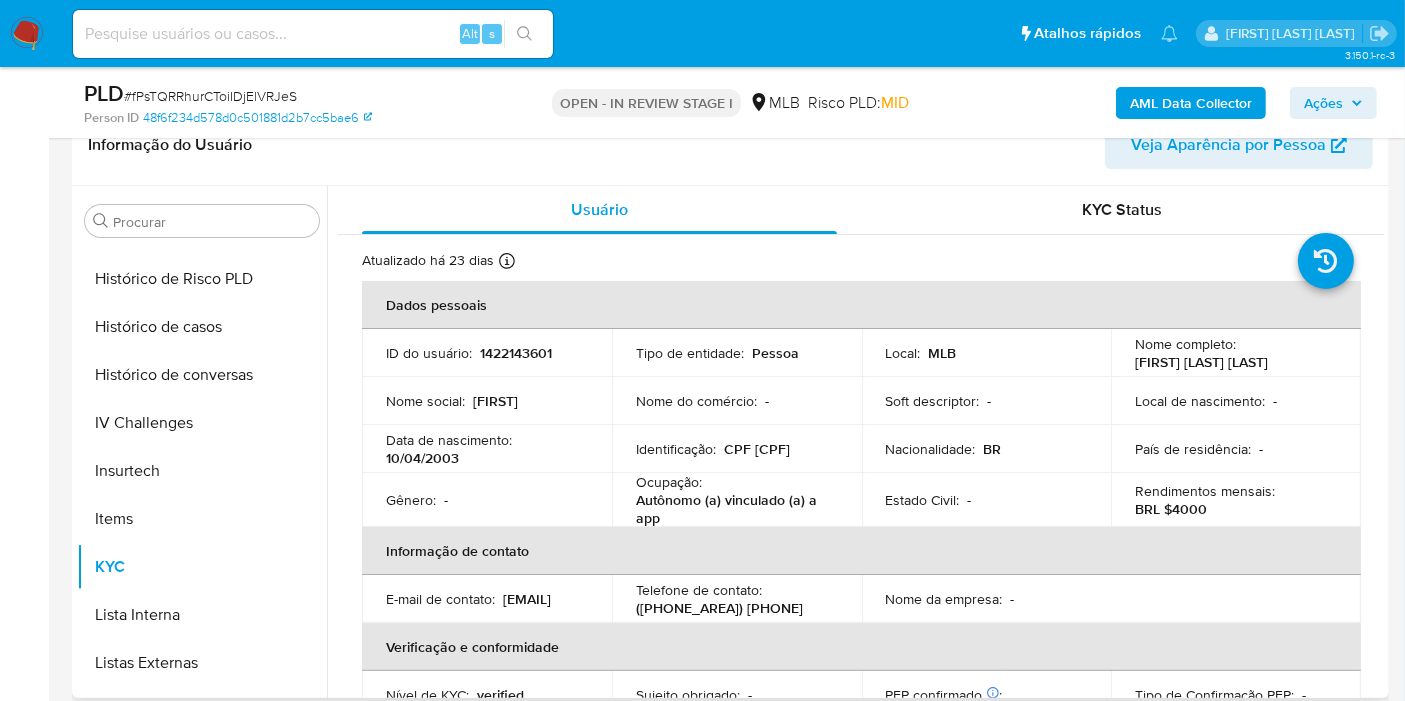 scroll, scrollTop: 400, scrollLeft: 0, axis: vertical 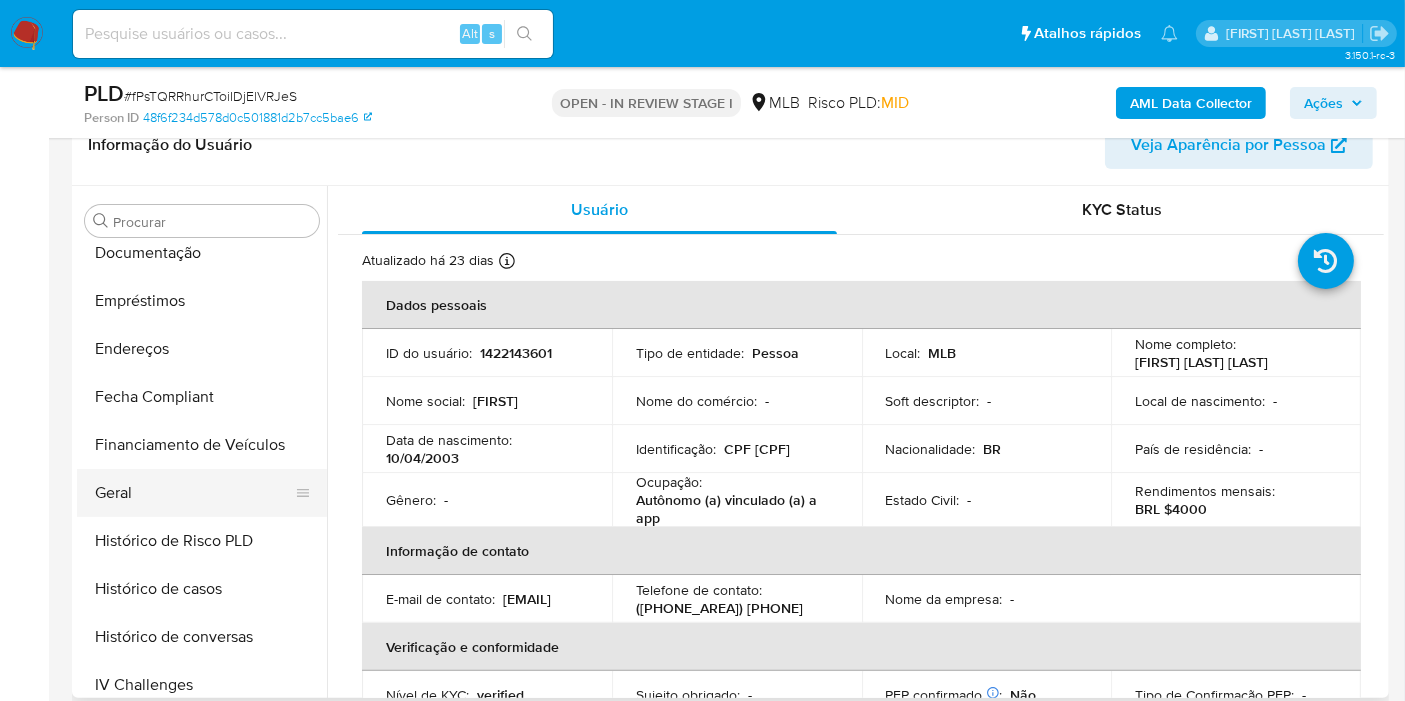 click on "Geral" at bounding box center (194, 493) 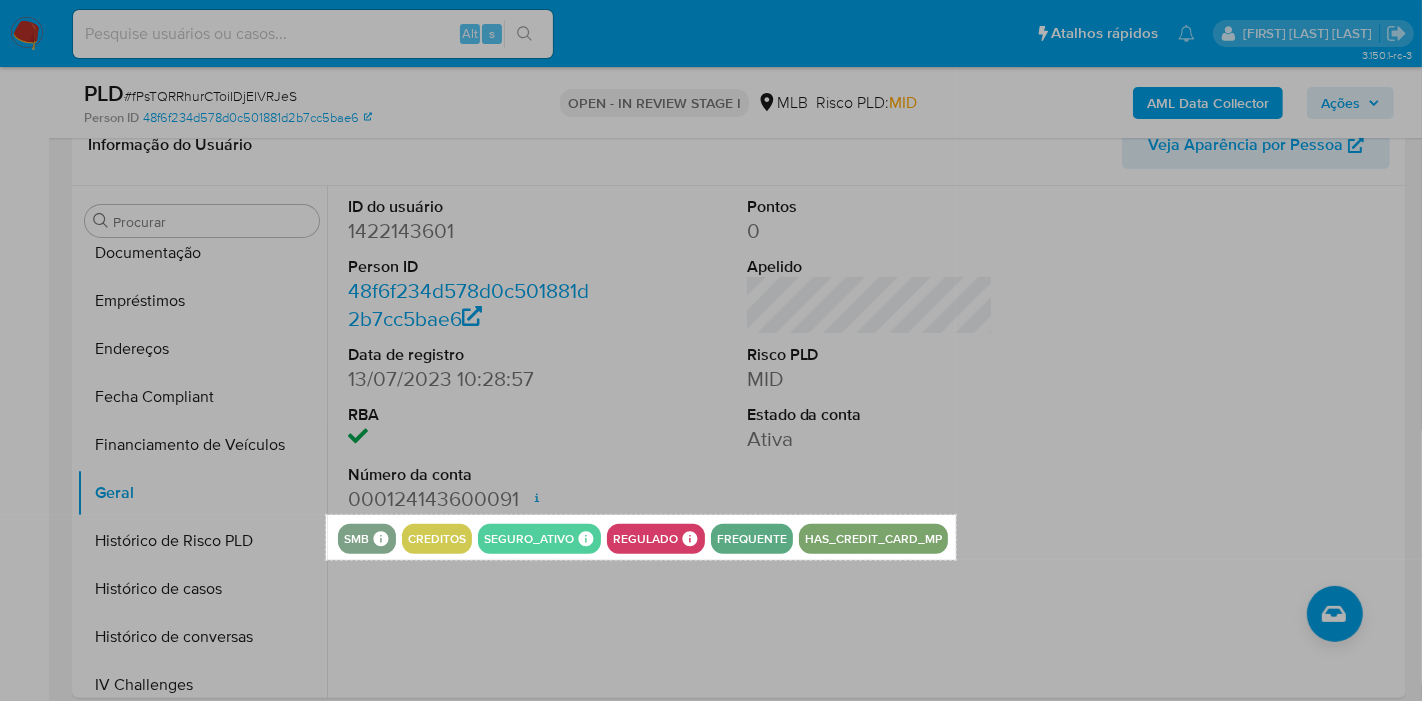 drag, startPoint x: 327, startPoint y: 515, endPoint x: 956, endPoint y: 560, distance: 630.60767 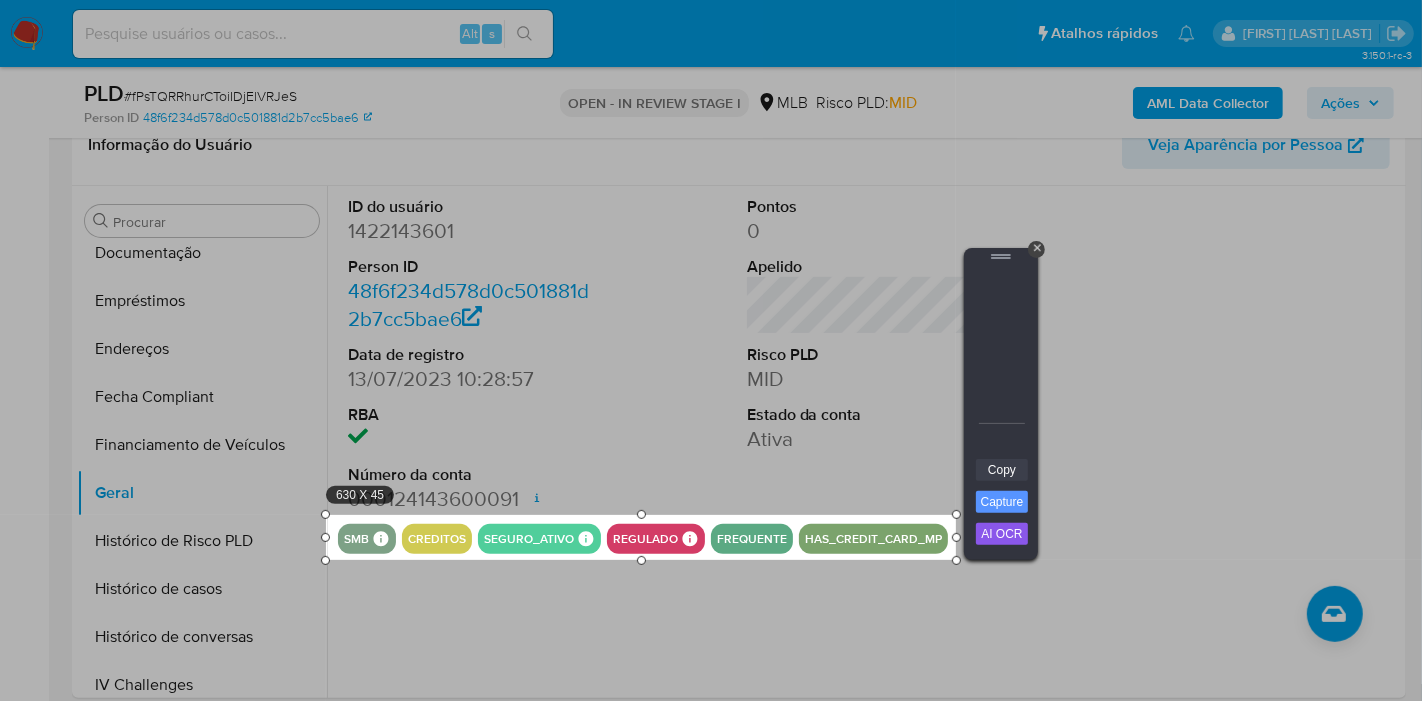 click on "Copy" at bounding box center (1002, 470) 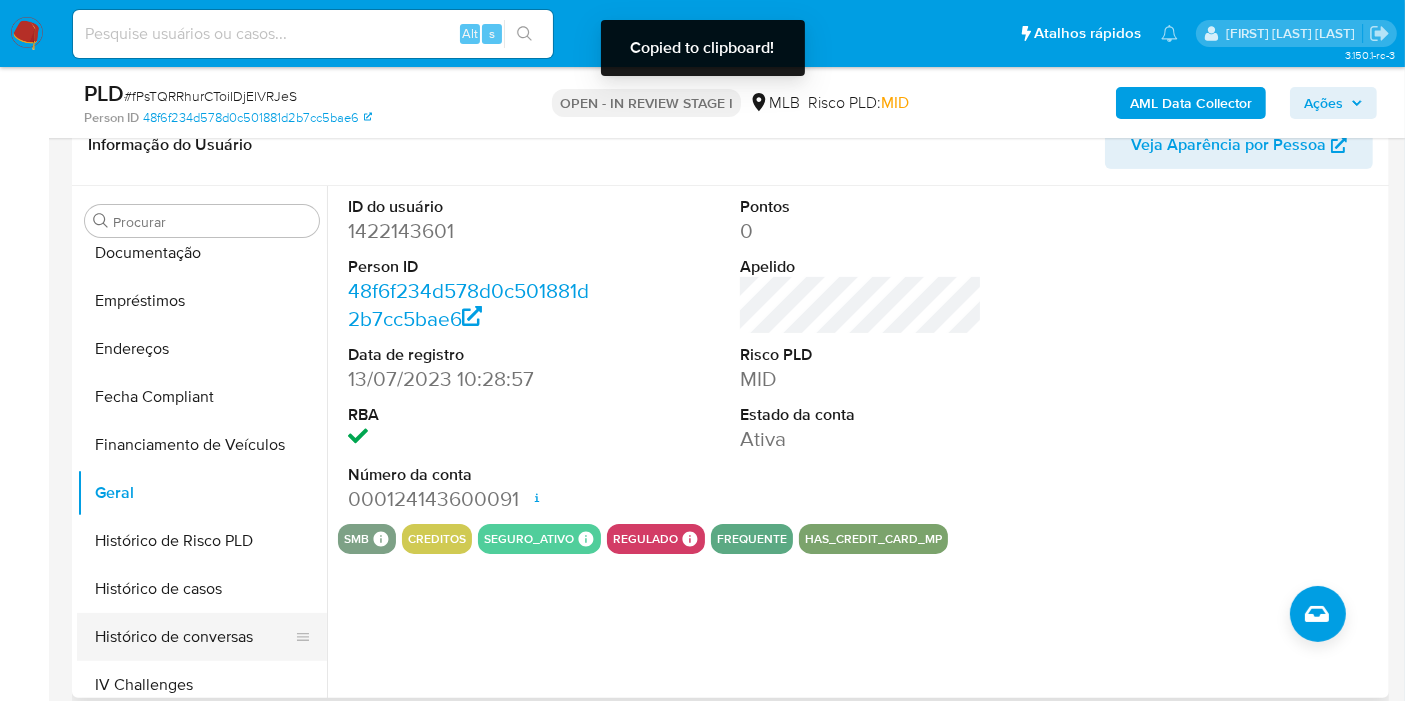 scroll, scrollTop: 622, scrollLeft: 0, axis: vertical 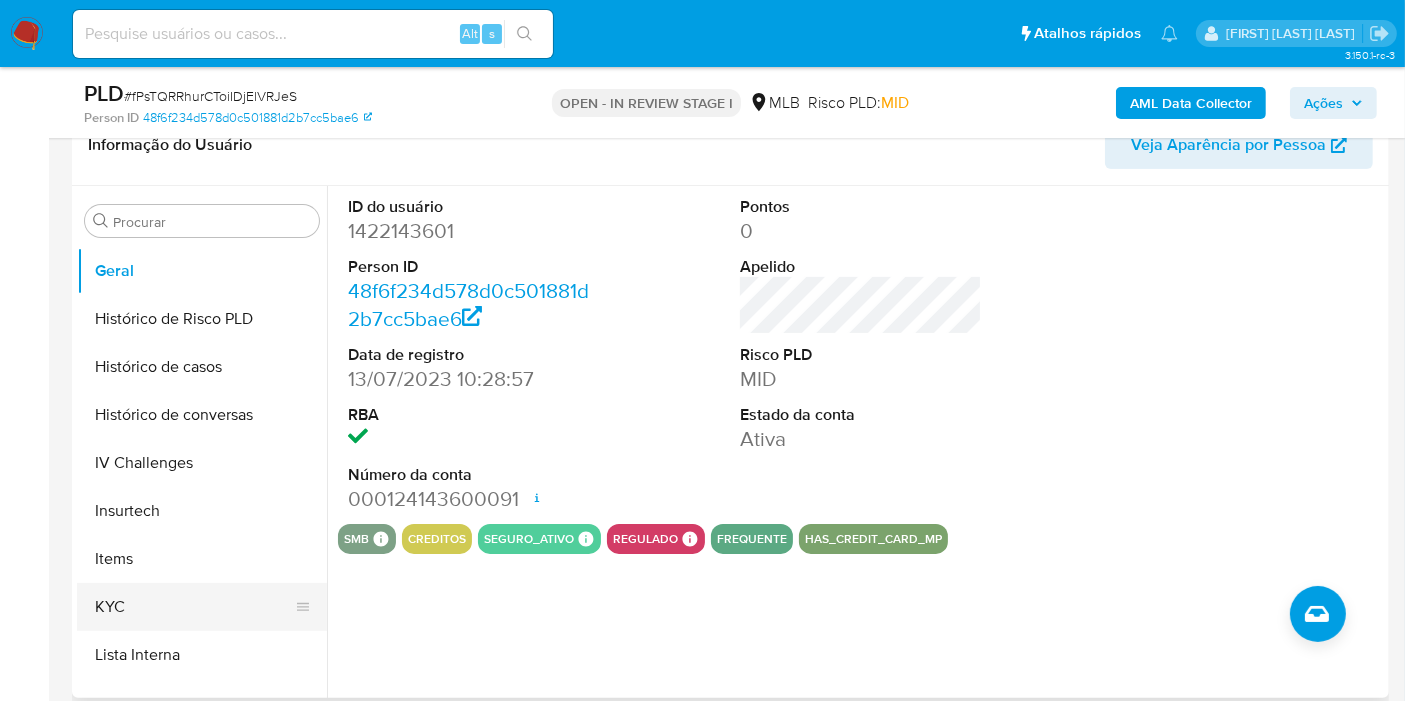 click on "KYC" at bounding box center [194, 607] 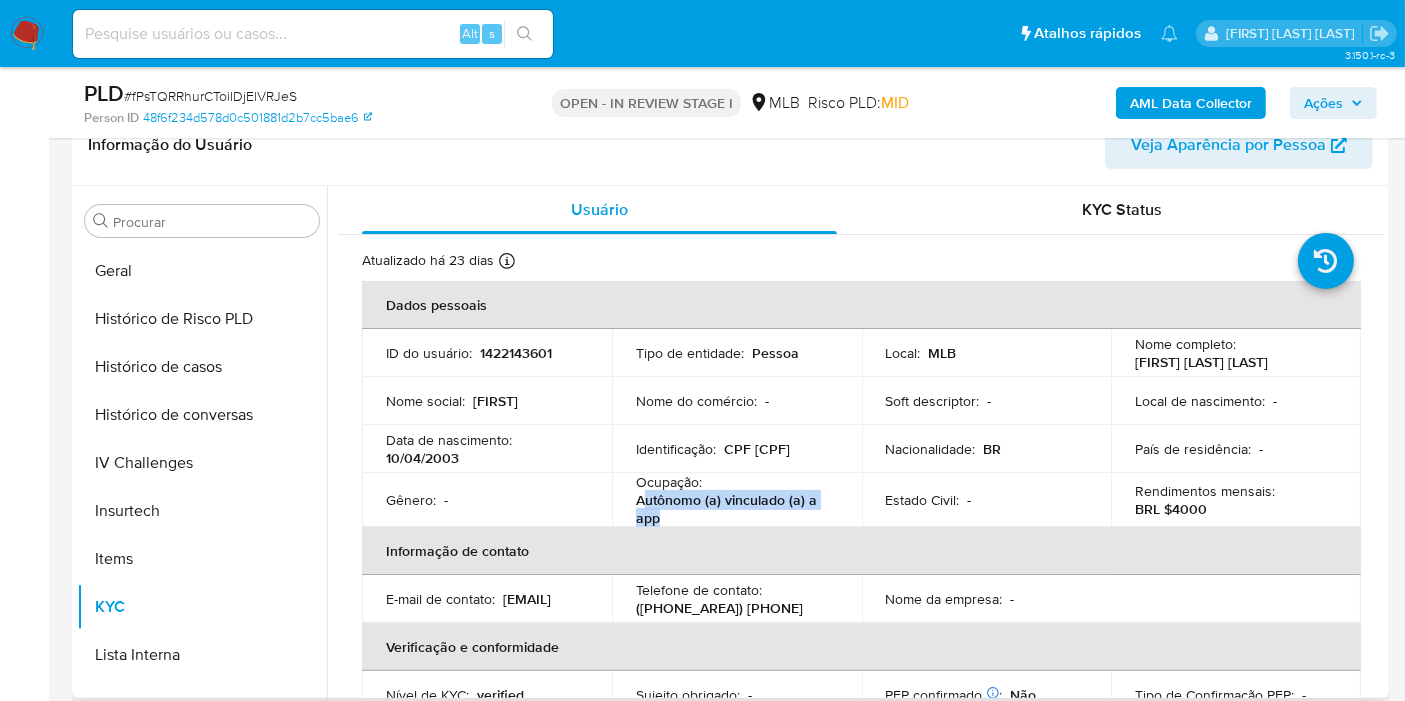 drag, startPoint x: 666, startPoint y: 516, endPoint x: 644, endPoint y: 497, distance: 29.068884 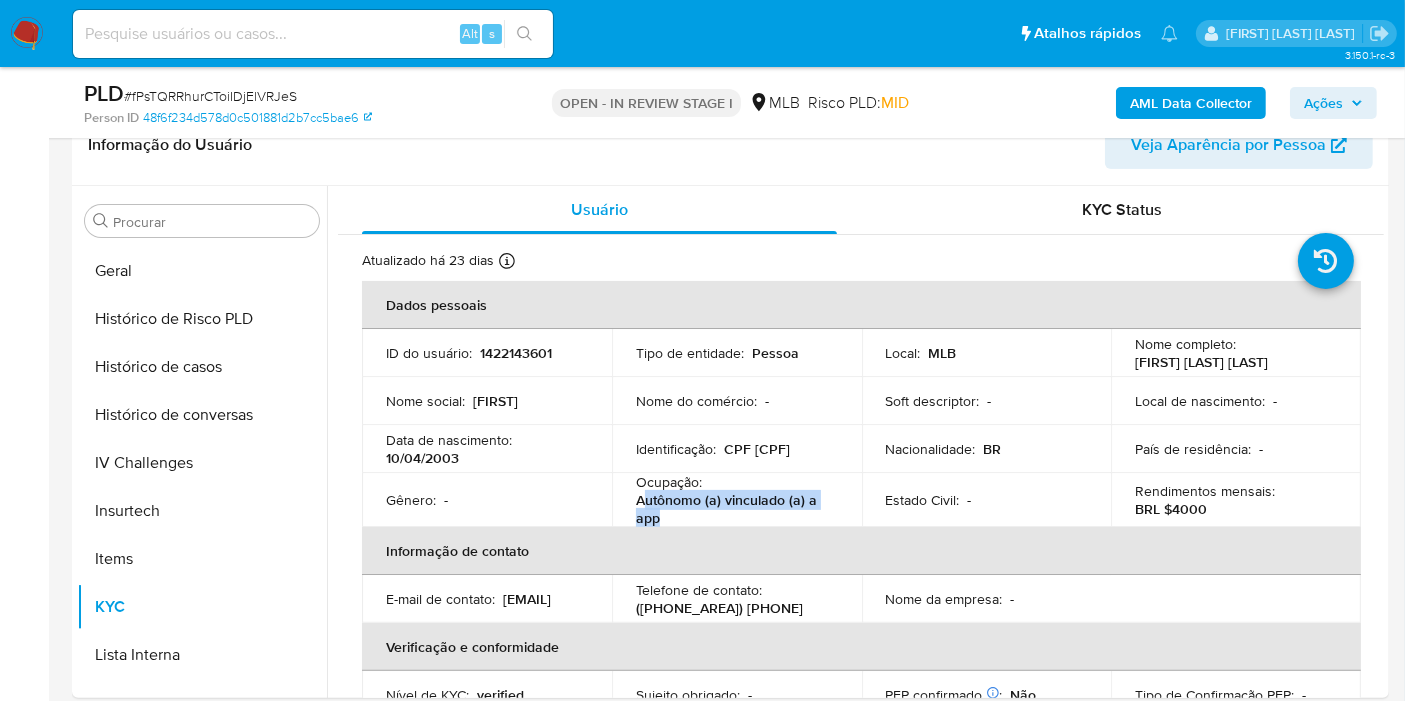 copy on "utônomo (a) vinculado (a) a app" 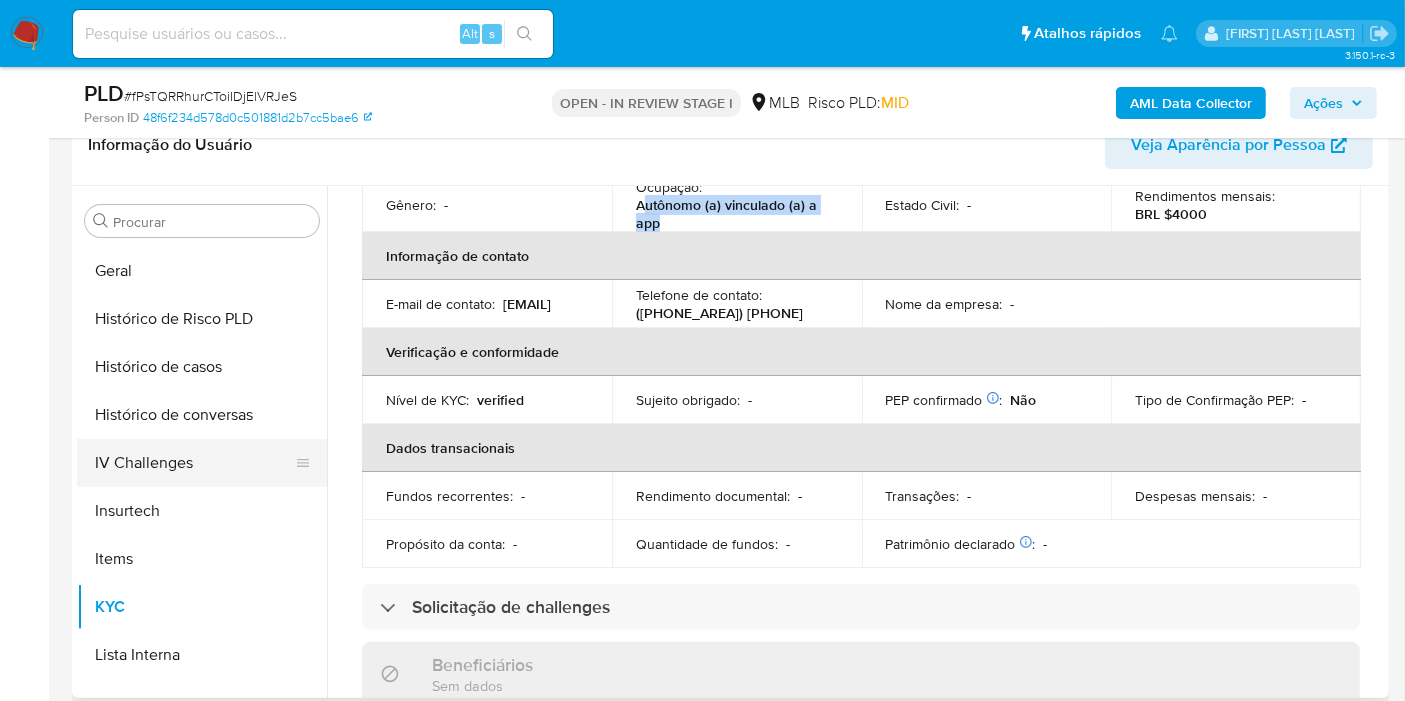 scroll, scrollTop: 555, scrollLeft: 0, axis: vertical 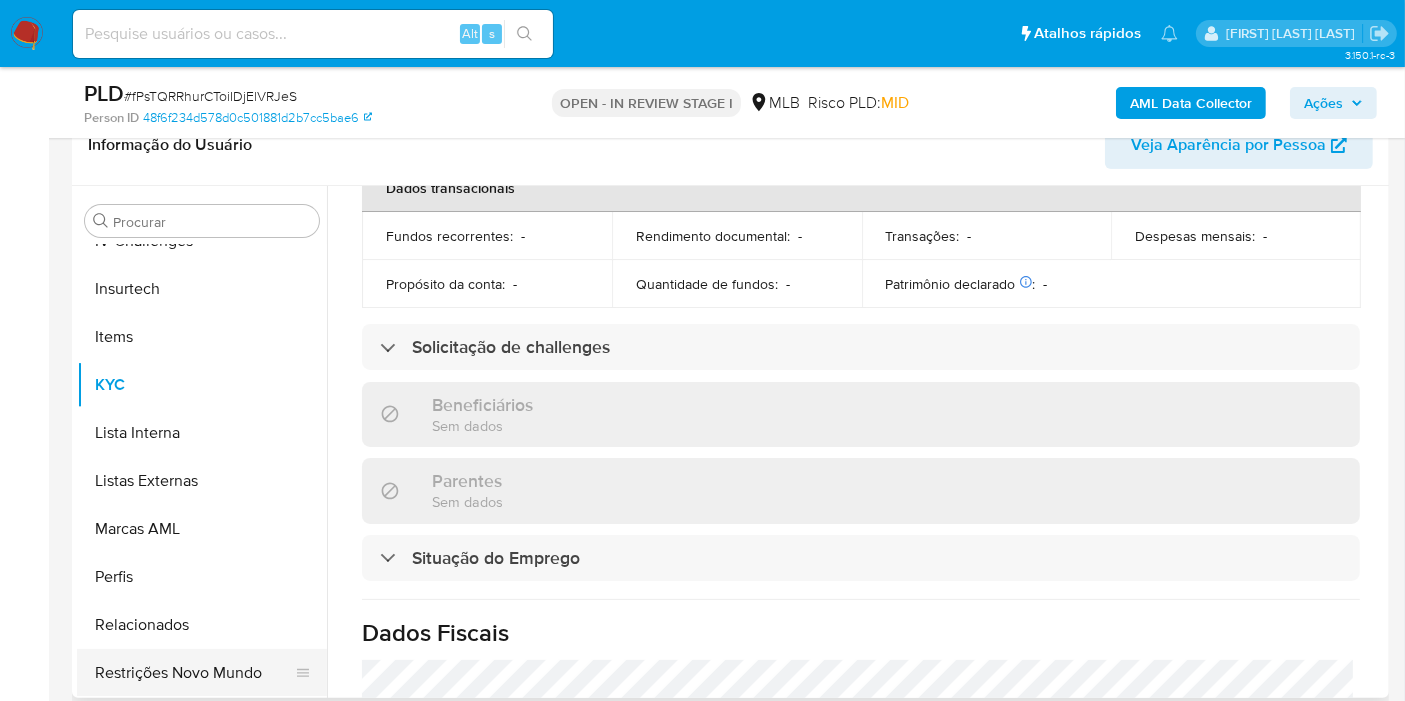 click on "Restrições Novo Mundo" at bounding box center (194, 673) 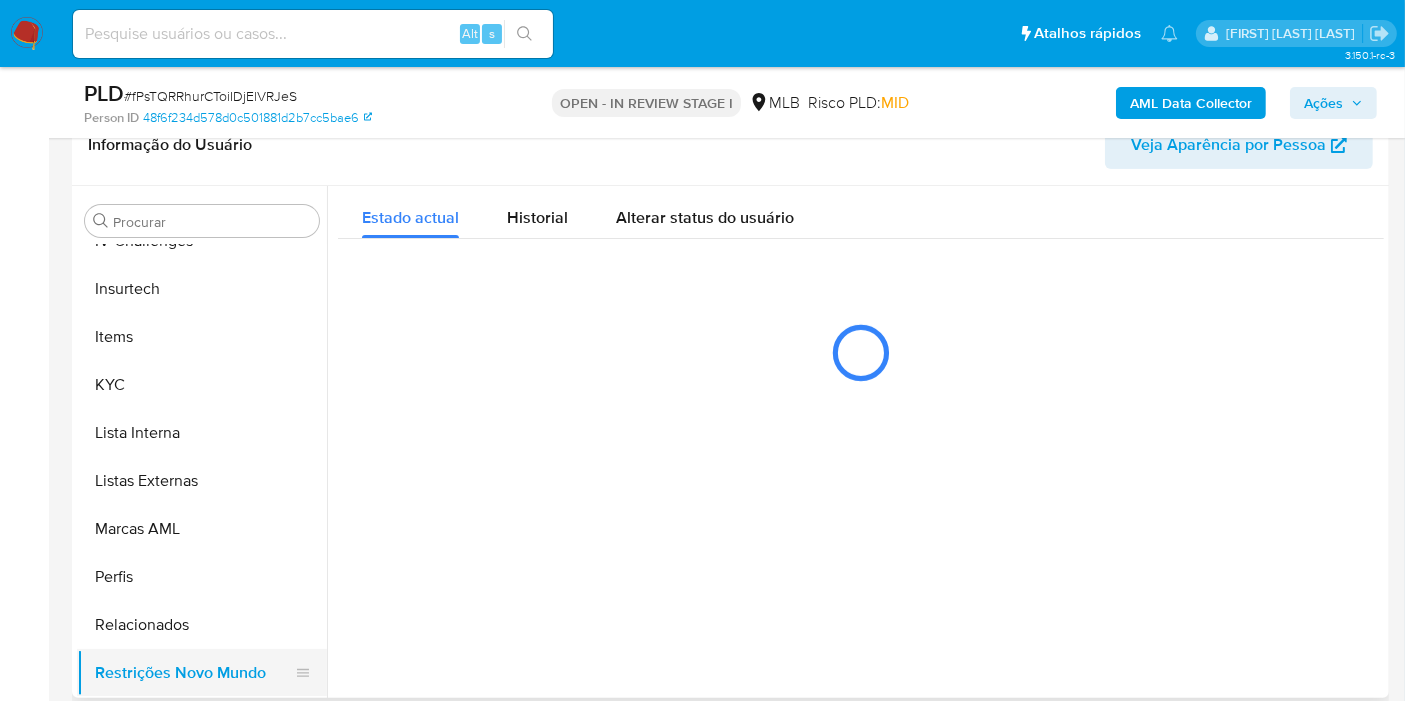 scroll, scrollTop: 0, scrollLeft: 0, axis: both 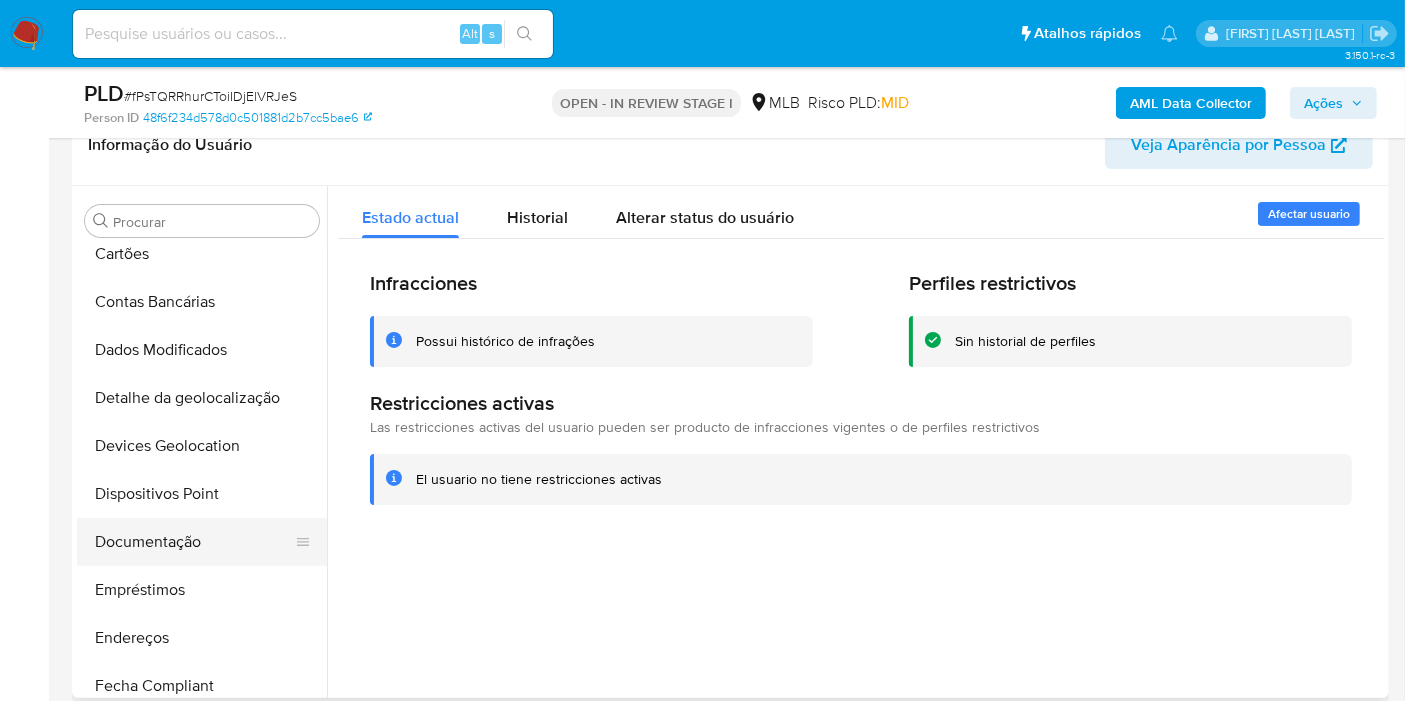 click on "Documentação" at bounding box center [194, 542] 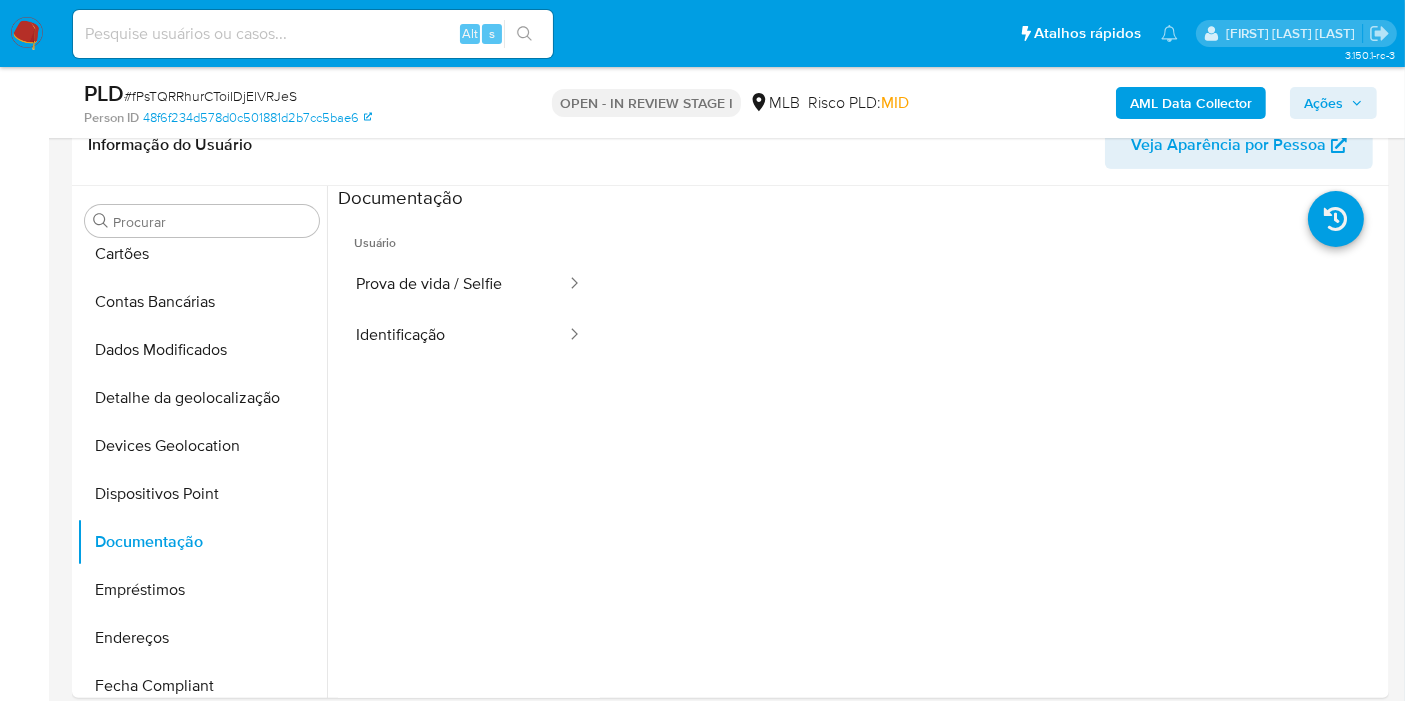 drag, startPoint x: 1334, startPoint y: 99, endPoint x: 1308, endPoint y: 110, distance: 28.231188 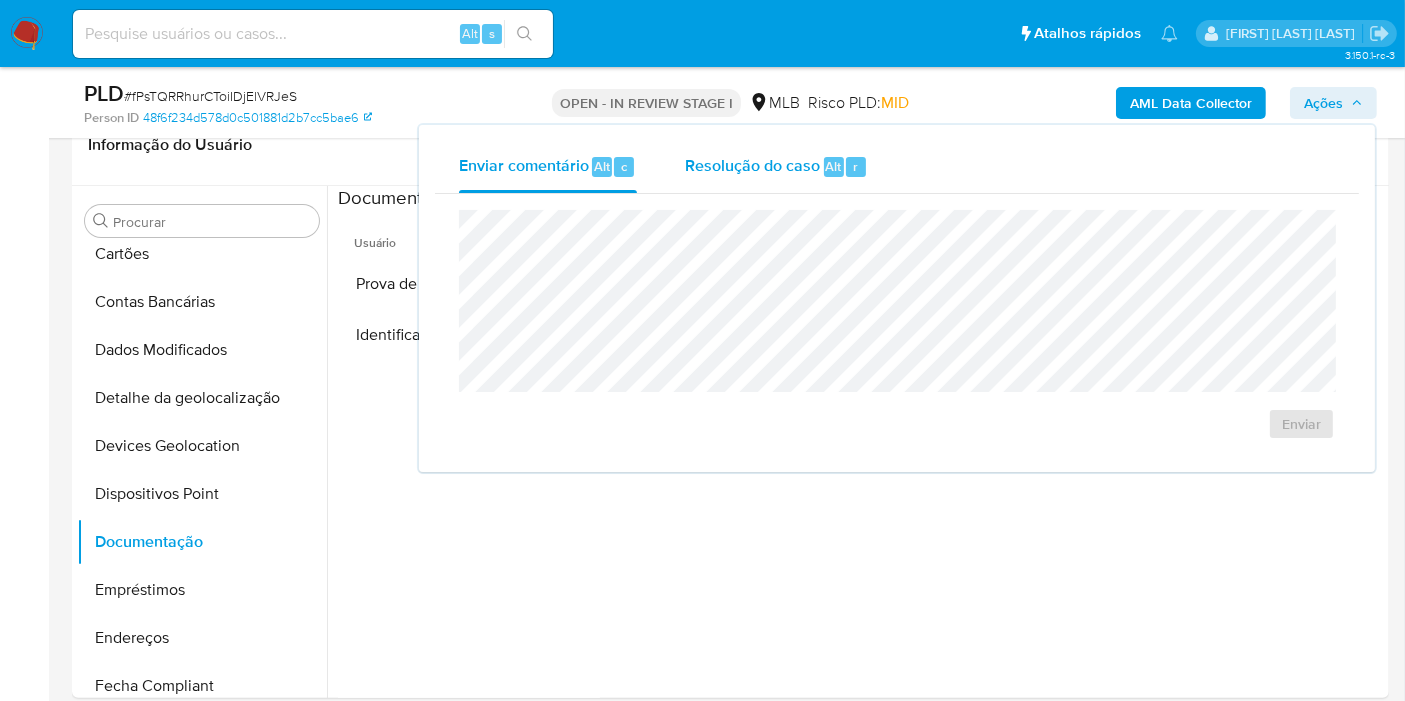click on "Resolução do caso Alt r" at bounding box center [776, 167] 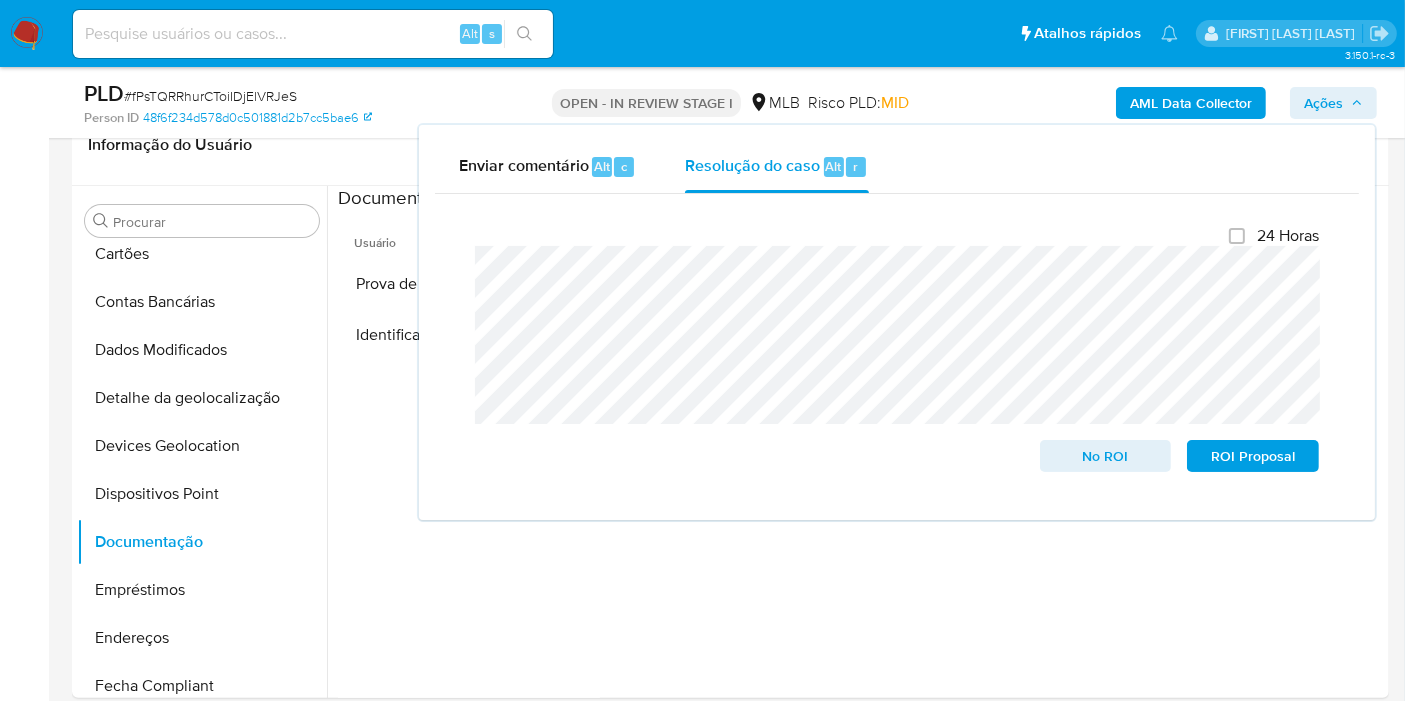 click on "Ações" at bounding box center [1323, 103] 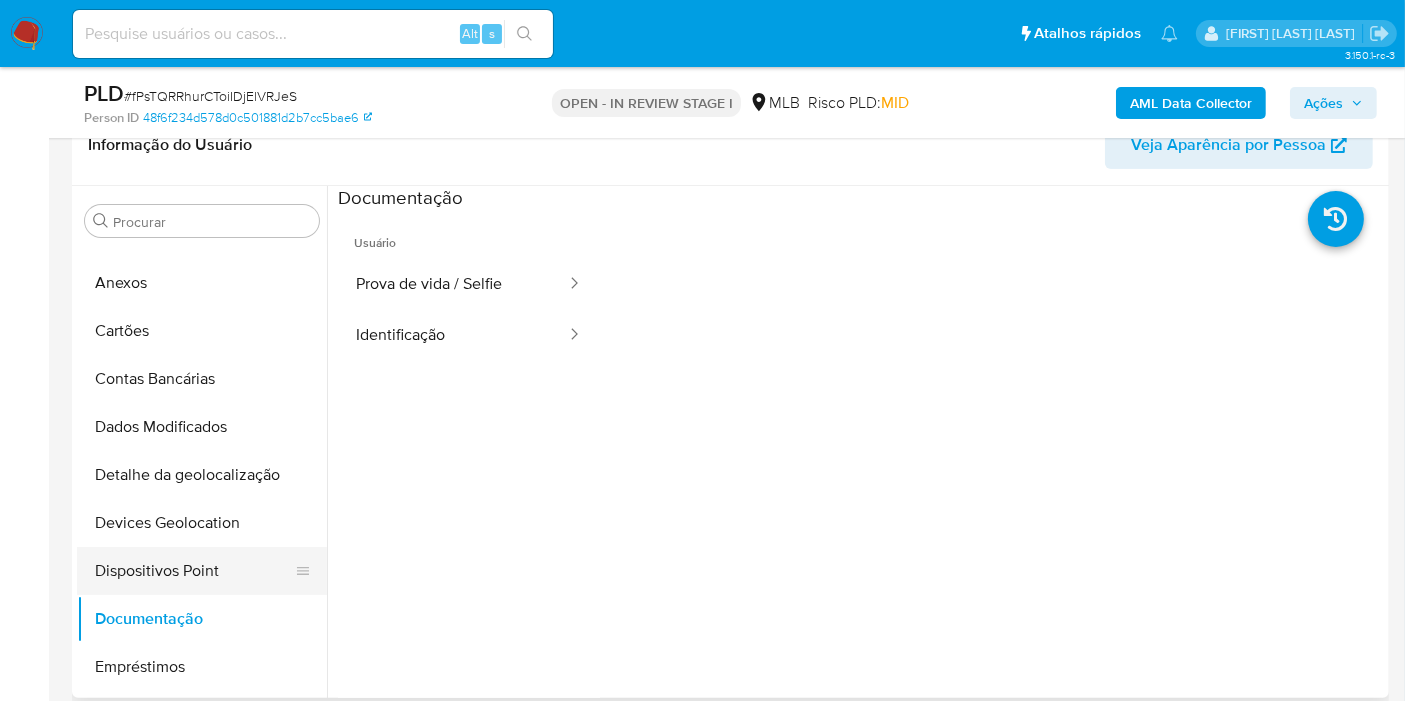 scroll, scrollTop: 0, scrollLeft: 0, axis: both 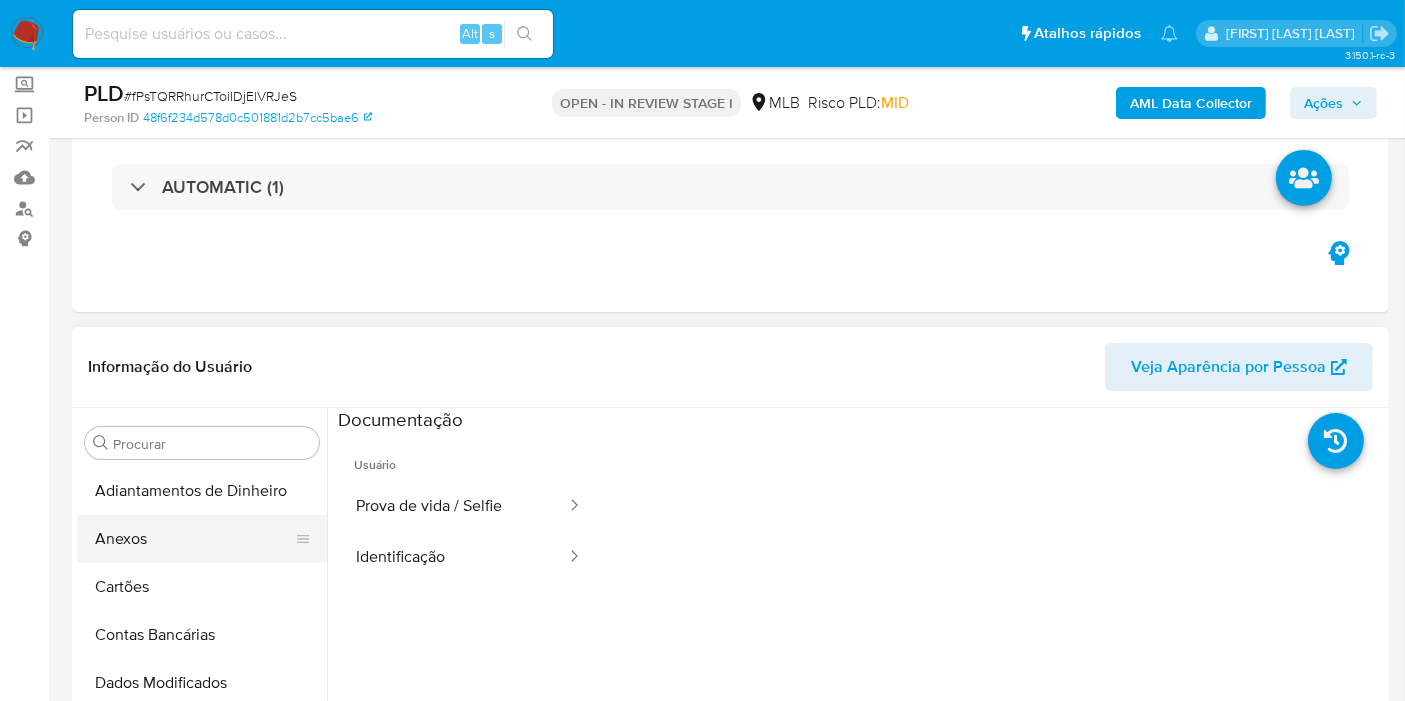 click on "Anexos" at bounding box center (194, 539) 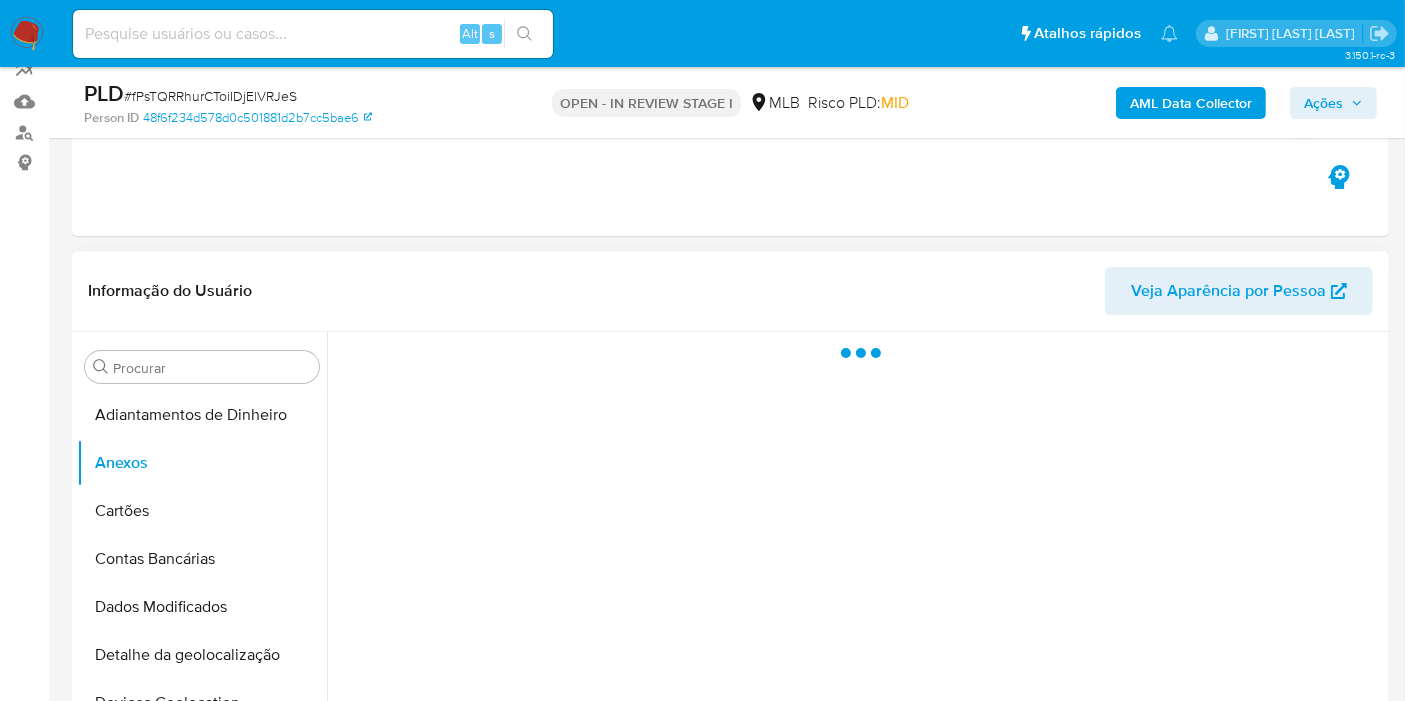 scroll, scrollTop: 222, scrollLeft: 0, axis: vertical 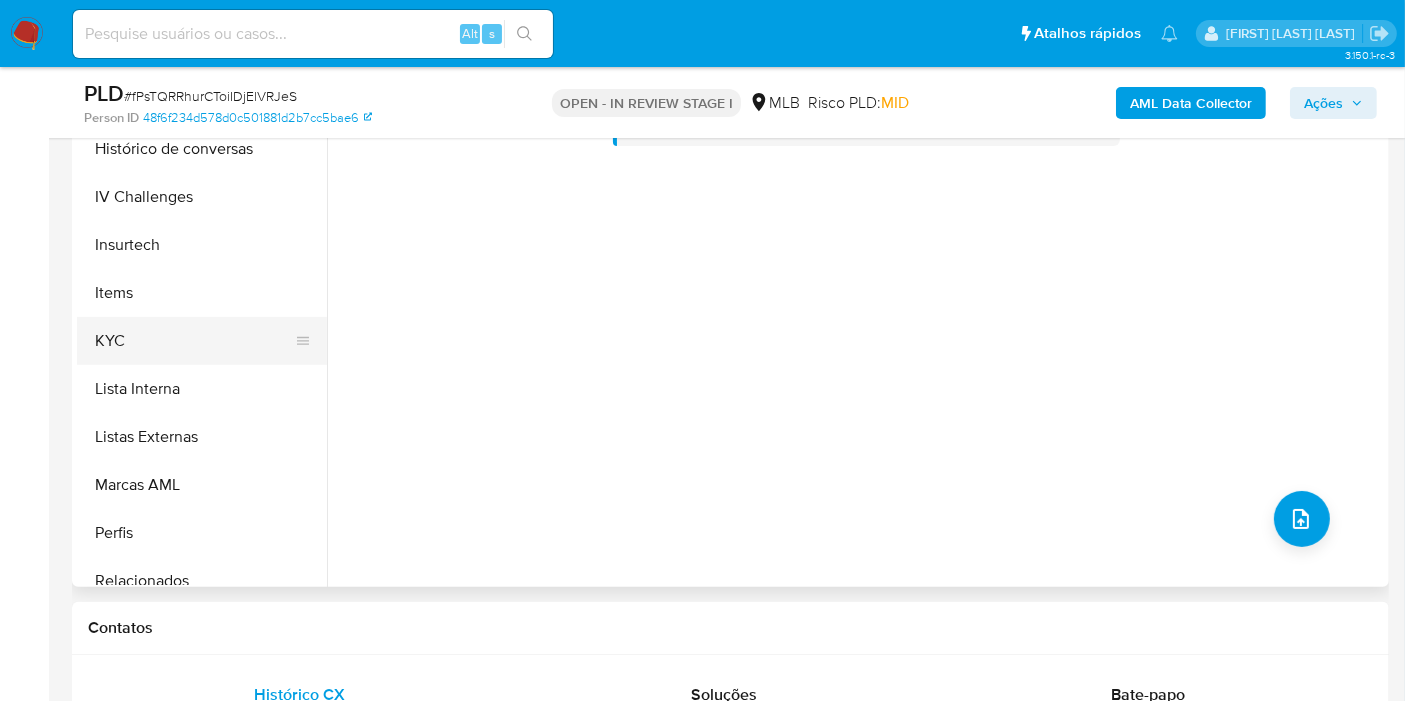 click on "KYC" at bounding box center [194, 341] 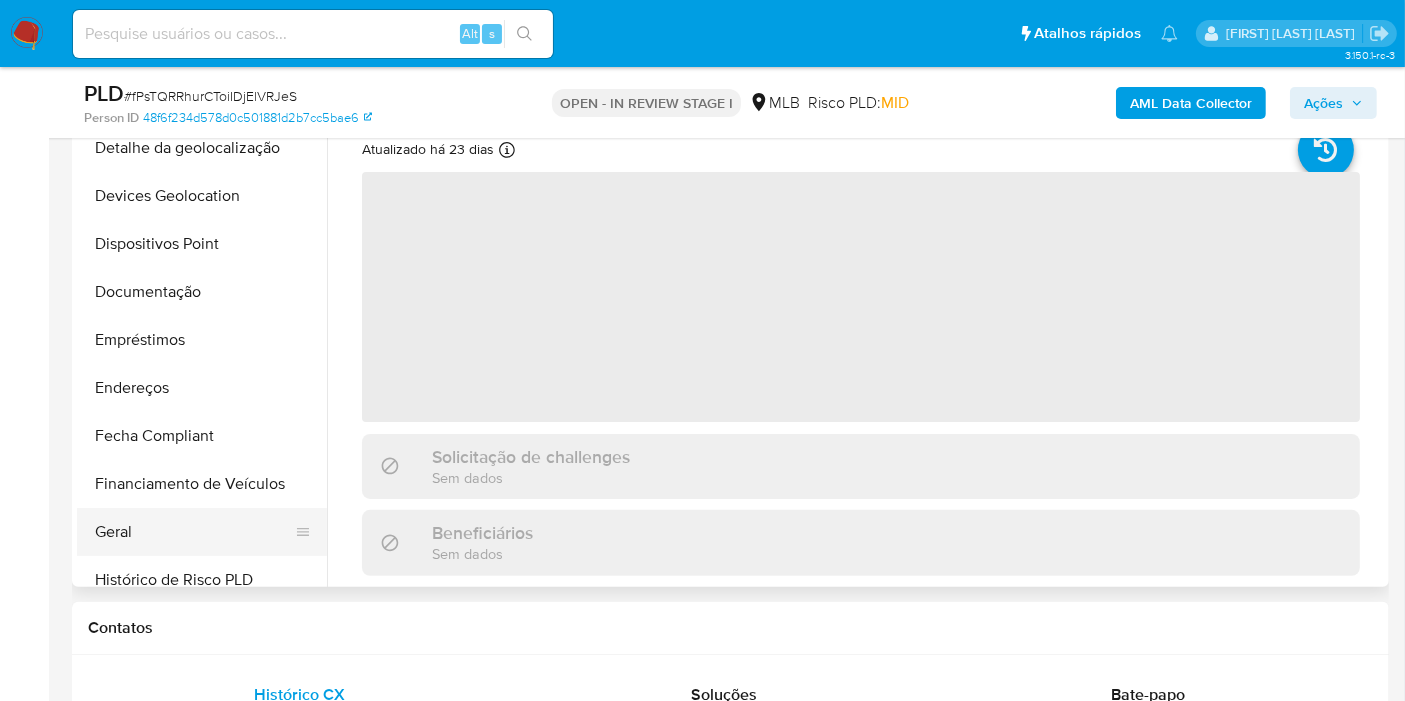 scroll, scrollTop: 0, scrollLeft: 0, axis: both 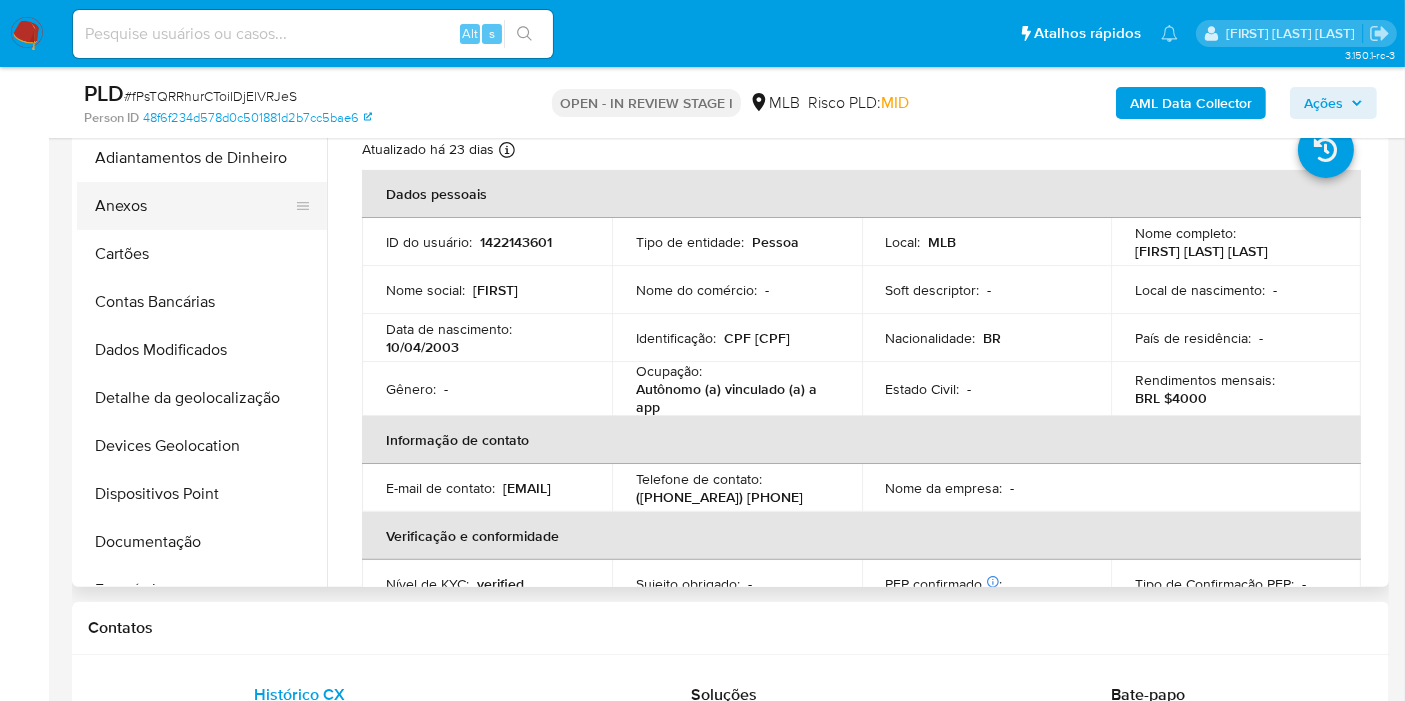 click on "Anexos" at bounding box center [194, 206] 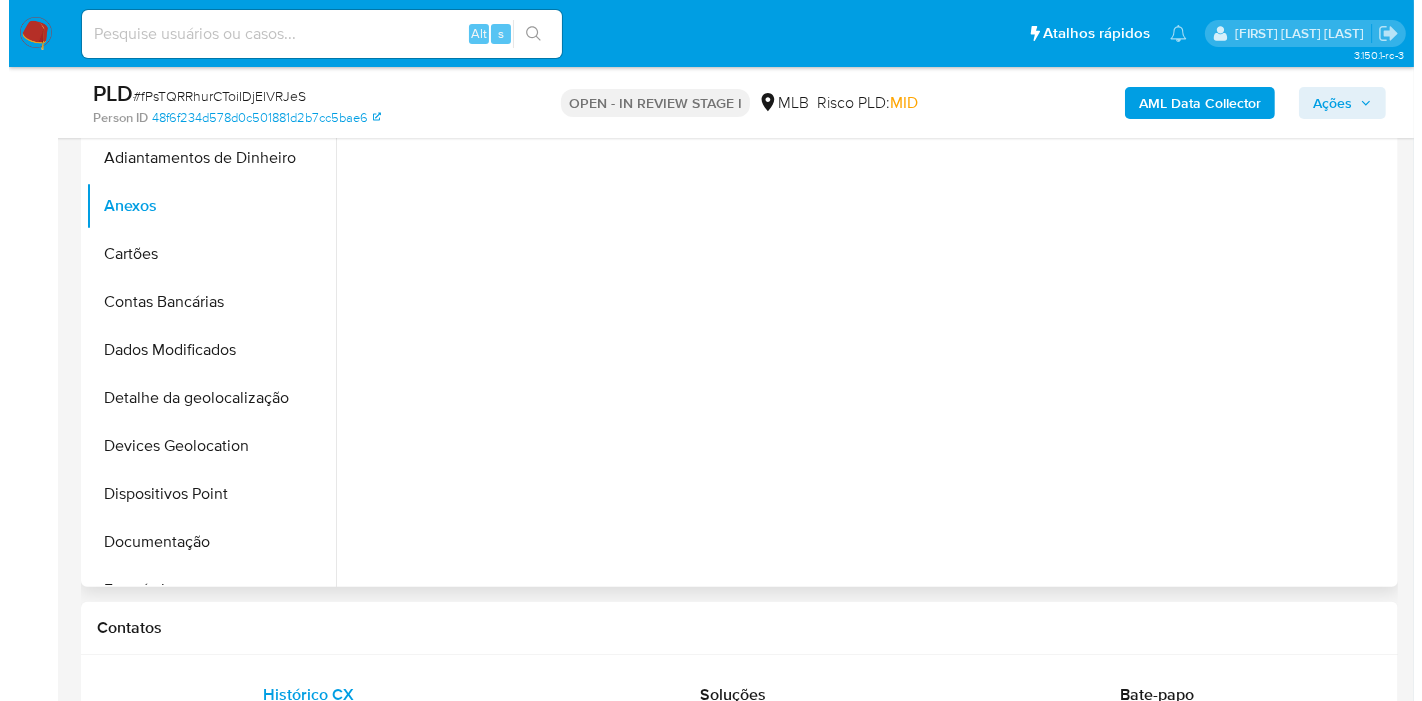 scroll, scrollTop: 333, scrollLeft: 0, axis: vertical 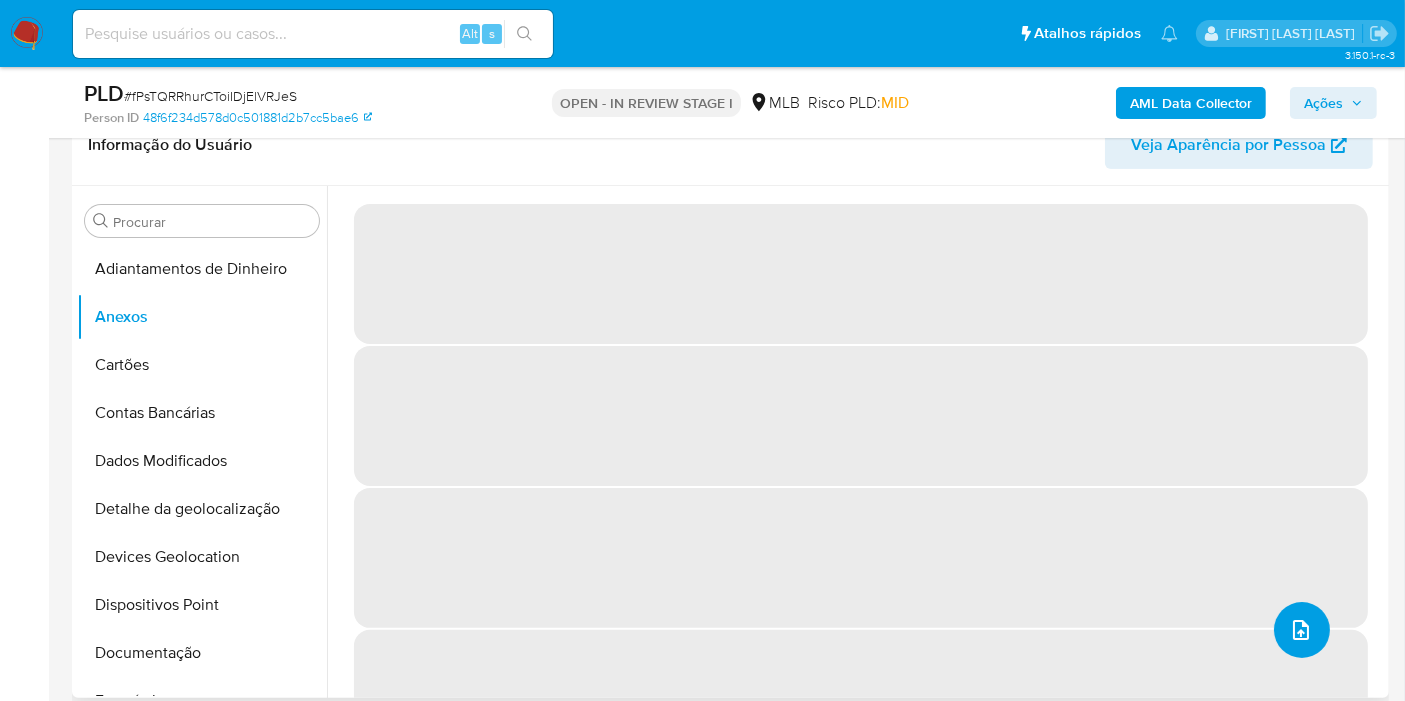 click at bounding box center (1302, 630) 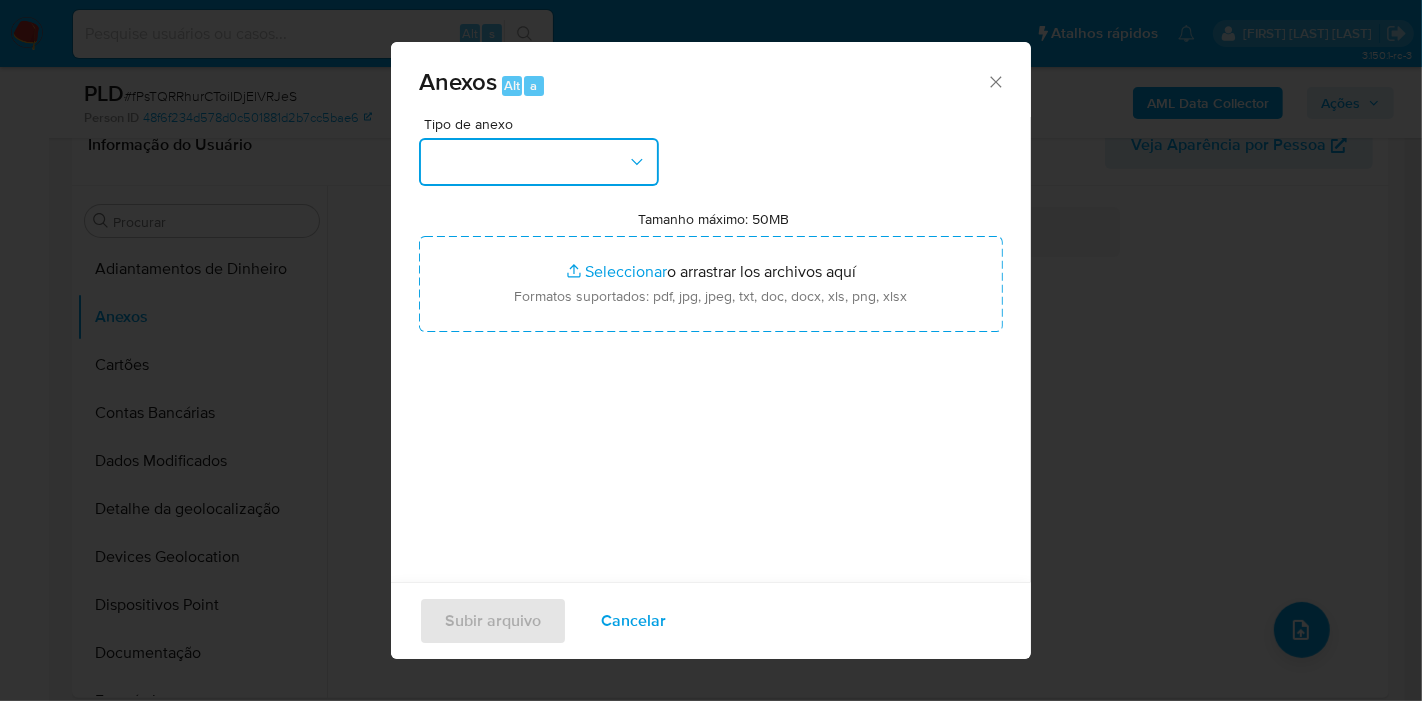 click 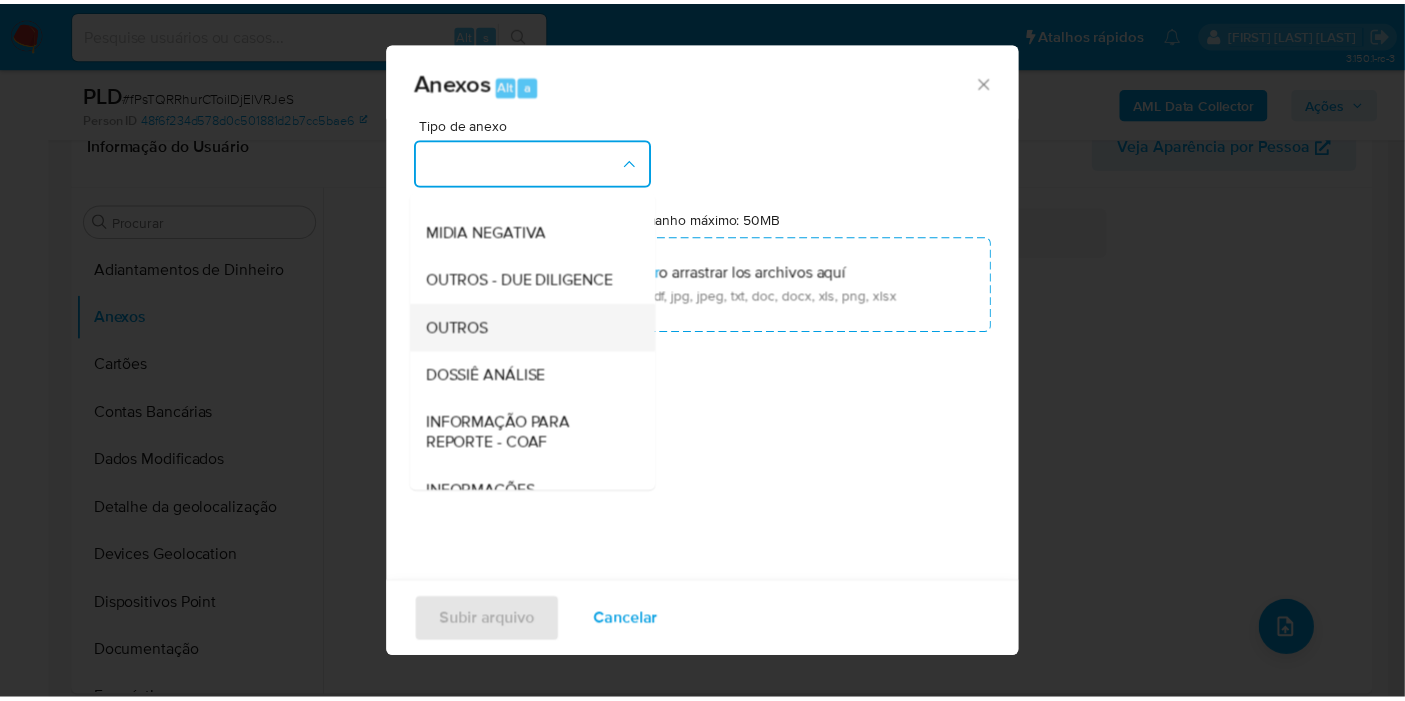 scroll, scrollTop: 307, scrollLeft: 0, axis: vertical 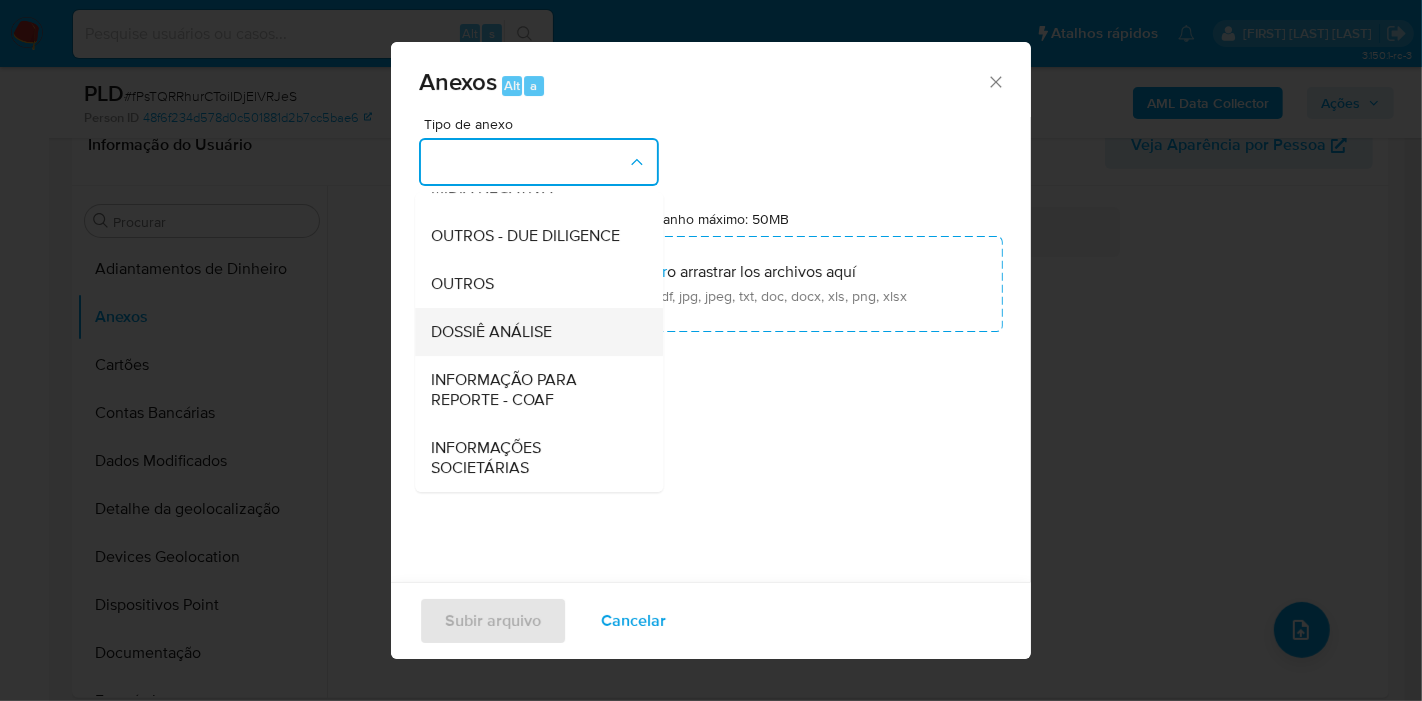 click on "DOSSIÊ ANÁLISE" at bounding box center (533, 332) 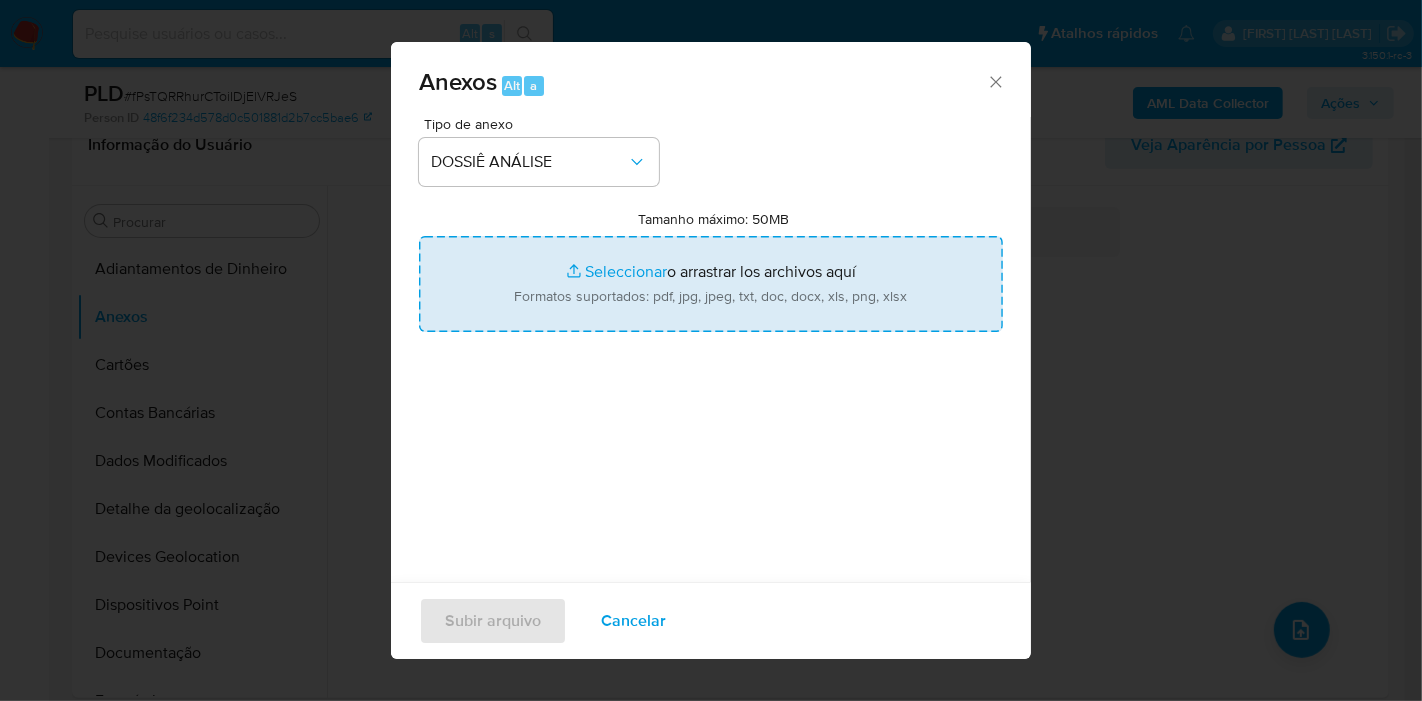 click on "Tamanho máximo: 50MB Seleccionar archivos" at bounding box center [711, 284] 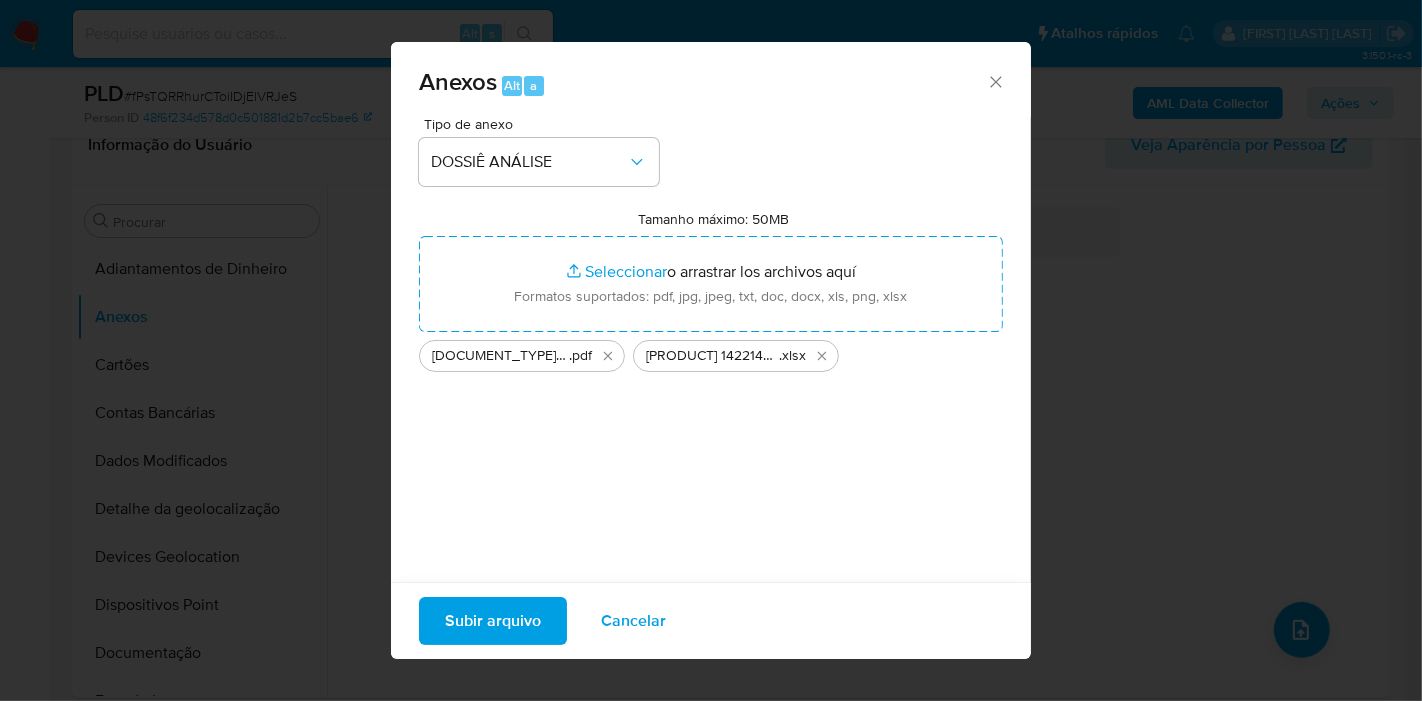 click on "Subir arquivo" at bounding box center [493, 621] 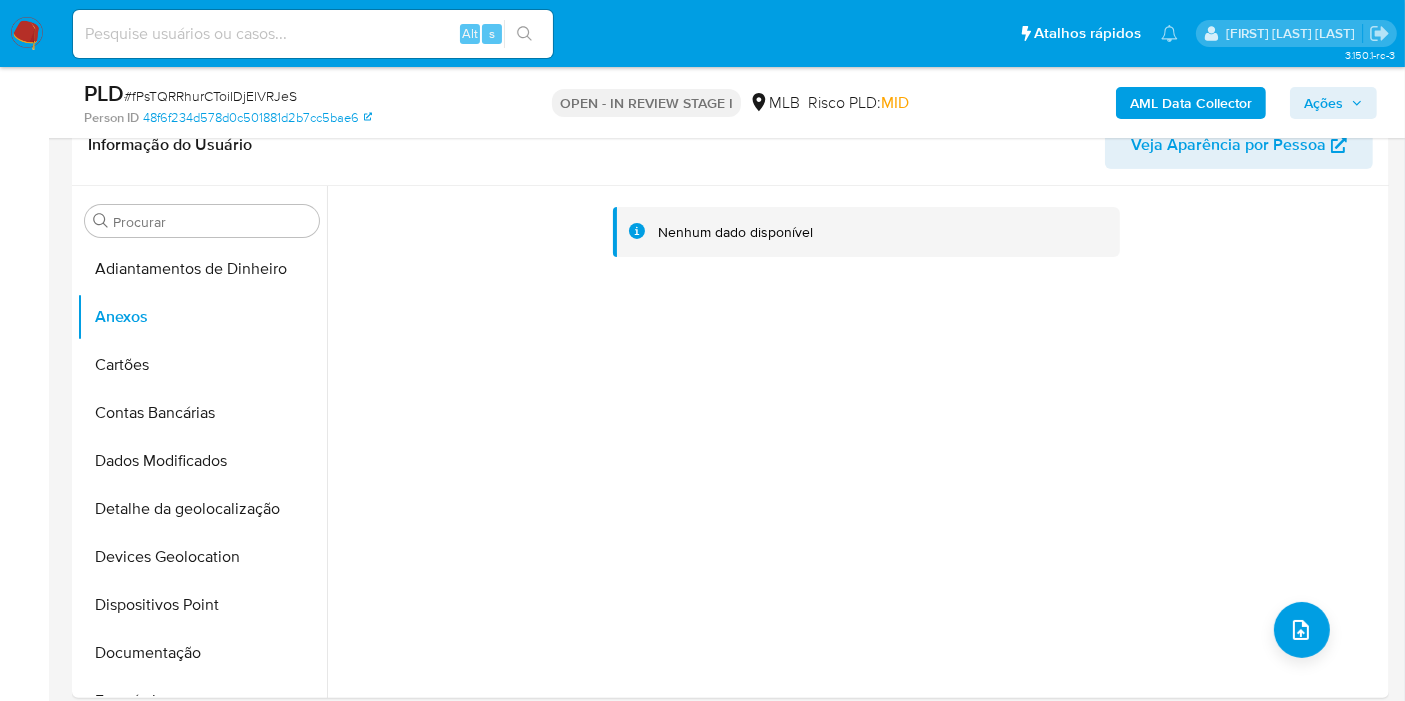 click on "Ações" at bounding box center (1323, 103) 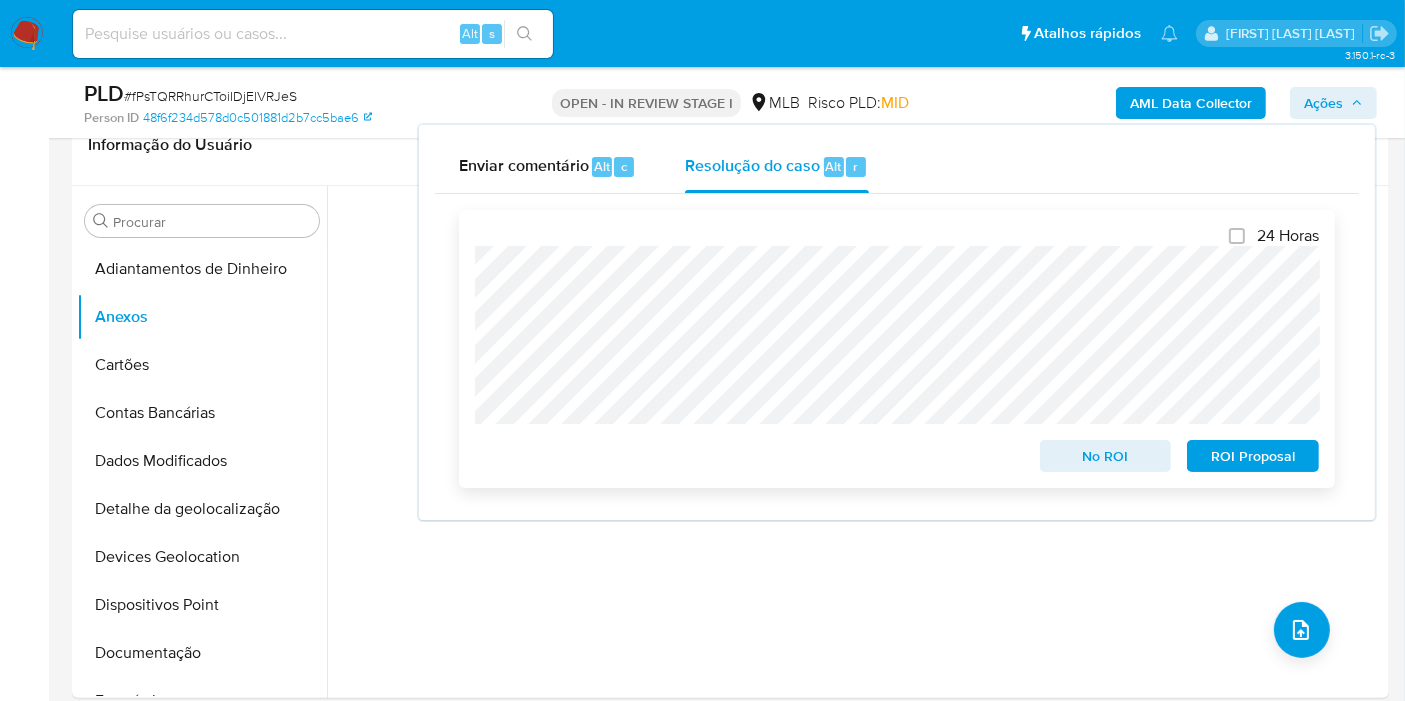 click on "ROI Proposal" at bounding box center (1253, 456) 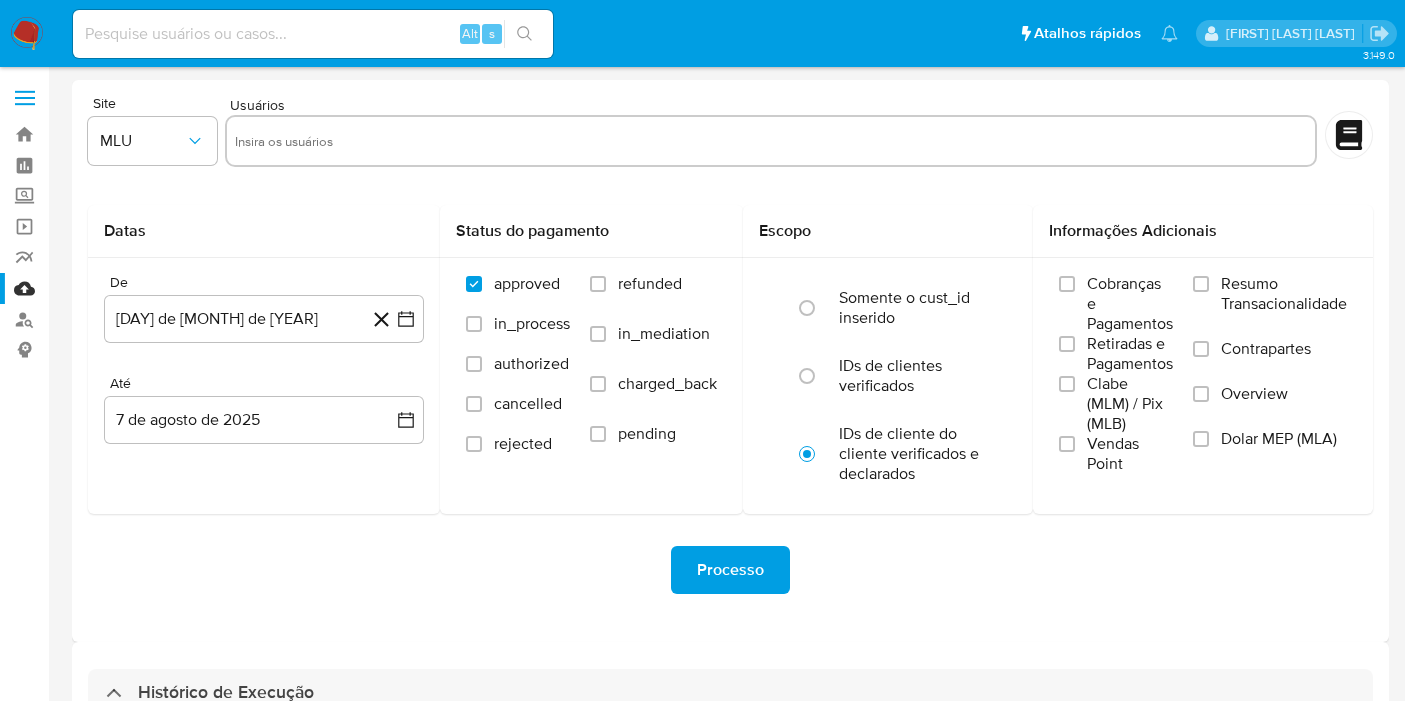 select on "10" 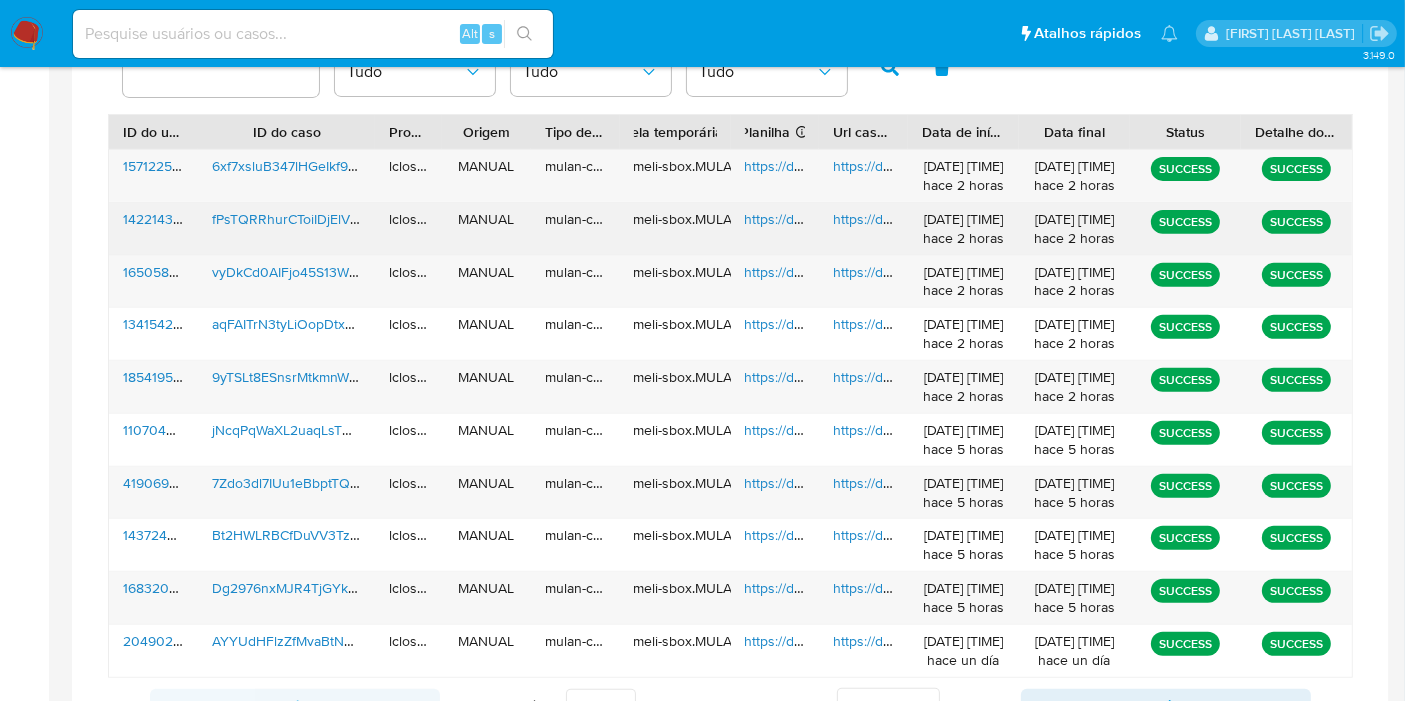 click on "https://docs.google.com/document/d/1n1f9KHrGqD7QxhsfHYlfyL_EwEr38wrjz5icAgmmwI4/edit" at bounding box center (1122, 219) 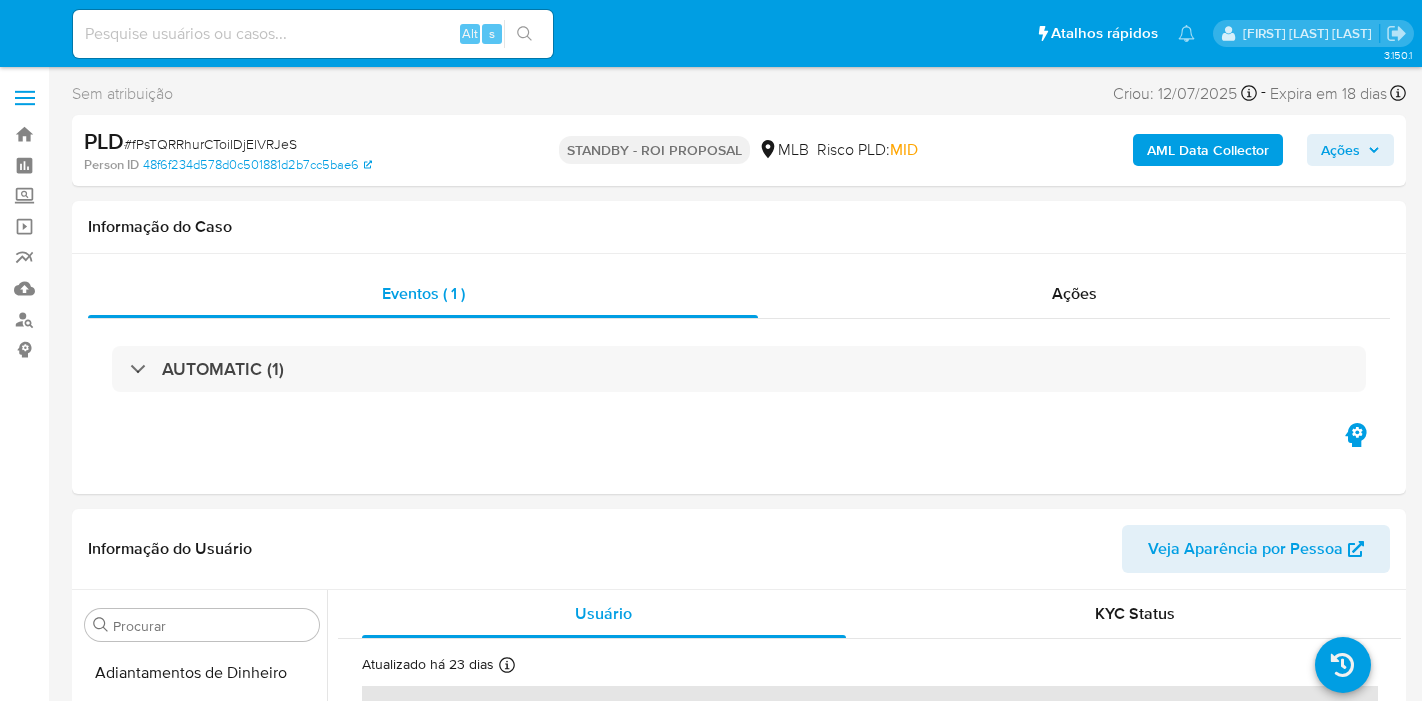 select on "10" 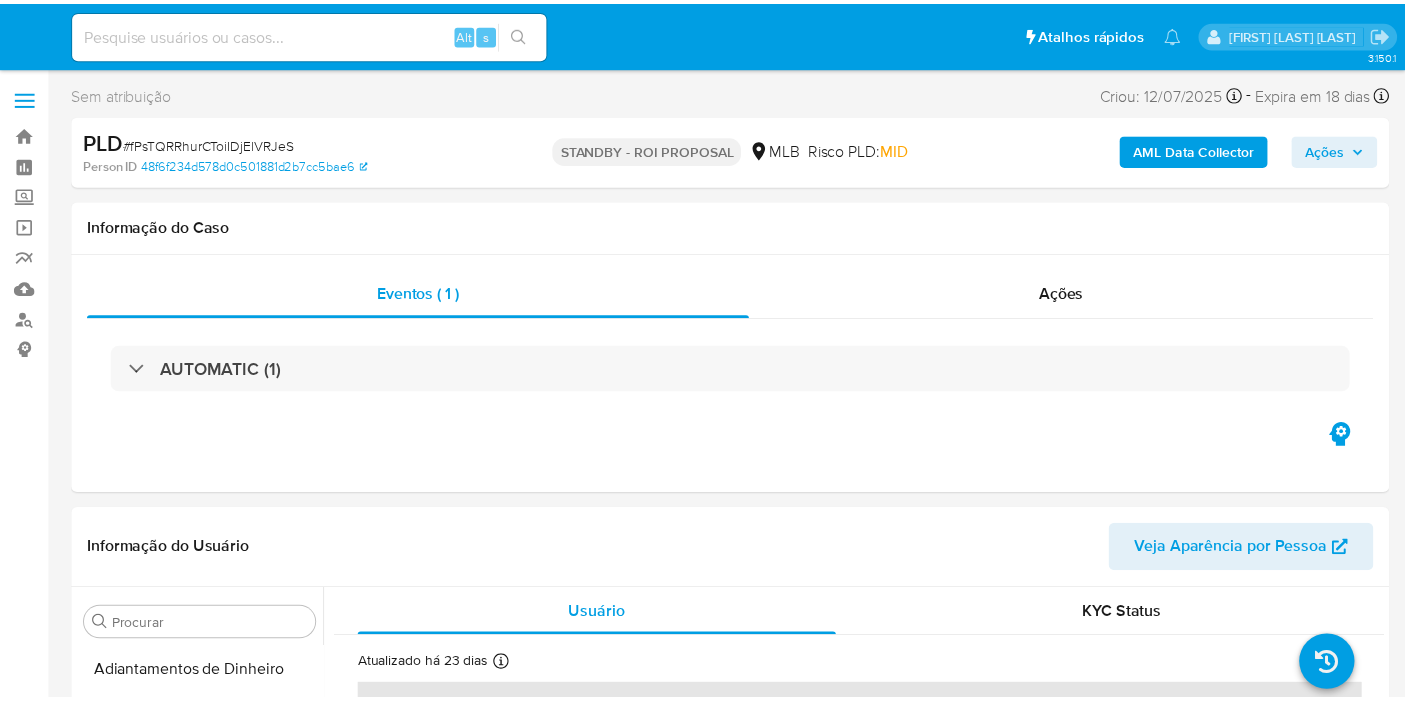 scroll, scrollTop: 0, scrollLeft: 0, axis: both 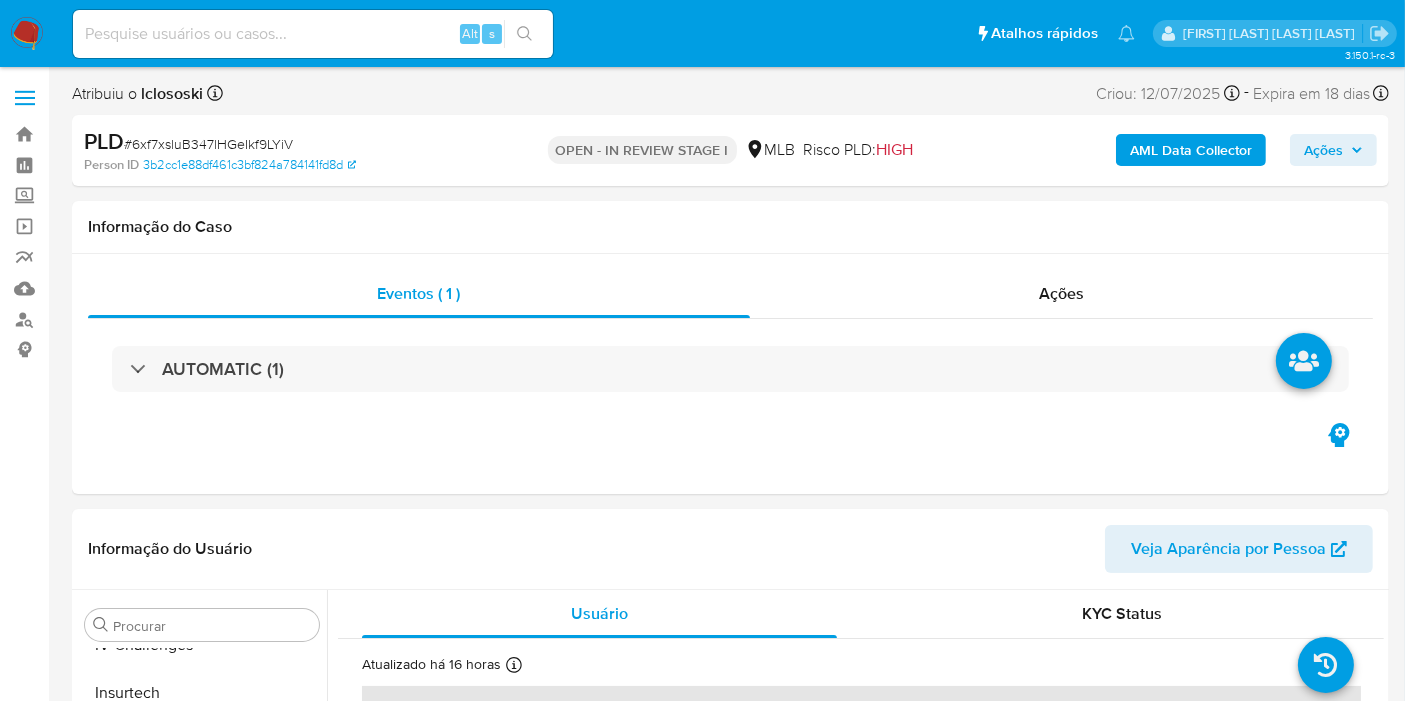 click on "AML Data Collector" at bounding box center (1191, 150) 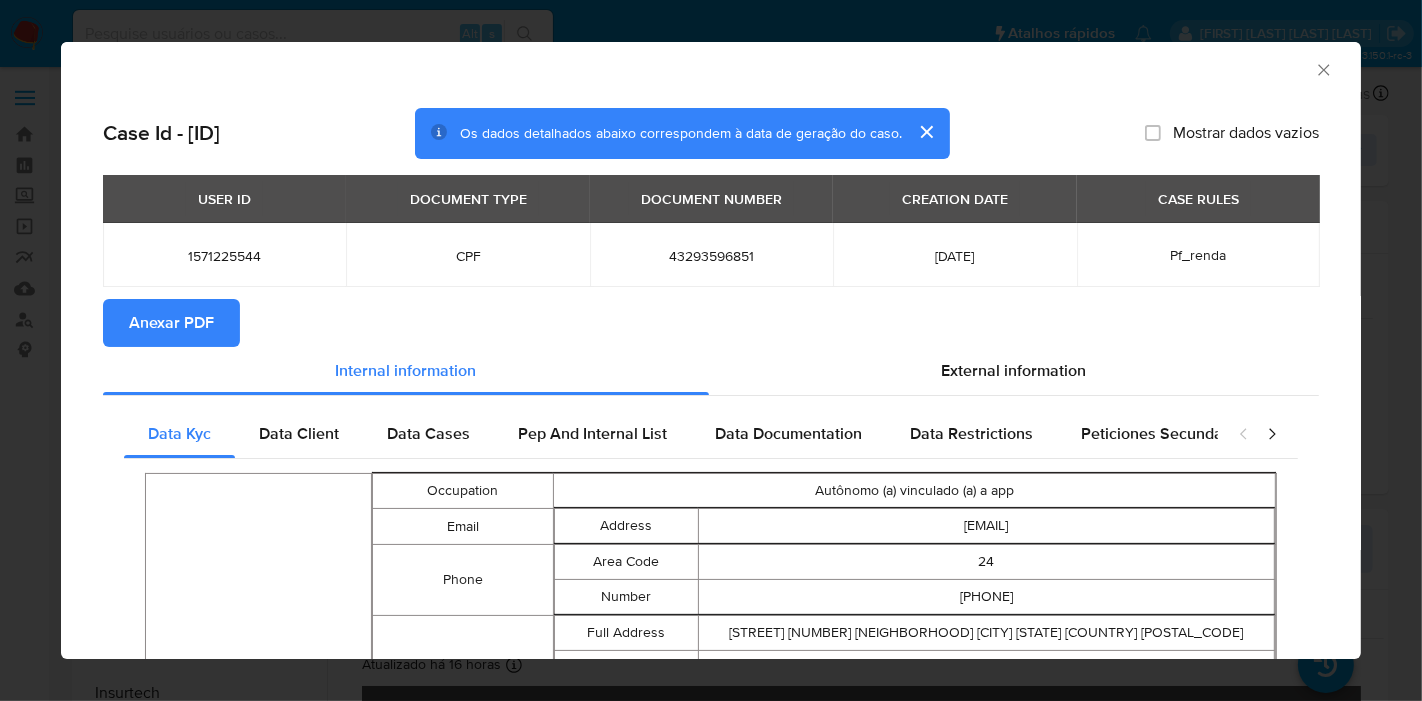 click on "Anexar PDF" at bounding box center [171, 323] 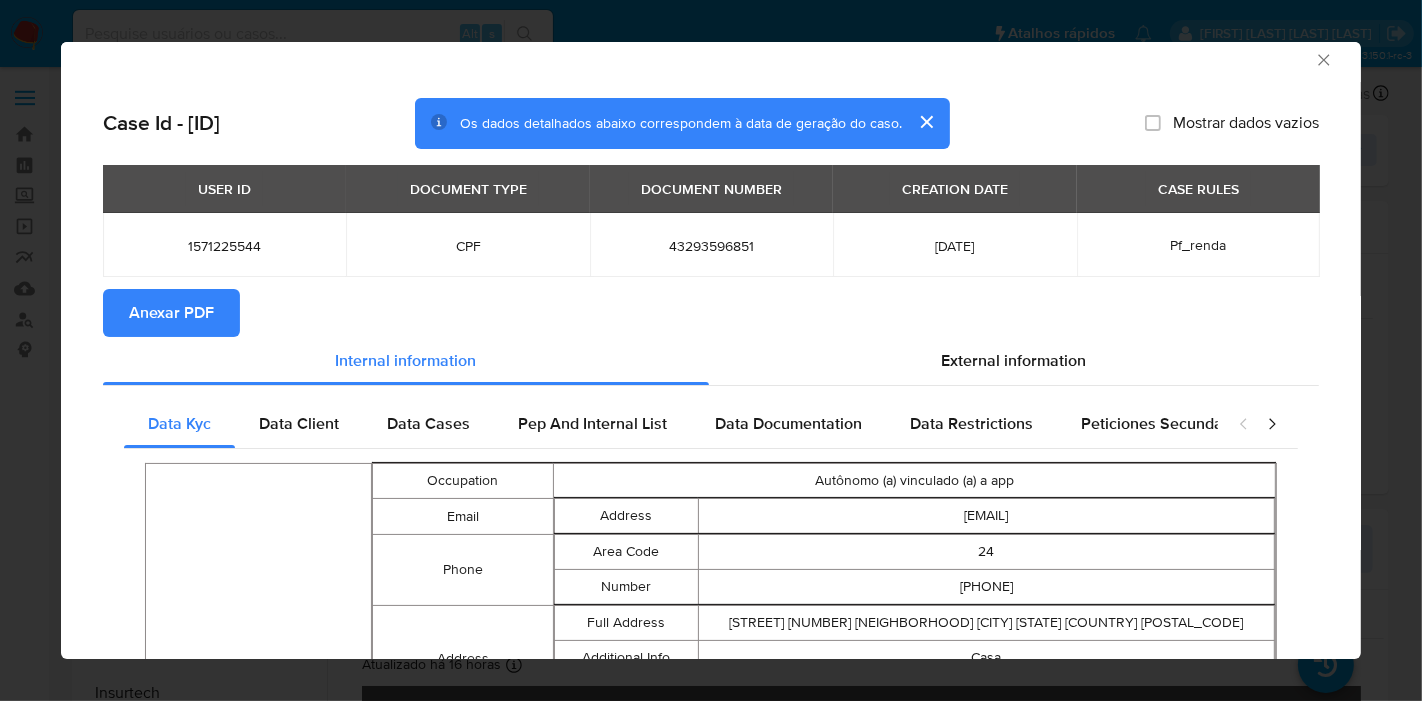 scroll, scrollTop: 0, scrollLeft: 0, axis: both 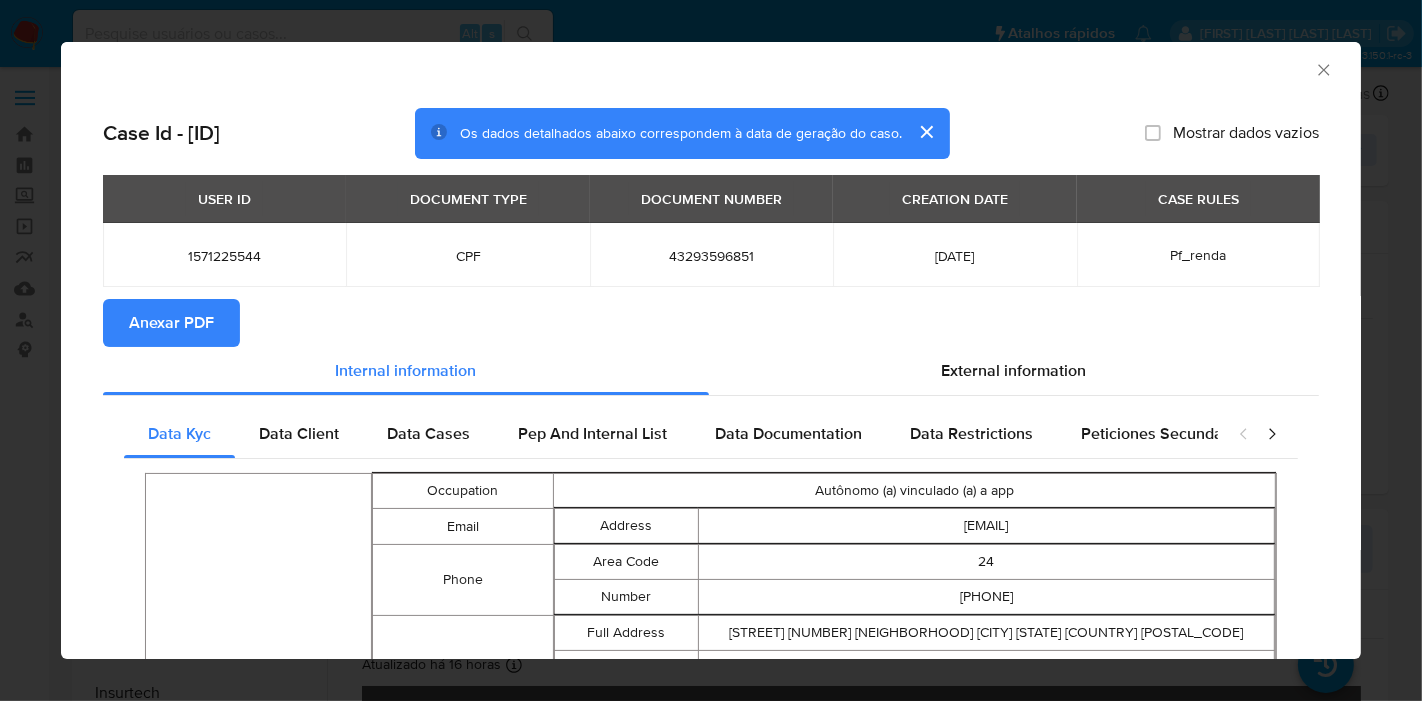 click on "AML Data Collector" at bounding box center (694, 67) 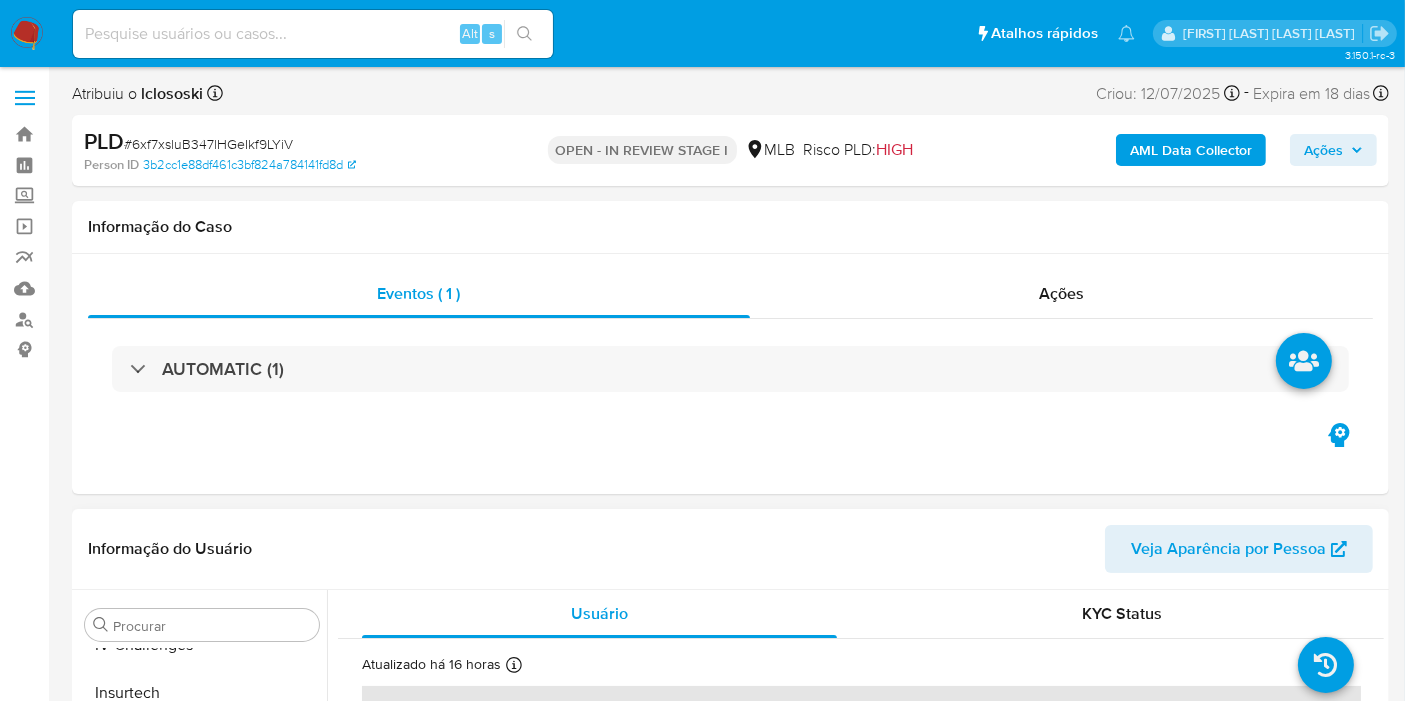 scroll, scrollTop: 333, scrollLeft: 0, axis: vertical 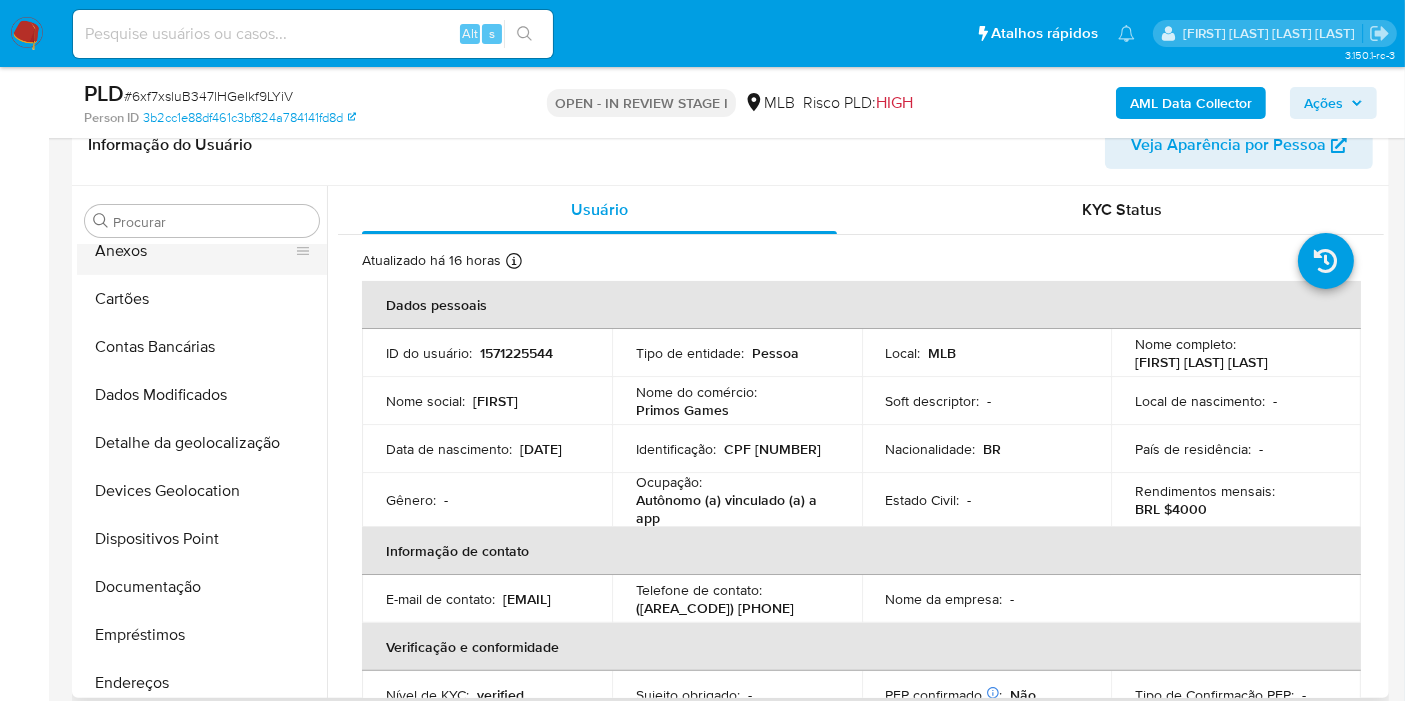 click on "Anexos" at bounding box center (194, 251) 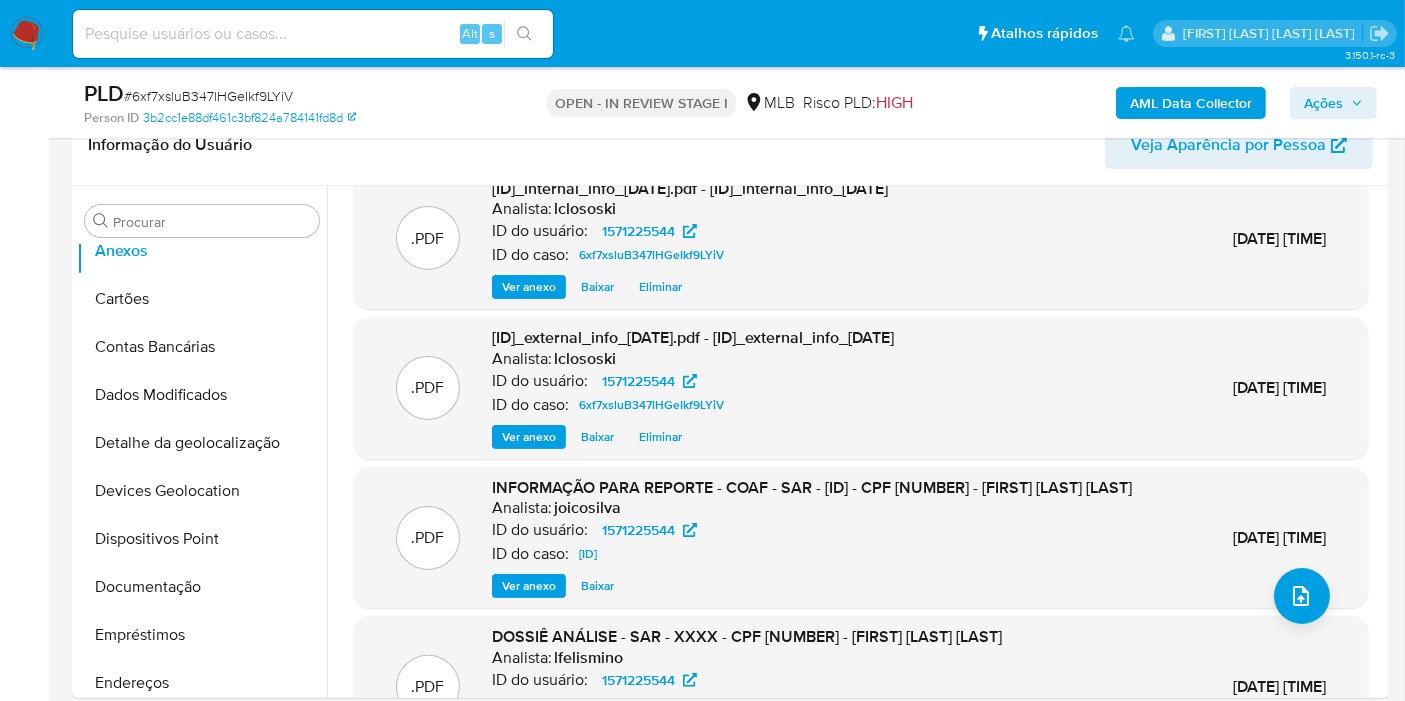 scroll, scrollTop: 0, scrollLeft: 0, axis: both 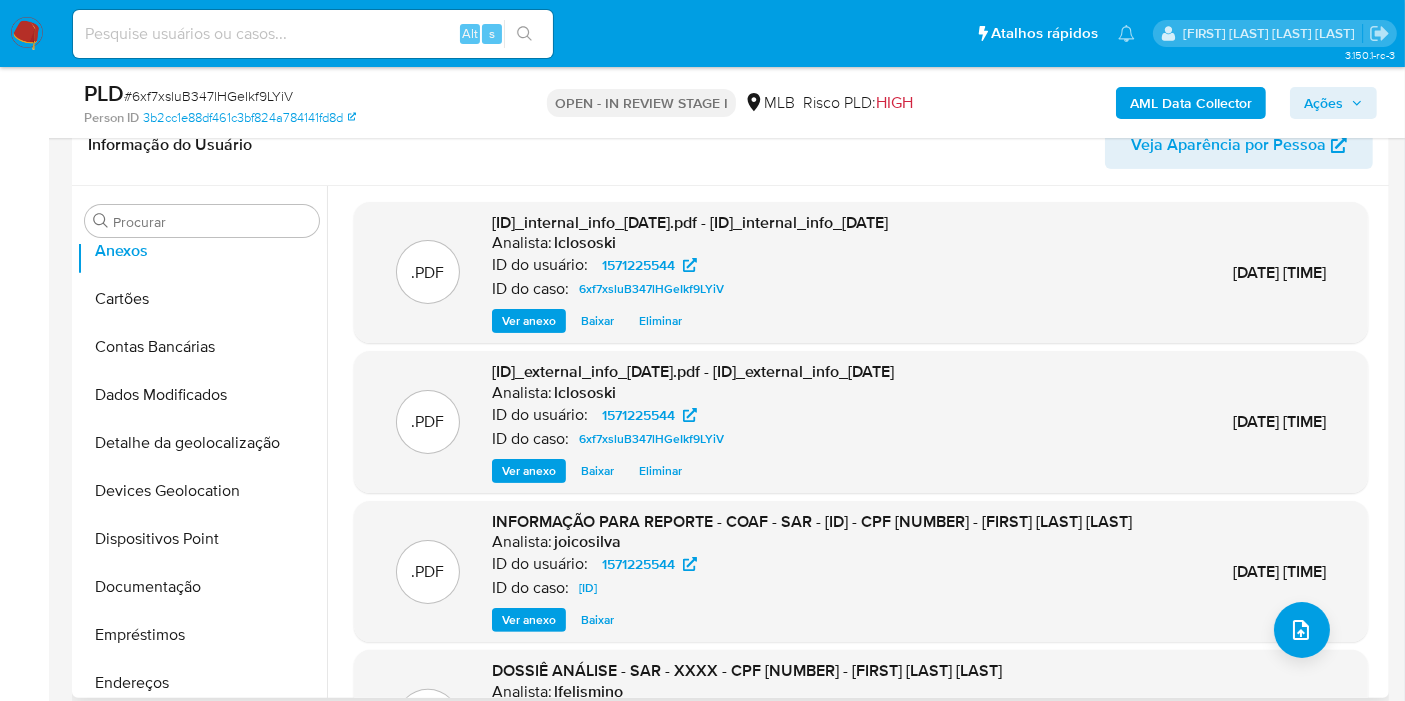 click on "Ver anexo" at bounding box center [529, 321] 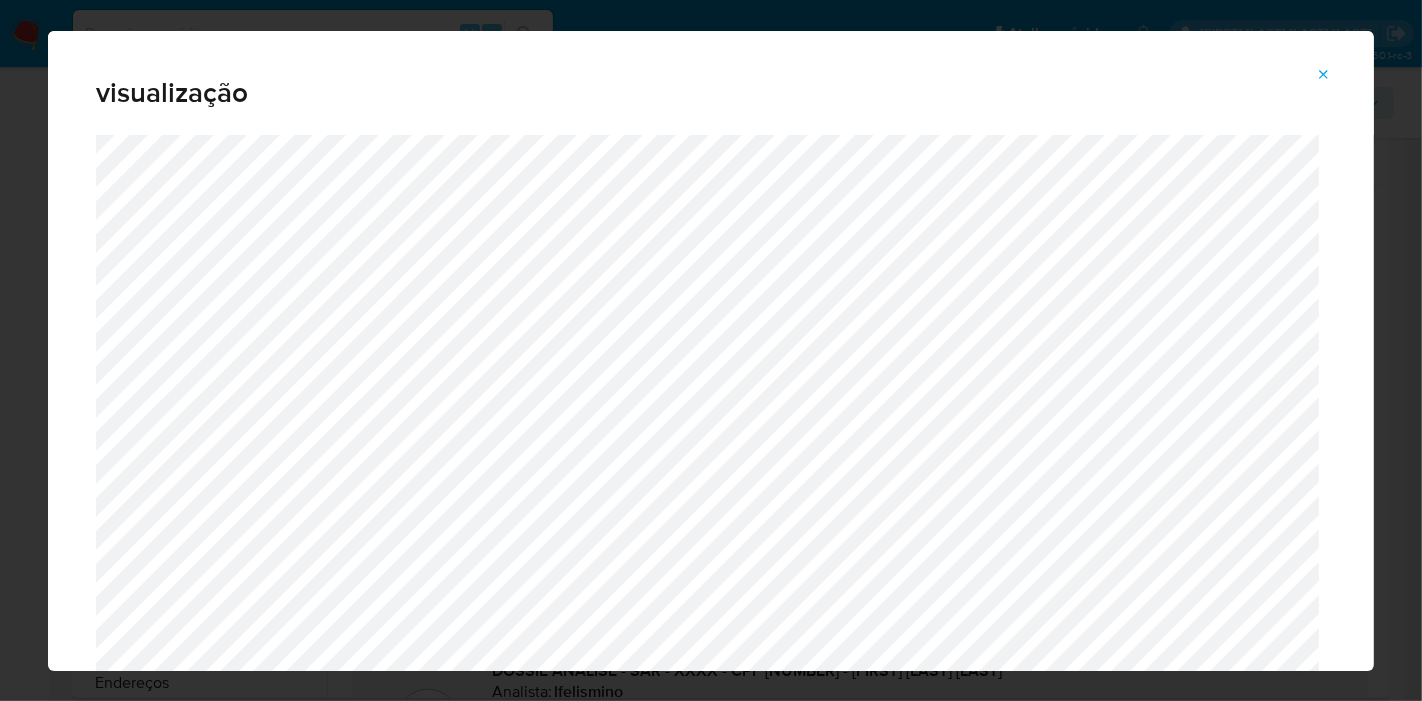 click on "visualização" at bounding box center (711, 350) 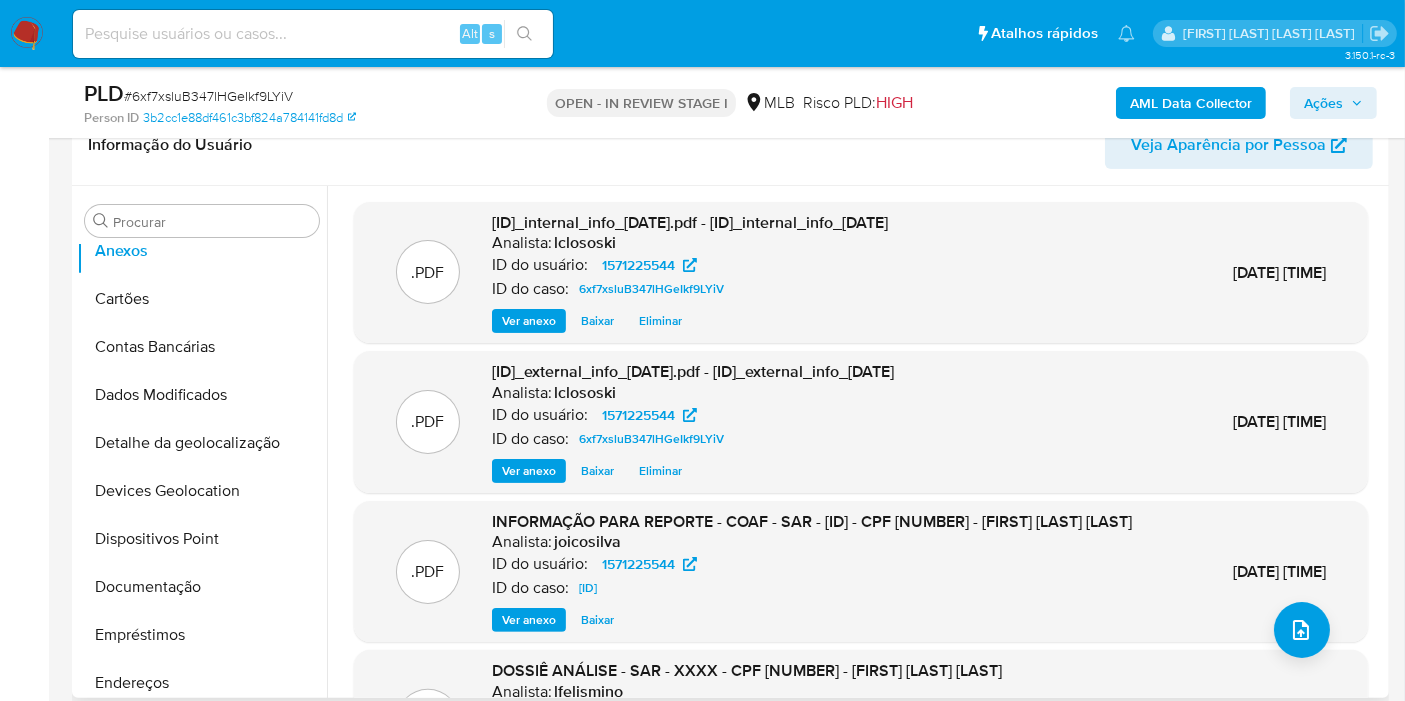 click on "Ver anexo" at bounding box center (529, 471) 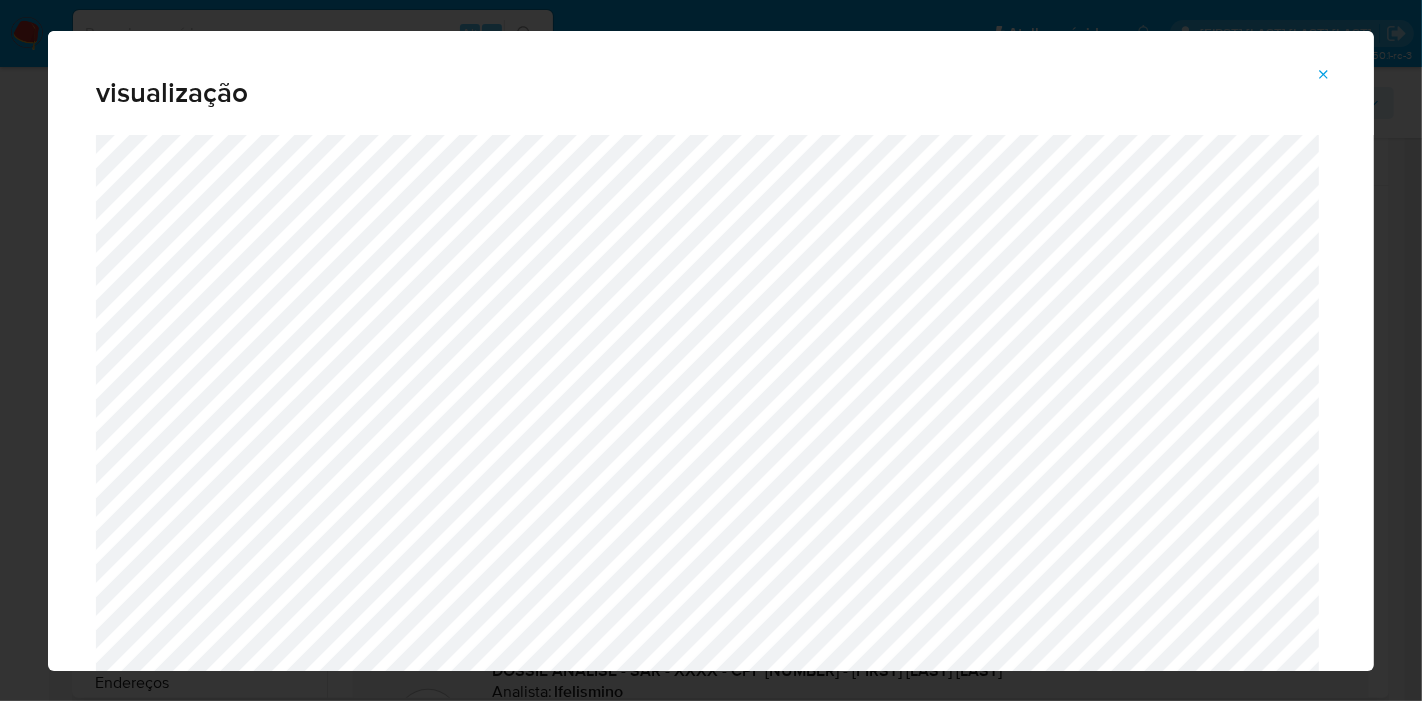 click on "visualização" at bounding box center [711, 350] 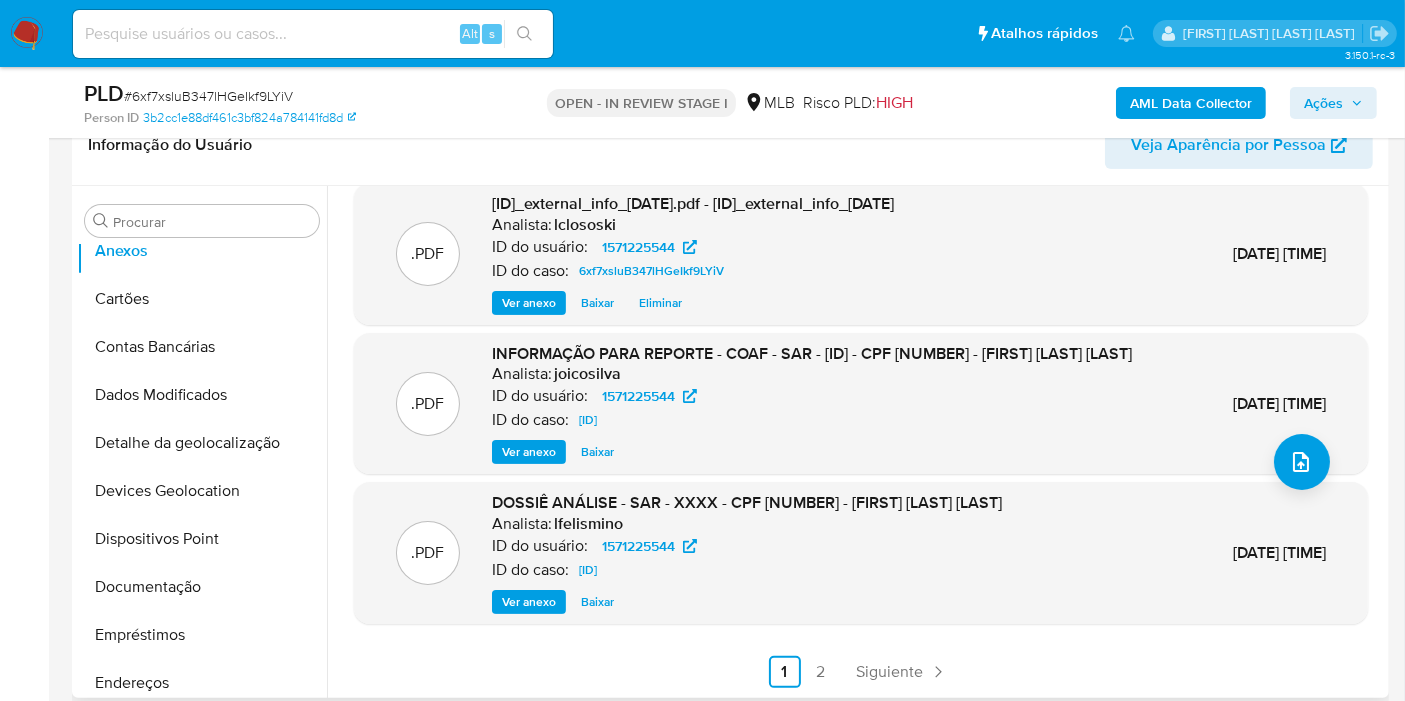 scroll, scrollTop: 254, scrollLeft: 0, axis: vertical 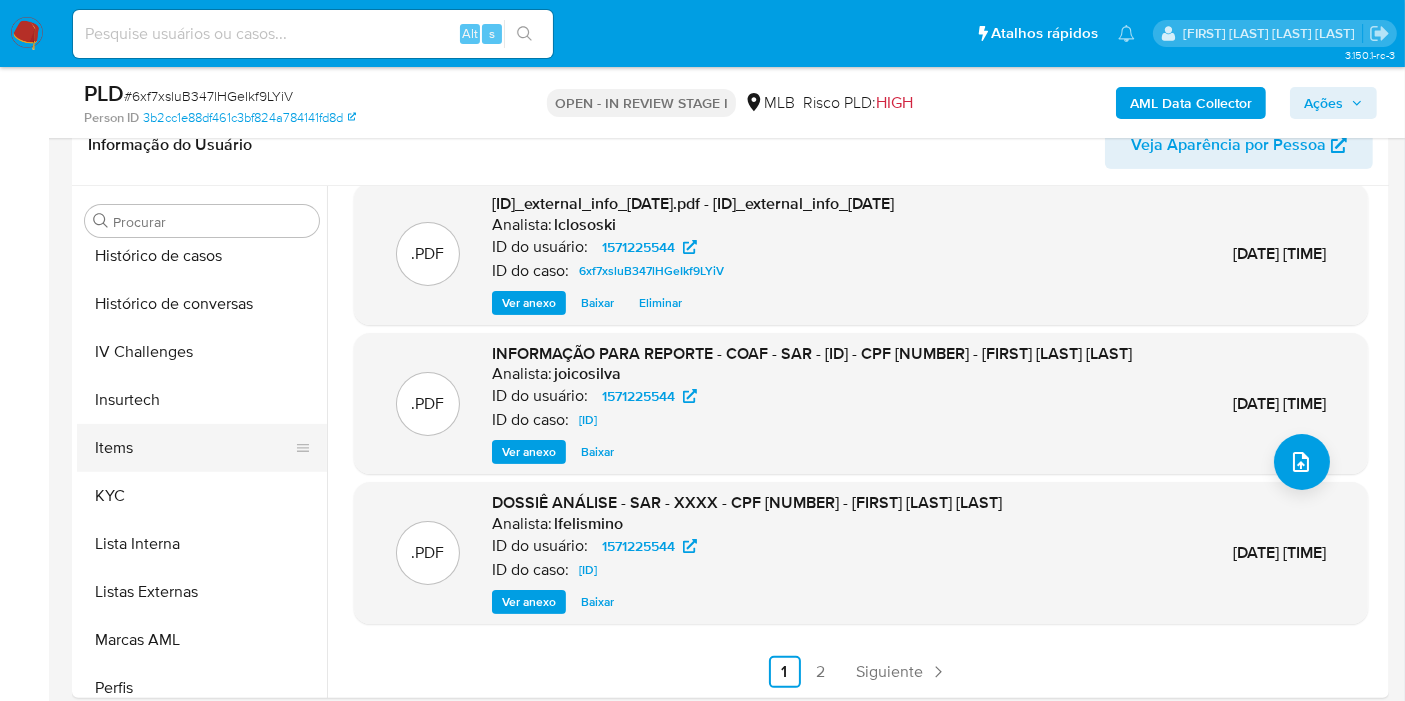 click on "Items" at bounding box center [194, 448] 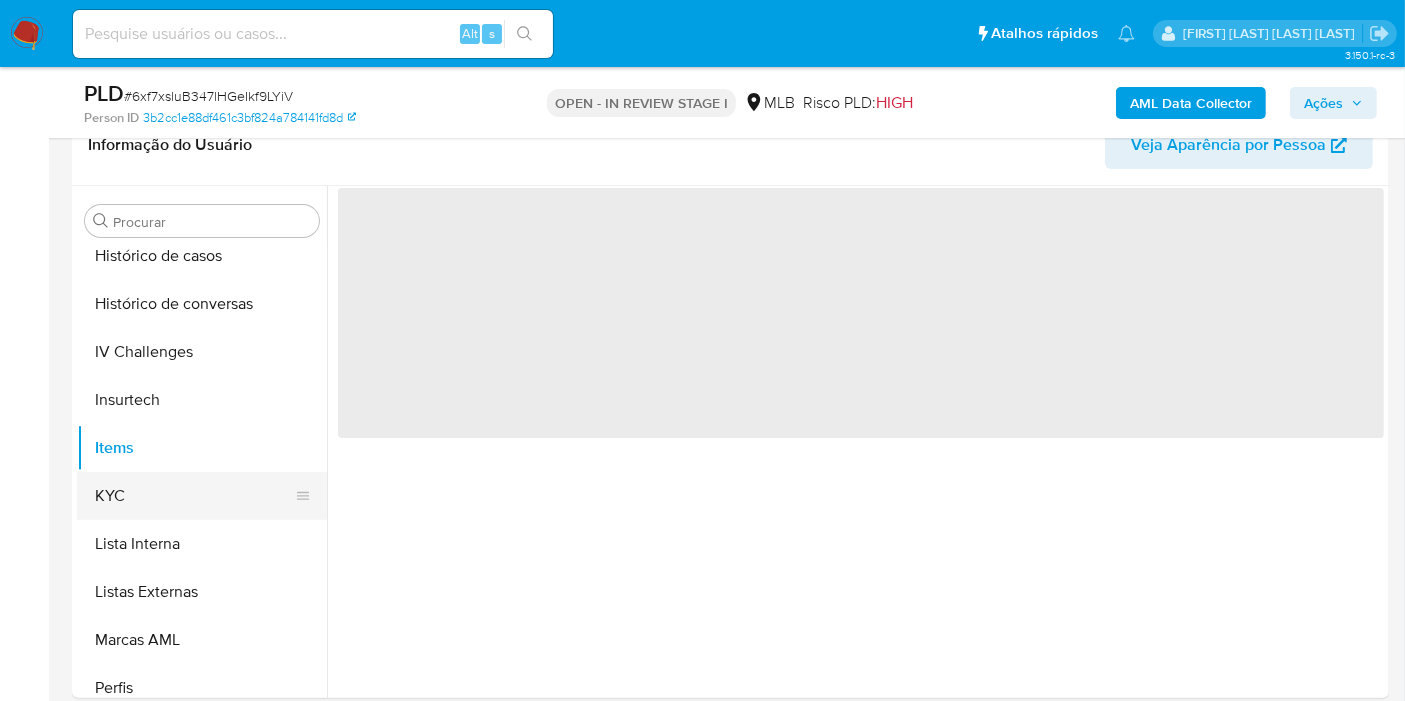 scroll, scrollTop: 0, scrollLeft: 0, axis: both 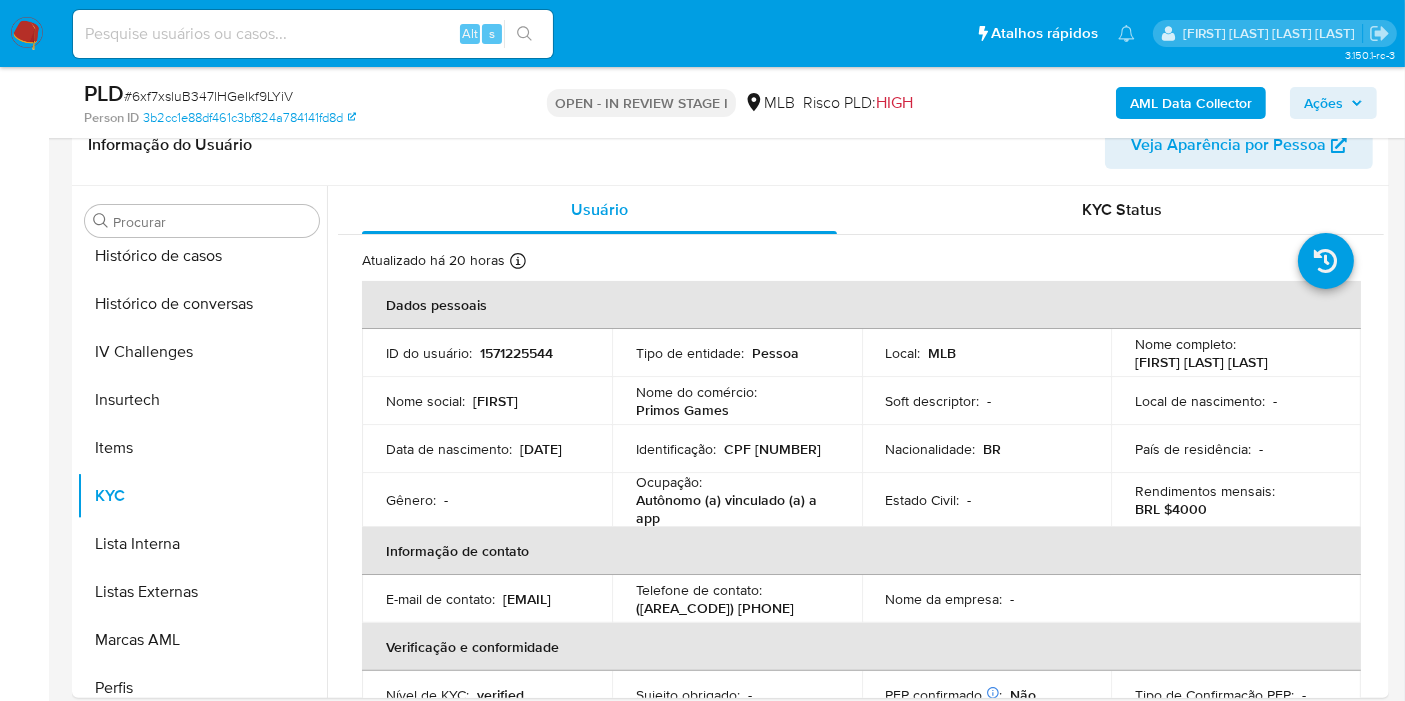 click on "CPF 43293596851" at bounding box center (772, 449) 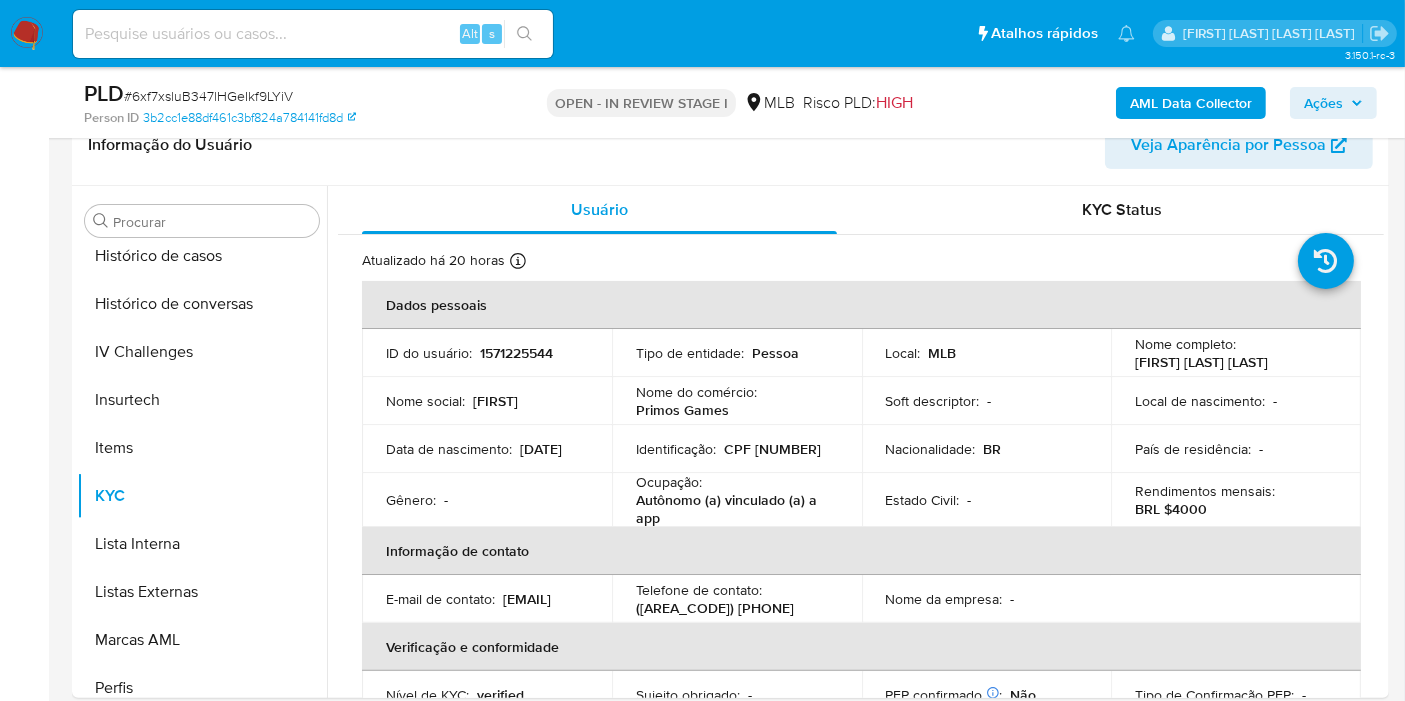copy on "43293596851" 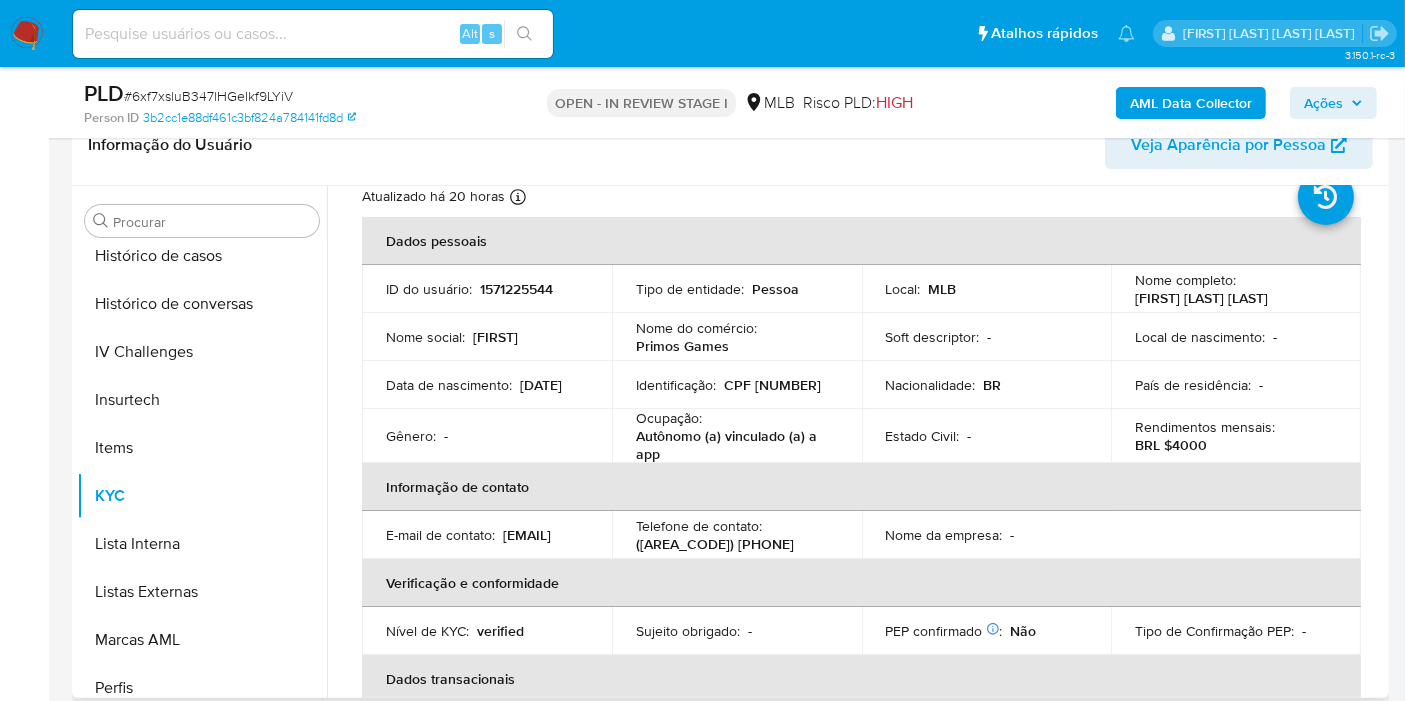 scroll, scrollTop: 111, scrollLeft: 0, axis: vertical 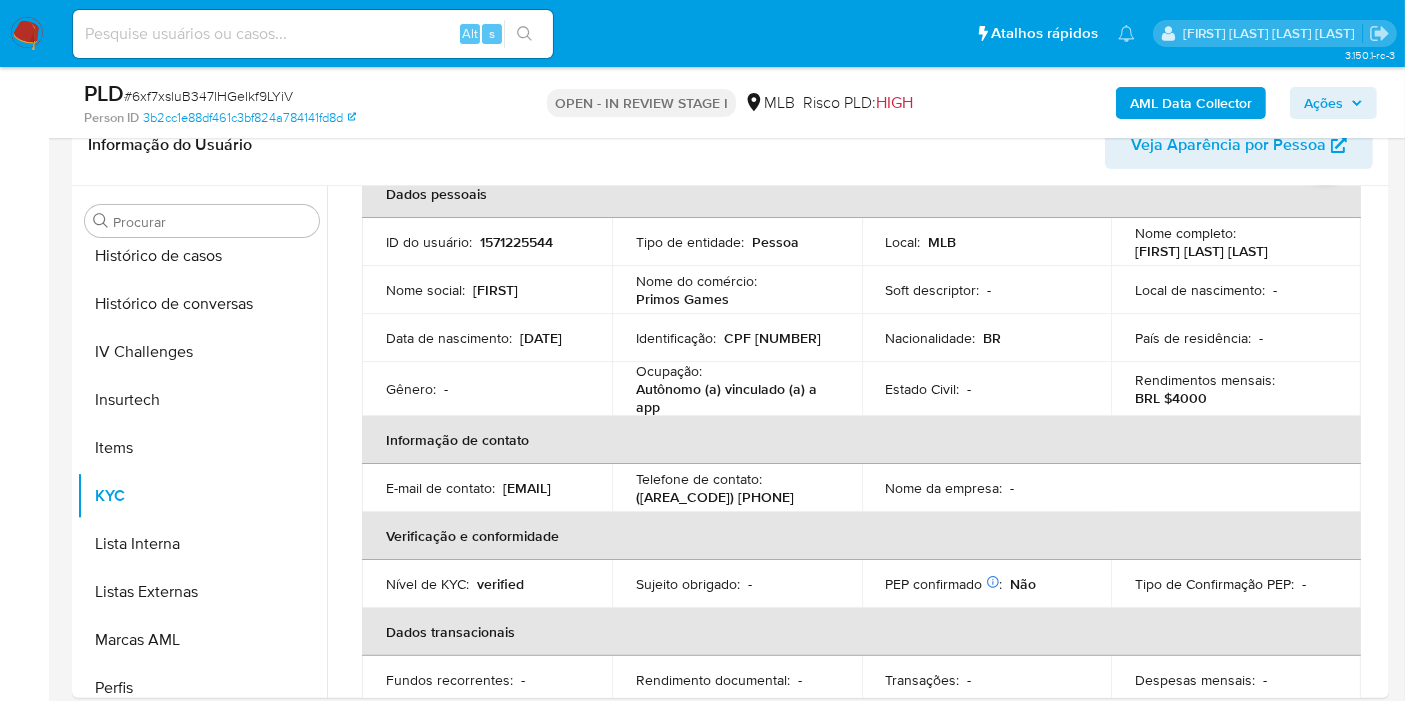copy on "43293596851" 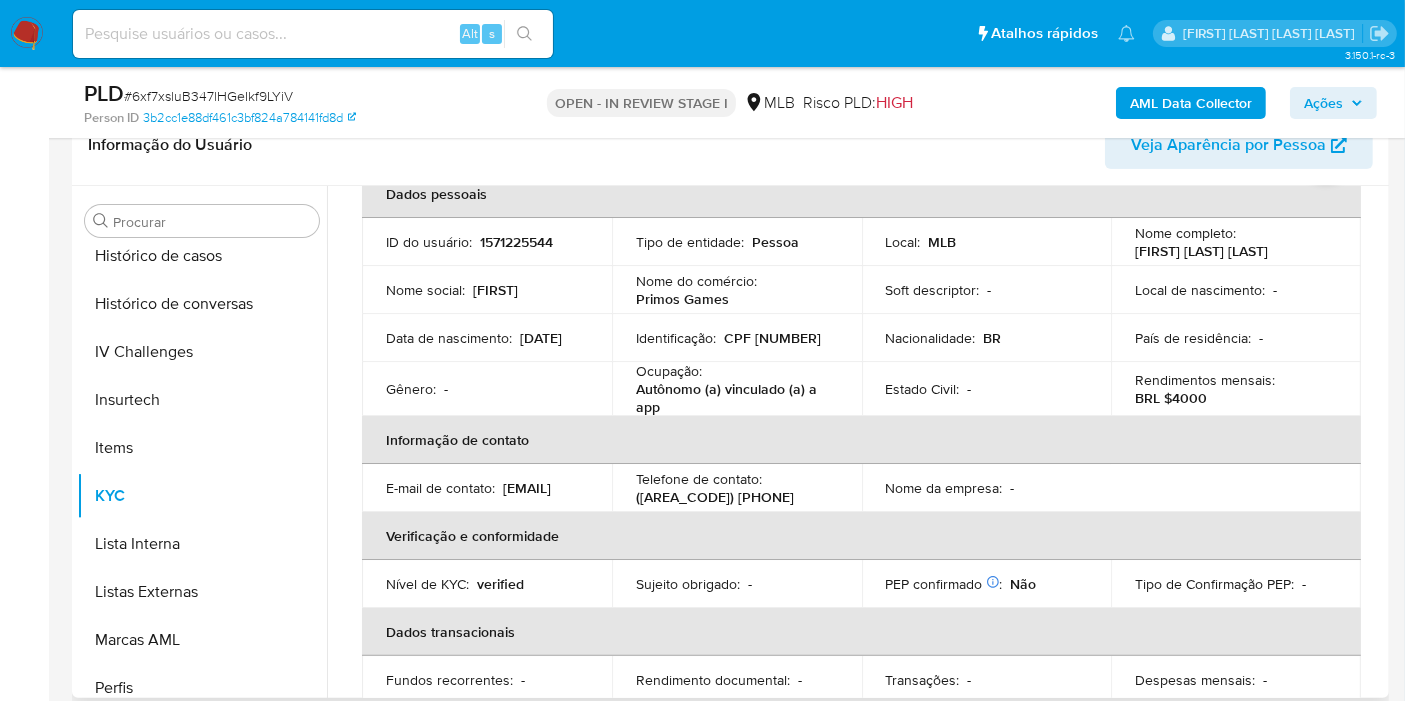 copy on "43293596851" 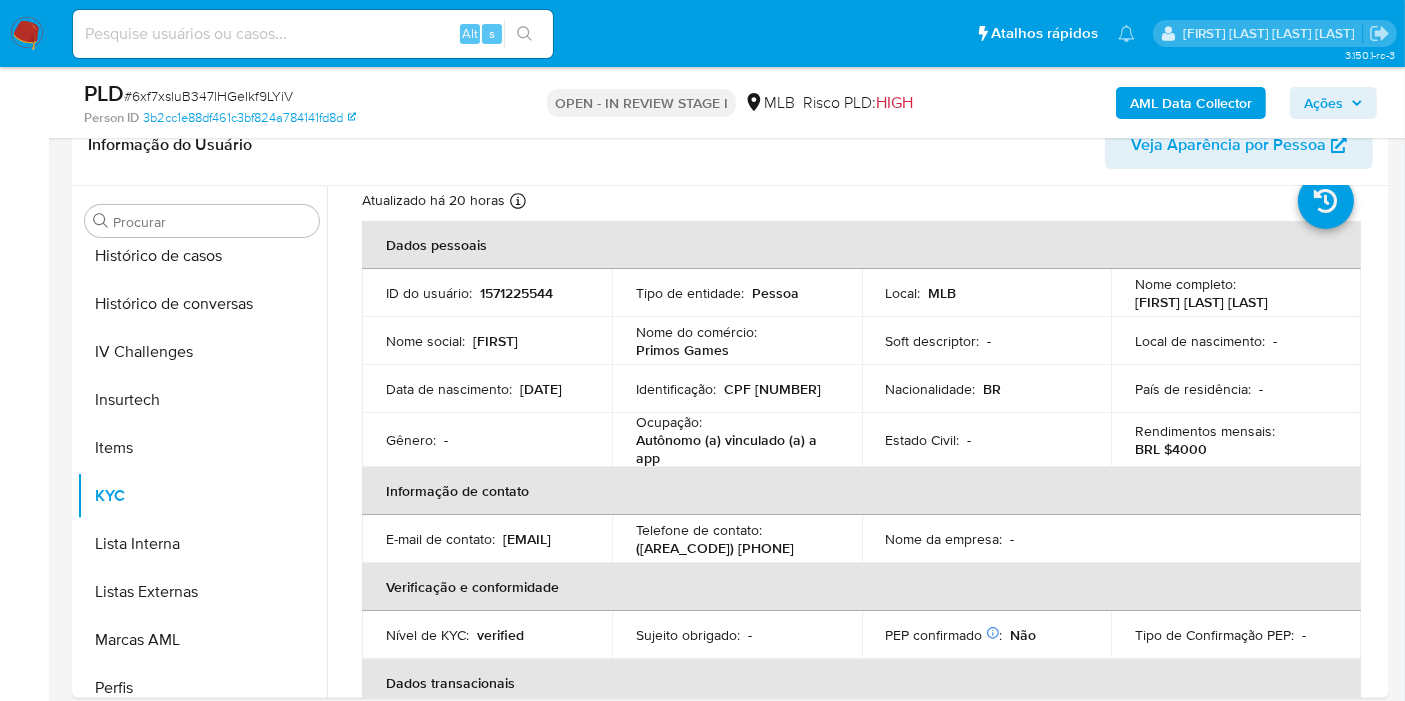 scroll, scrollTop: 0, scrollLeft: 0, axis: both 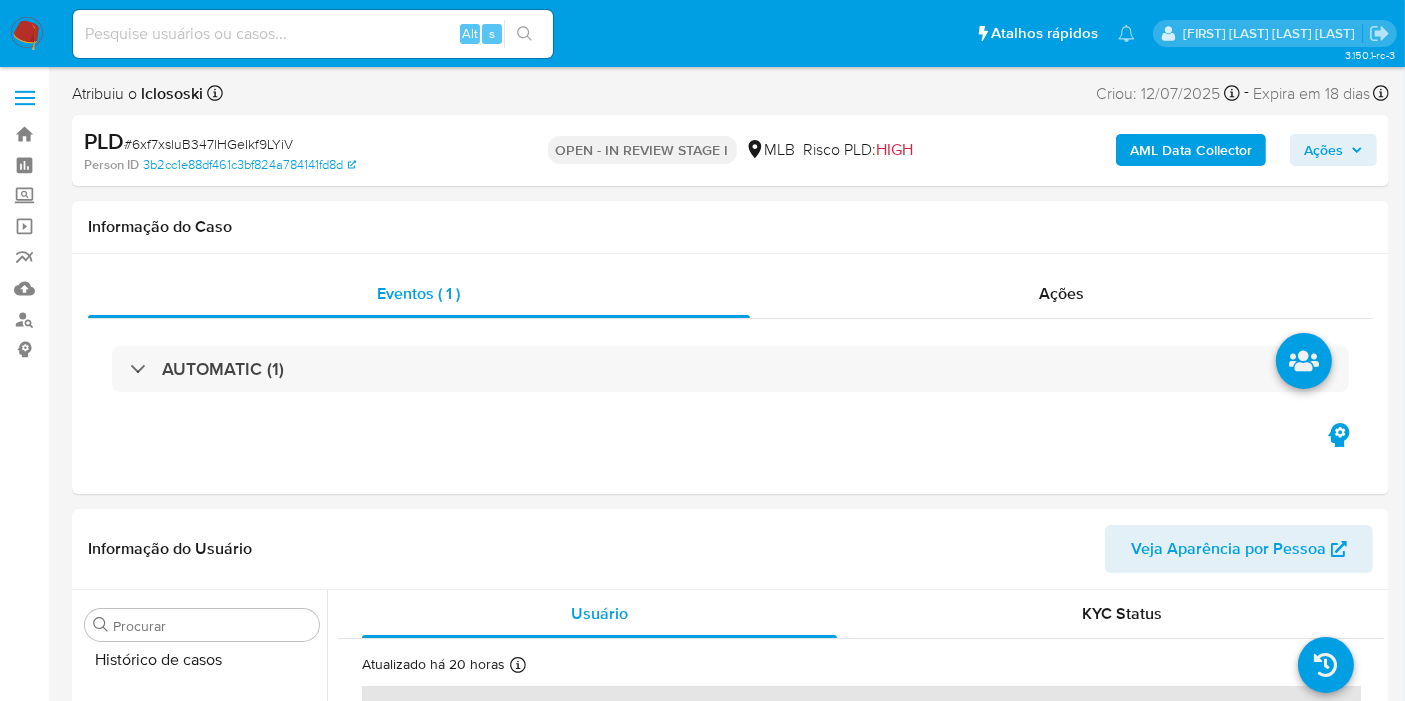 click on "AML Data Collector Ações" at bounding box center (1164, 150) 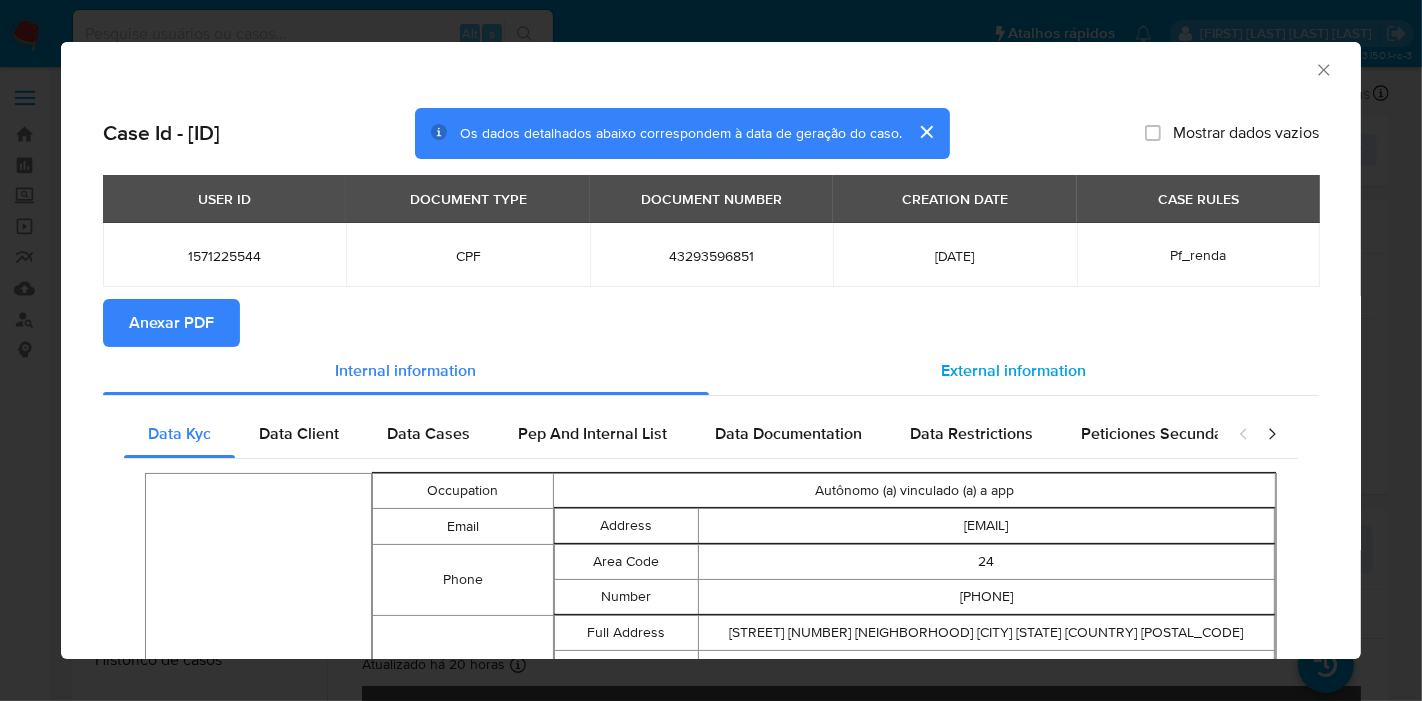click on "External information" at bounding box center [1014, 370] 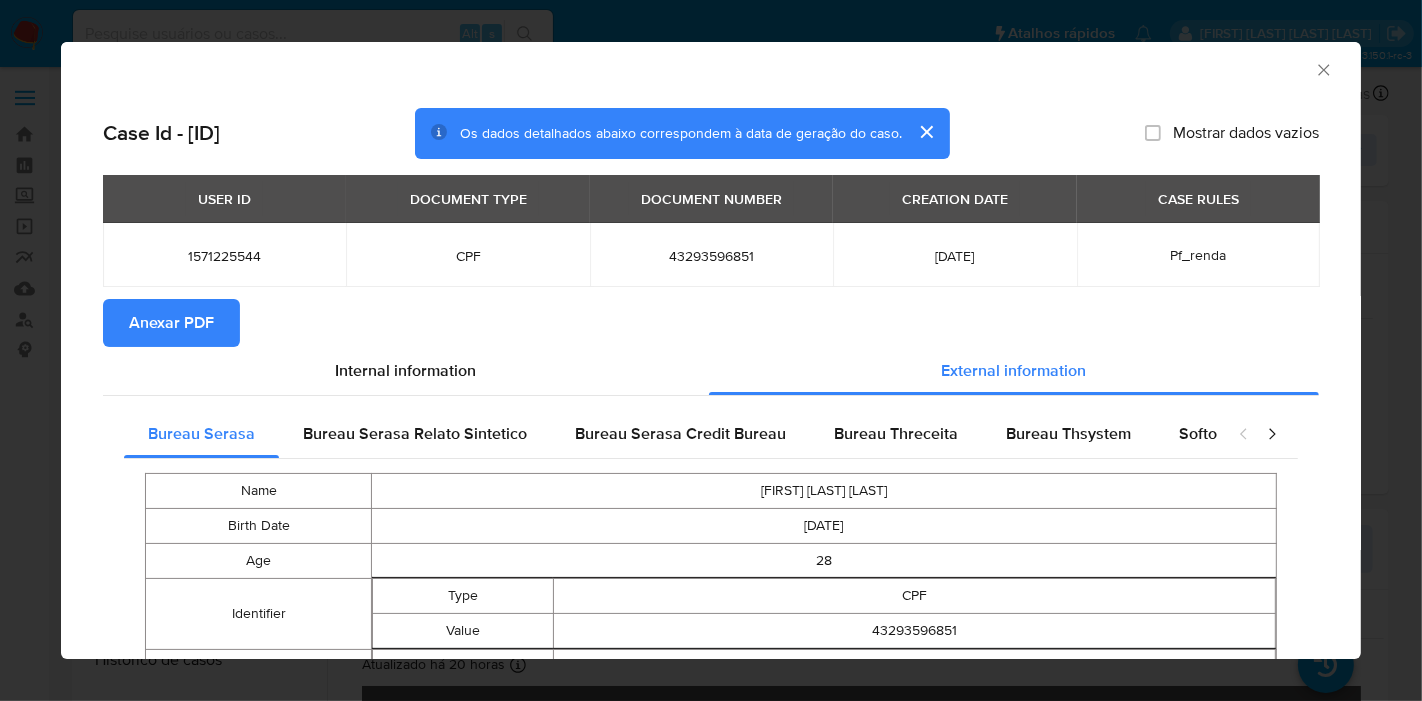 click at bounding box center (1258, 434) 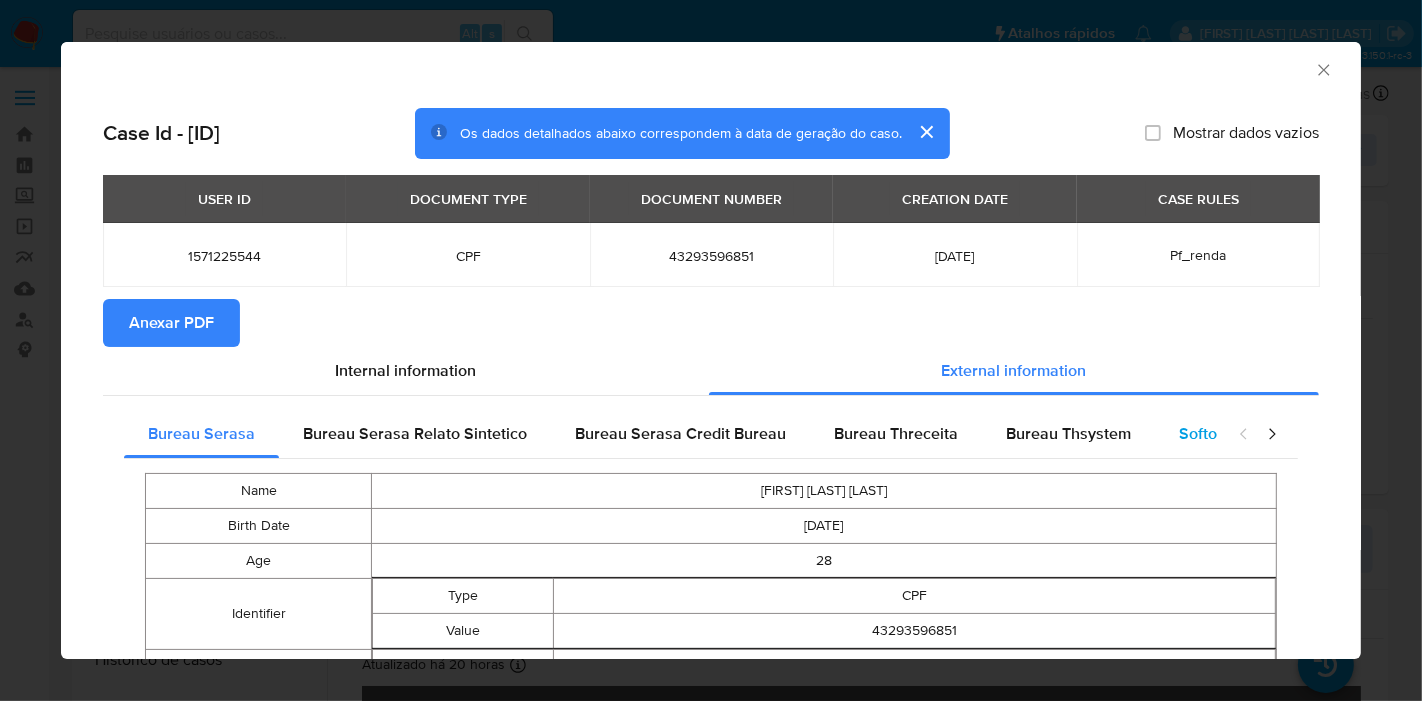 click on "Softon" at bounding box center (1202, 433) 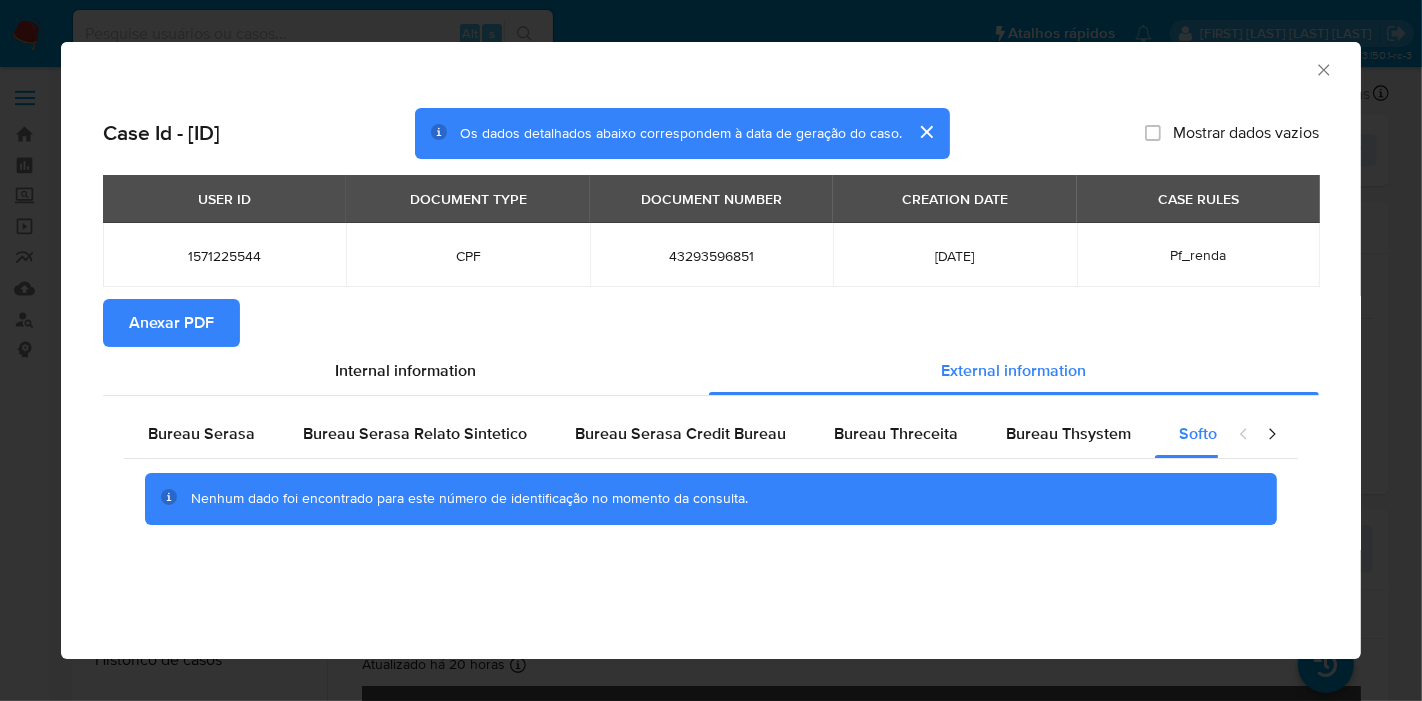 click 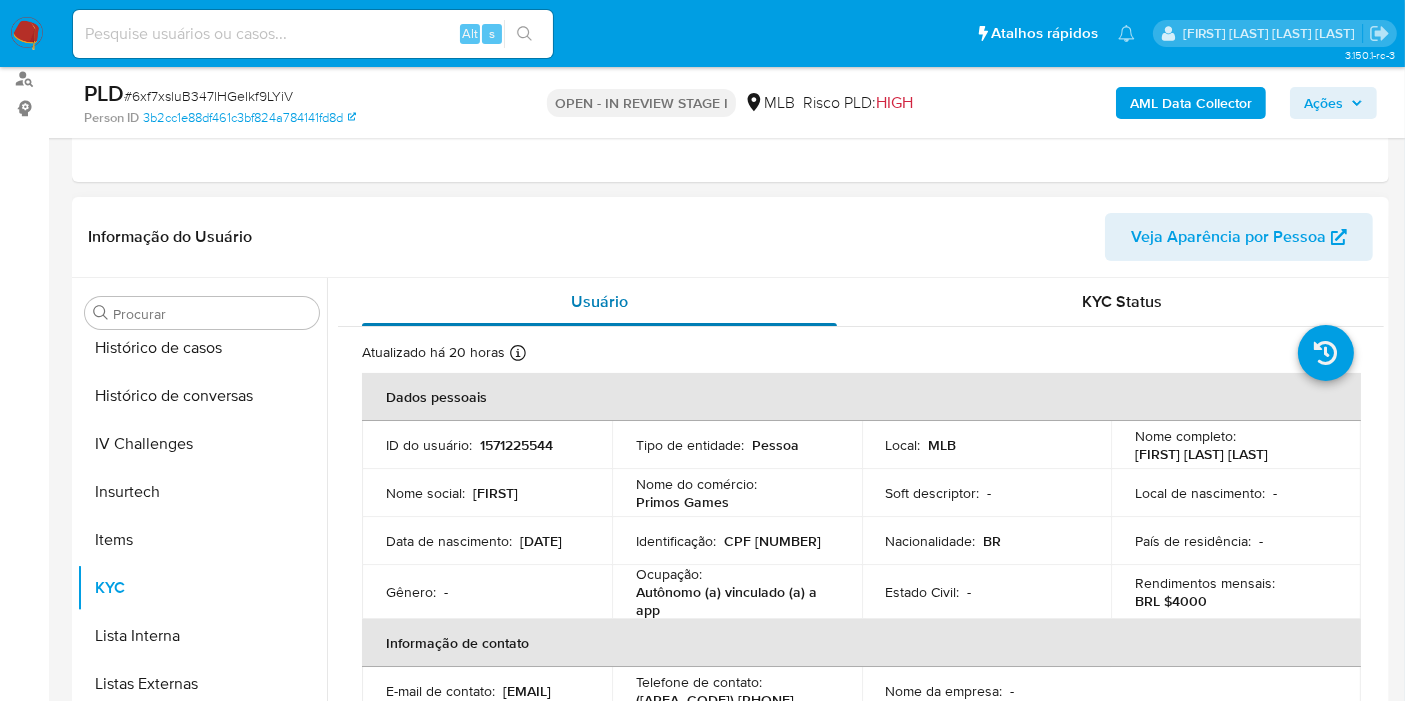 scroll, scrollTop: 333, scrollLeft: 0, axis: vertical 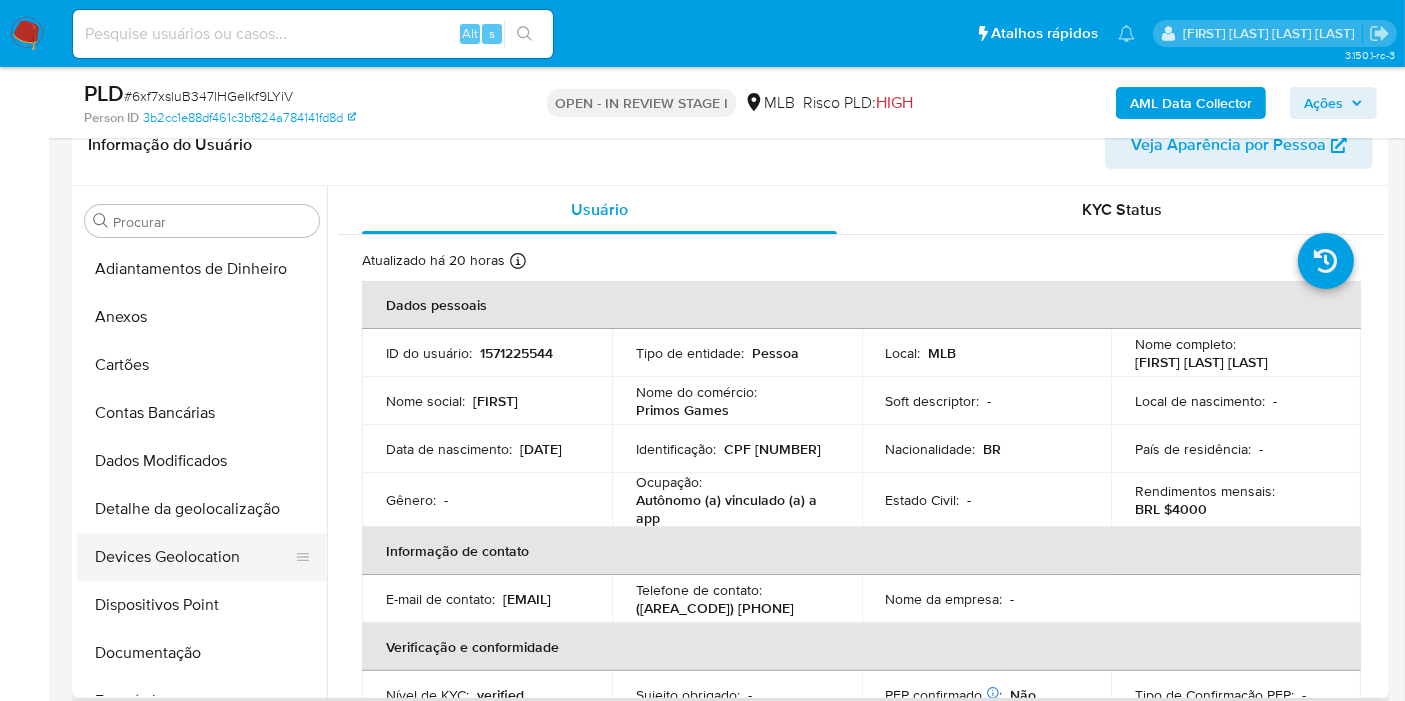click on "Devices Geolocation" at bounding box center [194, 557] 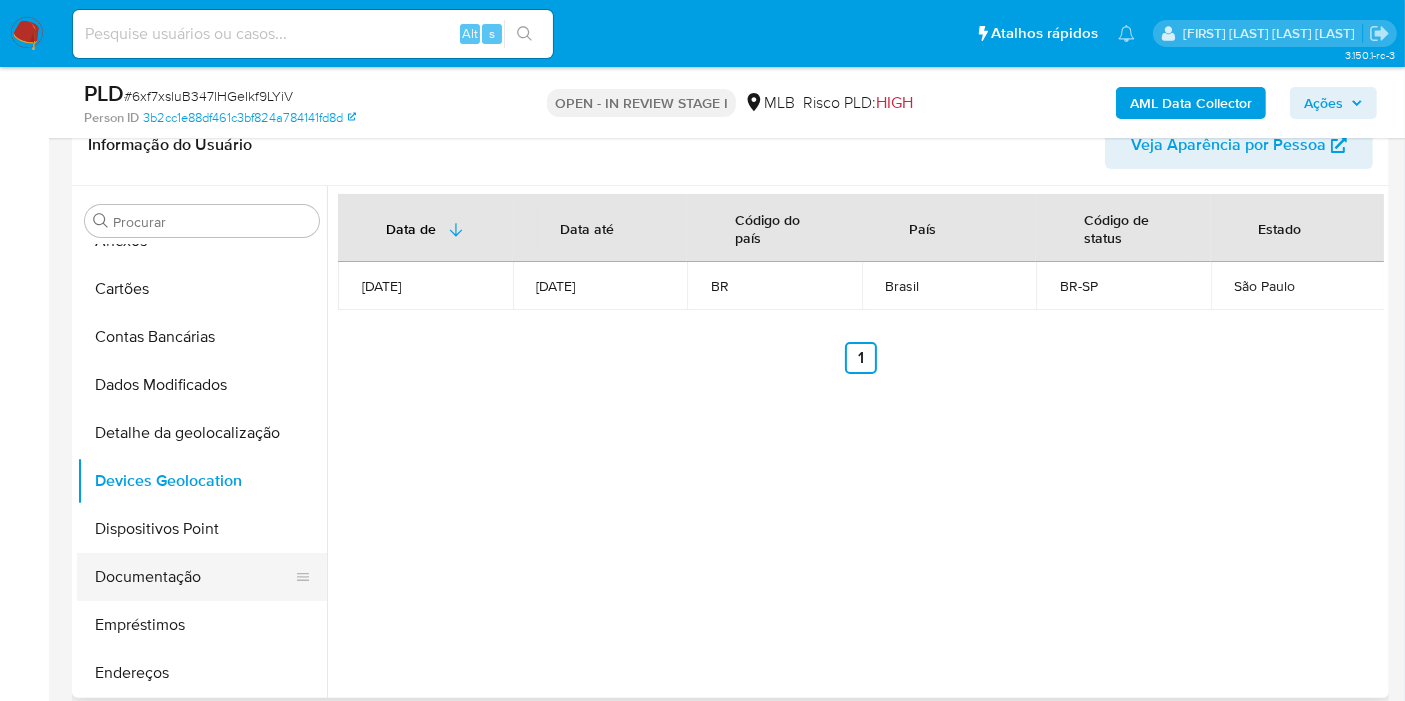 scroll, scrollTop: 111, scrollLeft: 0, axis: vertical 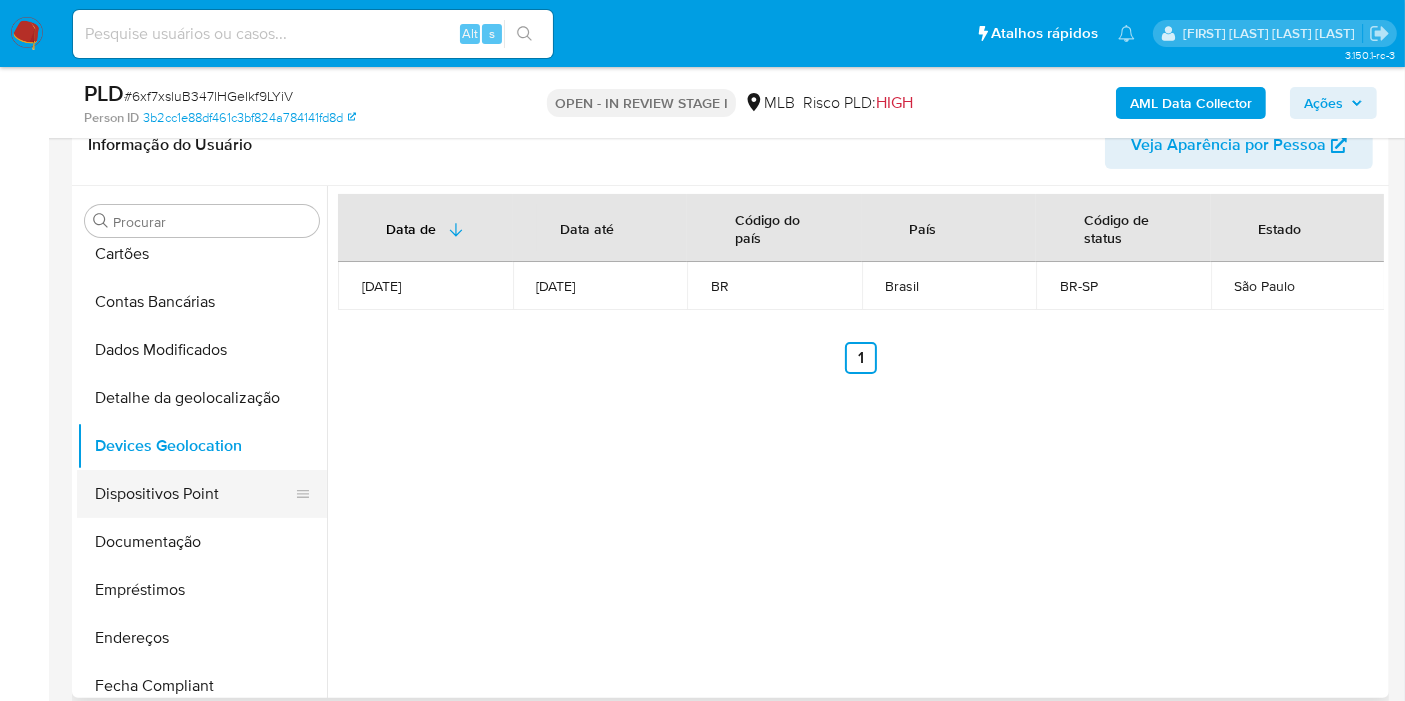 click on "Dispositivos Point" at bounding box center (194, 494) 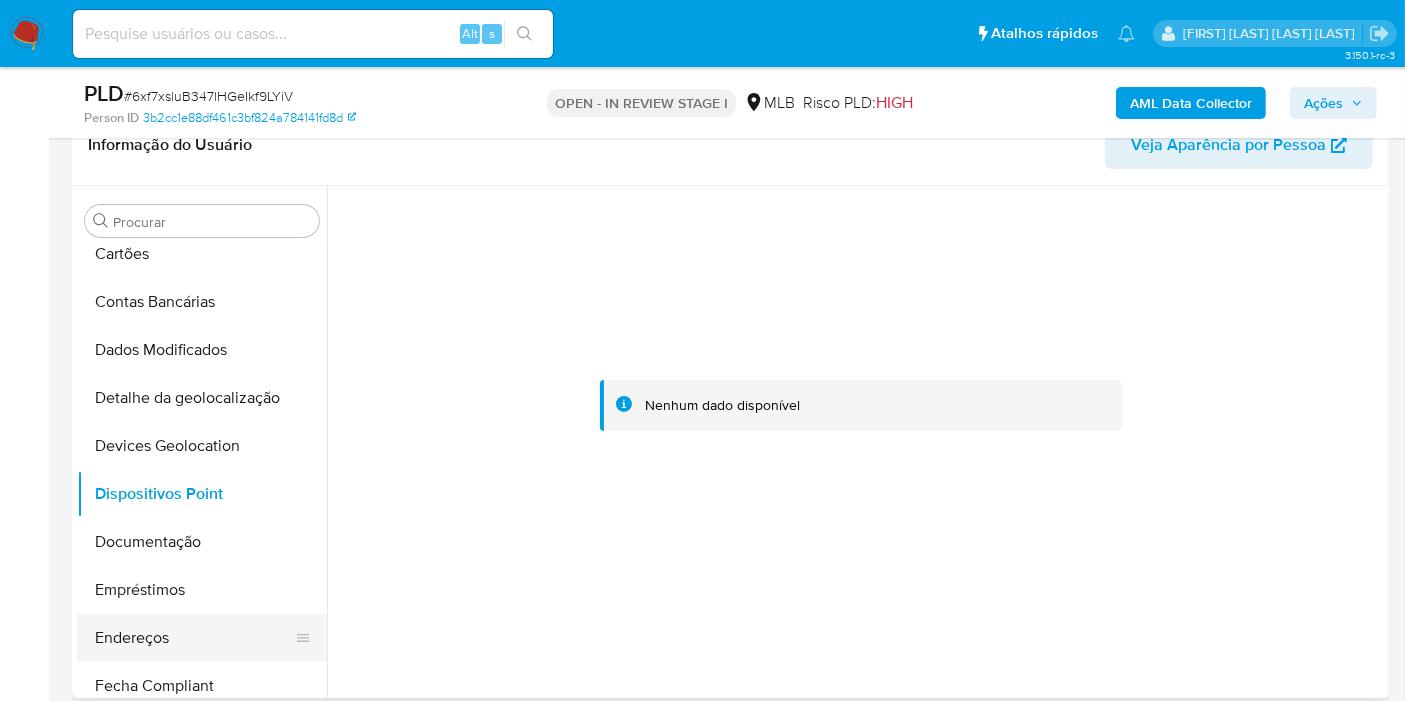 scroll, scrollTop: 222, scrollLeft: 0, axis: vertical 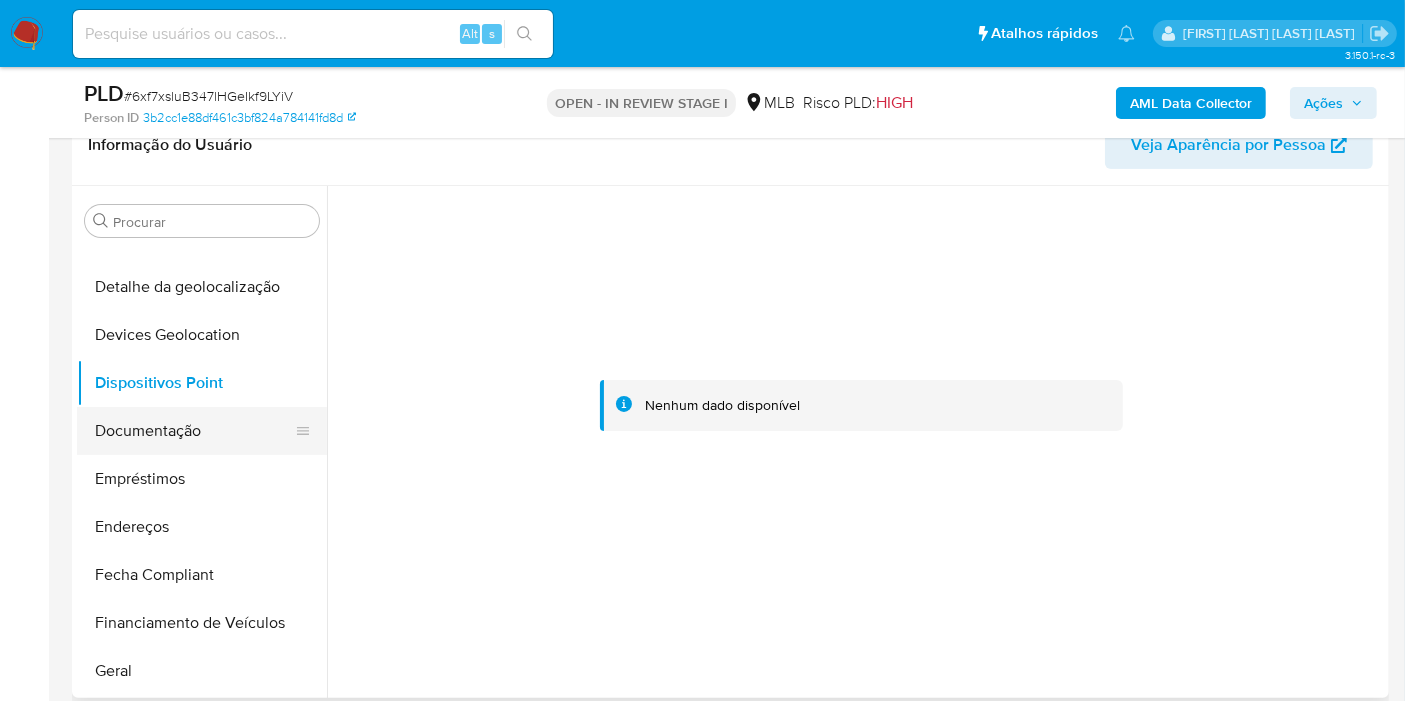 click on "Documentação" at bounding box center [194, 431] 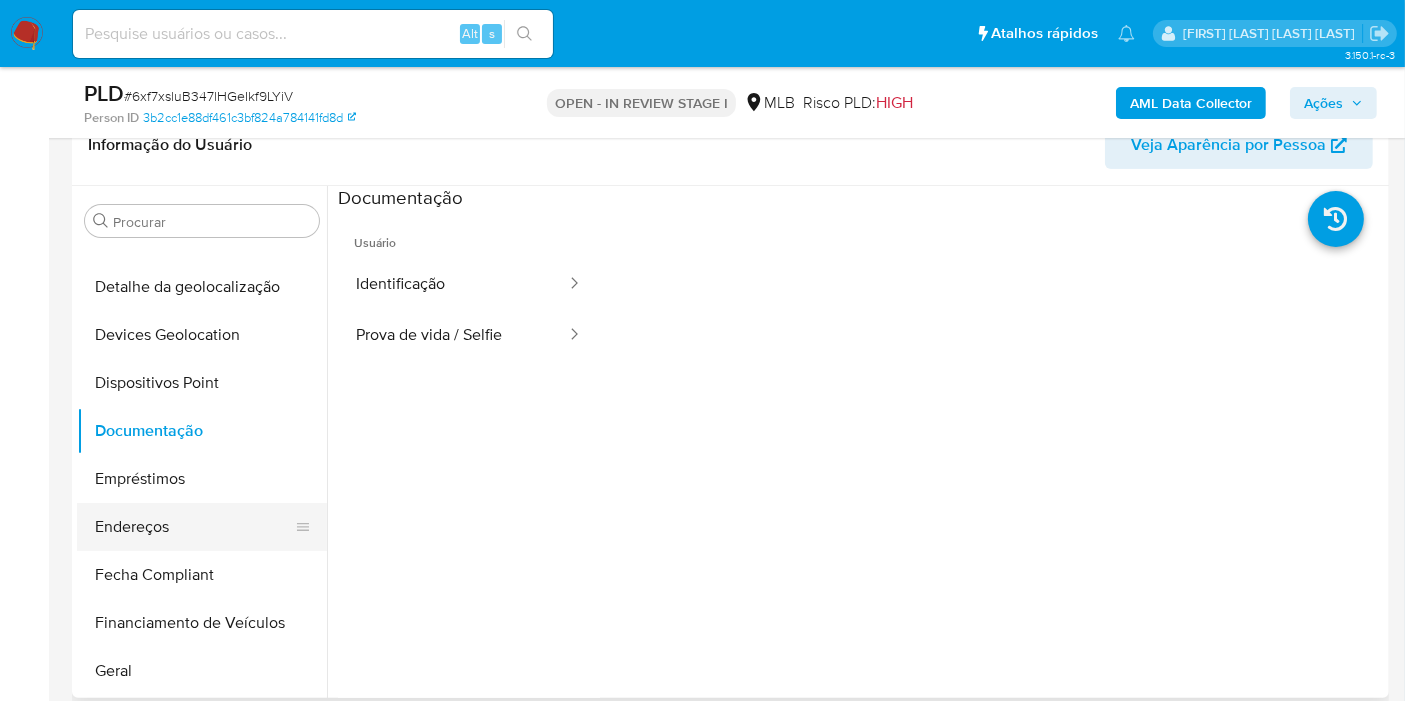 click on "Endereços" at bounding box center [194, 527] 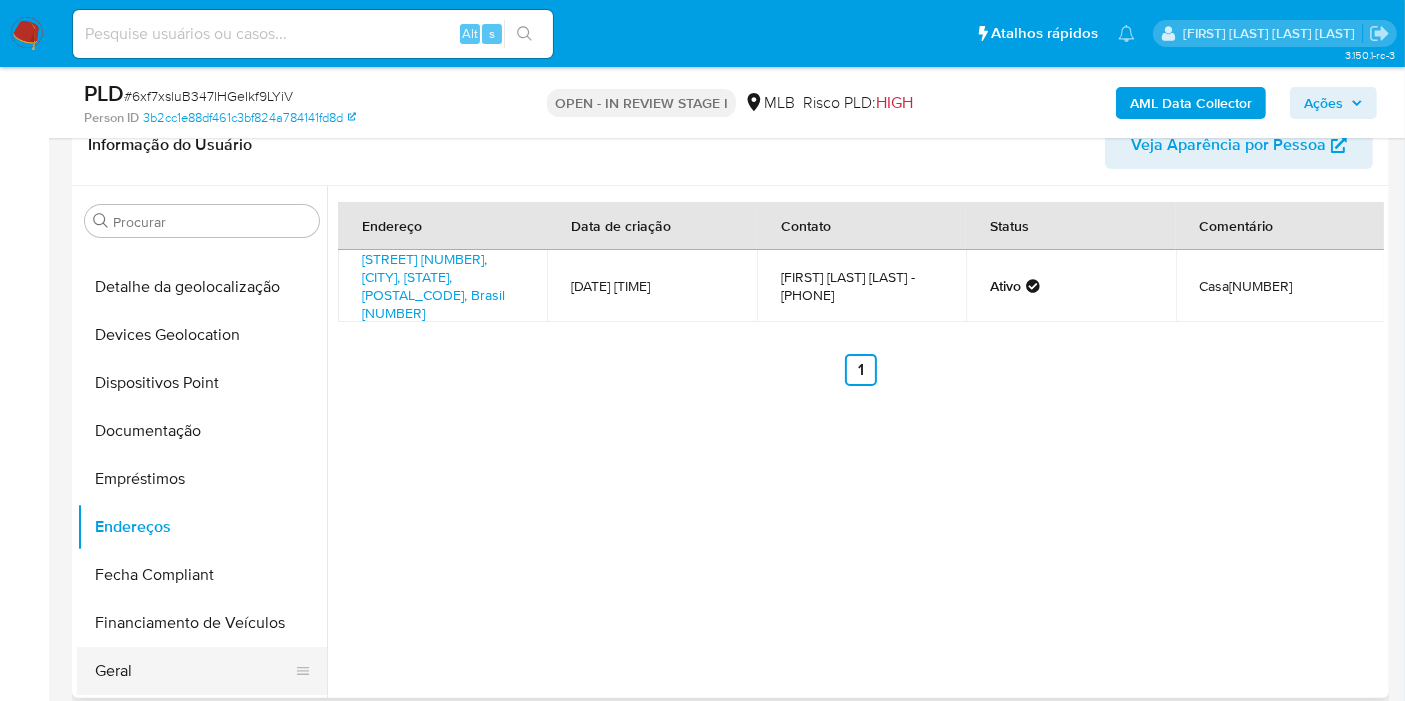 click on "Geral" at bounding box center [194, 671] 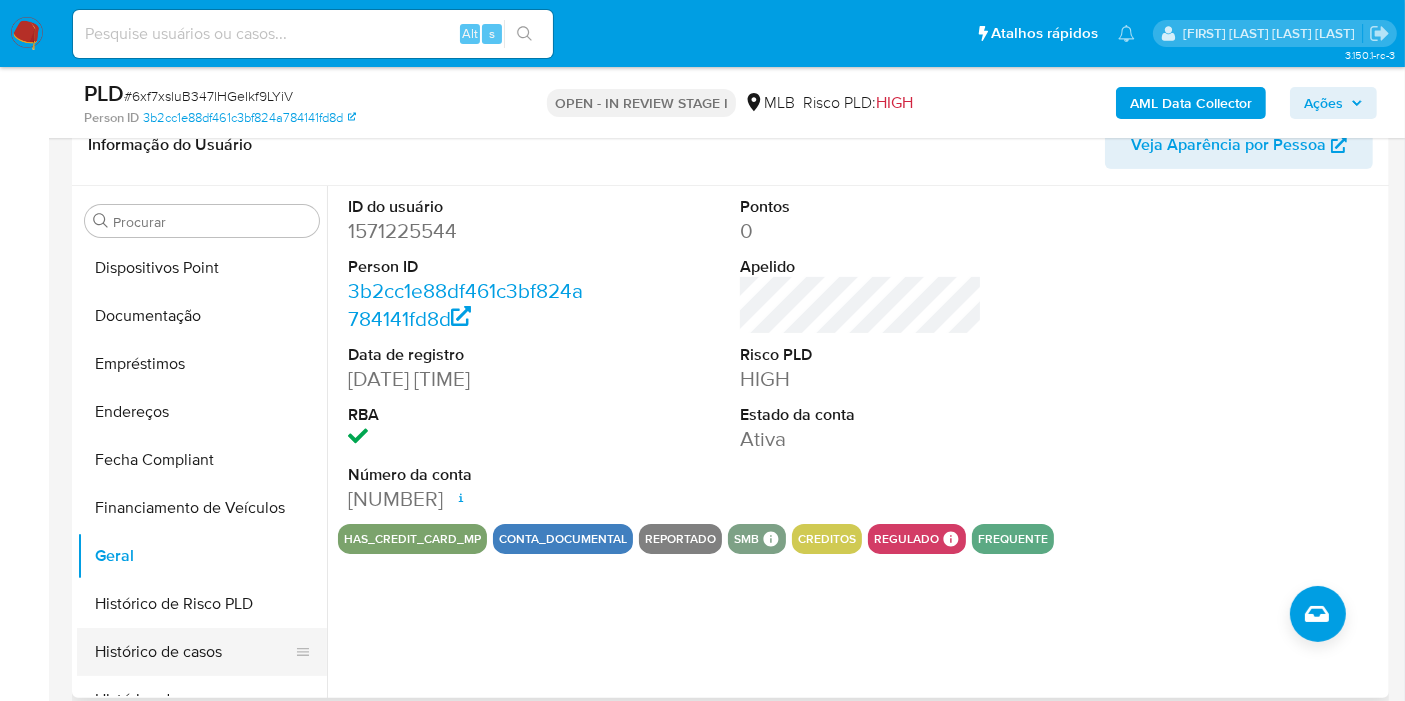 scroll, scrollTop: 444, scrollLeft: 0, axis: vertical 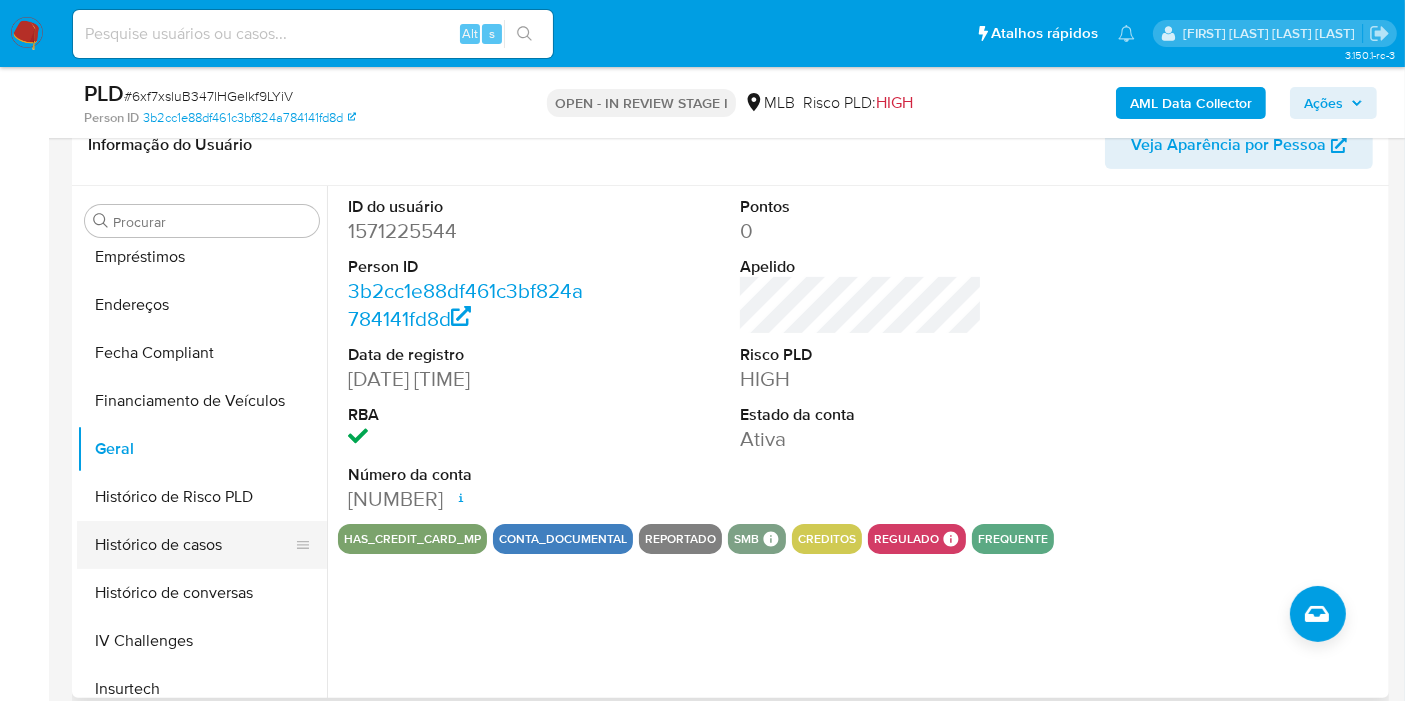 click on "Histórico de casos" at bounding box center [194, 545] 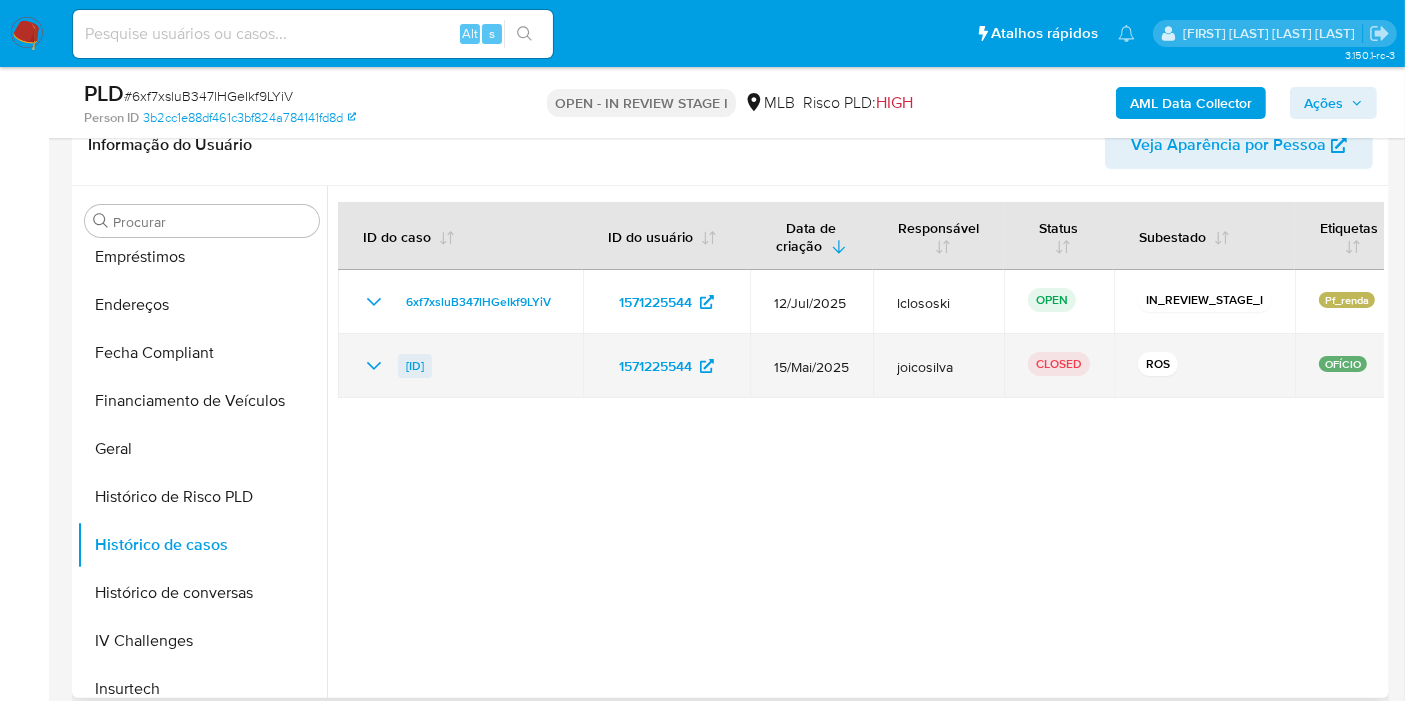 drag, startPoint x: 578, startPoint y: 358, endPoint x: 404, endPoint y: 359, distance: 174.00287 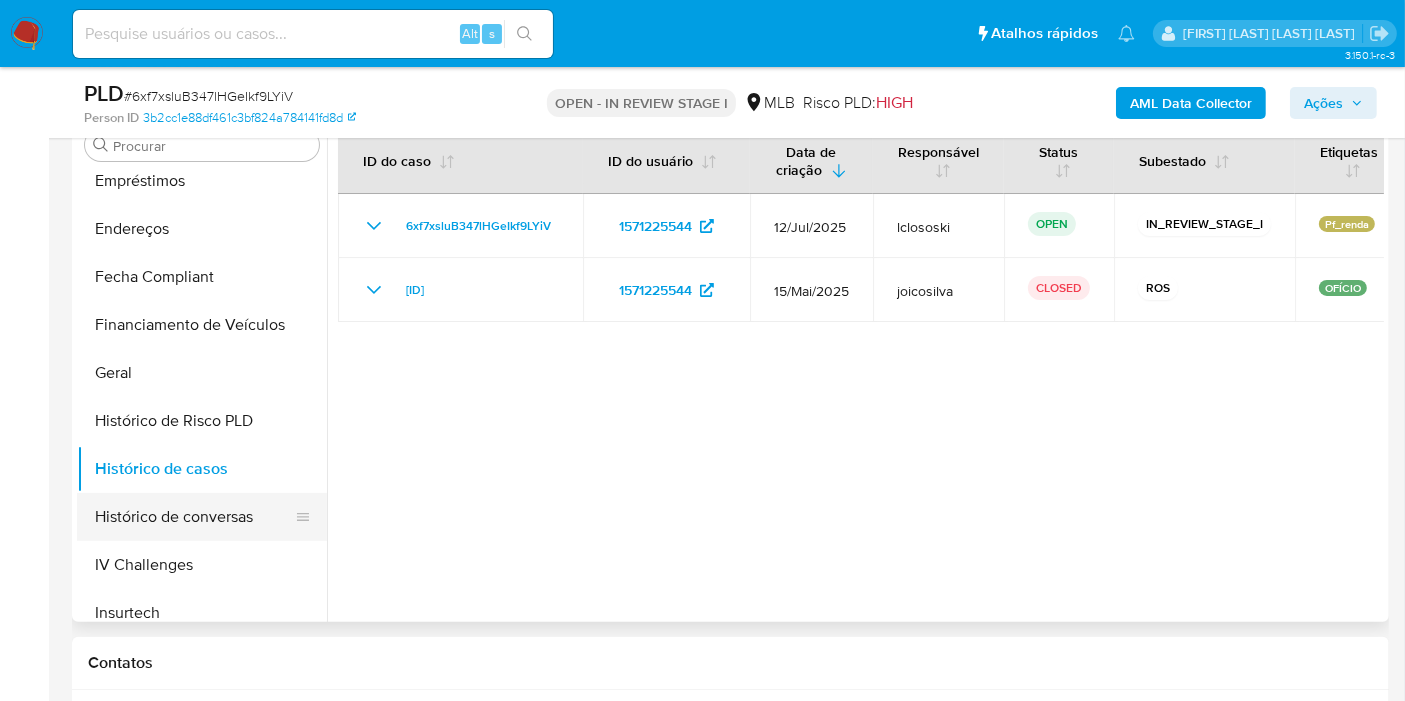 scroll, scrollTop: 444, scrollLeft: 0, axis: vertical 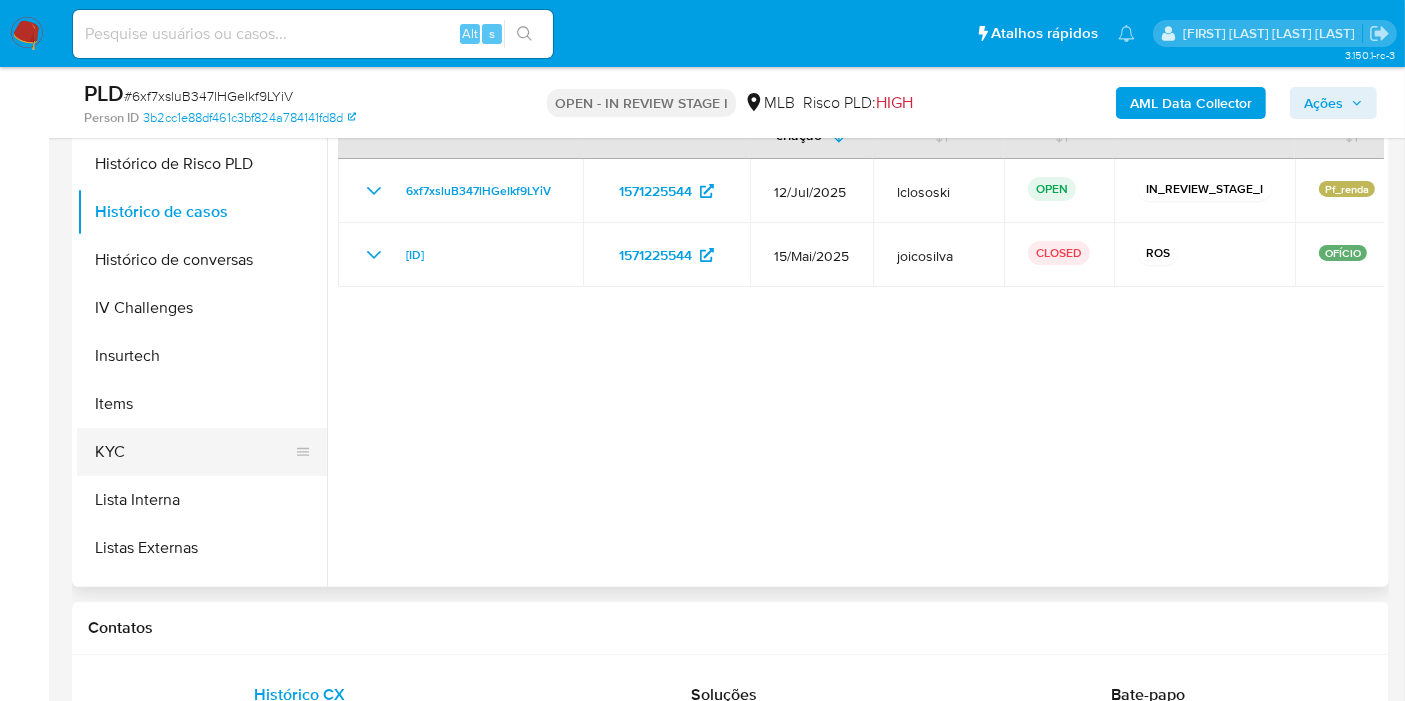 click on "KYC" at bounding box center [194, 452] 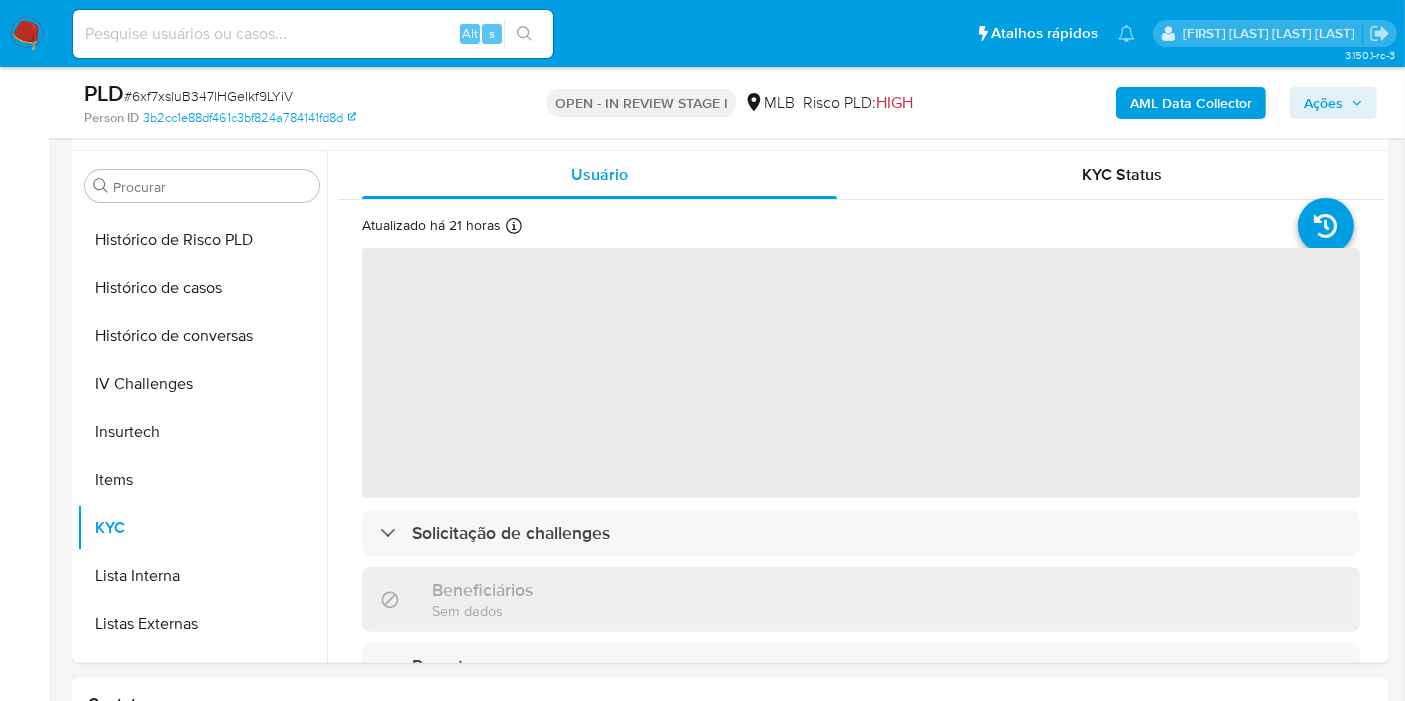 scroll, scrollTop: 333, scrollLeft: 0, axis: vertical 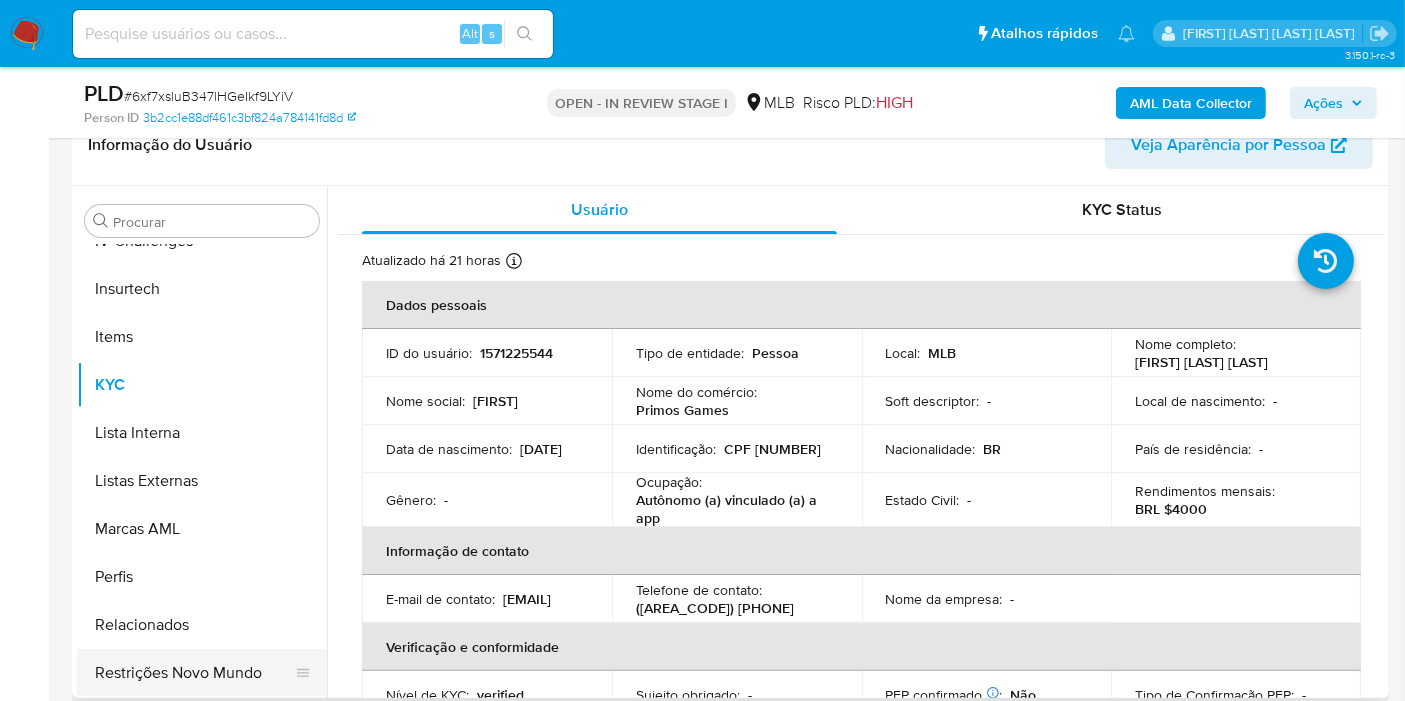 click on "Restrições Novo Mundo" at bounding box center [194, 673] 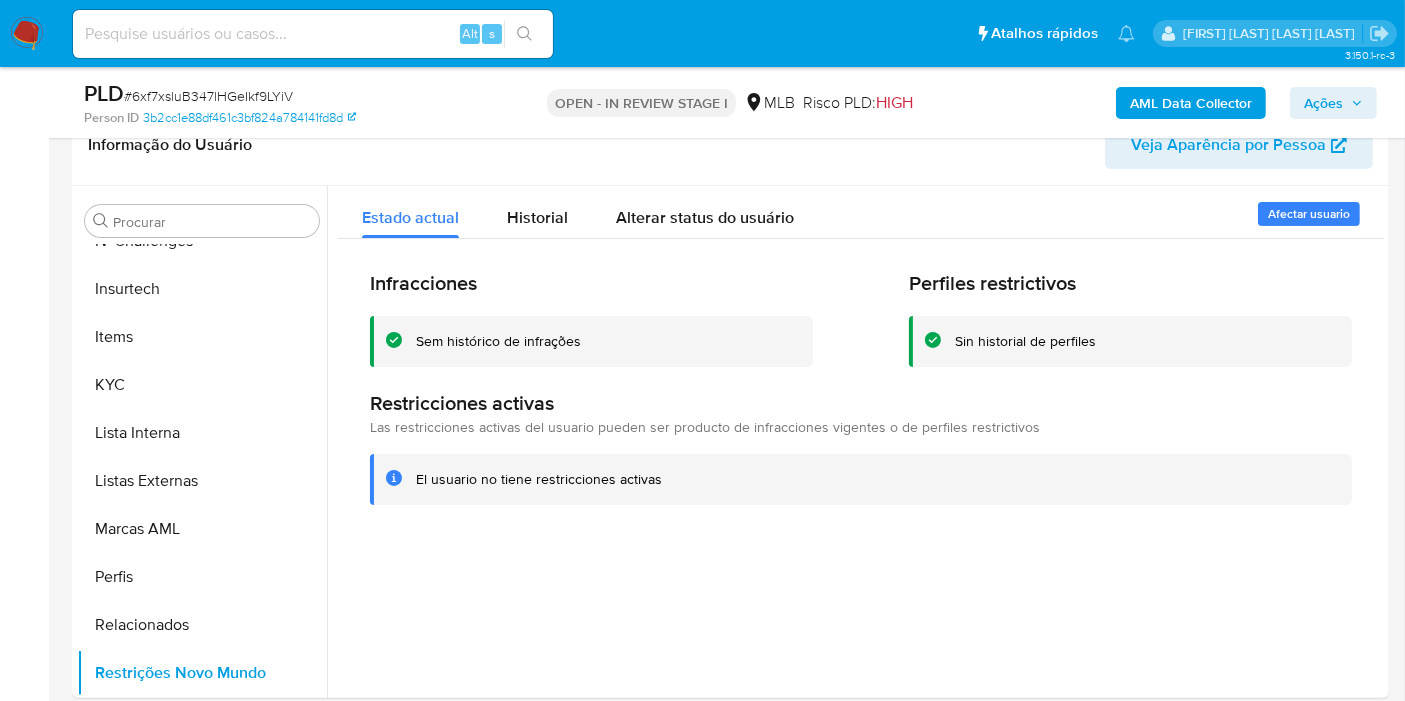 click on "AML Data Collector" at bounding box center [1191, 103] 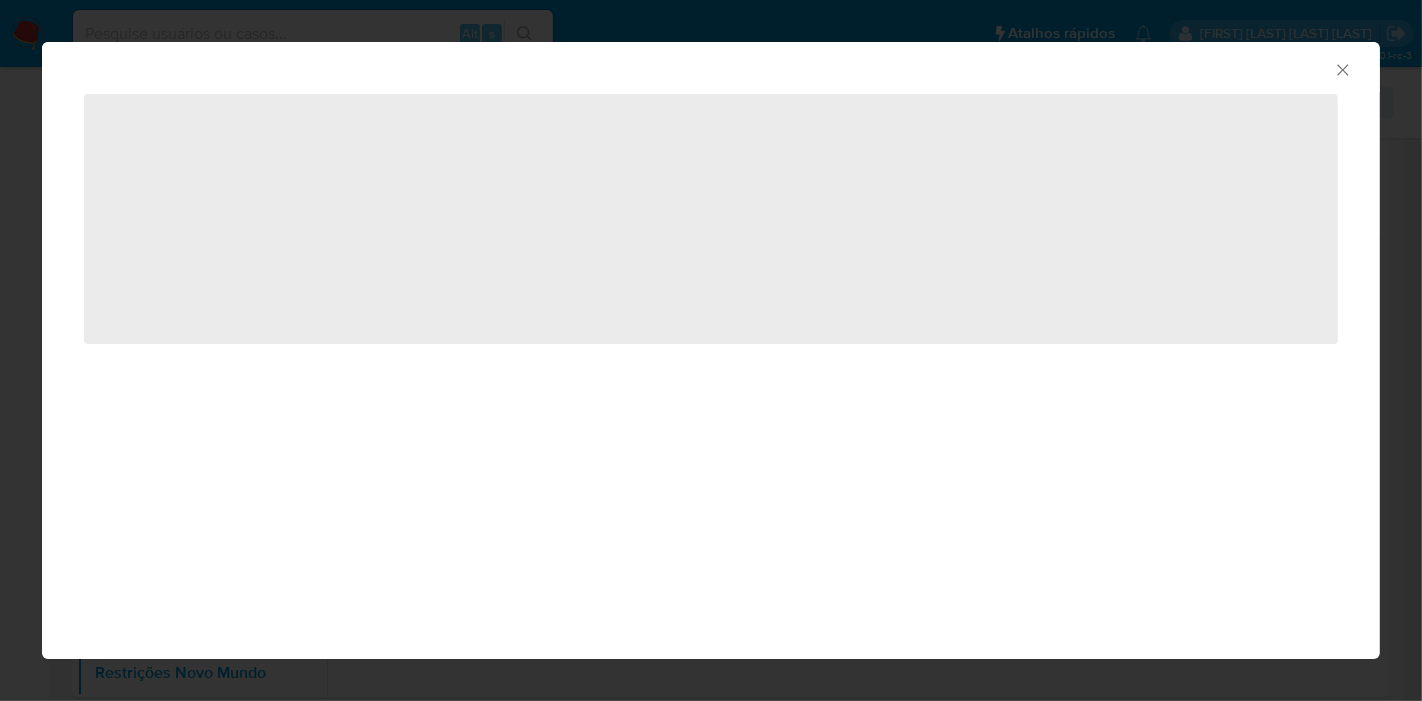 click 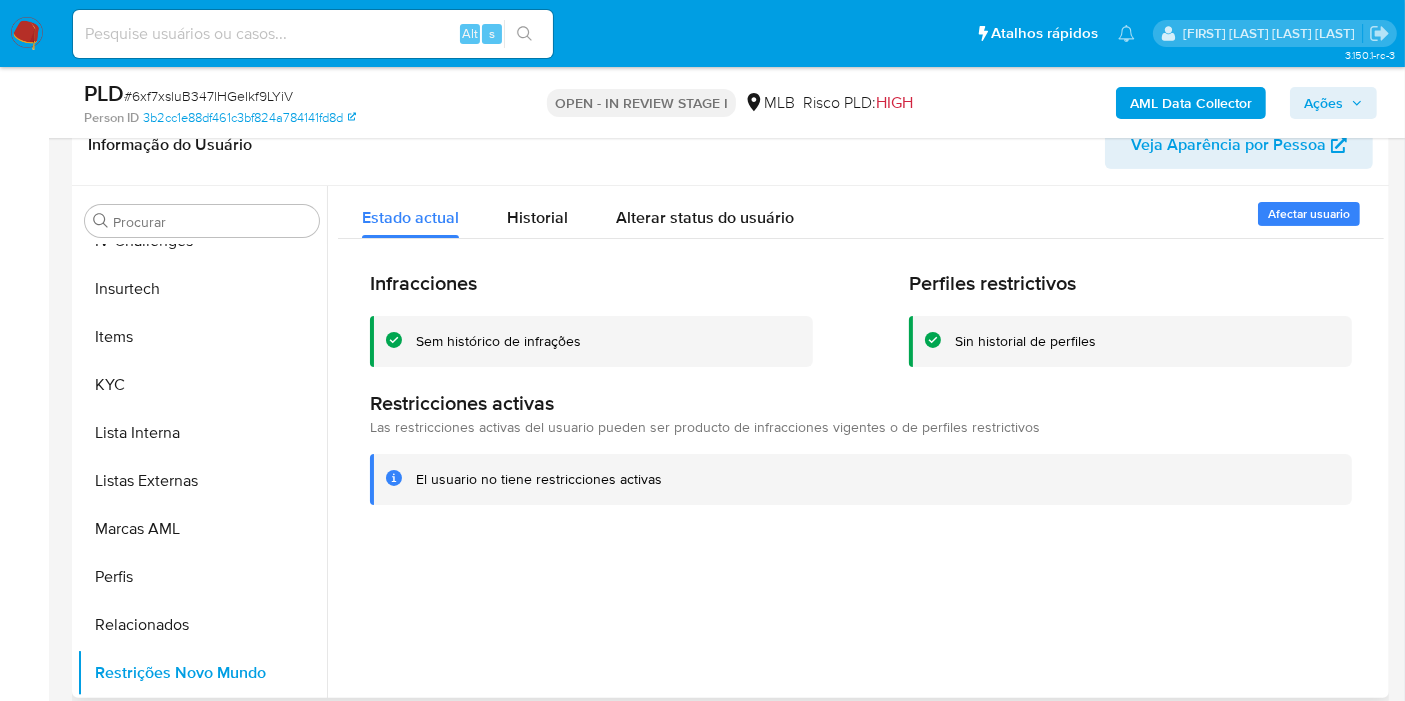 click at bounding box center (855, 442) 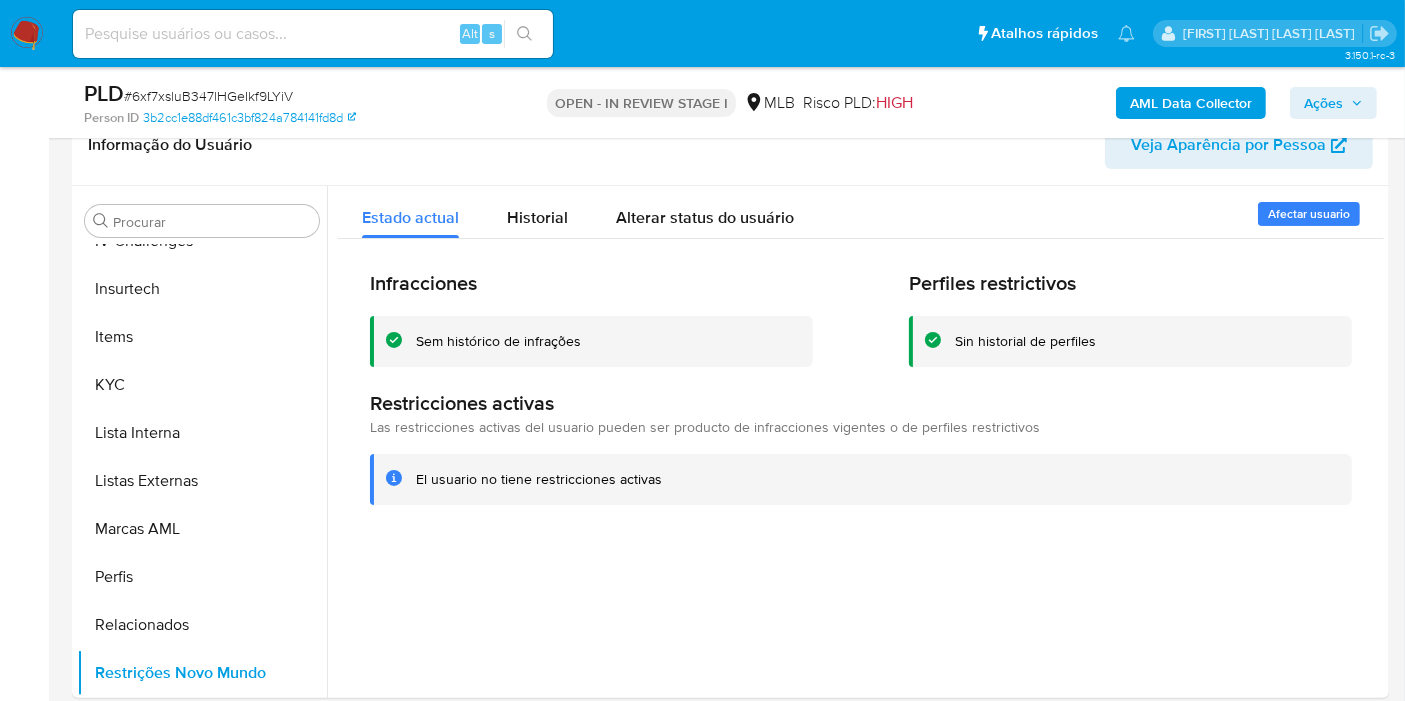 click on "# 6xf7xsluB347lHGeIkf9LYiV" at bounding box center (208, 96) 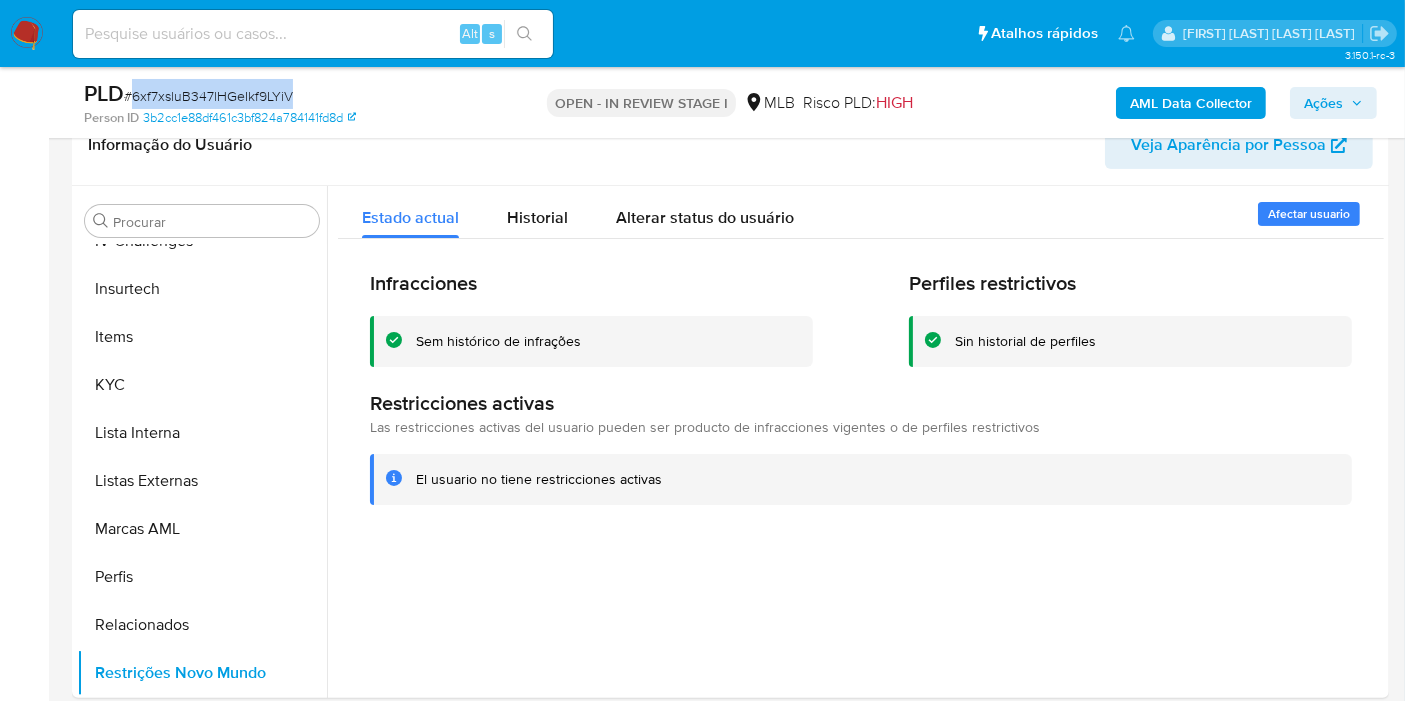 click on "# 6xf7xsluB347lHGeIkf9LYiV" at bounding box center [208, 96] 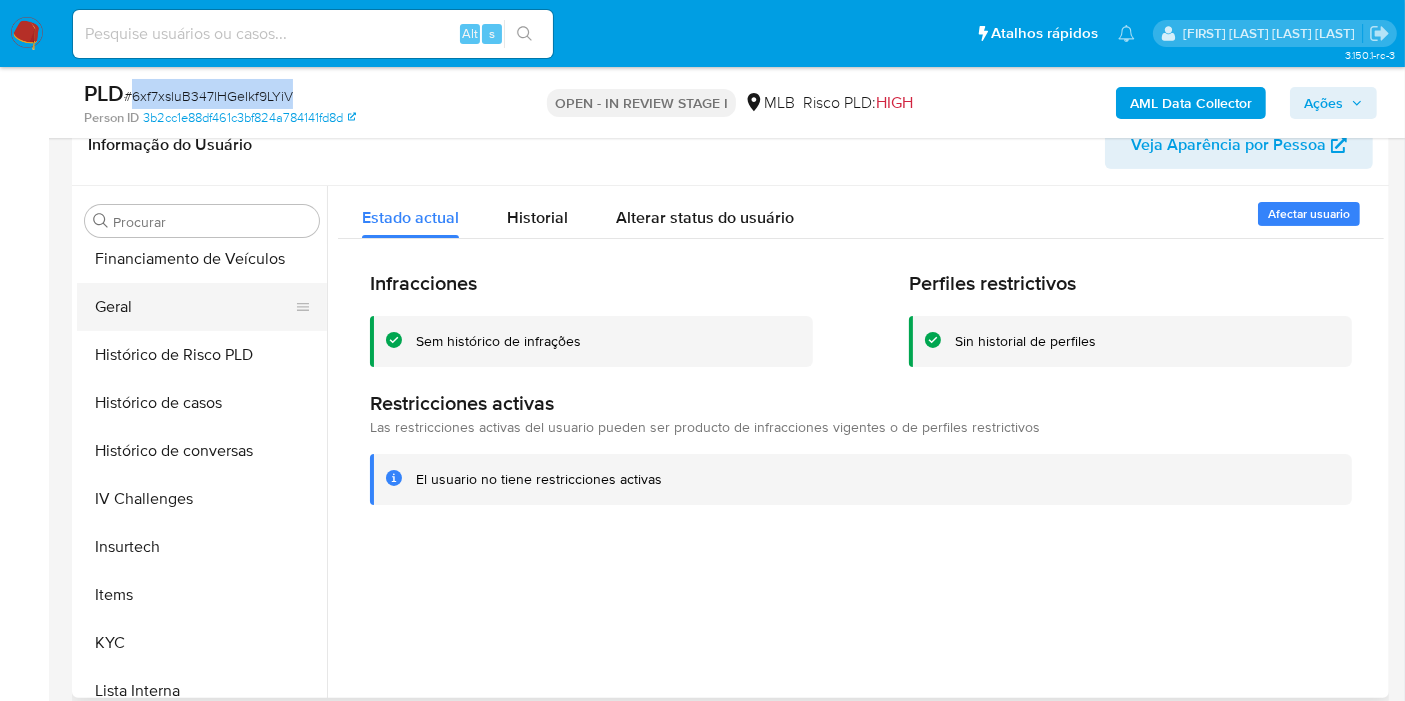 scroll, scrollTop: 511, scrollLeft: 0, axis: vertical 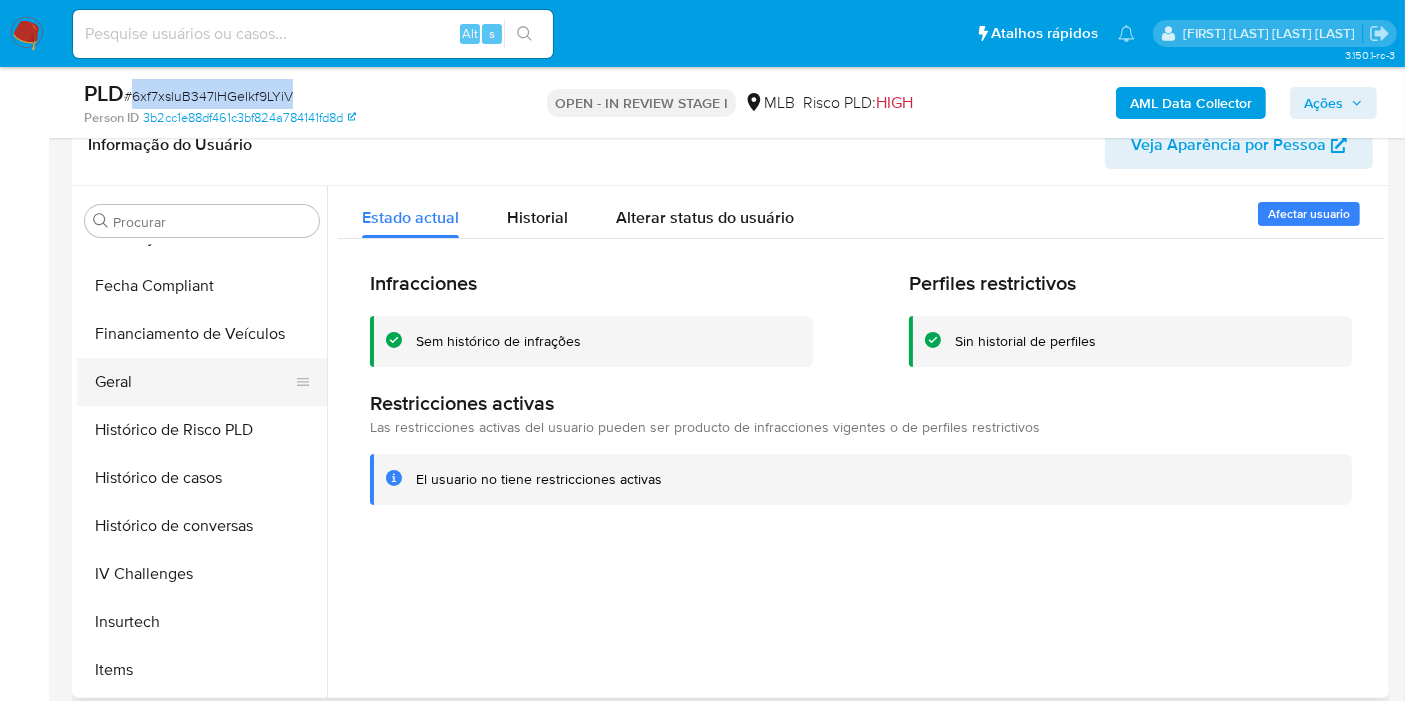 click on "Geral" at bounding box center [194, 382] 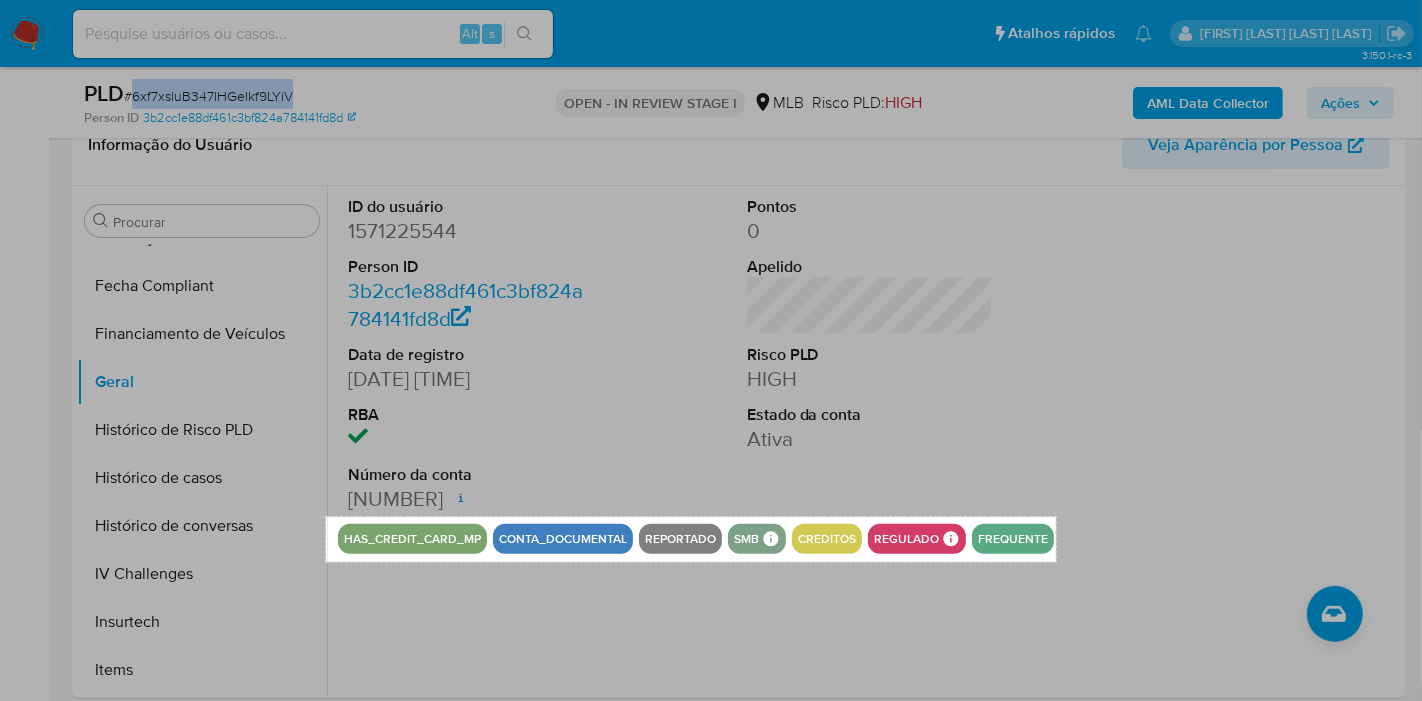 drag, startPoint x: 327, startPoint y: 516, endPoint x: 1056, endPoint y: 562, distance: 730.4499 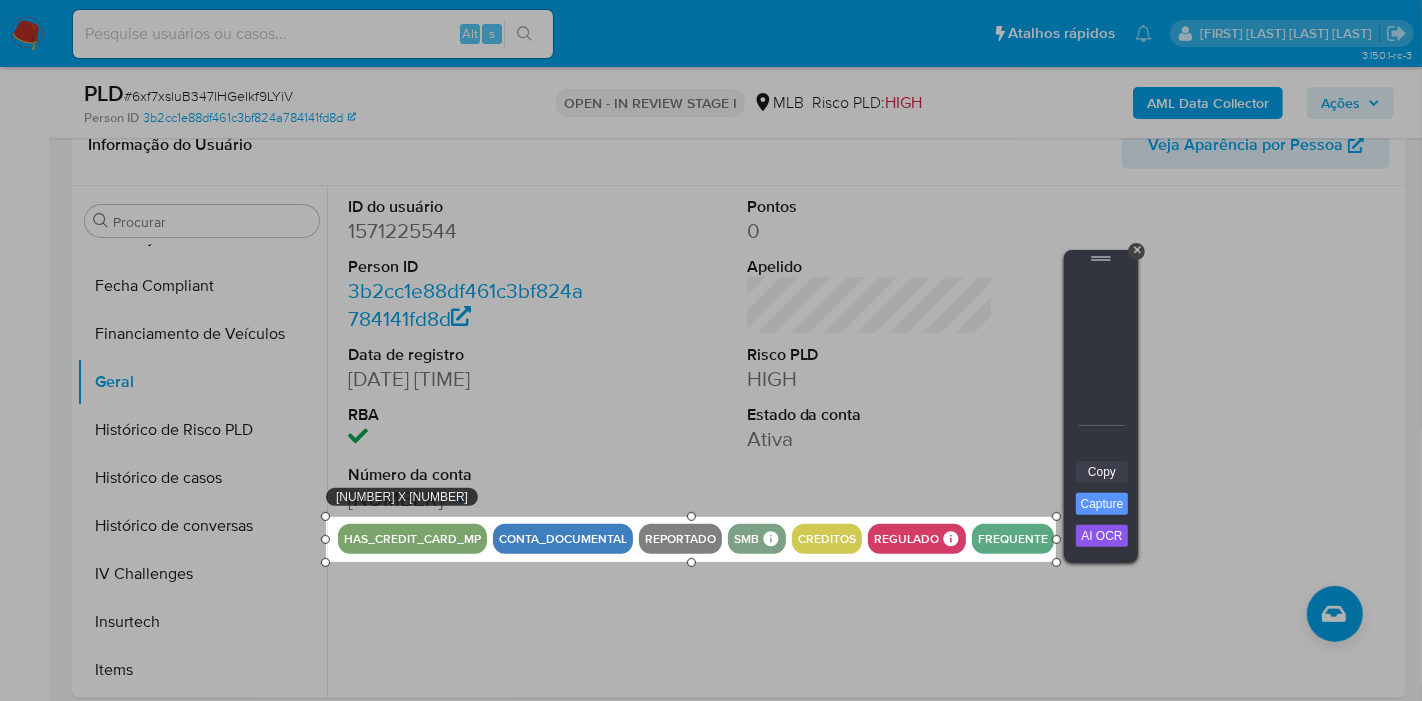 click on "Copy" at bounding box center [1102, 472] 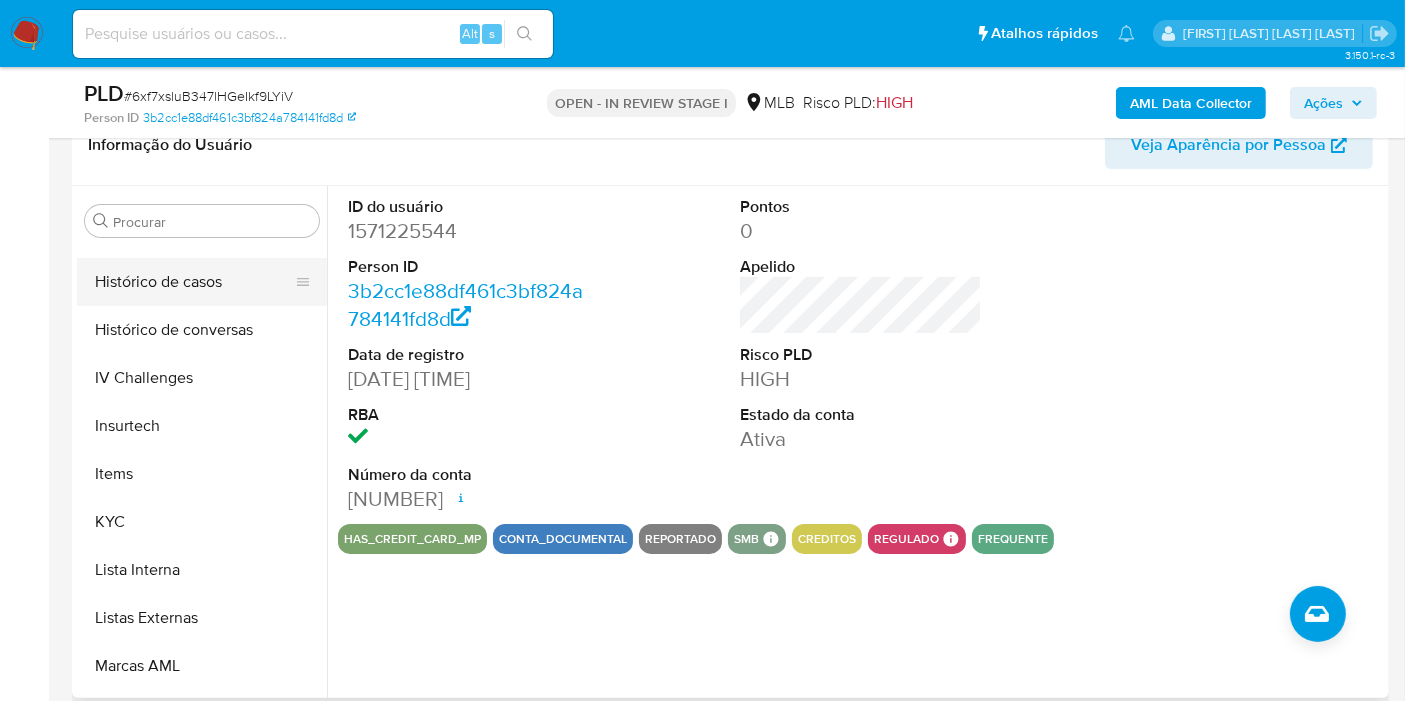 scroll, scrollTop: 844, scrollLeft: 0, axis: vertical 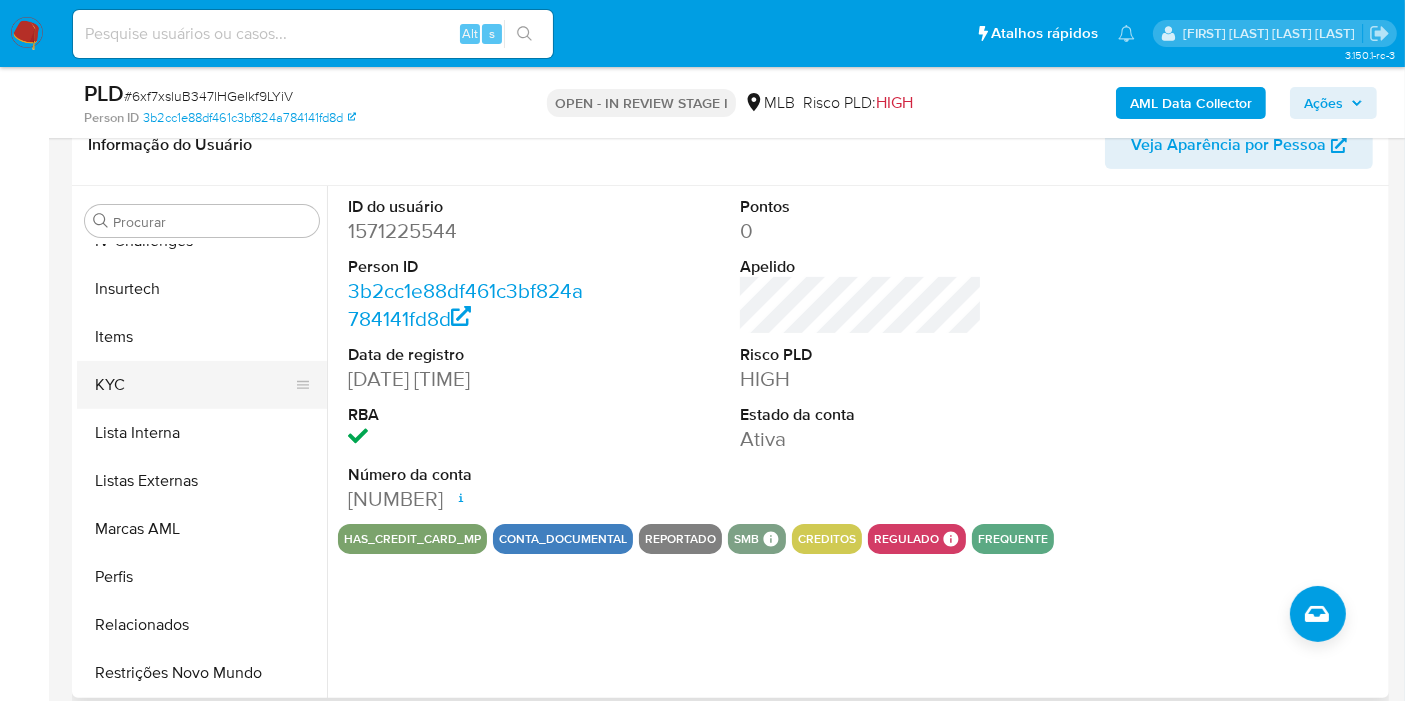 click on "KYC" at bounding box center (194, 385) 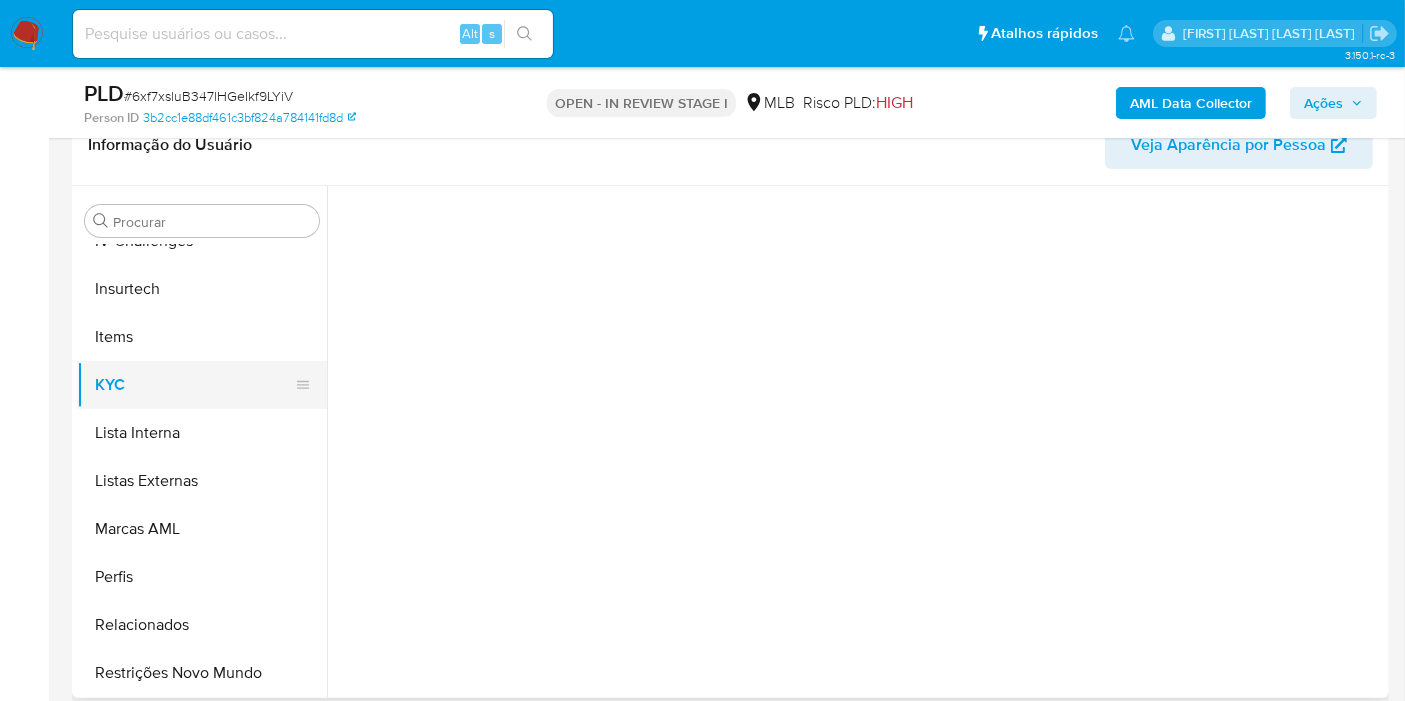 click on "KYC" at bounding box center (194, 385) 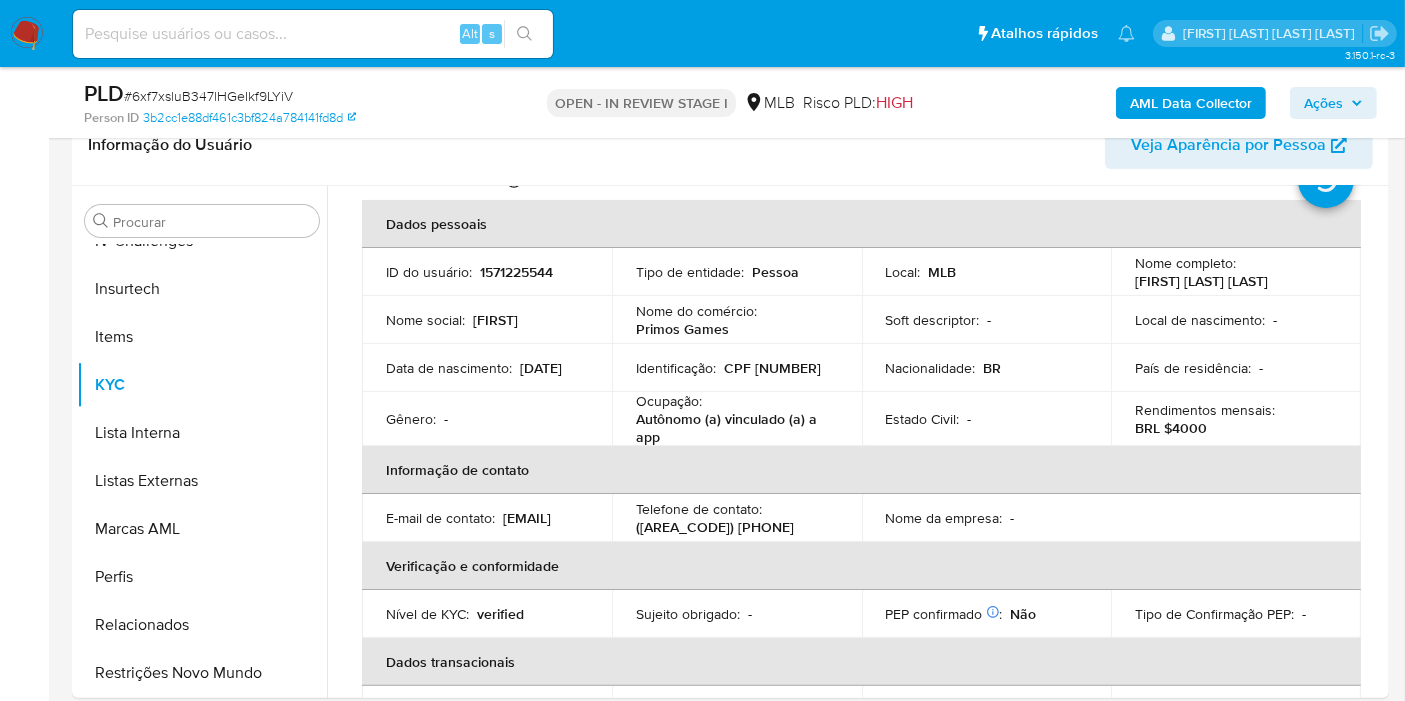 scroll, scrollTop: 0, scrollLeft: 0, axis: both 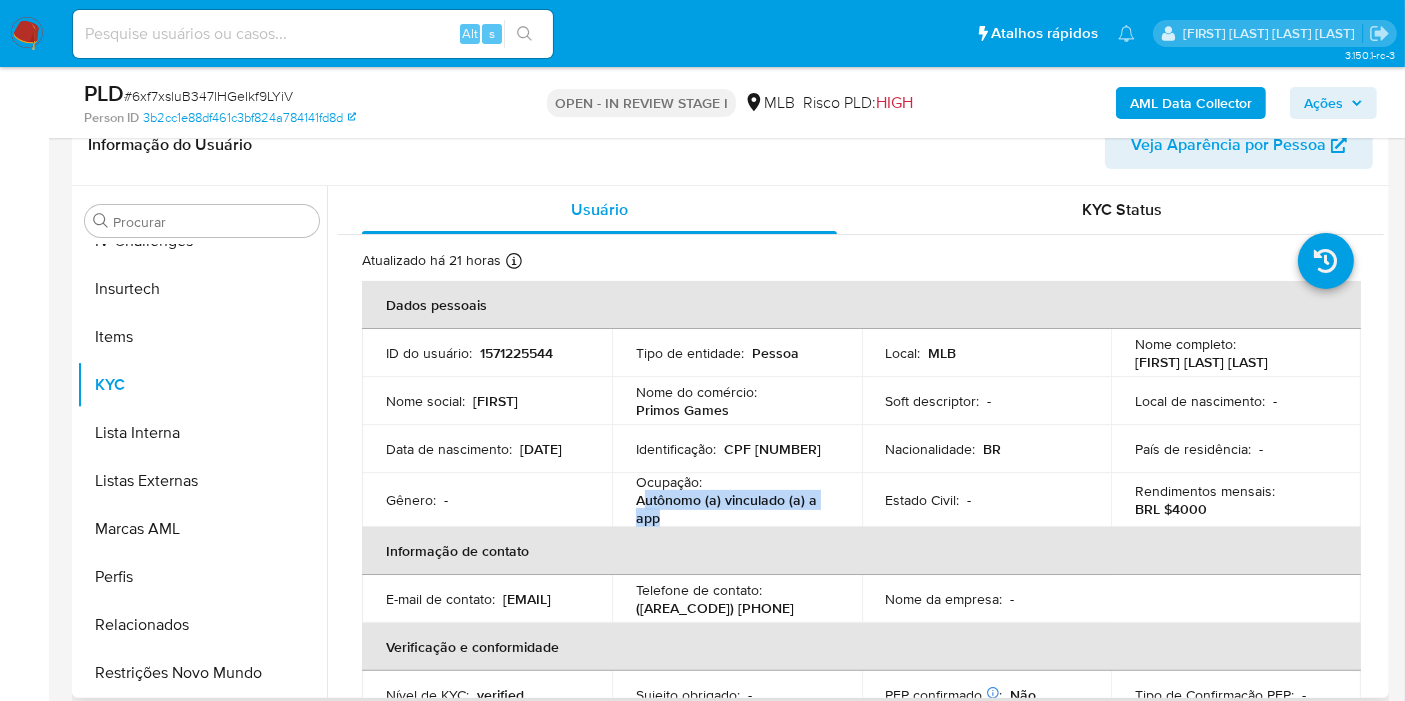 drag, startPoint x: 665, startPoint y: 520, endPoint x: 642, endPoint y: 501, distance: 29.832869 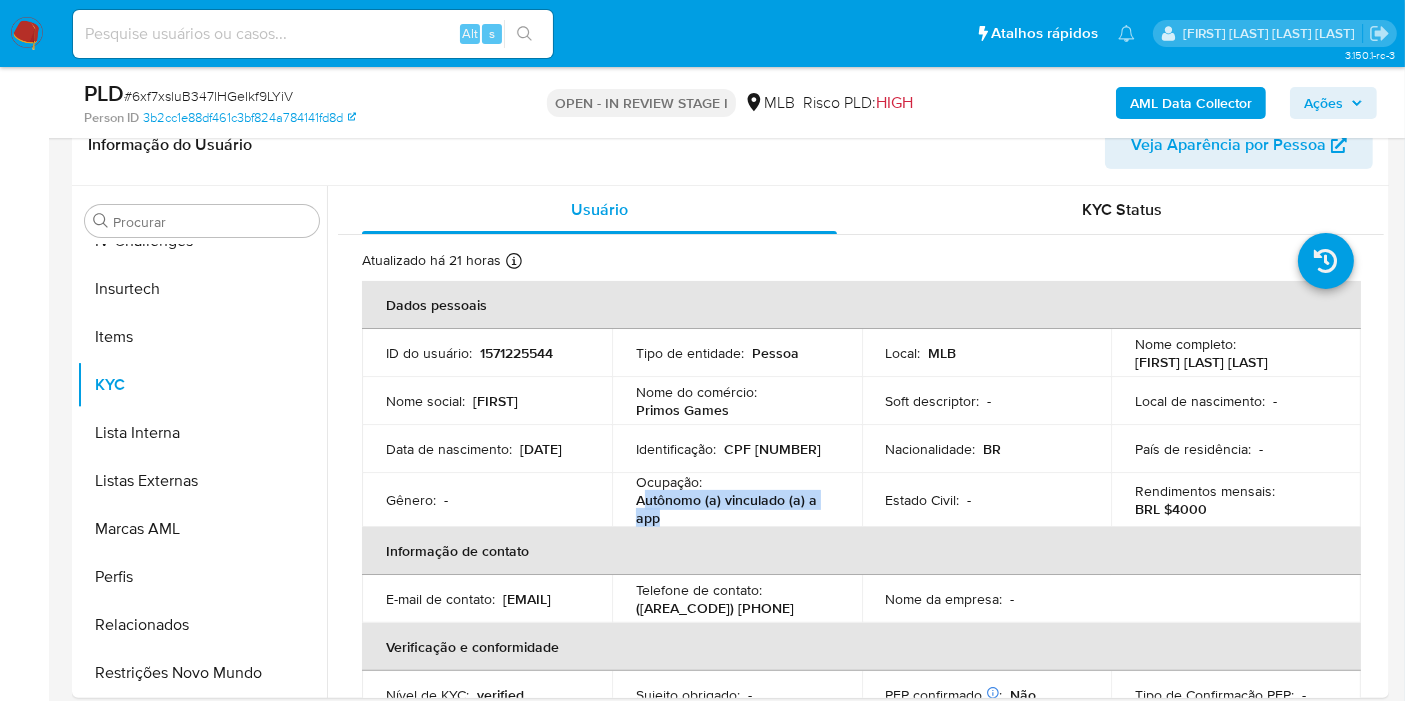 copy on "utônomo (a) vinculado (a) a app" 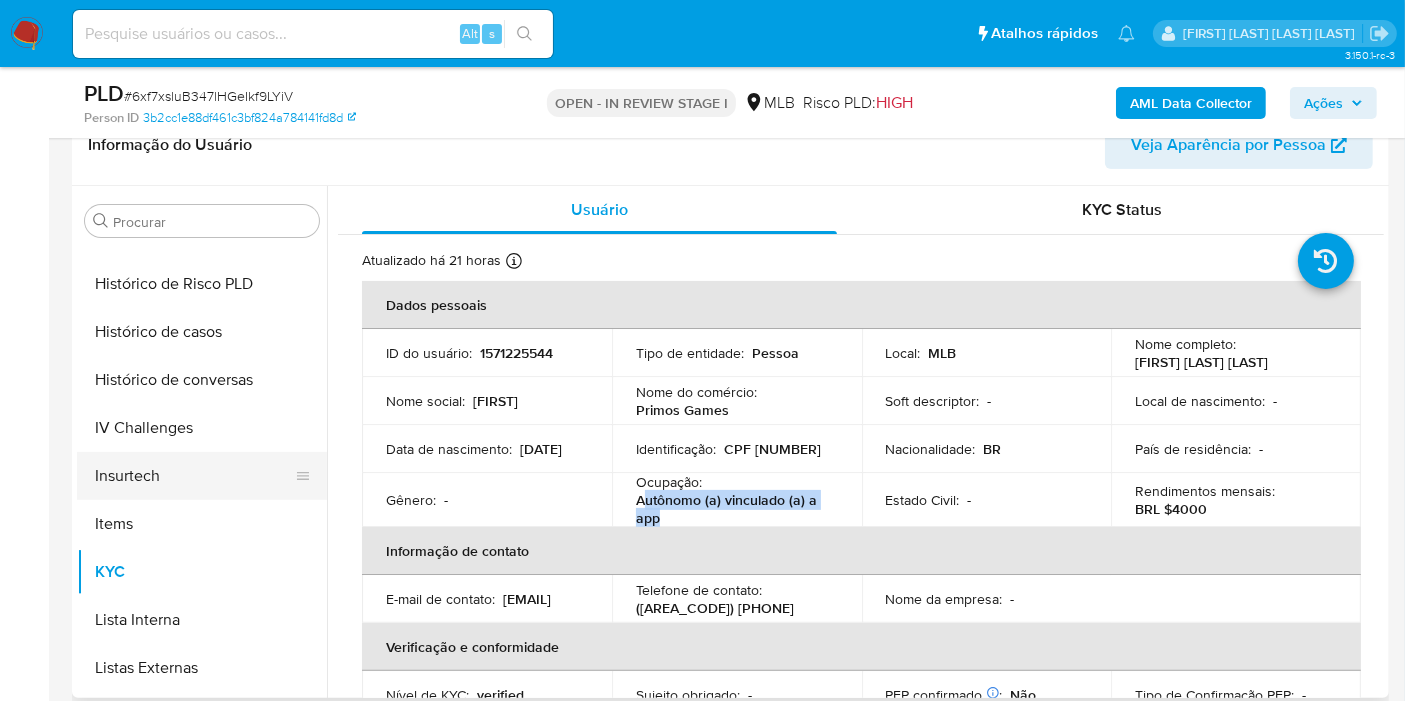 scroll, scrollTop: 622, scrollLeft: 0, axis: vertical 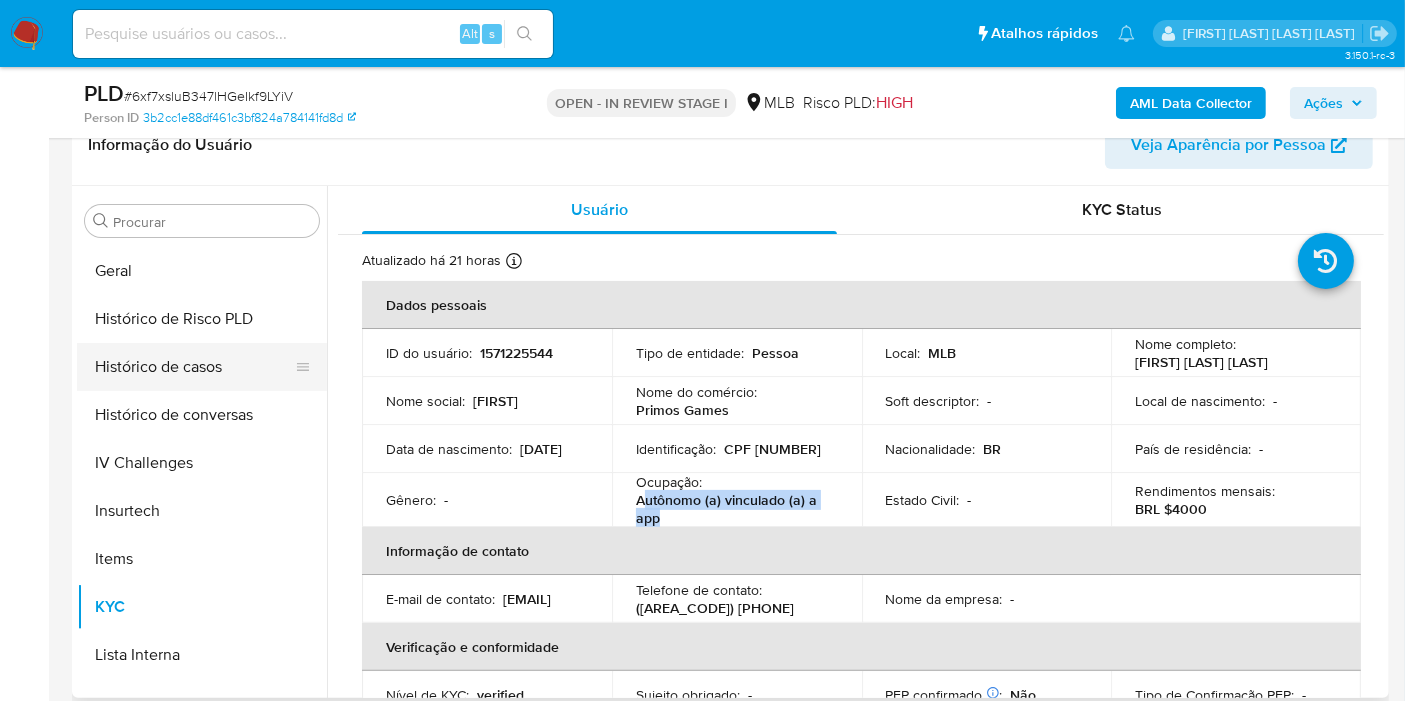 click on "Histórico de casos" at bounding box center [194, 367] 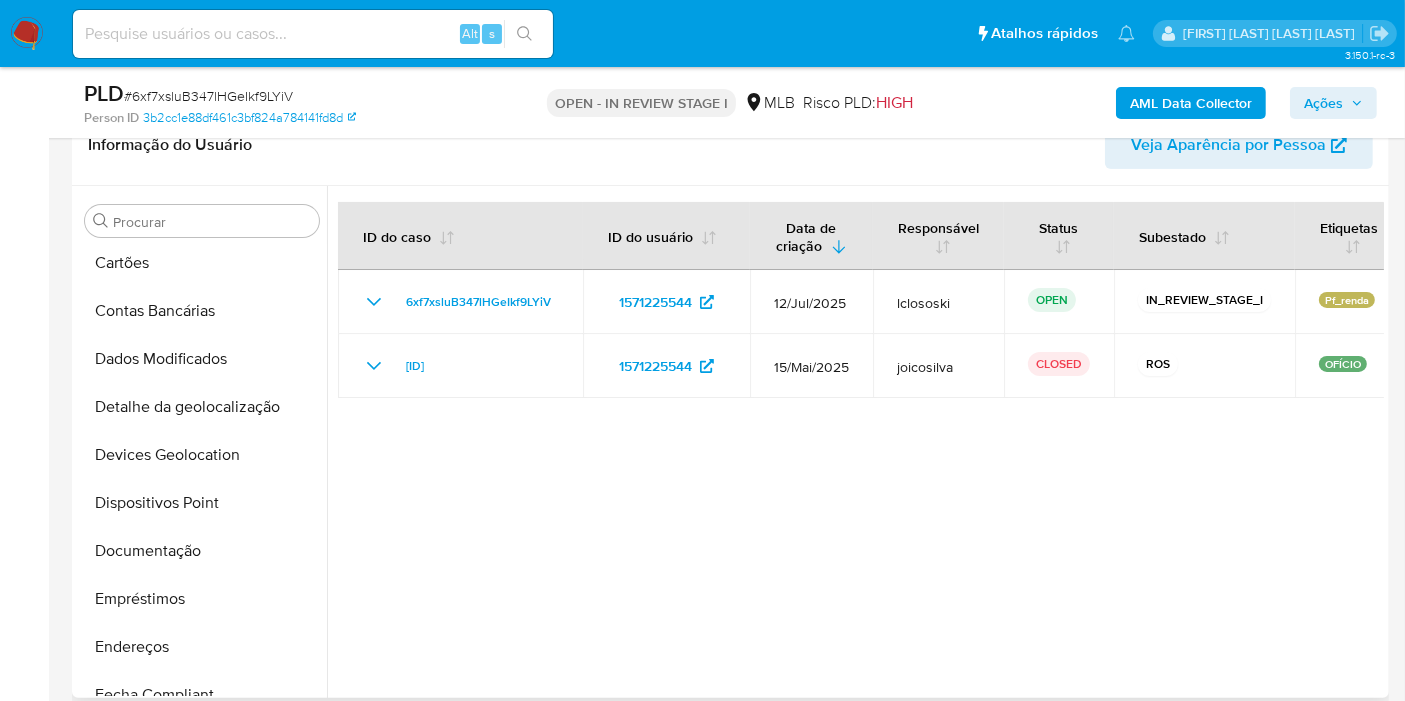 scroll, scrollTop: 0, scrollLeft: 0, axis: both 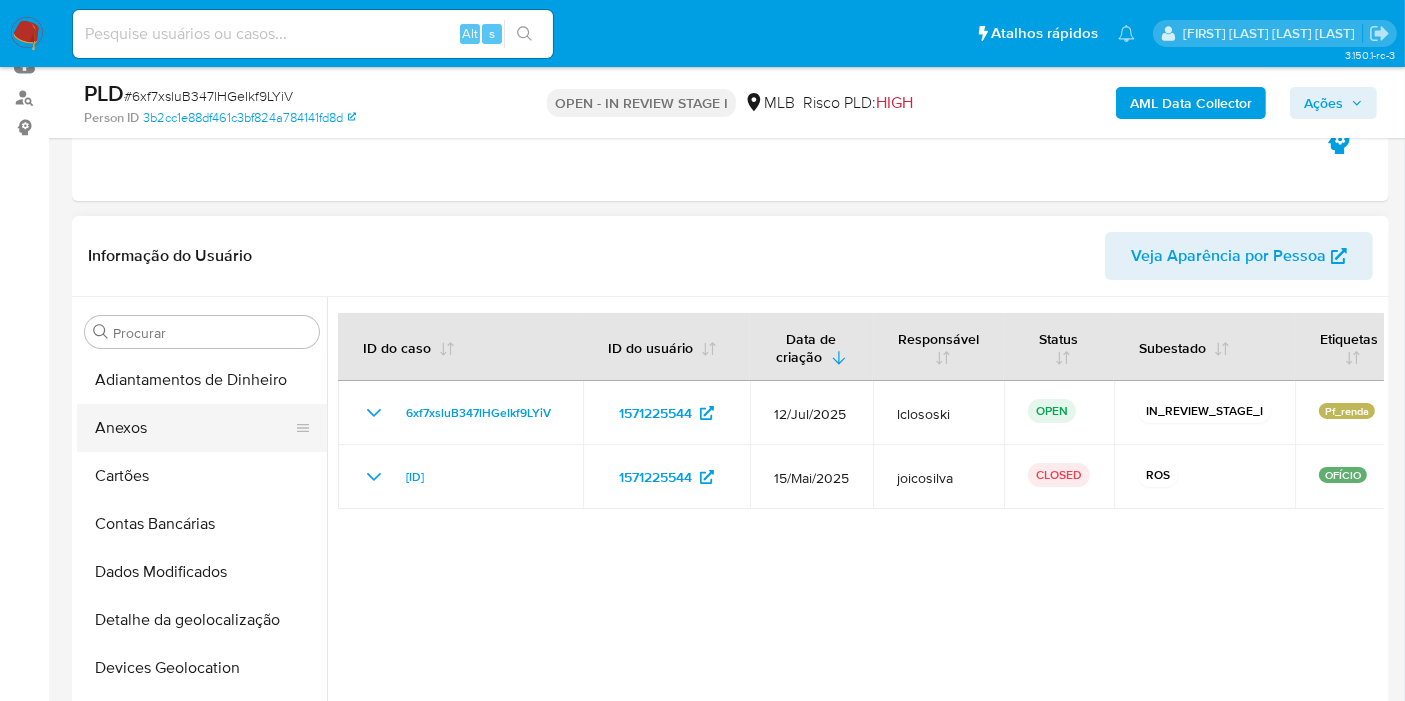click on "Anexos" at bounding box center (194, 428) 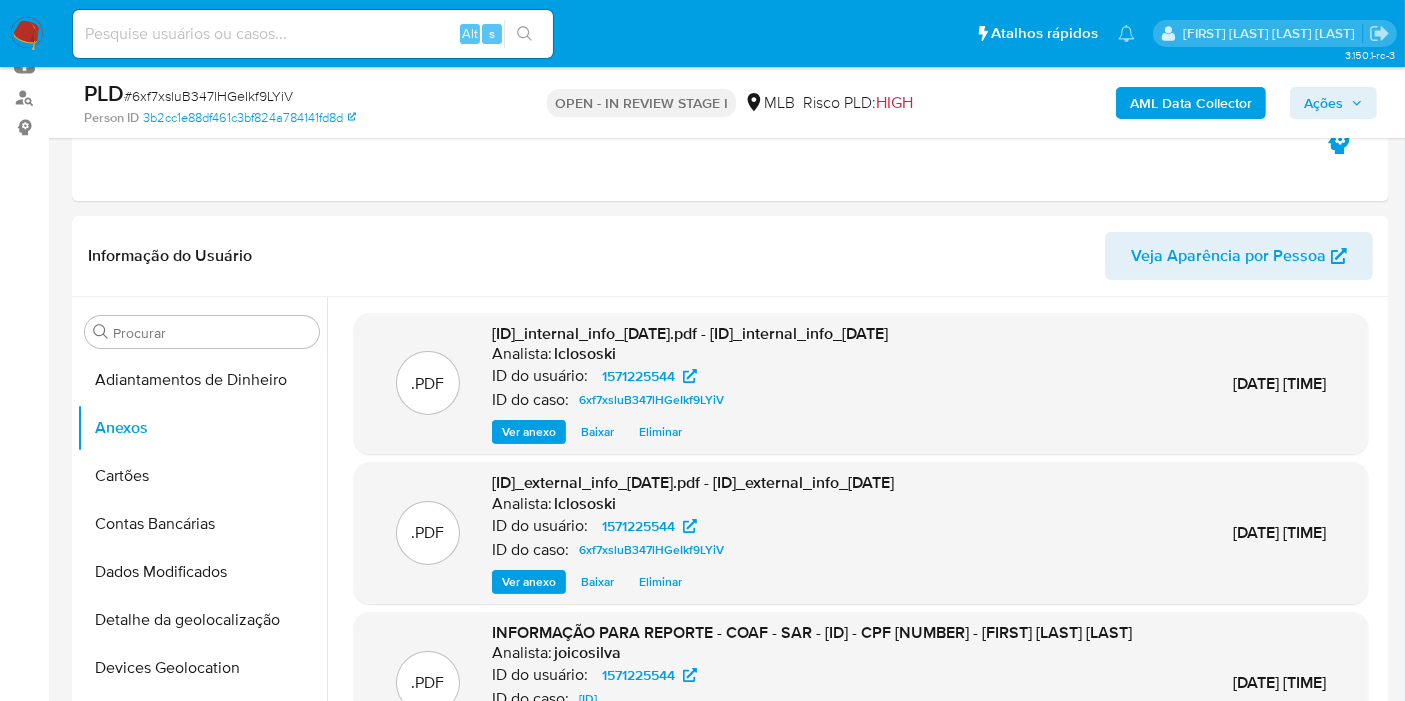 click on "Ações" at bounding box center (1323, 103) 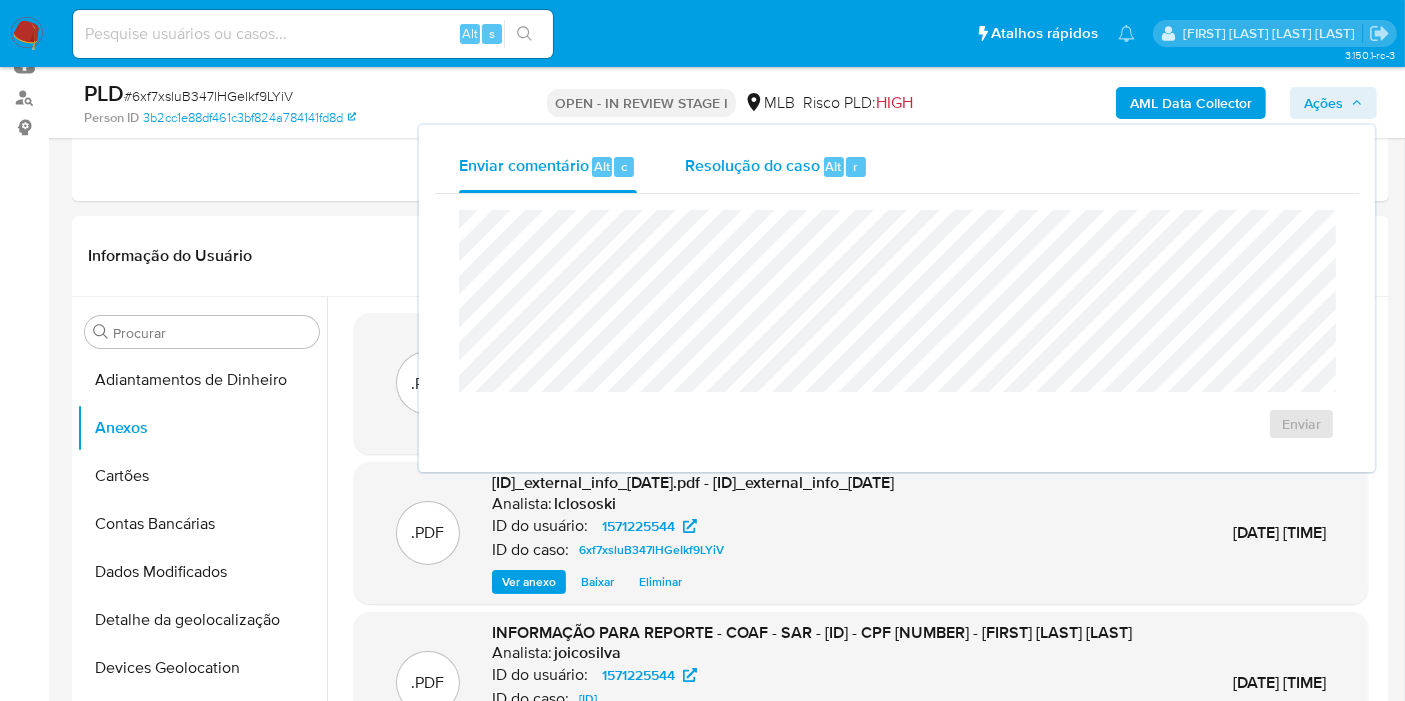 click on "Resolução do caso" at bounding box center [752, 165] 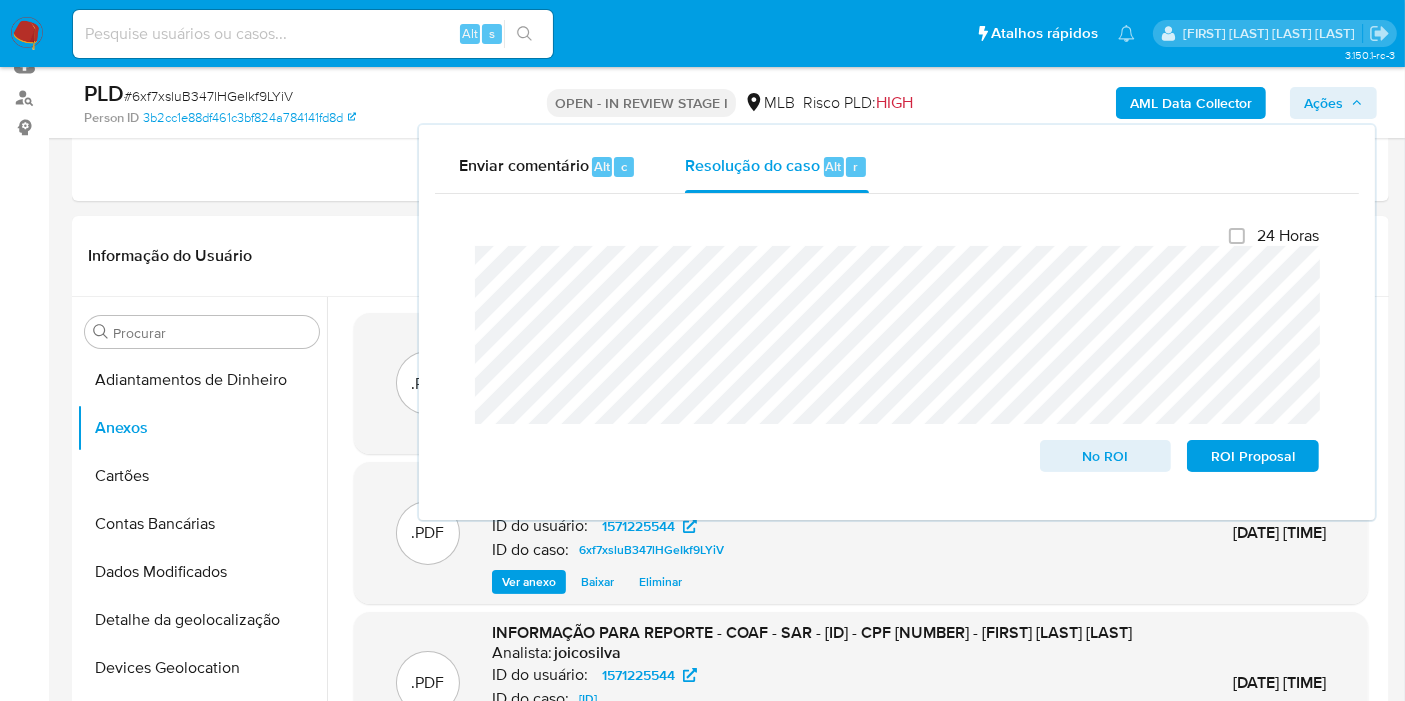 click on "Ações" at bounding box center (1333, 103) 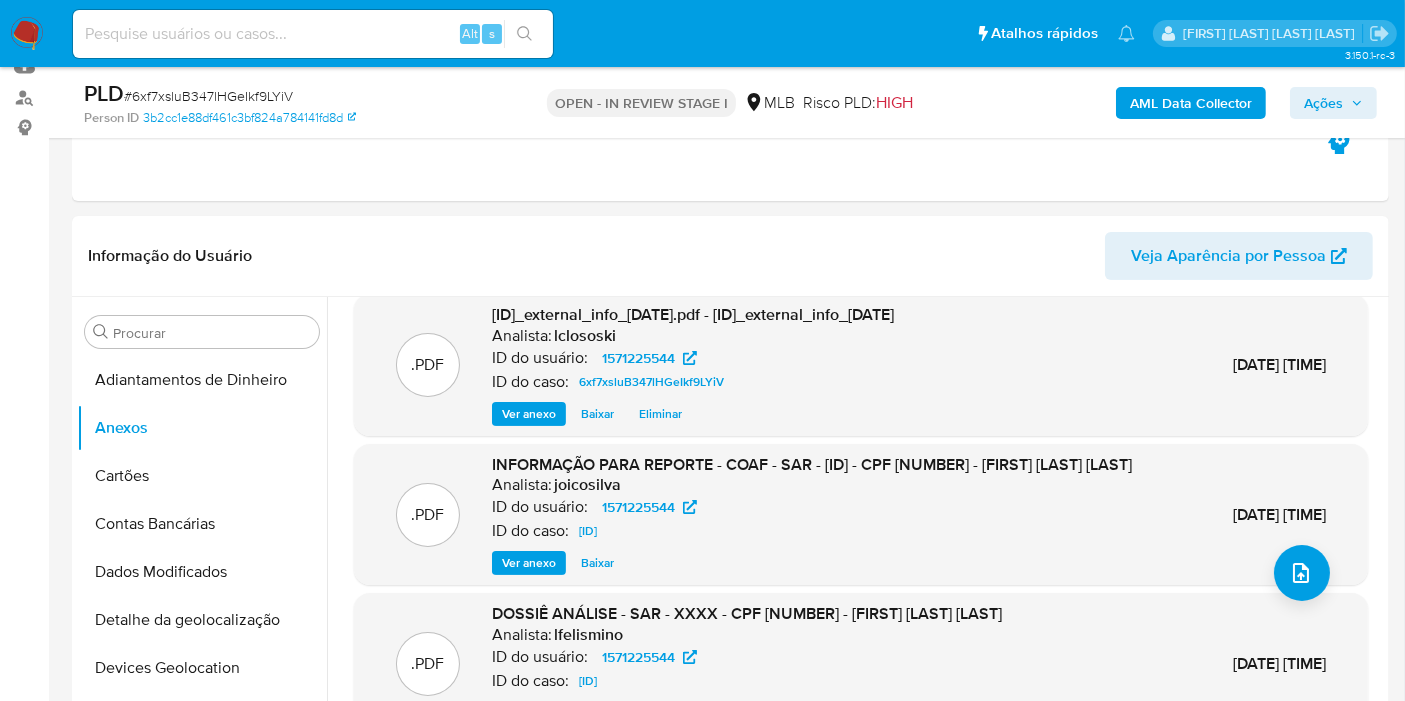 scroll, scrollTop: 254, scrollLeft: 0, axis: vertical 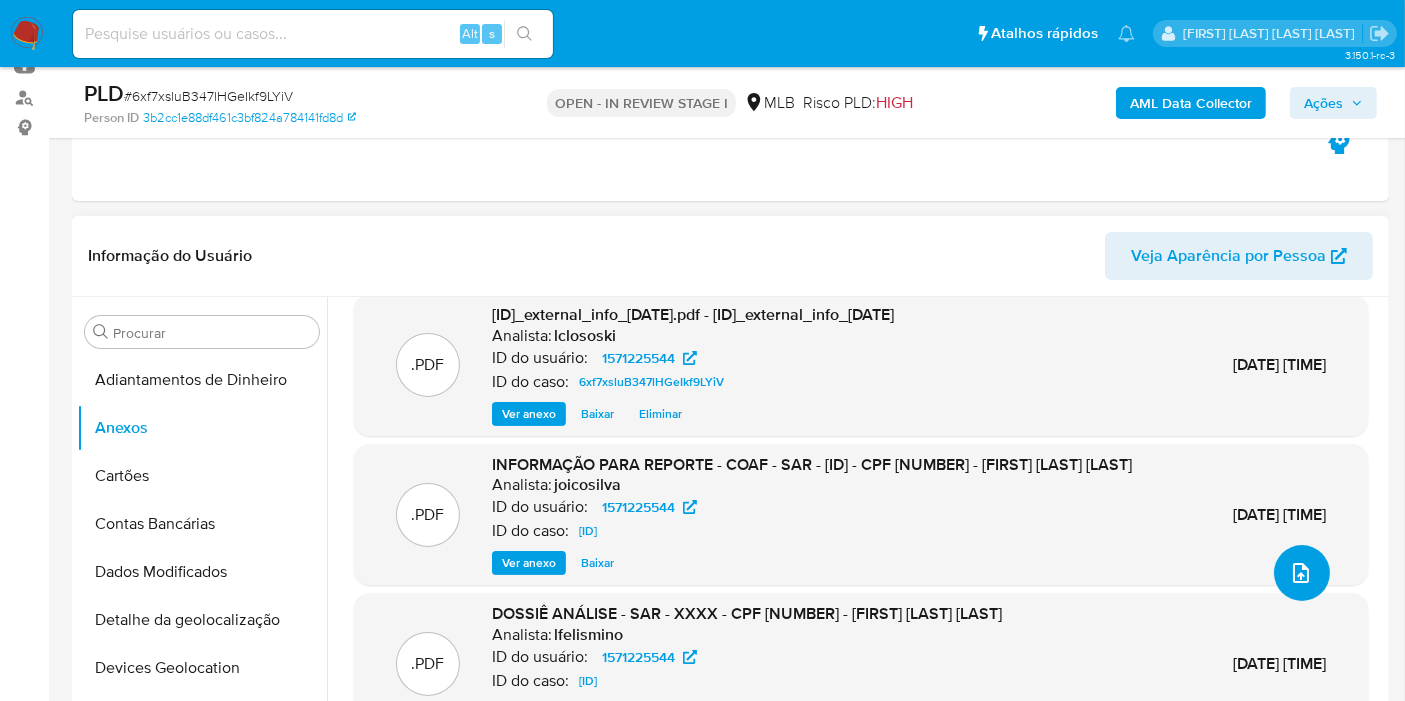 click at bounding box center (1302, 573) 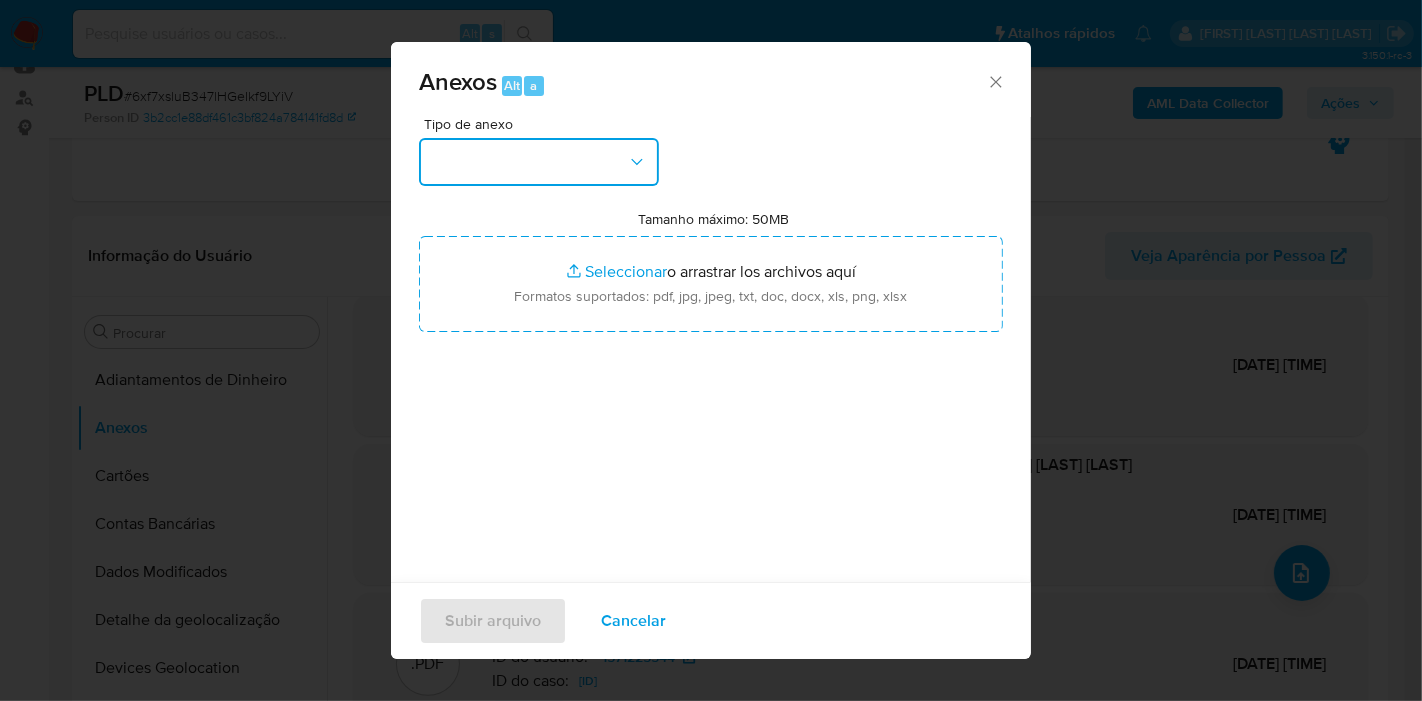click at bounding box center (539, 162) 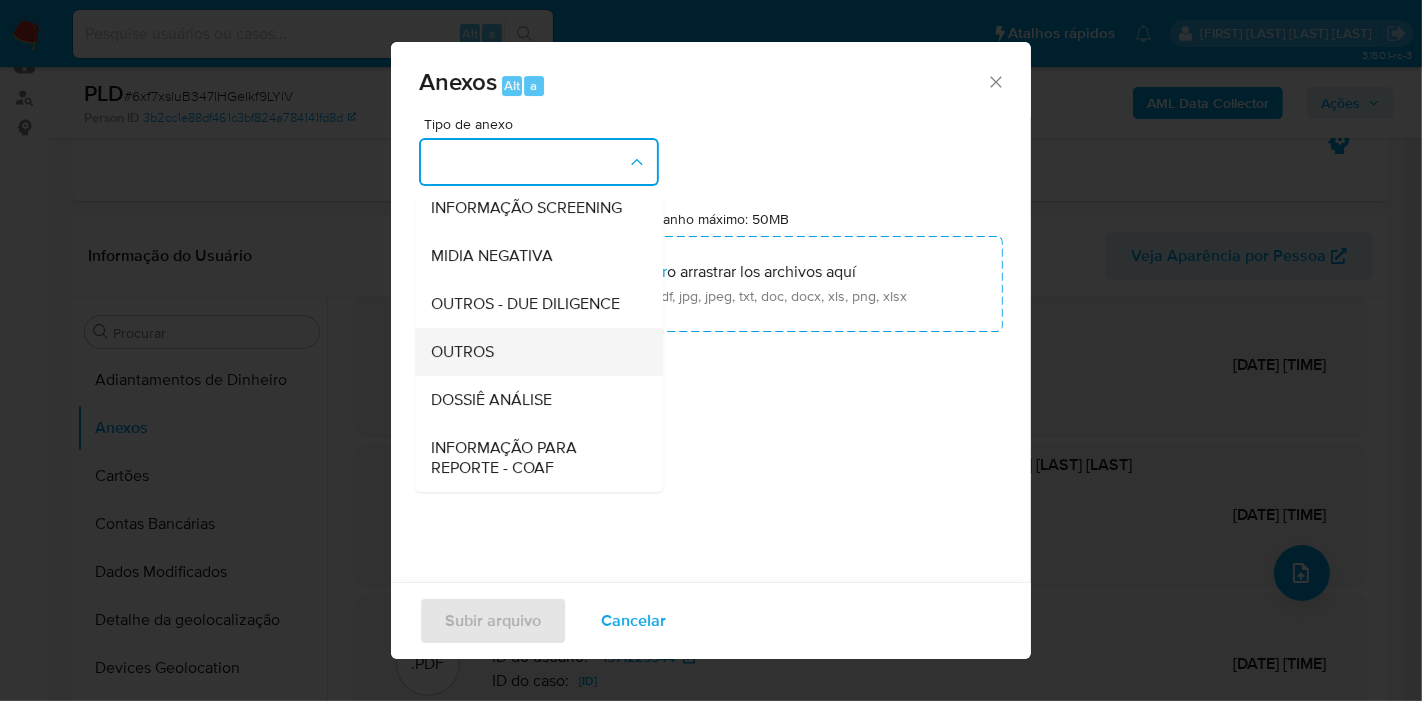 scroll, scrollTop: 222, scrollLeft: 0, axis: vertical 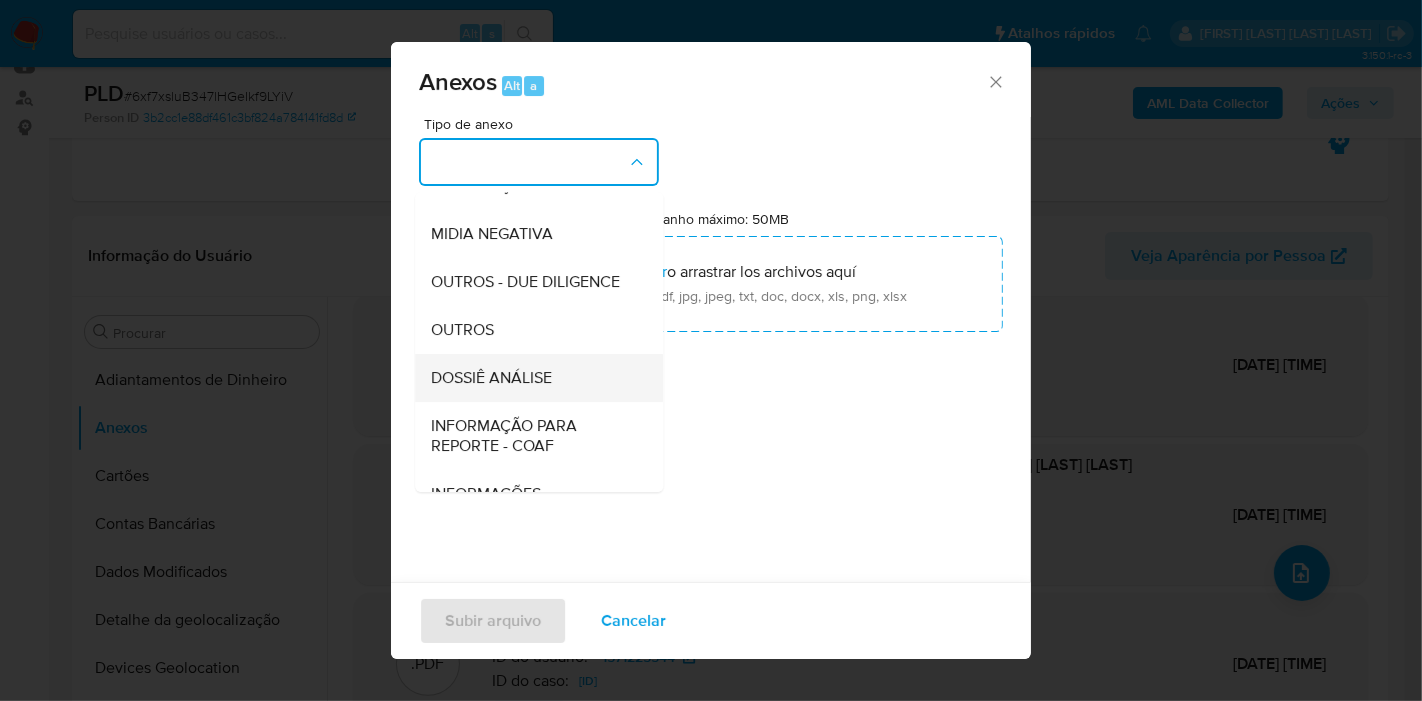 click on "DOSSIÊ ANÁLISE" at bounding box center (533, 378) 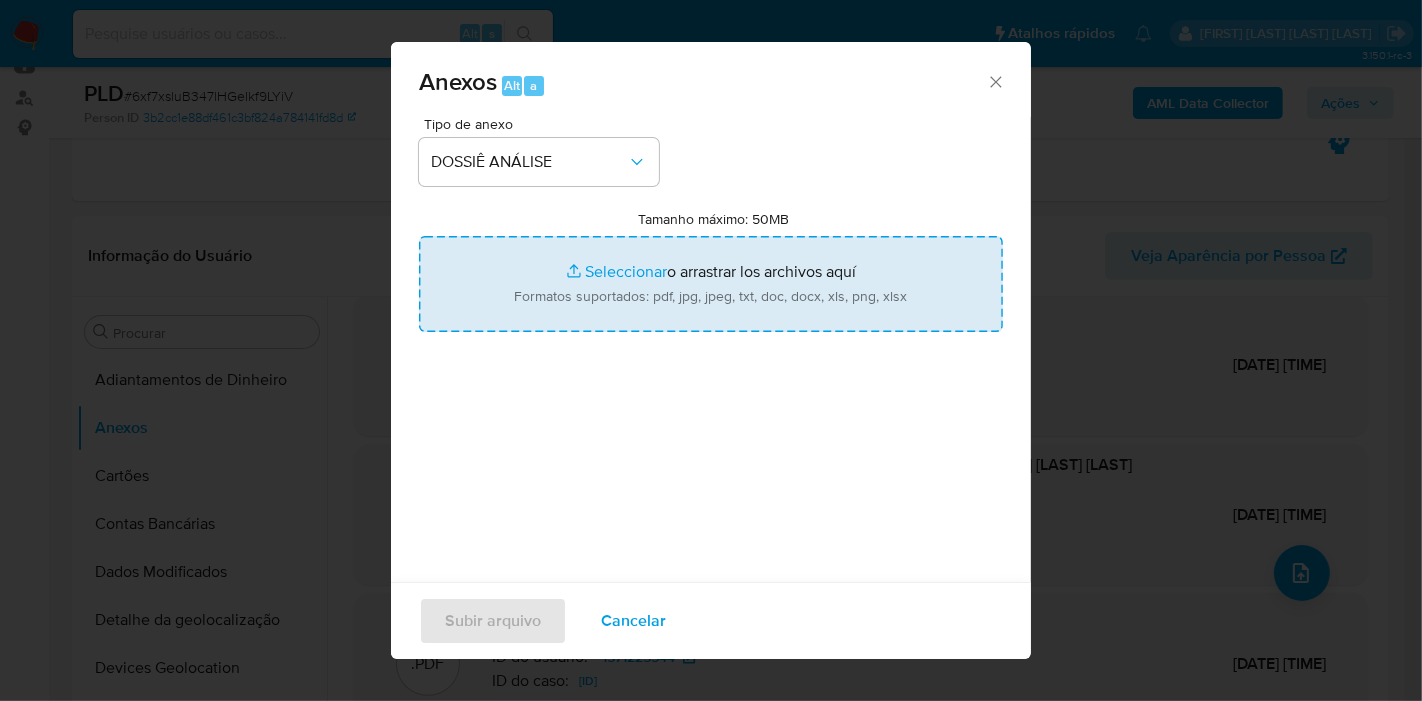 click on "Tamanho máximo: 50MB Seleccionar archivos" at bounding box center [711, 284] 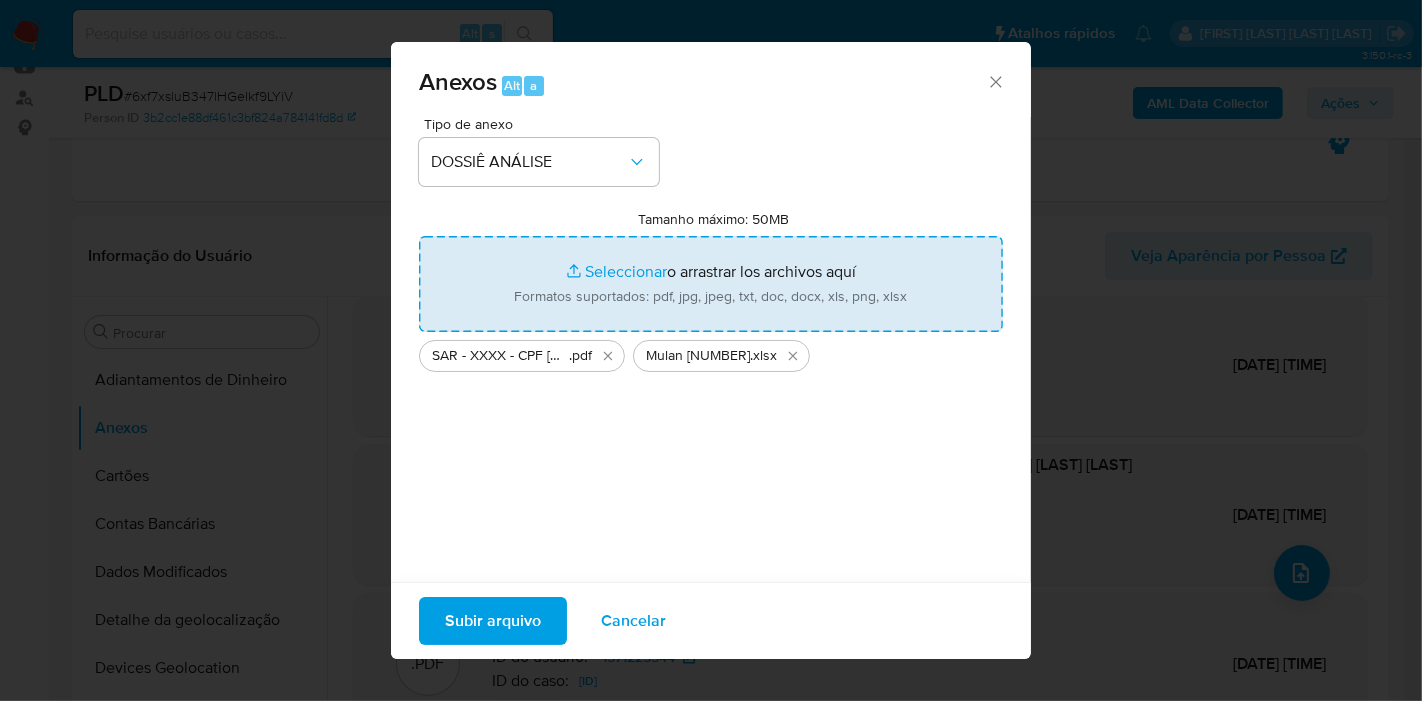 click on "Subir arquivo" at bounding box center [493, 621] 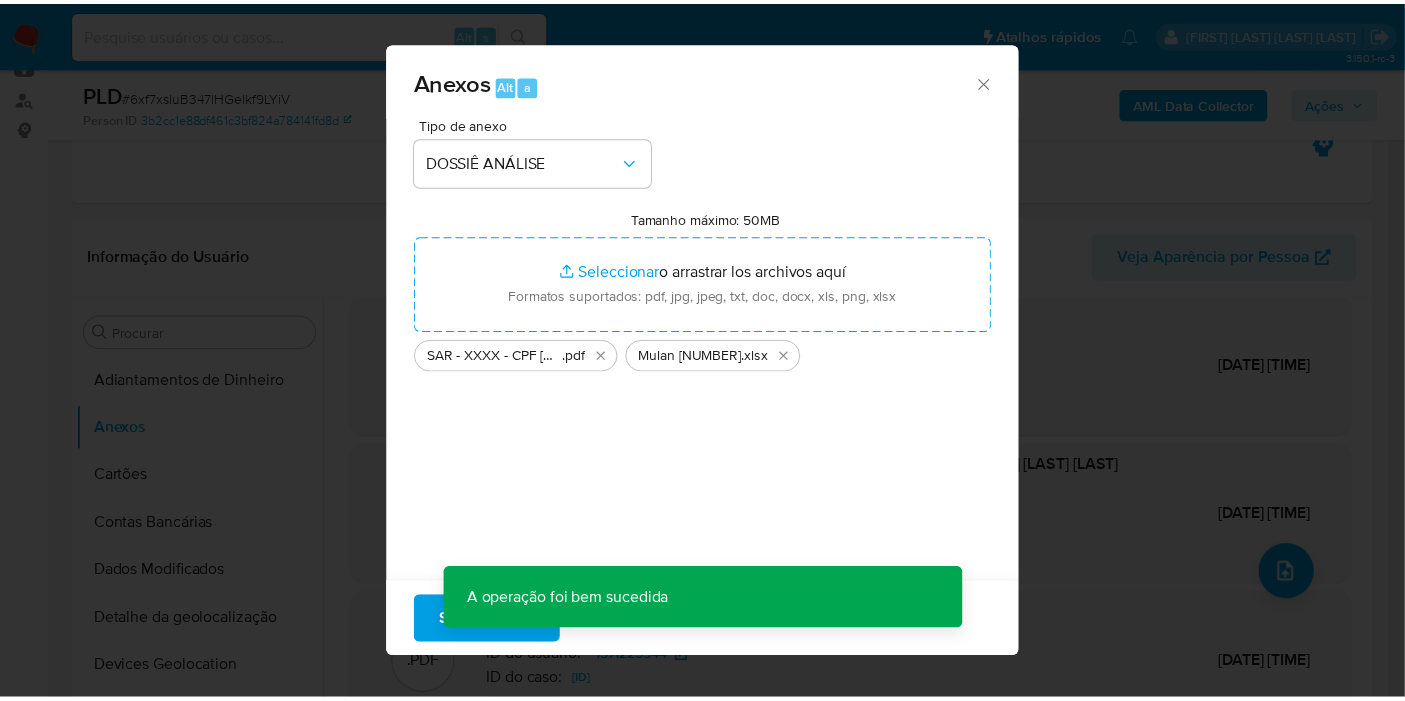 scroll, scrollTop: 163, scrollLeft: 0, axis: vertical 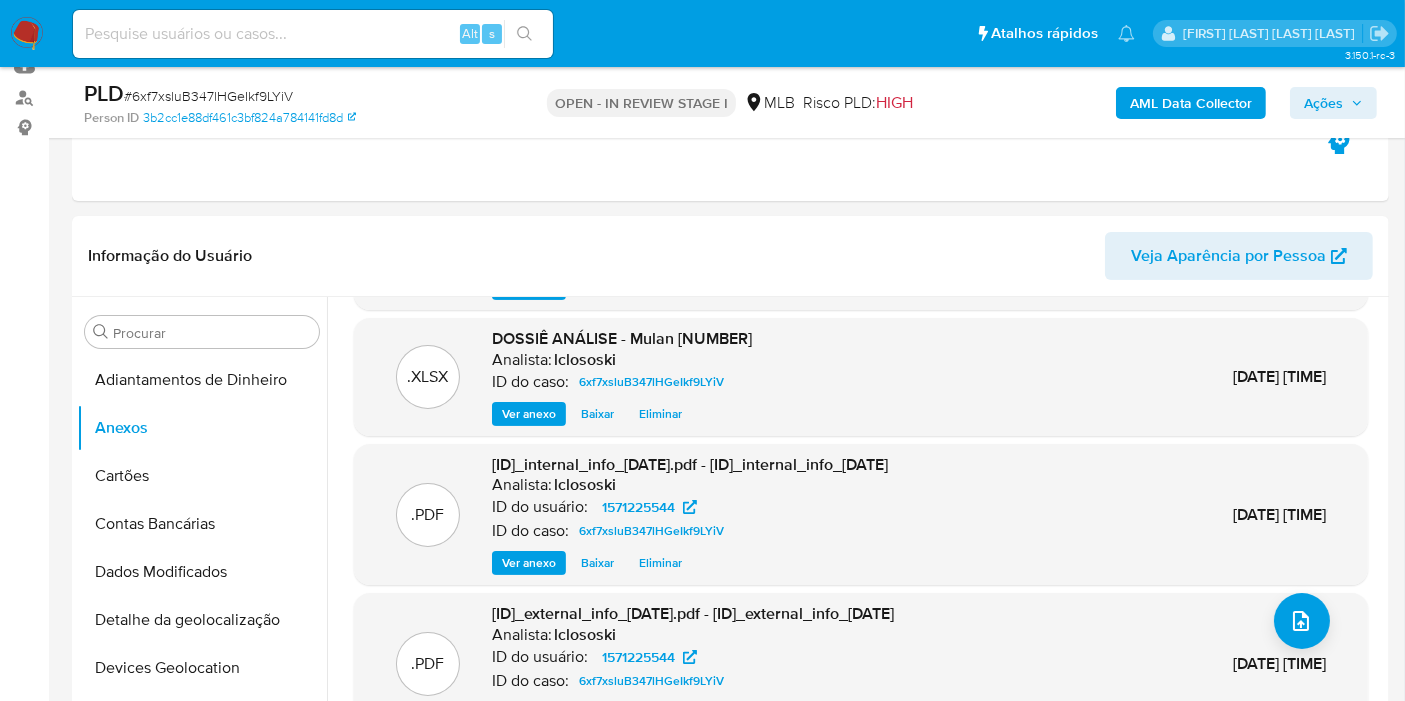 drag, startPoint x: 1371, startPoint y: 101, endPoint x: 1262, endPoint y: 121, distance: 110.81967 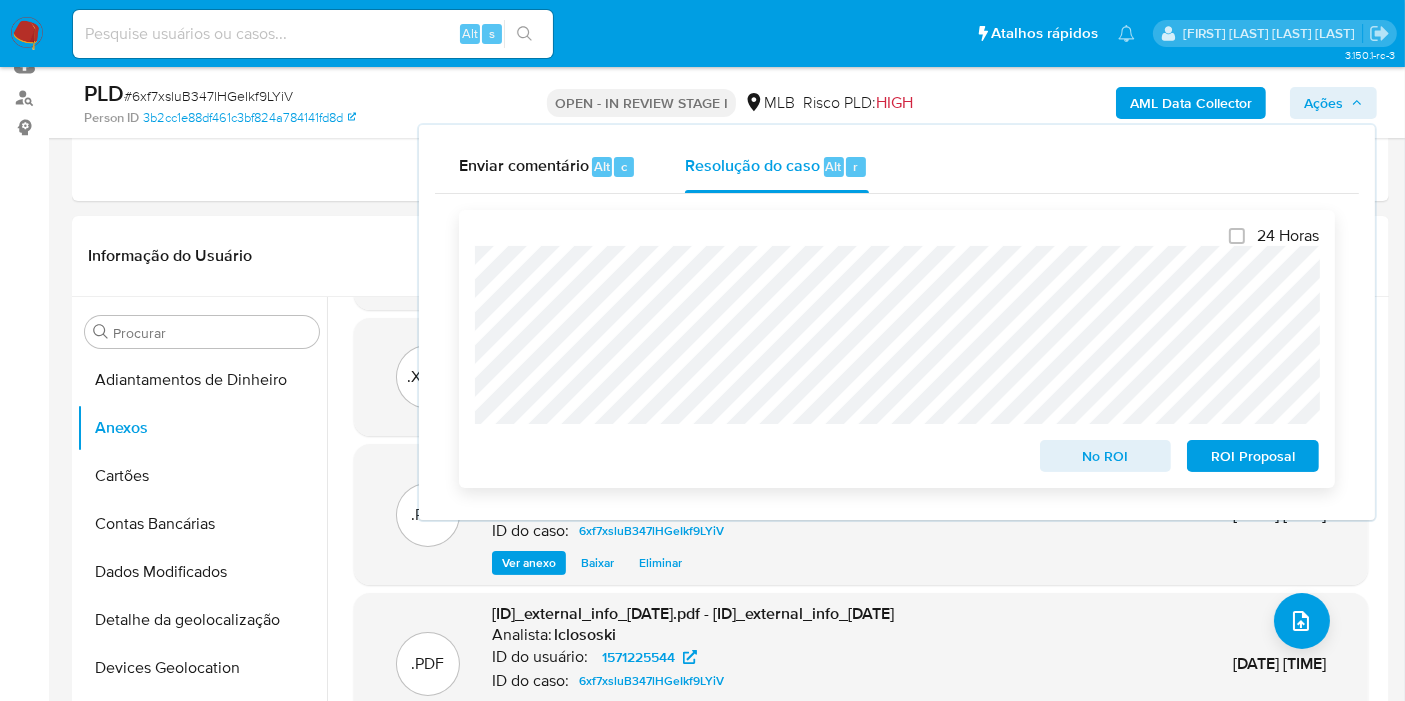 click on "No ROI" at bounding box center [1106, 456] 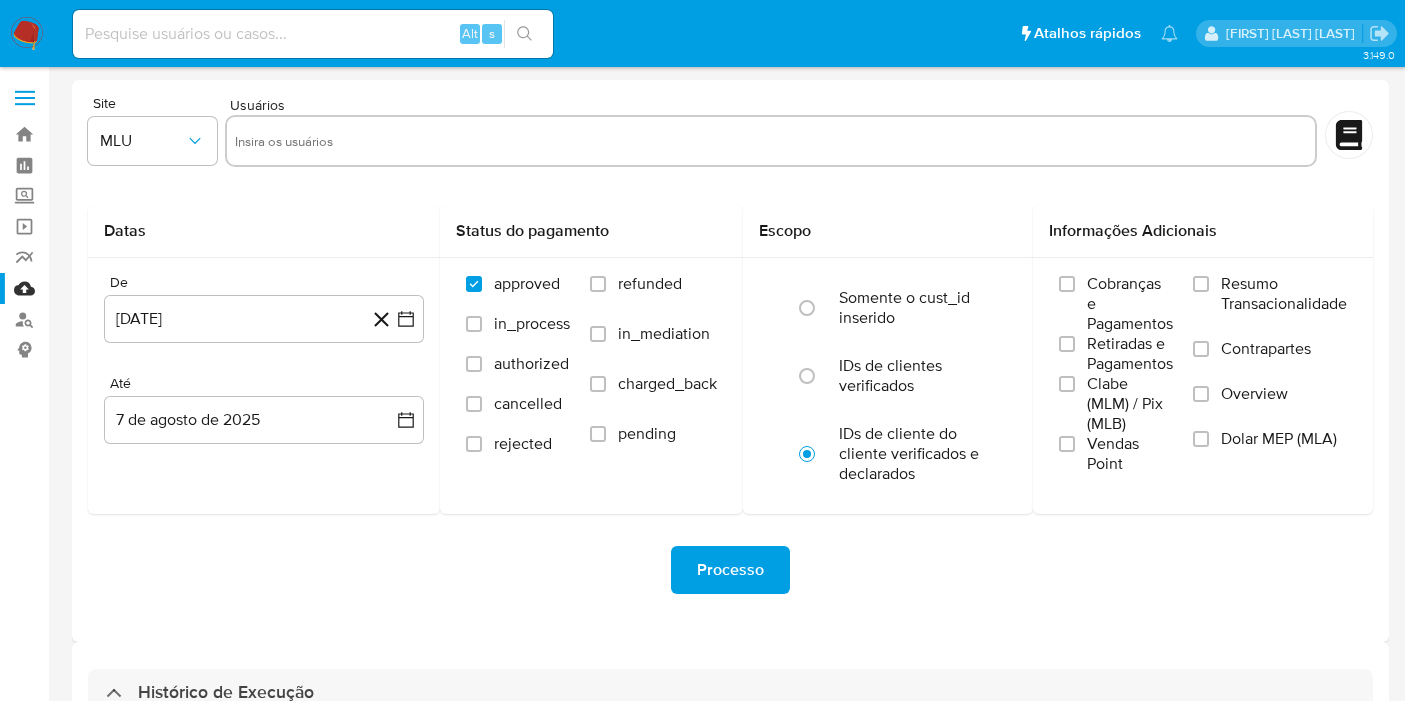 select on "10" 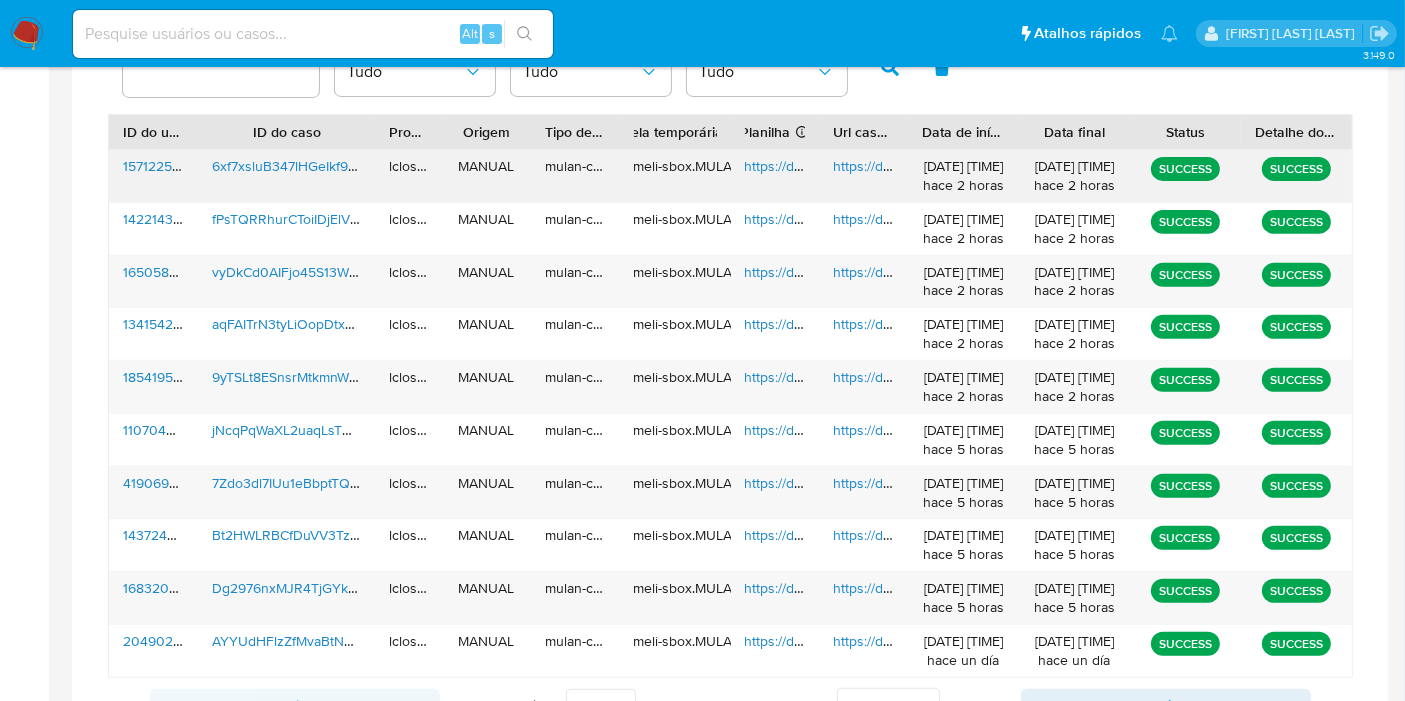 click on "https://docs.google.com/spreadsheets/d/1EnWscSAYuq5lhkyu7B-AVbrd5W8CzabdBMPWgS25A84/edit" at bounding box center (1058, 166) 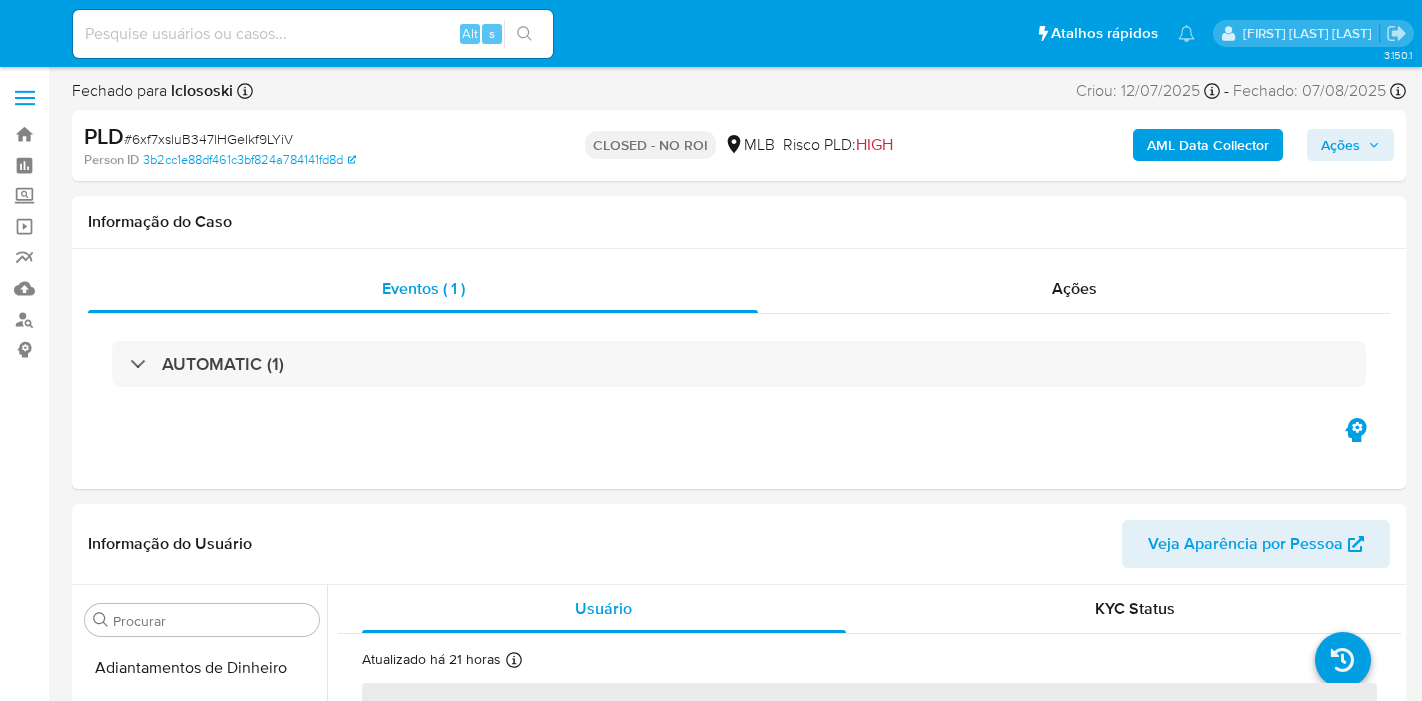 select on "10" 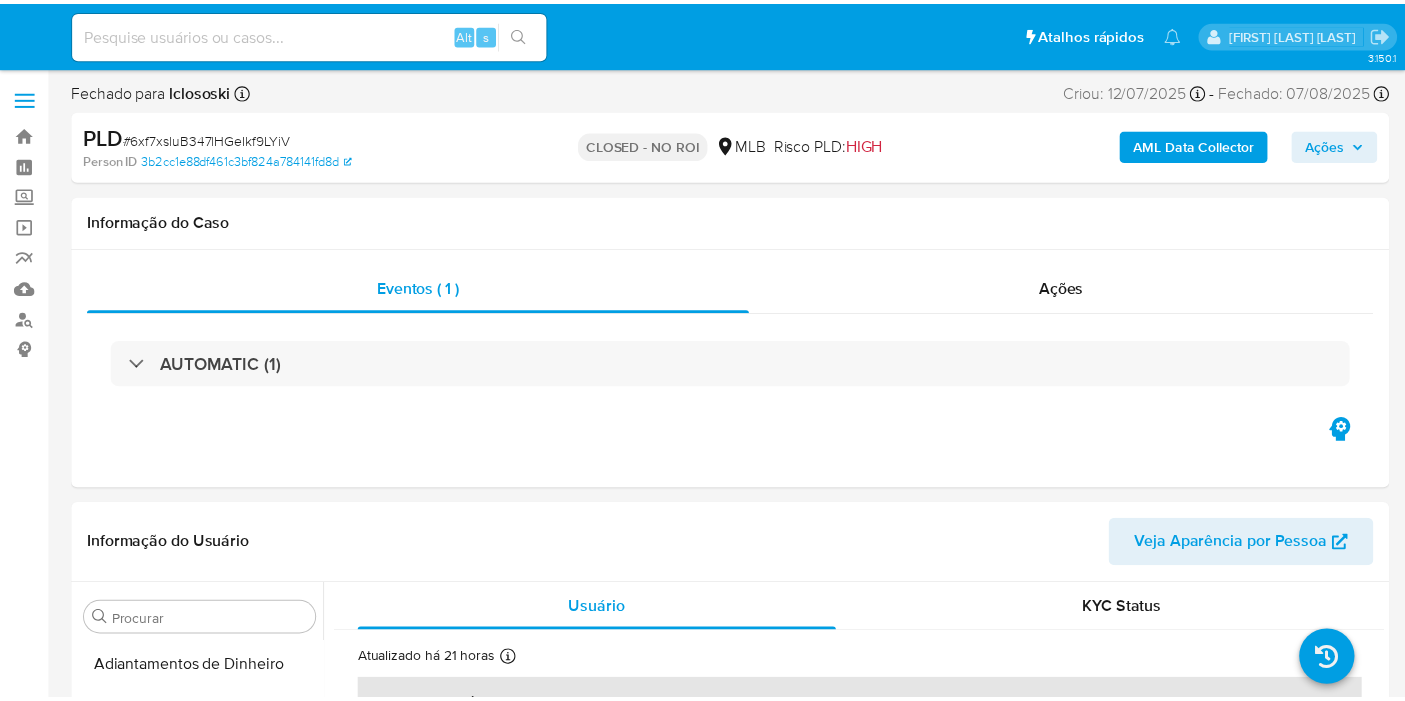 scroll, scrollTop: 0, scrollLeft: 0, axis: both 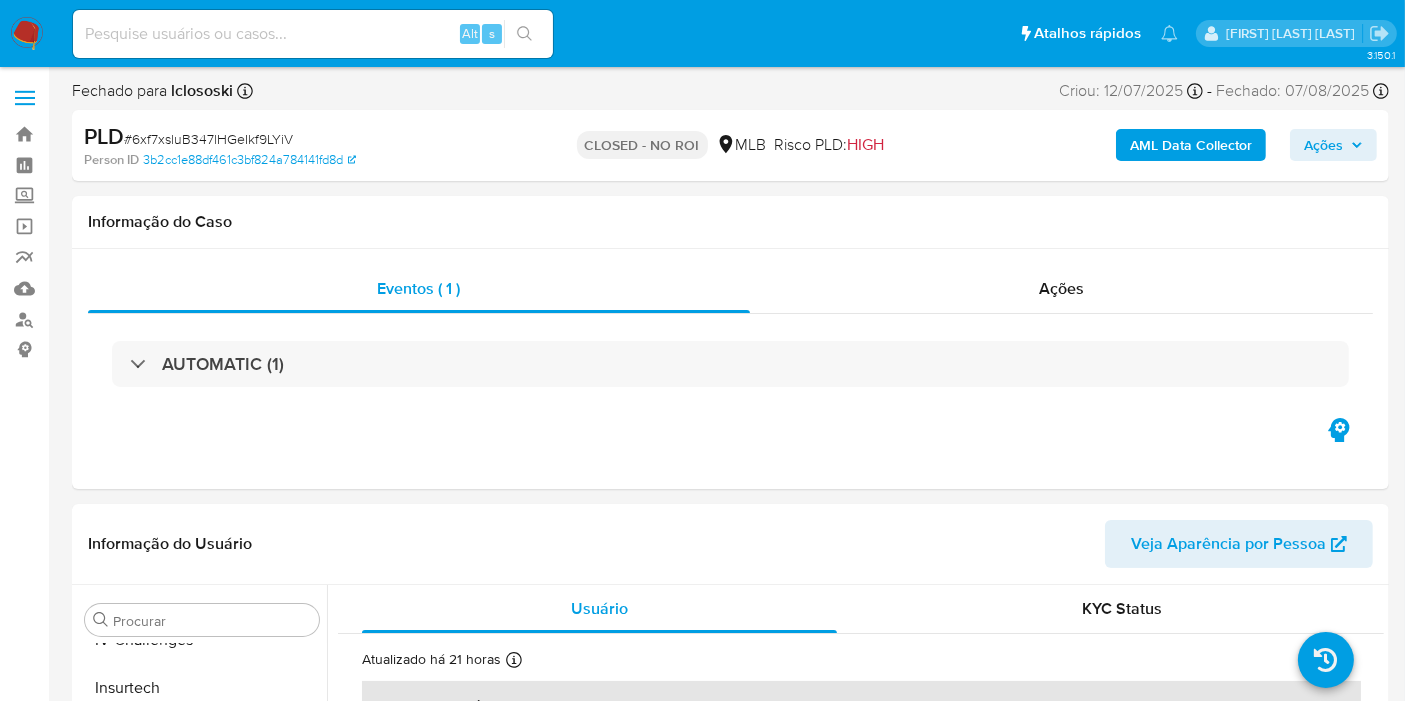 click on "Pausado Ver notificaciones Alt s Atalhos rápidos   Presiona las siguientes teclas para acceder a algunas de las funciones Pesquisar caso ou usuário Alt s Voltar para casa Alt h Adicione um comentário Alt c Ir para a resolução de um caso Alt r Adicionar um anexo Alt a [FIRST] [LAST] [LAST]" at bounding box center [702, 33] 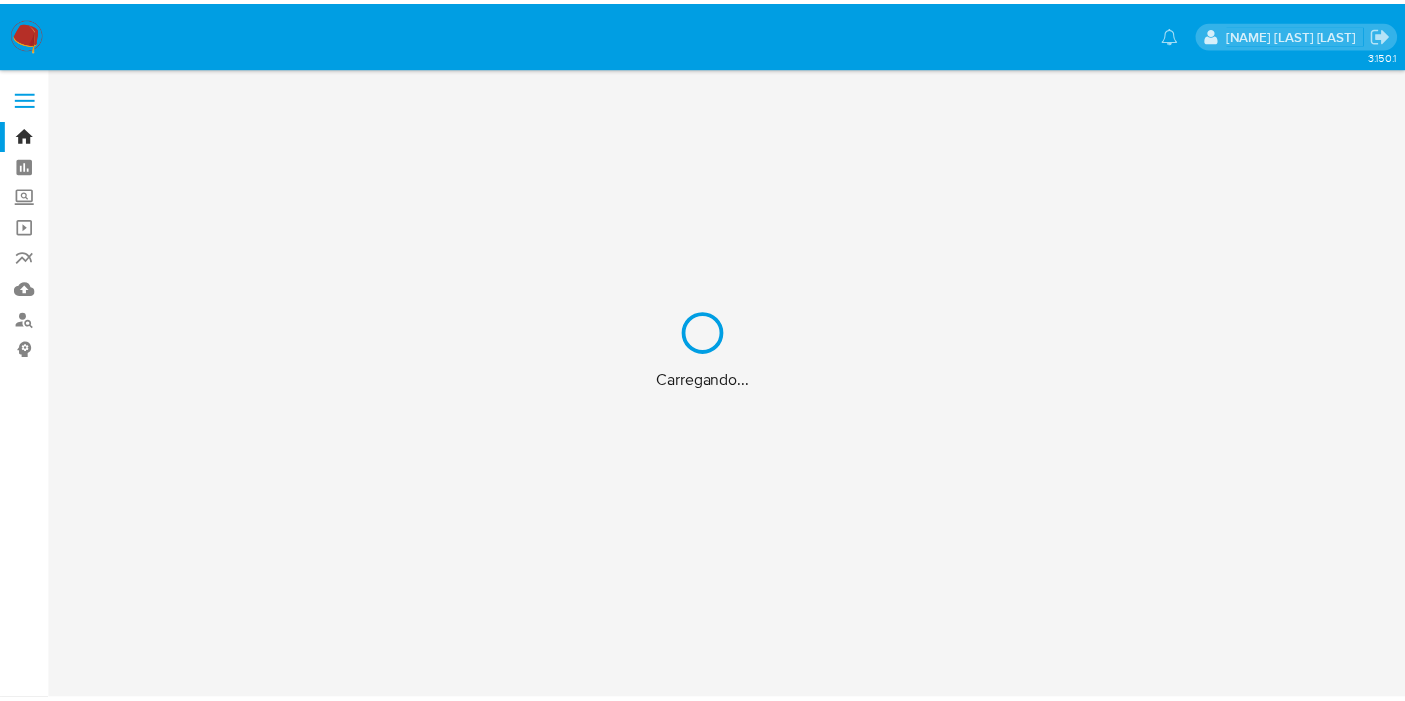 scroll, scrollTop: 0, scrollLeft: 0, axis: both 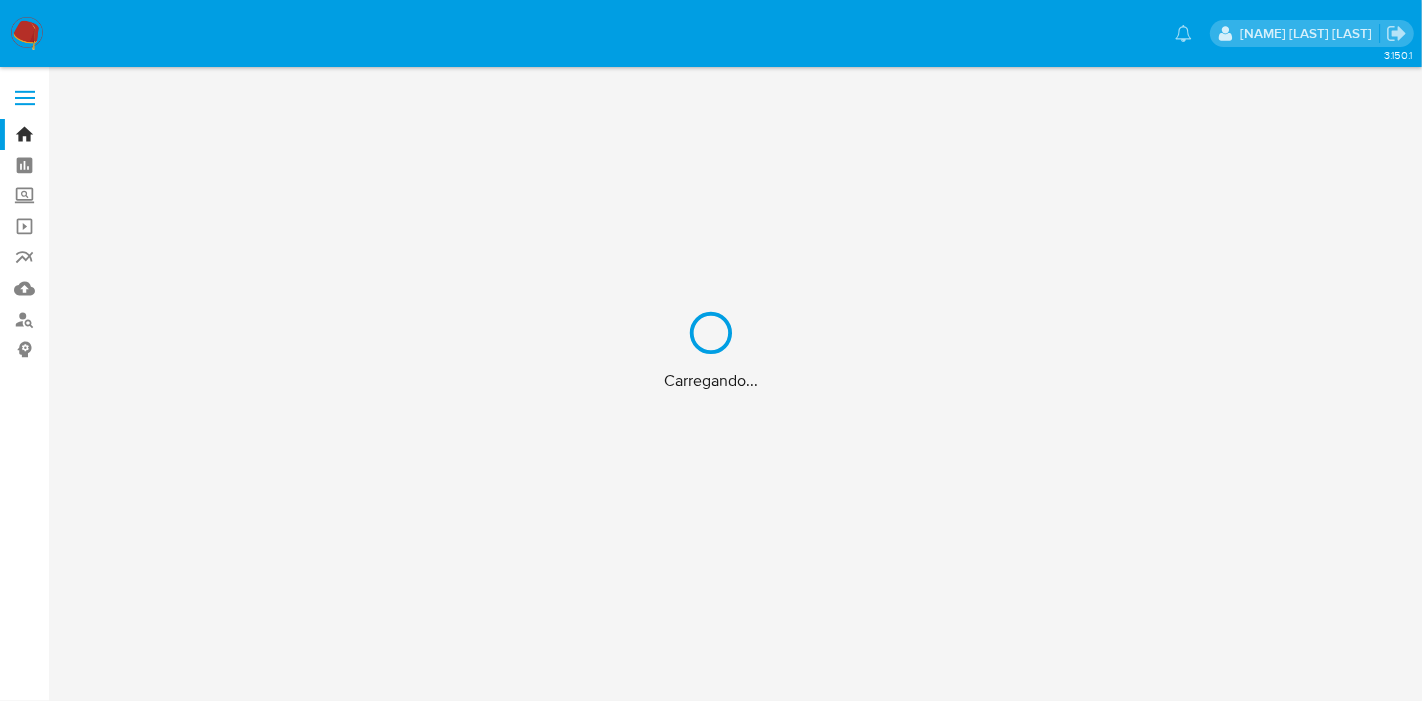 click on "Carregando..." at bounding box center (711, 350) 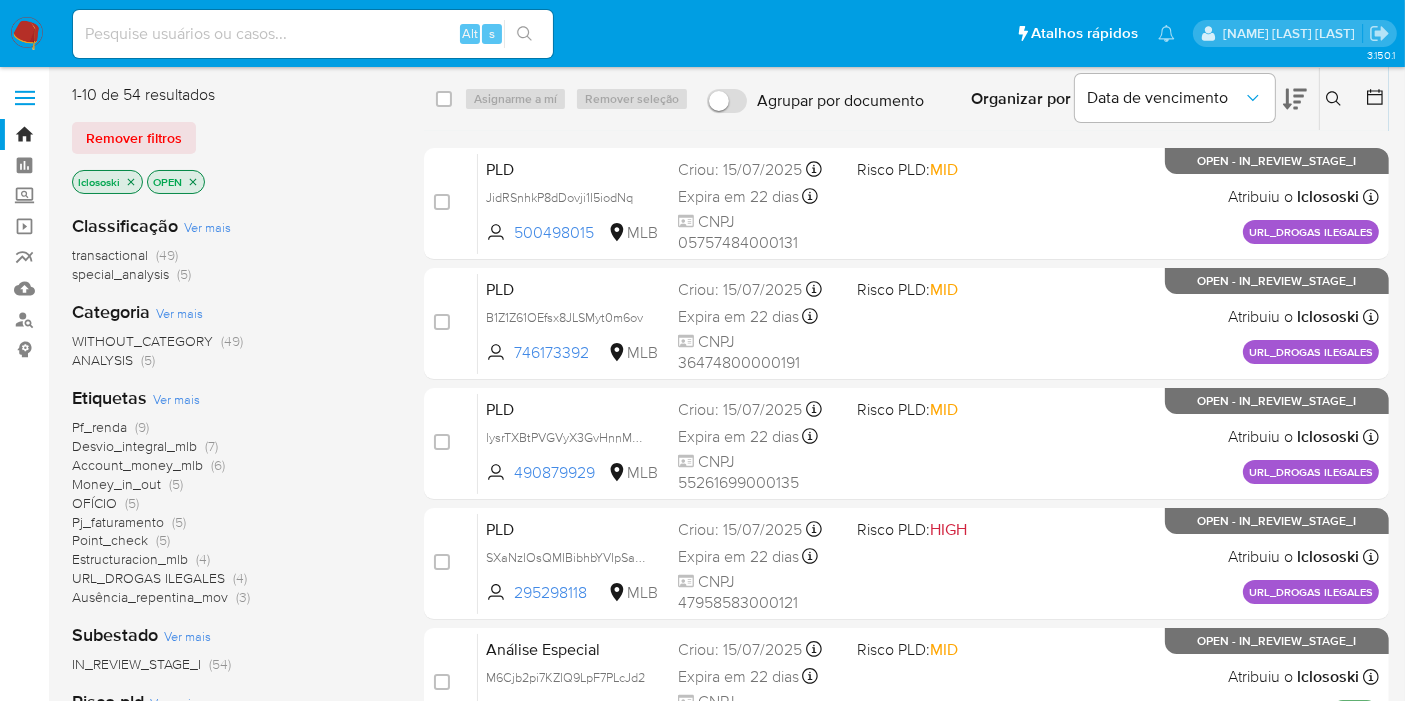 click on "Pf_renda" at bounding box center (99, 427) 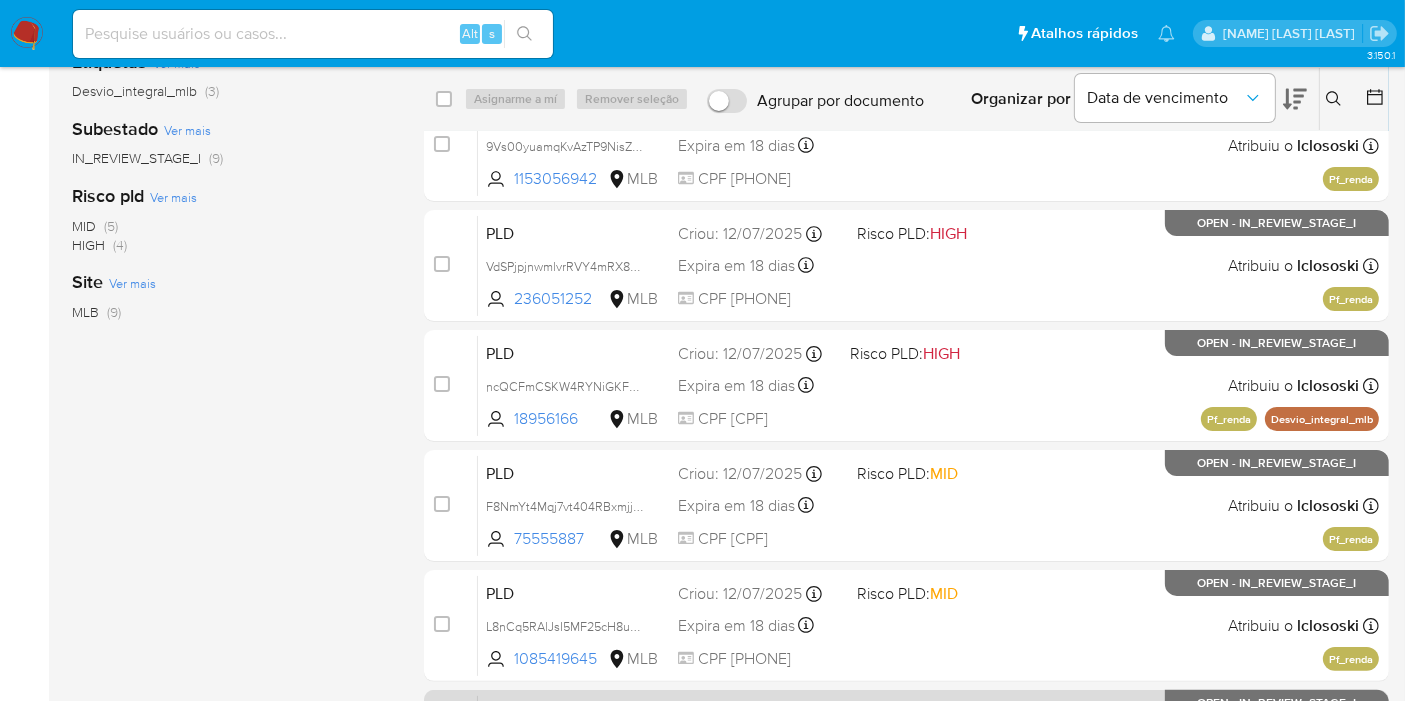 scroll, scrollTop: 602, scrollLeft: 0, axis: vertical 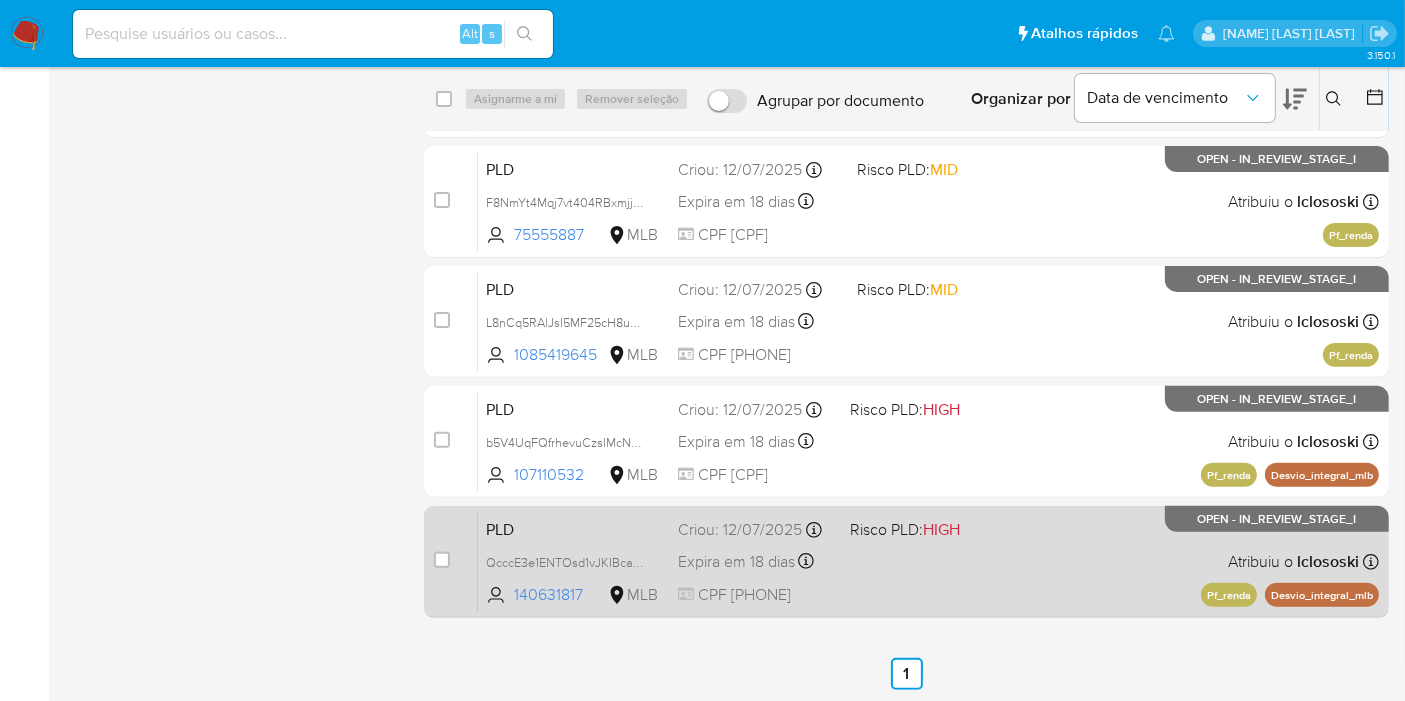 click on "PLD QcccE3e1ENTOsd1vJKIBcaR7 140631817 MLB Risco PLD:  HIGH Criou: [DATE]   Criou: [DATE] [TIME] Expira em 18 dias   Expira em [DATE] [TIME] CPF   [CPF] Atribuiu o   [NAME]   Asignado el: [DATE] [TIME] Pf_renda Desvio_integral_mlb OPEN - IN_REVIEW_STAGE_I" at bounding box center [928, 561] 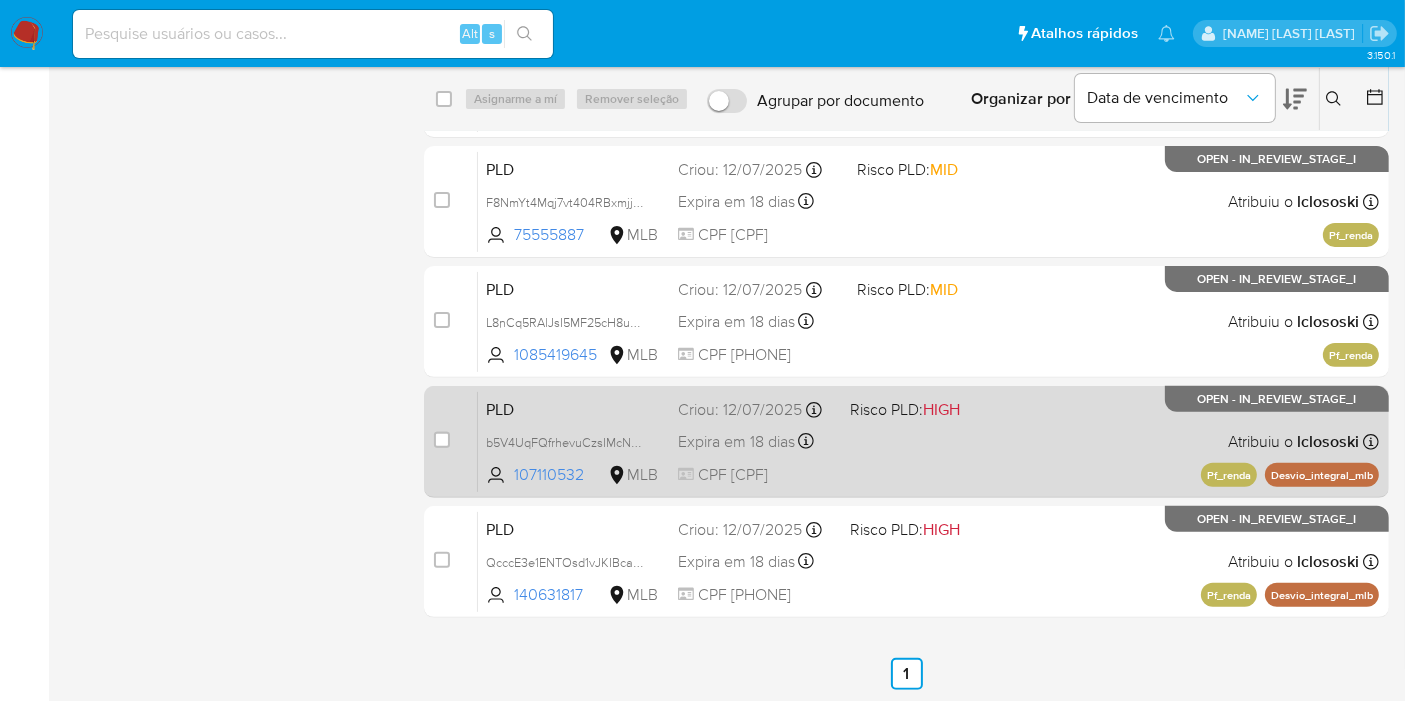 click on "PLD b5V4UqFQfrhevuCzsIMcNKNU 107110532 MLB Risco PLD:  HIGH Criou: [DATE]   Criou: [DATE] [TIME] Expira em 18 dias   Expira em [DATE] [TIME] CPF   [CPF] Atribuiu o   [NAME]   Asignado el: [DATE] [TIME] Pf_renda Desvio_integral_mlb OPEN - IN_REVIEW_STAGE_I" at bounding box center [928, 441] 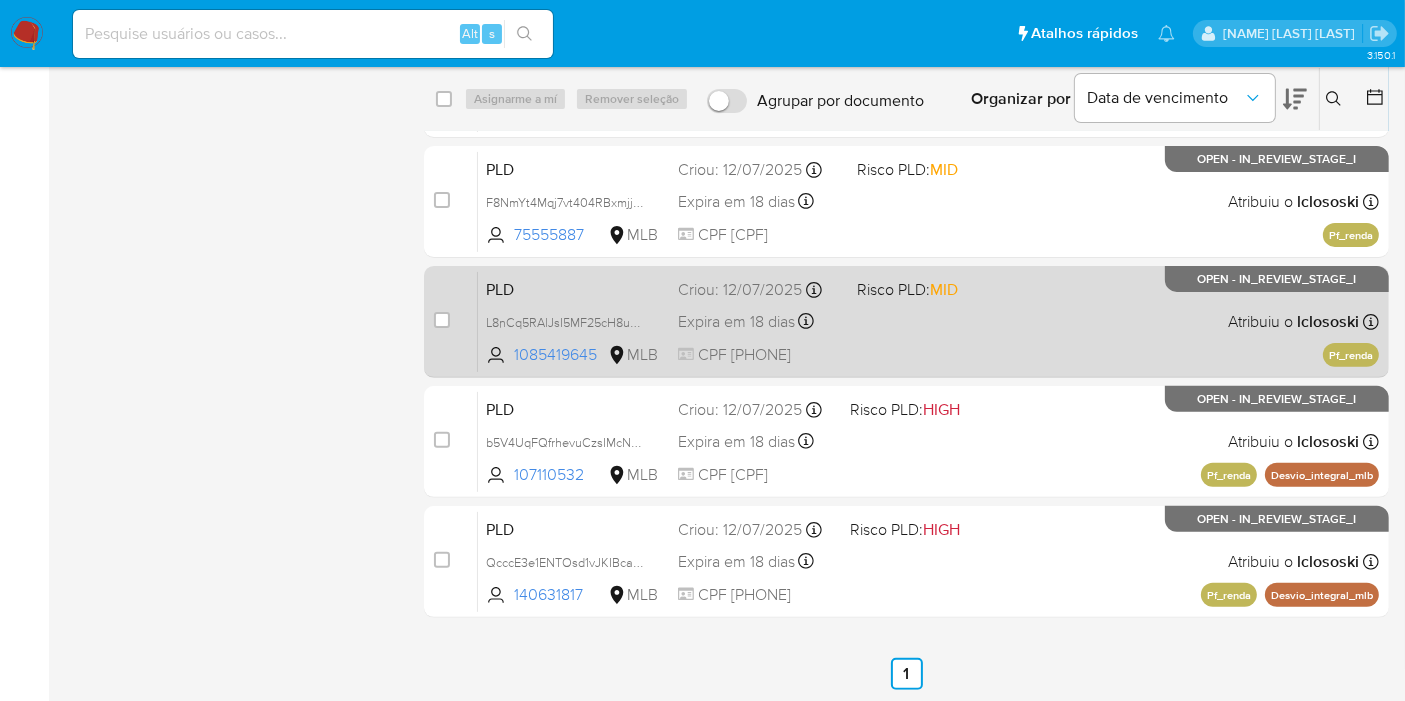 click on "PLD L8nCq5RAlJsI5MF25cH8uoWm 1085419645 MLB Risco PLD:  MID Criou: [DATE]   Criou: [DATE] [TIME] Expira em 18 dias   Expira em [DATE] [TIME] CPF   [CPF] Atribuiu o   [NAME]   Asignado el: [DATE] [TIME] Pf_renda OPEN - IN_REVIEW_STAGE_I" at bounding box center (928, 321) 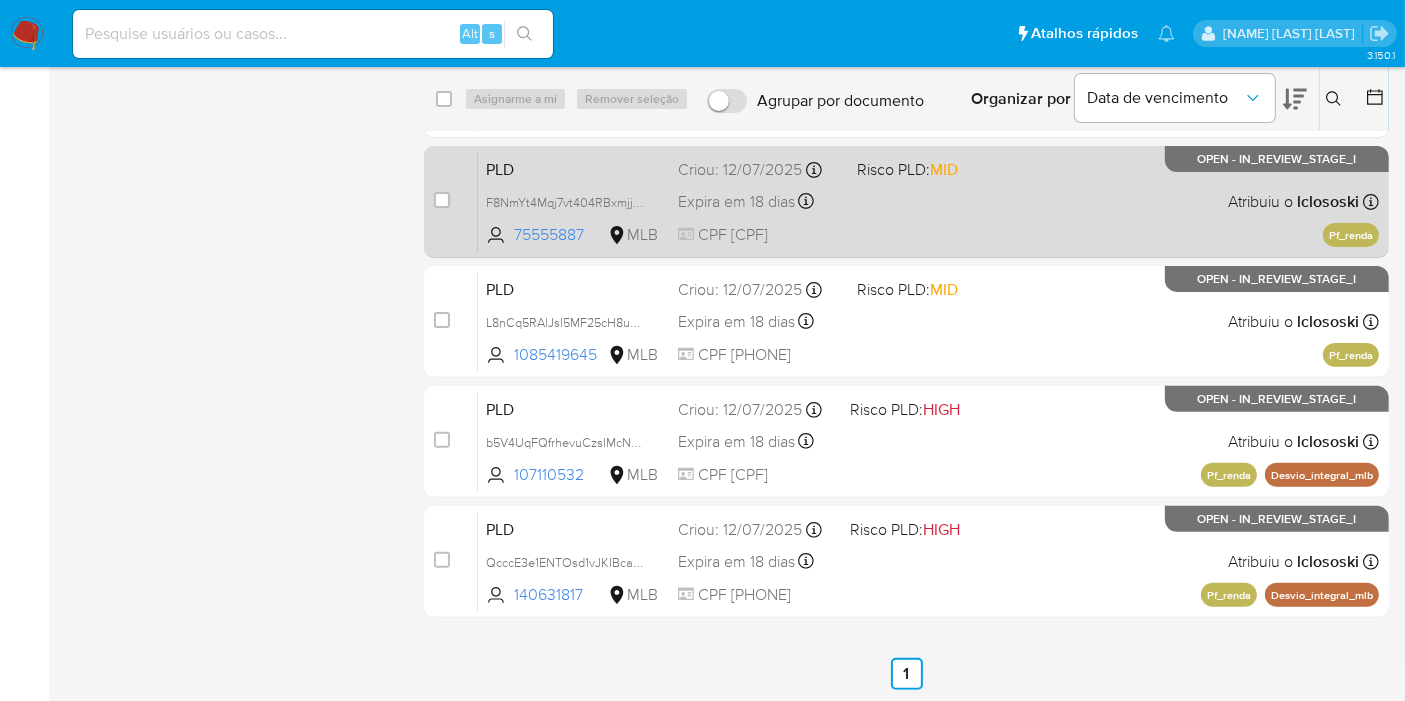 click on "PLD F8NmYt4Mqj7vt404RBxmjjvG 75555887 MLB Risco PLD:  MID Criou: [DATE]   Criou: [DATE] [TIME] Expira em 18 dias   Expira em [DATE] [TIME] CPF   [CPF] Atribuiu o   [NAME]   Asignado el: [DATE] [TIME] Pf_renda OPEN - IN_REVIEW_STAGE_I" at bounding box center (928, 201) 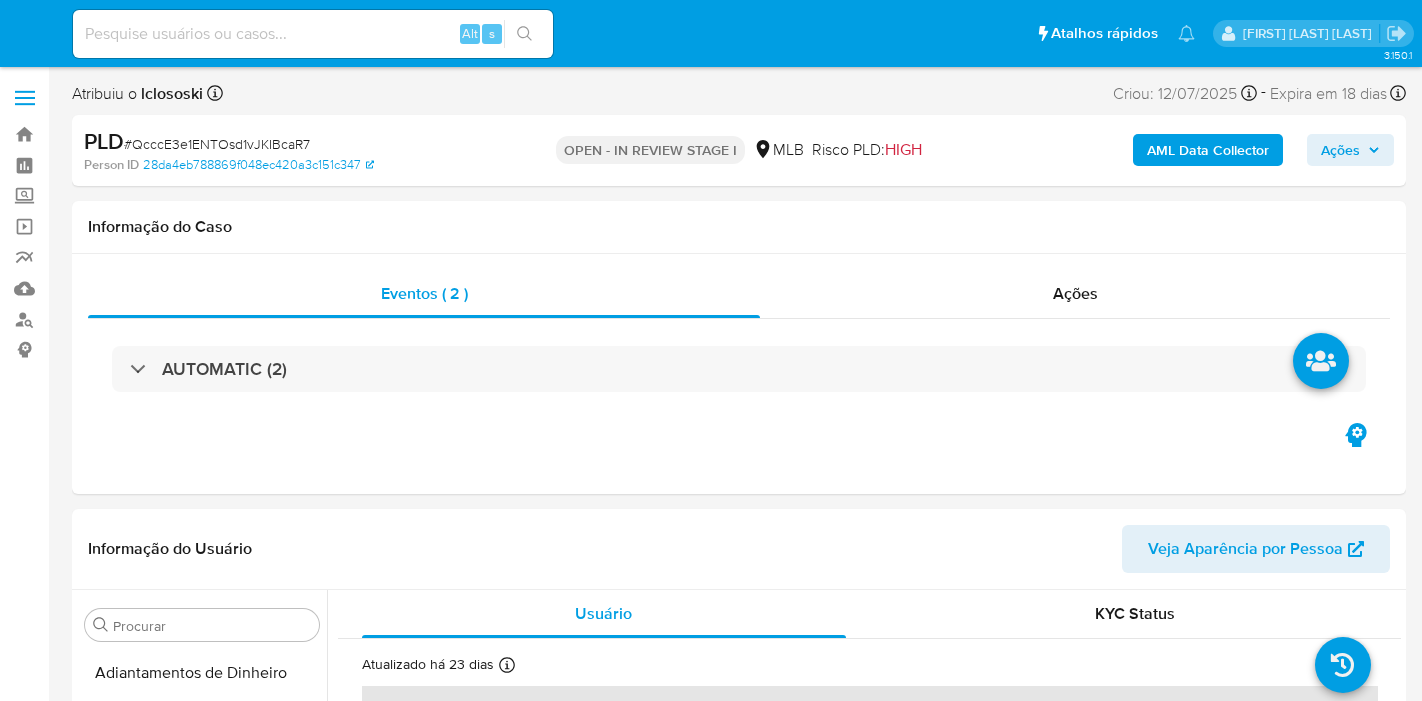 select on "10" 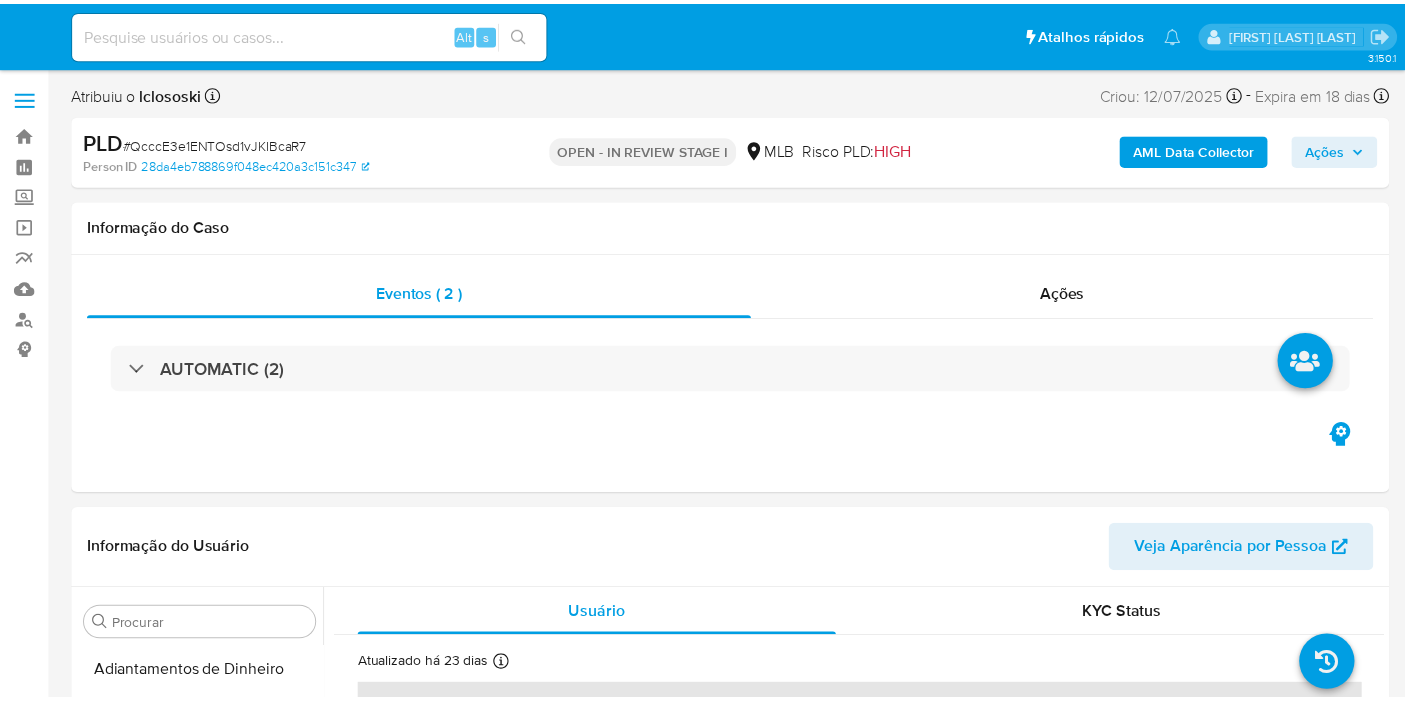 scroll, scrollTop: 0, scrollLeft: 0, axis: both 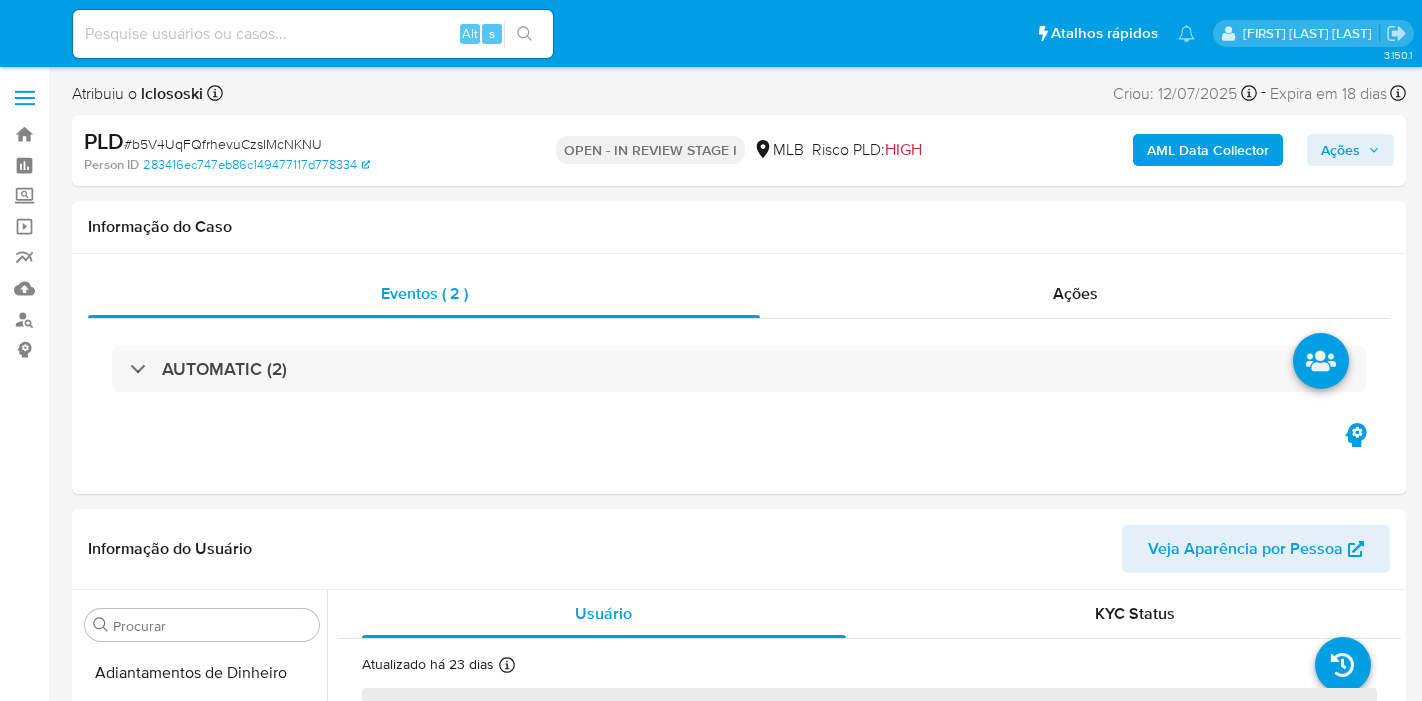 select on "10" 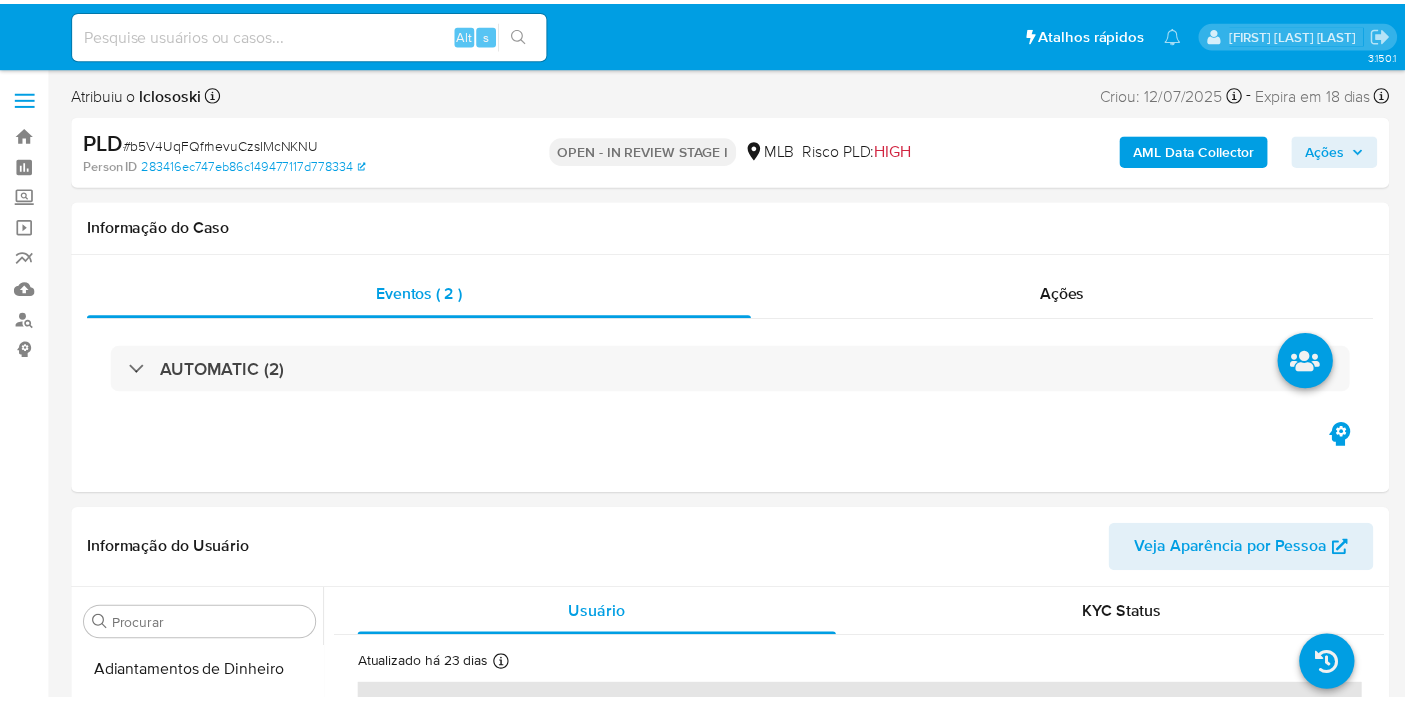scroll, scrollTop: 0, scrollLeft: 0, axis: both 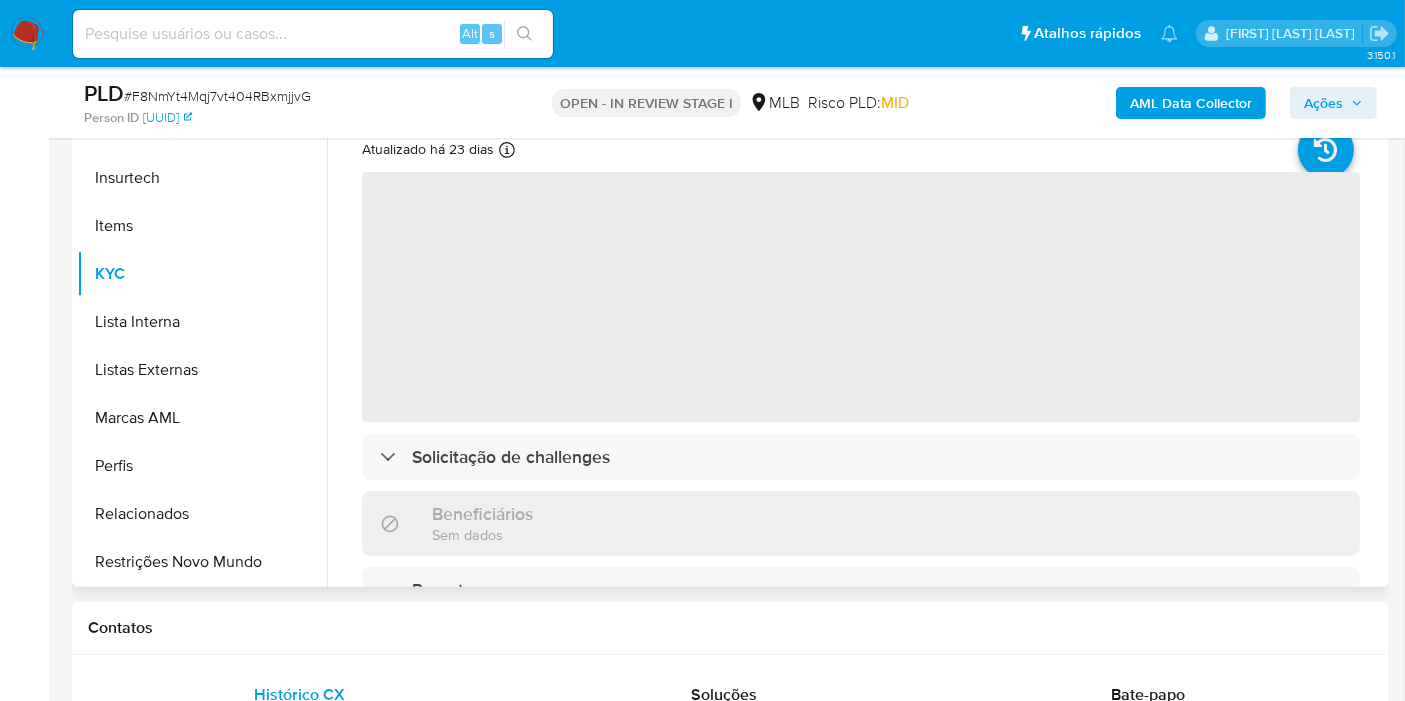 select on "10" 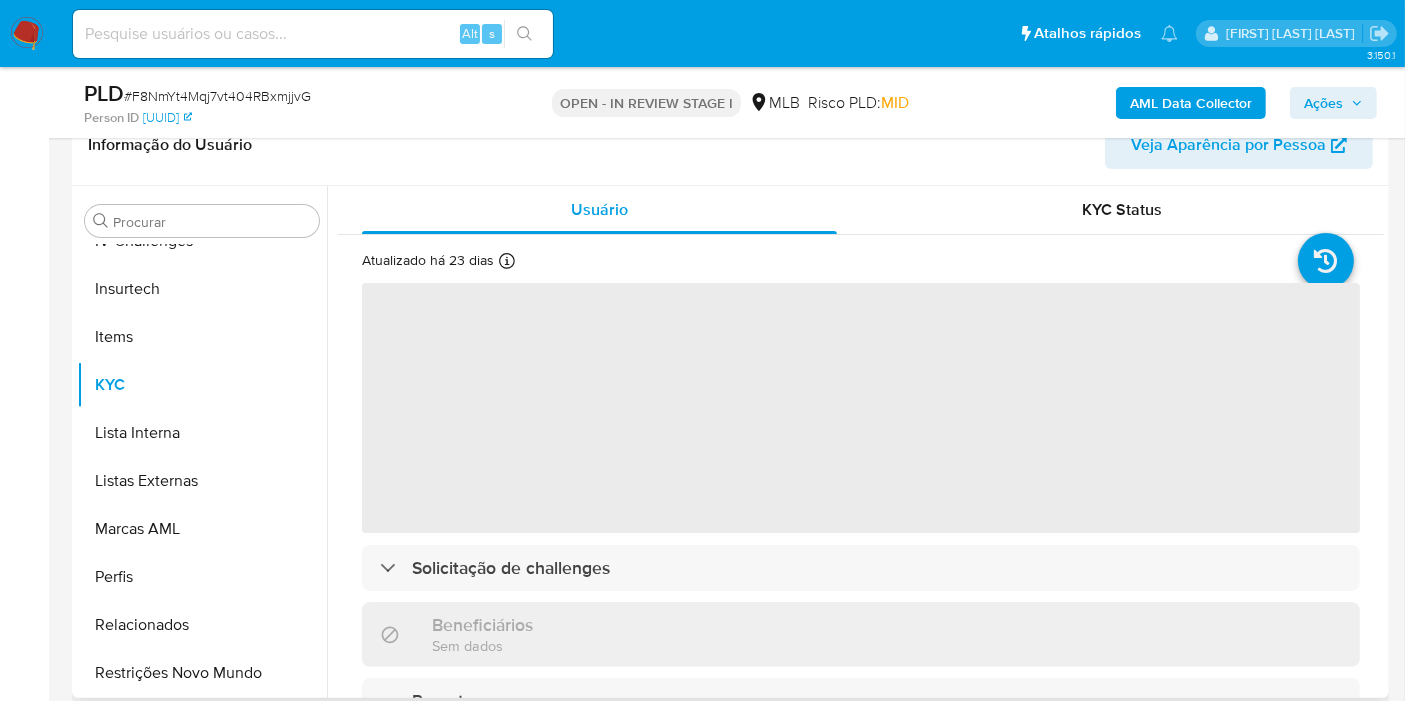 click on "‌" at bounding box center [861, 408] 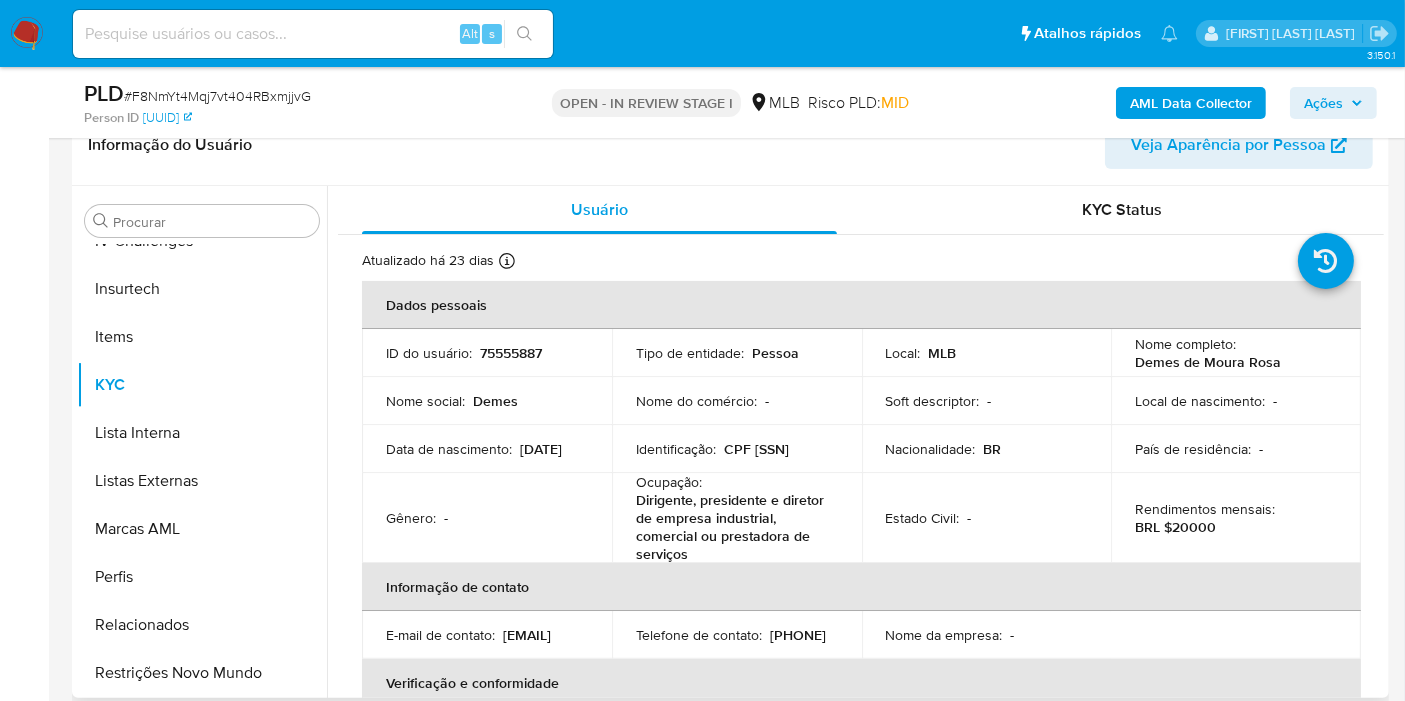 click on "CPF [SSN]" at bounding box center [756, 449] 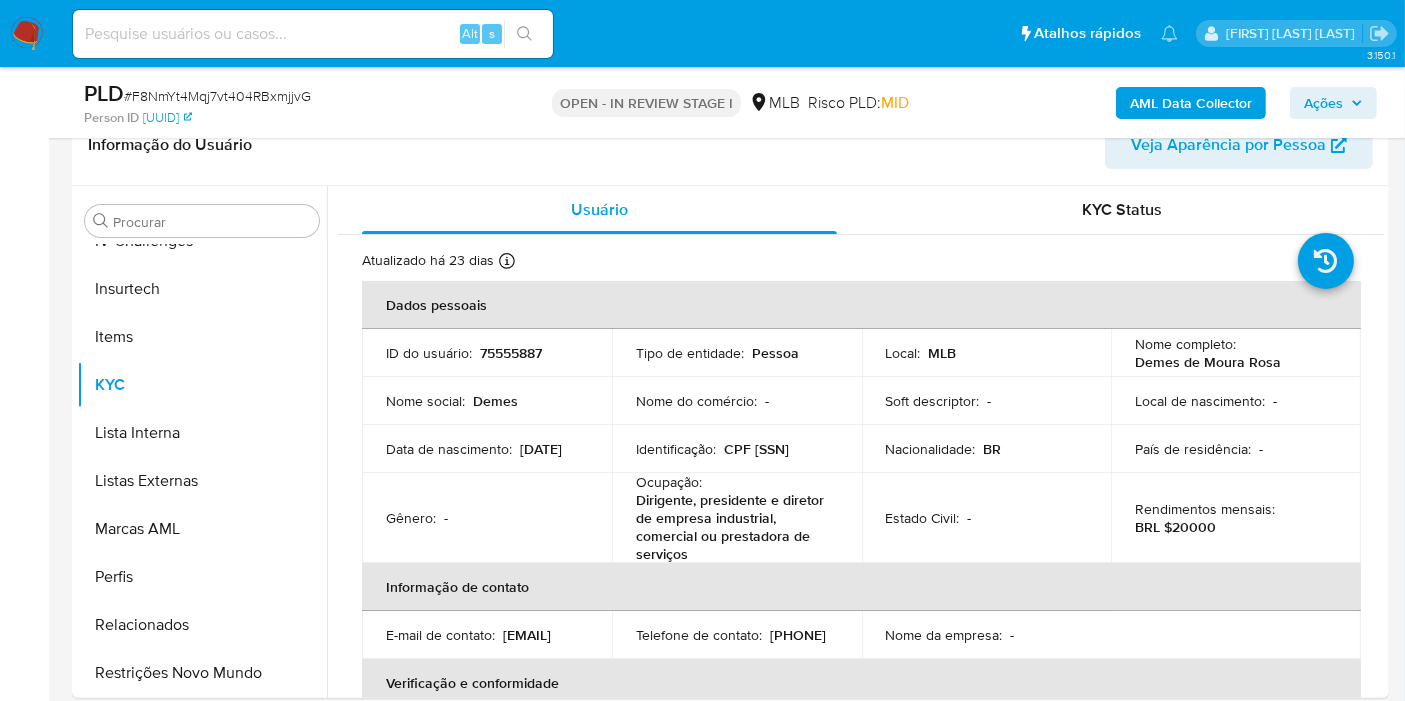 copy on "[SSN]" 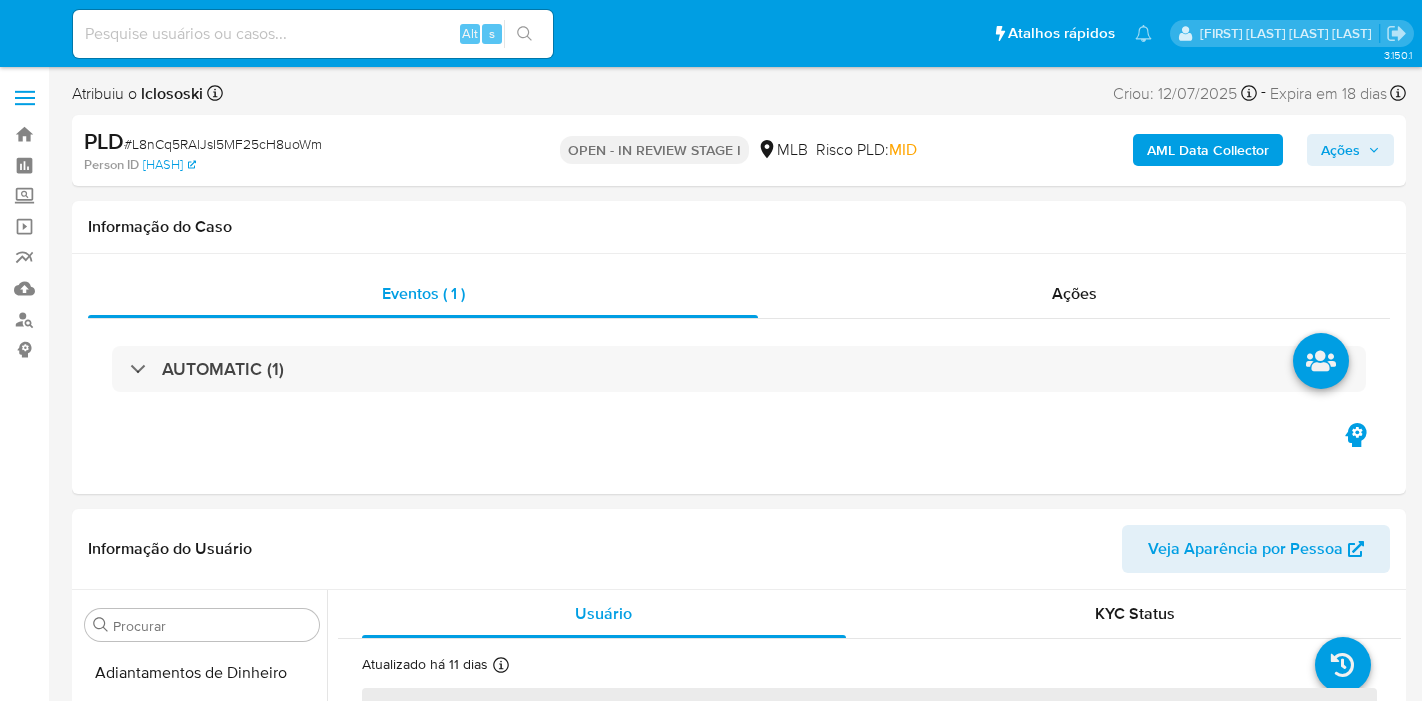 select on "10" 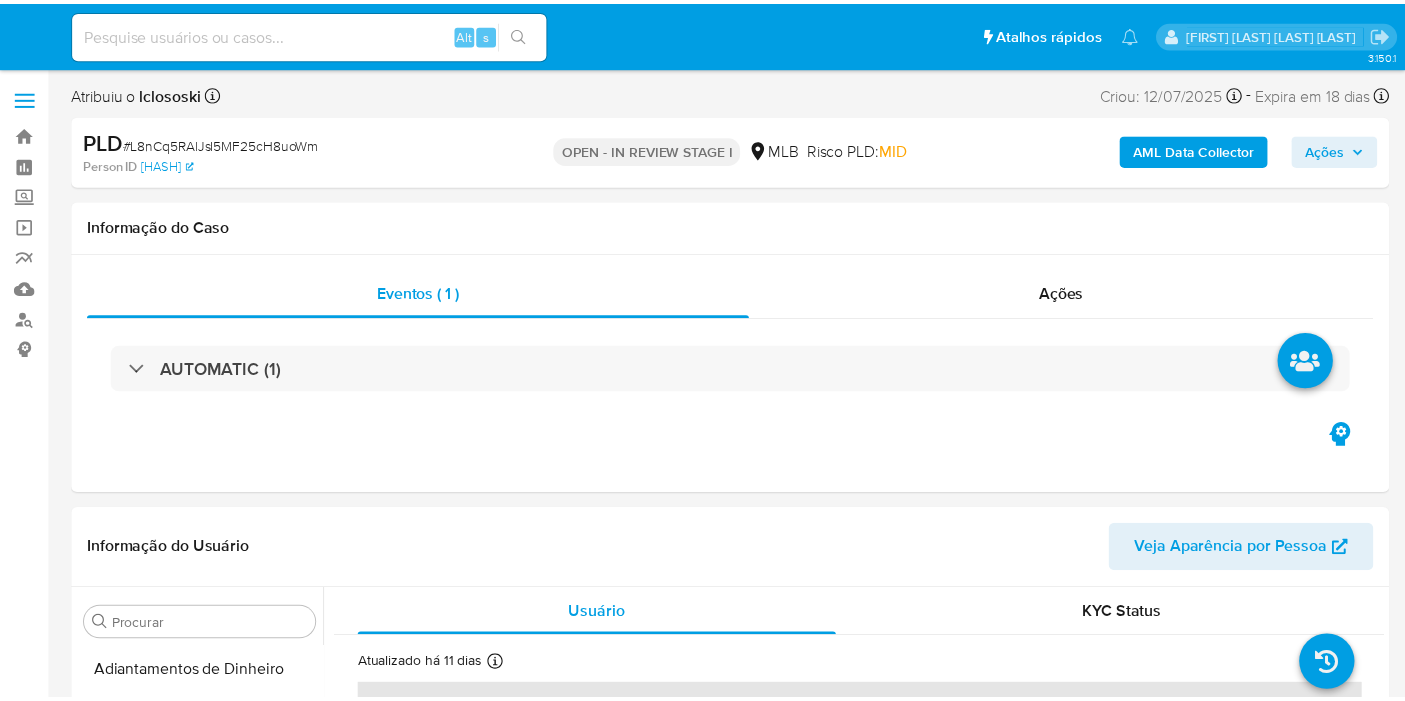 scroll, scrollTop: 0, scrollLeft: 0, axis: both 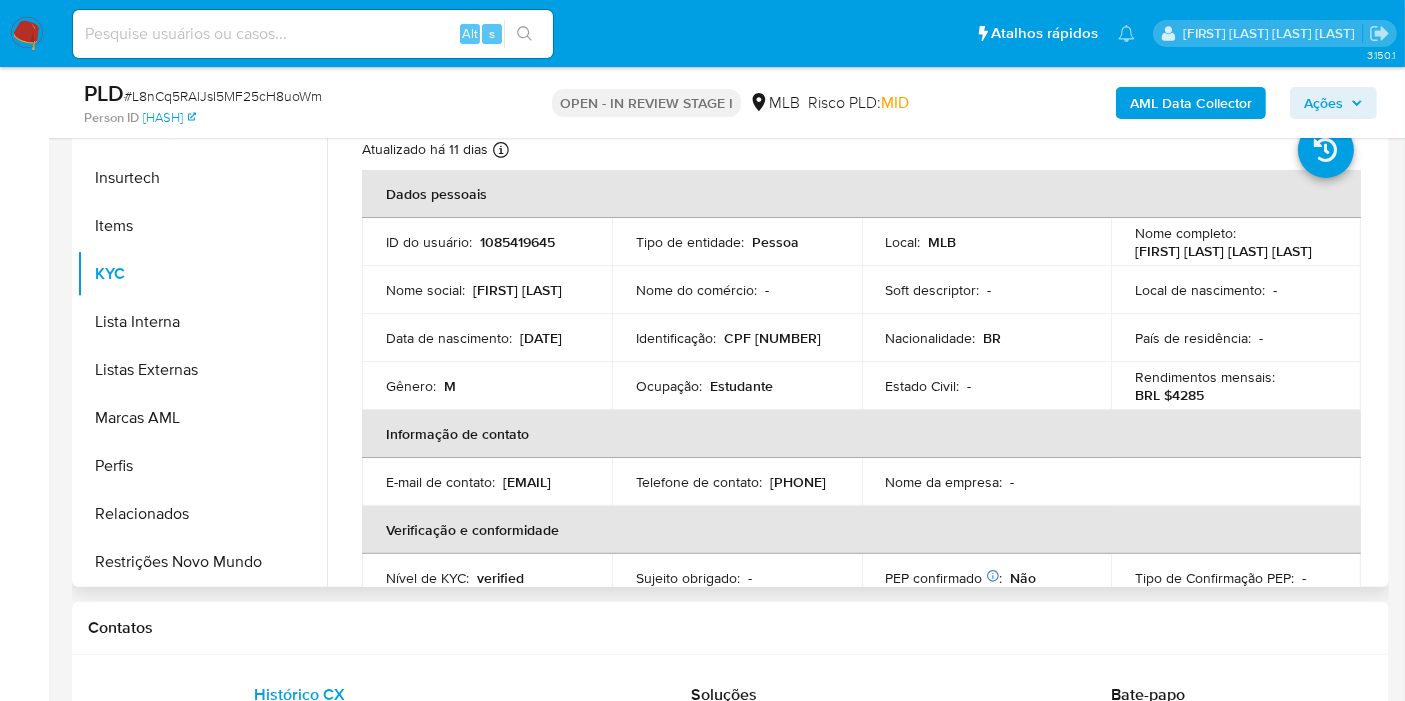 click on "CPF [NUMBER]" at bounding box center [772, 338] 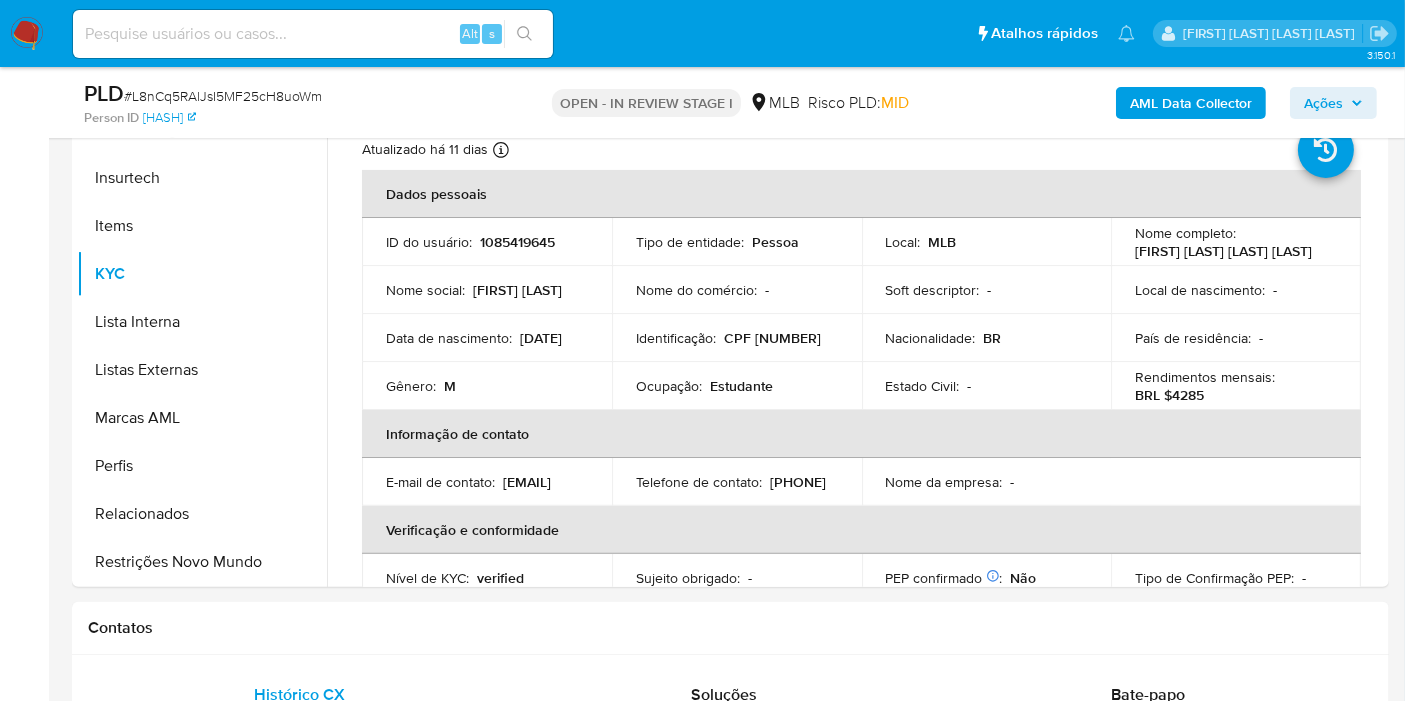 copy on "[NUMBER]" 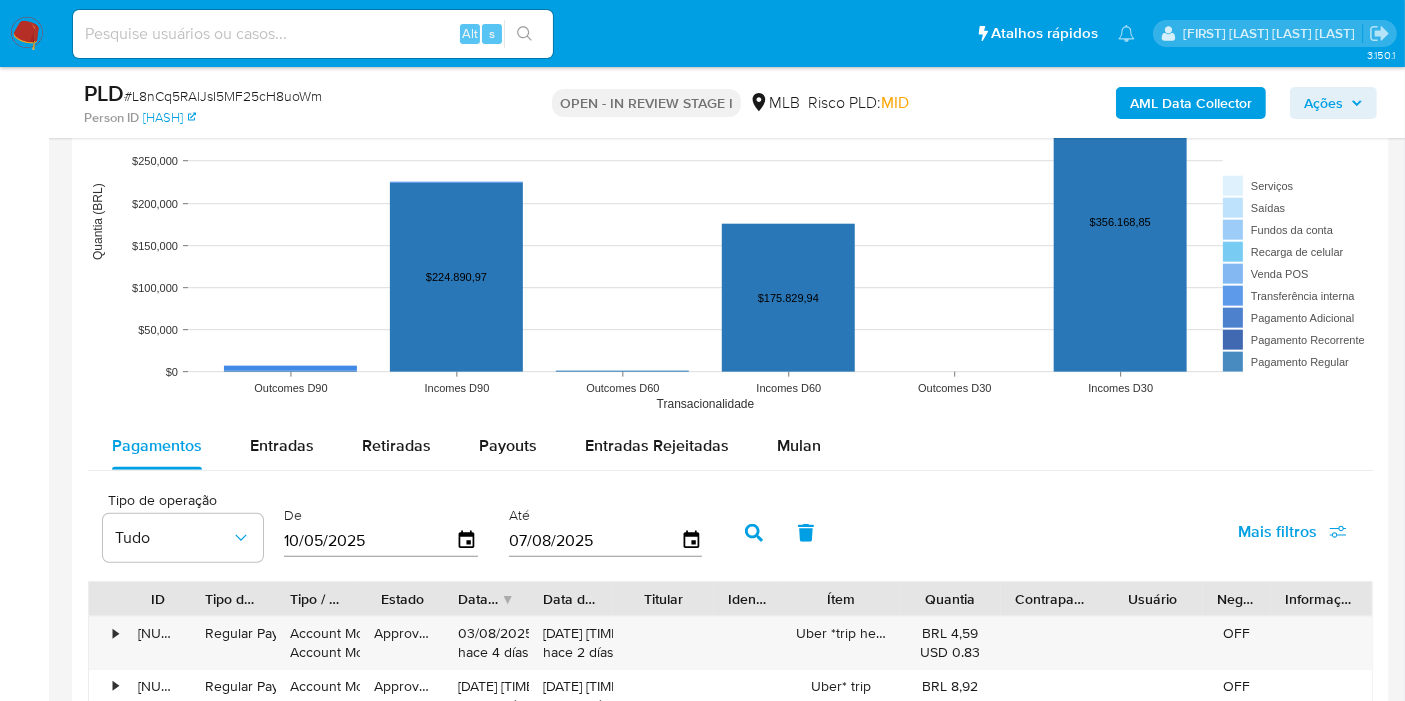 scroll, scrollTop: 1888, scrollLeft: 0, axis: vertical 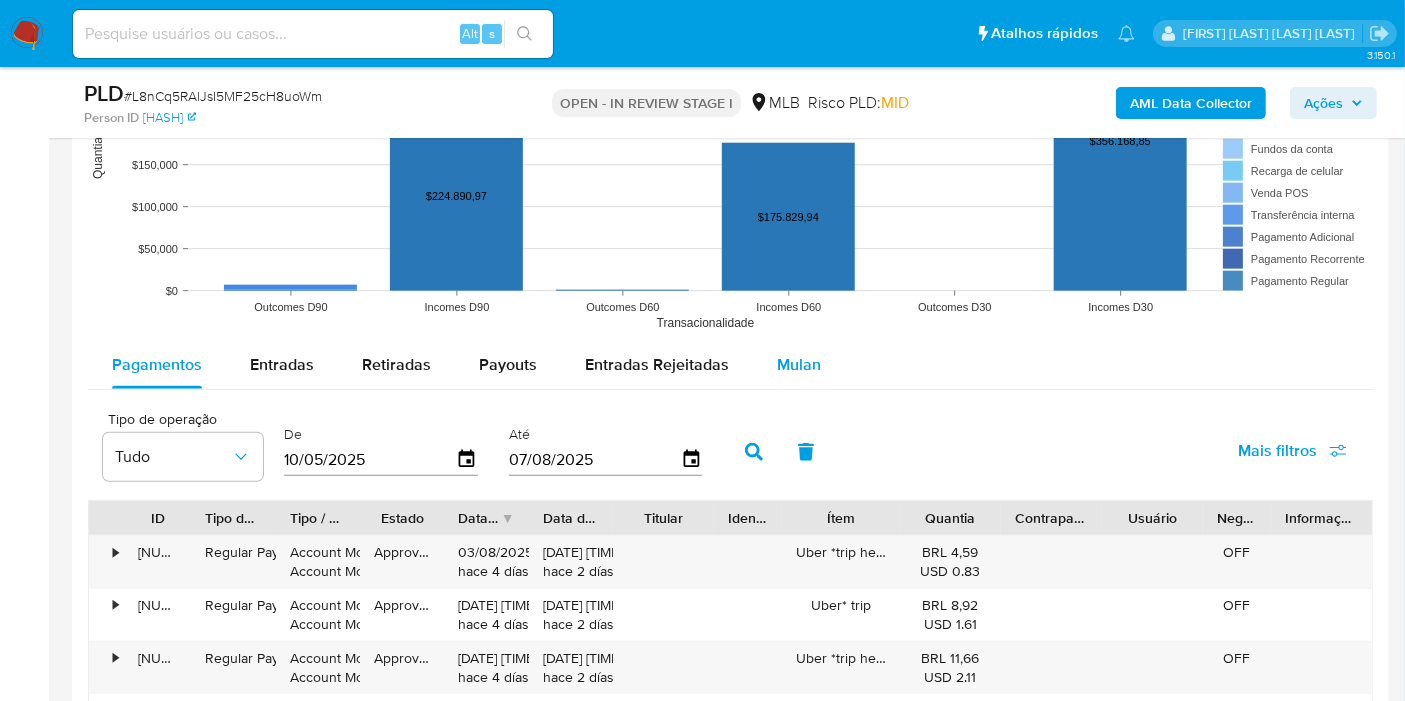 click on "Mulan" at bounding box center [799, 365] 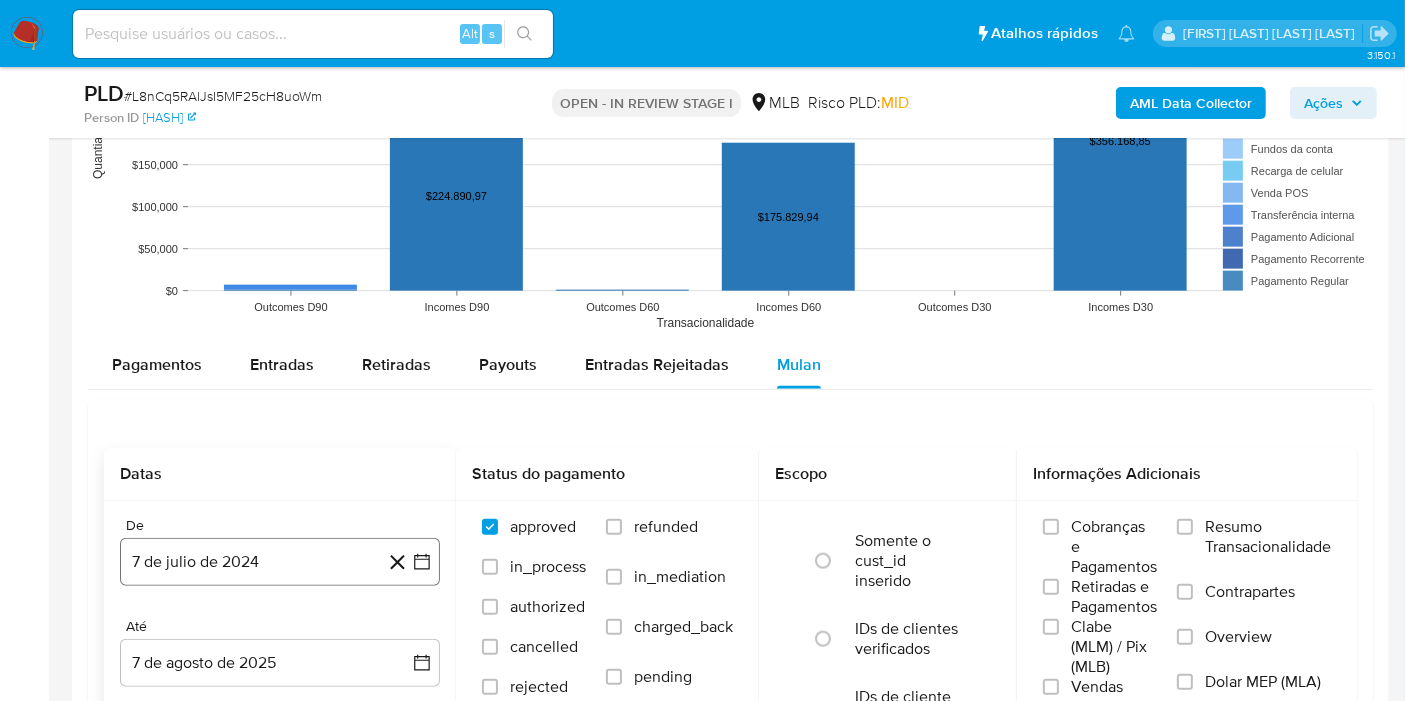 click 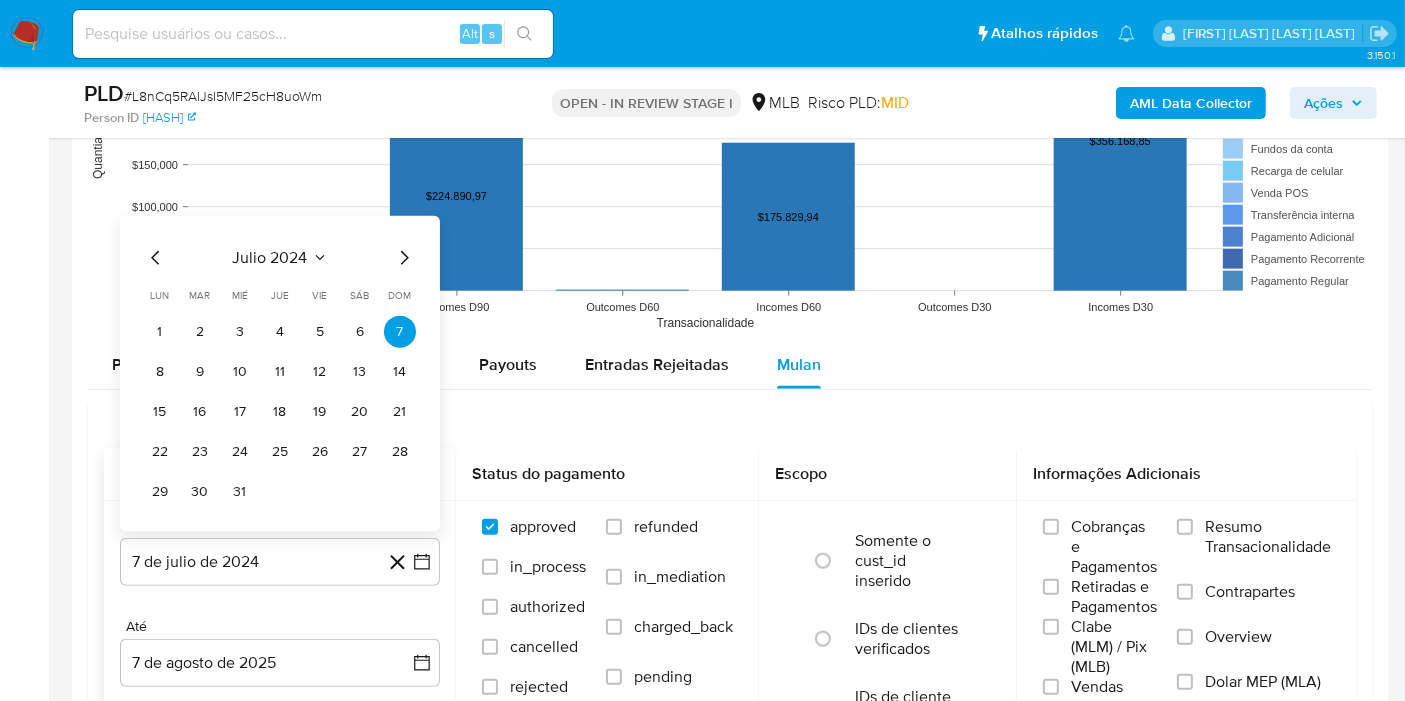 click on "julio 2024" at bounding box center (270, 258) 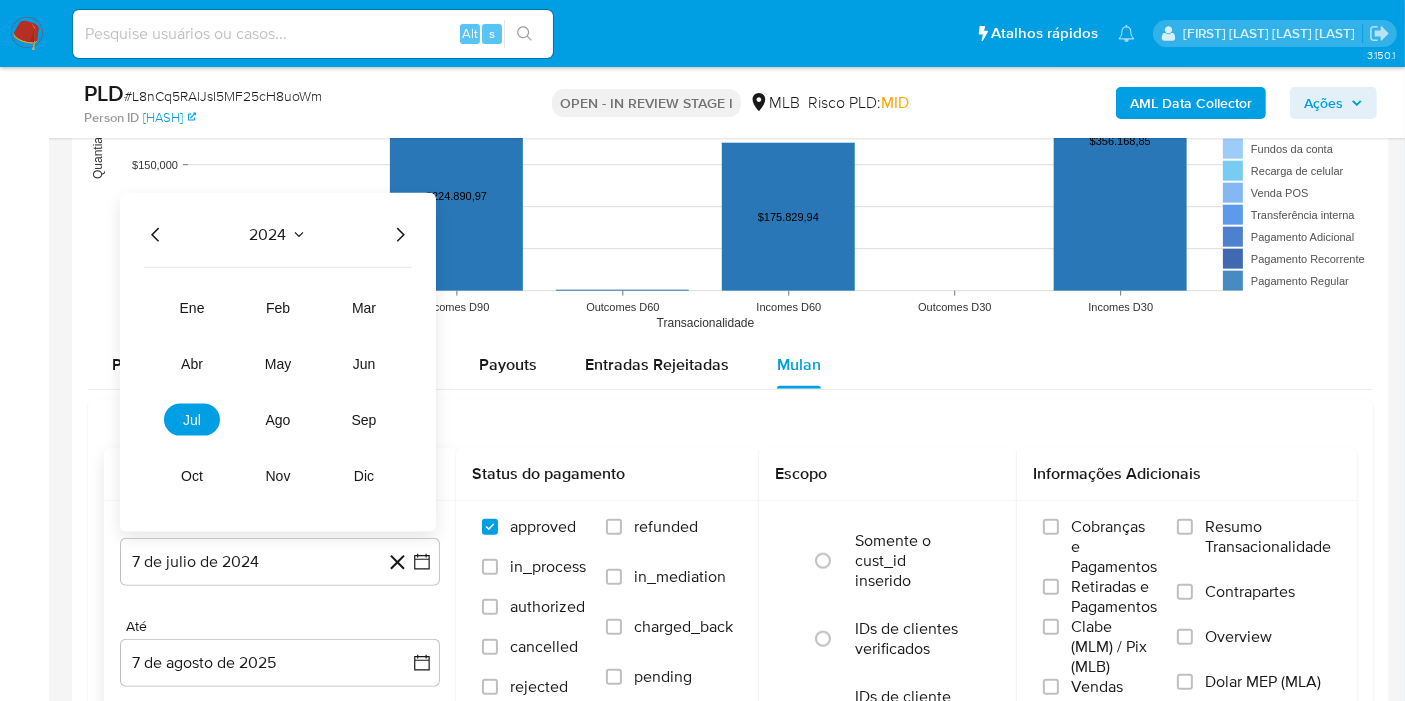 click on "2024 2024 ene feb mar abr may jun jul ago sep oct nov dic" at bounding box center [278, 362] 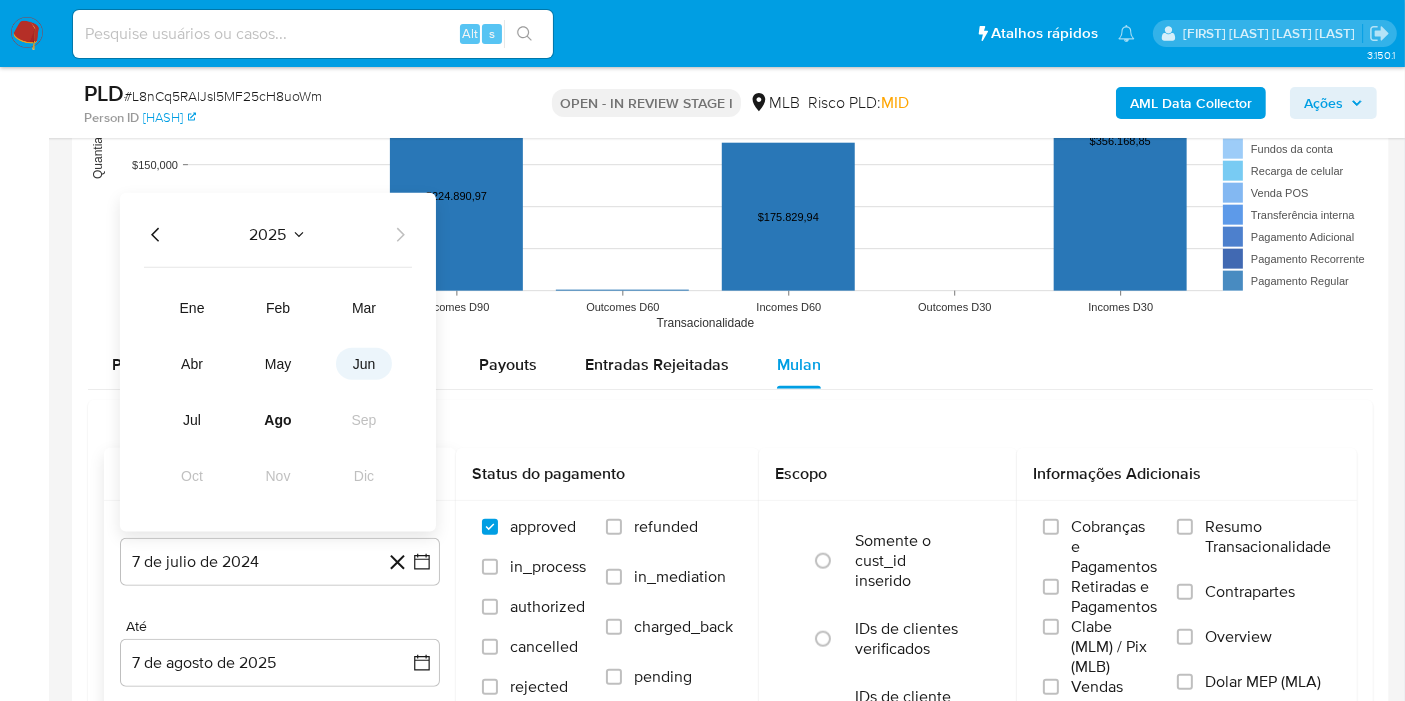 click on "jun" at bounding box center (364, 364) 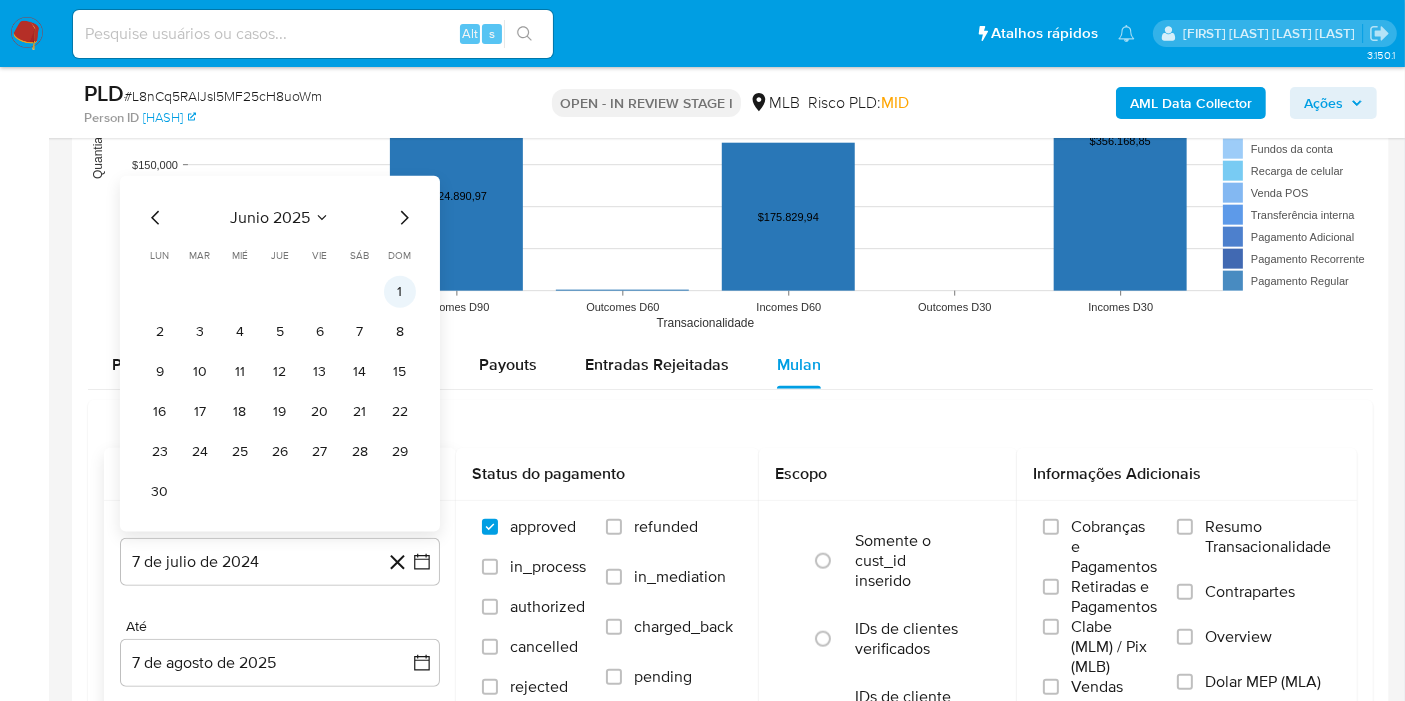 click on "1" at bounding box center [400, 292] 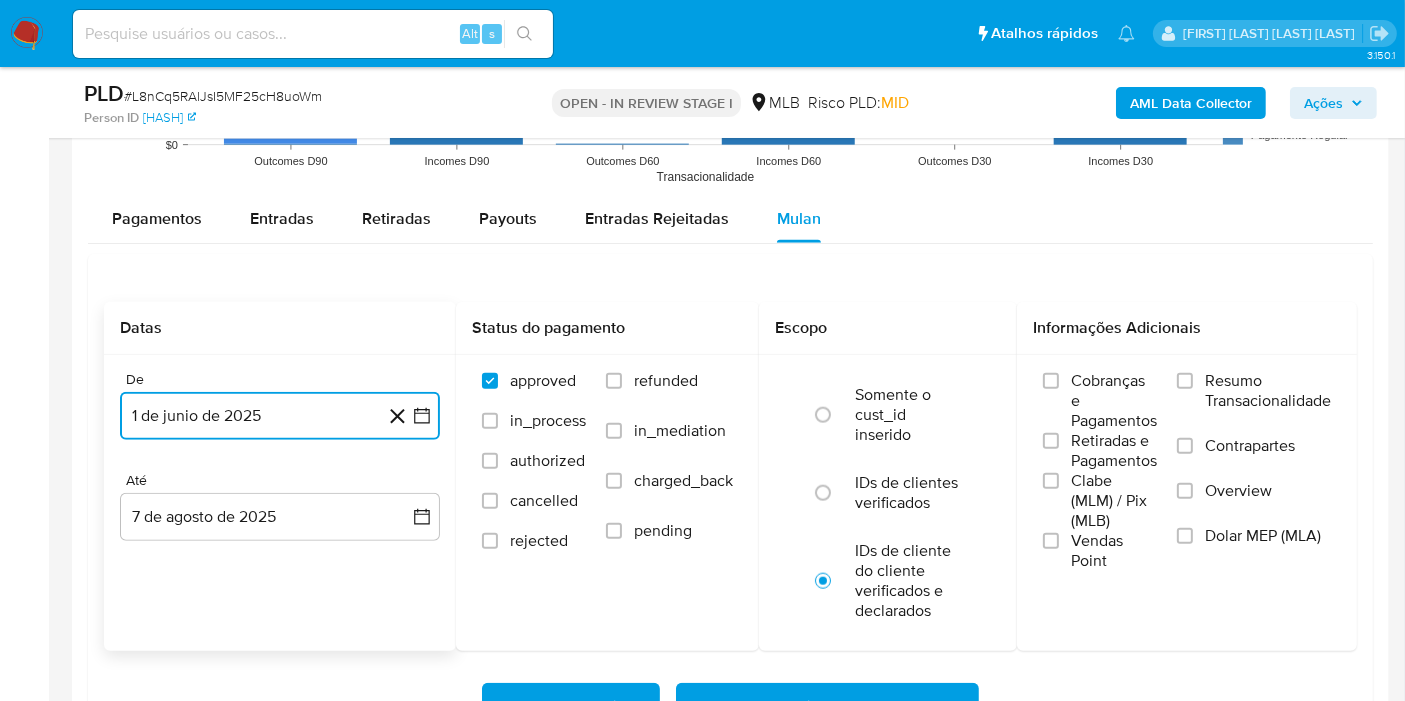 scroll, scrollTop: 2222, scrollLeft: 0, axis: vertical 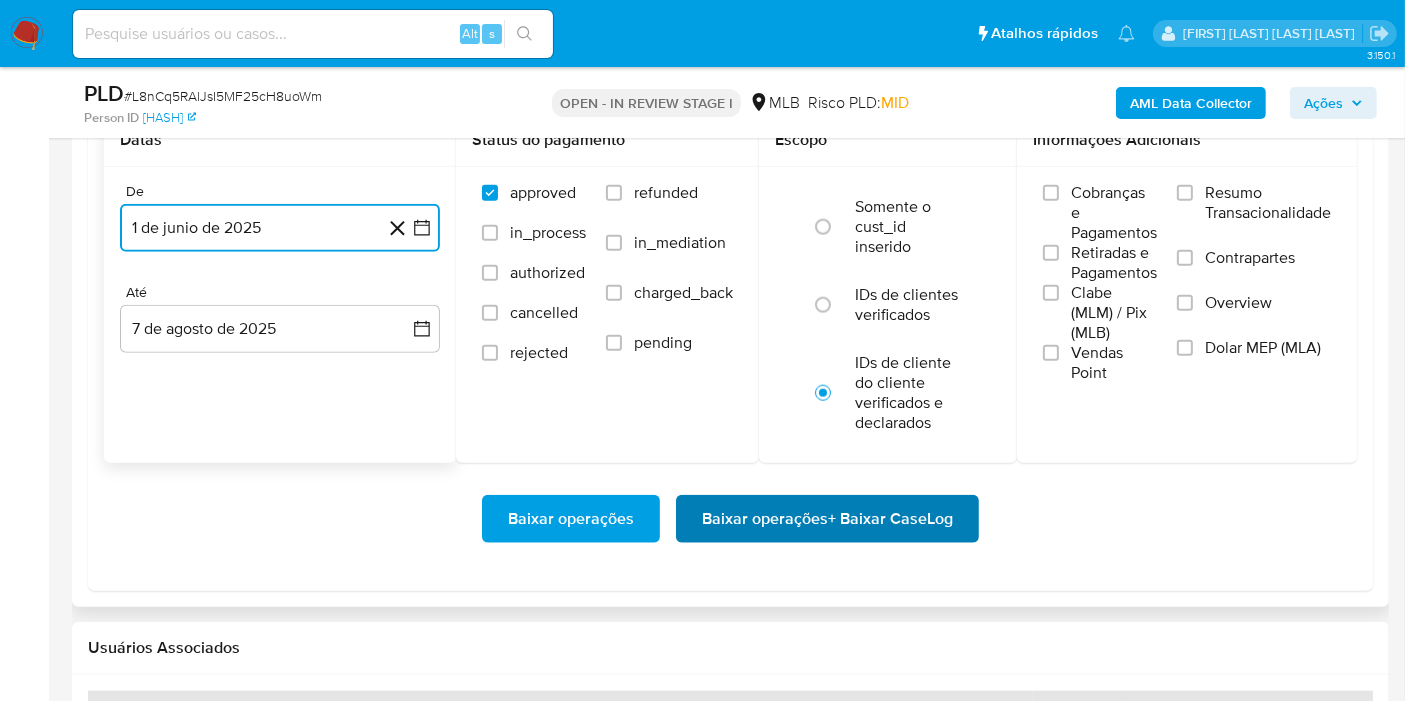 click on "Baixar operações  +   Baixar CaseLog" at bounding box center (827, 519) 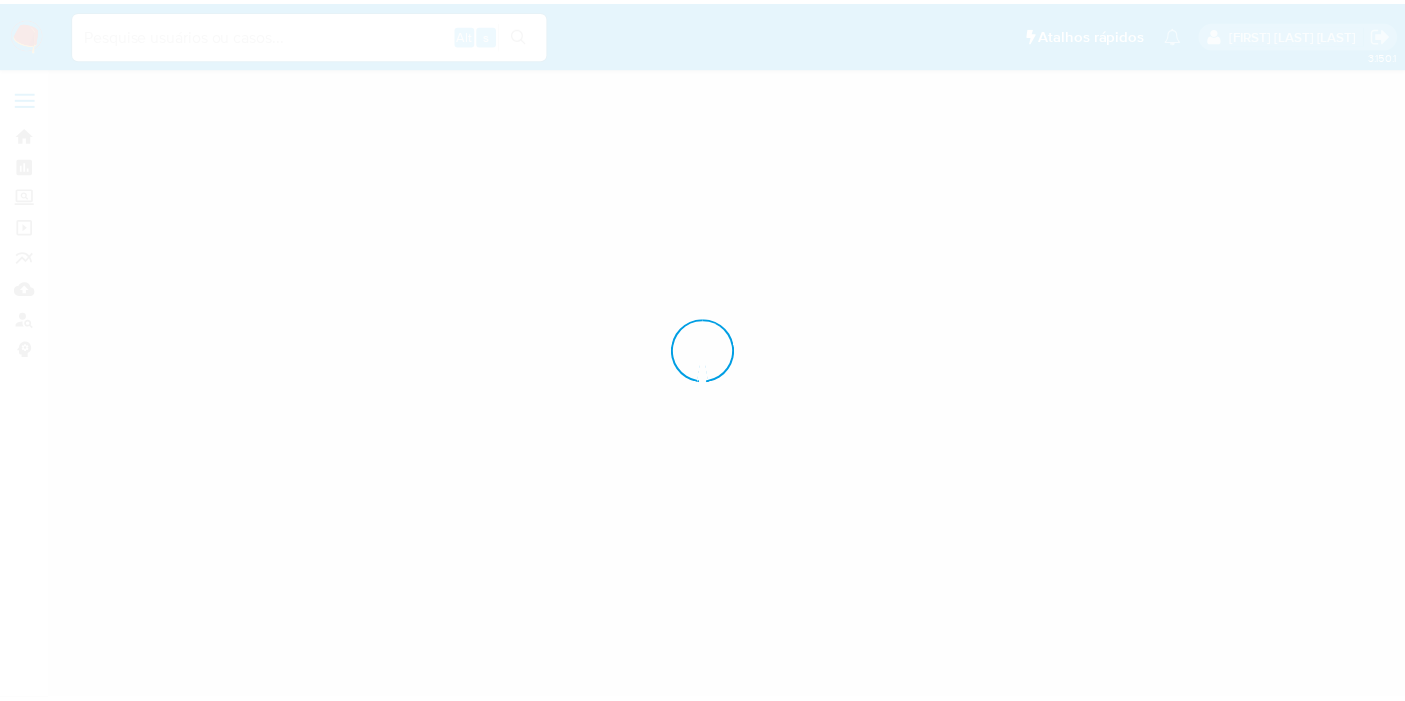 scroll, scrollTop: 0, scrollLeft: 0, axis: both 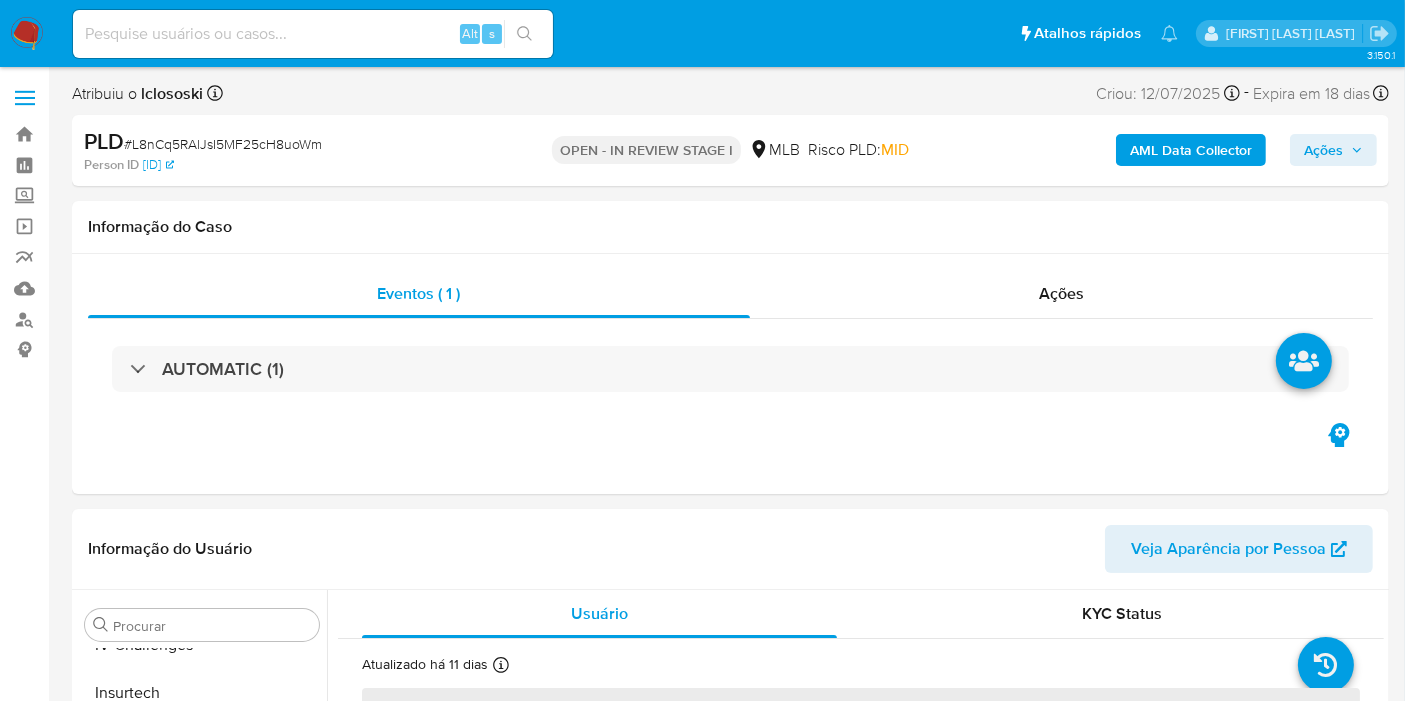select on "10" 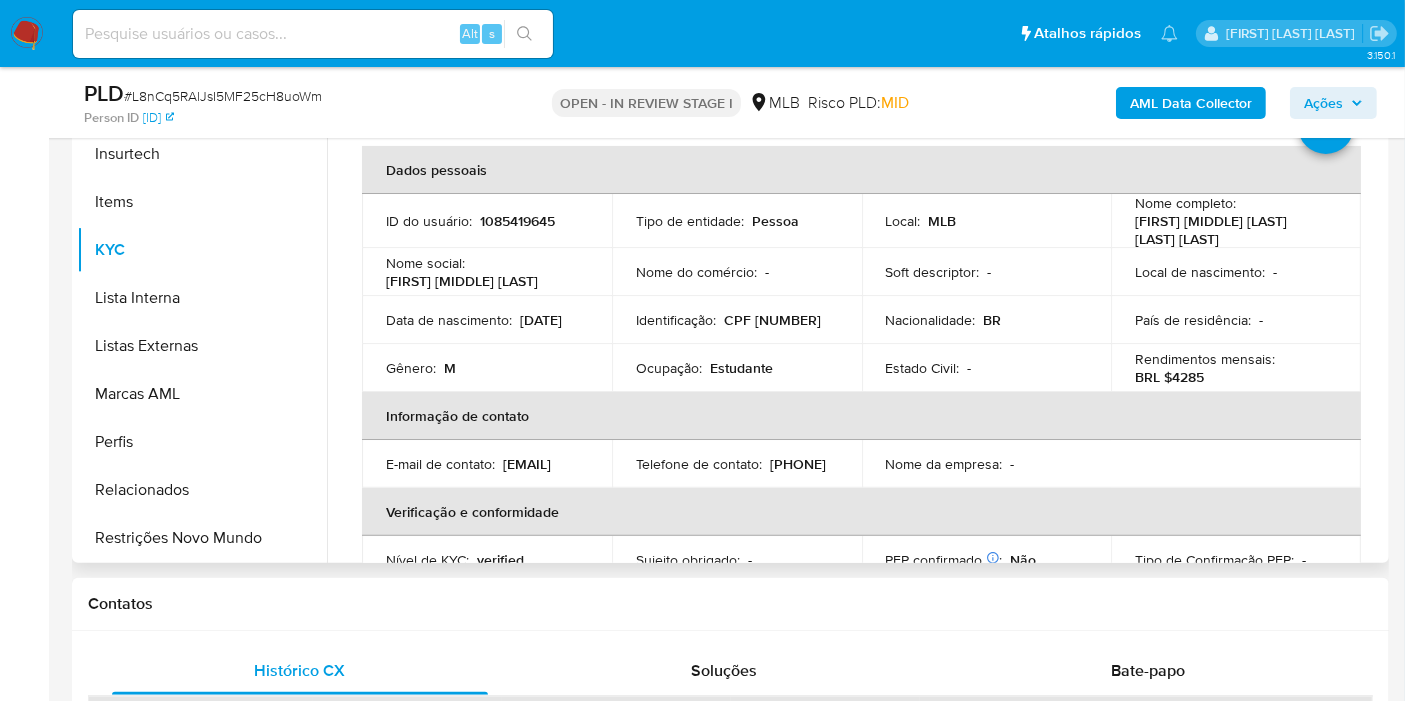 scroll, scrollTop: 333, scrollLeft: 0, axis: vertical 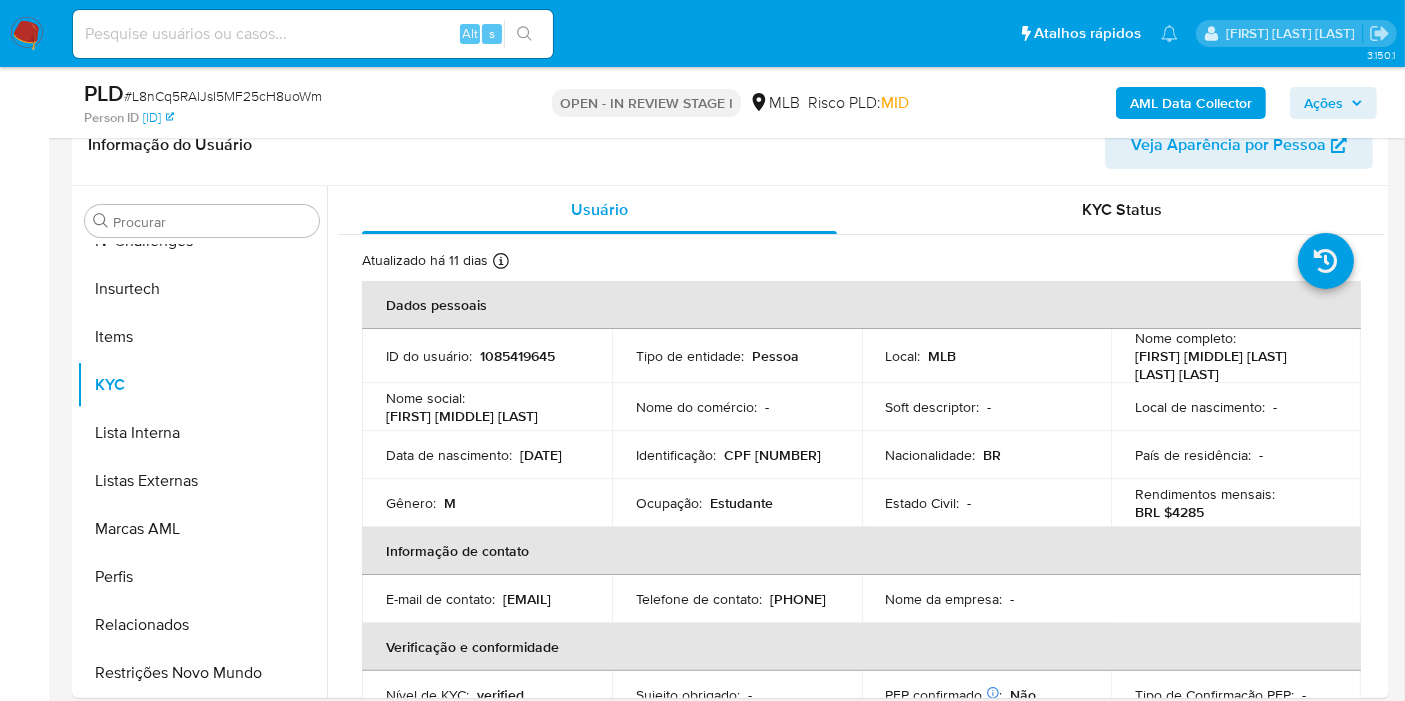click on "AML Data Collector" at bounding box center (1191, 103) 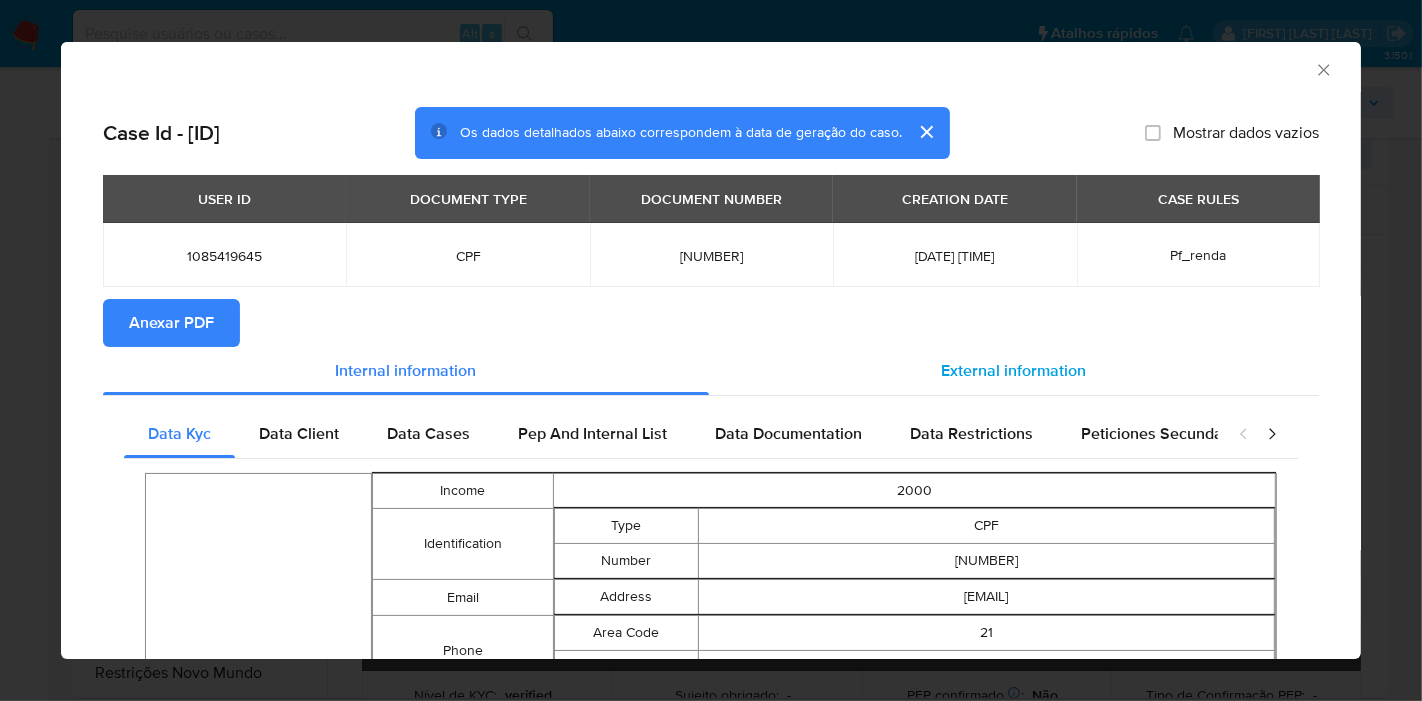 click on "External information" at bounding box center [1014, 370] 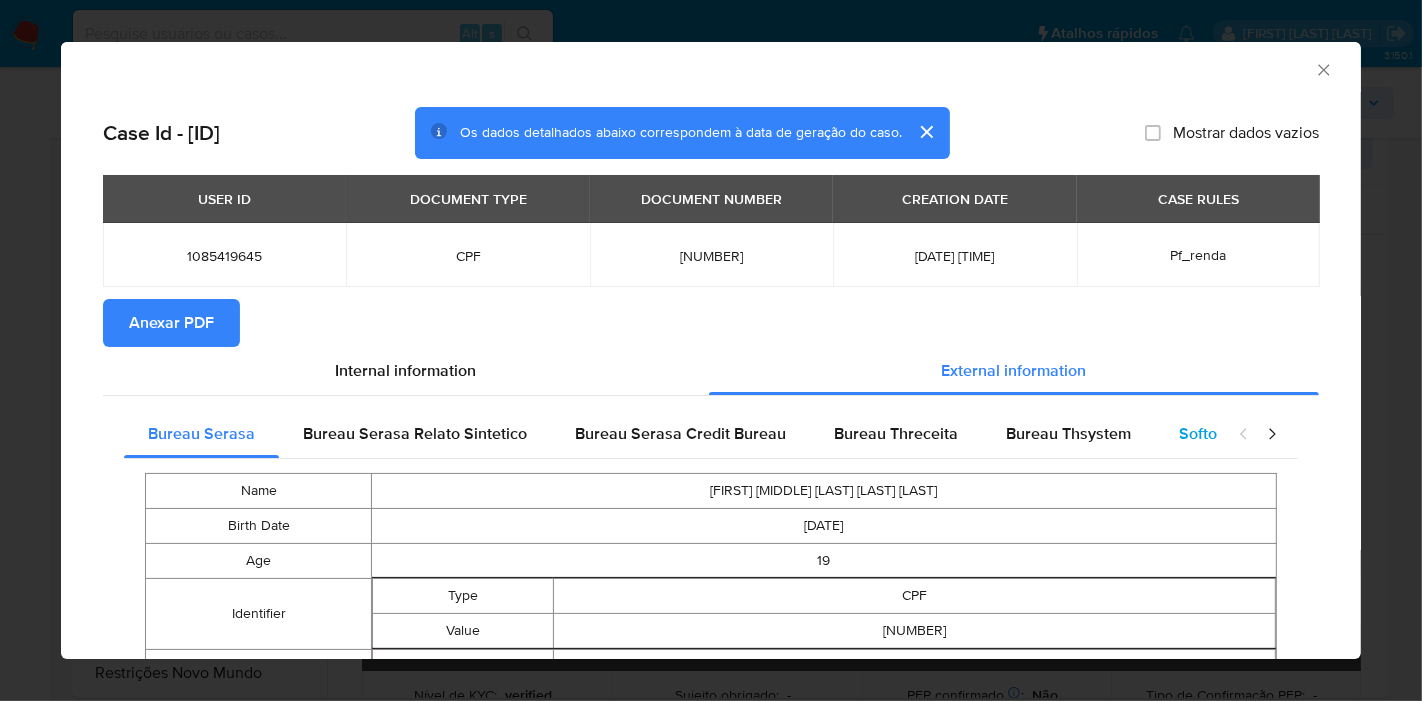 click on "Softon" at bounding box center [1202, 434] 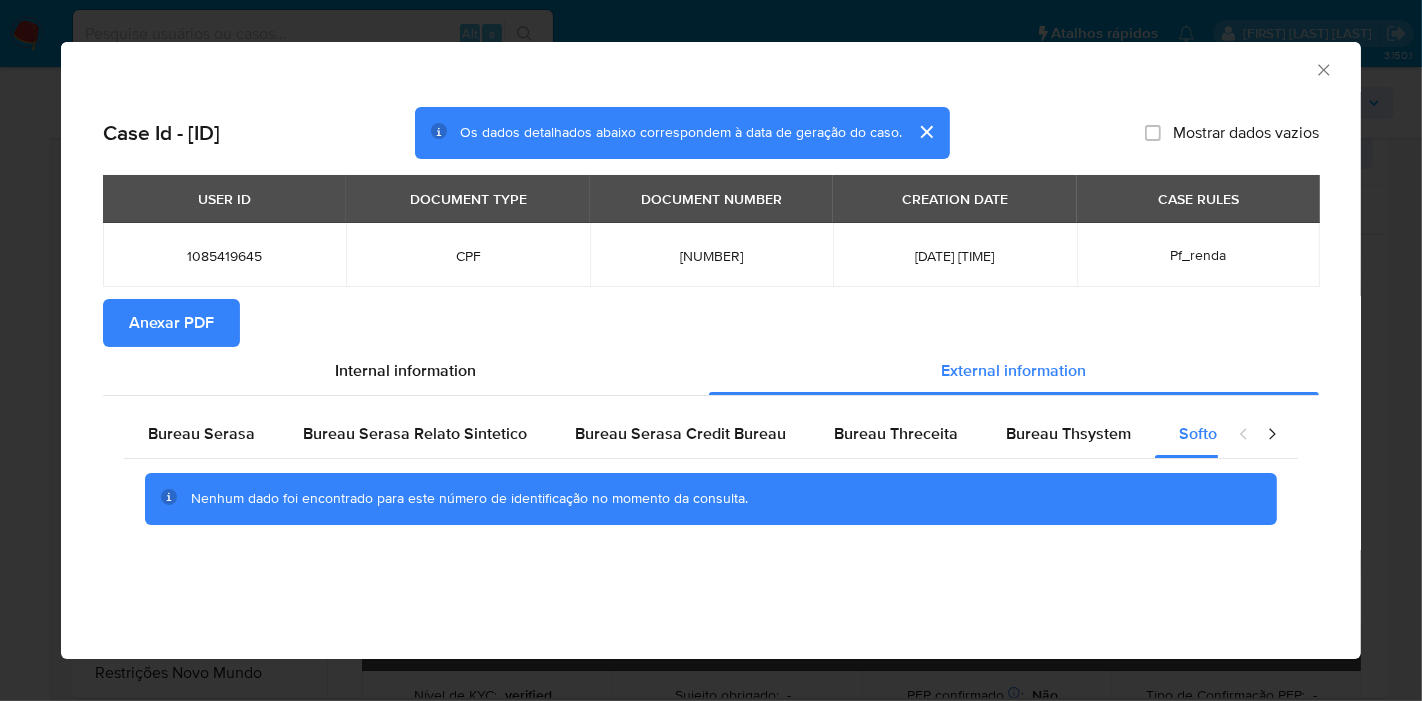 click on "Anexar PDF" at bounding box center (171, 323) 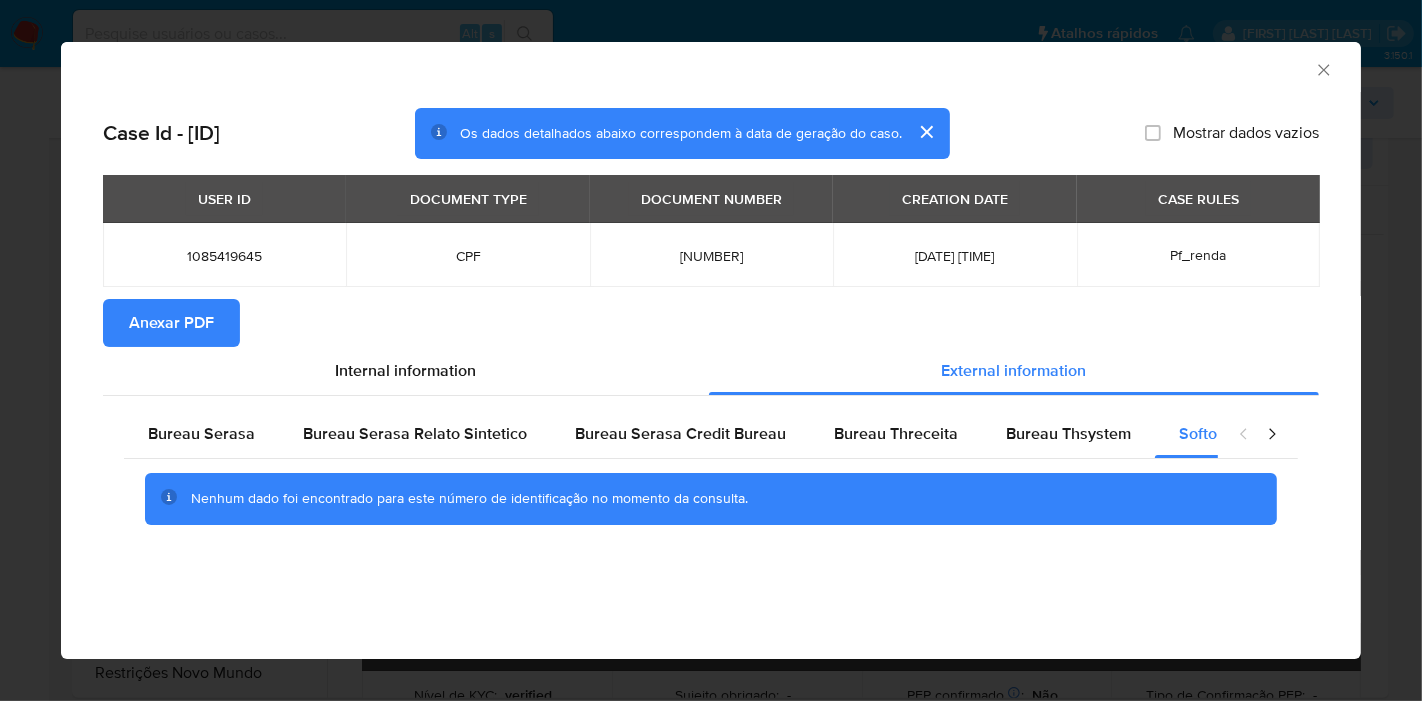 click 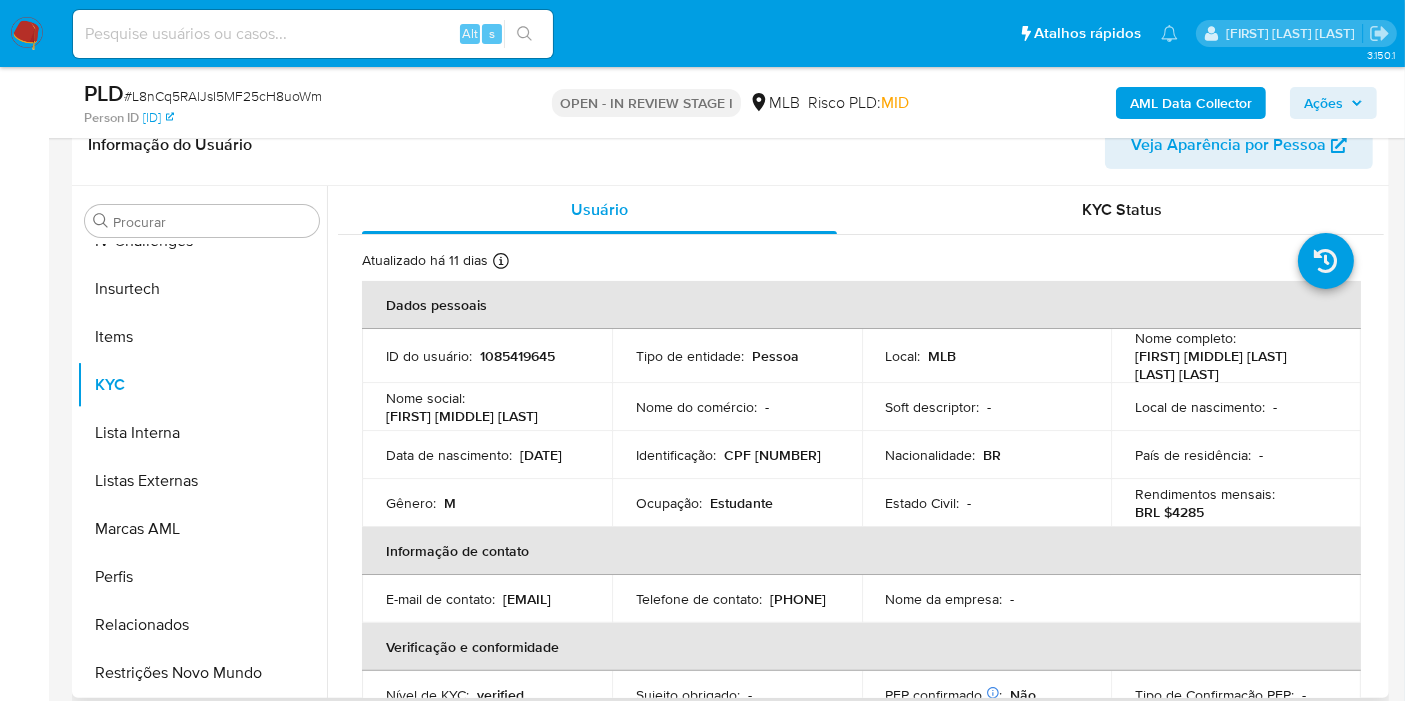 click on "CPF 15265615733" at bounding box center (772, 455) 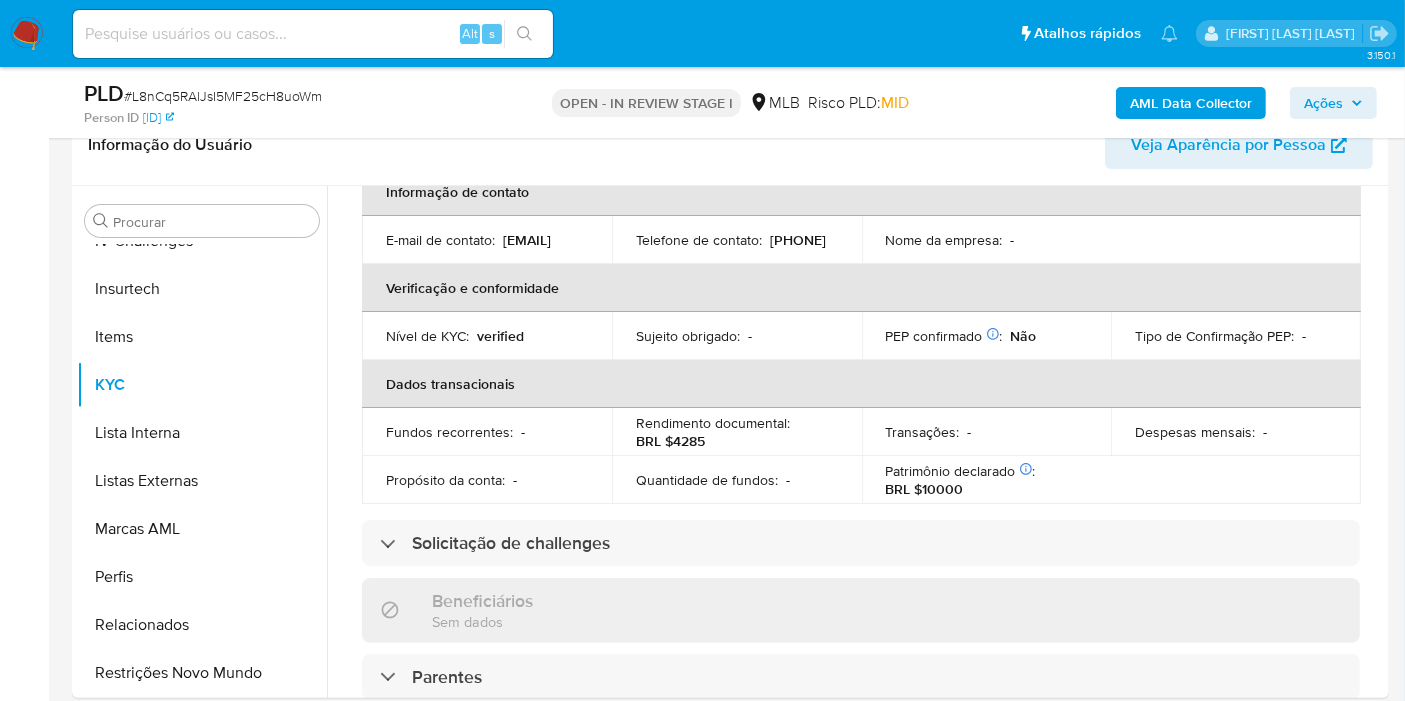 scroll, scrollTop: 0, scrollLeft: 0, axis: both 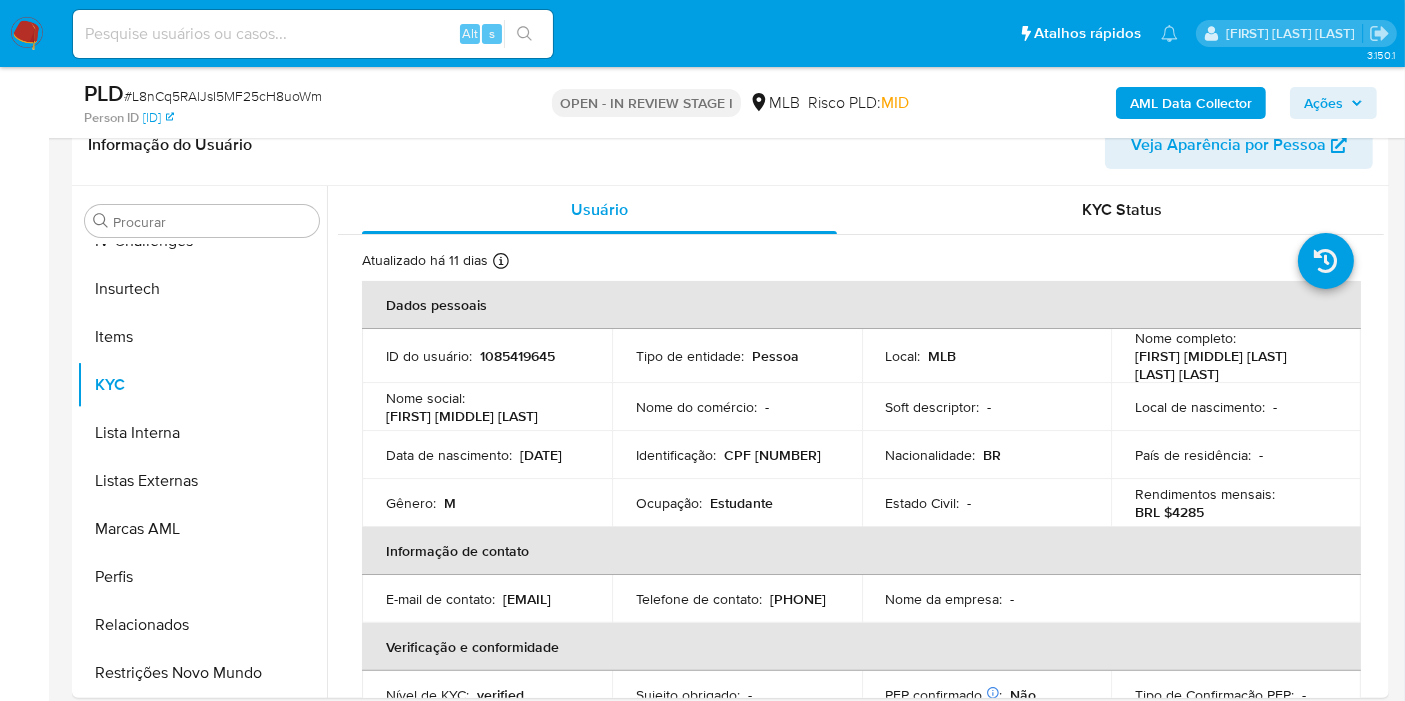 copy on "15265615733" 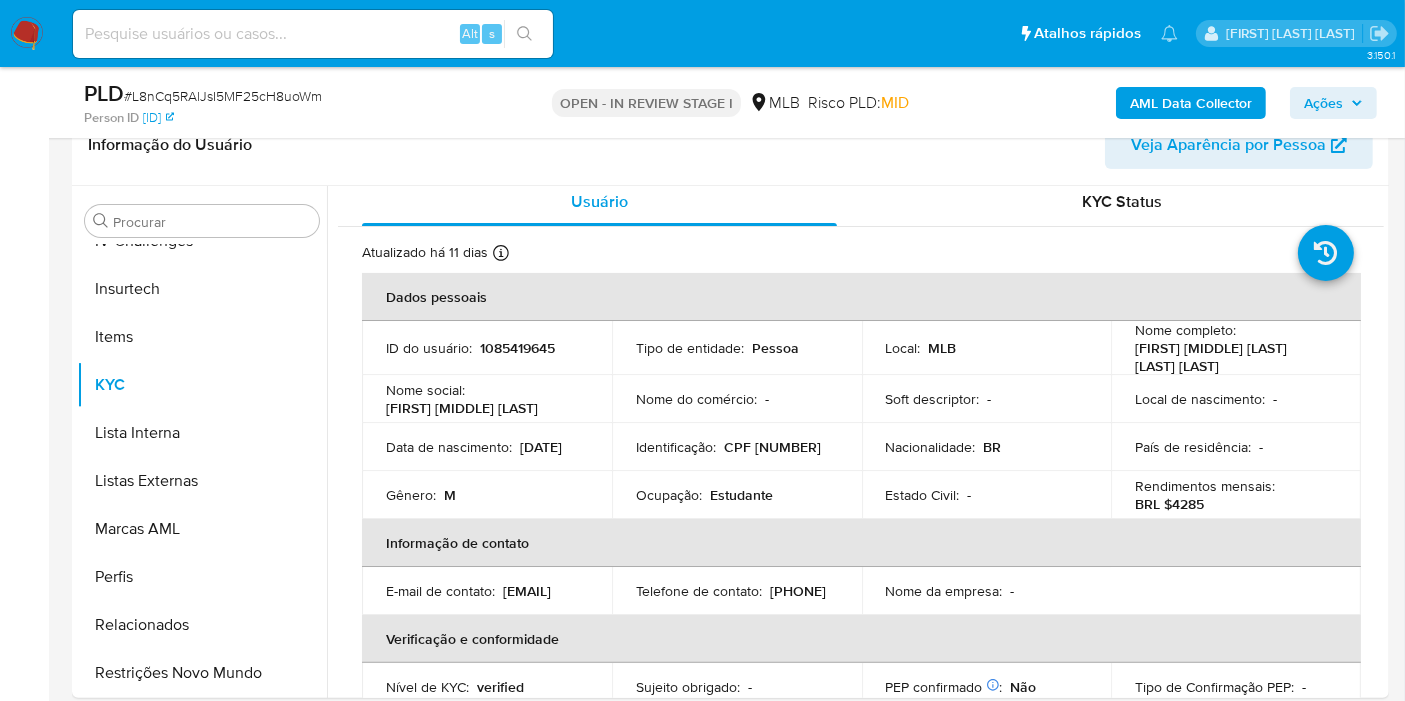 scroll, scrollTop: 0, scrollLeft: 0, axis: both 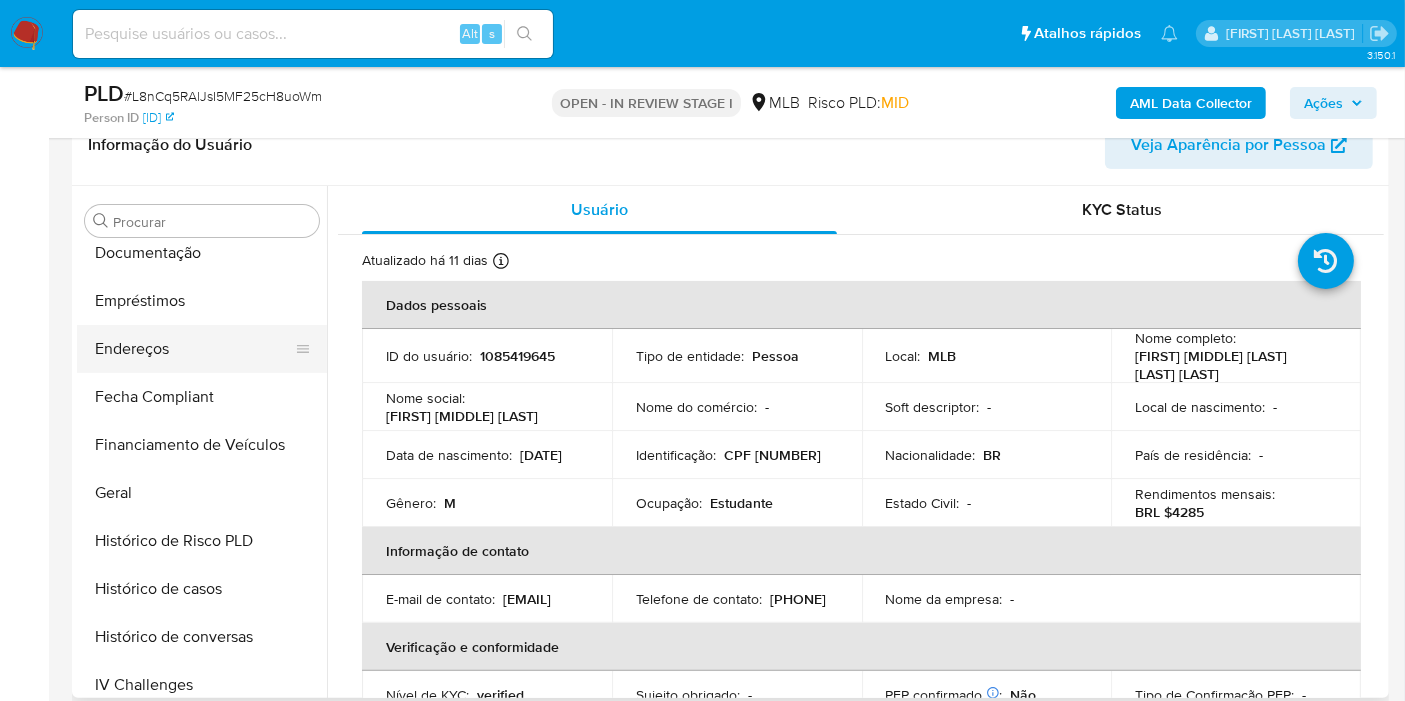 click on "Endereços" at bounding box center [194, 349] 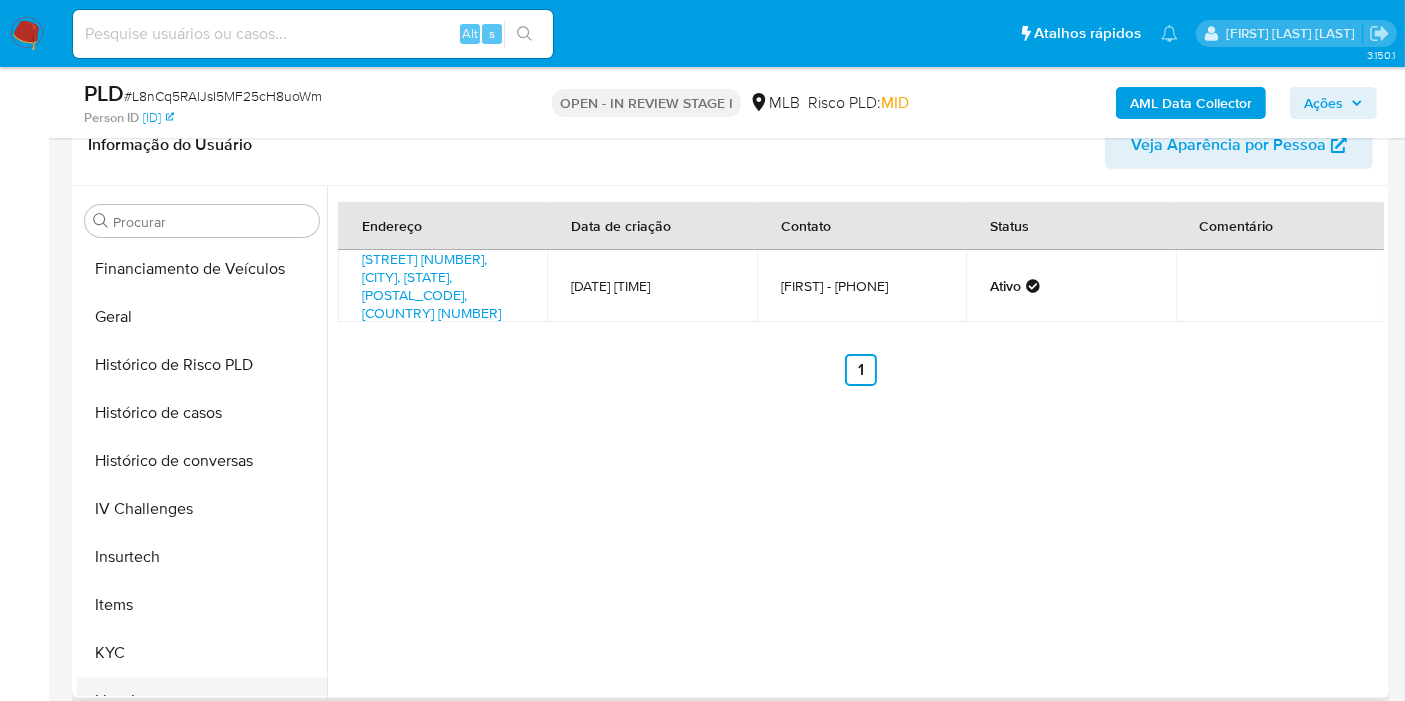 scroll, scrollTop: 844, scrollLeft: 0, axis: vertical 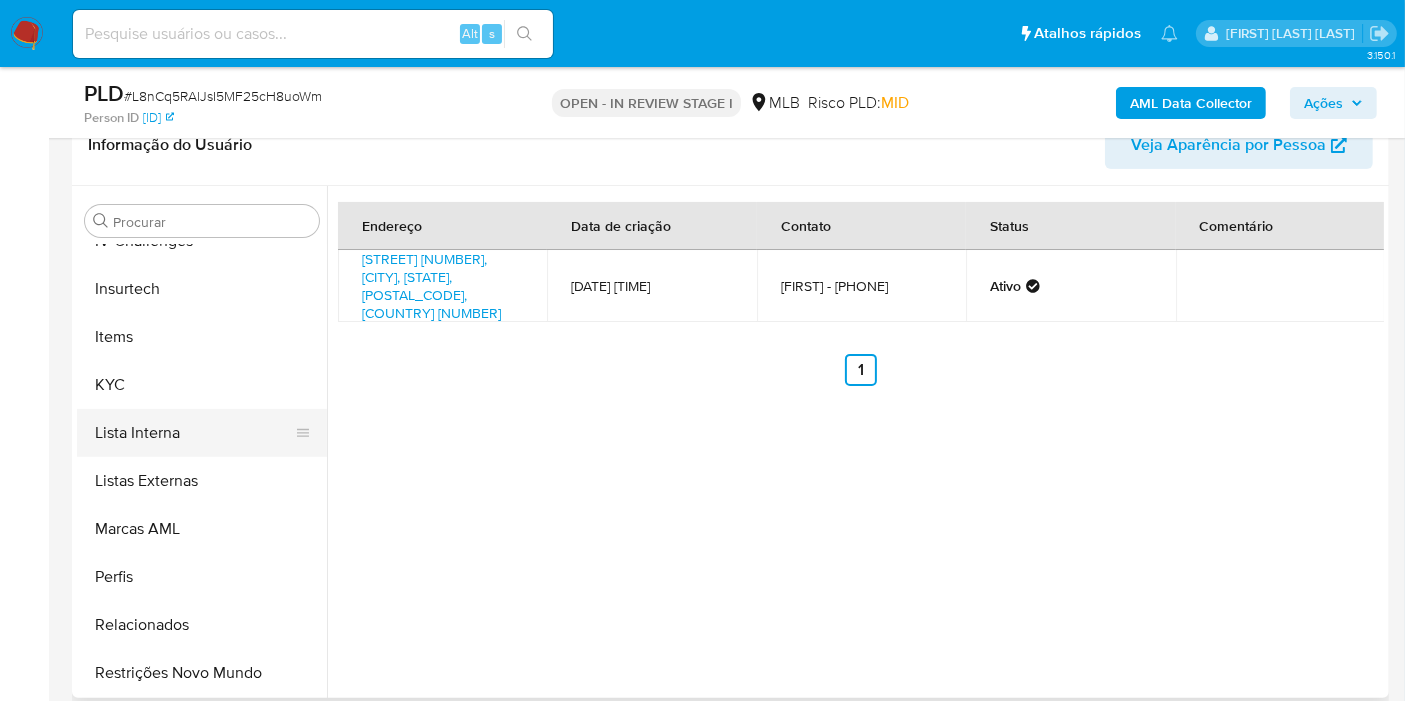click on "Lista Interna" at bounding box center (194, 433) 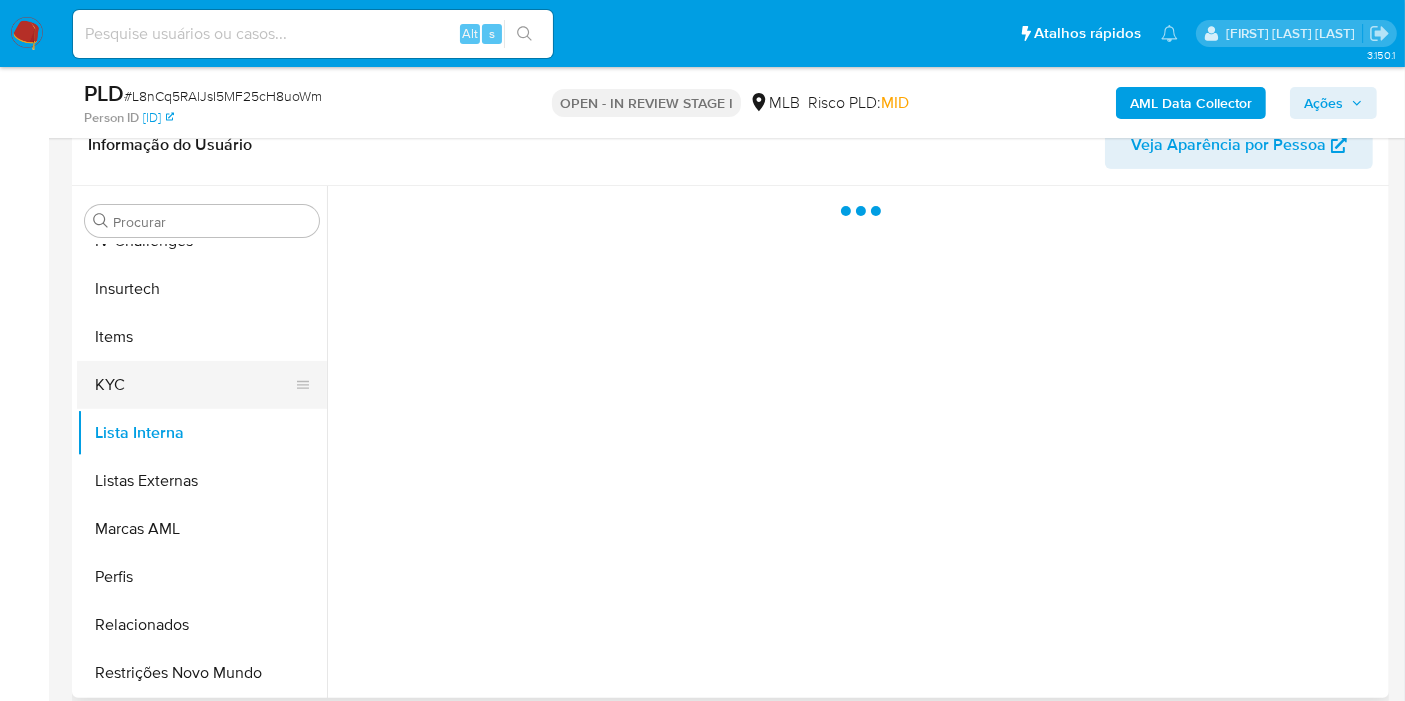 click on "KYC" at bounding box center (194, 385) 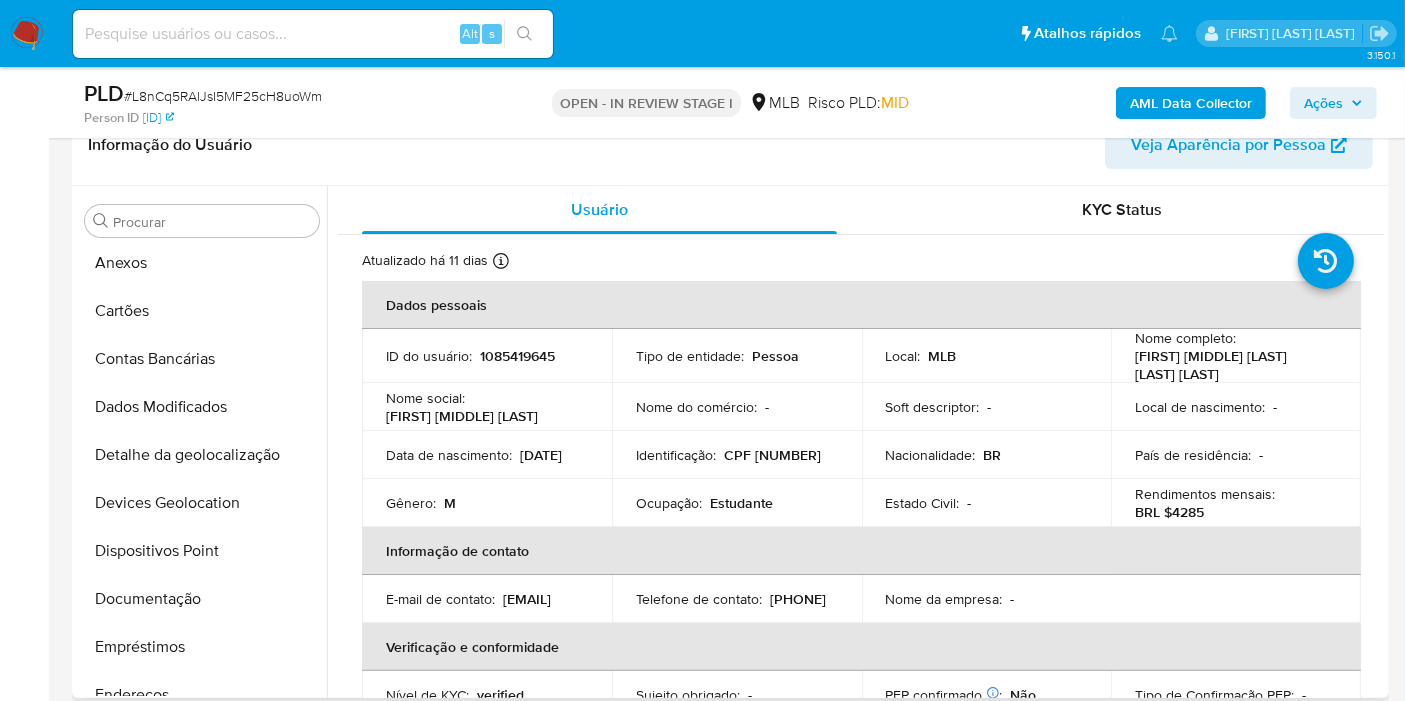 scroll, scrollTop: 0, scrollLeft: 0, axis: both 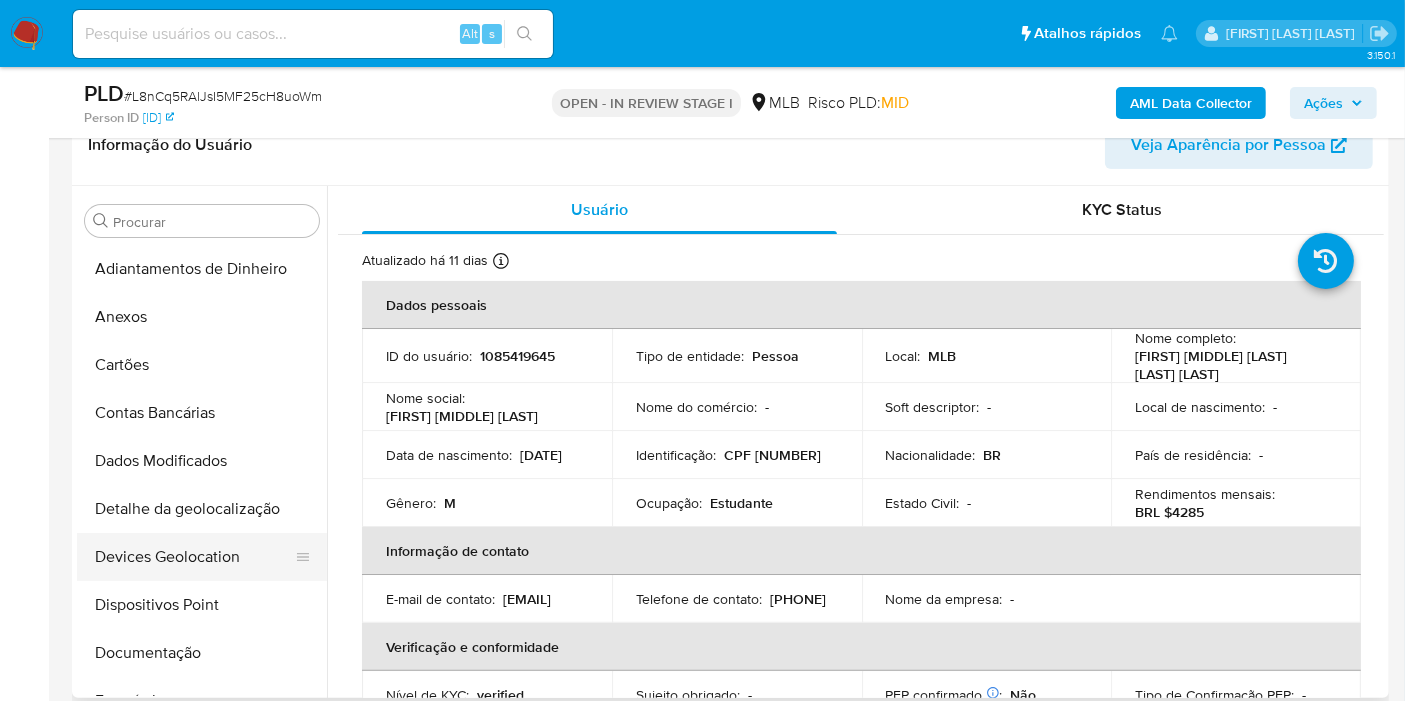 click on "Devices Geolocation" at bounding box center [194, 557] 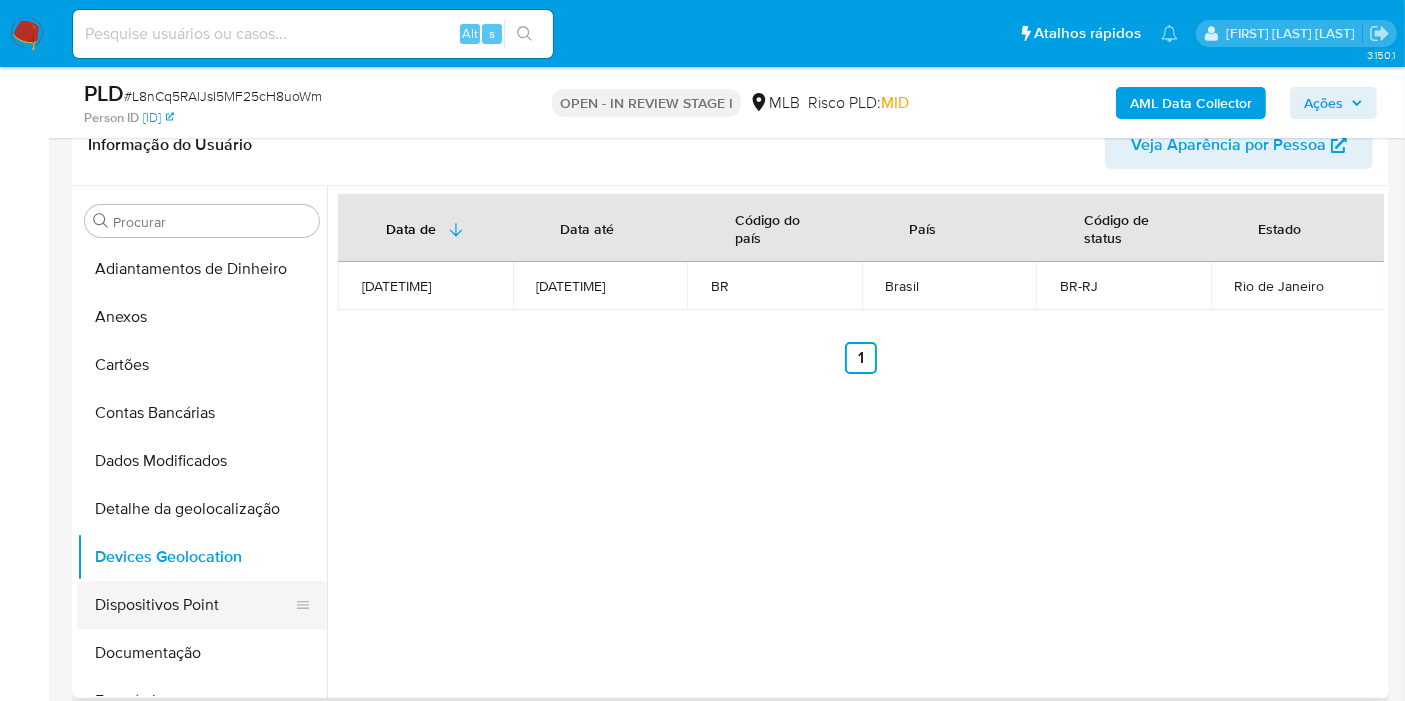click on "Dispositivos Point" at bounding box center (194, 605) 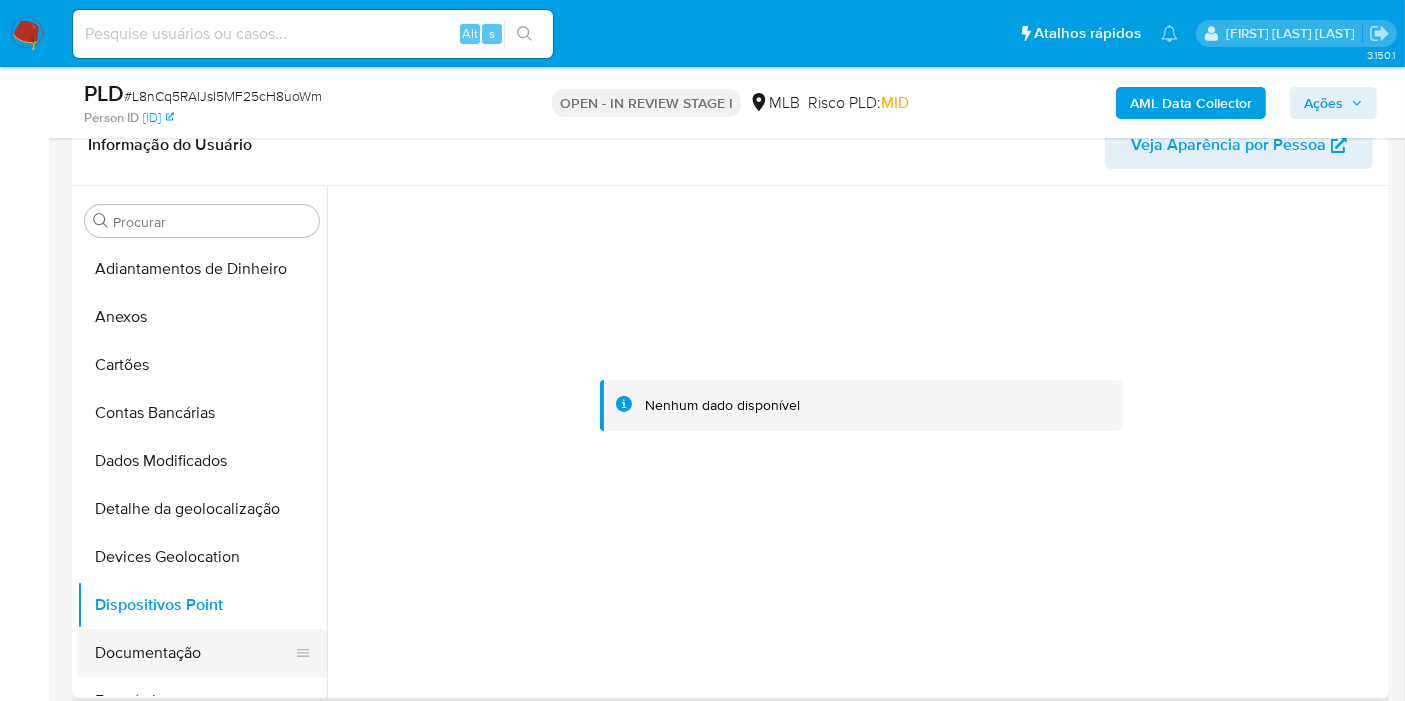 click on "Documentação" at bounding box center (194, 653) 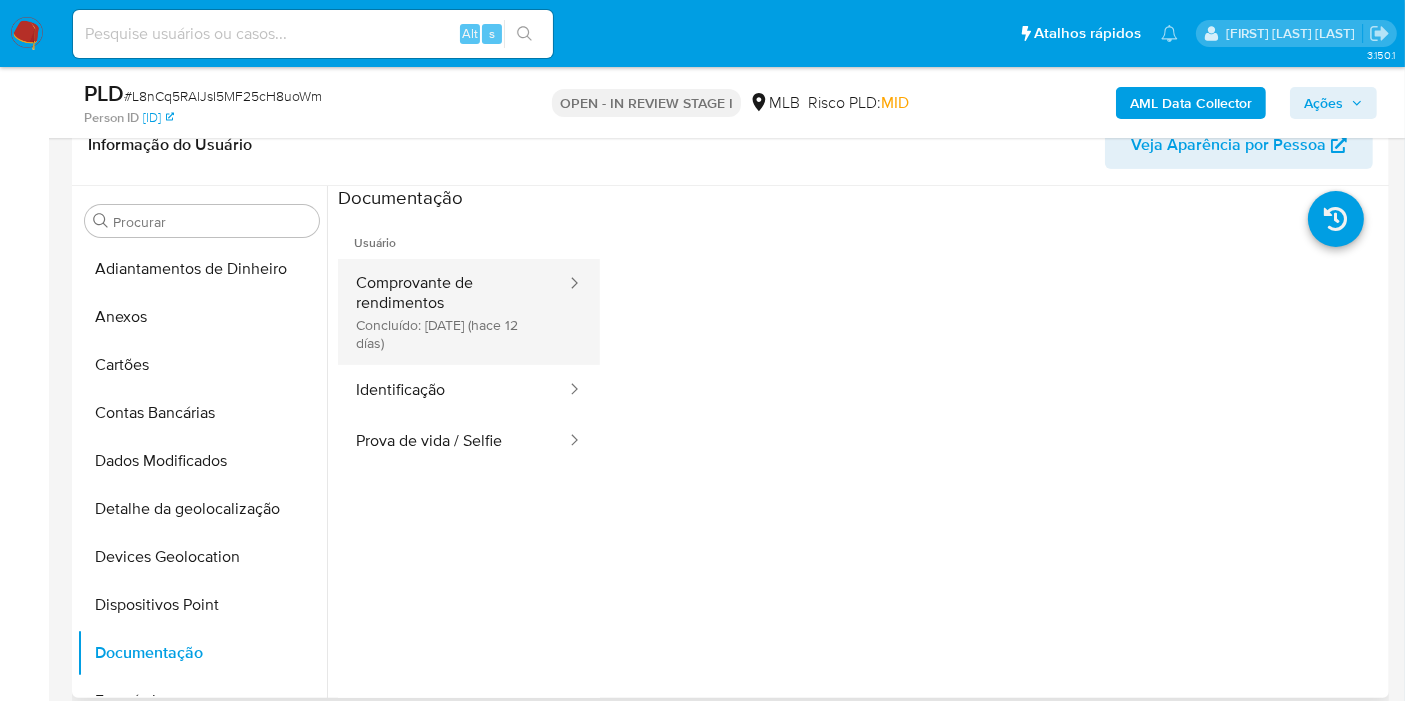click on "Comprovante de rendimentos Concluído: 26/07/2025 (hace 12 días)" at bounding box center (453, 312) 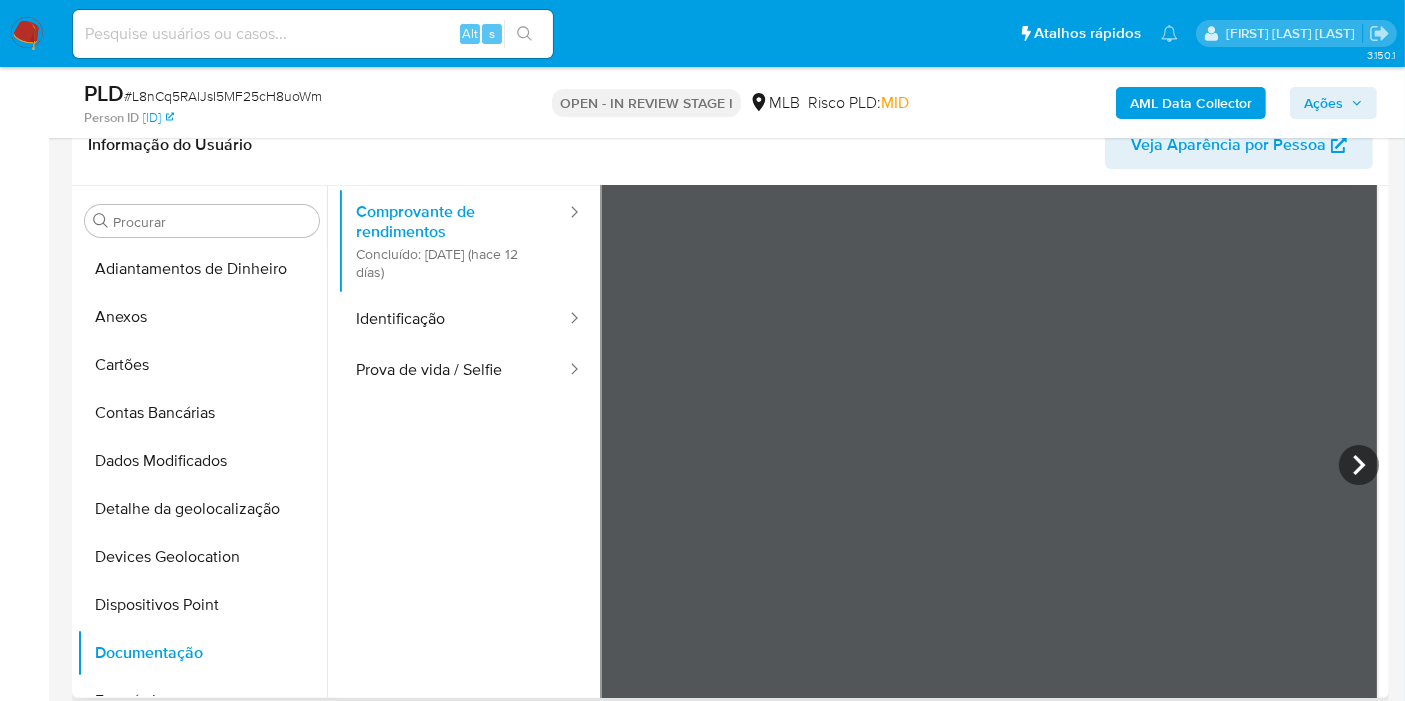 scroll, scrollTop: 0, scrollLeft: 0, axis: both 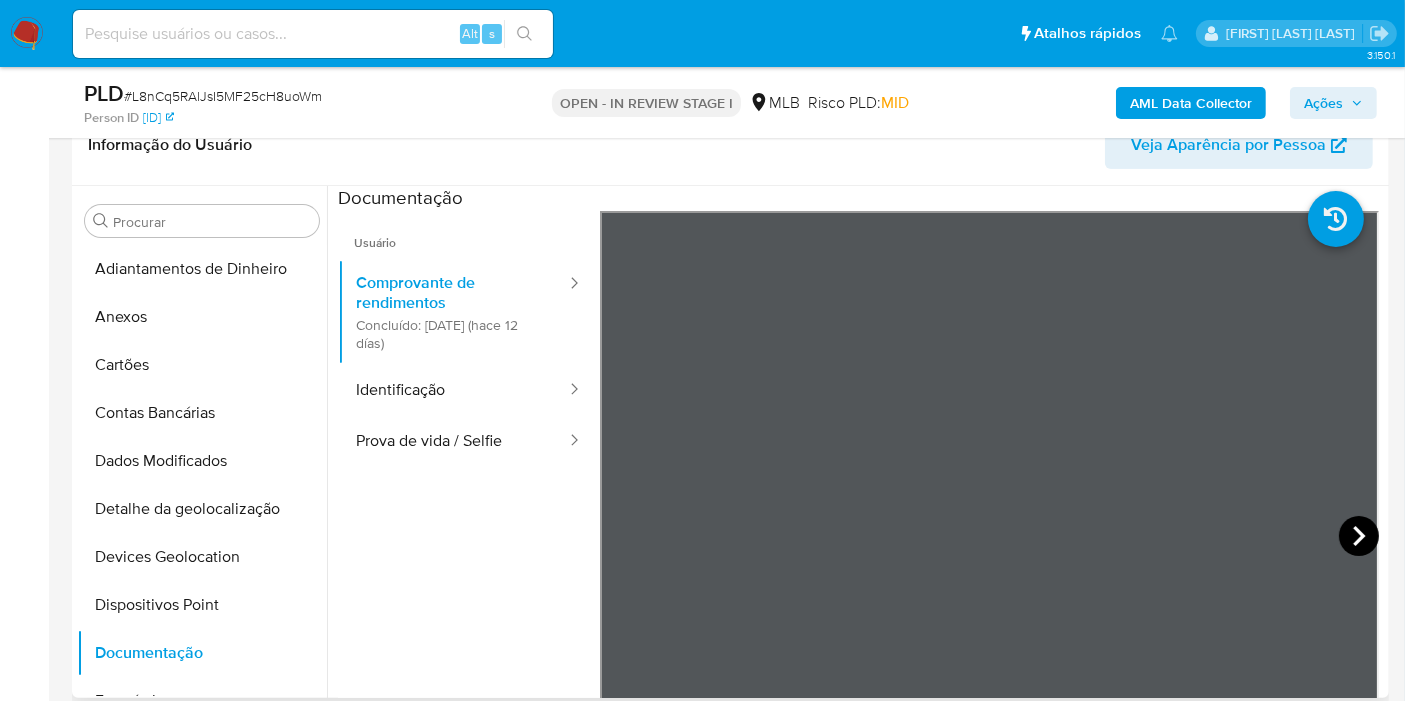 click 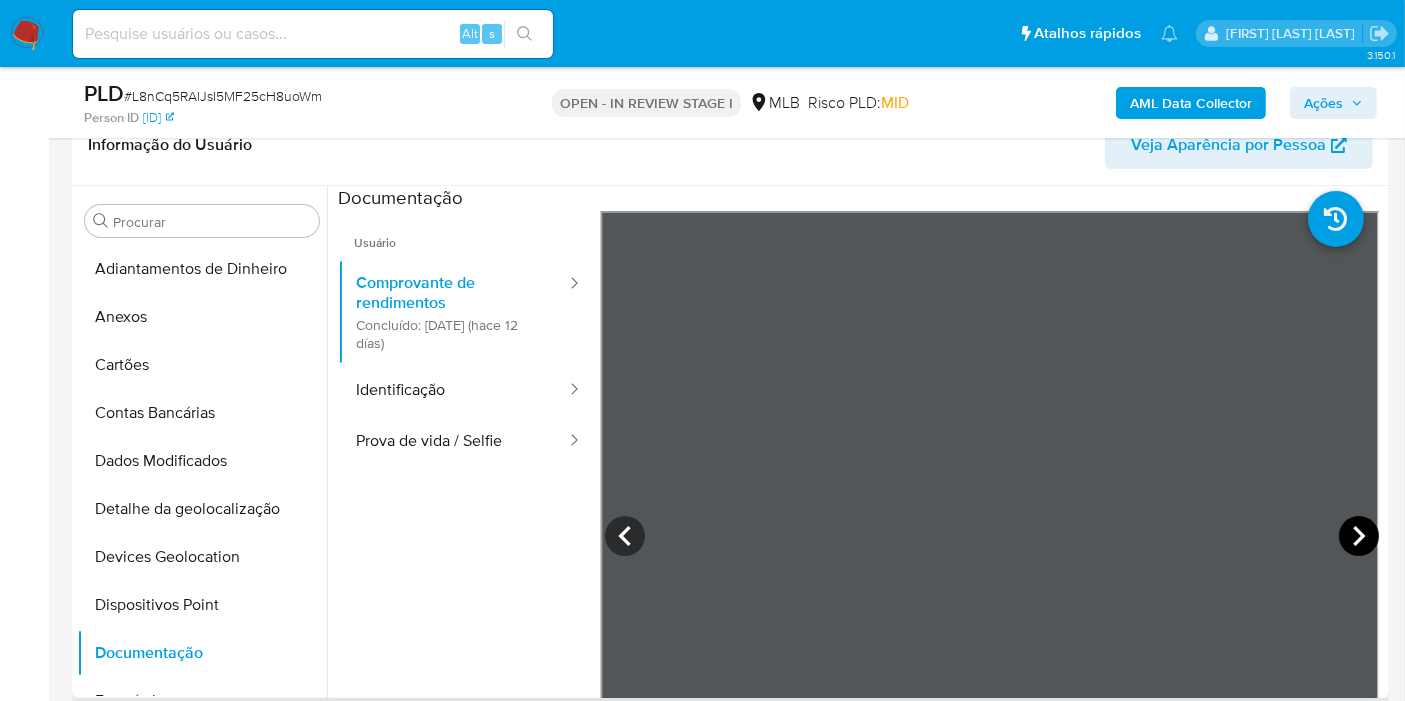 click 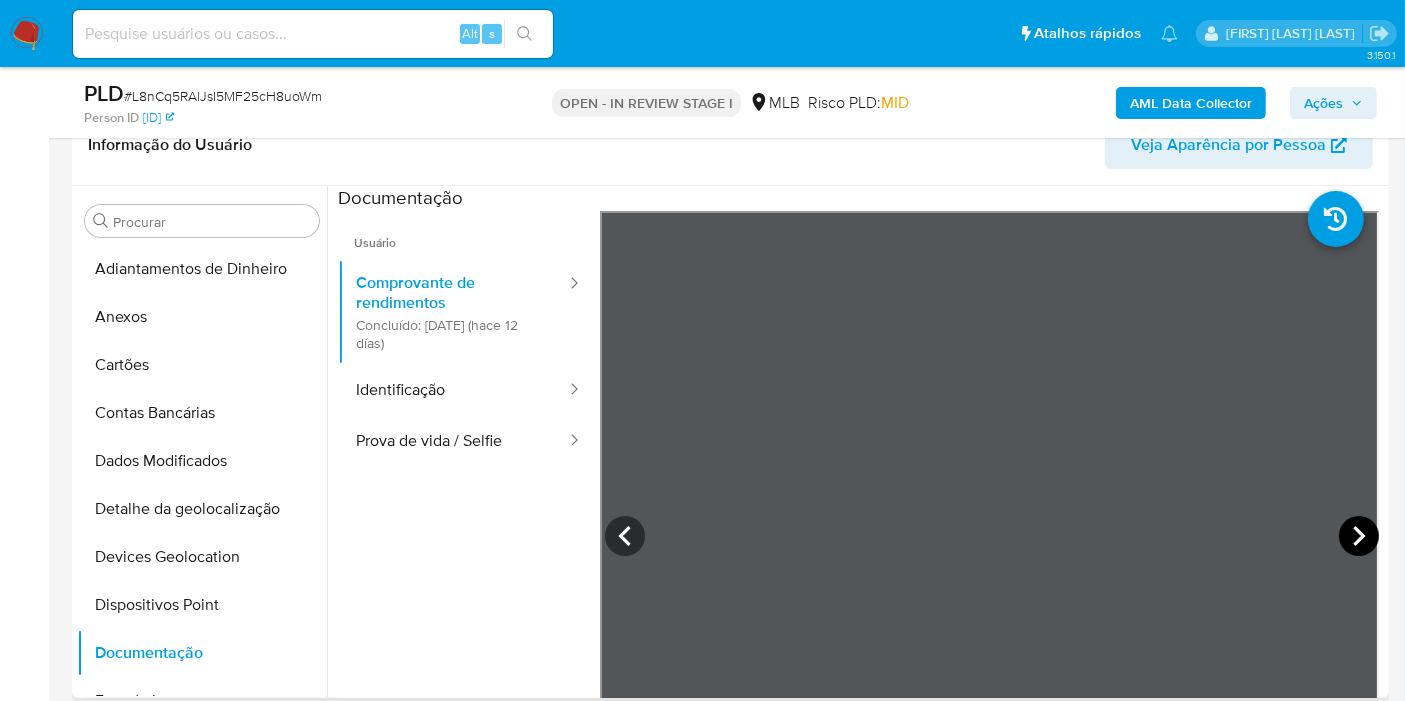 click 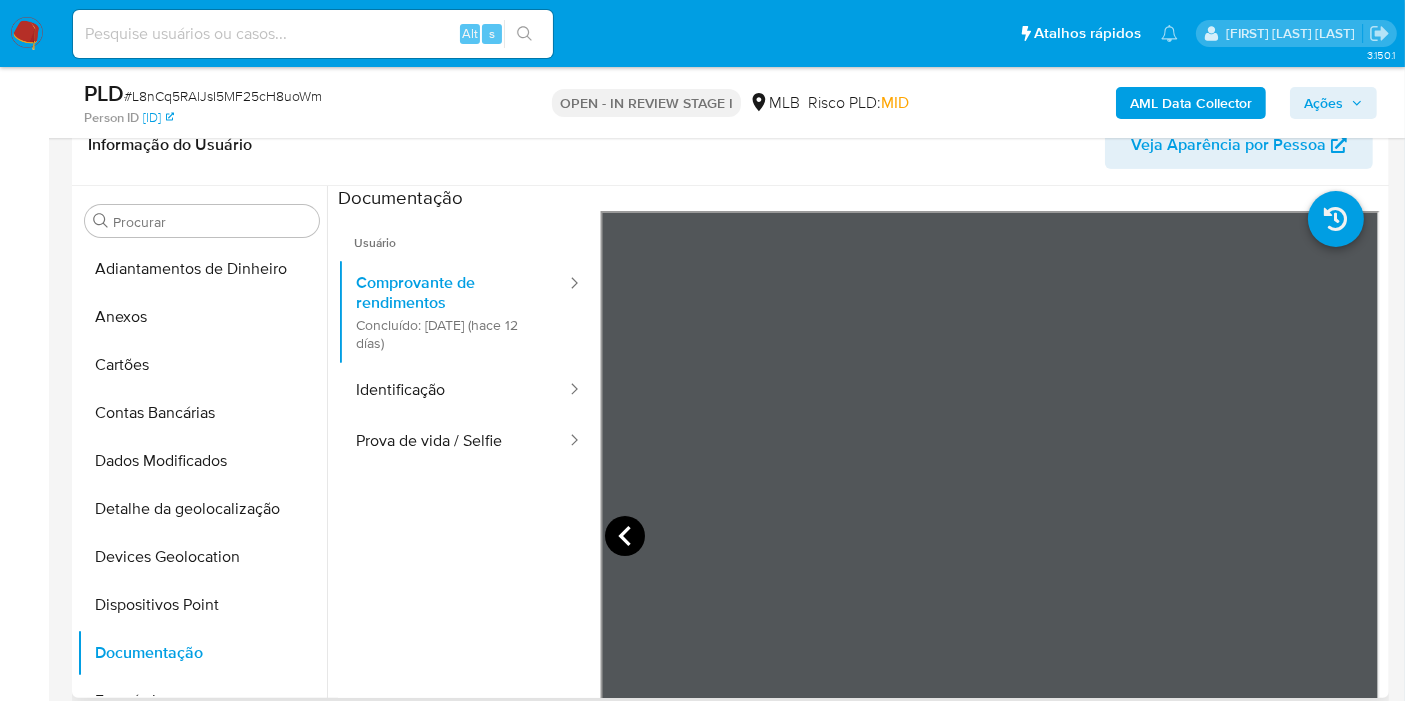 click 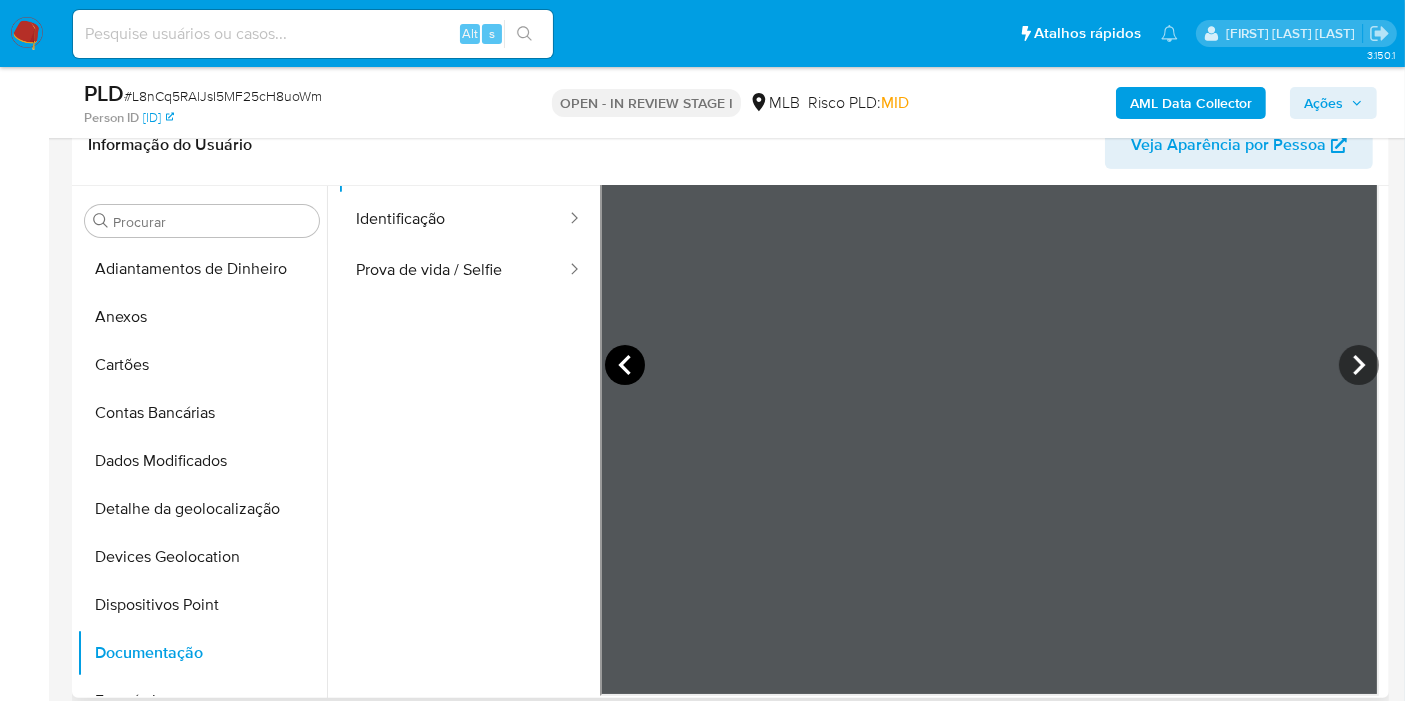scroll, scrollTop: 174, scrollLeft: 0, axis: vertical 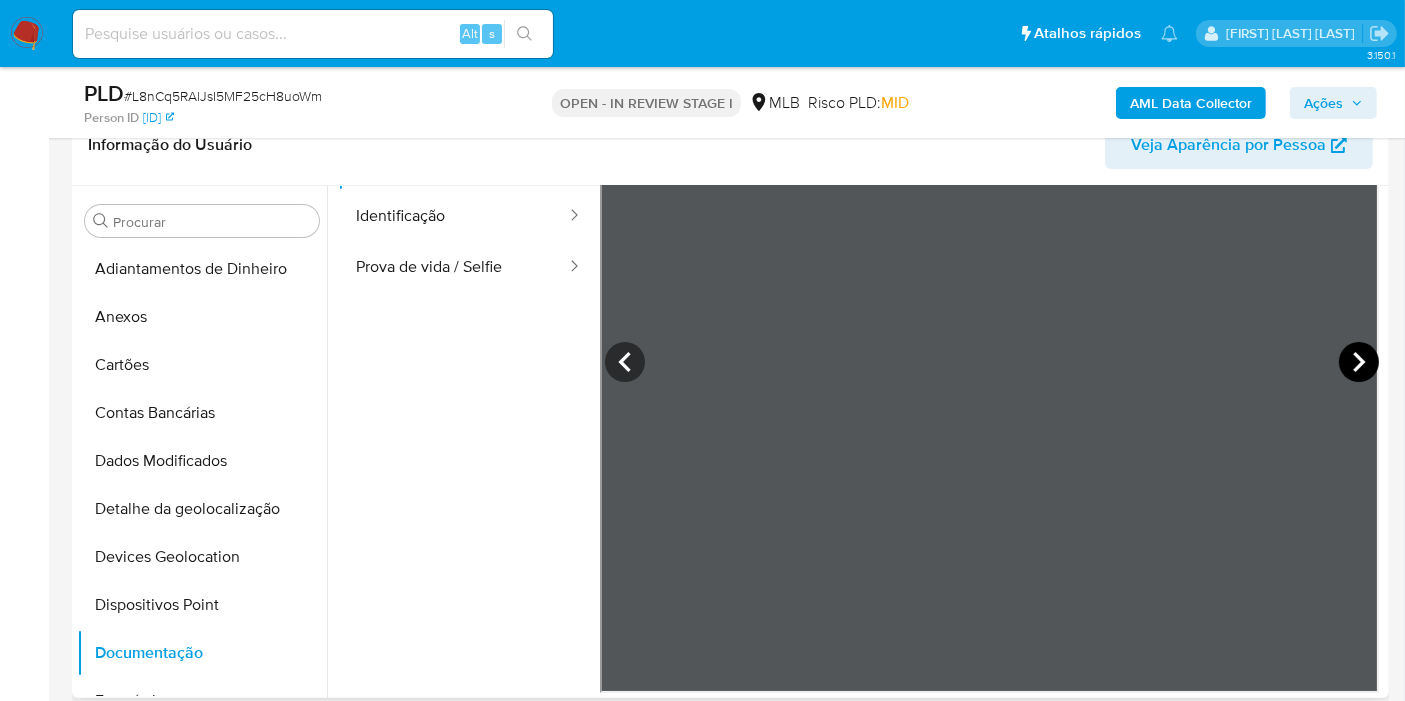 click 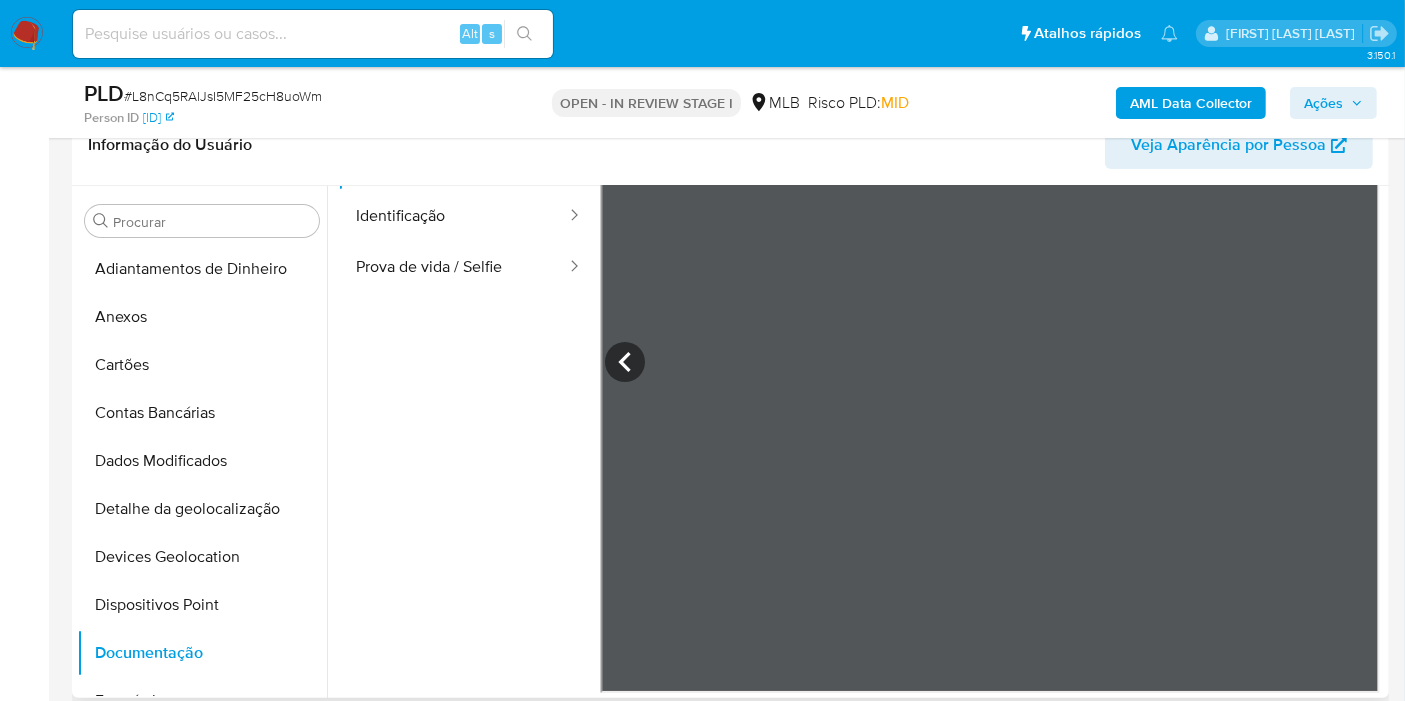 scroll, scrollTop: 62, scrollLeft: 0, axis: vertical 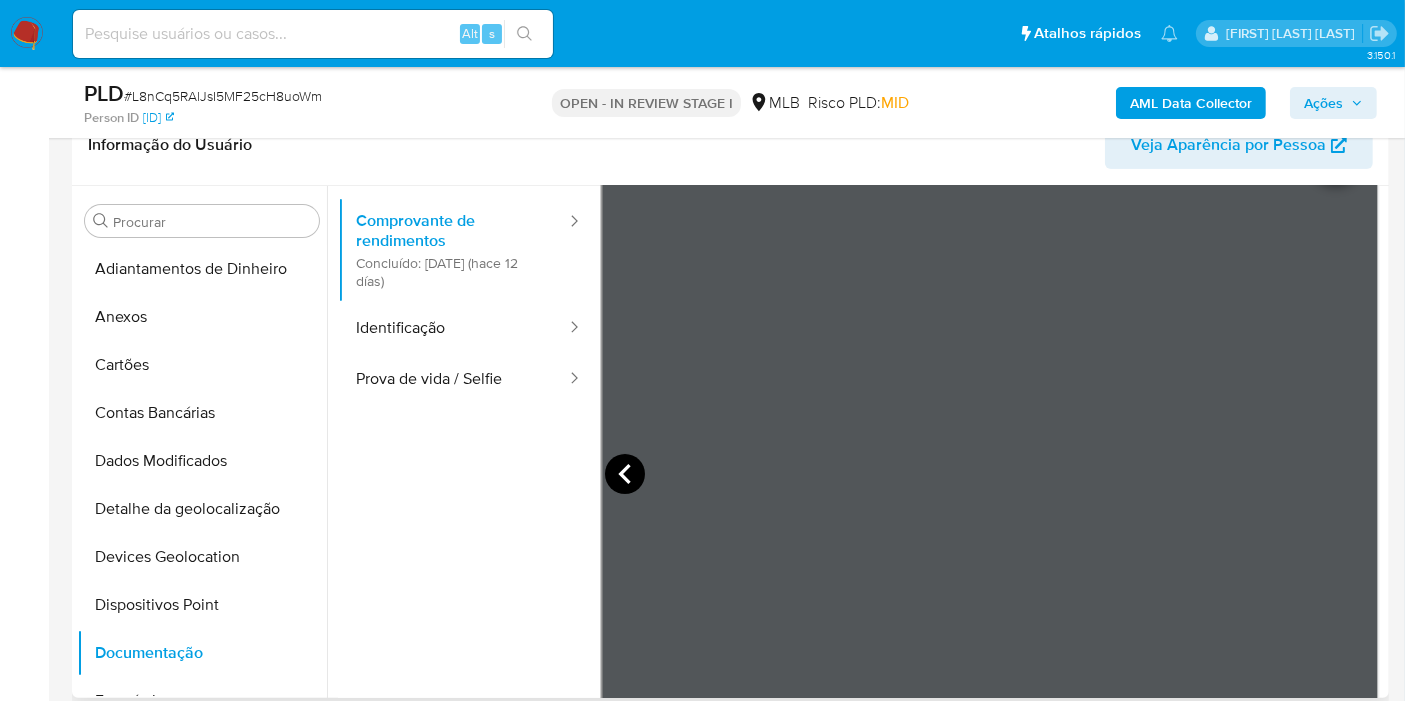 click 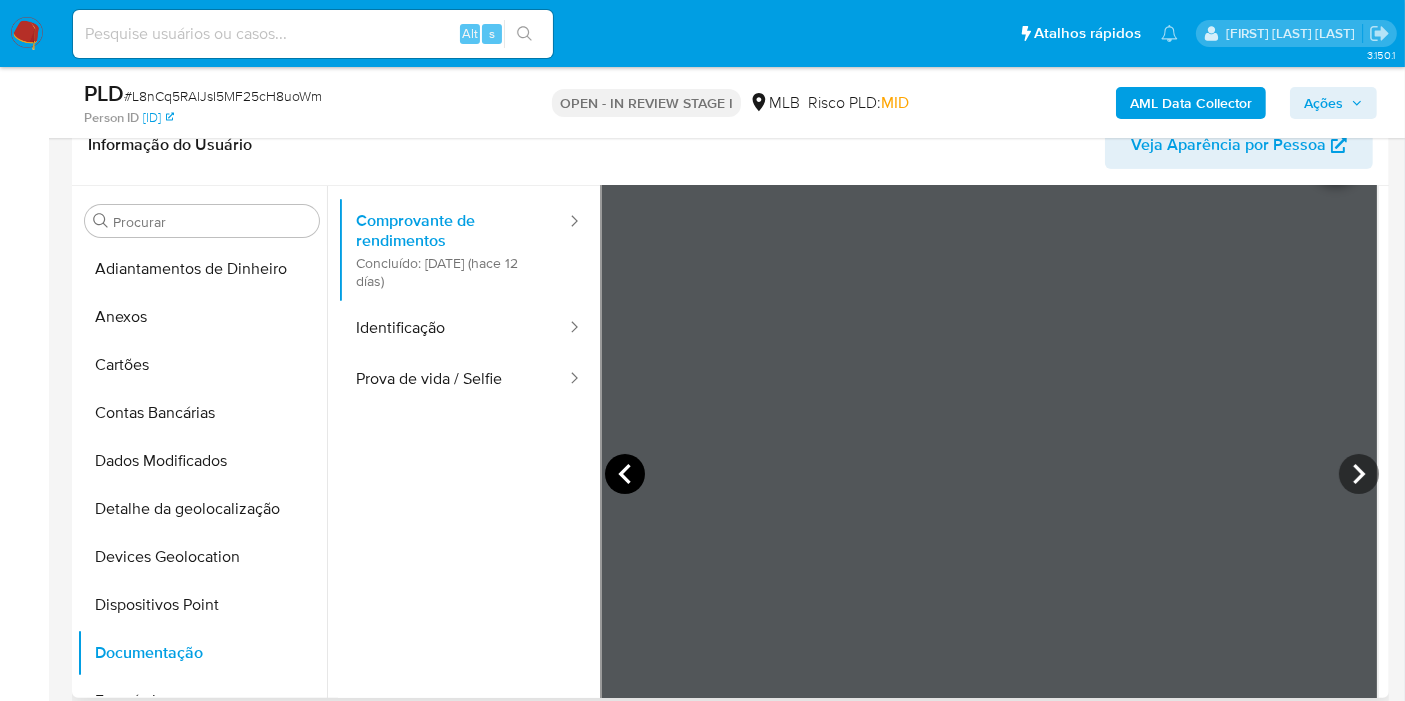 click 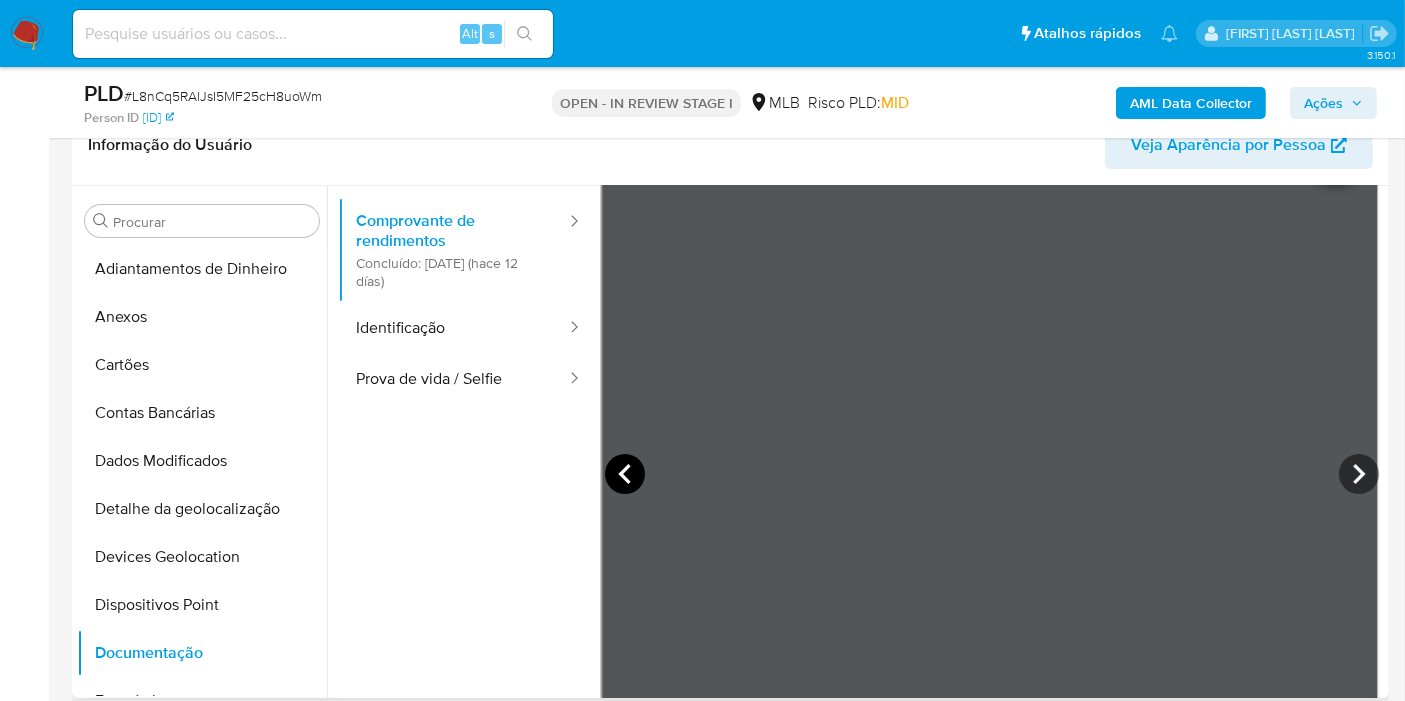 click 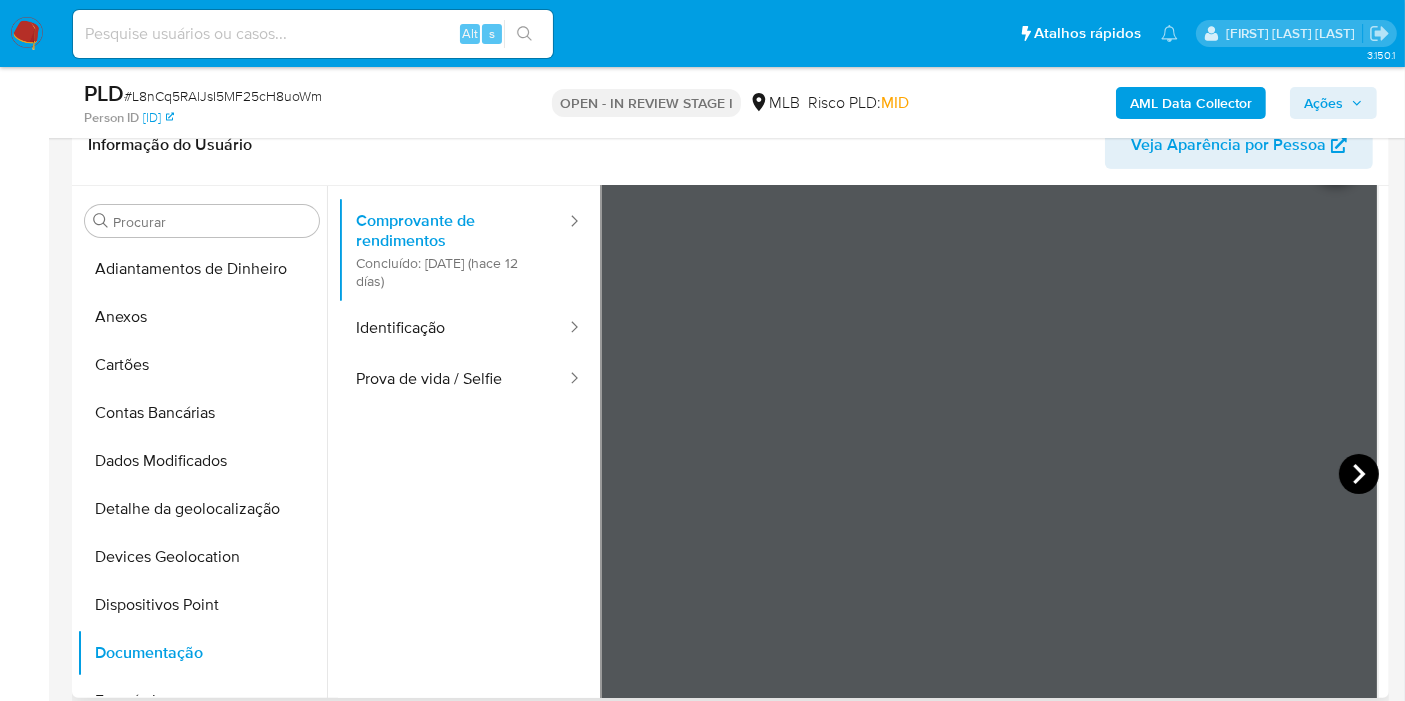 click 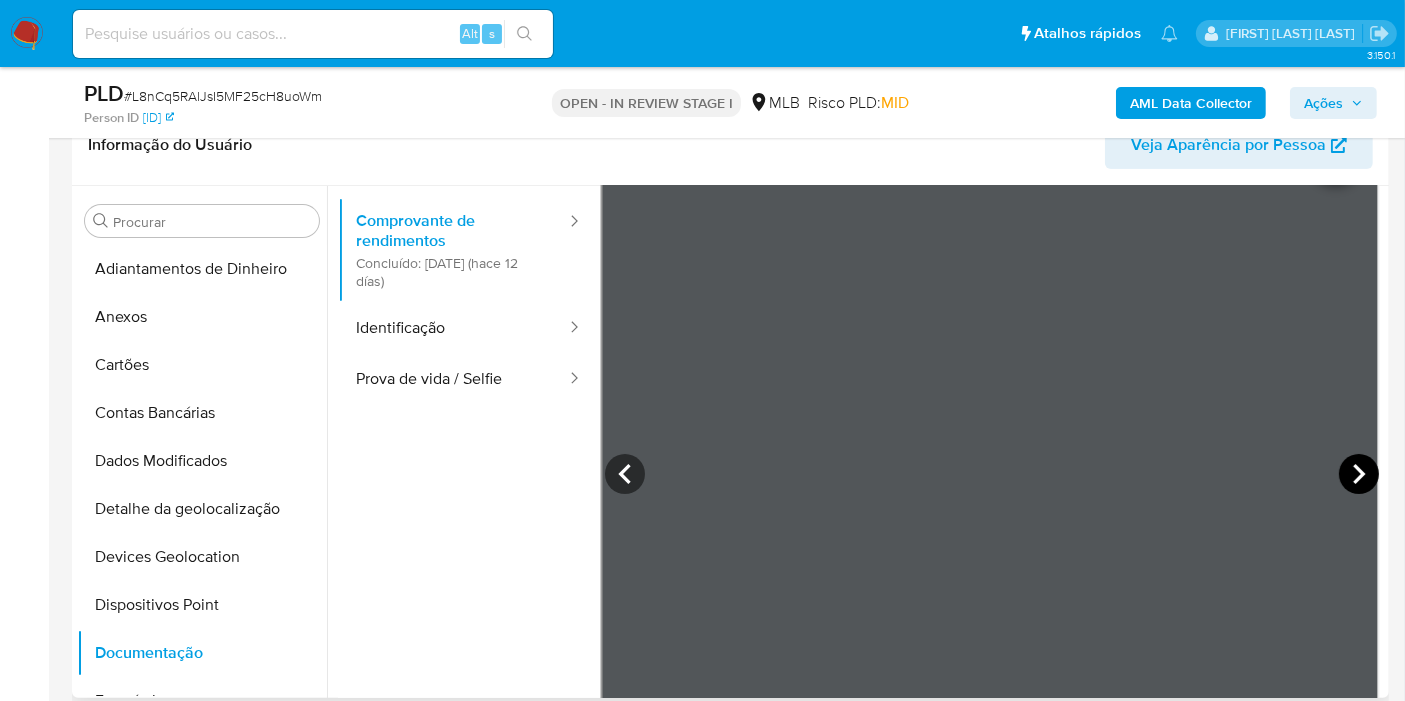 click 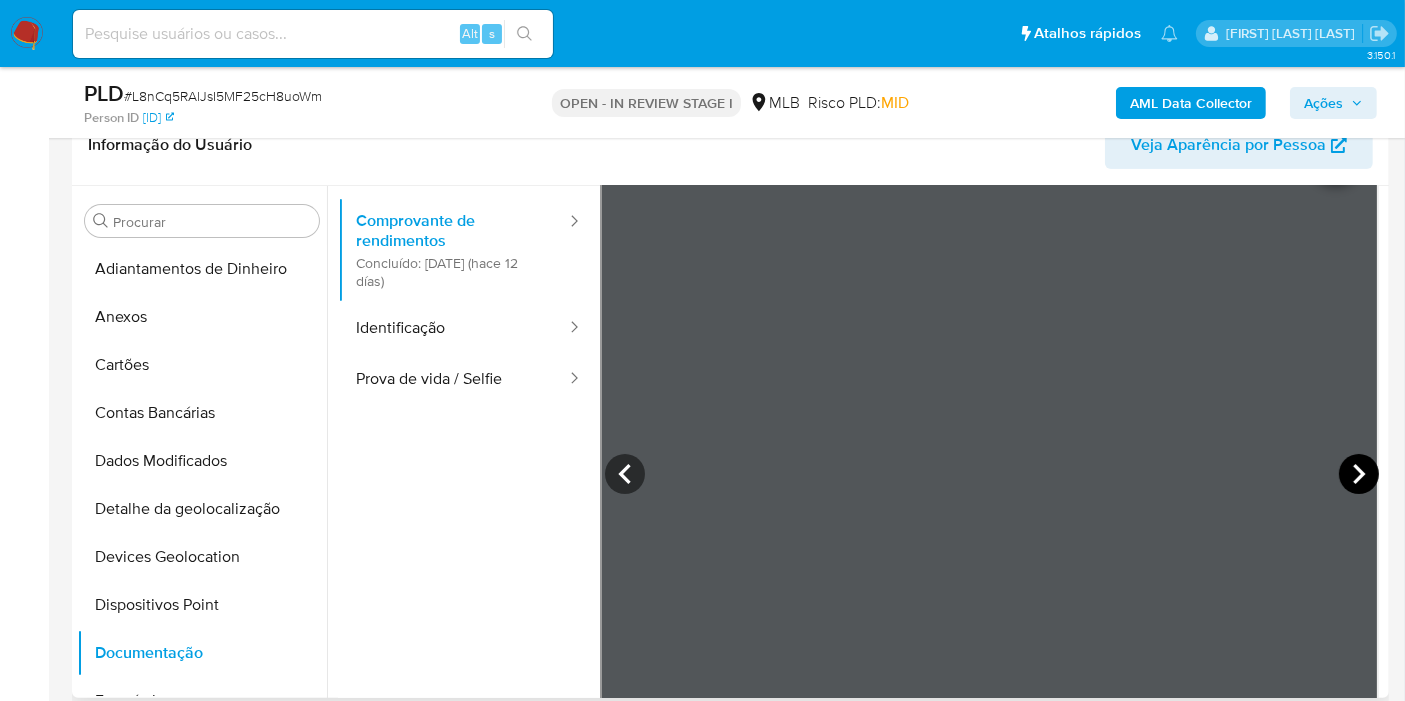 click 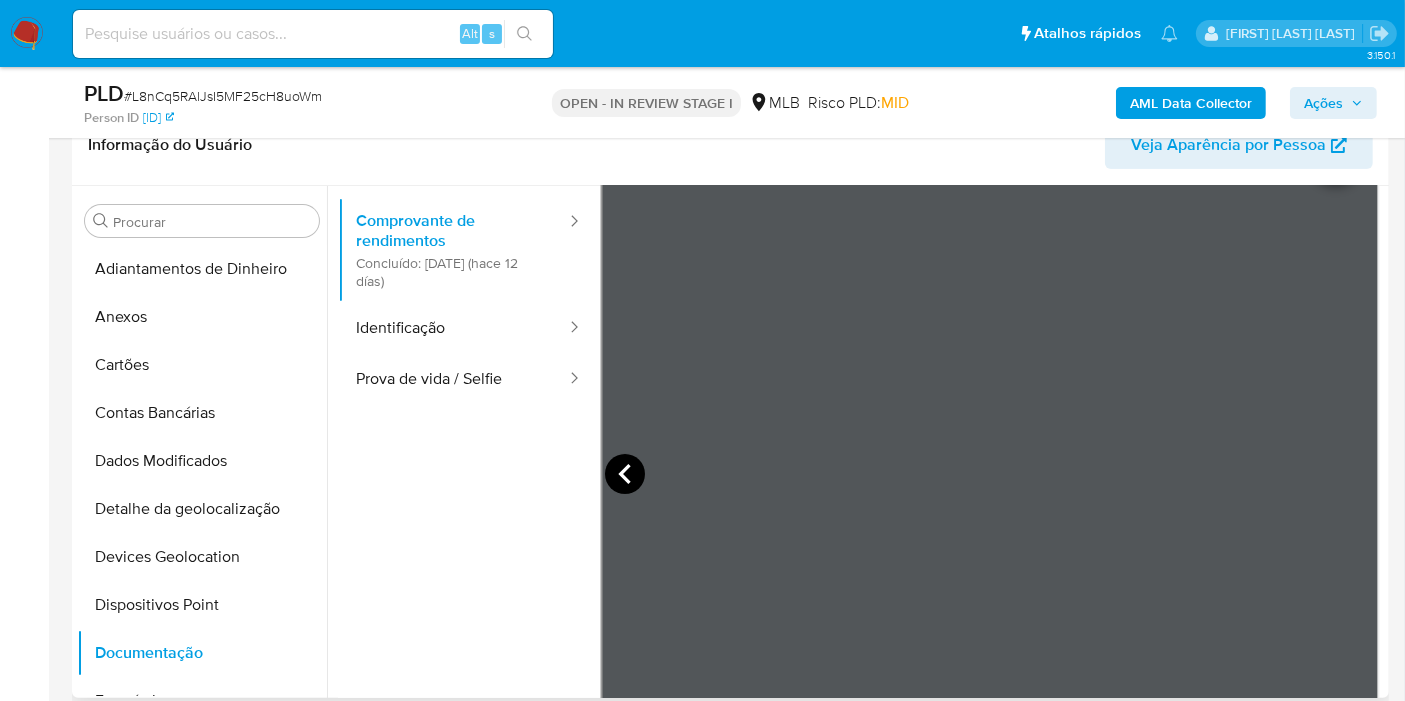 click 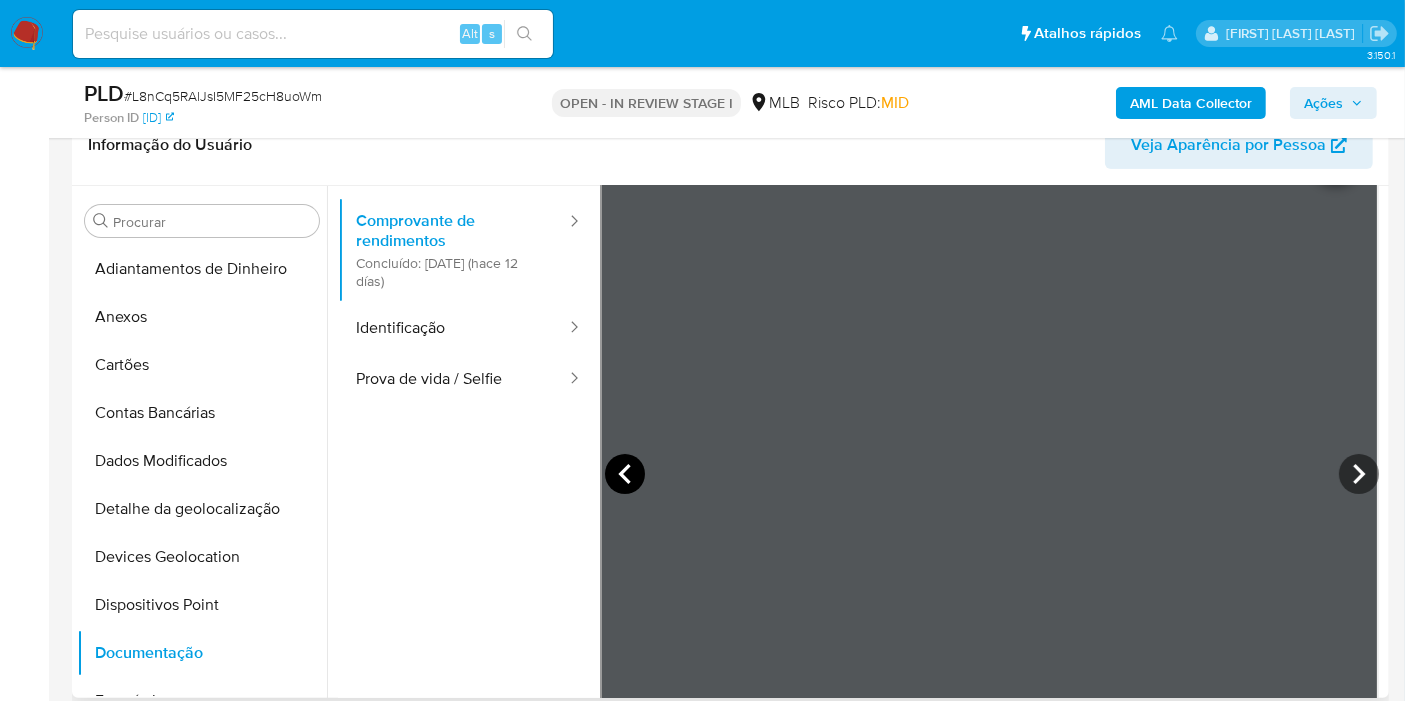 click 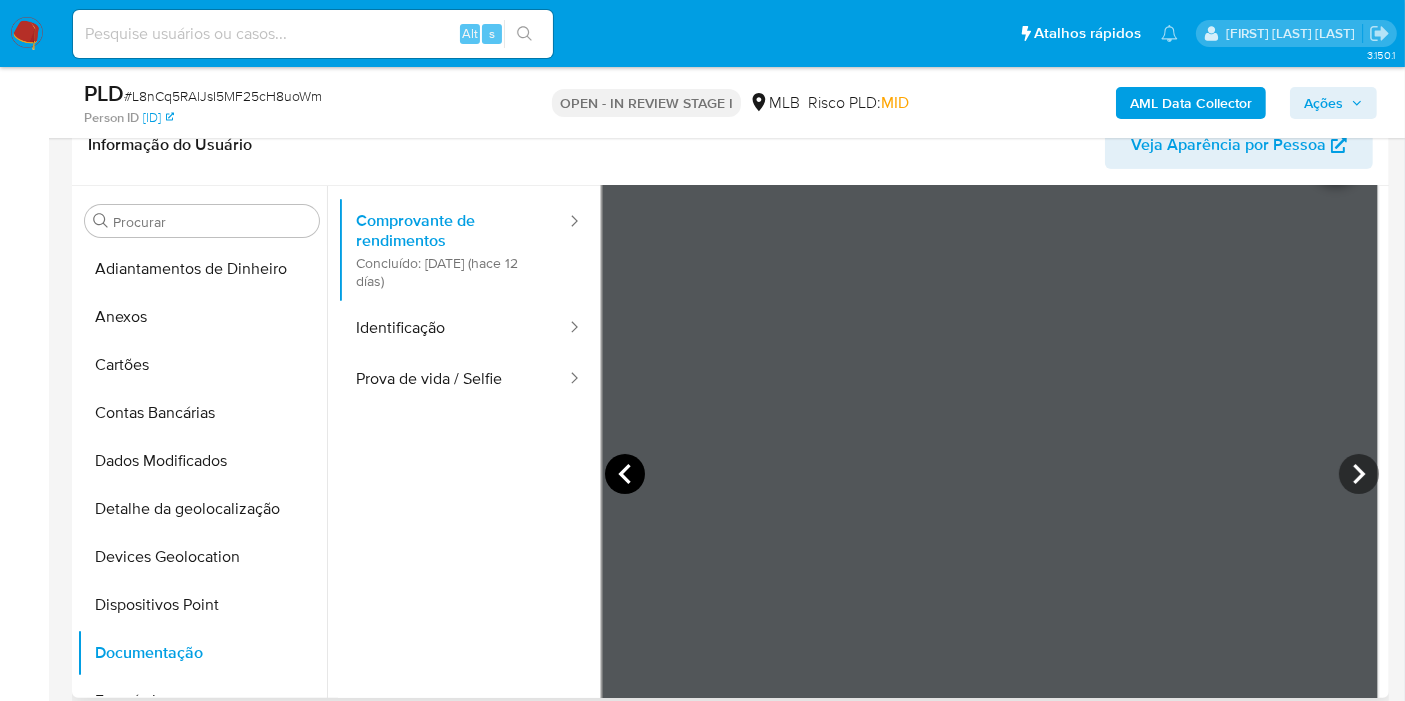 click 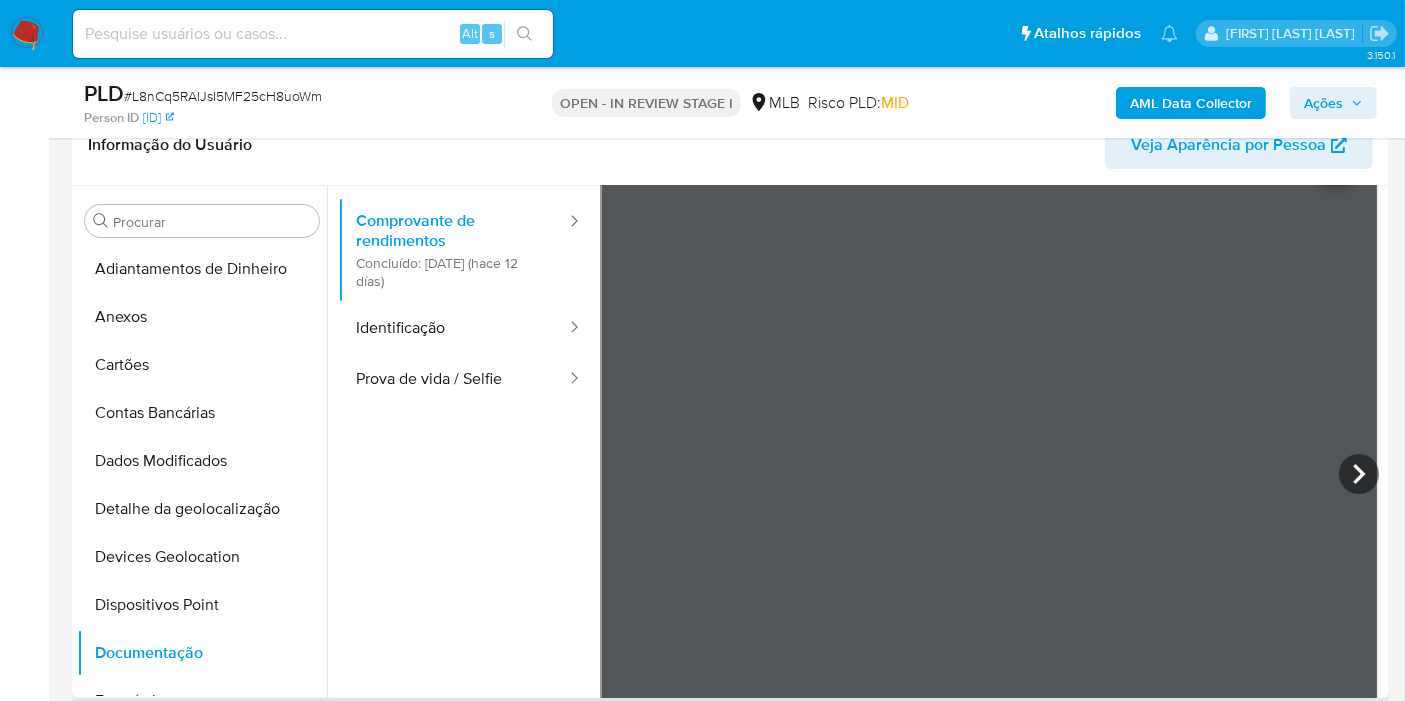 click on "Usuário Comprovante de rendimentos Concluído: 26/07/2025 (hace 12 días) Identificação Prova de vida / Selfie" at bounding box center [469, 437] 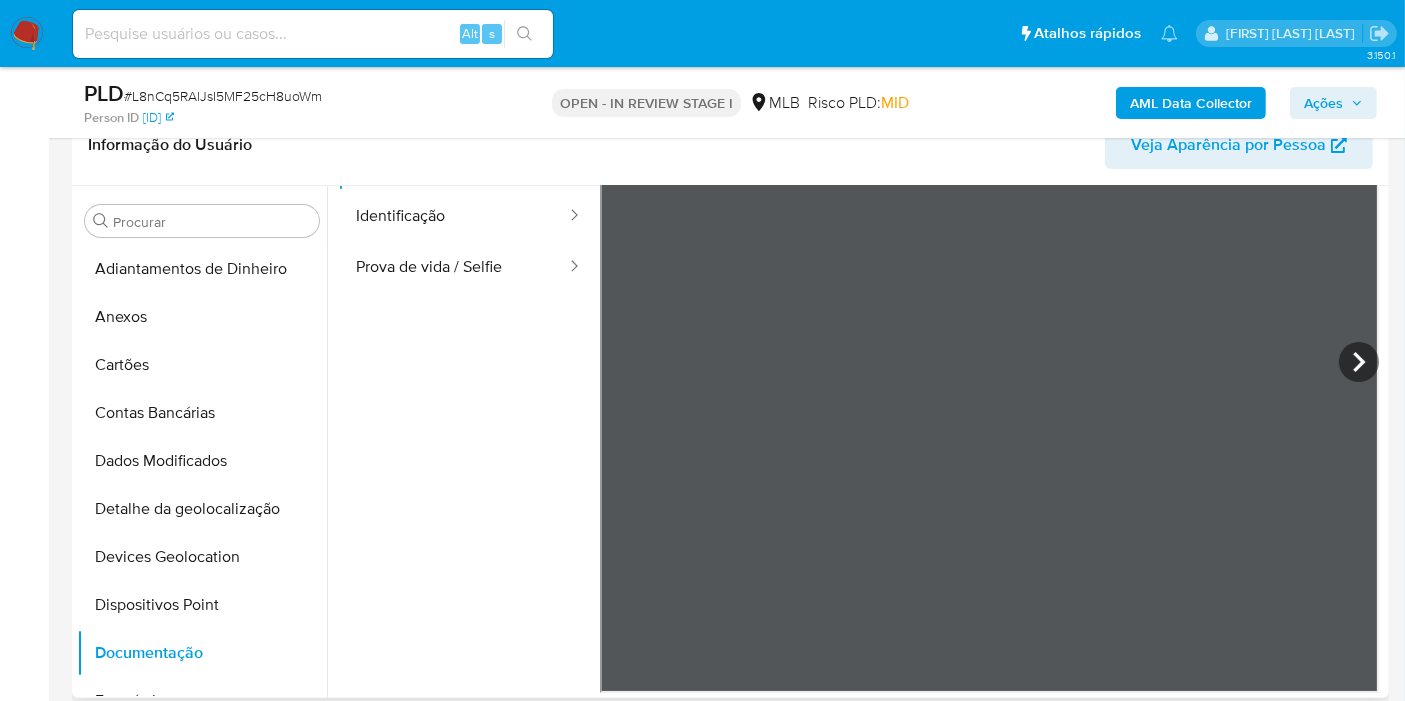 scroll, scrollTop: 0, scrollLeft: 0, axis: both 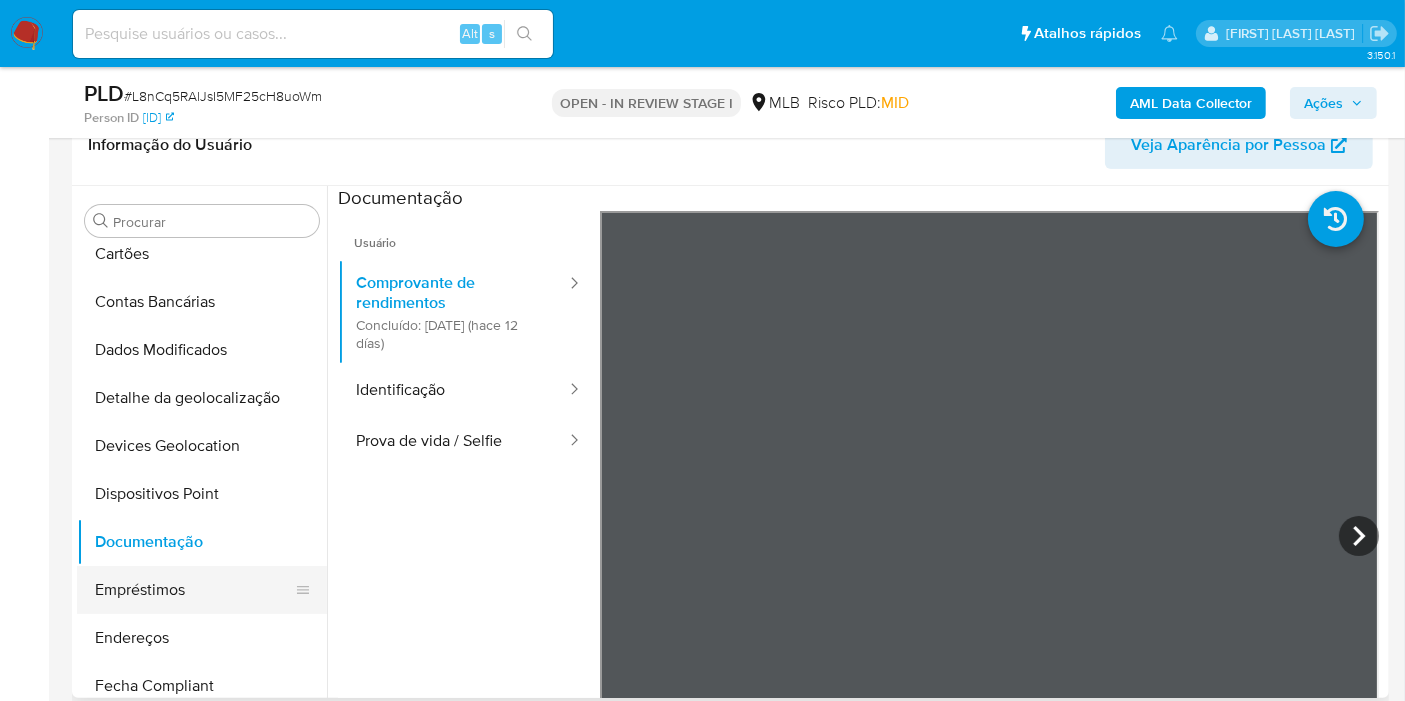 click on "Empréstimos" at bounding box center [194, 590] 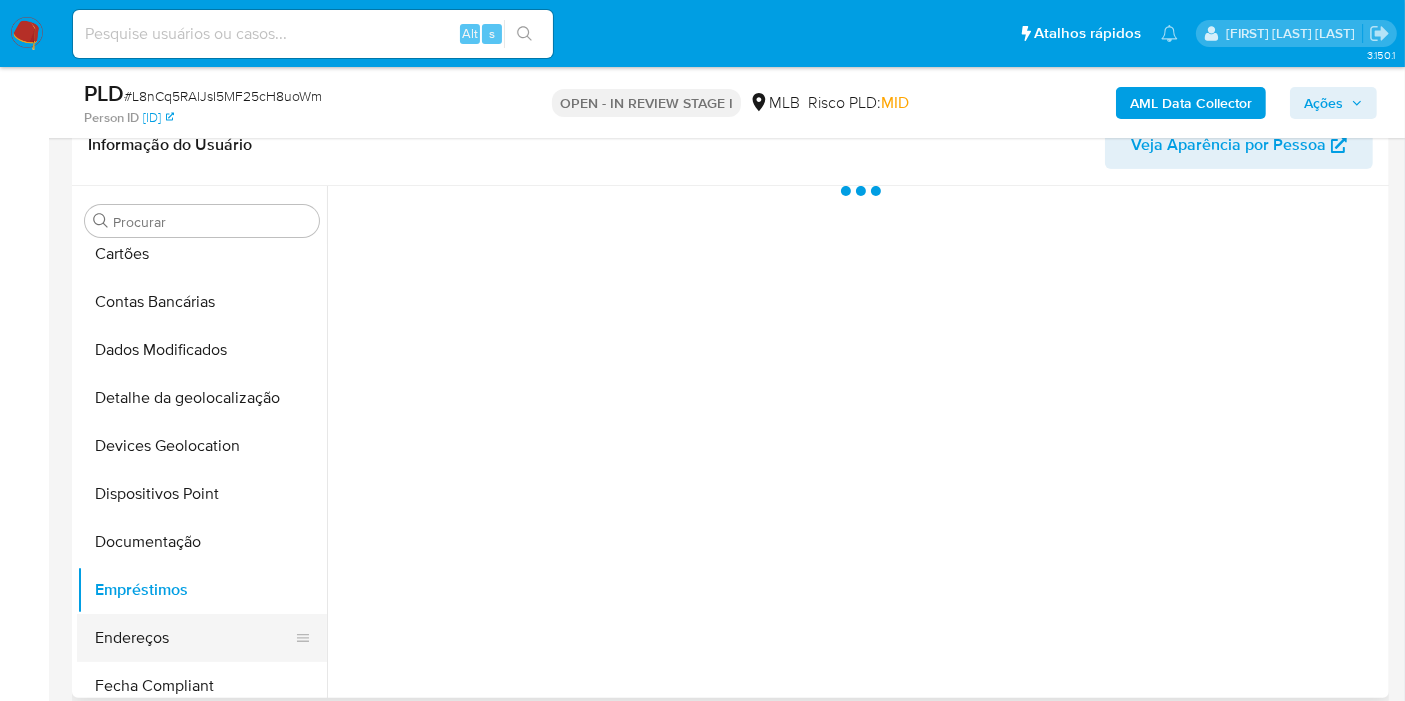 click on "Endereços" at bounding box center (194, 638) 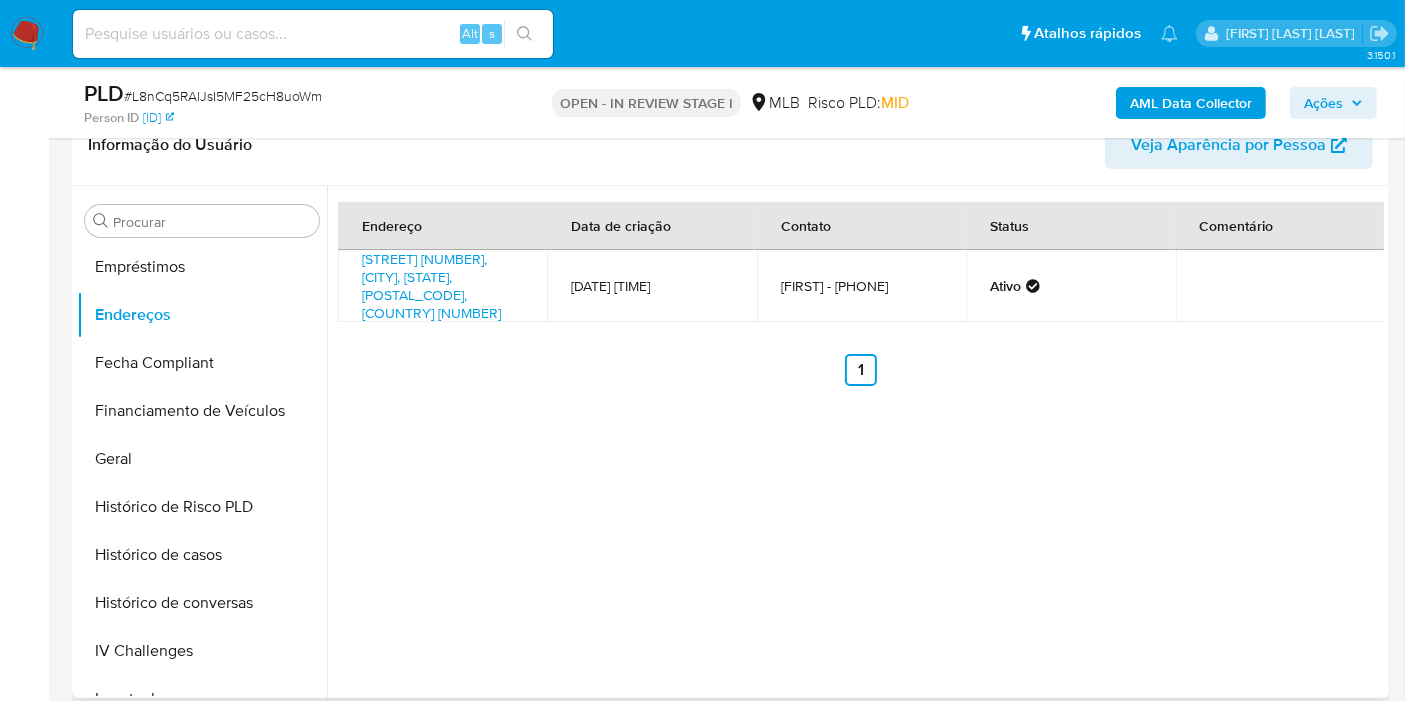 scroll, scrollTop: 444, scrollLeft: 0, axis: vertical 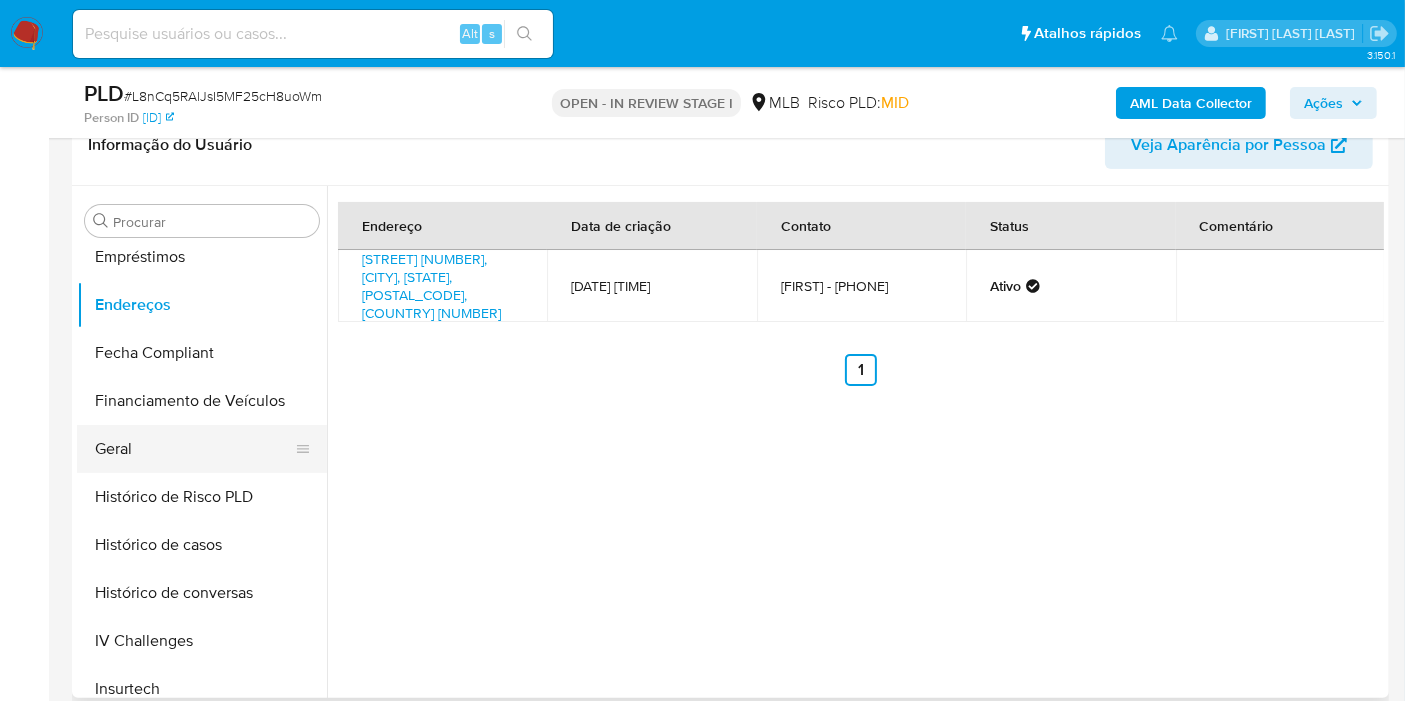 click on "Geral" at bounding box center (194, 449) 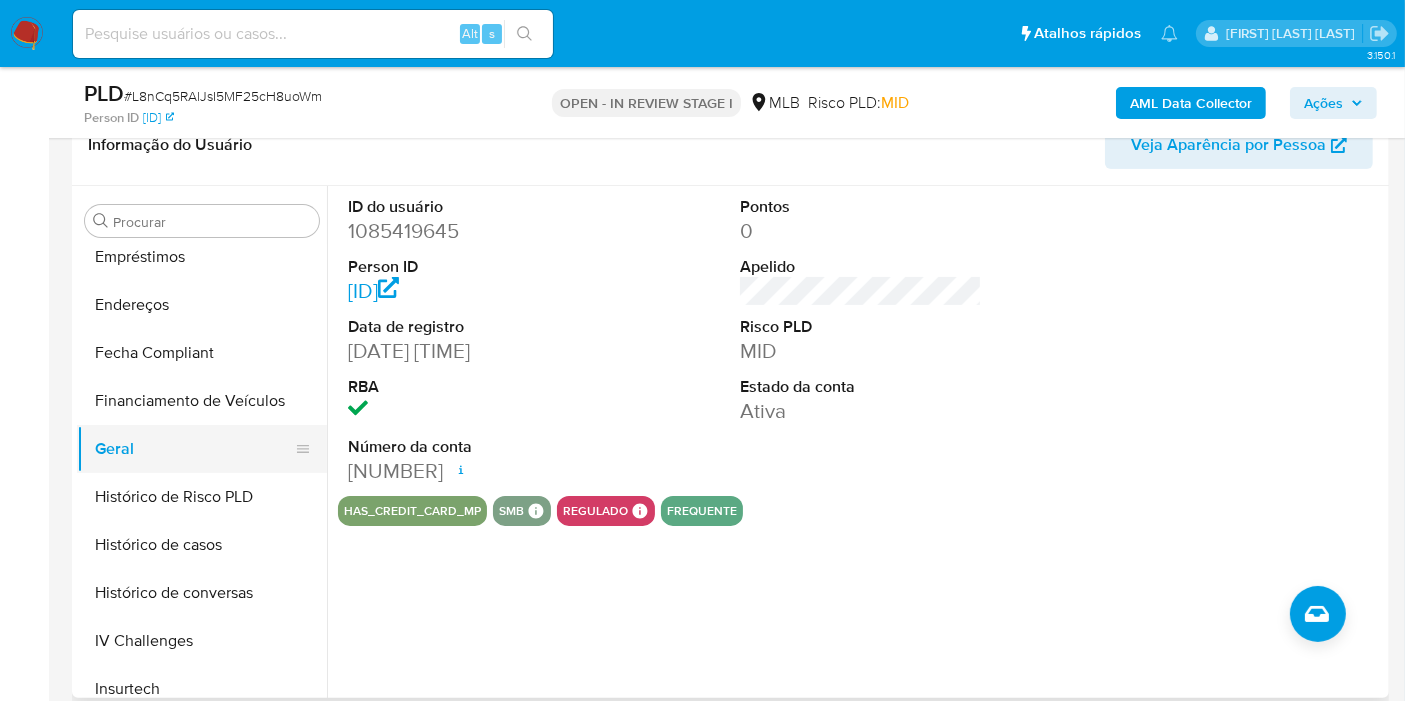 scroll, scrollTop: 555, scrollLeft: 0, axis: vertical 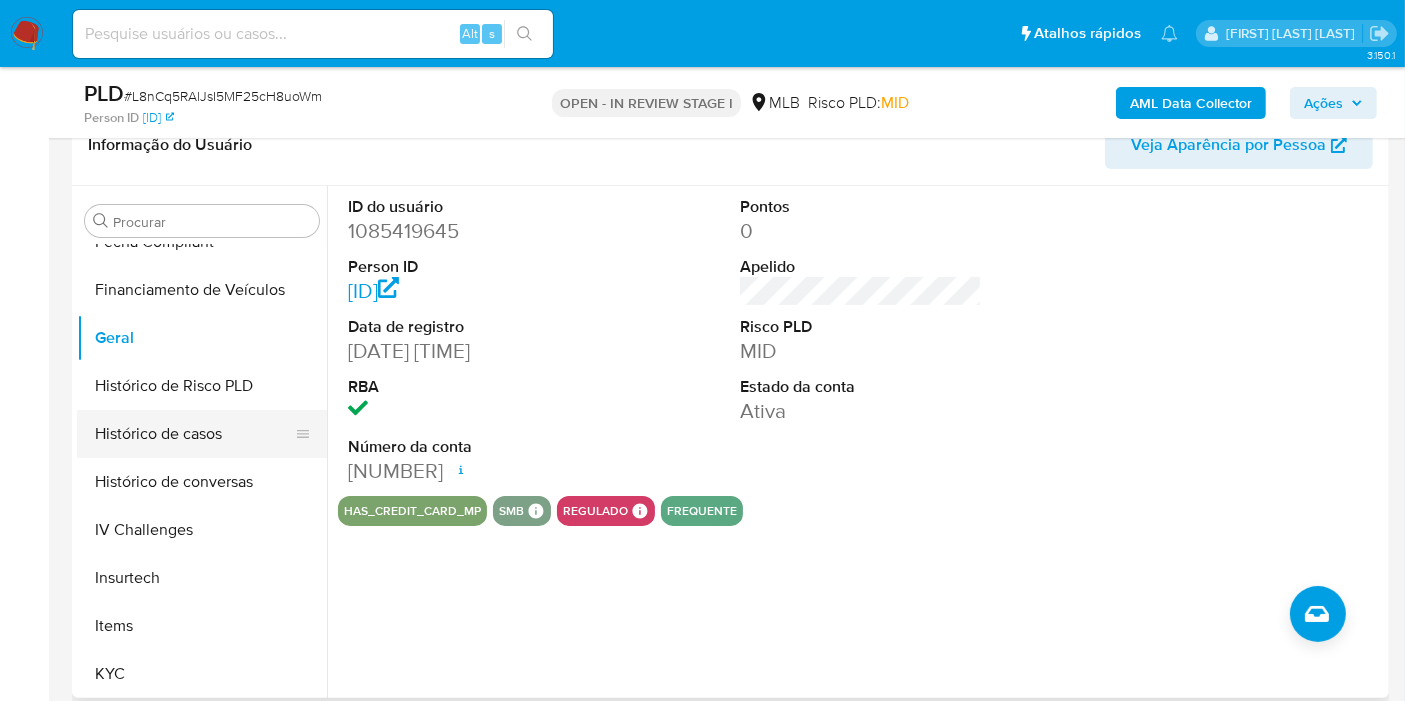 click on "Histórico de casos" at bounding box center [194, 434] 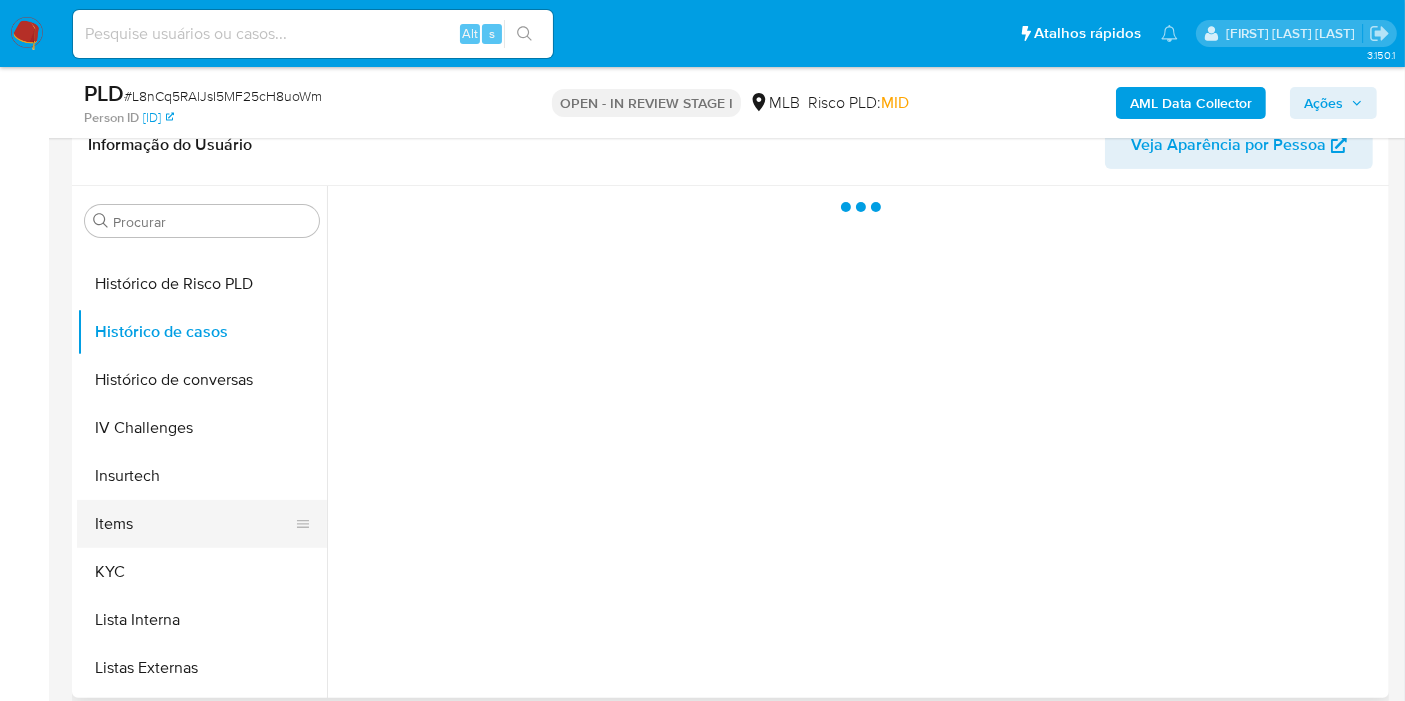 scroll, scrollTop: 777, scrollLeft: 0, axis: vertical 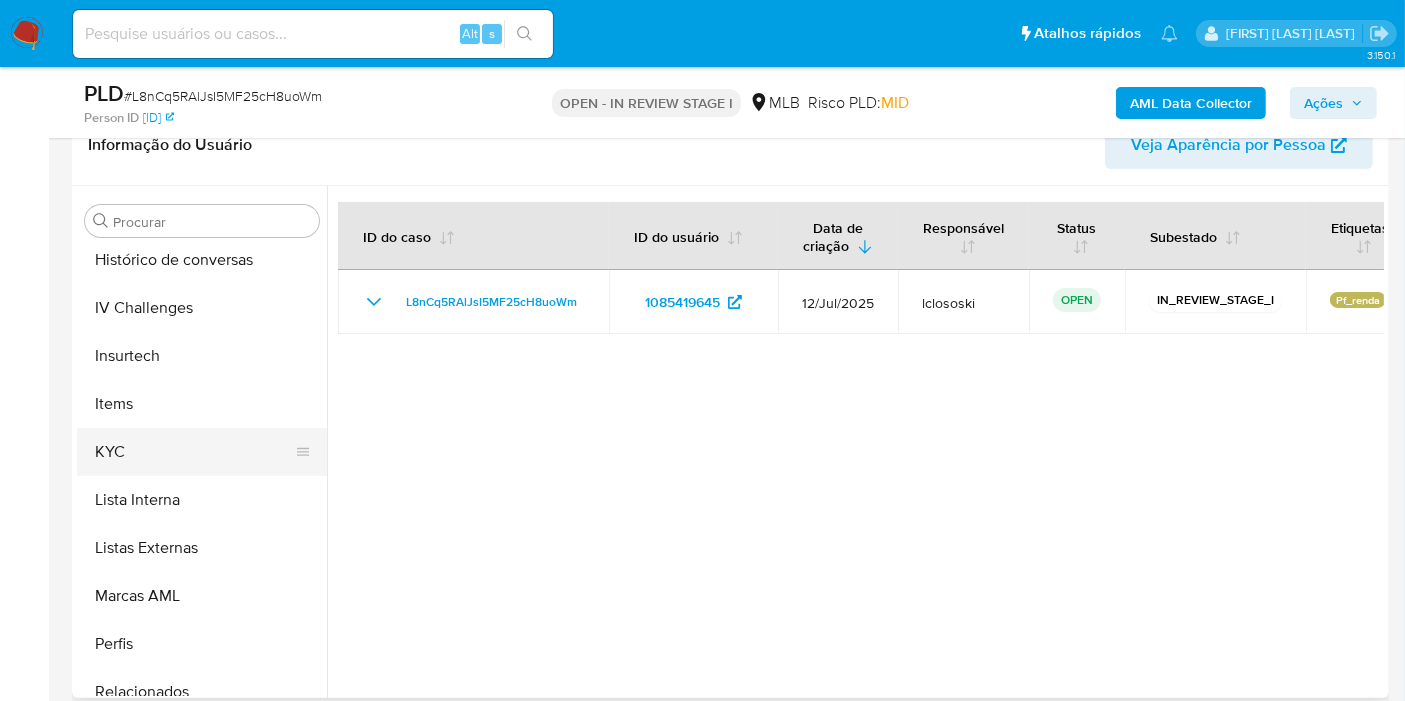 click on "KYC" at bounding box center [194, 452] 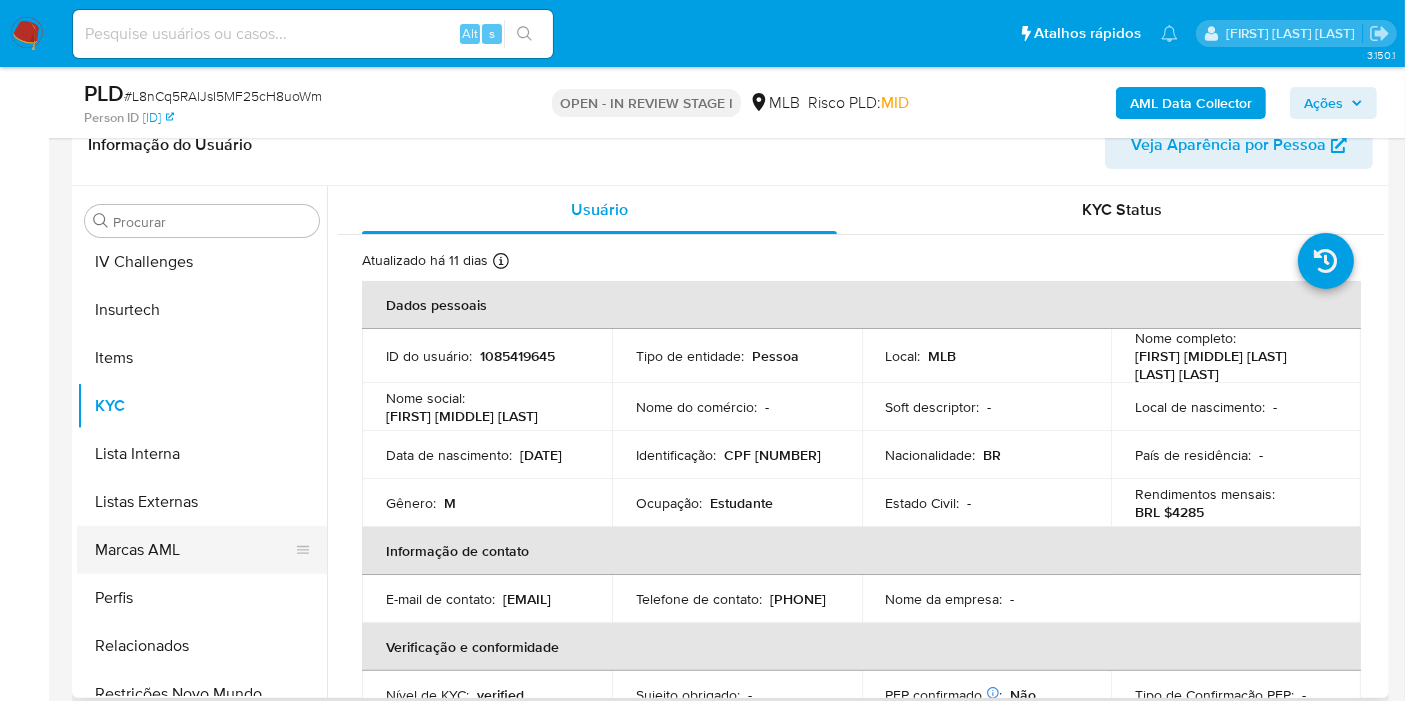 scroll, scrollTop: 844, scrollLeft: 0, axis: vertical 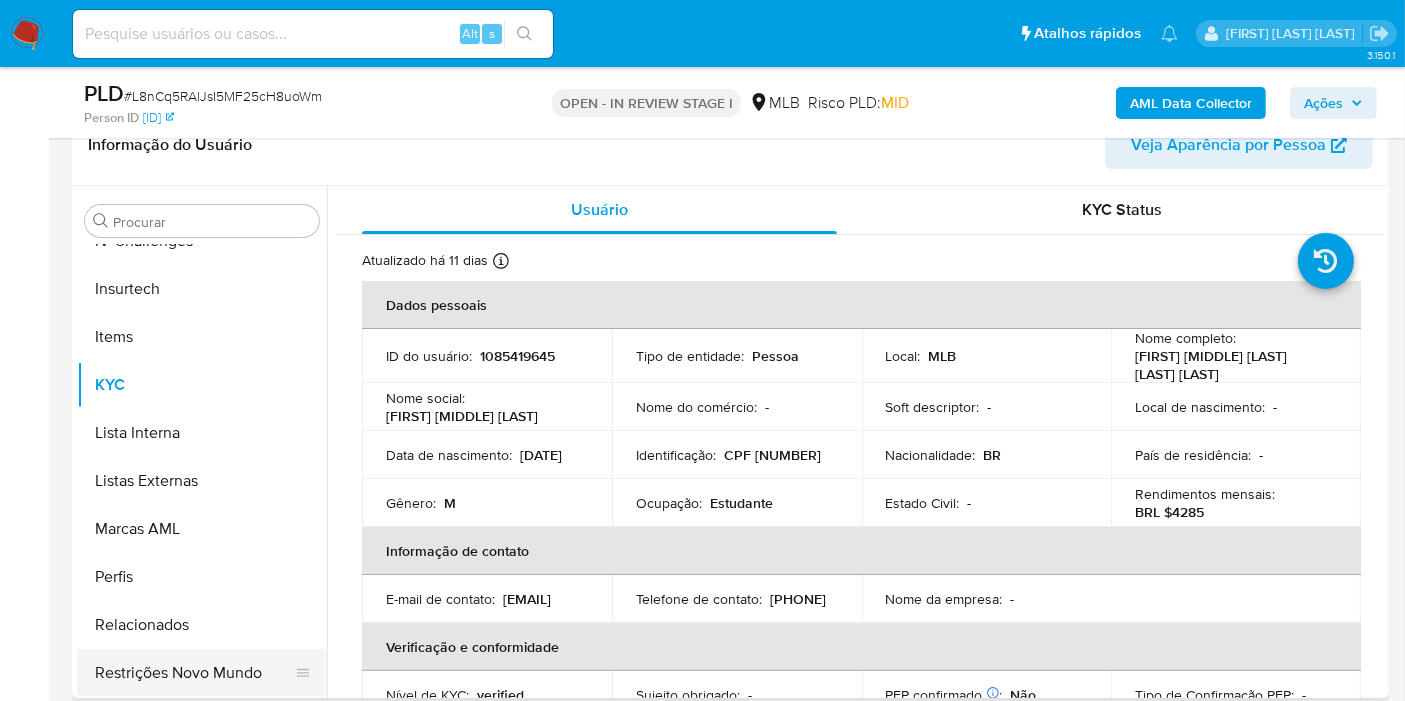 click on "Restrições Novo Mundo" at bounding box center [194, 673] 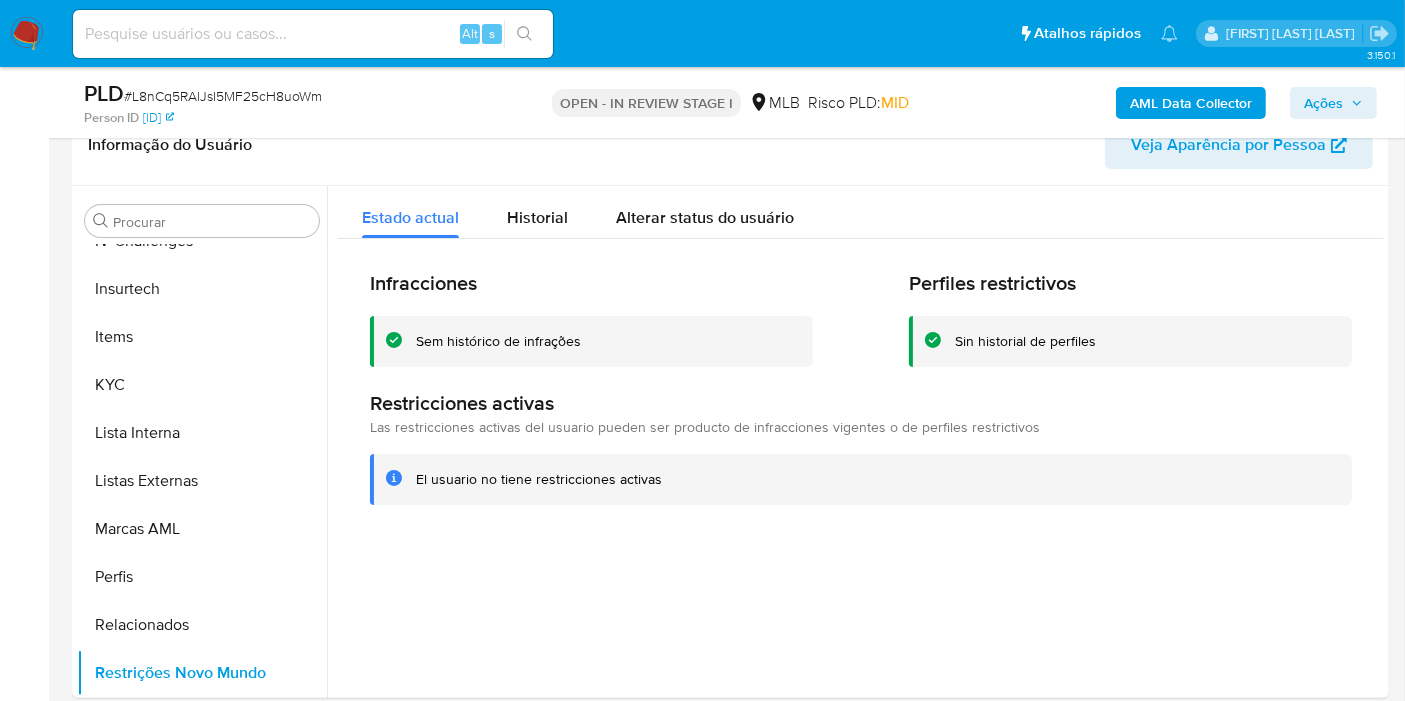 click on "# L8nCq5RAlJsI5MF25cH8uoWm" at bounding box center [223, 96] 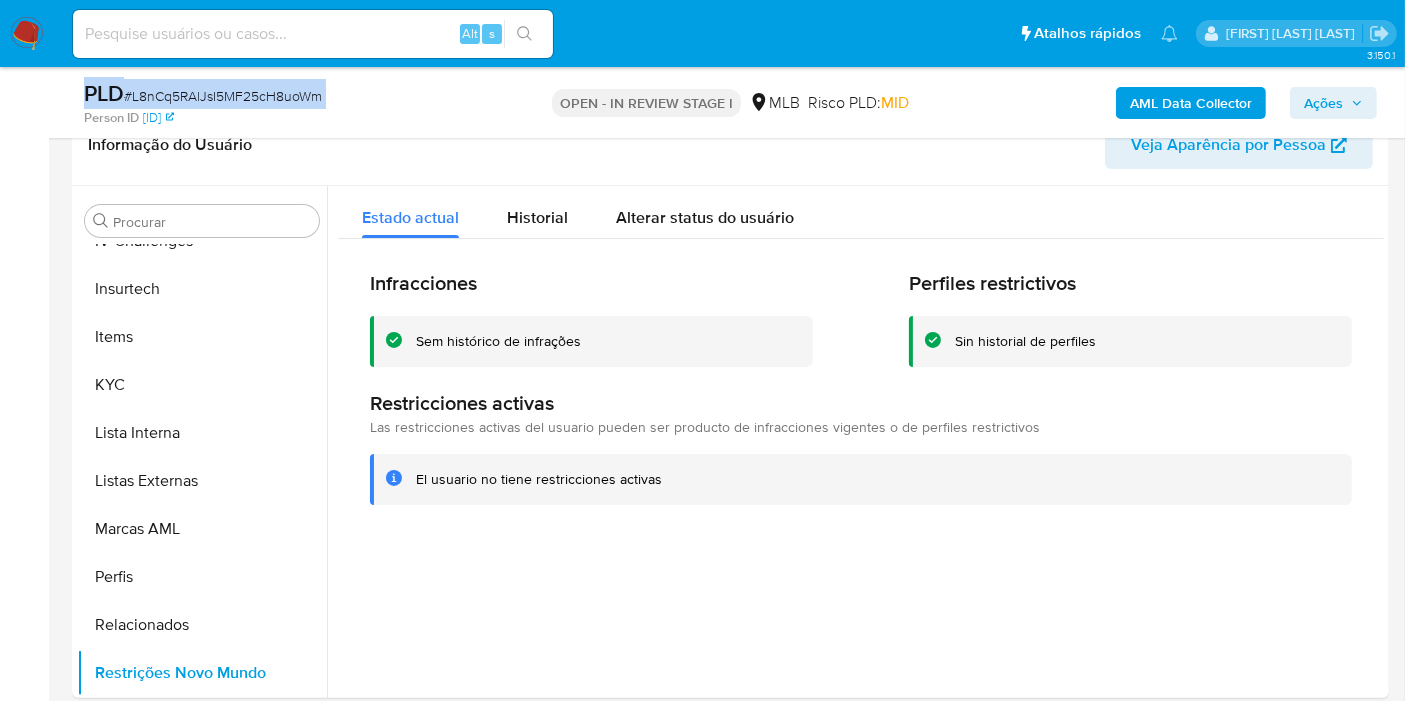 click on "# L8nCq5RAlJsI5MF25cH8uoWm" at bounding box center [223, 96] 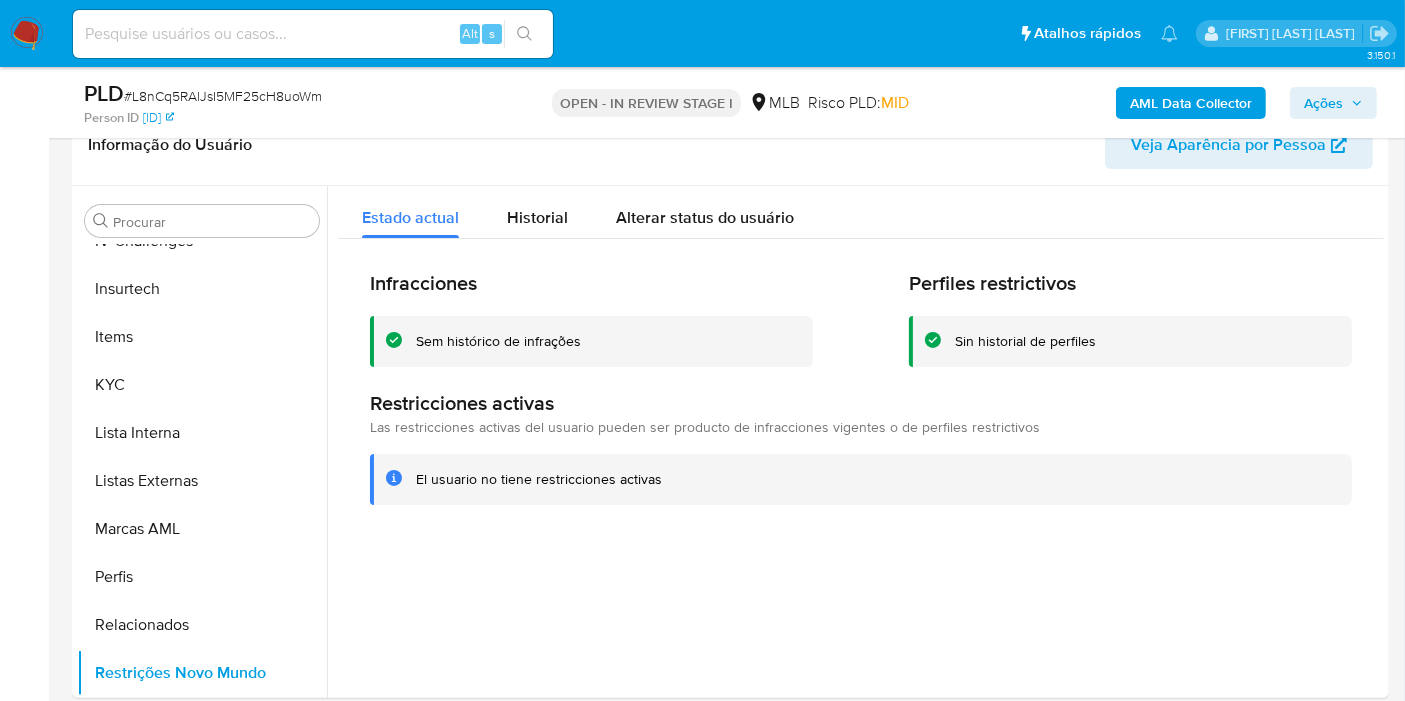 click on "# L8nCq5RAlJsI5MF25cH8uoWm" at bounding box center [223, 96] 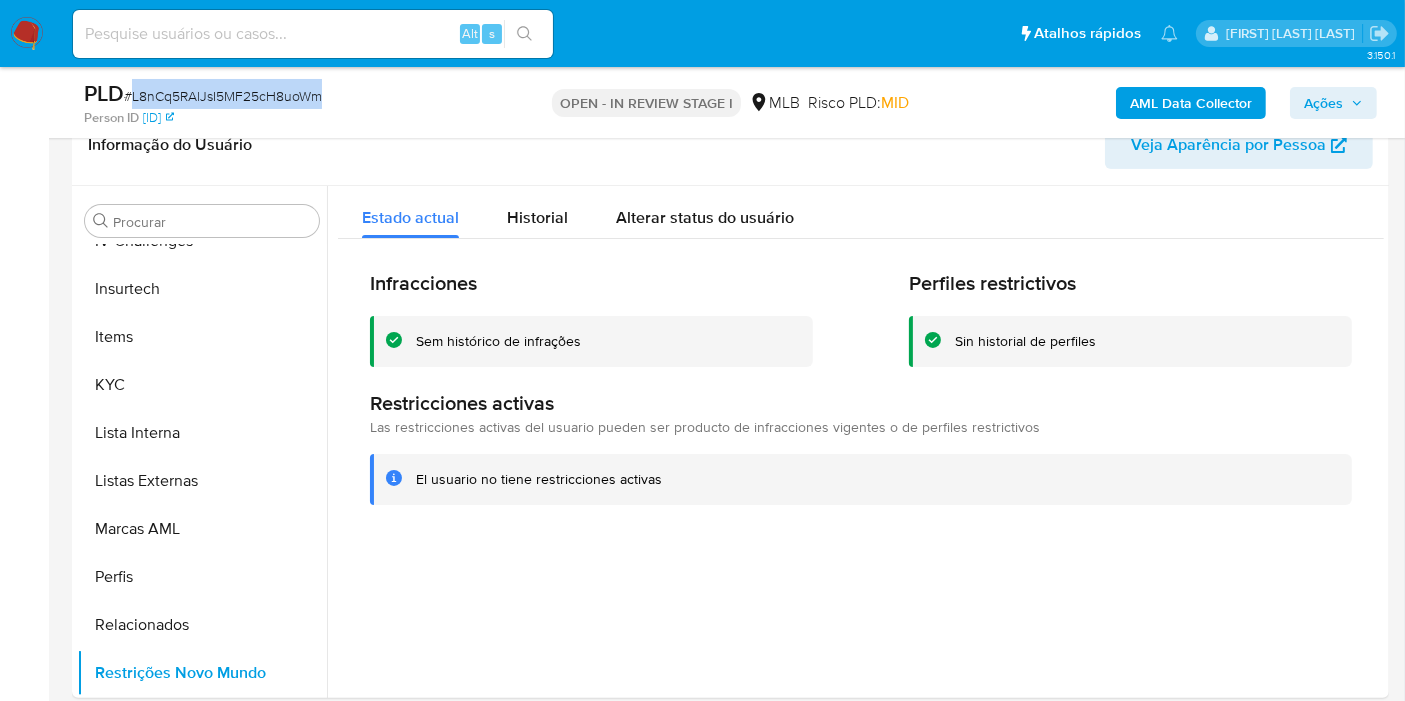 click on "# L8nCq5RAlJsI5MF25cH8uoWm" at bounding box center (223, 96) 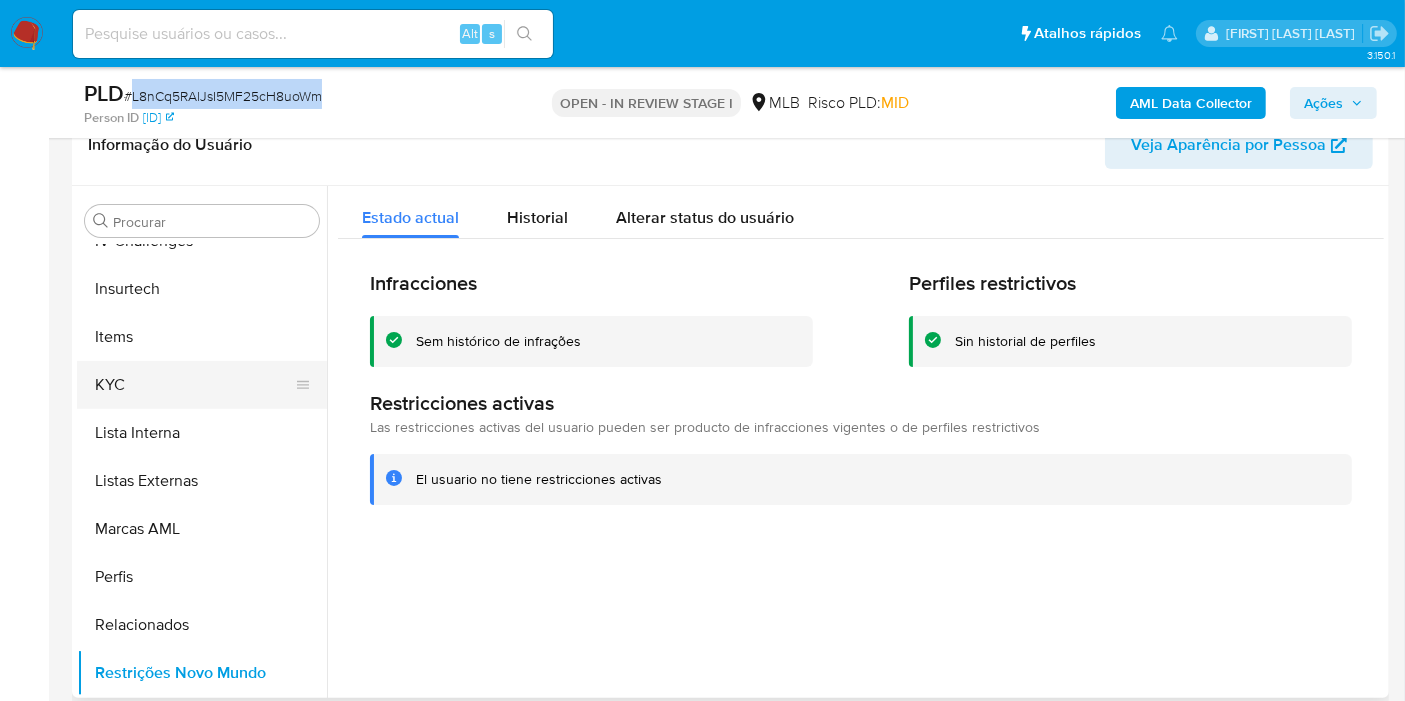 click on "KYC" at bounding box center (194, 385) 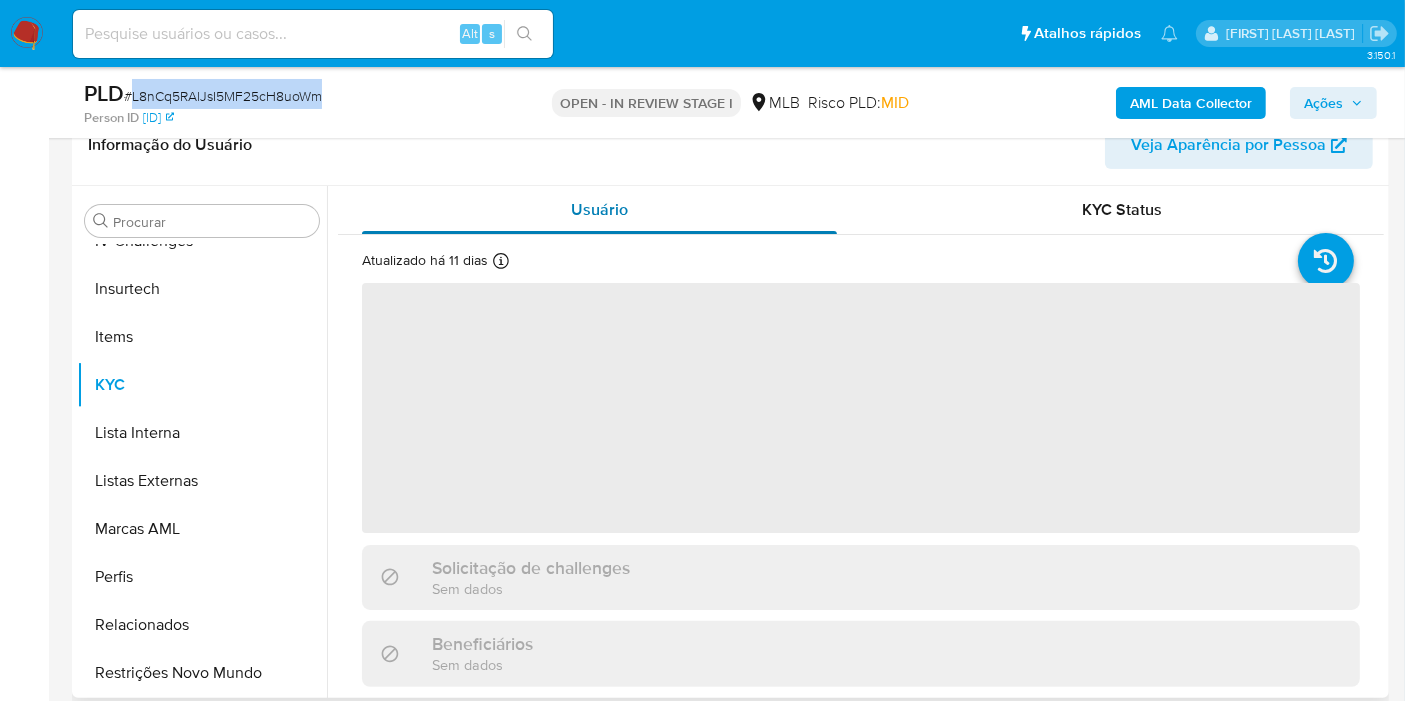click on "Usuário" at bounding box center [599, 210] 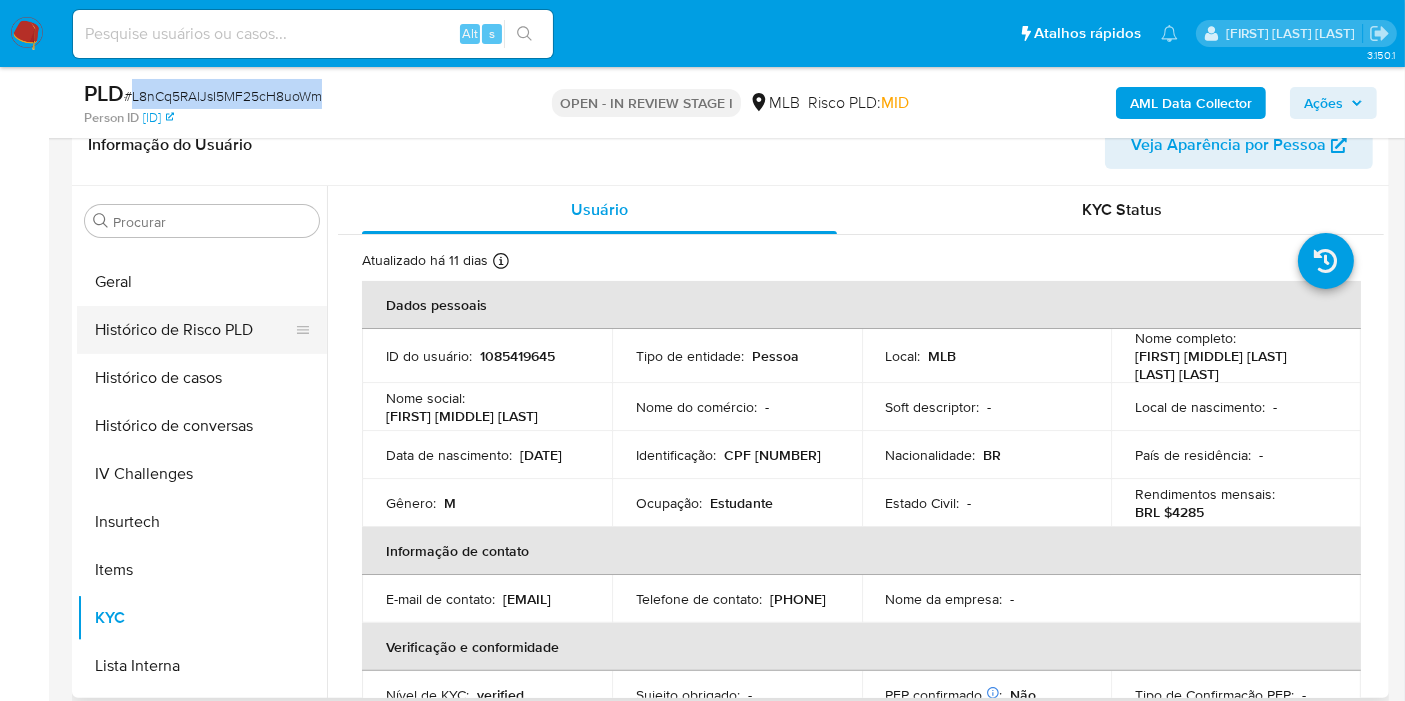 scroll, scrollTop: 511, scrollLeft: 0, axis: vertical 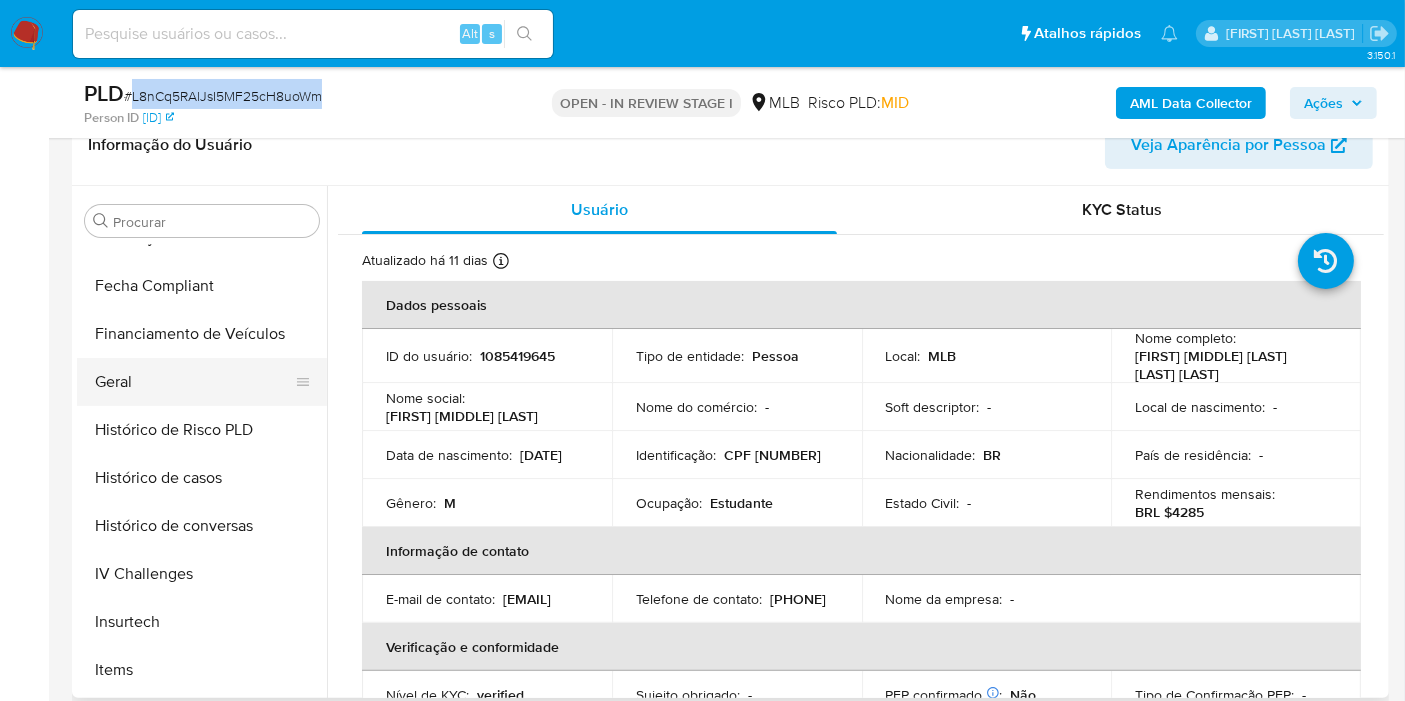click on "Geral" at bounding box center [194, 382] 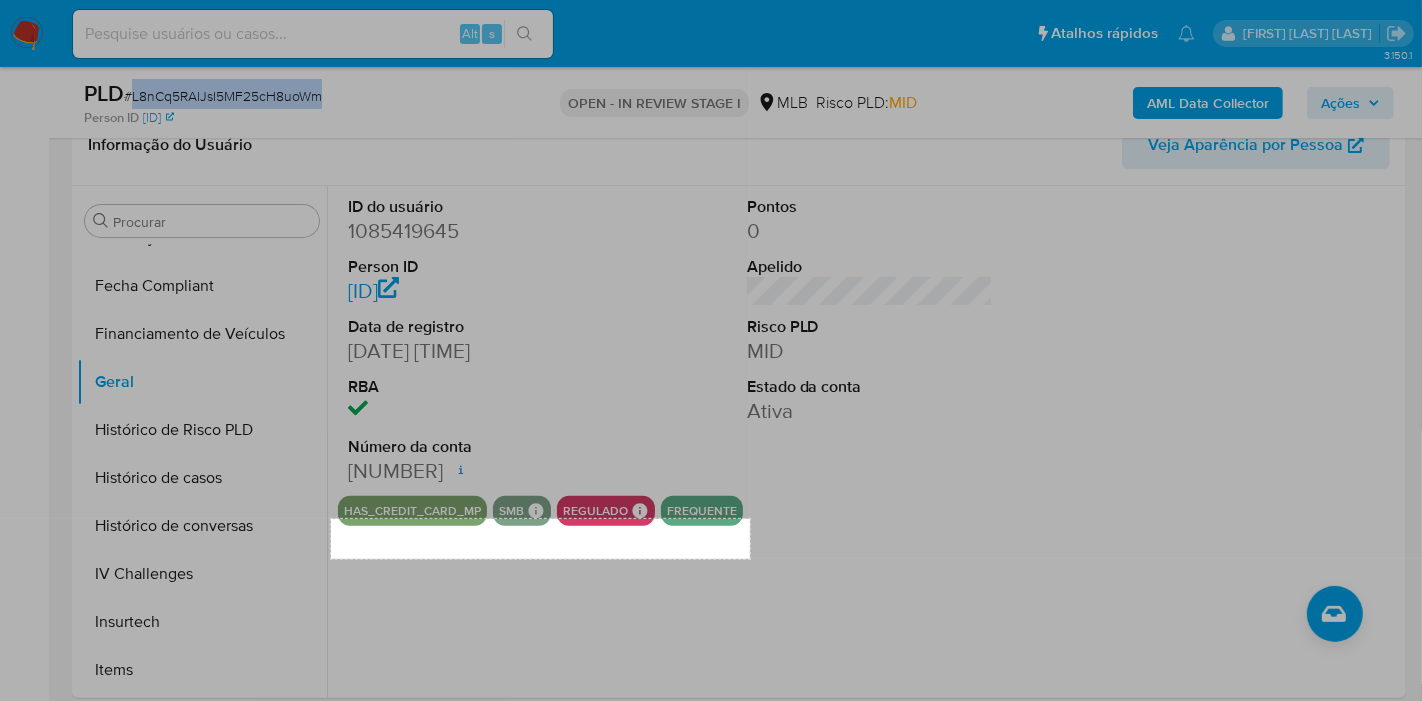 drag, startPoint x: 331, startPoint y: 518, endPoint x: 750, endPoint y: 559, distance: 421.0012 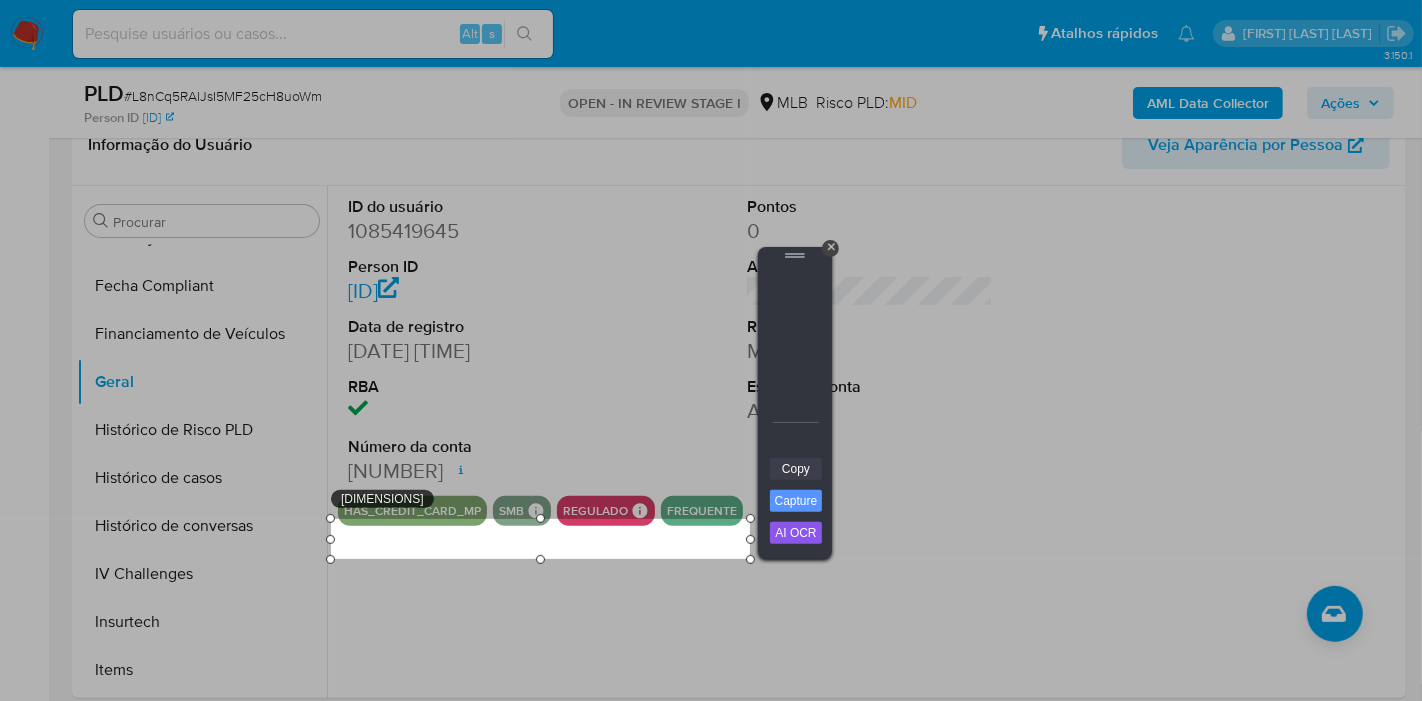 click on "Copy" at bounding box center [796, 469] 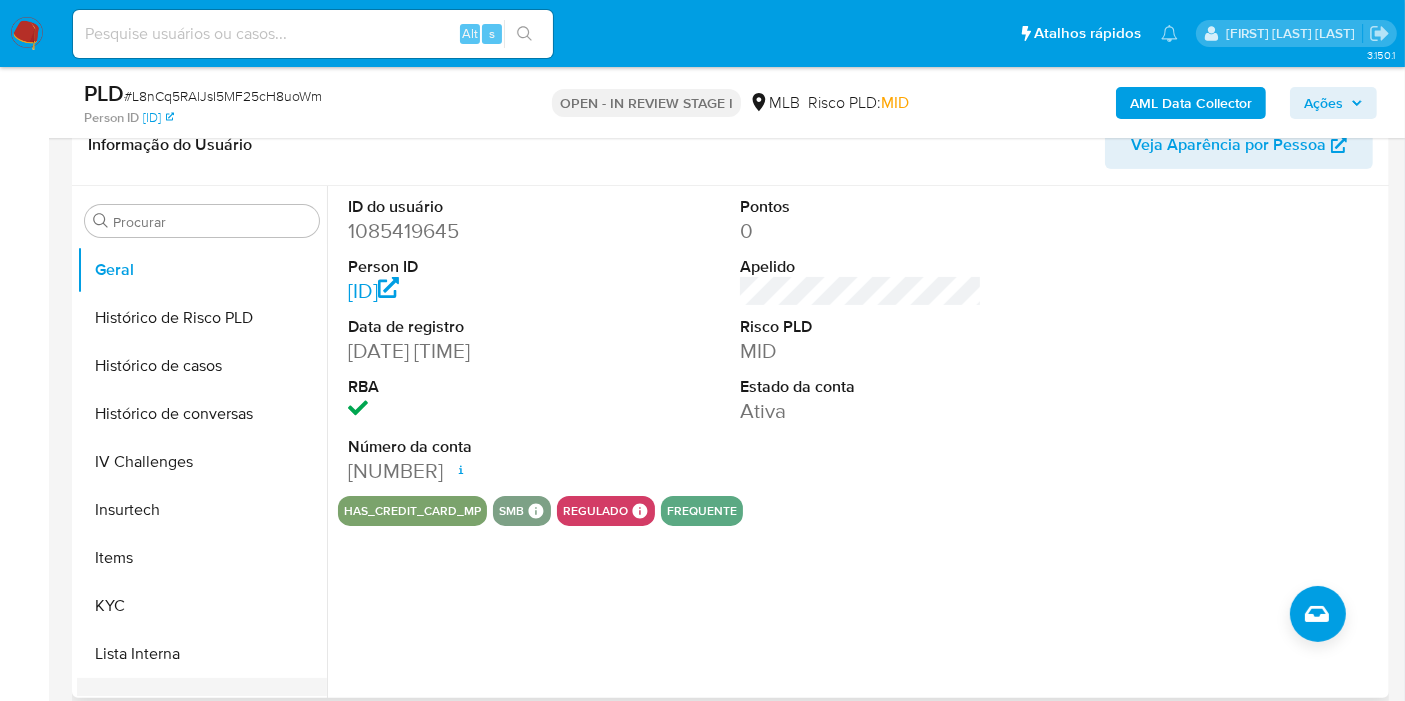 scroll, scrollTop: 733, scrollLeft: 0, axis: vertical 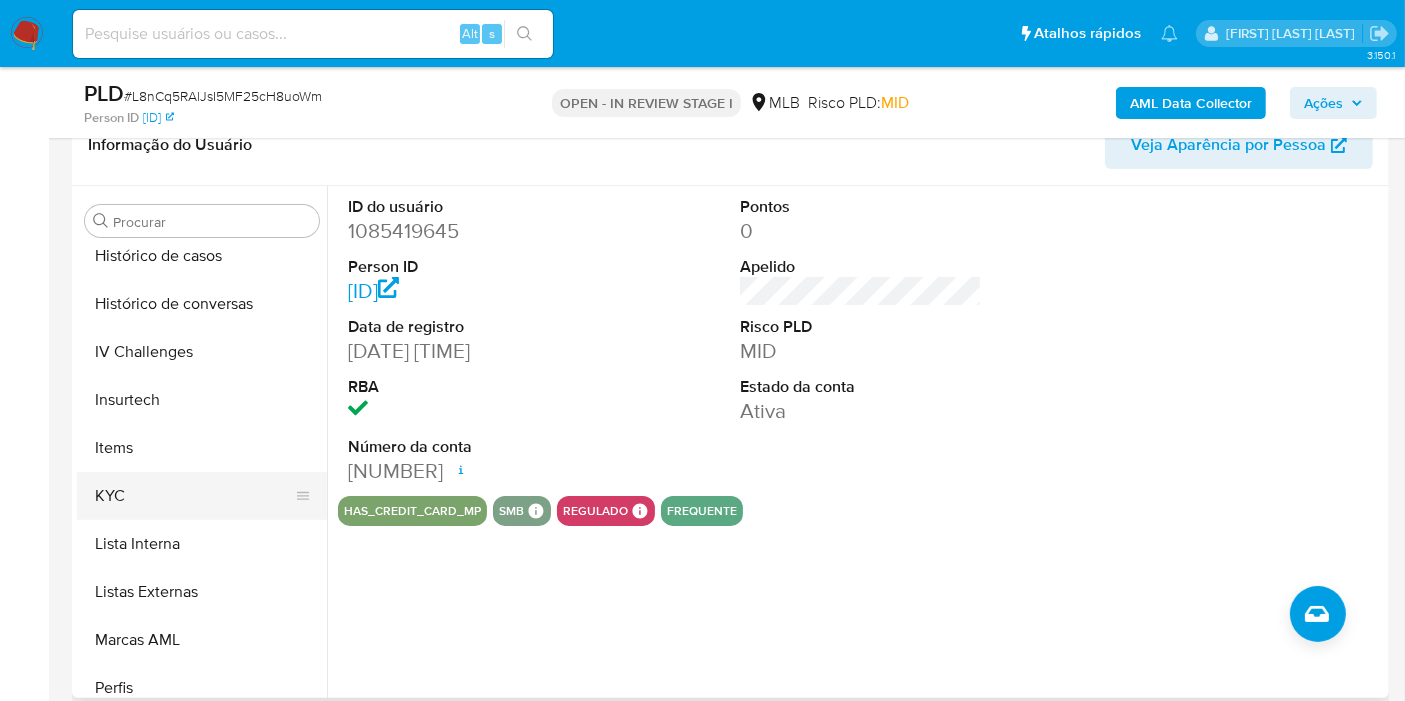 click on "KYC" at bounding box center [194, 496] 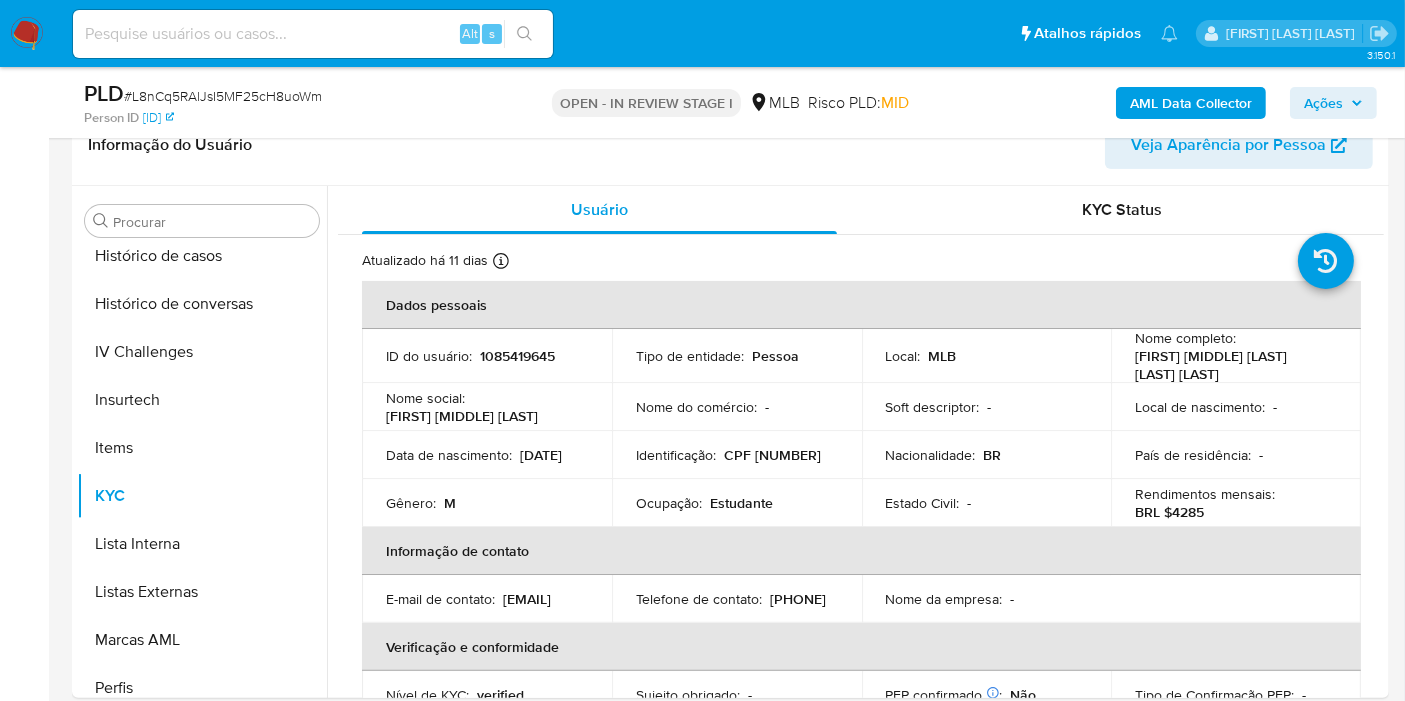 click on "Ações" at bounding box center (1333, 103) 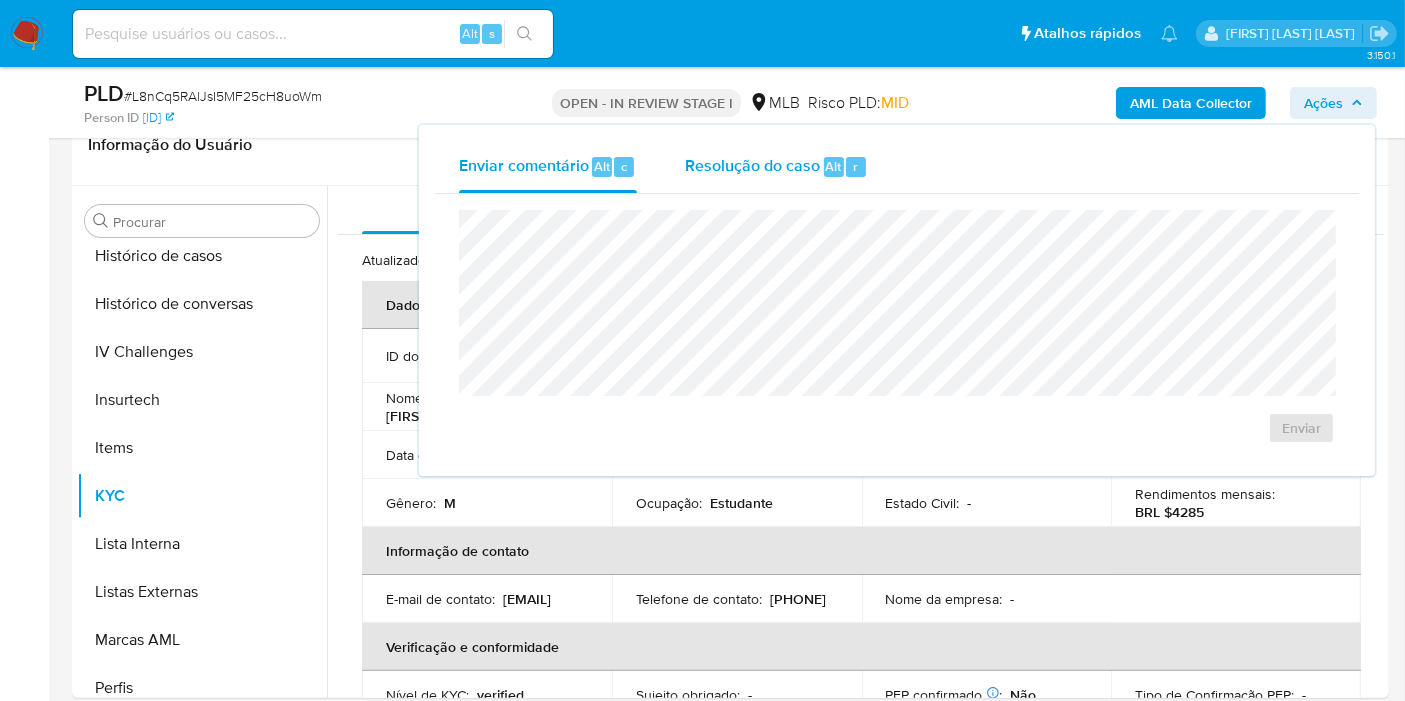 drag, startPoint x: 876, startPoint y: 170, endPoint x: 865, endPoint y: 191, distance: 23.70654 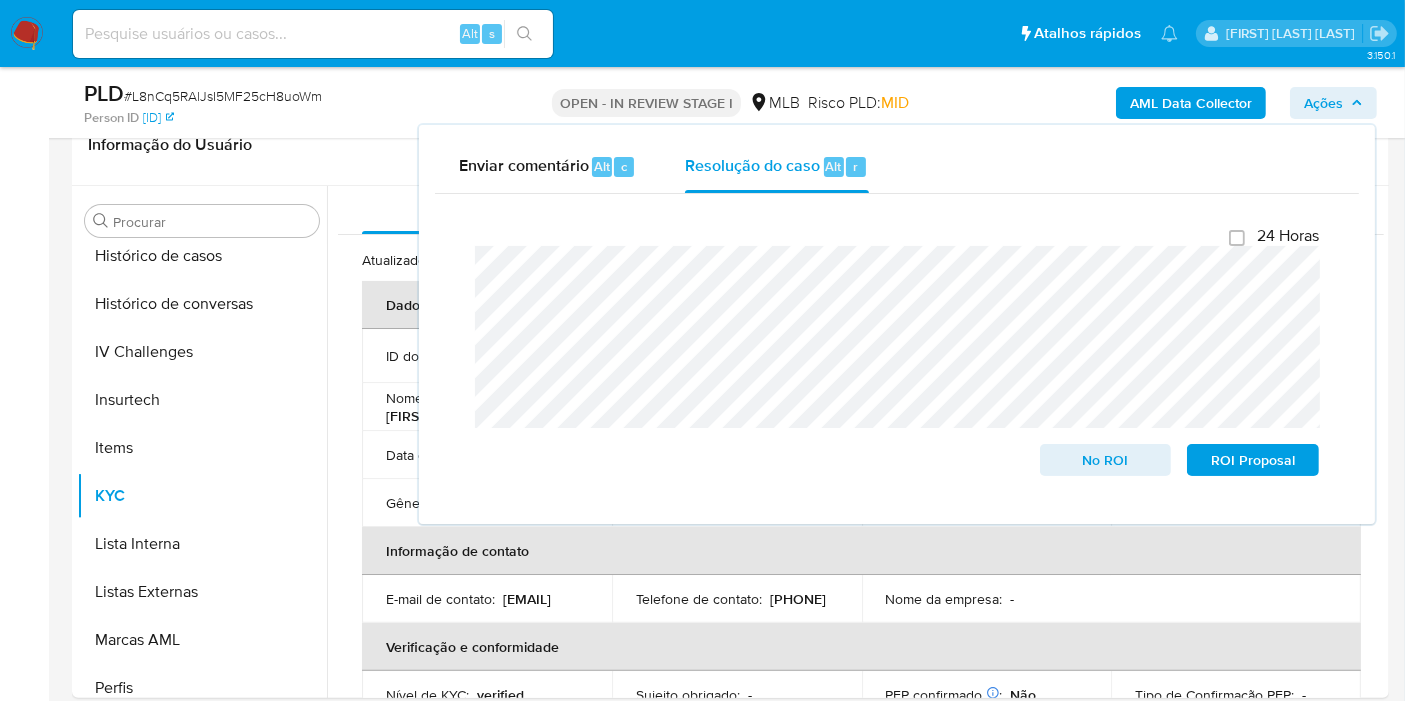 click 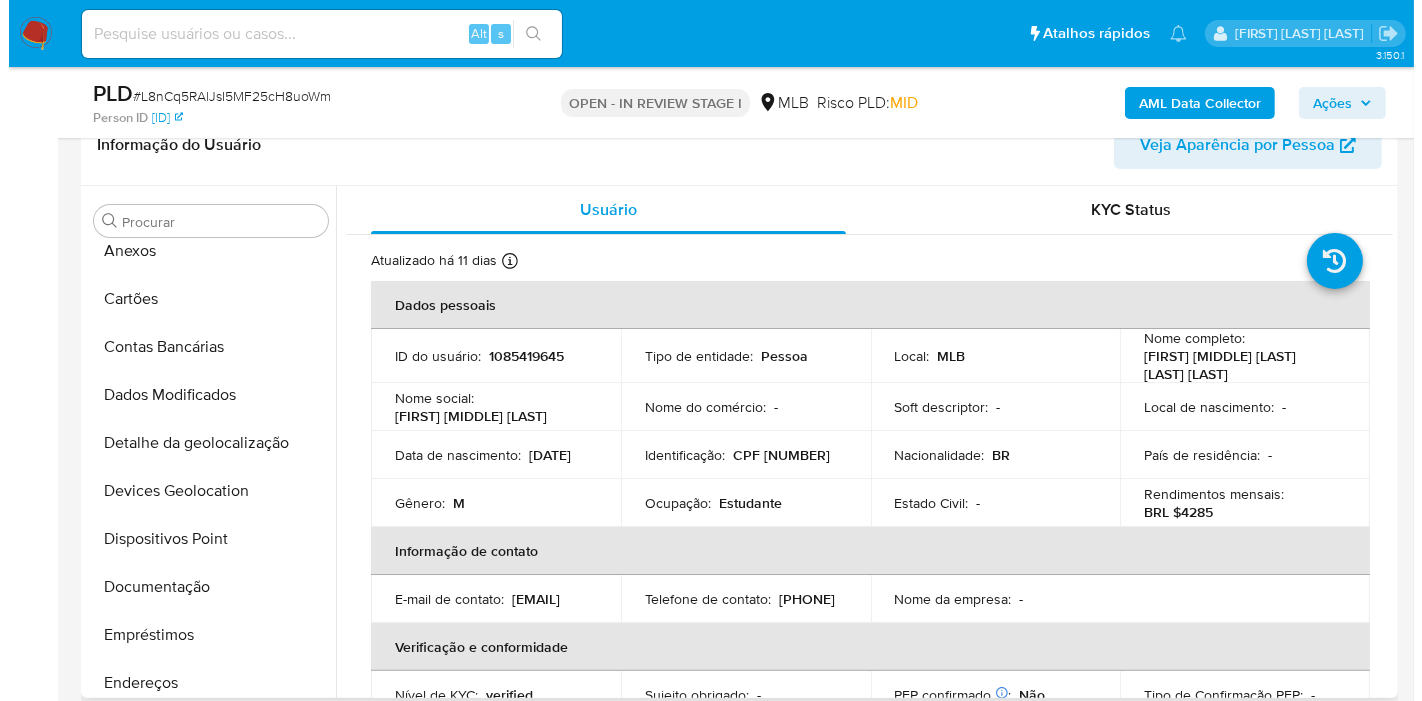scroll, scrollTop: 0, scrollLeft: 0, axis: both 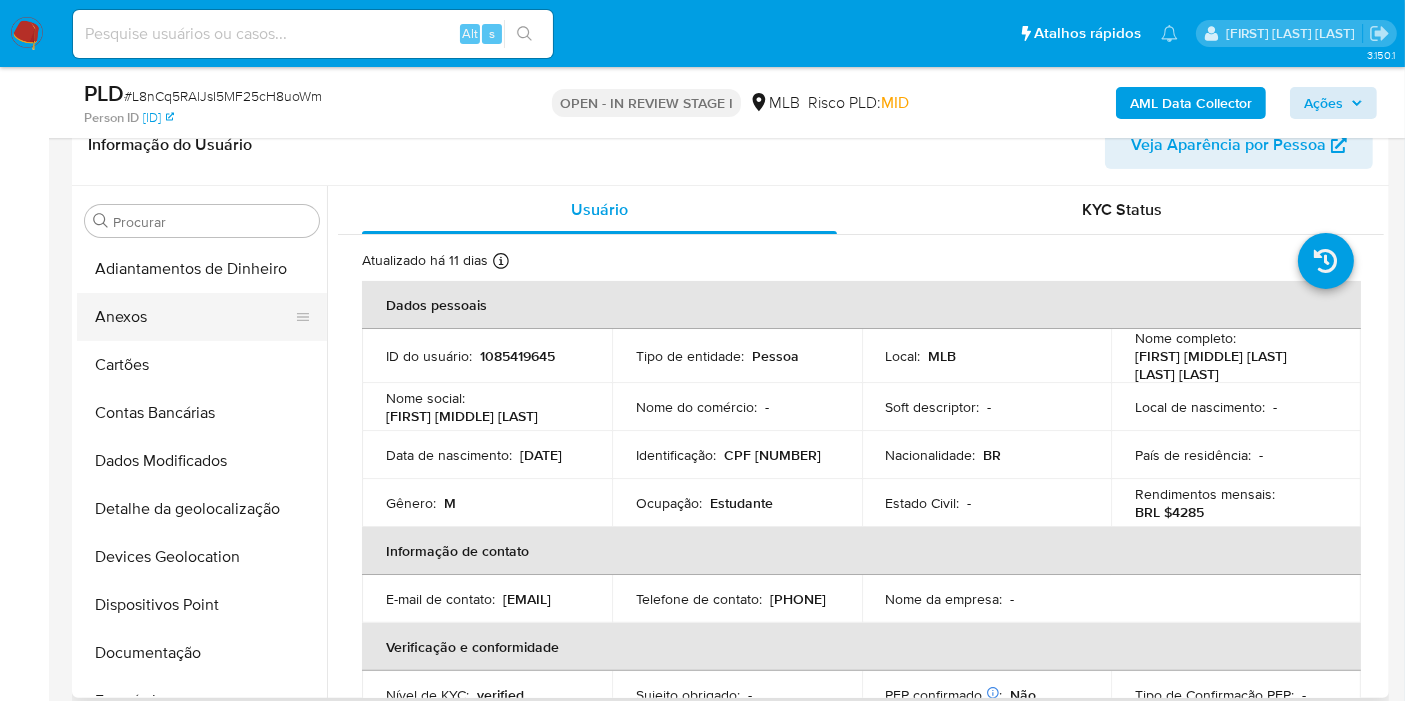 click on "Anexos" at bounding box center (194, 317) 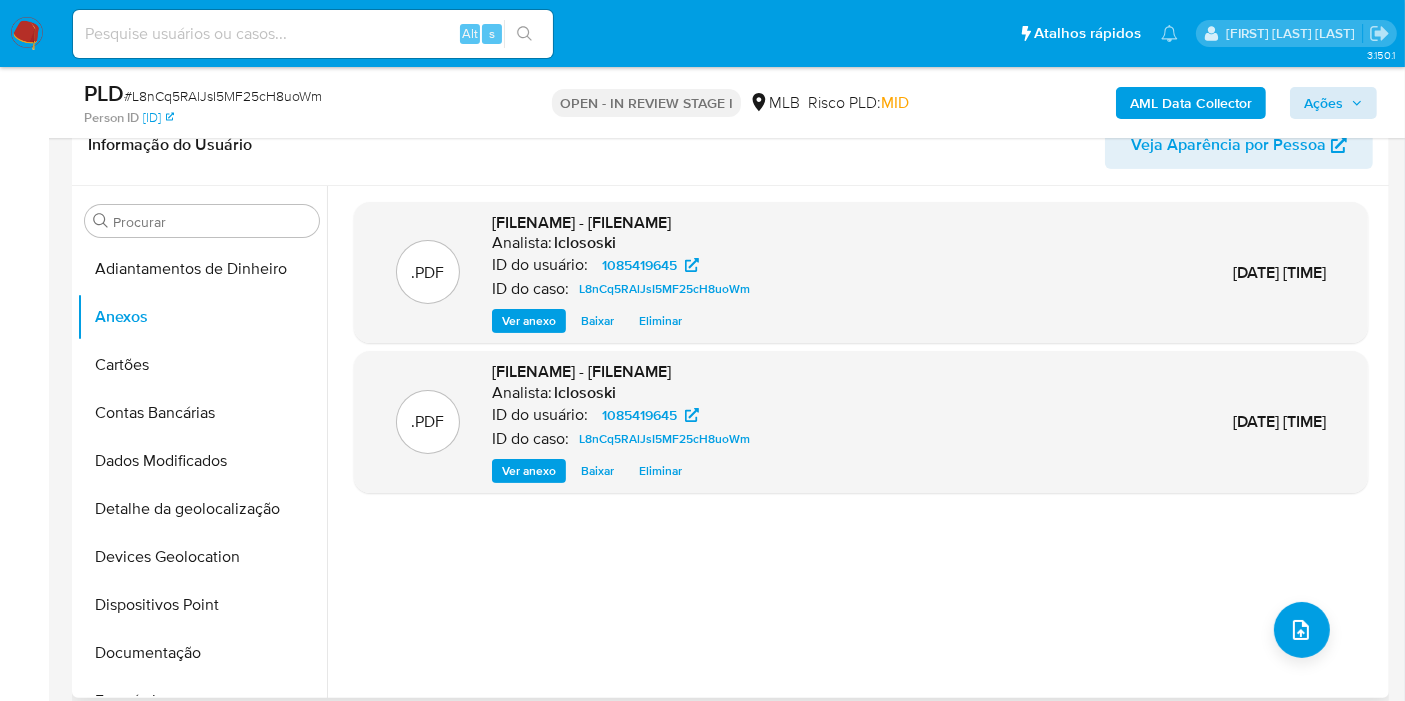 drag, startPoint x: 761, startPoint y: 610, endPoint x: 886, endPoint y: 599, distance: 125.48307 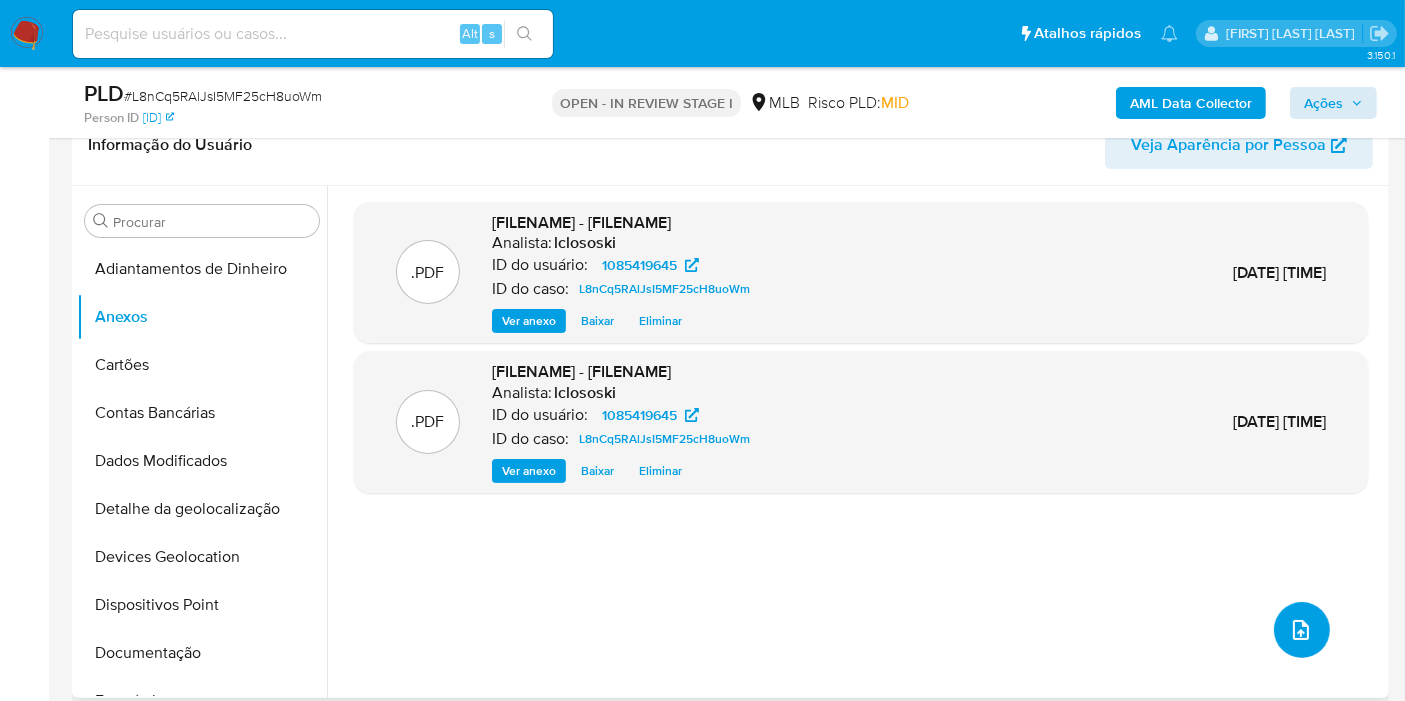click at bounding box center (1301, 630) 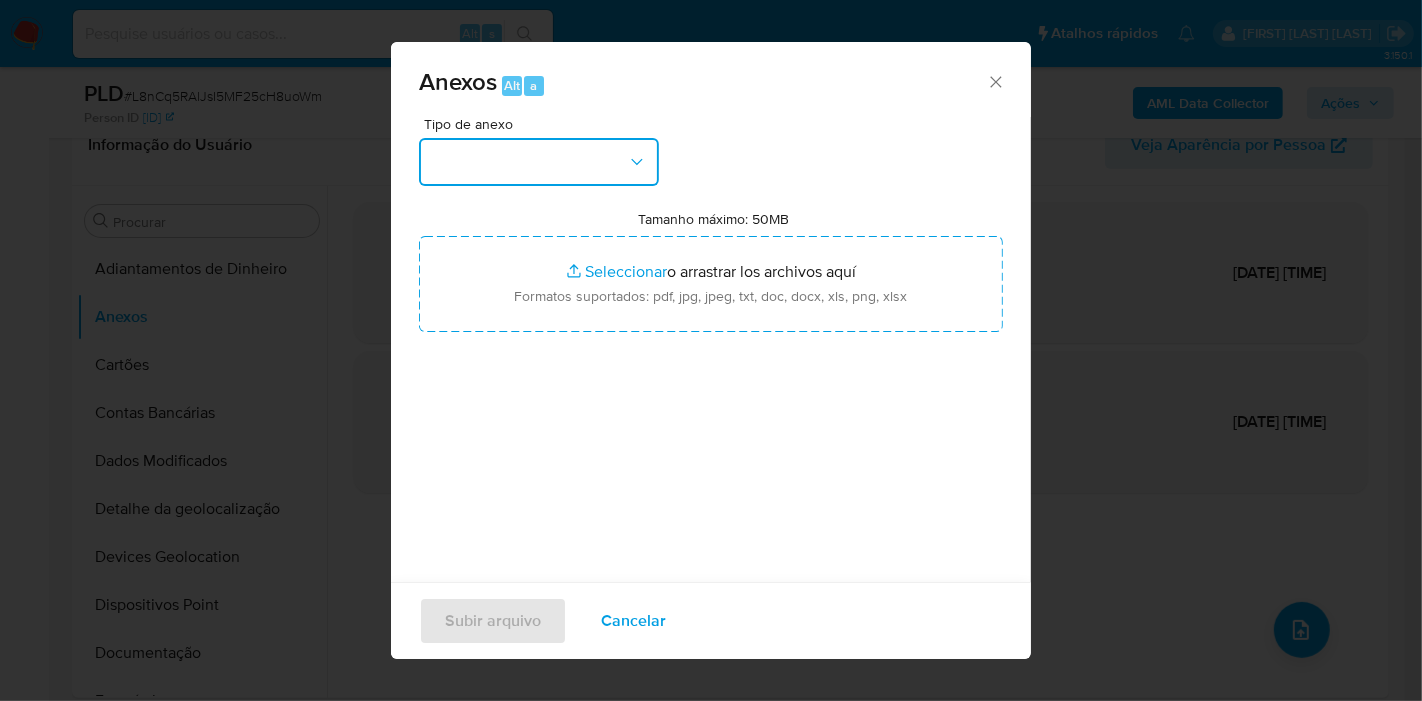 click at bounding box center (539, 162) 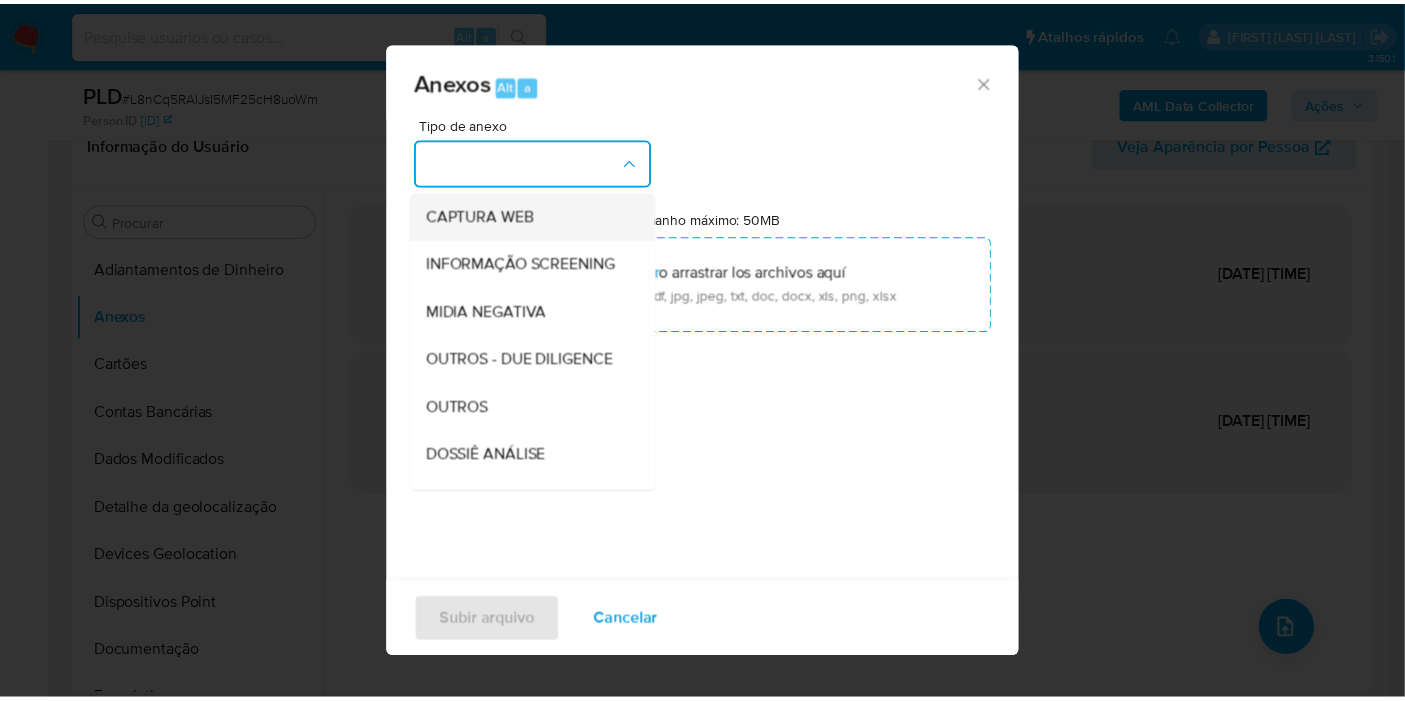 scroll, scrollTop: 307, scrollLeft: 0, axis: vertical 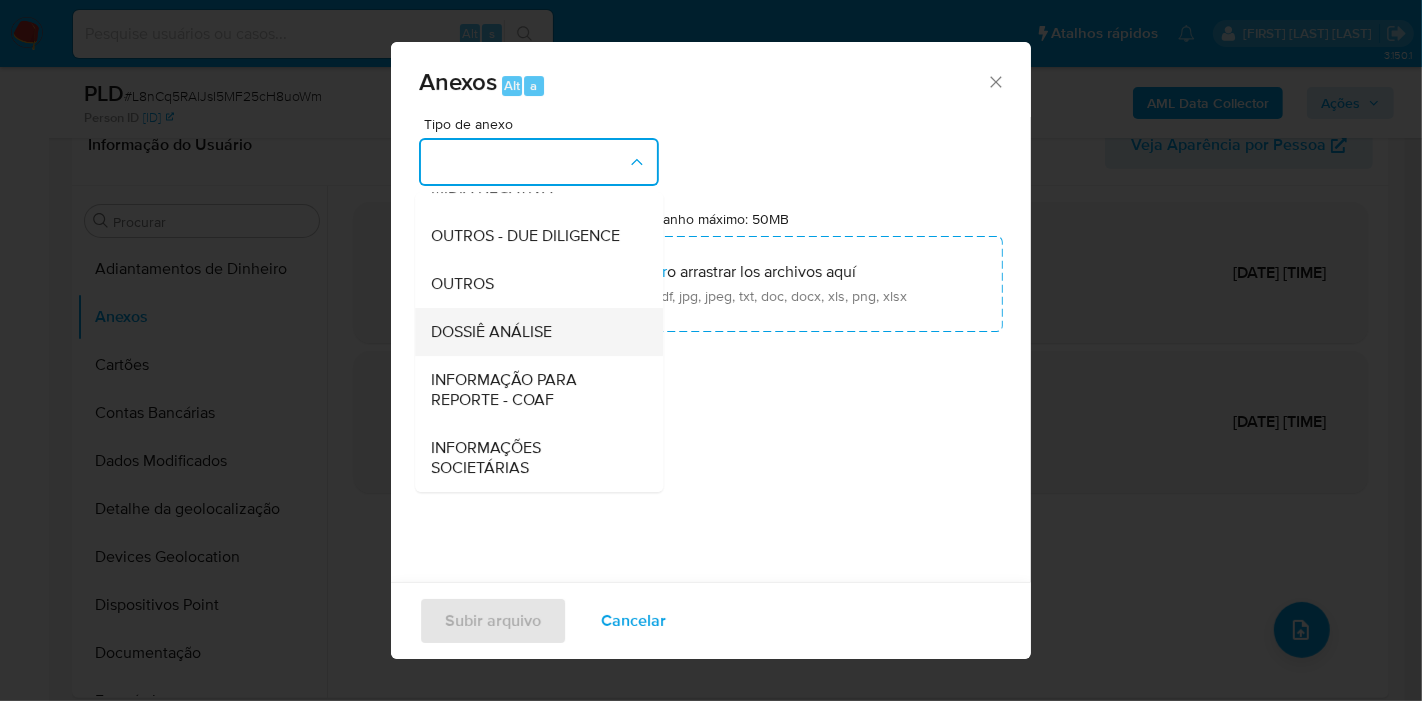 click on "DOSSIÊ ANÁLISE" at bounding box center (533, 332) 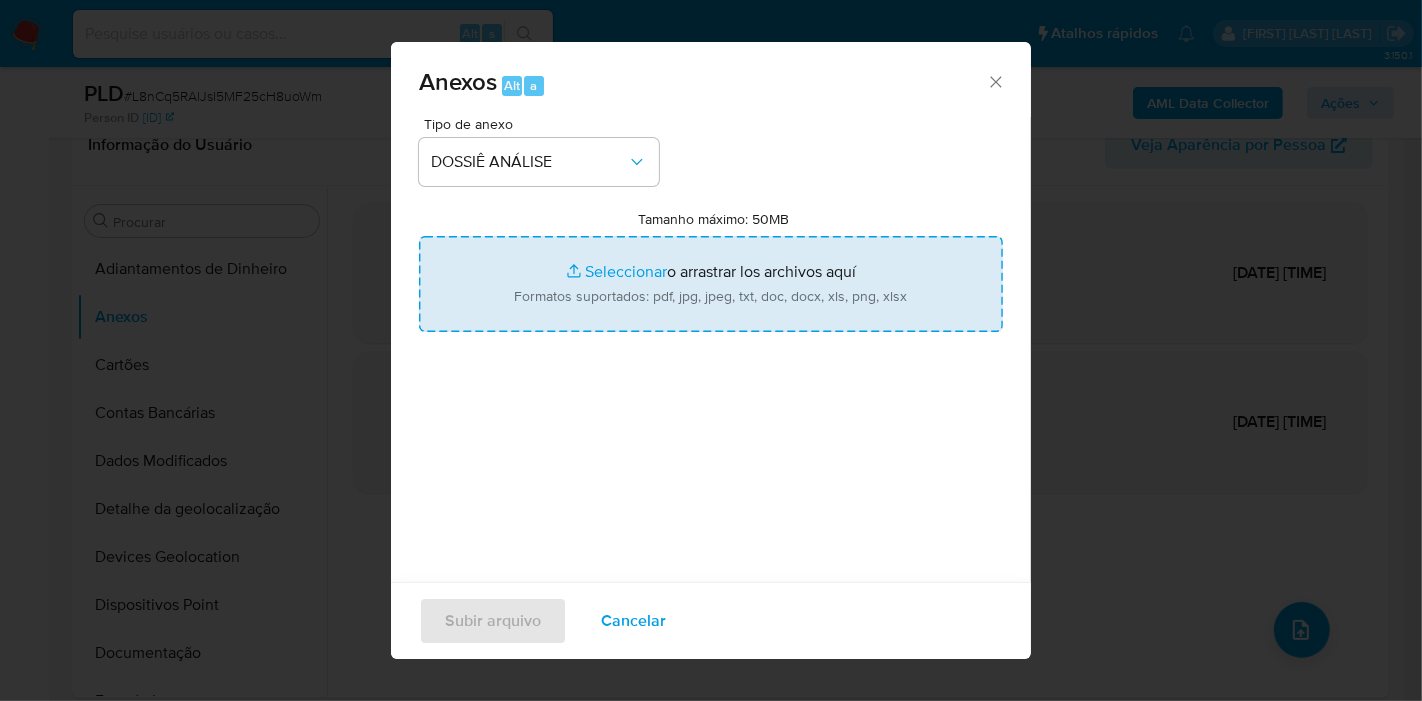 click on "Tamanho máximo: 50MB Seleccionar archivos" at bounding box center [711, 284] 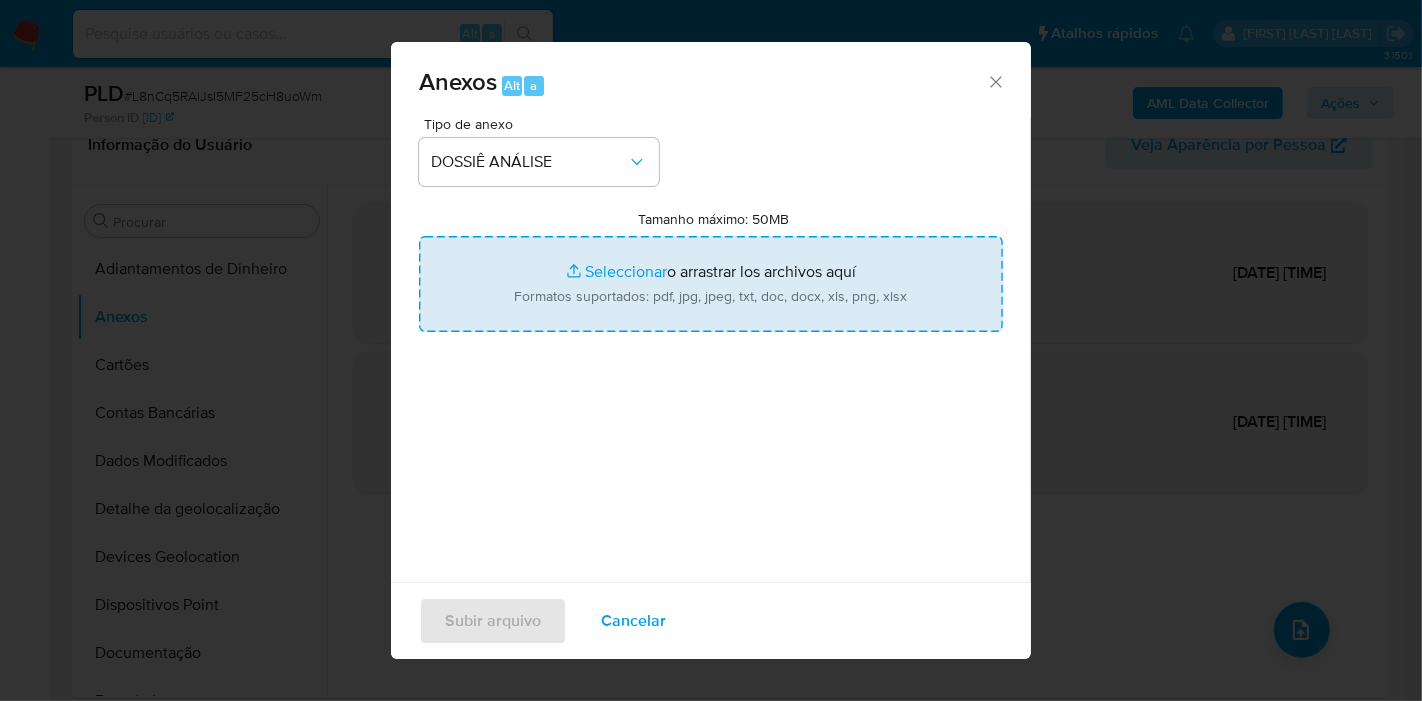 type on "C:\fakepath\SAR - XXXX - CPF 15265615733 - JOAO VICTOR ALVES DE OLIVEIRA SILVA.pdf" 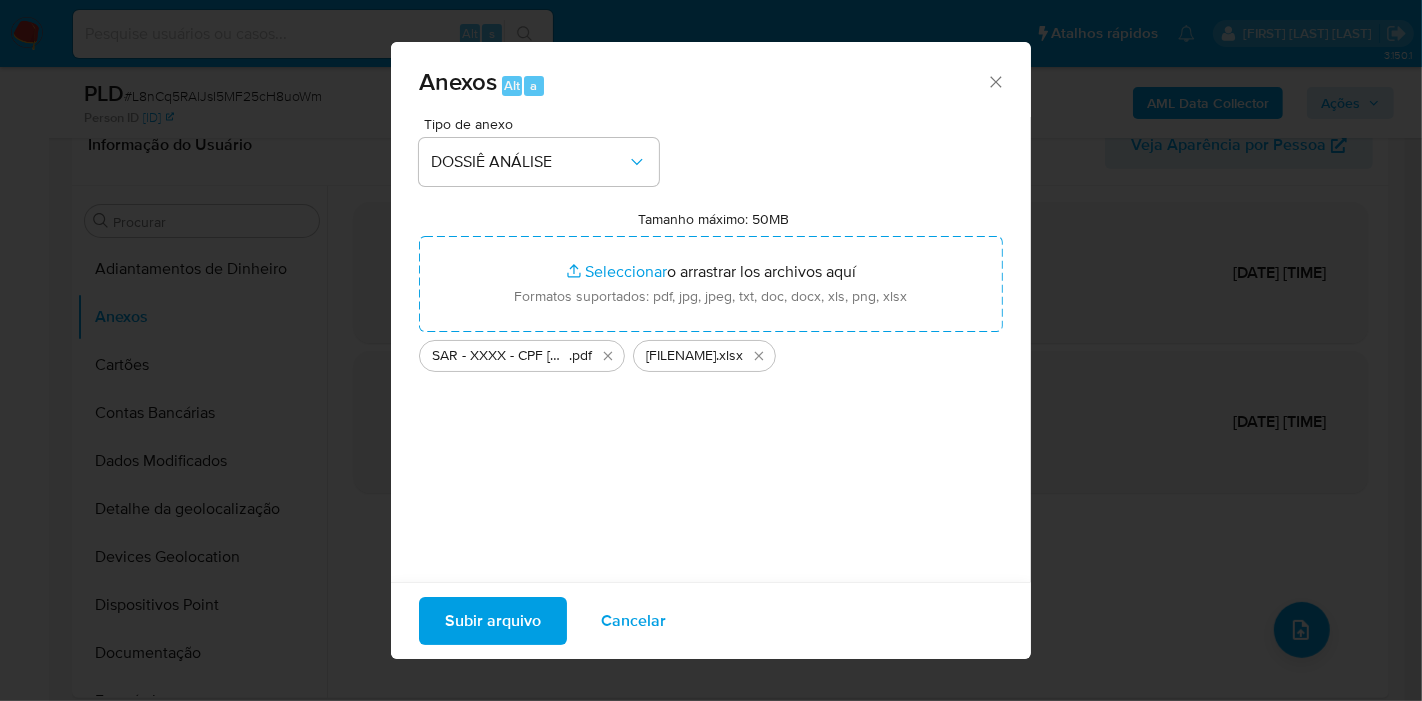 click on "Subir arquivo" at bounding box center [493, 621] 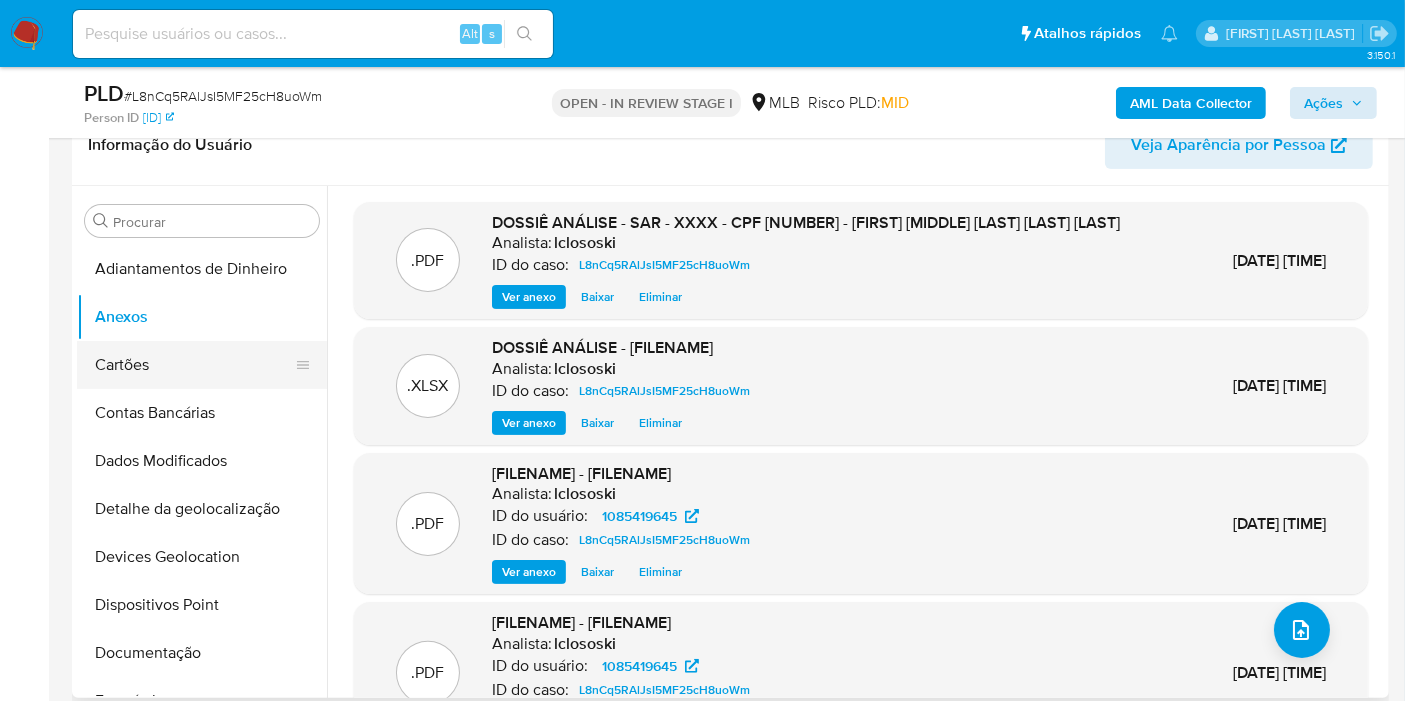 click on "Cartões" at bounding box center (194, 365) 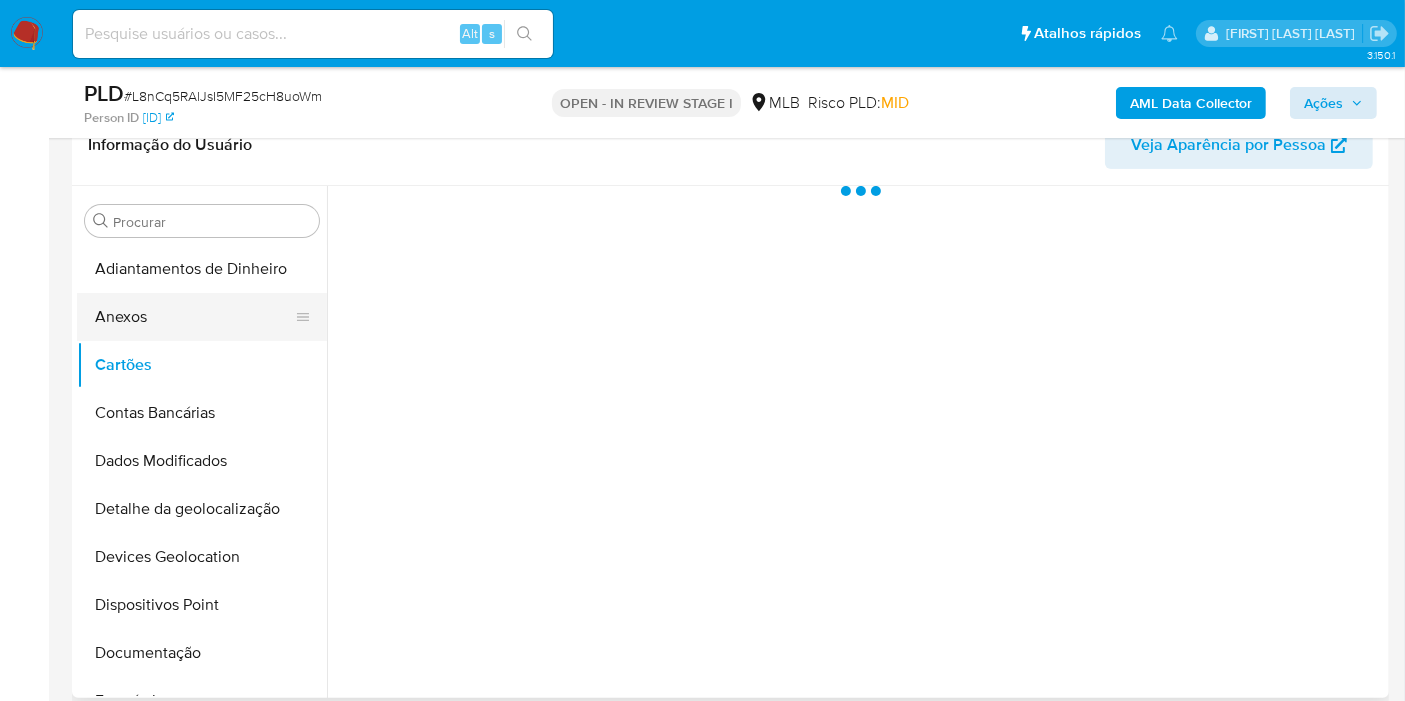 click on "Anexos" at bounding box center (194, 317) 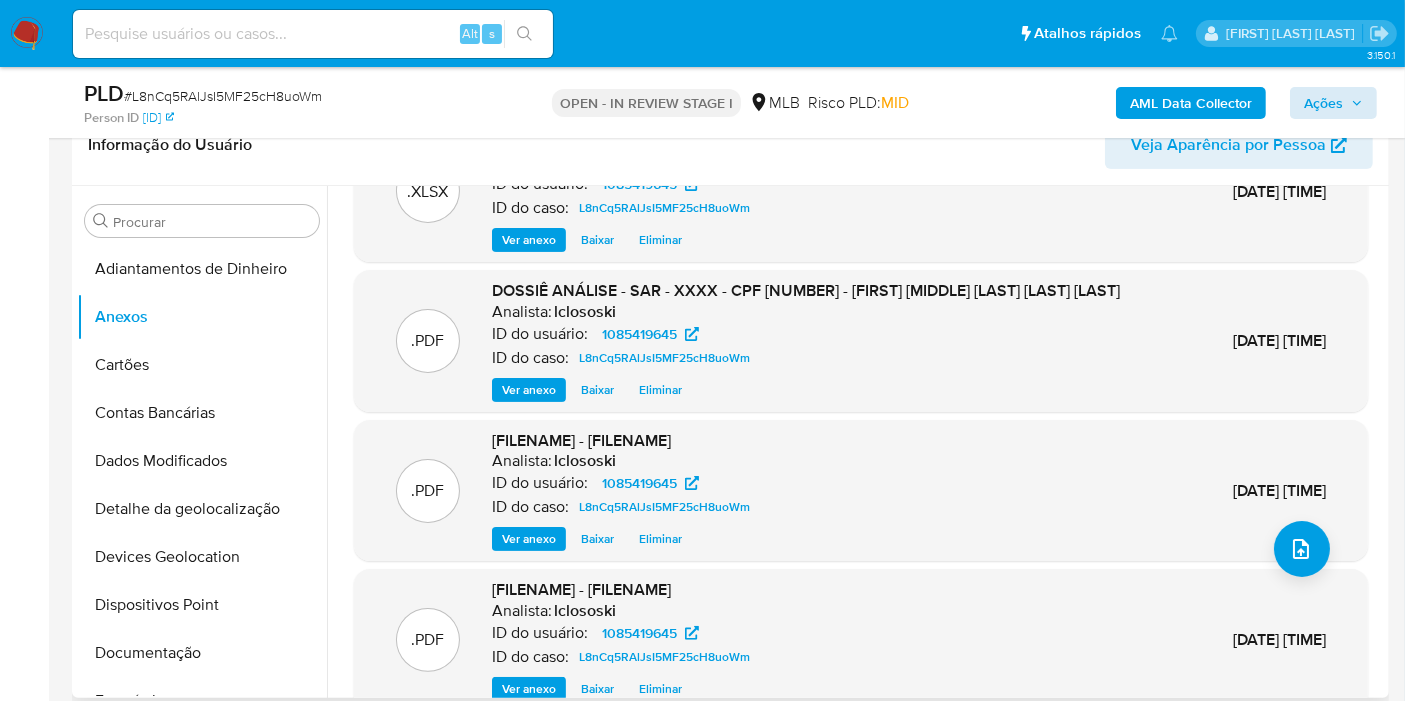 scroll, scrollTop: 177, scrollLeft: 0, axis: vertical 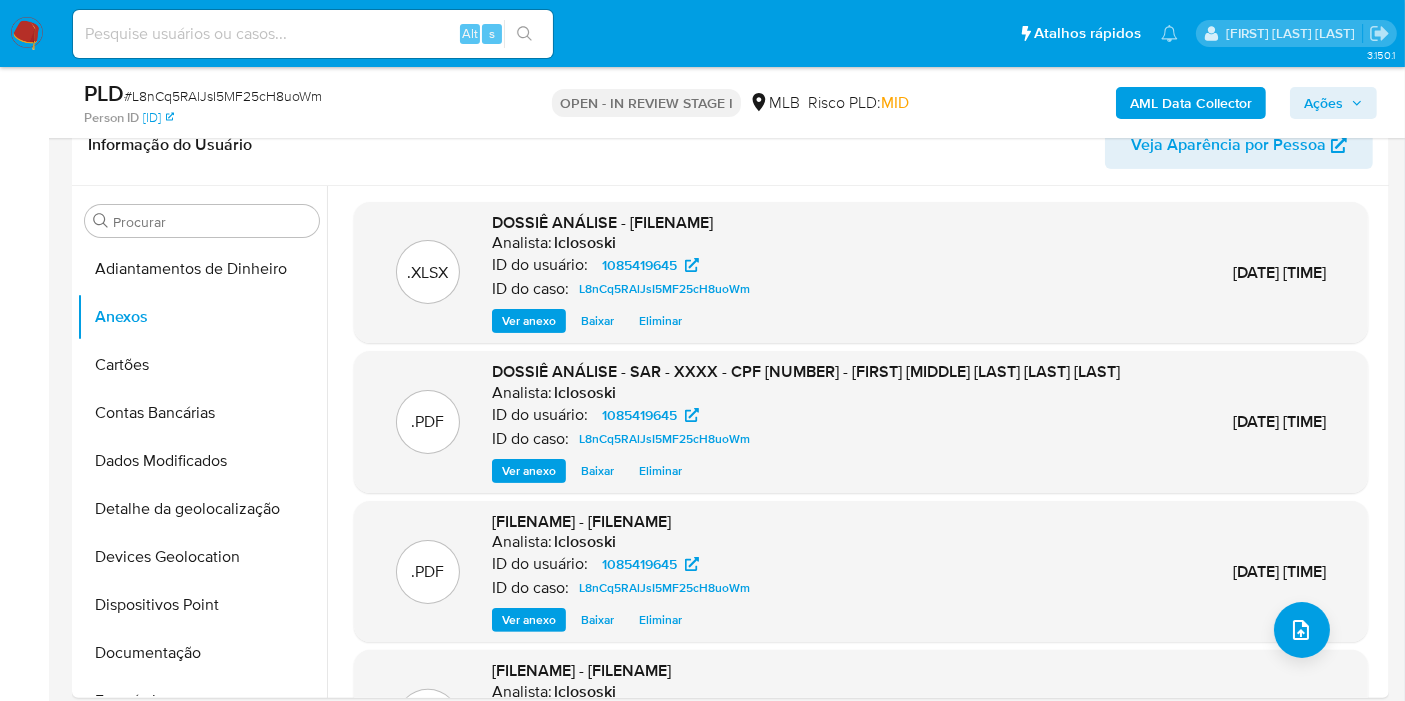 click on "Ações" at bounding box center (1323, 103) 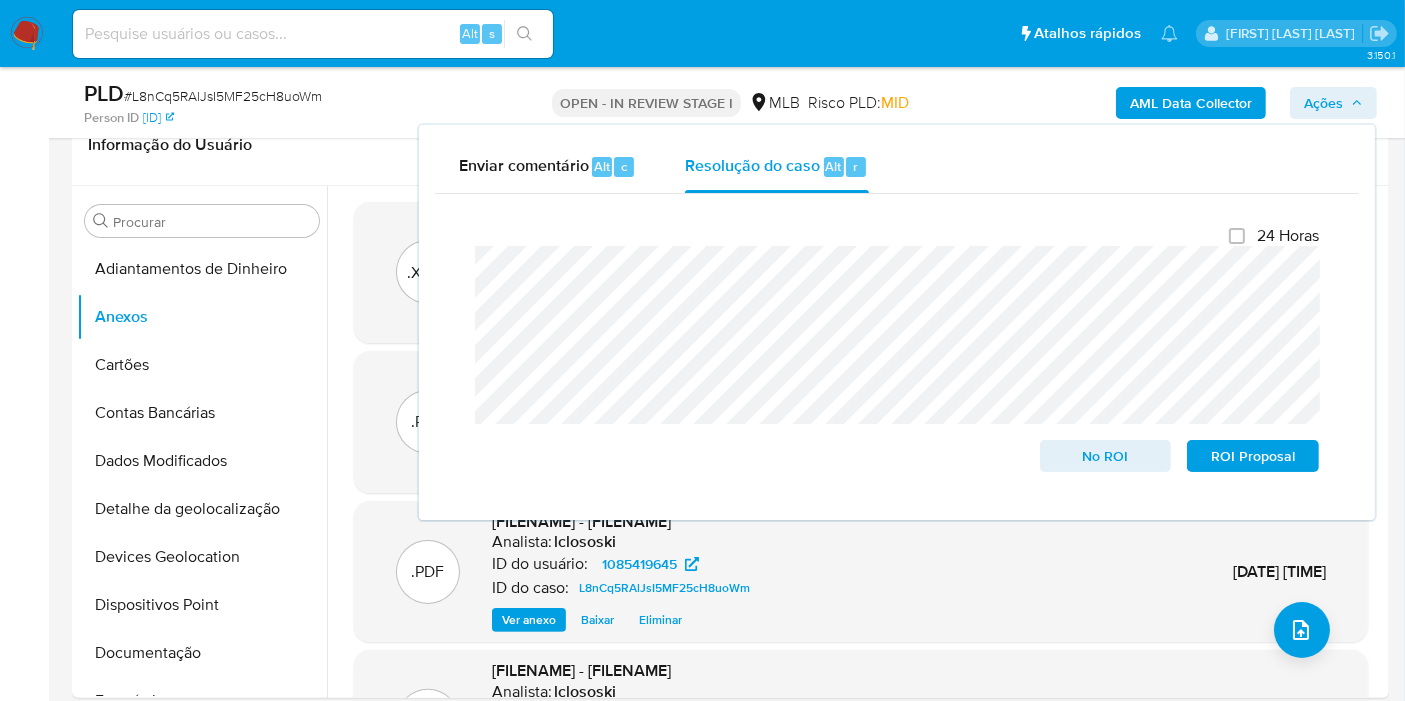 click on "Ações" at bounding box center [1323, 103] 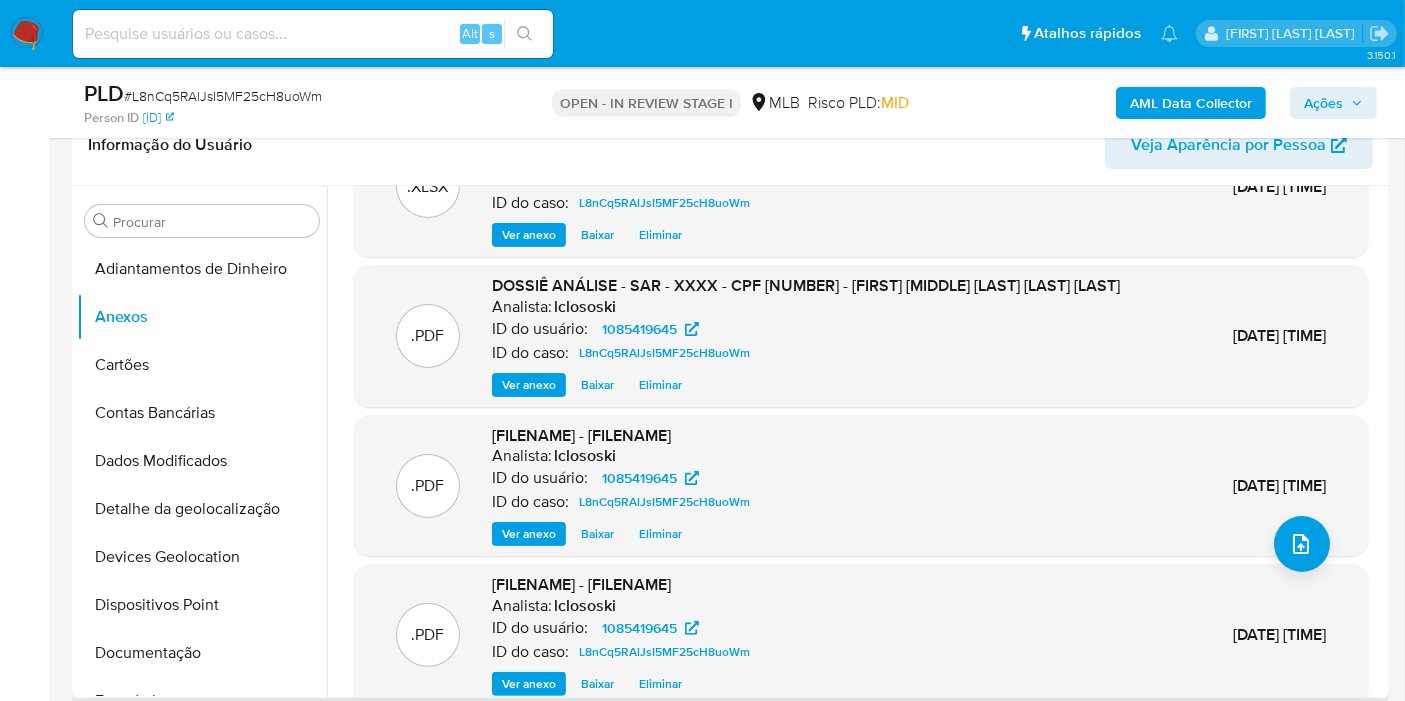 scroll, scrollTop: 177, scrollLeft: 0, axis: vertical 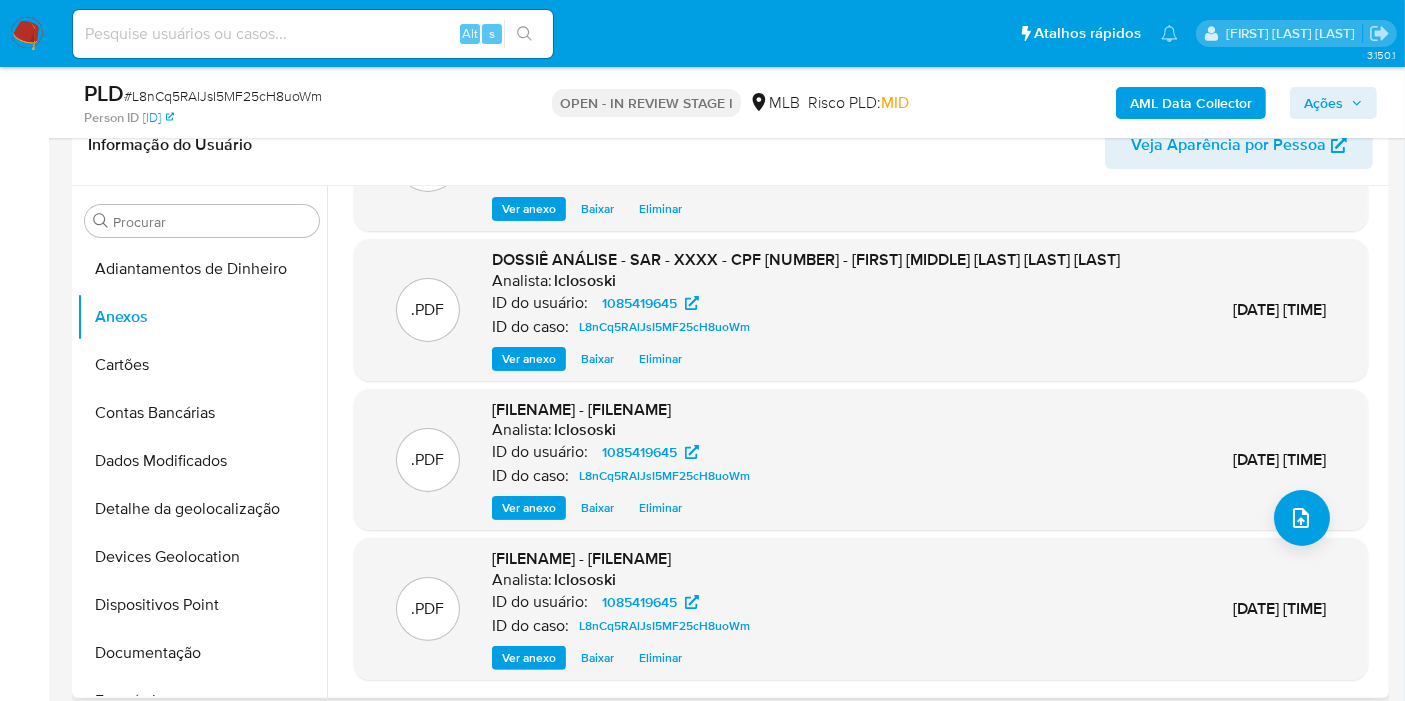 click on "Ver anexo" at bounding box center [529, 508] 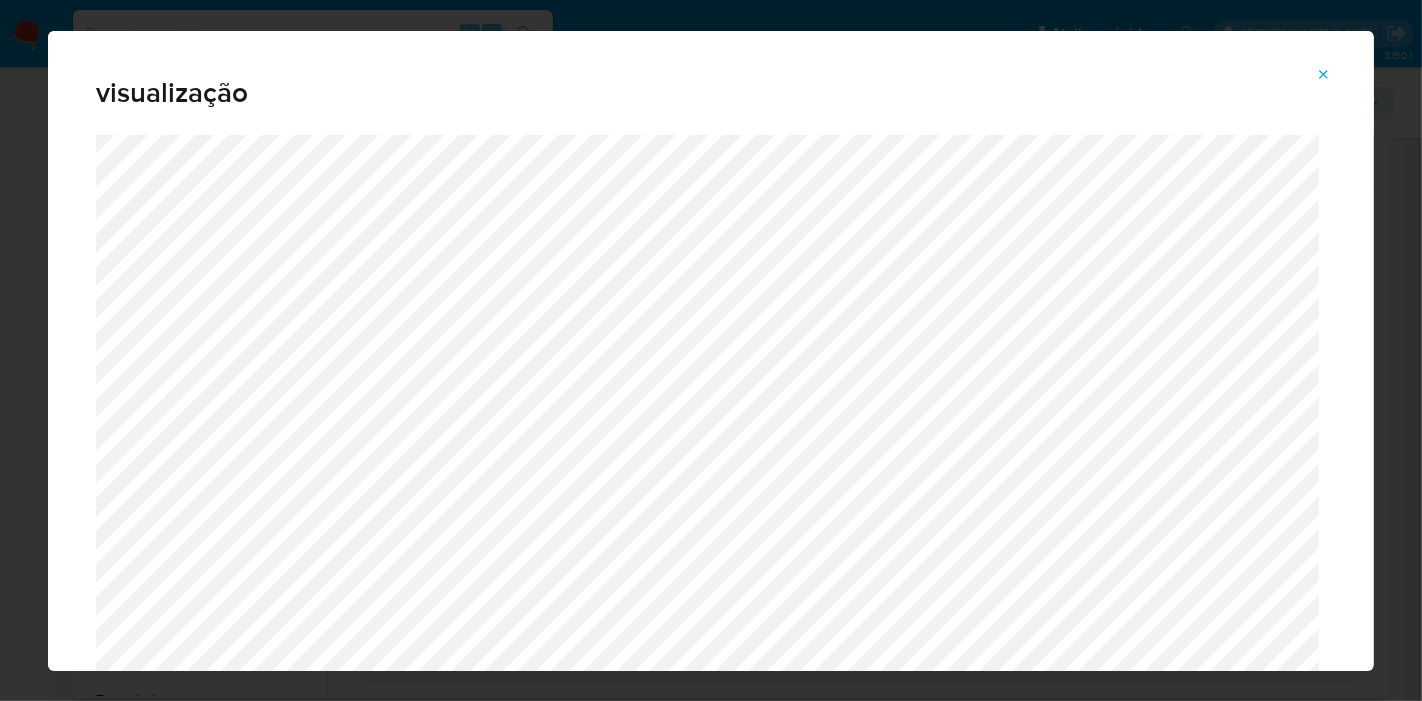 click at bounding box center (1324, 75) 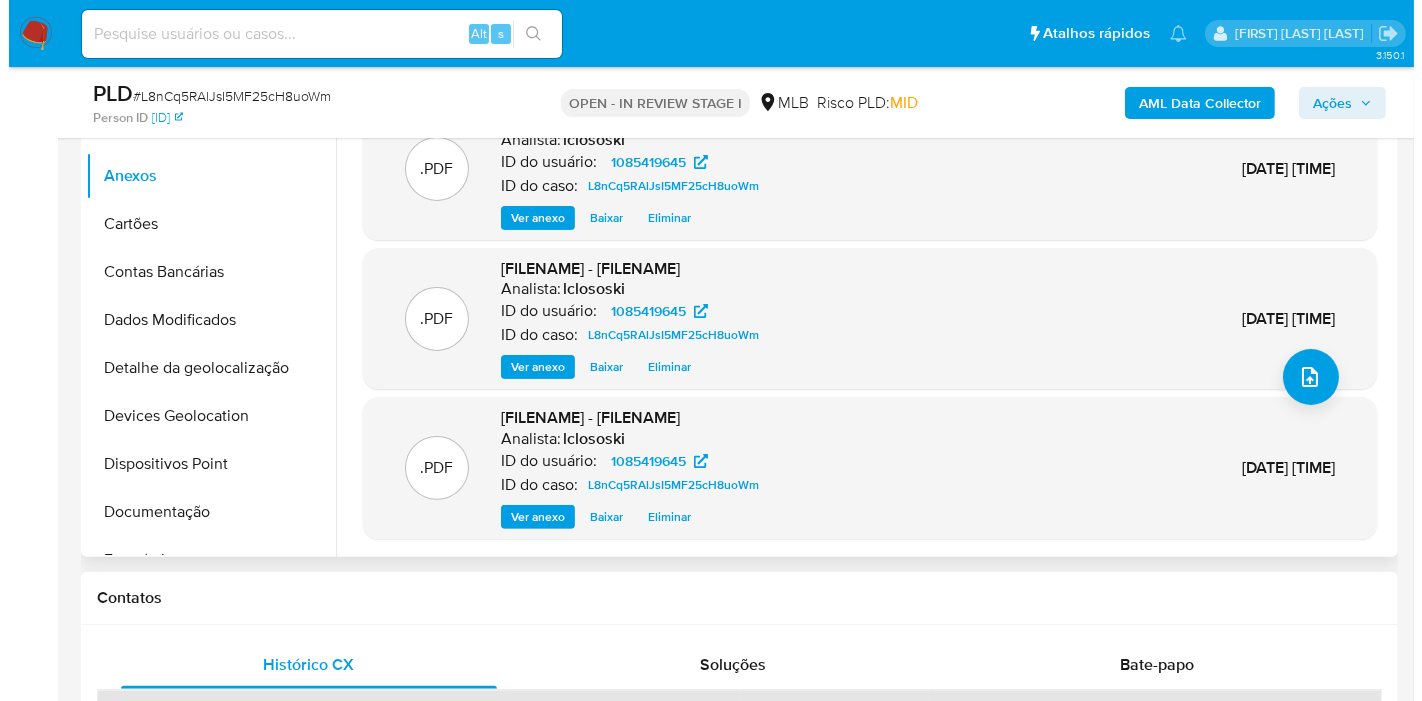 scroll, scrollTop: 555, scrollLeft: 0, axis: vertical 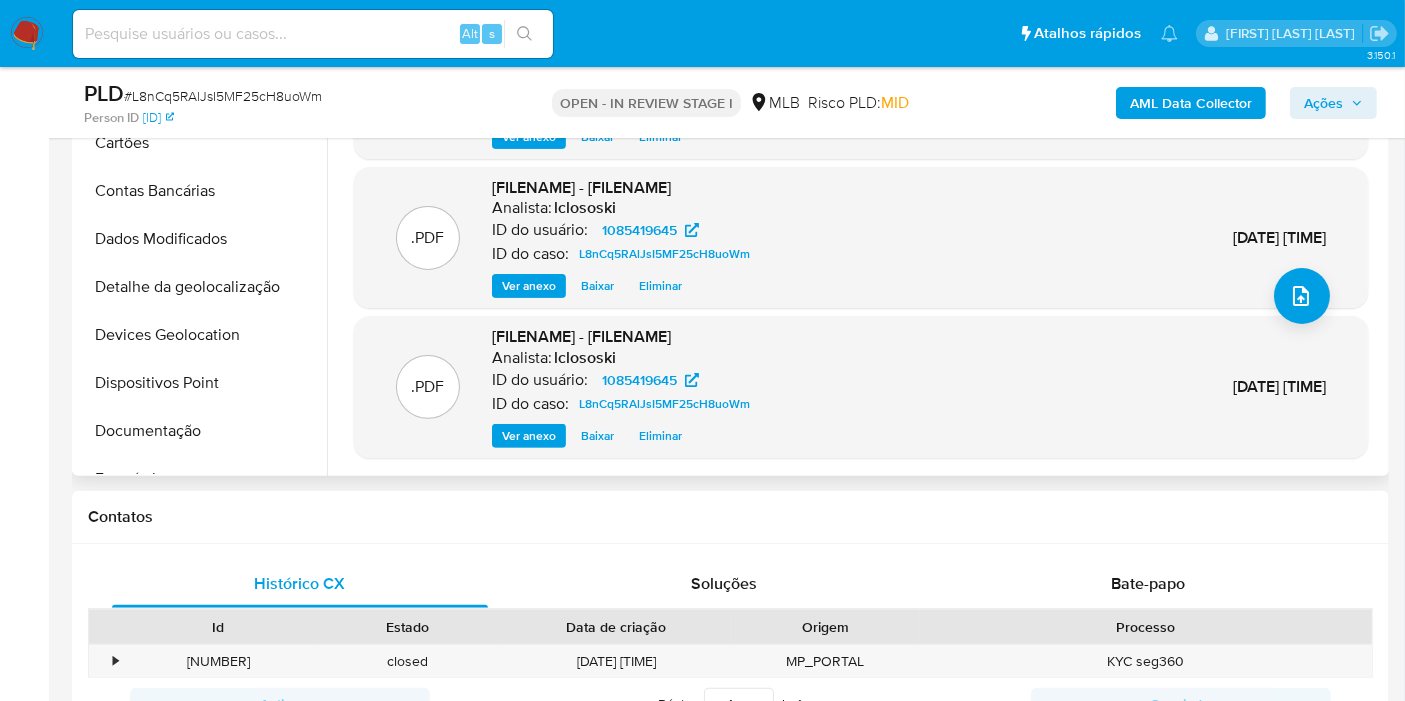 click on "Ver anexo" at bounding box center (529, 436) 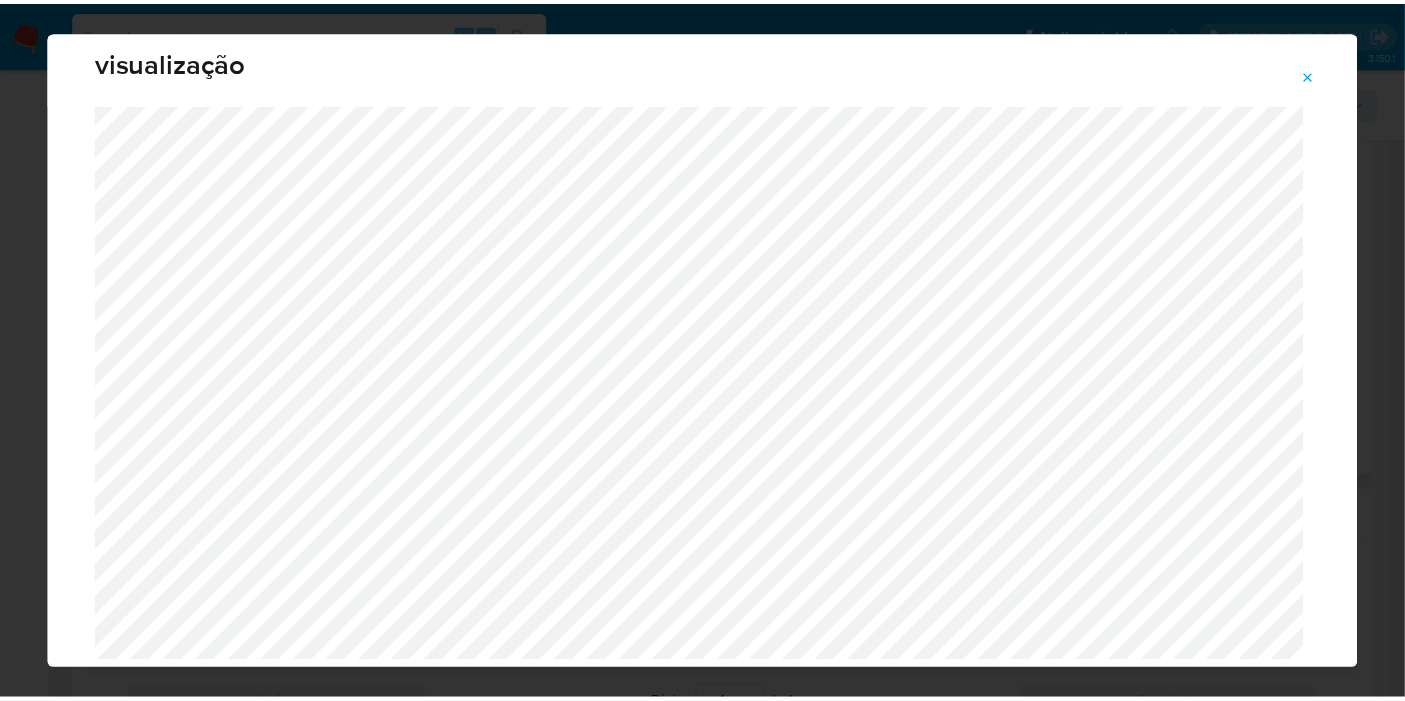scroll, scrollTop: 0, scrollLeft: 0, axis: both 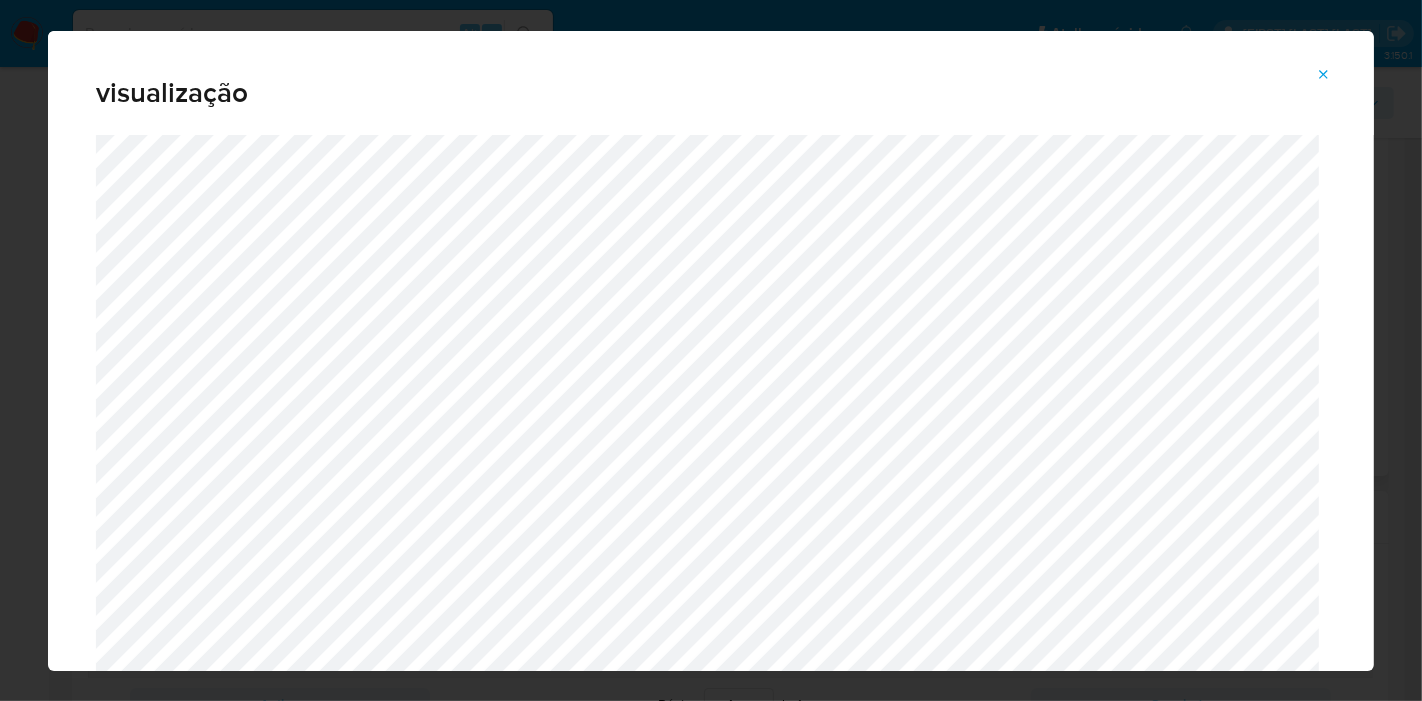 click 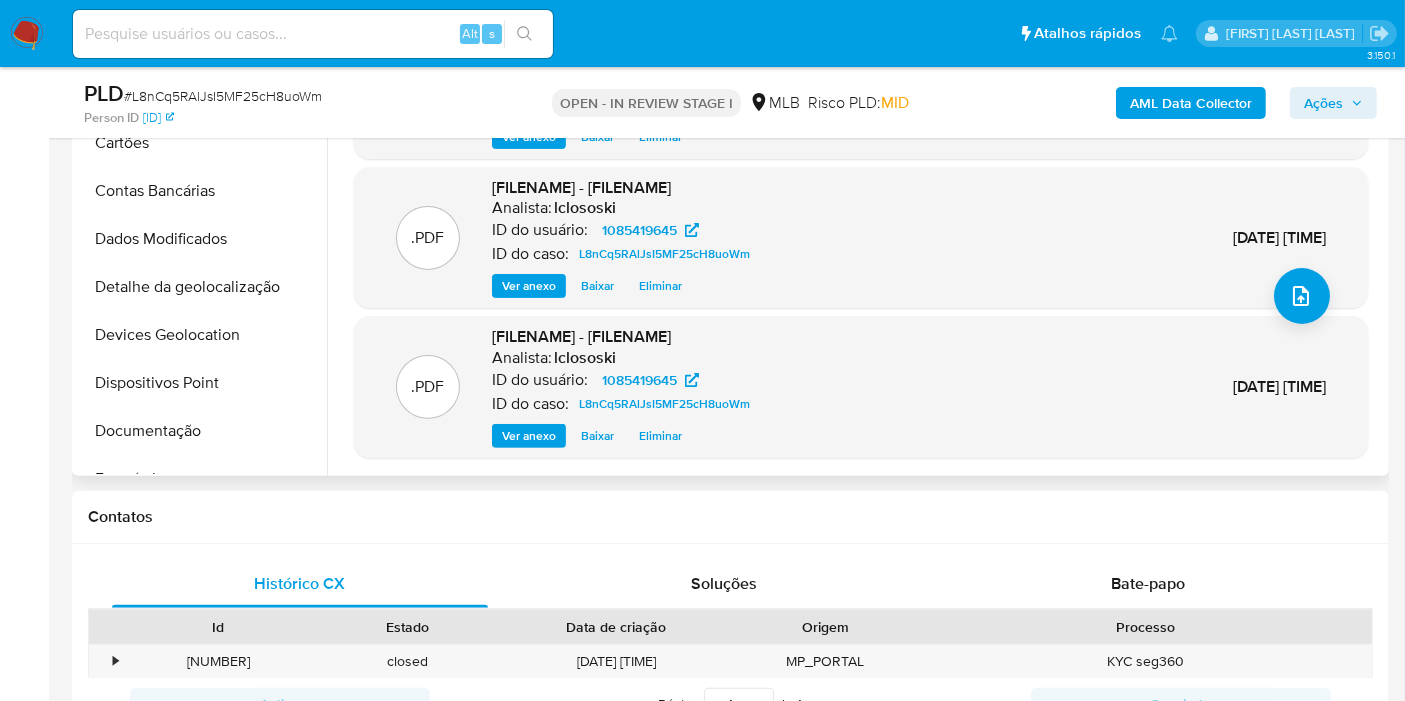 scroll, scrollTop: 0, scrollLeft: 0, axis: both 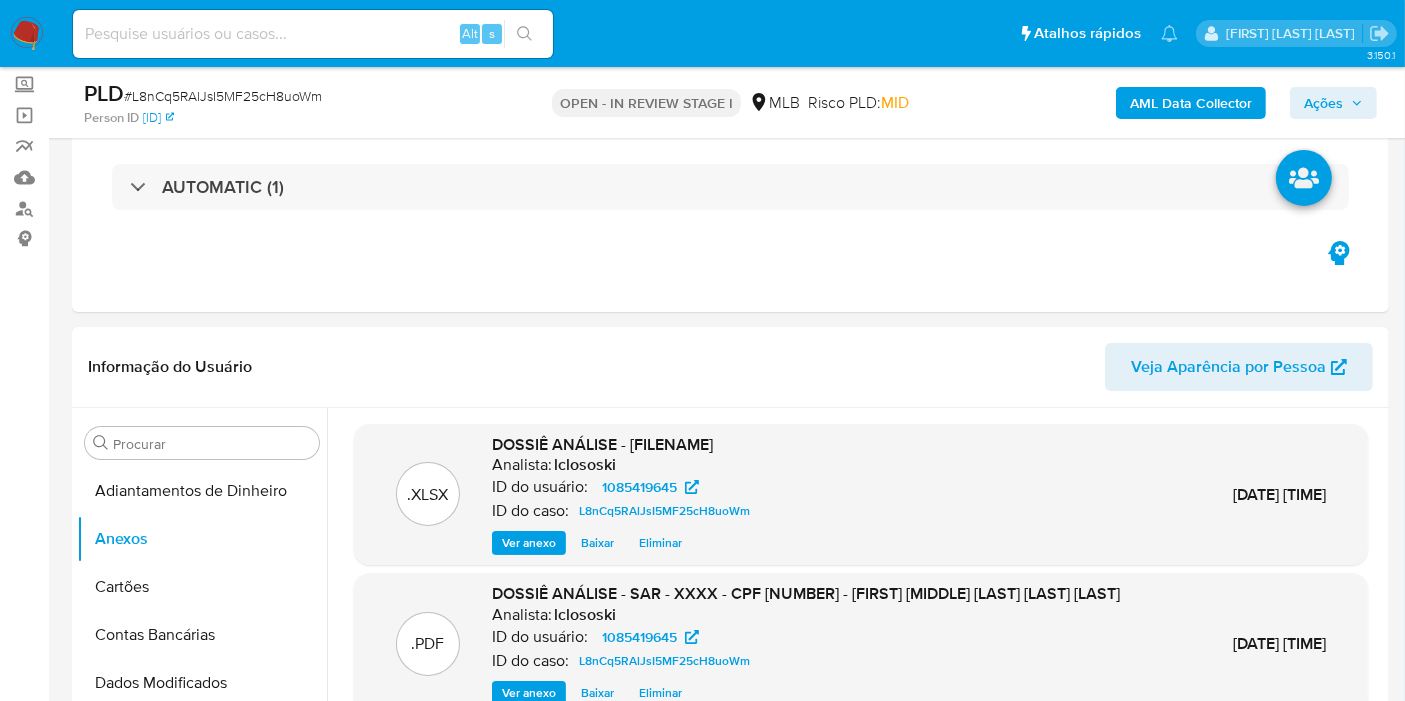click on "Ações" at bounding box center (1323, 103) 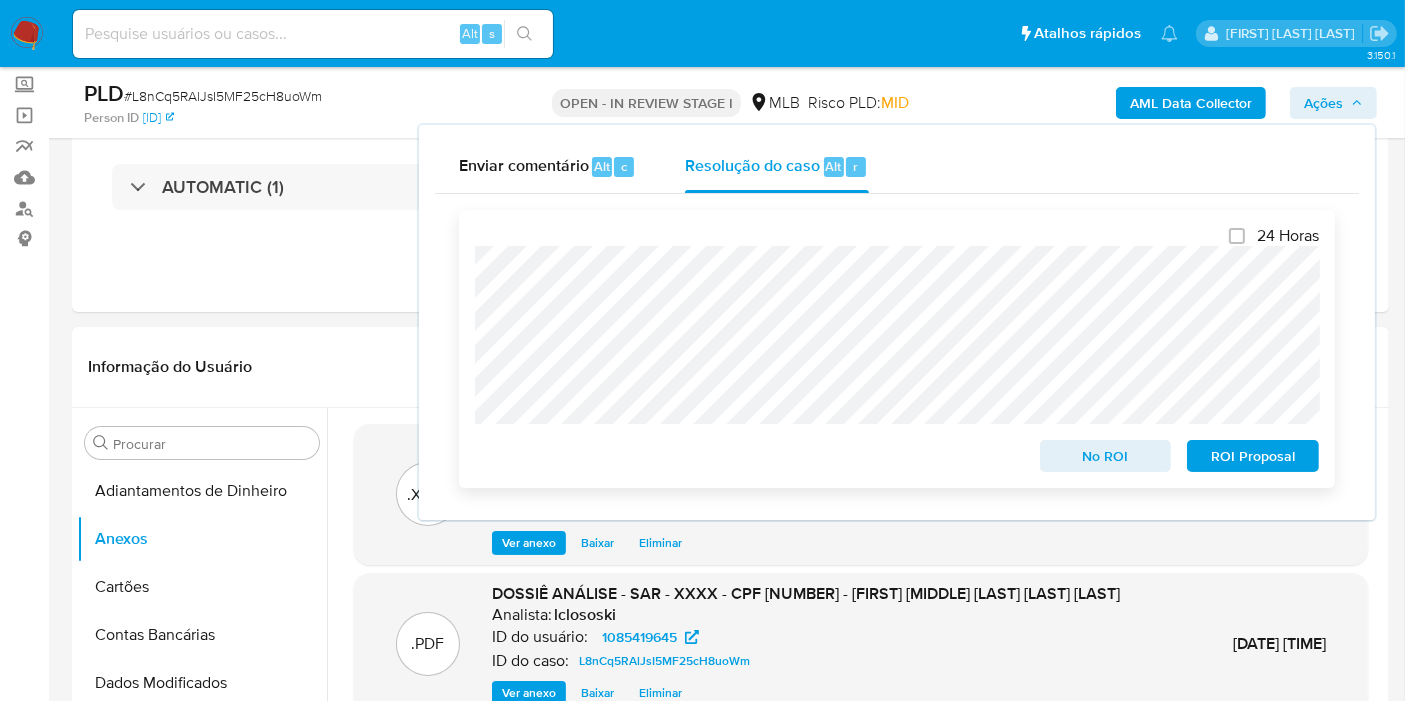 click on "ROI Proposal" at bounding box center [1253, 456] 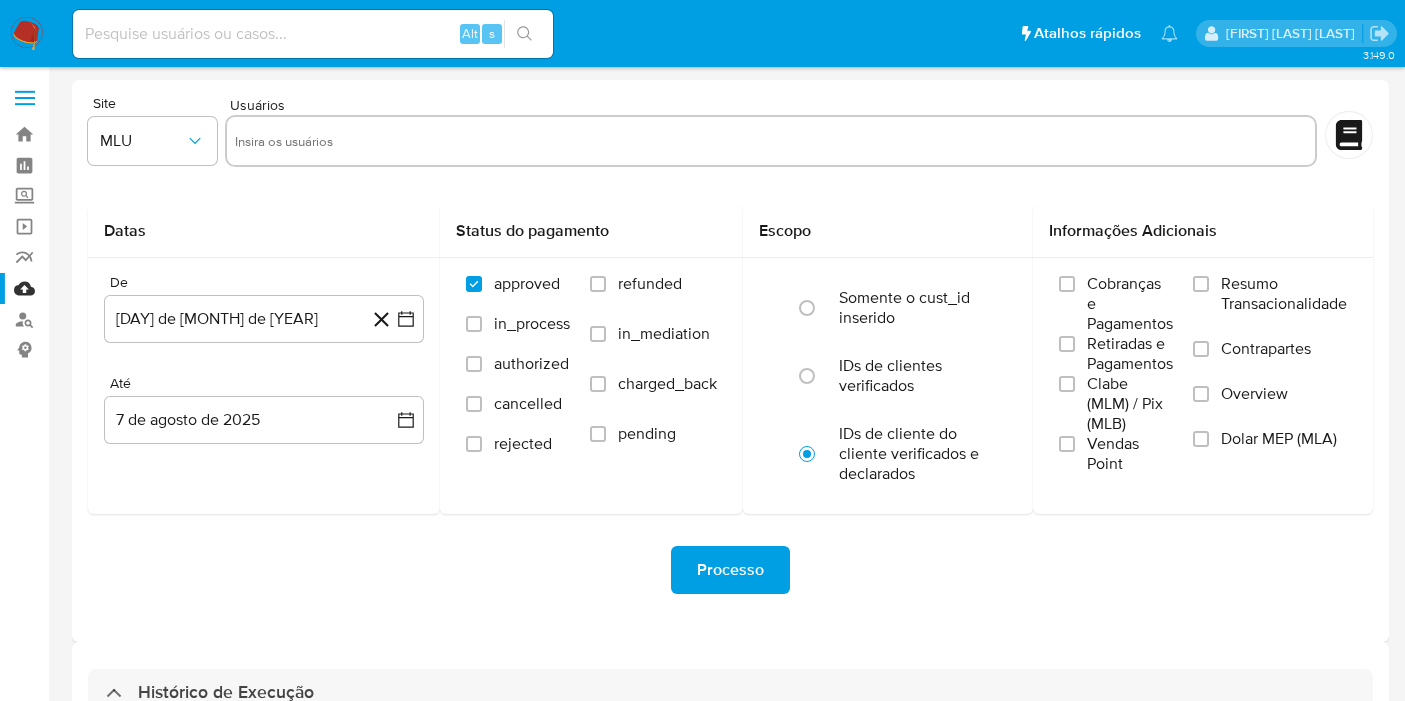 select on "10" 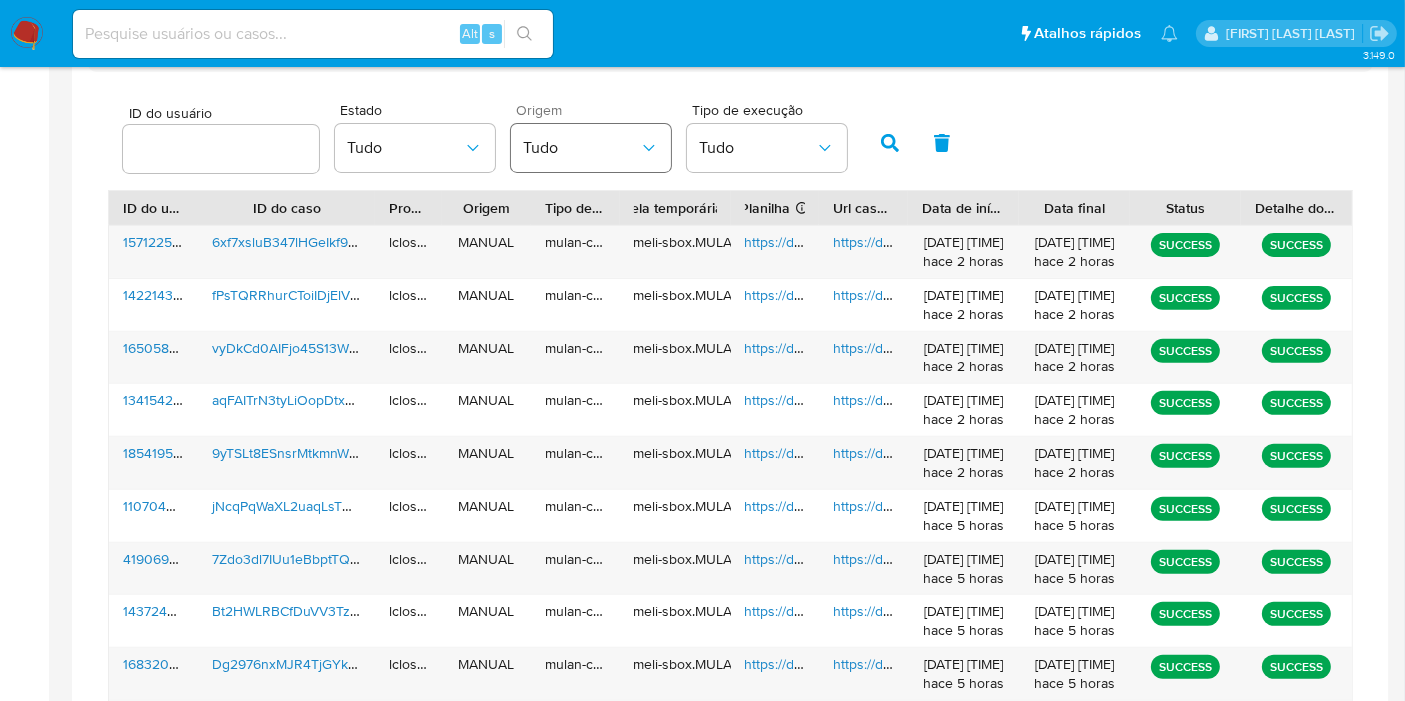scroll, scrollTop: 610, scrollLeft: 0, axis: vertical 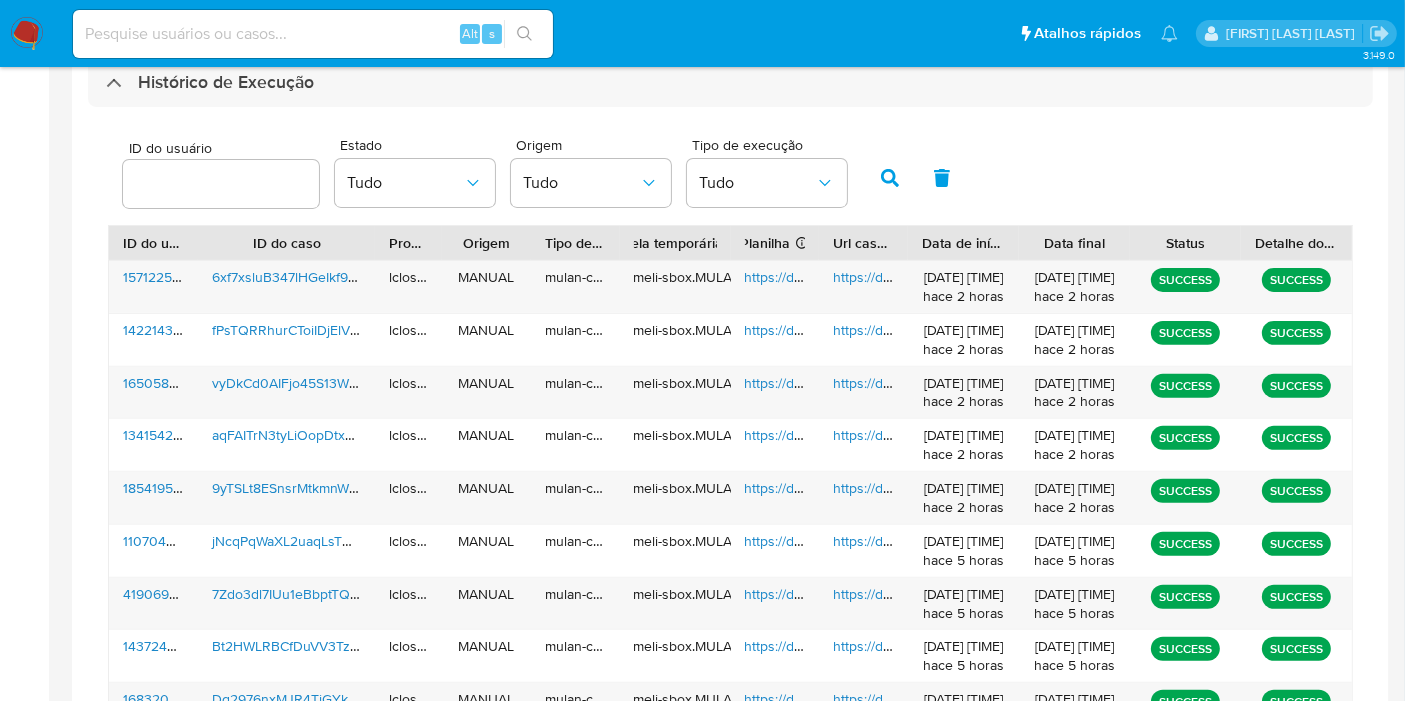 click on "ID do usuário Estado Tudo Origem Tudo Tipo de execução Tudo ID do usuário ID do caso Proprietário Origem Tipo de execução Tabela temporária Duração da tabela   Conclusão bem sucedida :  1 dia Com erro :  7 dias Planilha   Se o campo estiver vazio, é devido a um erro ao gerar Mulan Url caseLog Data de início Data final Status Detalhe do status 1571225544 6xf7xsluB347lHGeIkf9LYiV [USERNAME] MANUAL mulan-caselog meli-sbox.MULANIT.mulan_result_[USERNAME]_20250807T103953_723d_1571225544 https://docs.google.com/spreadsheets/d/1EnWscSAYuq5lhkyu7B-AVbrd5W8CzabdBMPWgS25A84/edit https://docs.google.com/document/d/1KnCqrlaWvFC_SjukBd5MlNTb5Lbk5_yQX83lzeSQSnI/edit [DATE] [TIME] hace 2 horas [DATE] [TIME] hace 2 horas SUCCESS SUCCESS 1422143601 fPsTQRRhurCToiIDjElVRJeS [USERNAME] MANUAL mulan-caselog meli-sbox.MULANIT.mulan_result_[USERNAME]_20250807T103945_fbf8_1422143601 https://docs.google.com/spreadsheets/d/1tpgClb_Z3-BTJkktLuXQ8DqBbMeGmC2laVMQuGOcFyE/edit [DATE] [TIME] hace 2 horas SUCCESS" at bounding box center [730, 485] 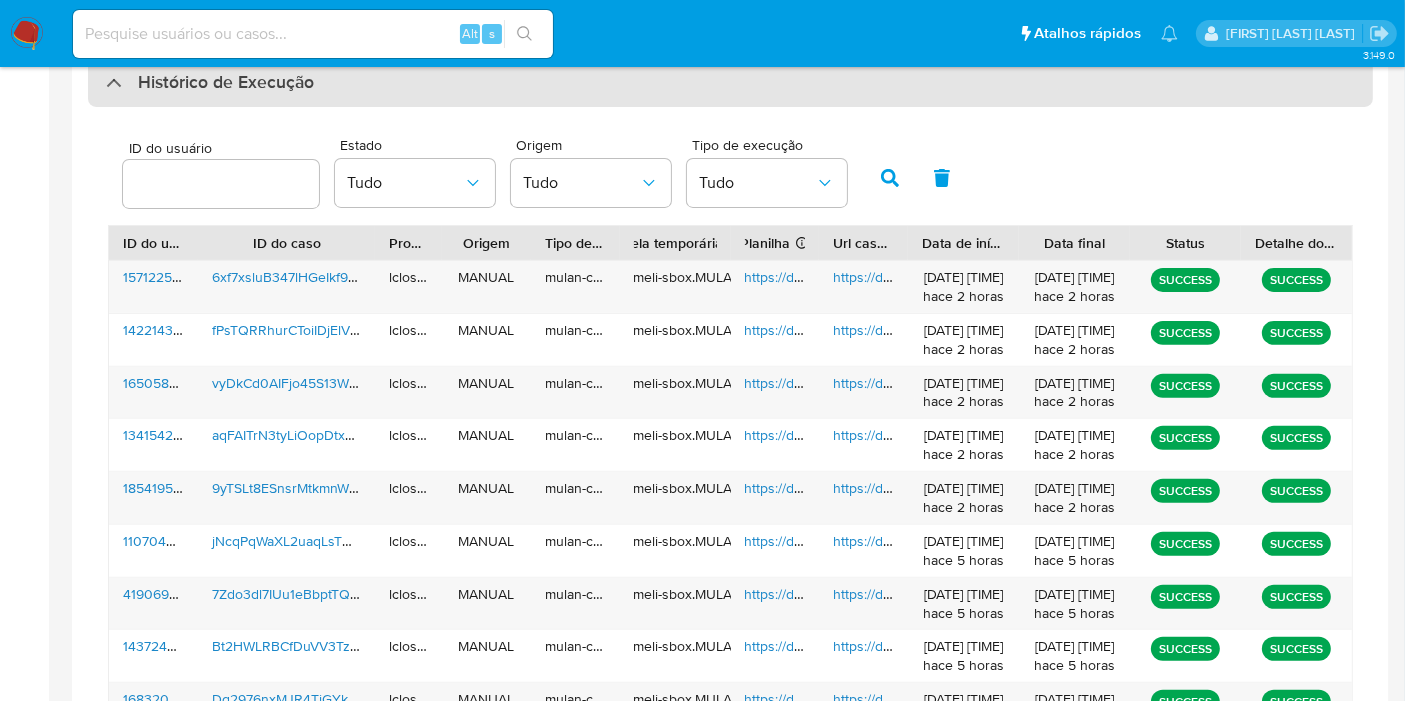 click on "Histórico de Execução" at bounding box center [730, 83] 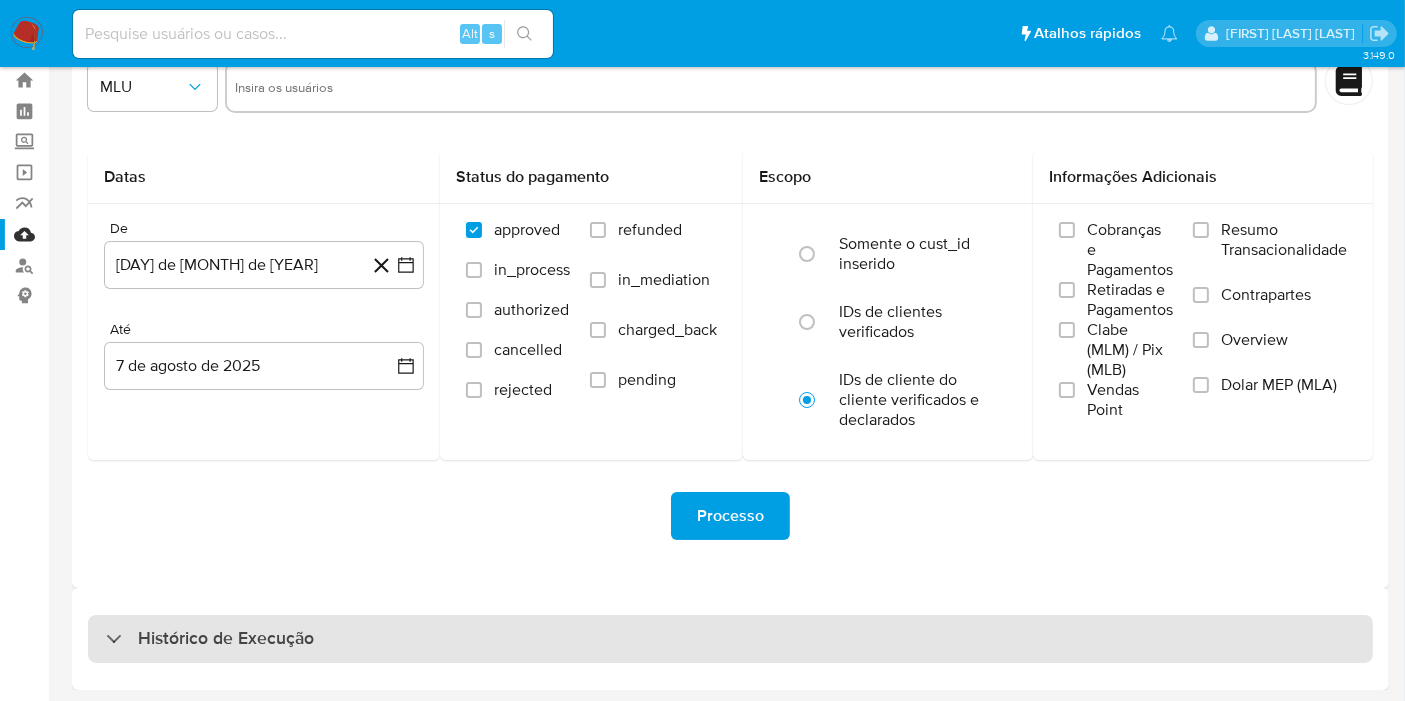 click on "Histórico de Execução" at bounding box center [730, 639] 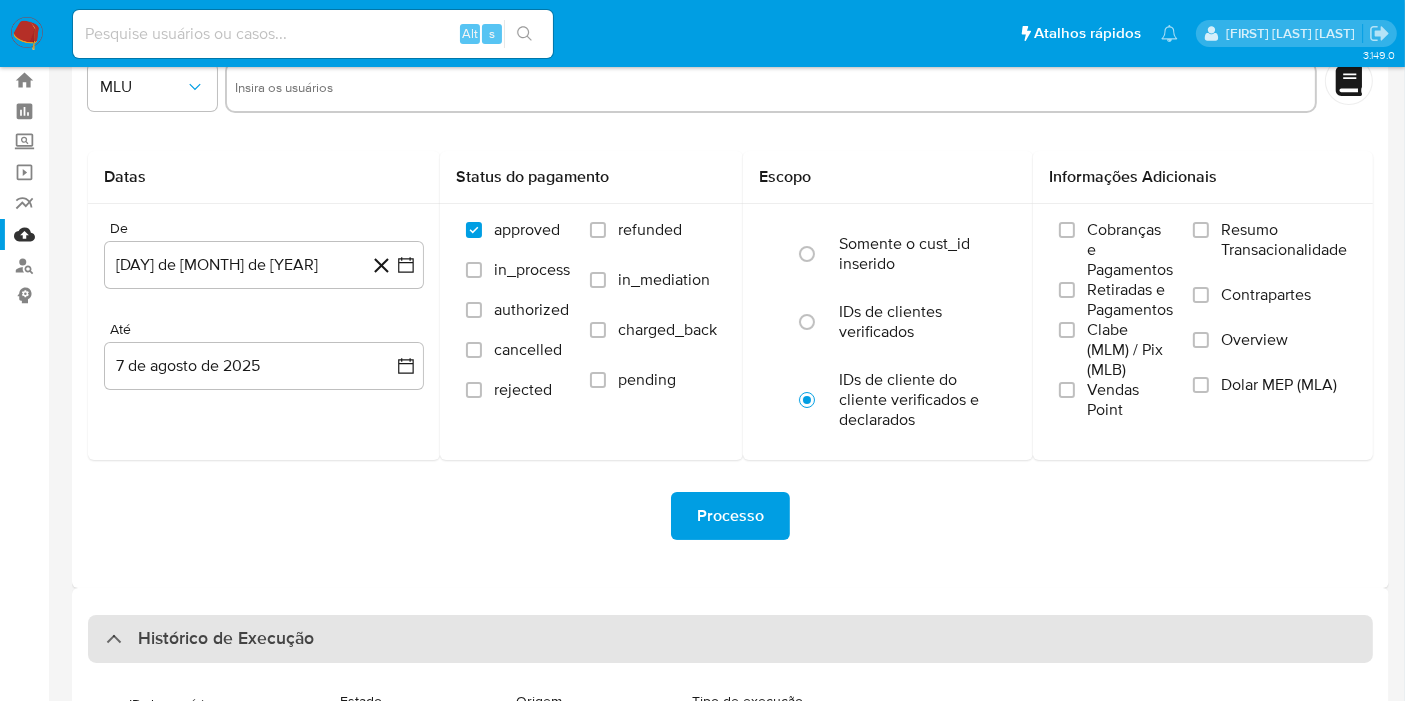 scroll, scrollTop: 610, scrollLeft: 0, axis: vertical 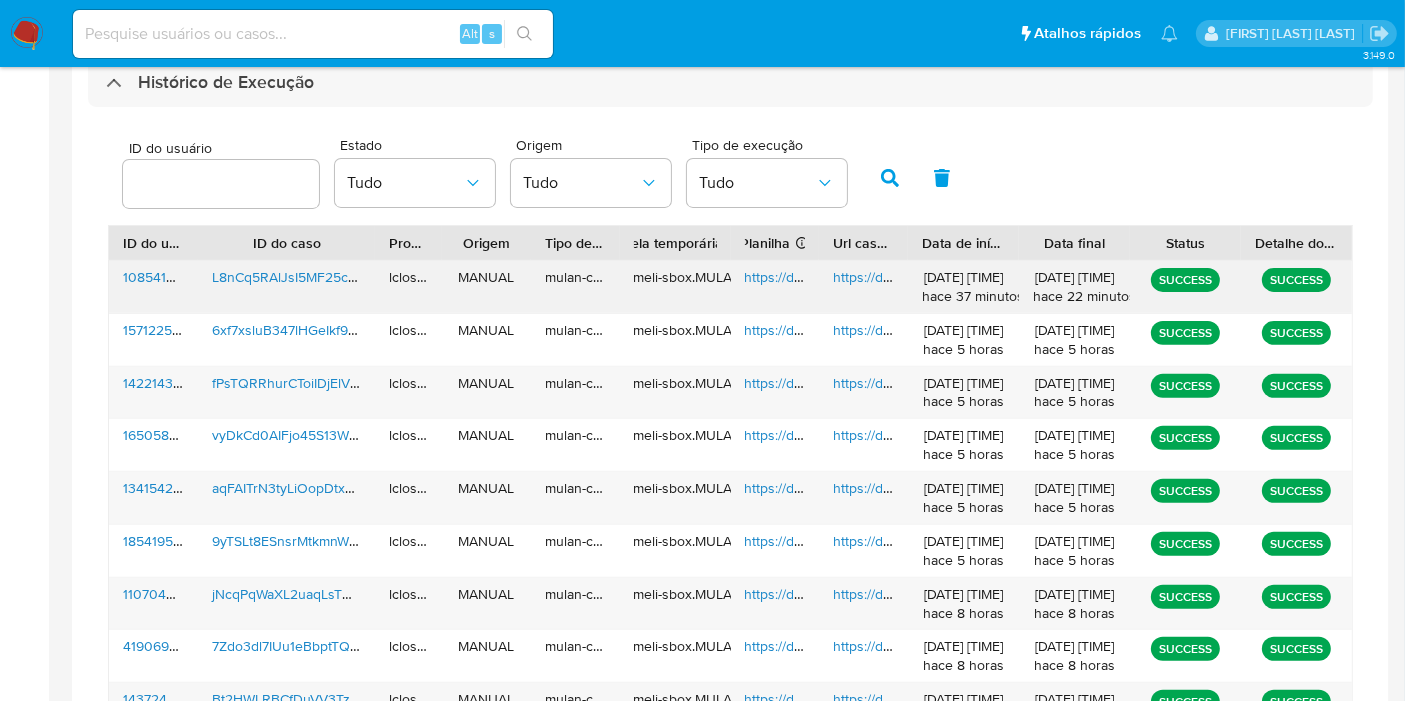 click on "https://docs.google.com/spreadsheets/d/1A-bUZNV6epL5roaBfMIB30sOvA5Wa7IX7gZ1SjJHef0/edit" at bounding box center [775, 287] 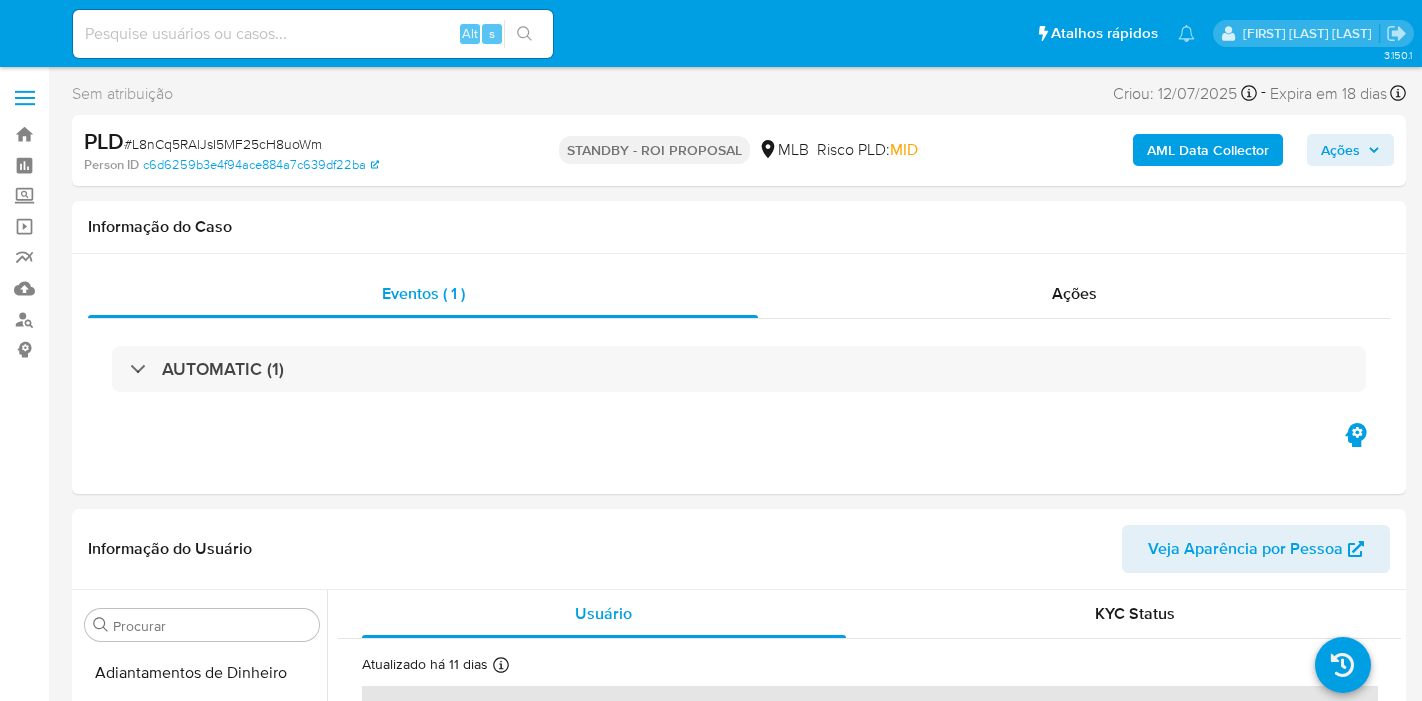 select on "10" 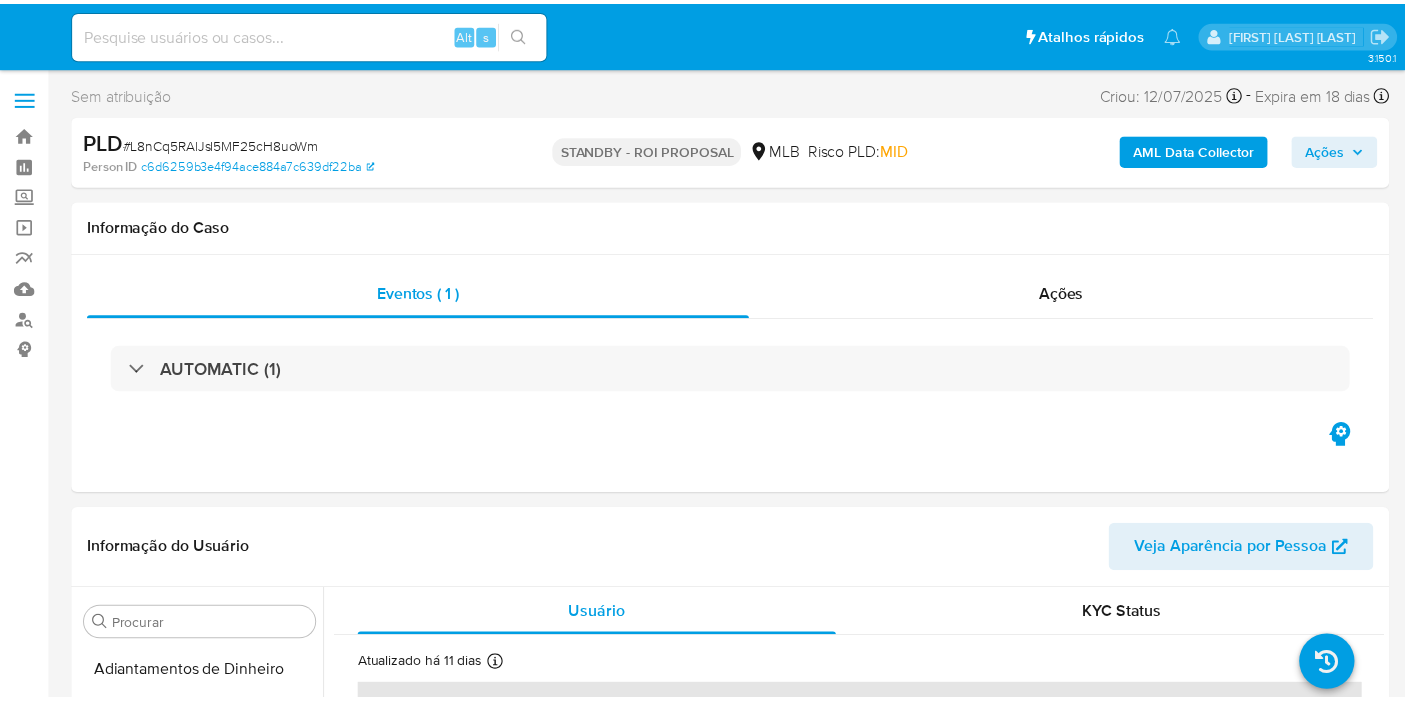 scroll, scrollTop: 0, scrollLeft: 0, axis: both 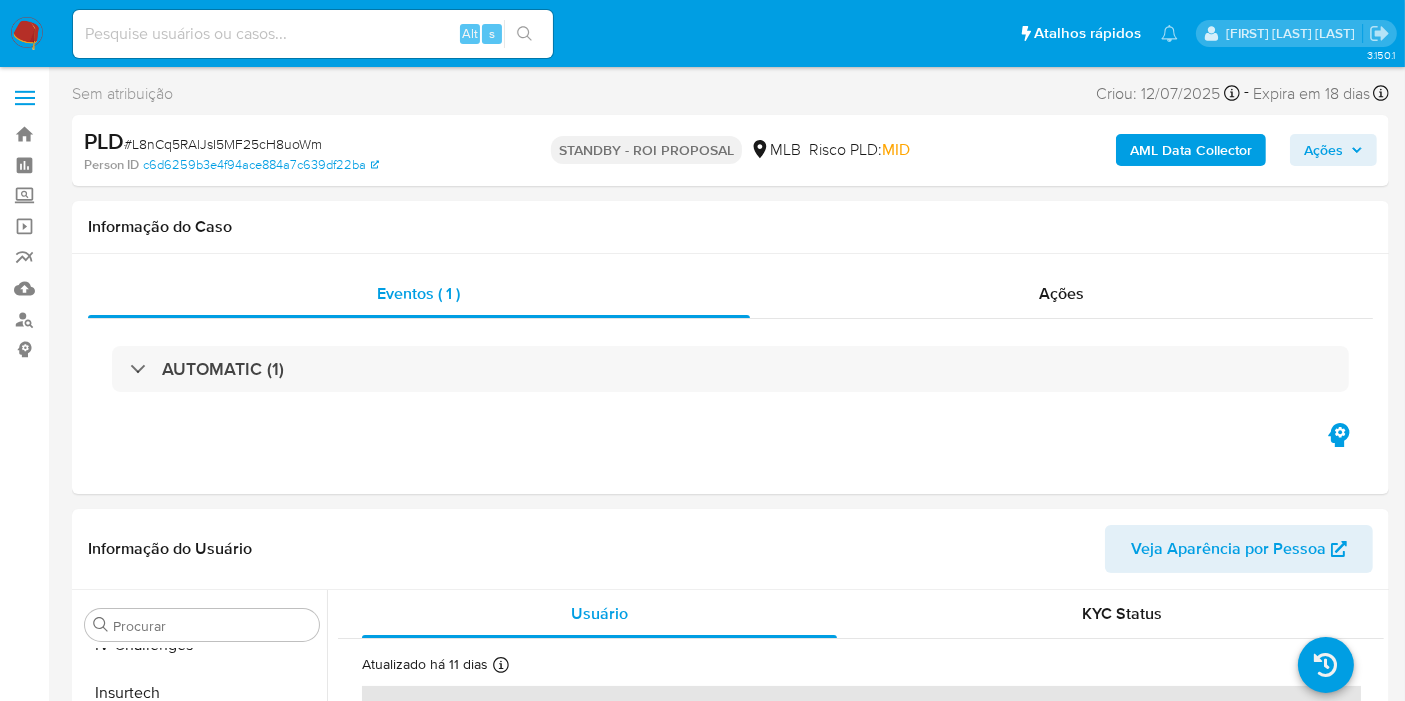 click at bounding box center (27, 34) 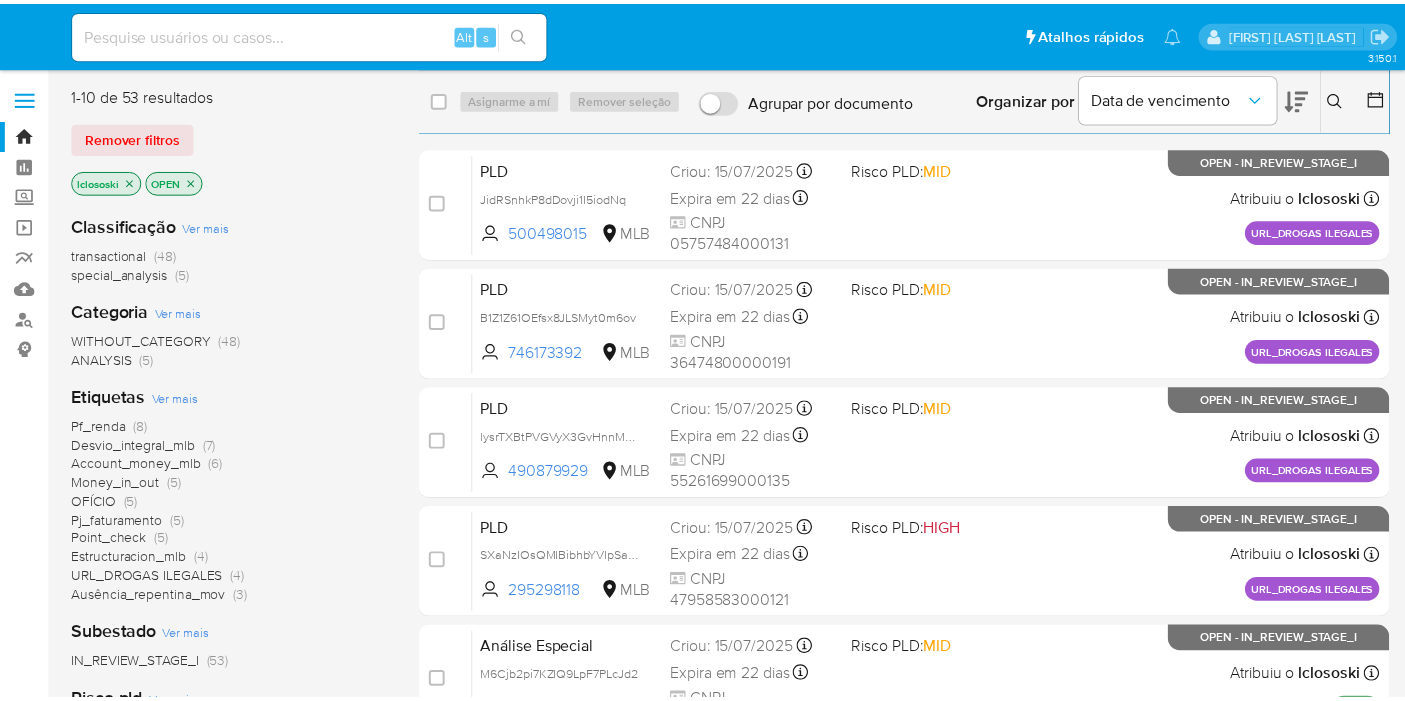 scroll, scrollTop: 0, scrollLeft: 0, axis: both 